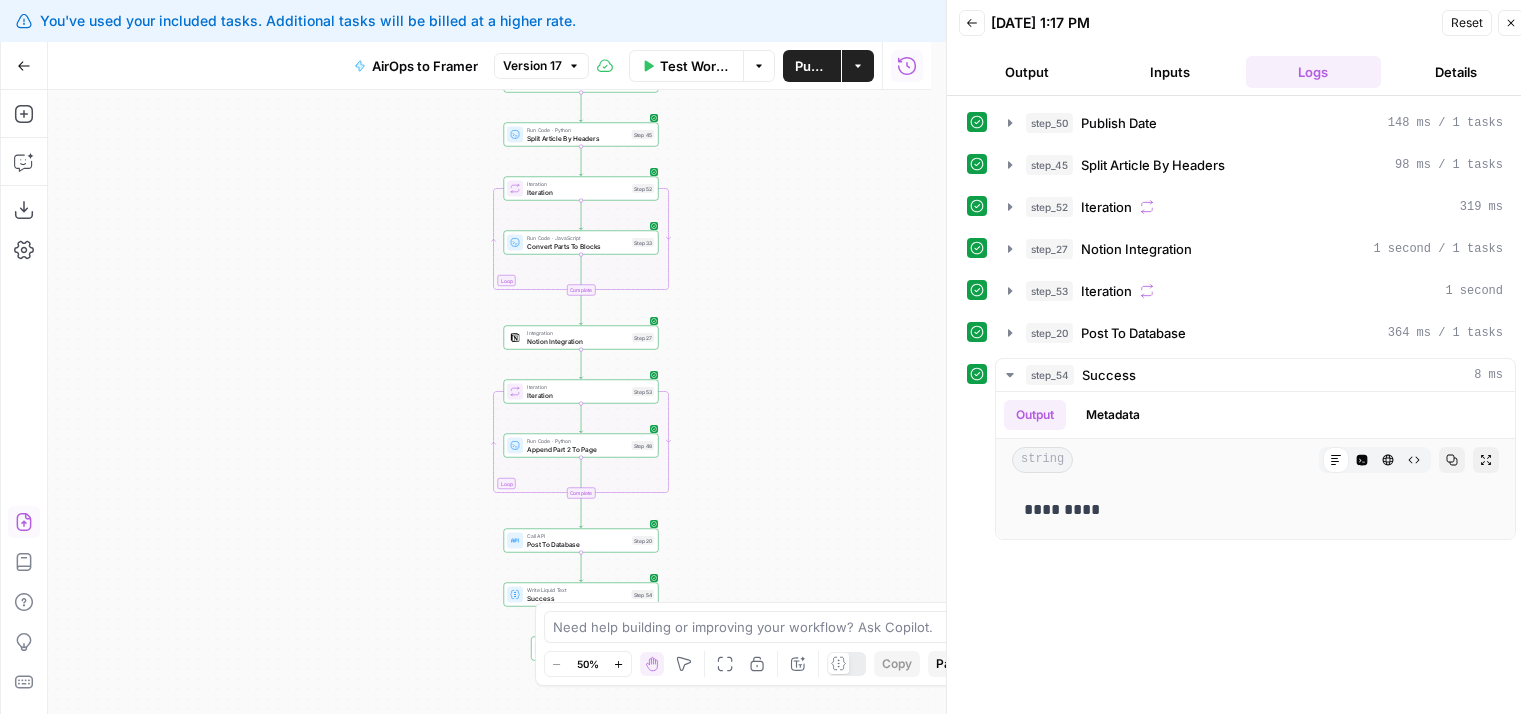click on "Version 17" at bounding box center (532, 66) 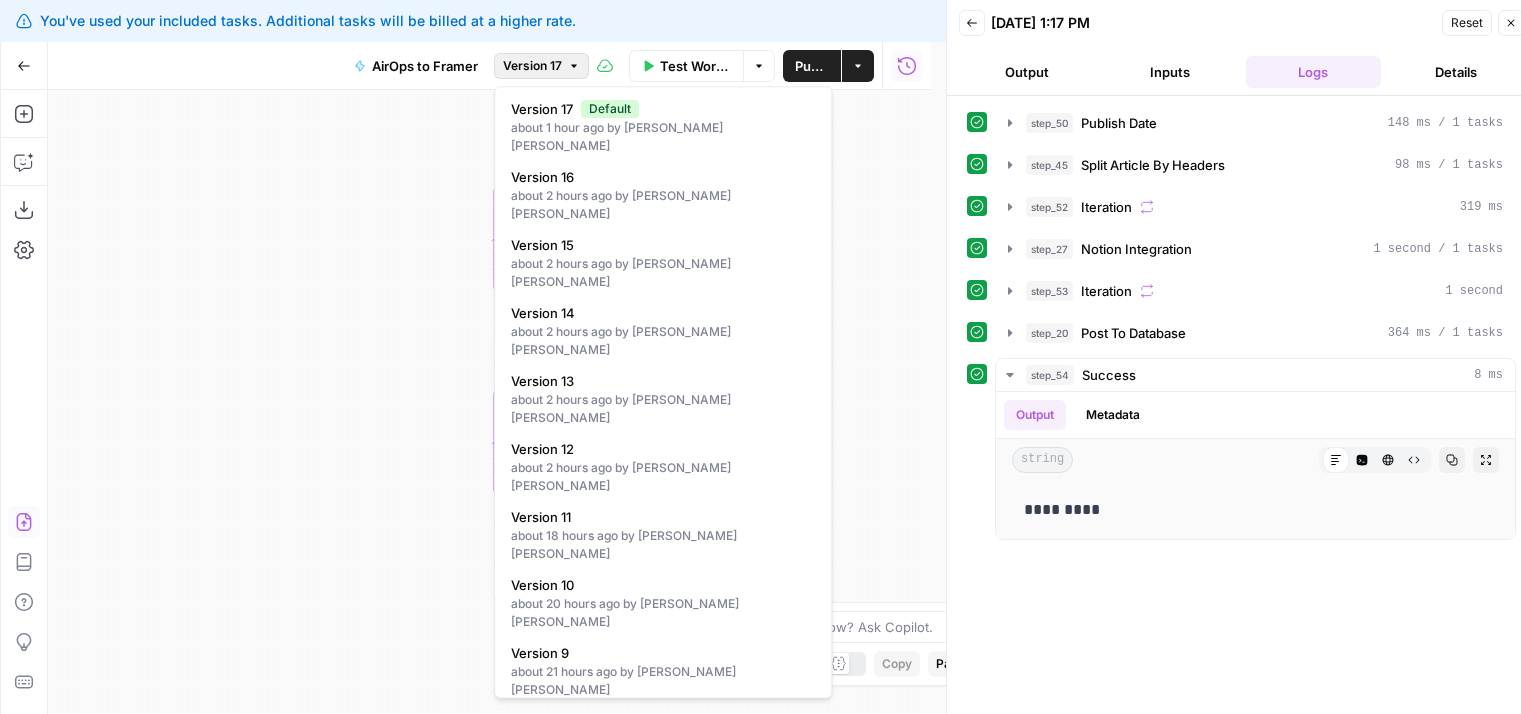 scroll, scrollTop: 0, scrollLeft: 0, axis: both 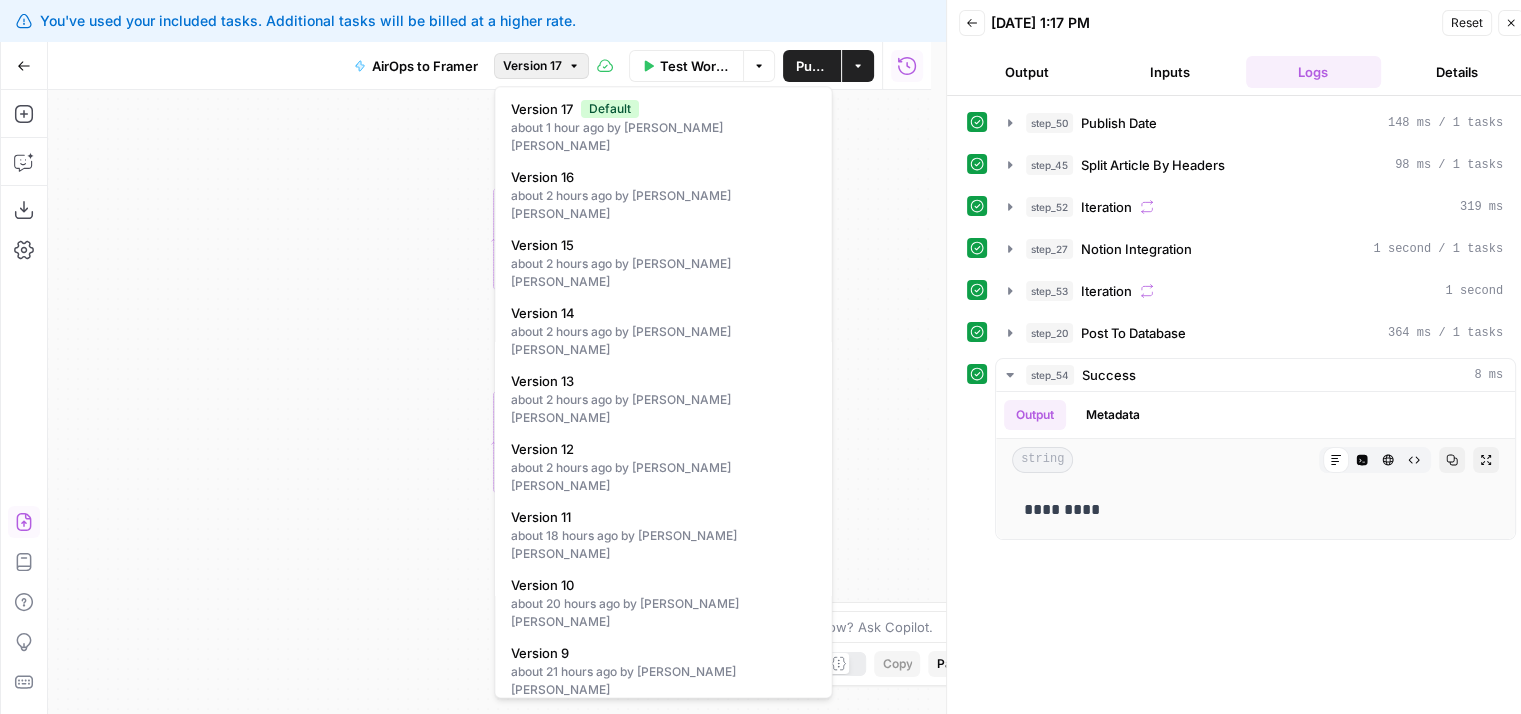 click on "Version 6" at bounding box center (663, 857) 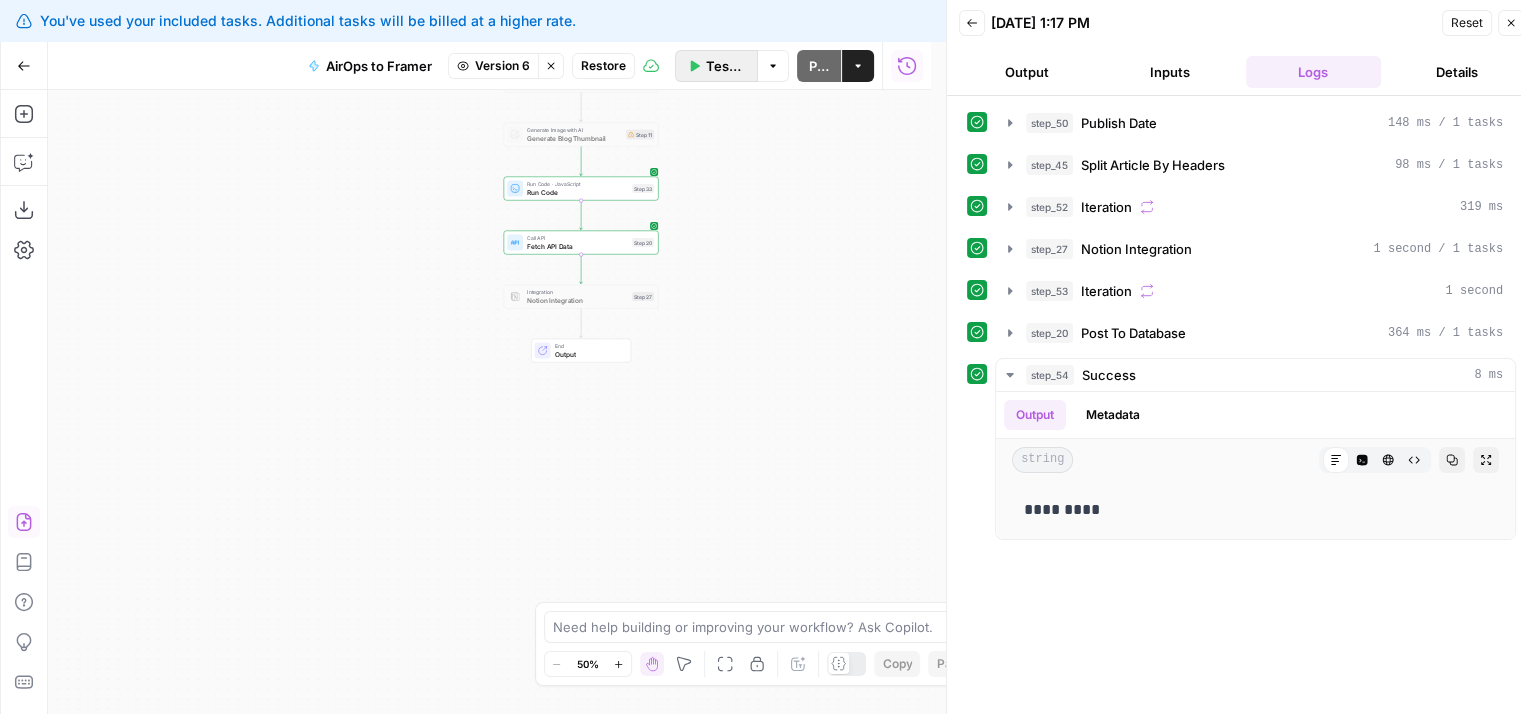 click on "Test Workflow" at bounding box center [725, 66] 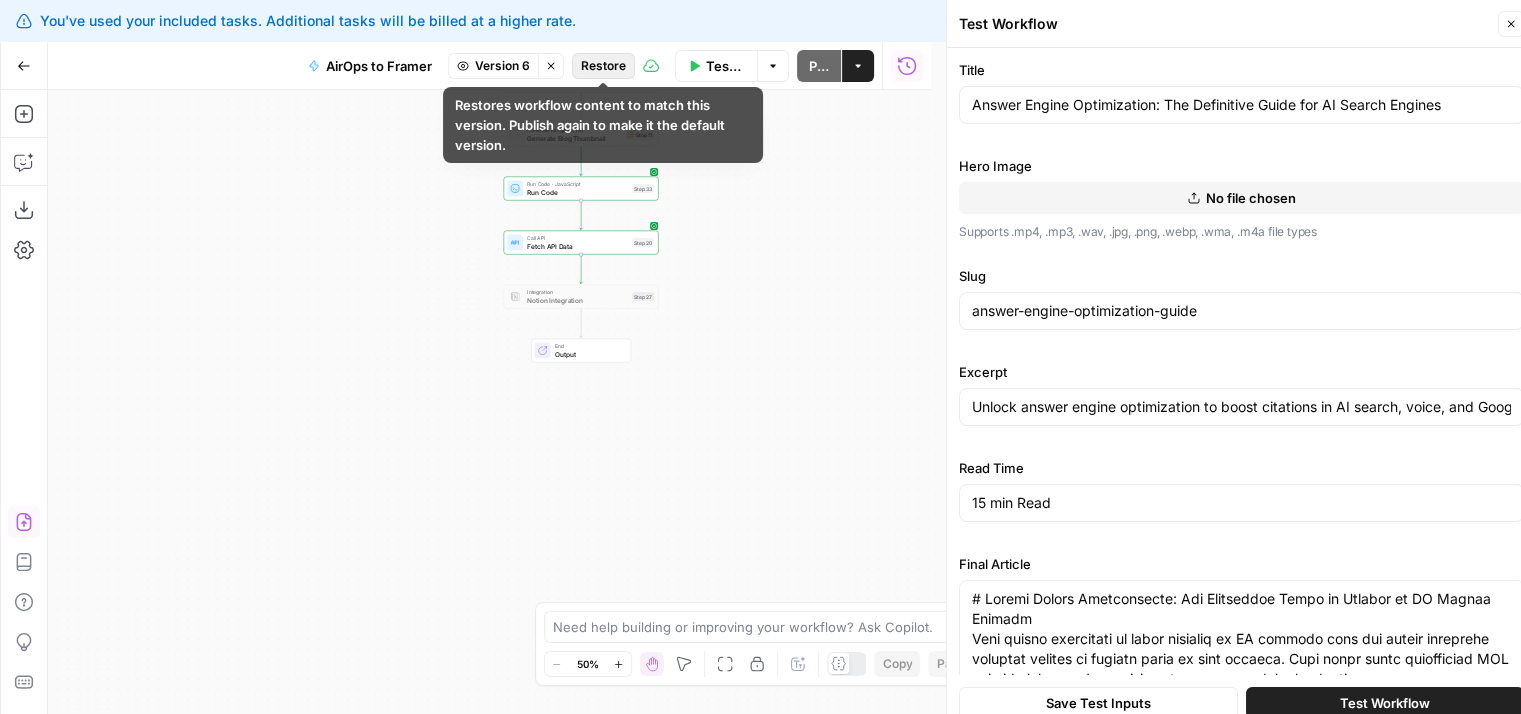 click on "Restore" at bounding box center [603, 66] 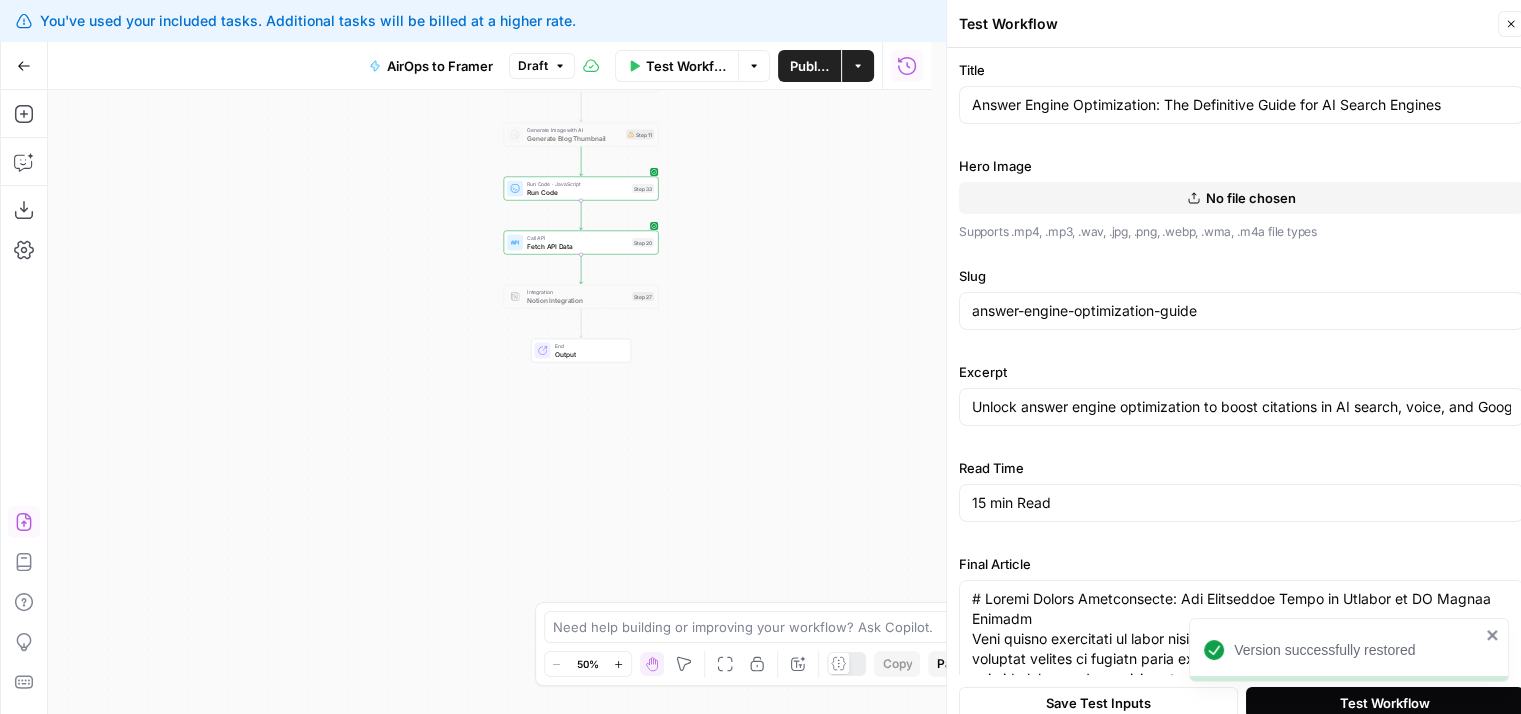 click on "Test Workflow" at bounding box center (1385, 702) 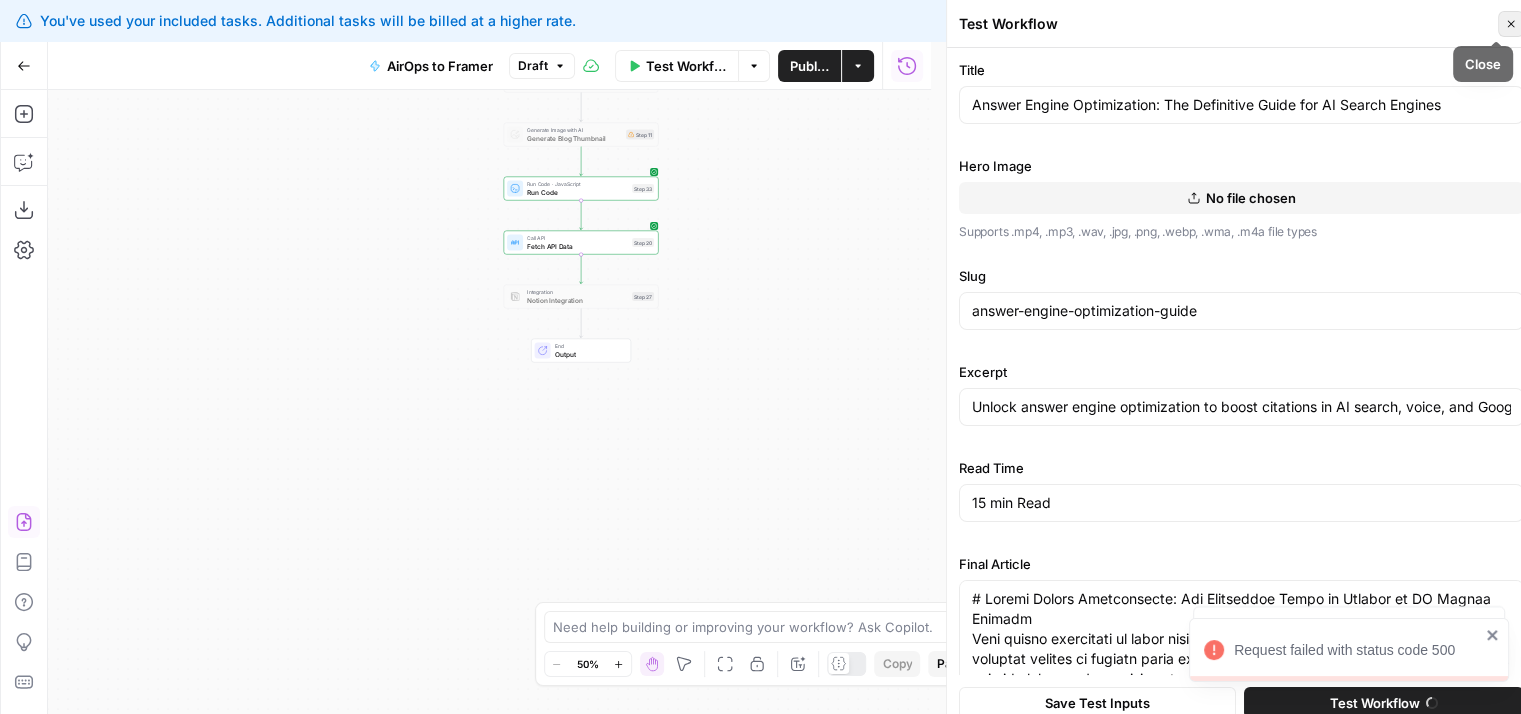 click 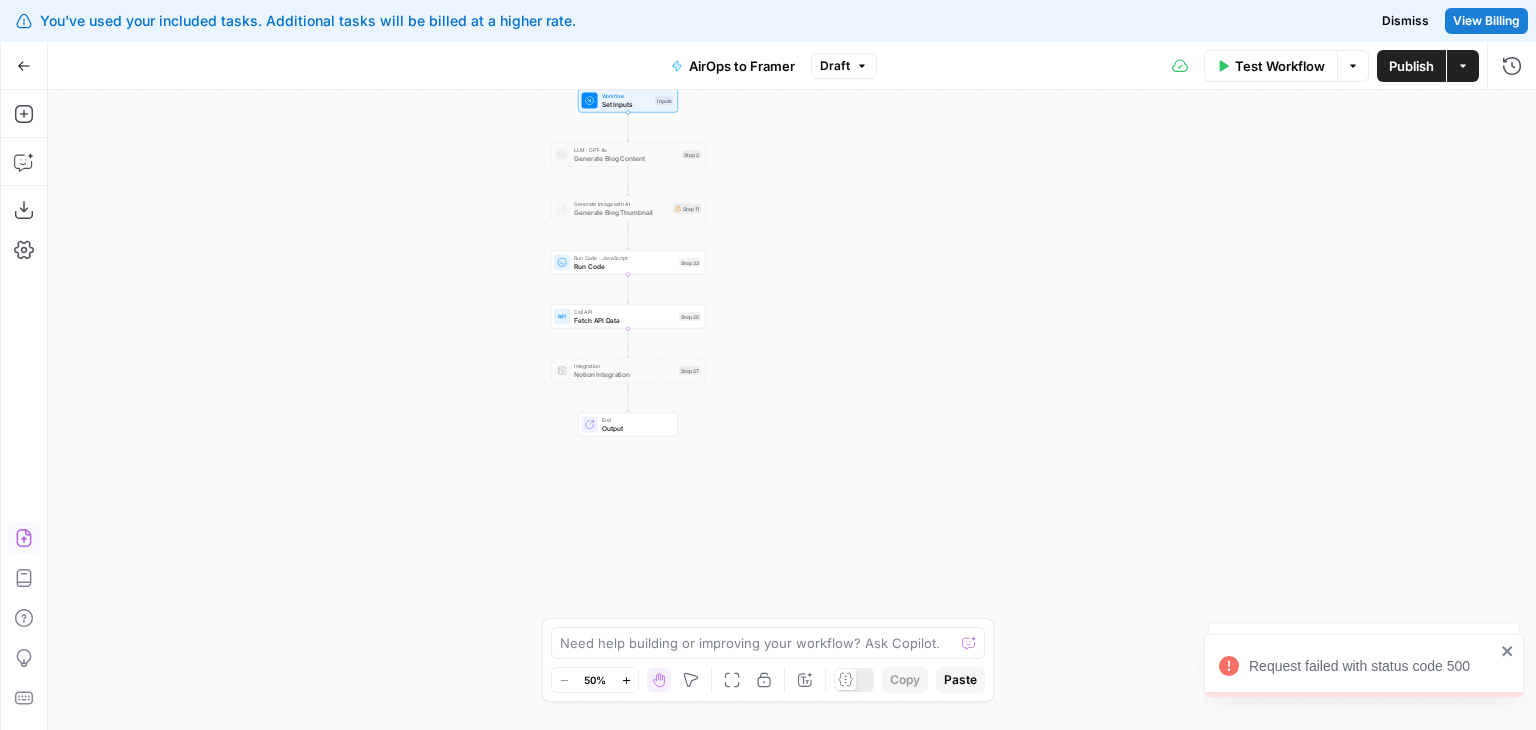 drag, startPoint x: 819, startPoint y: 226, endPoint x: 915, endPoint y: 350, distance: 156.81836 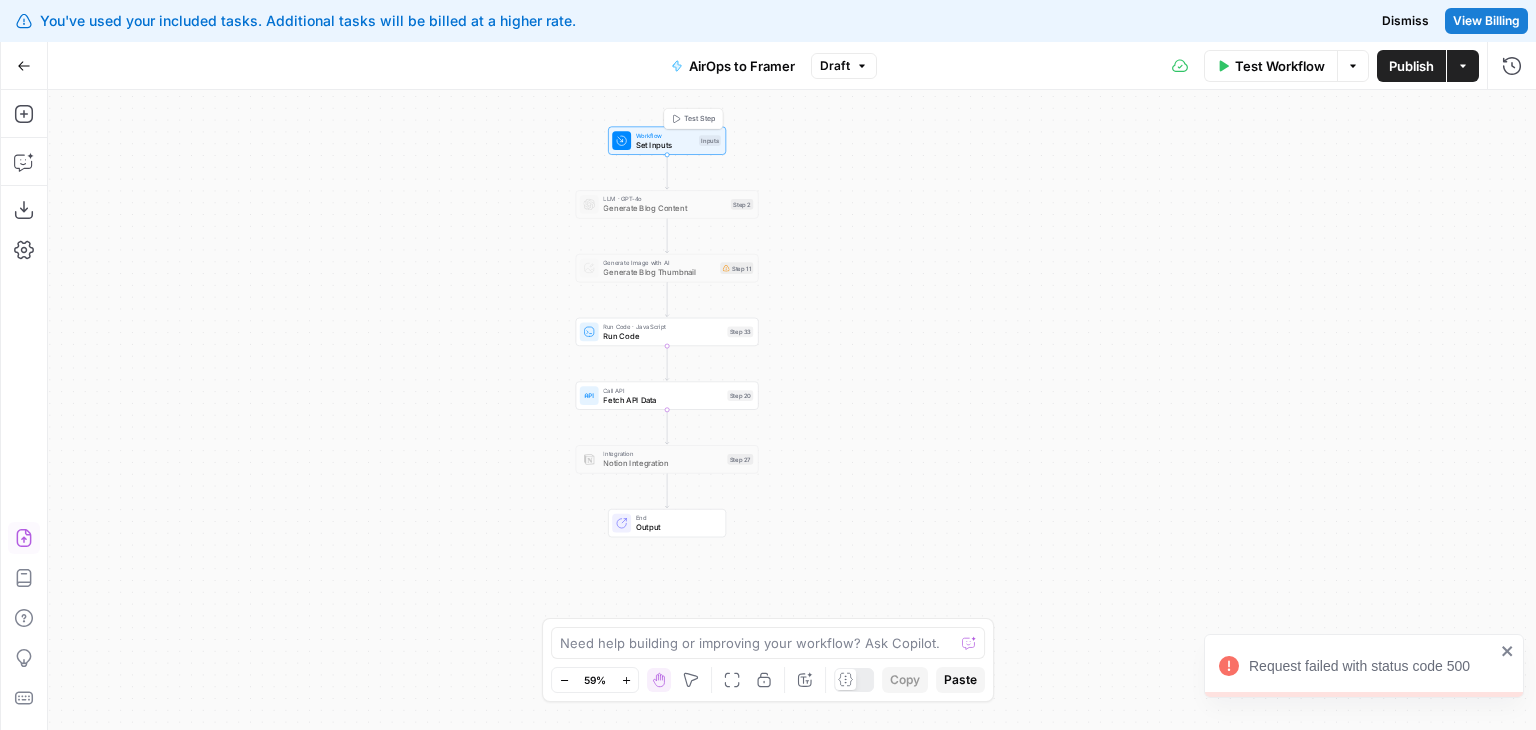 click on "Workflow Set Inputs Inputs Test Step" at bounding box center [666, 141] 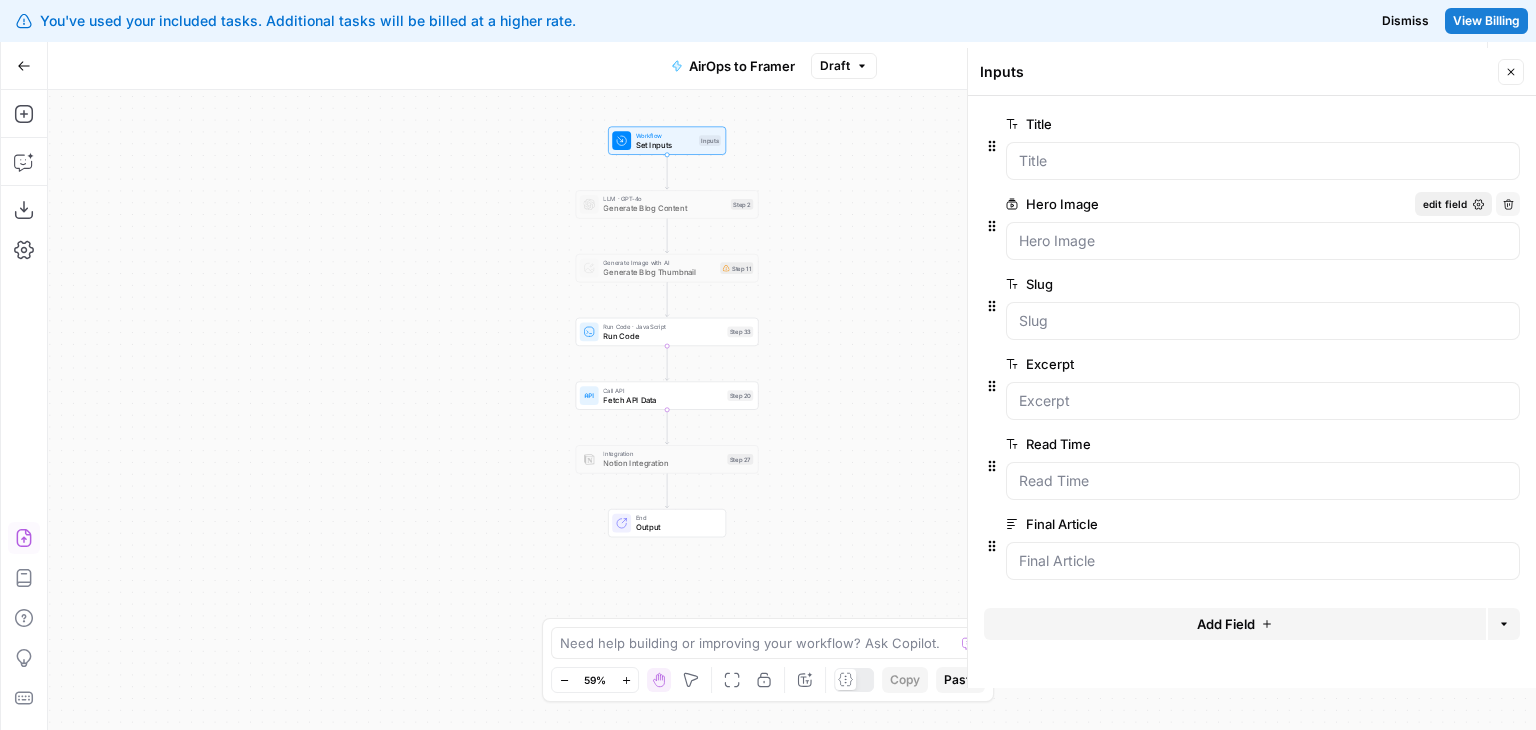 click on "edit field" at bounding box center [1445, 204] 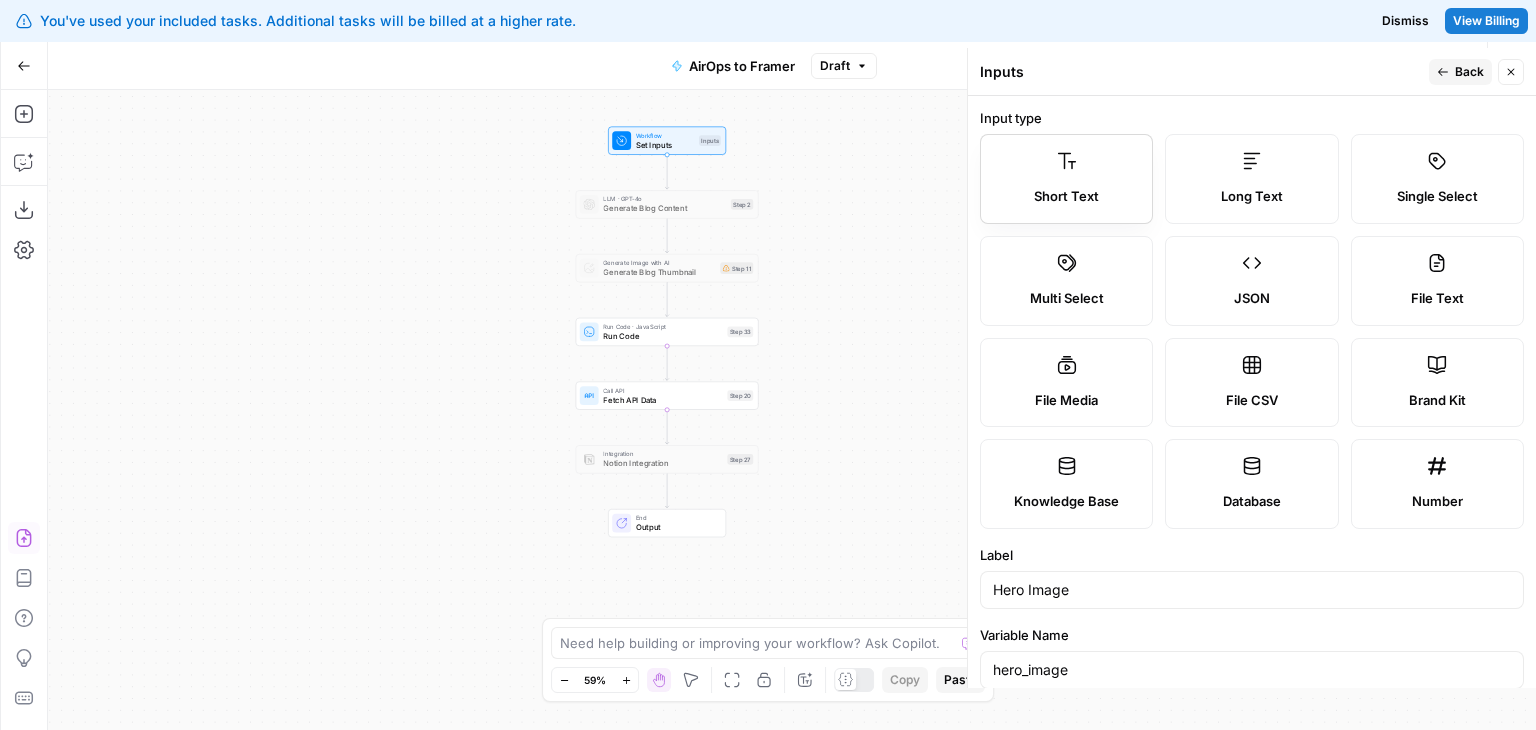 click on "Short Text" at bounding box center [1066, 179] 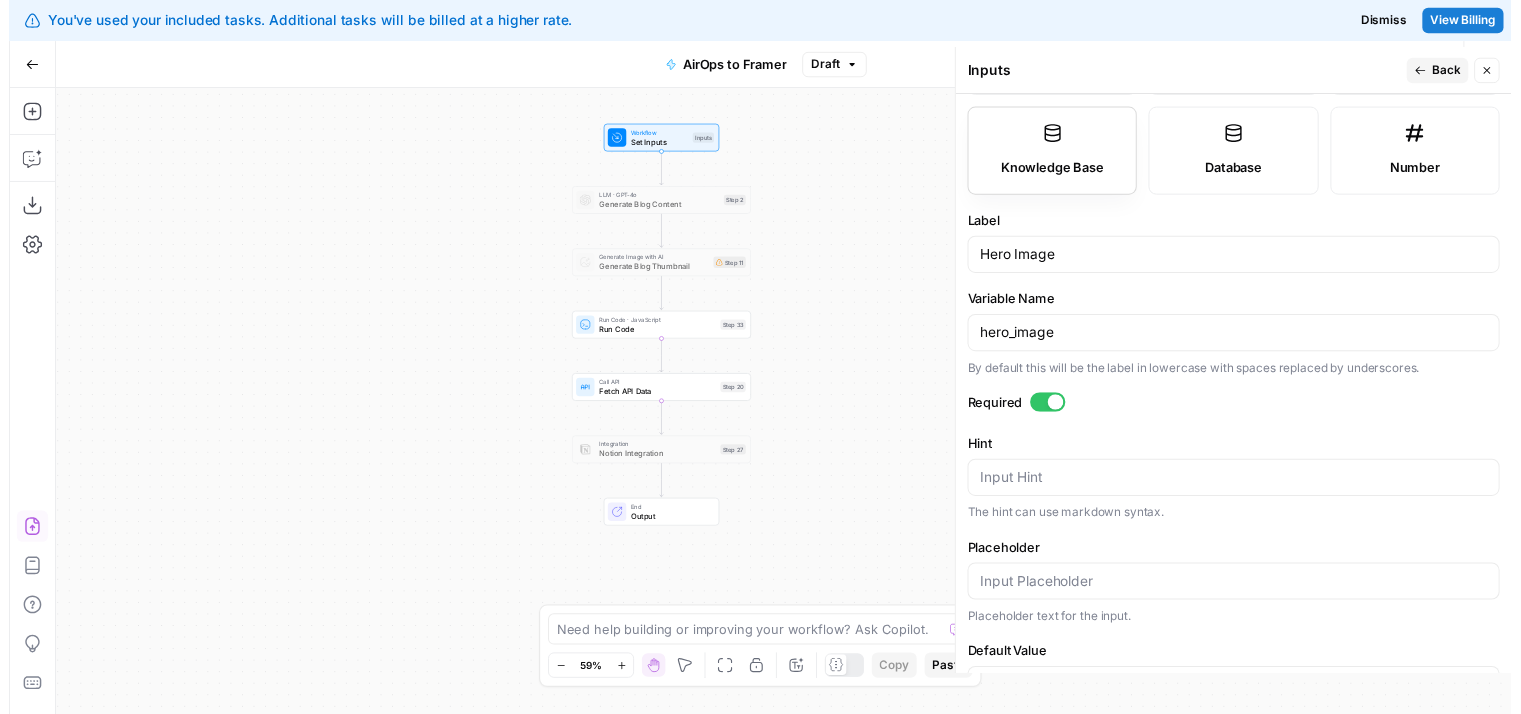 scroll, scrollTop: 332, scrollLeft: 0, axis: vertical 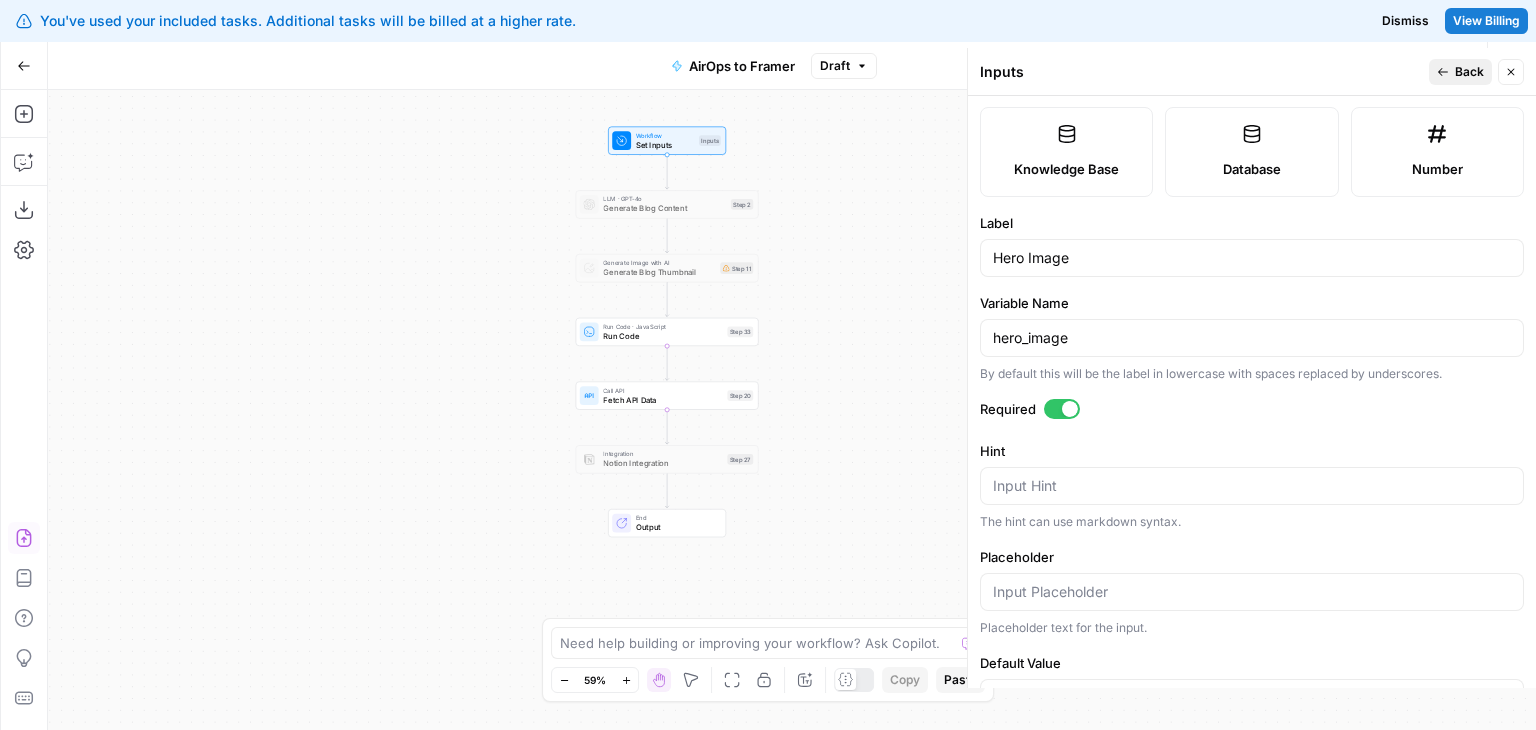 click on "Back" at bounding box center [1469, 72] 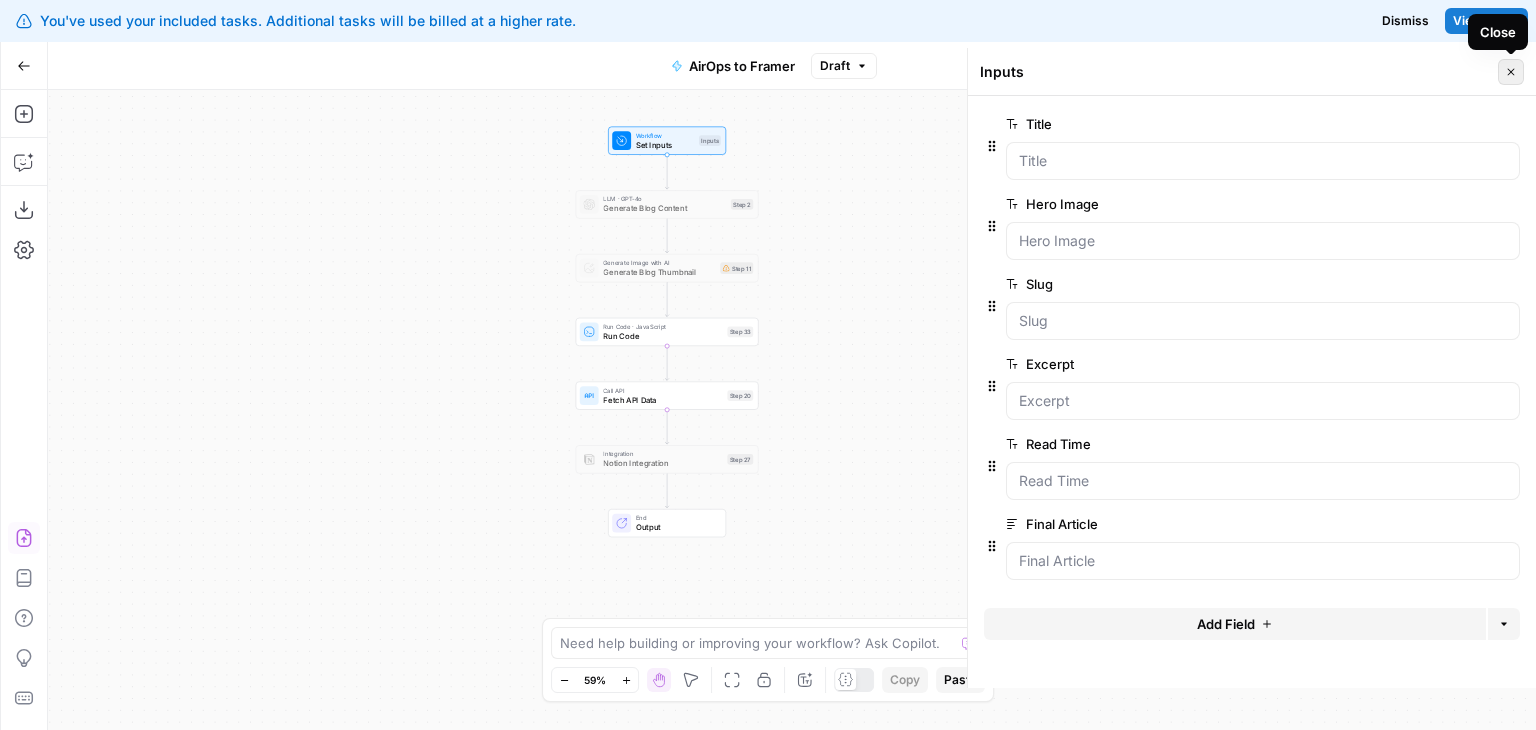 click 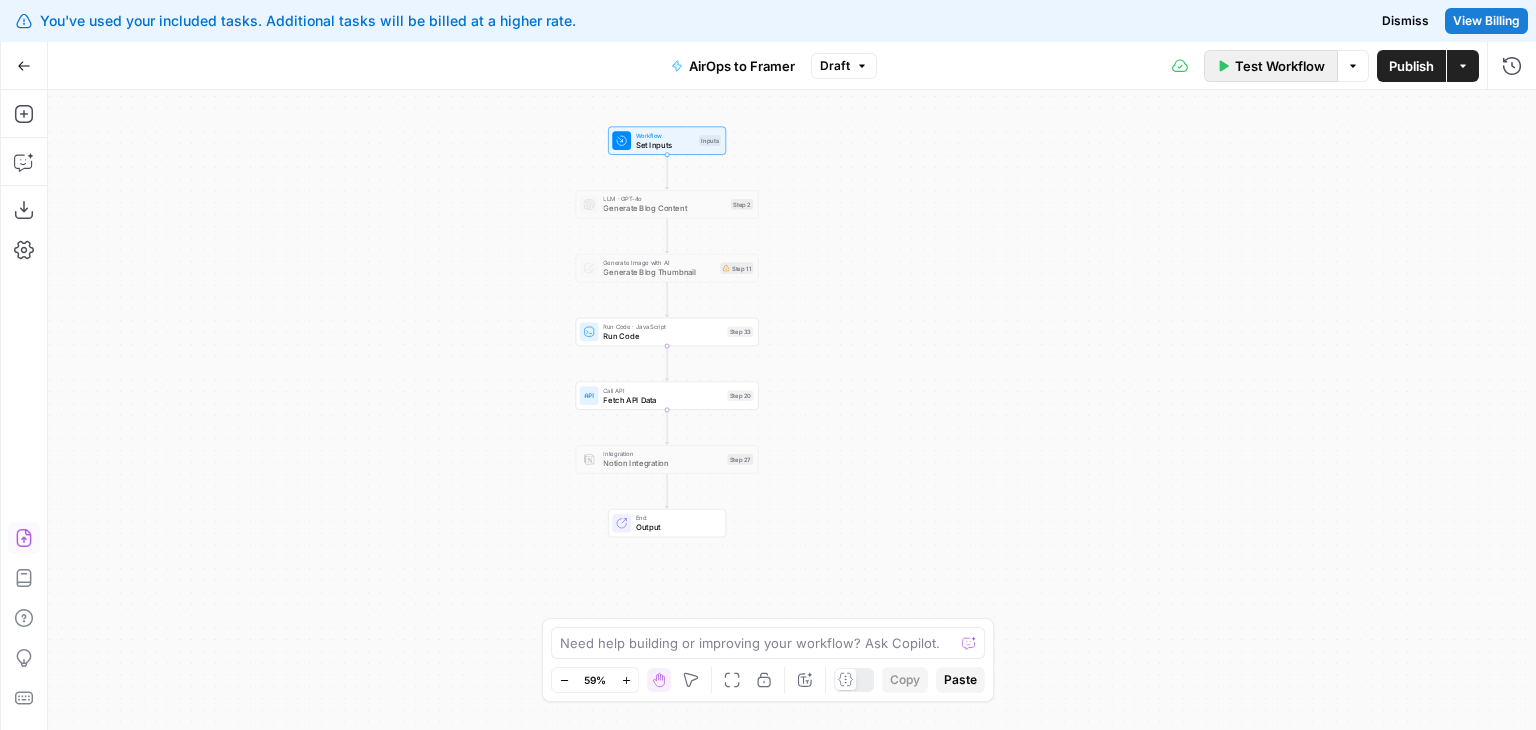 click on "Test Workflow" at bounding box center [1280, 66] 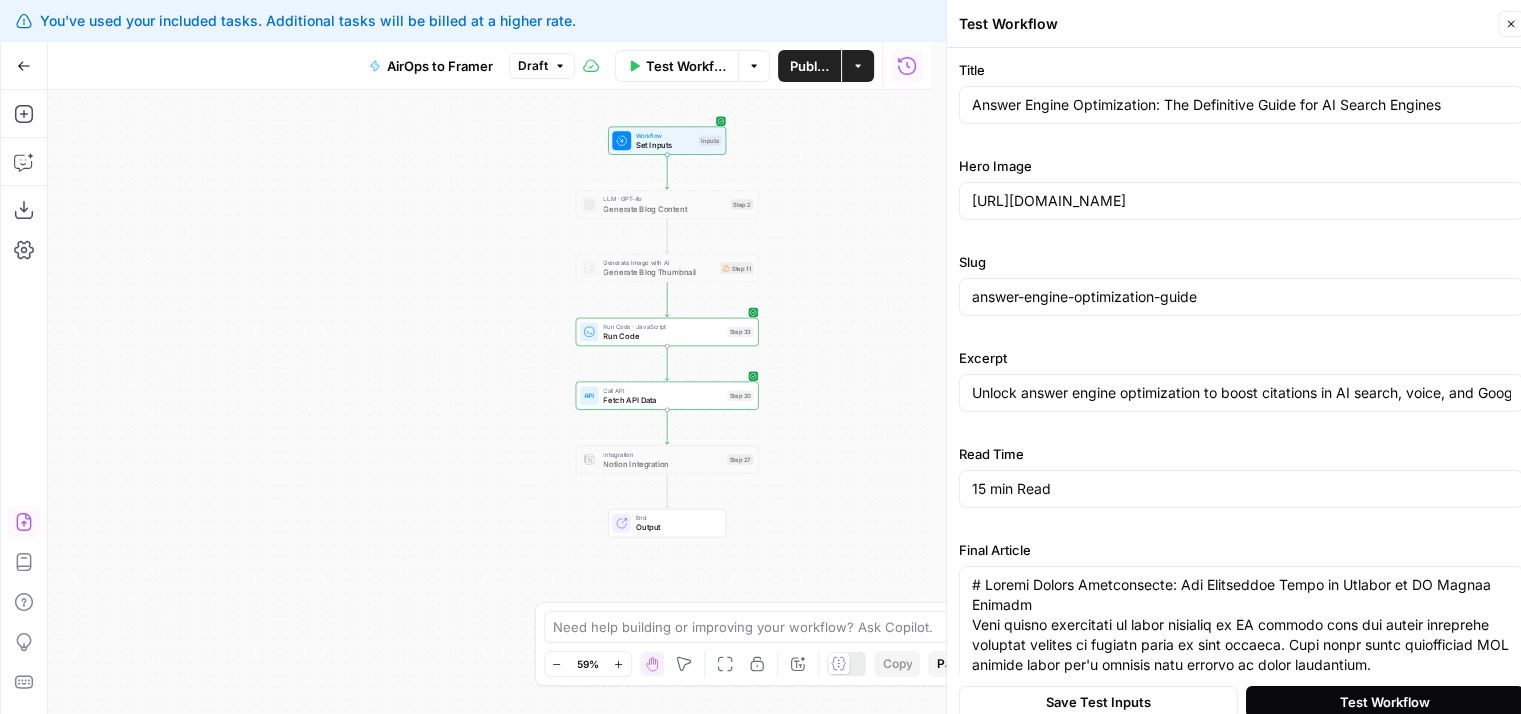 click on "Test Workflow" at bounding box center [1385, 702] 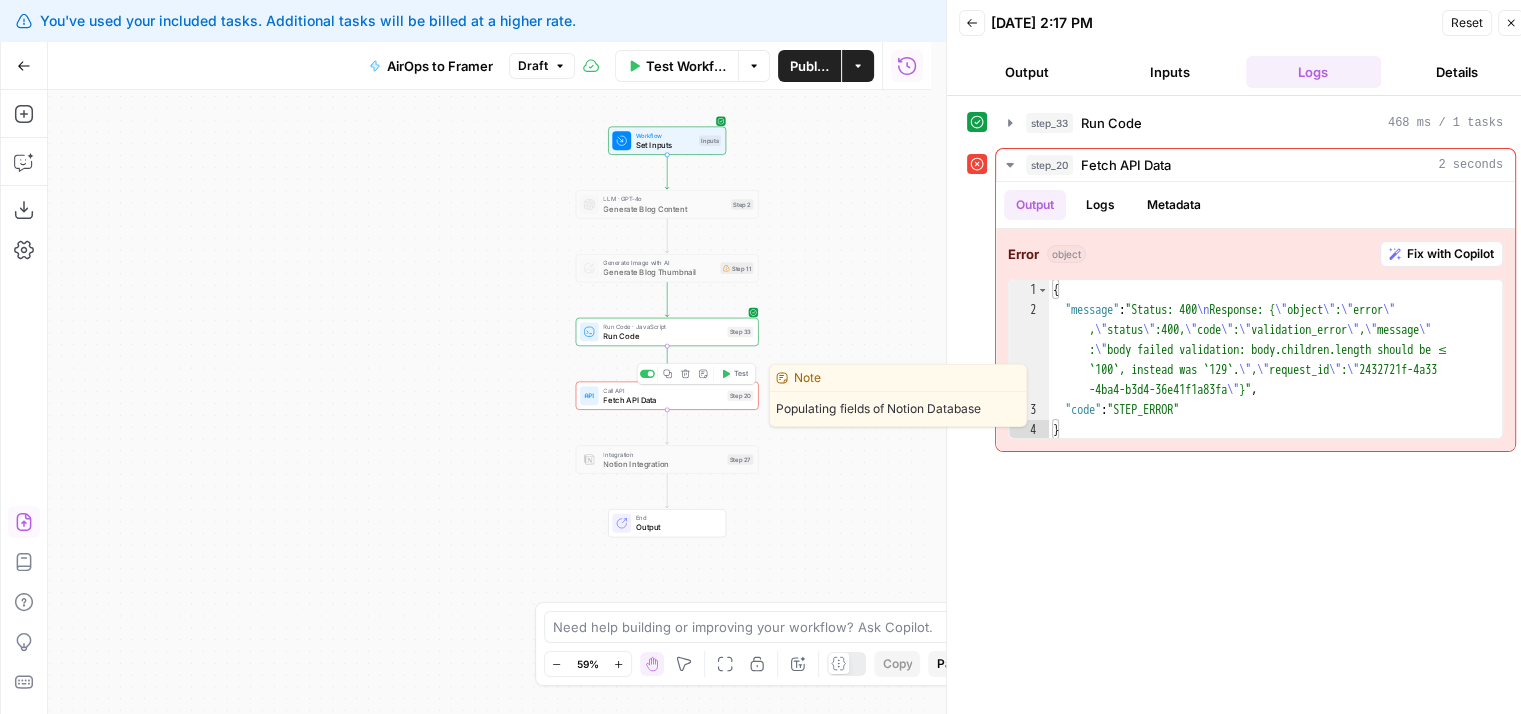 click on "Fetch API Data" at bounding box center (662, 400) 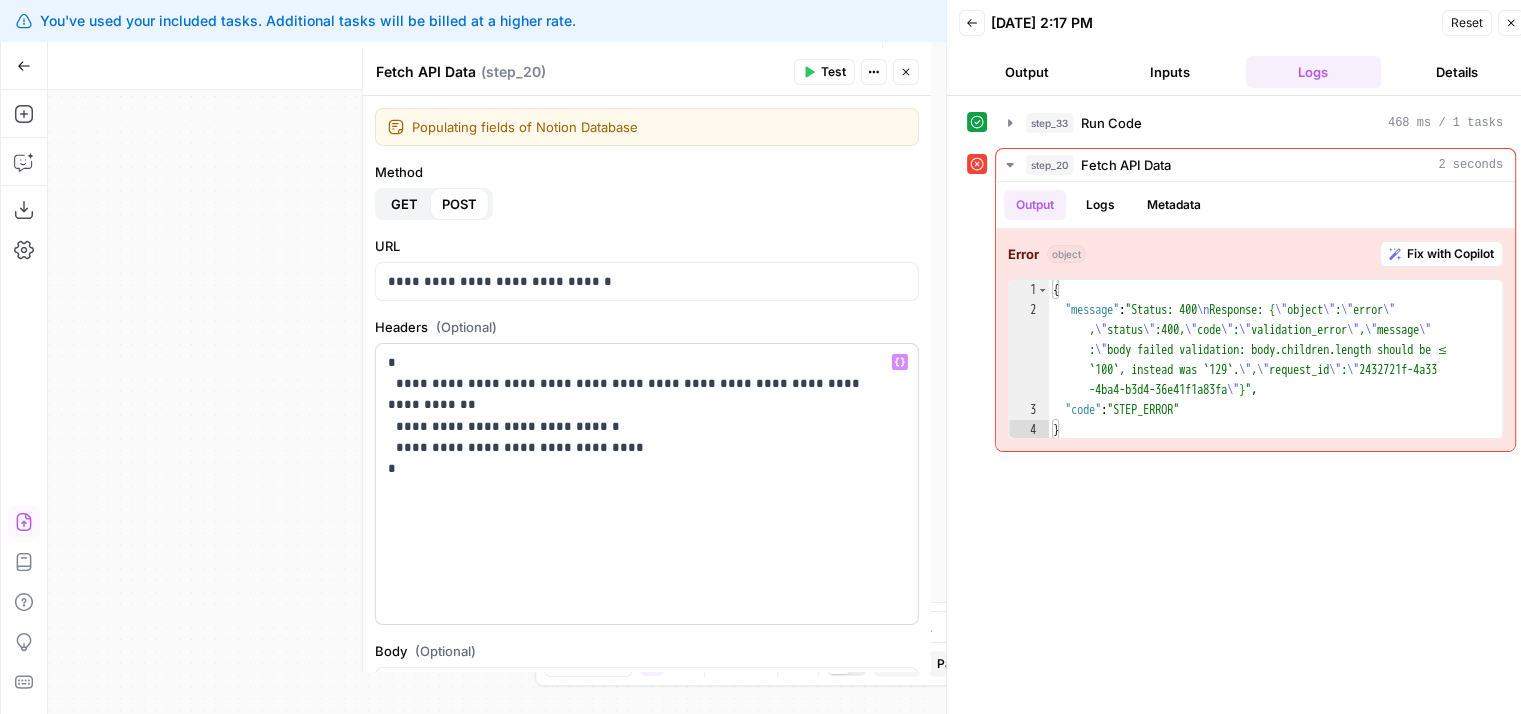 scroll, scrollTop: 368, scrollLeft: 0, axis: vertical 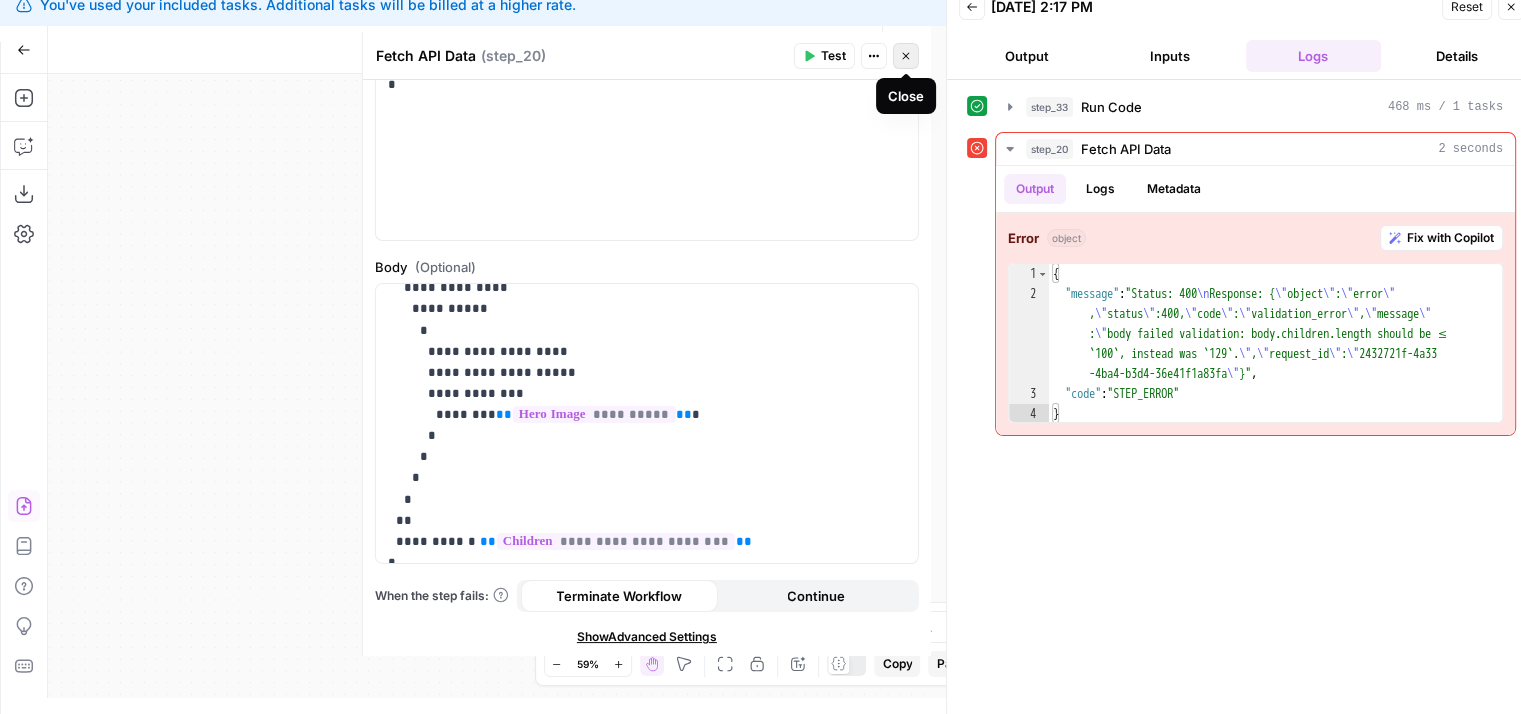 click on "Close" at bounding box center (906, 56) 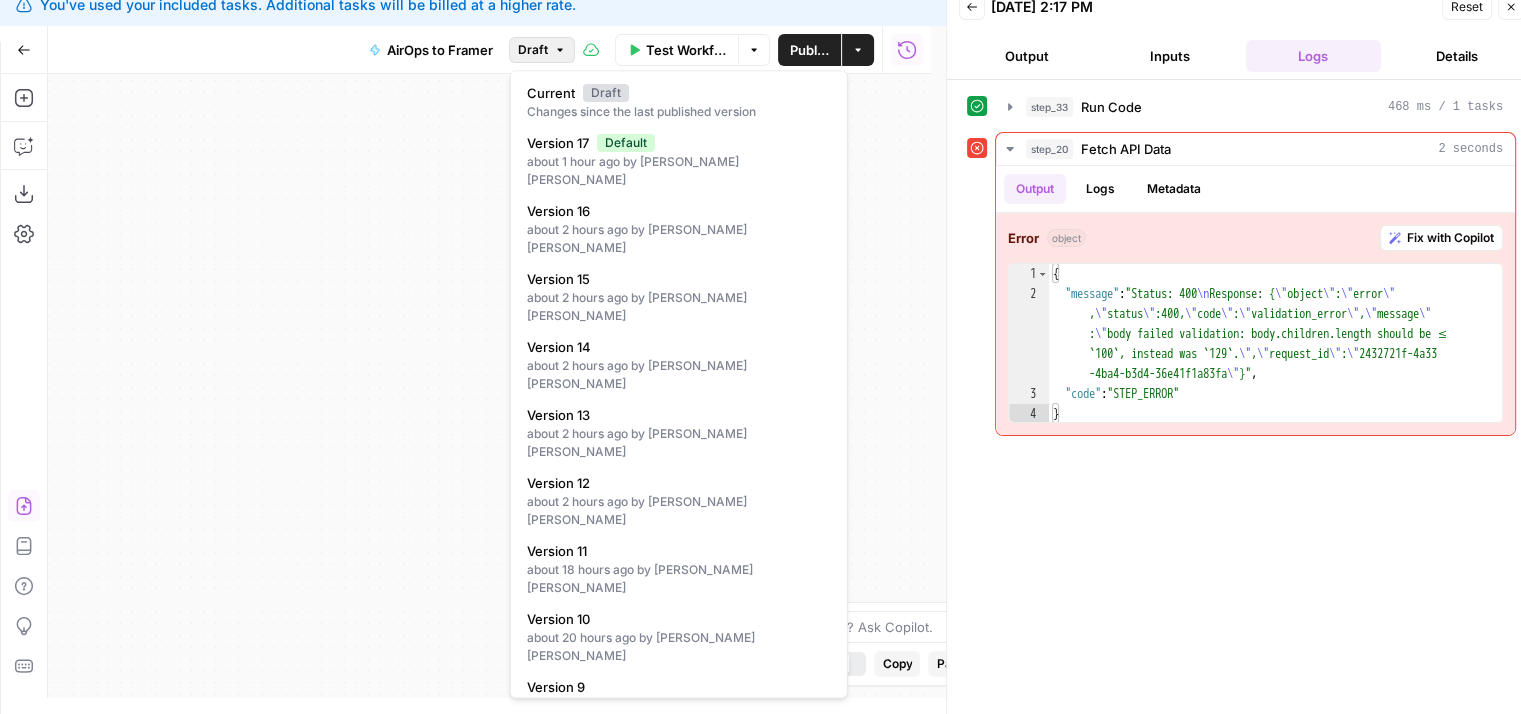 click on "Draft" at bounding box center (533, 50) 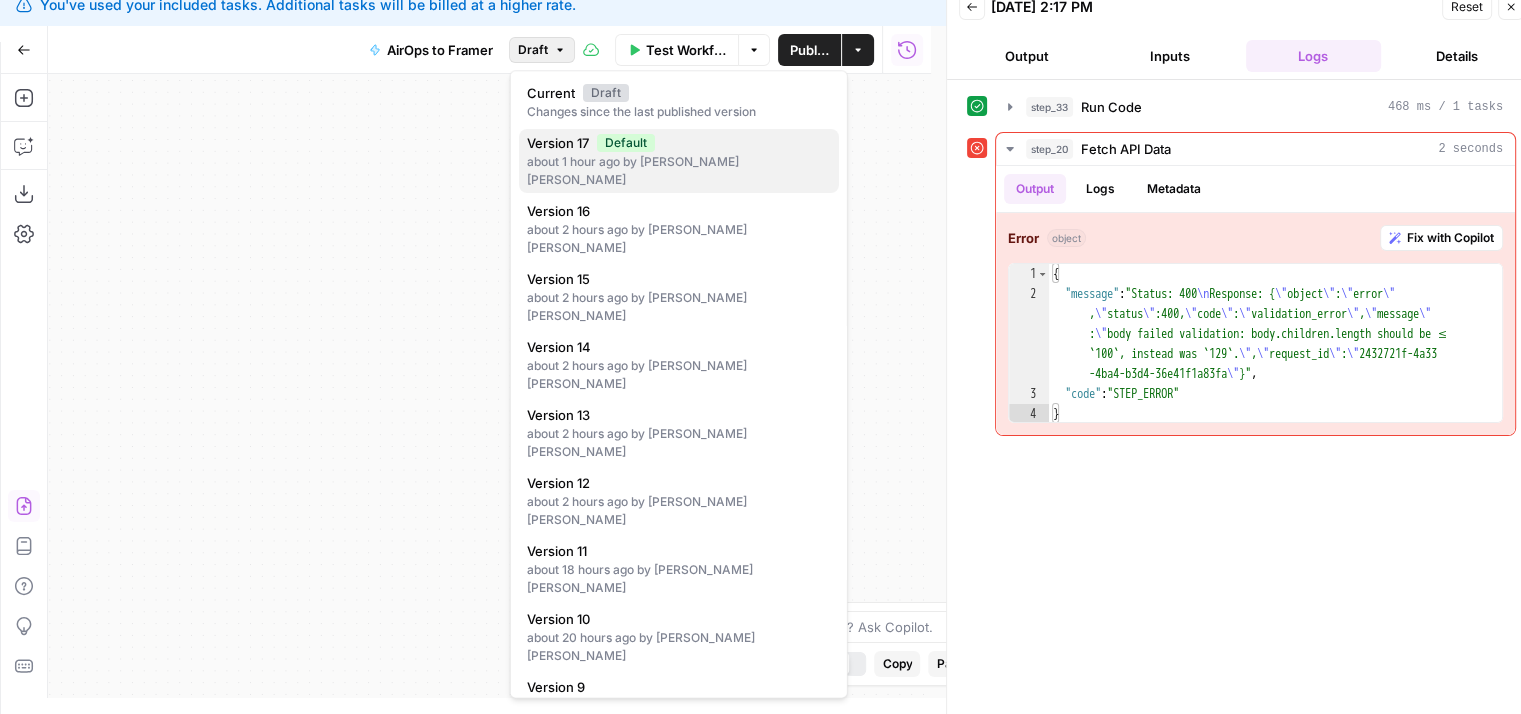 click on "about 1 hour ago
by Jo Antonette Segador" at bounding box center (679, 171) 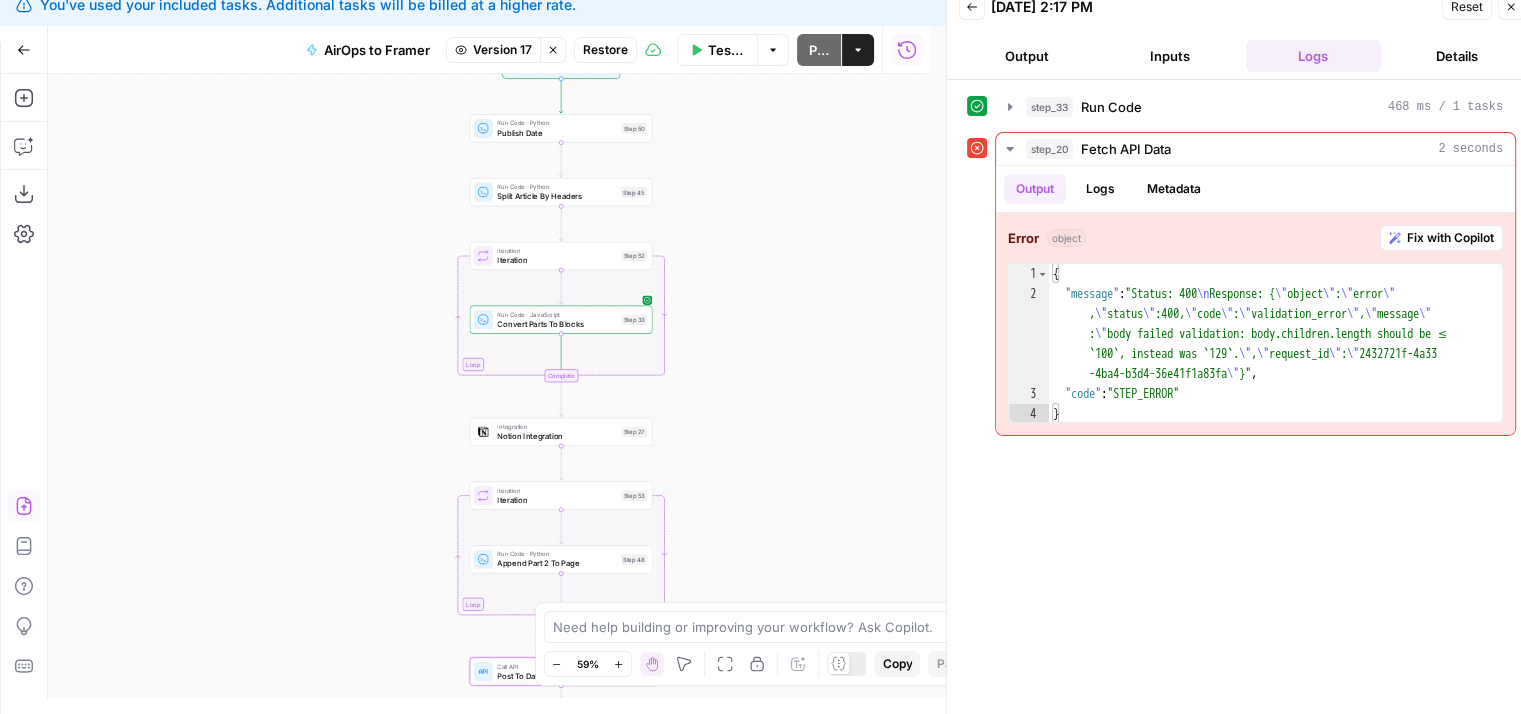 drag, startPoint x: 408, startPoint y: 313, endPoint x: 301, endPoint y: 253, distance: 122.67436 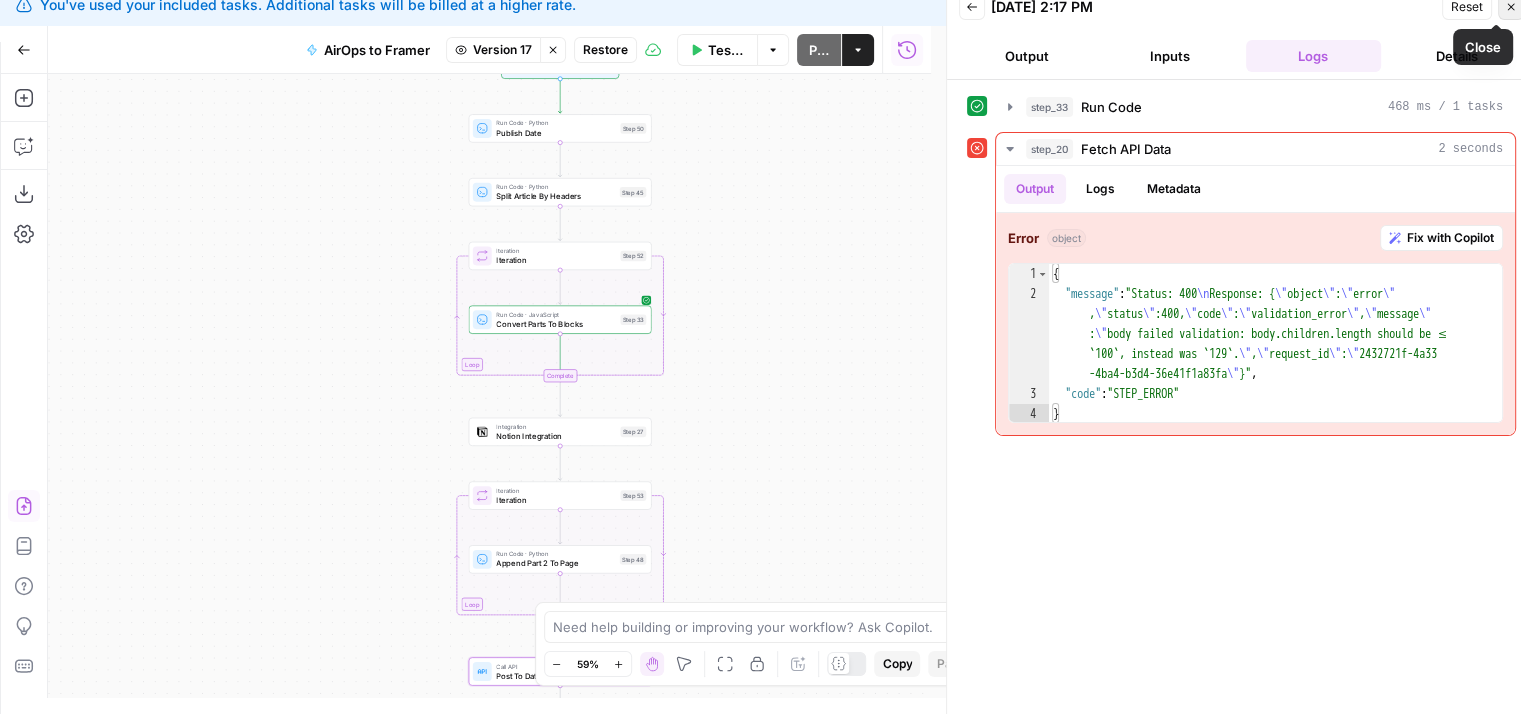 click 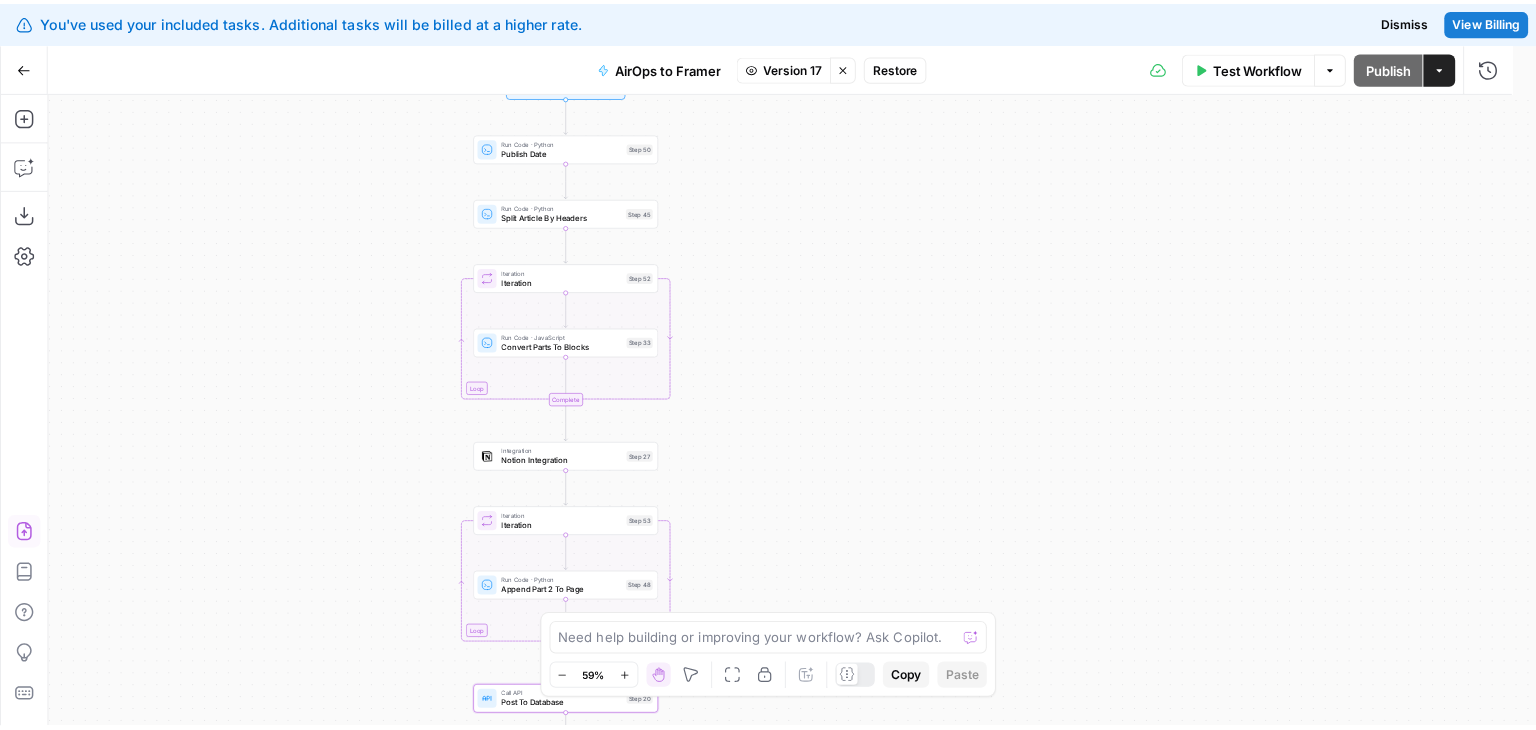 scroll, scrollTop: 0, scrollLeft: 0, axis: both 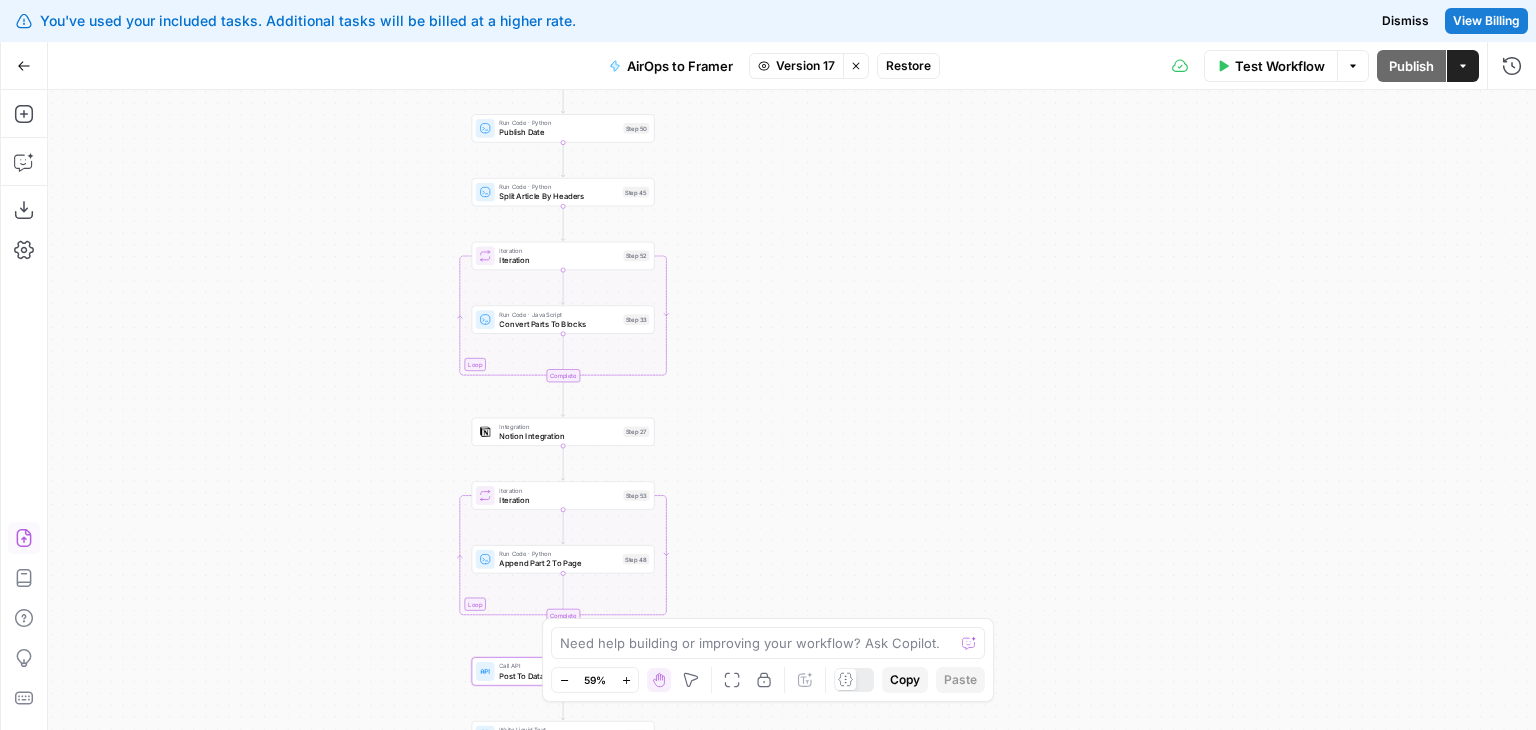 drag, startPoint x: 1046, startPoint y: 357, endPoint x: 1060, endPoint y: 298, distance: 60.63827 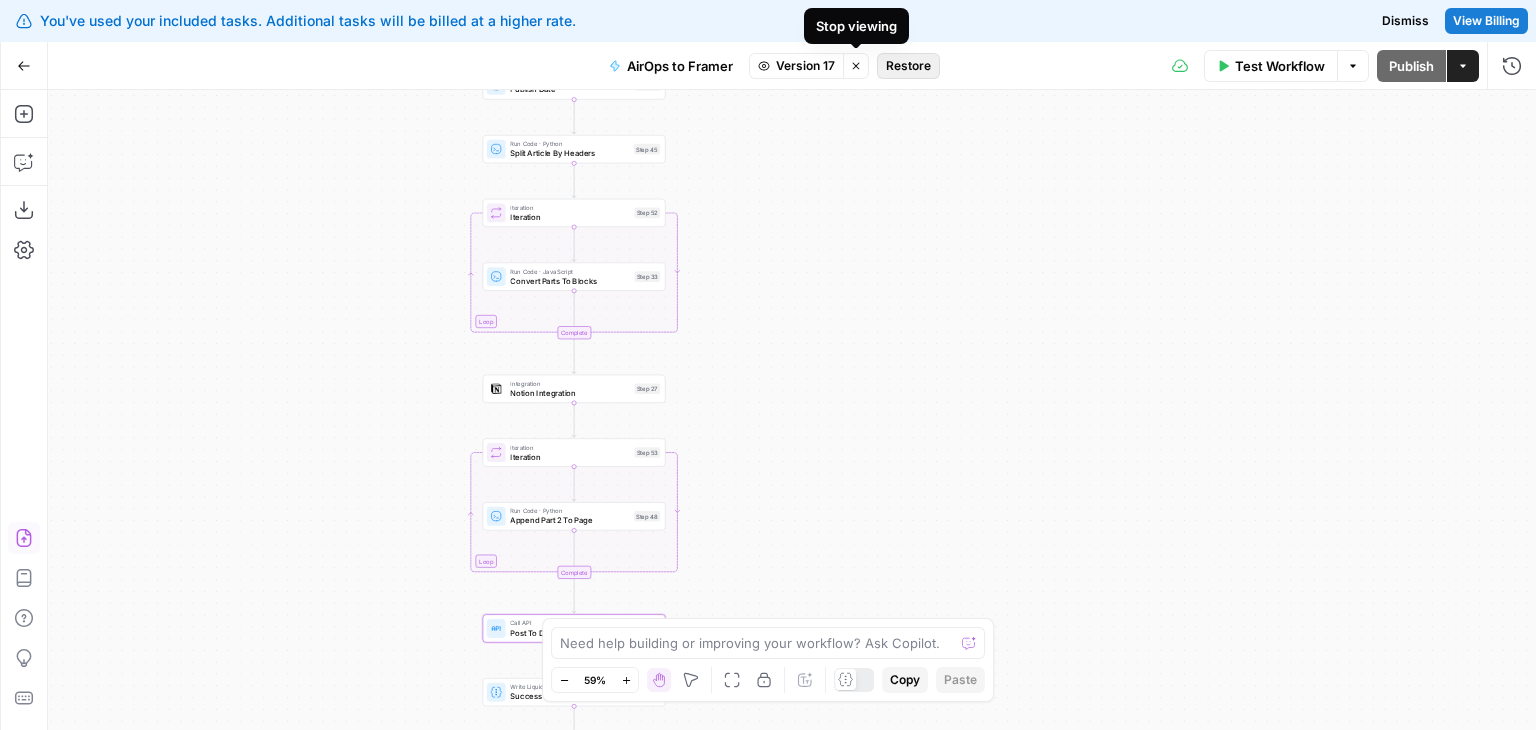 click on "Restore" at bounding box center [908, 66] 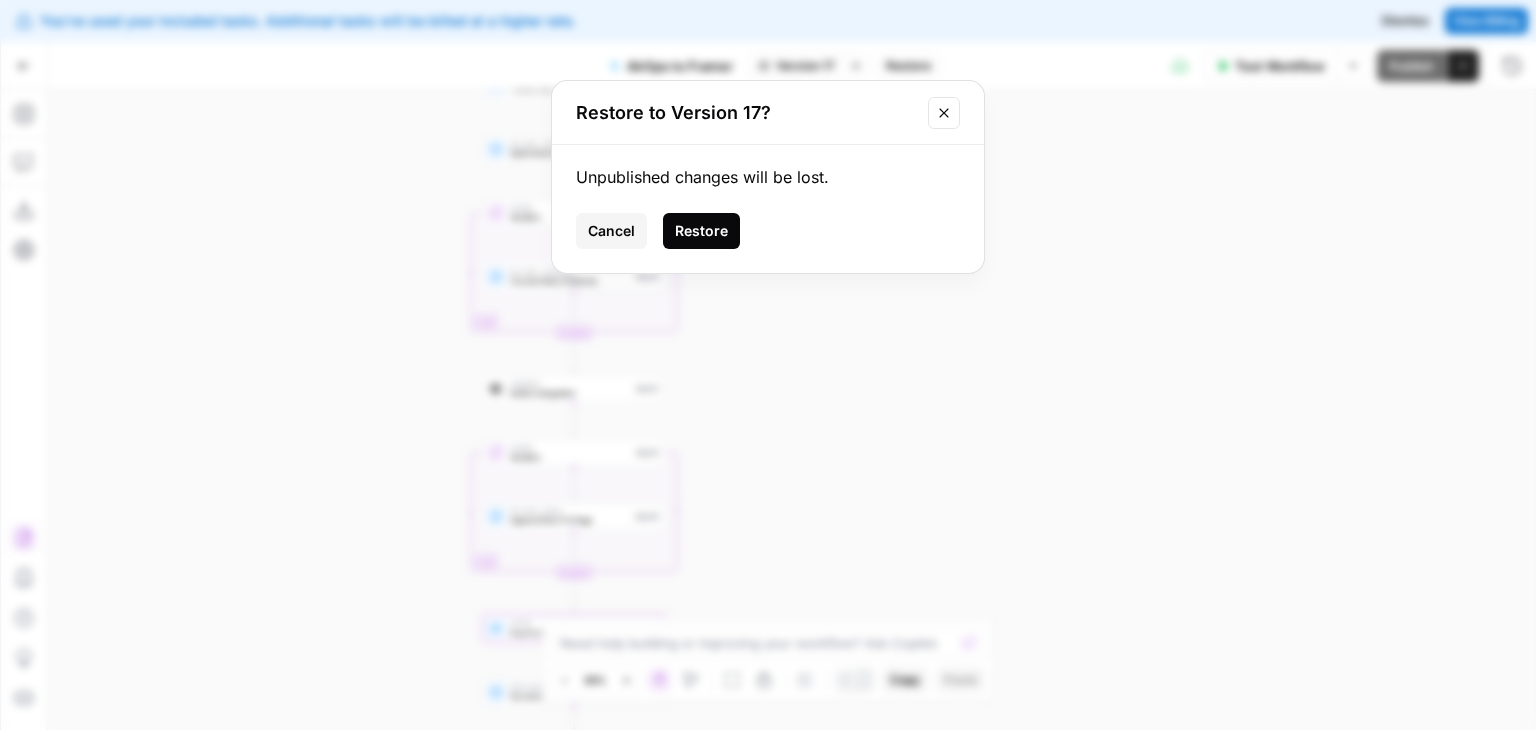 click on "Restore" at bounding box center [701, 231] 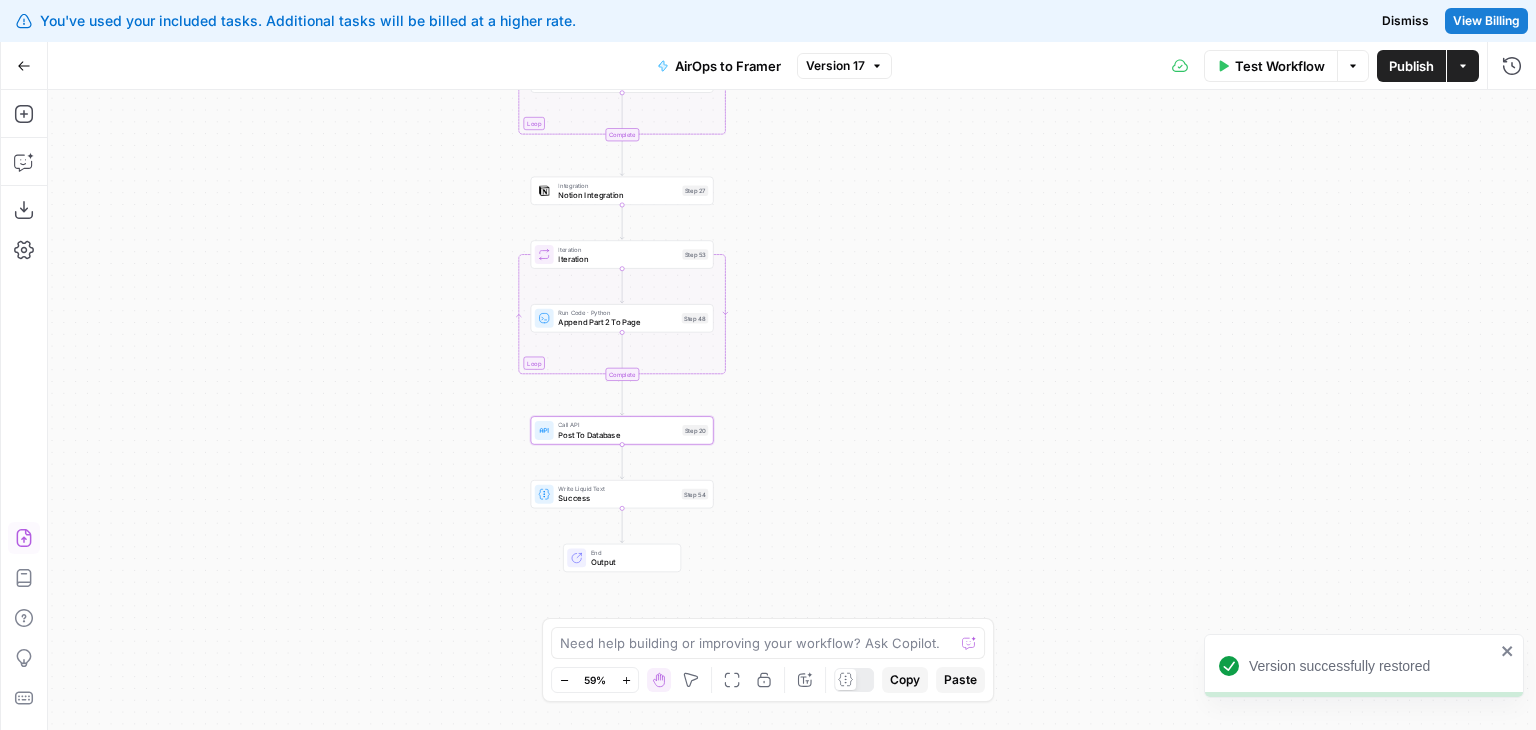 drag, startPoint x: 792, startPoint y: 371, endPoint x: 841, endPoint y: 170, distance: 206.88644 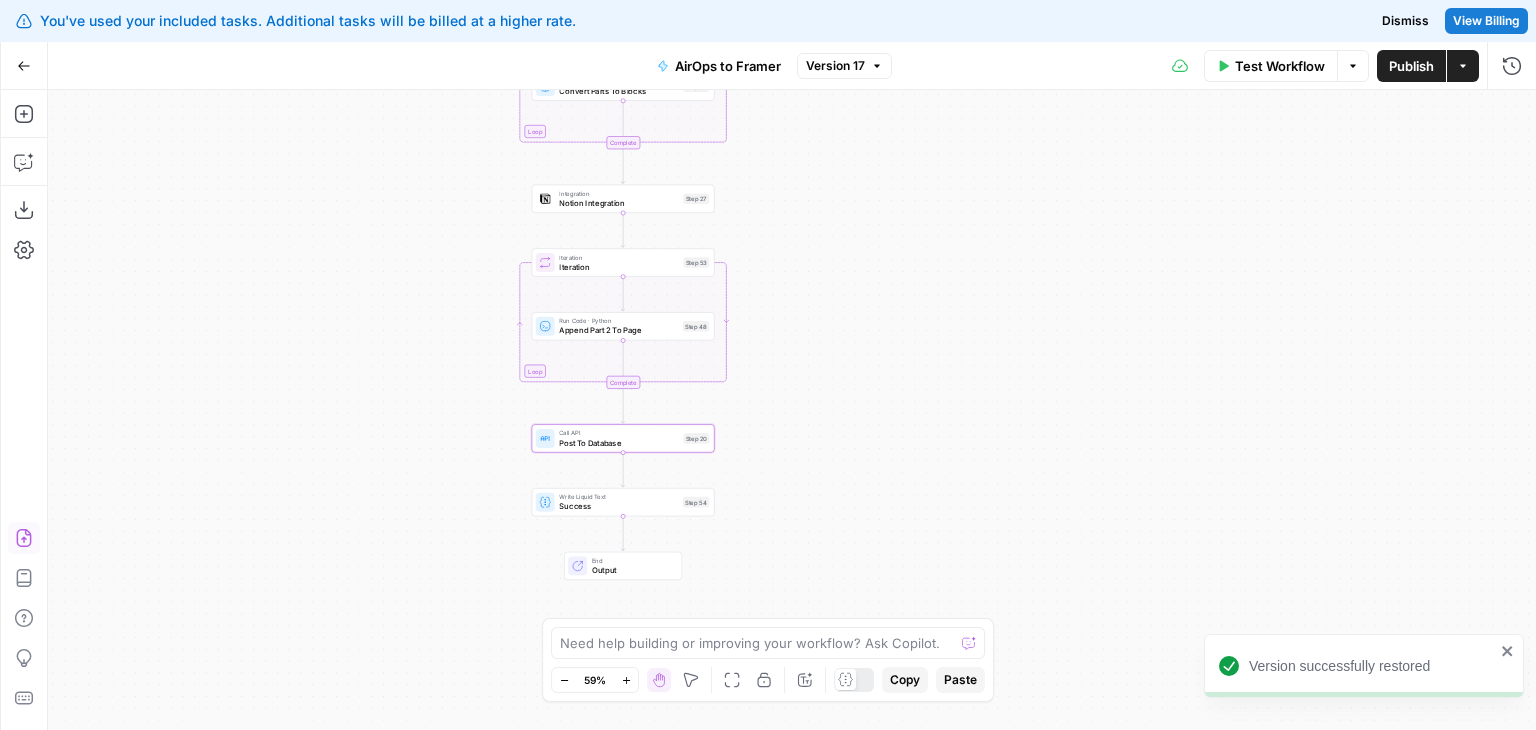 drag, startPoint x: 841, startPoint y: 170, endPoint x: 828, endPoint y: 469, distance: 299.28247 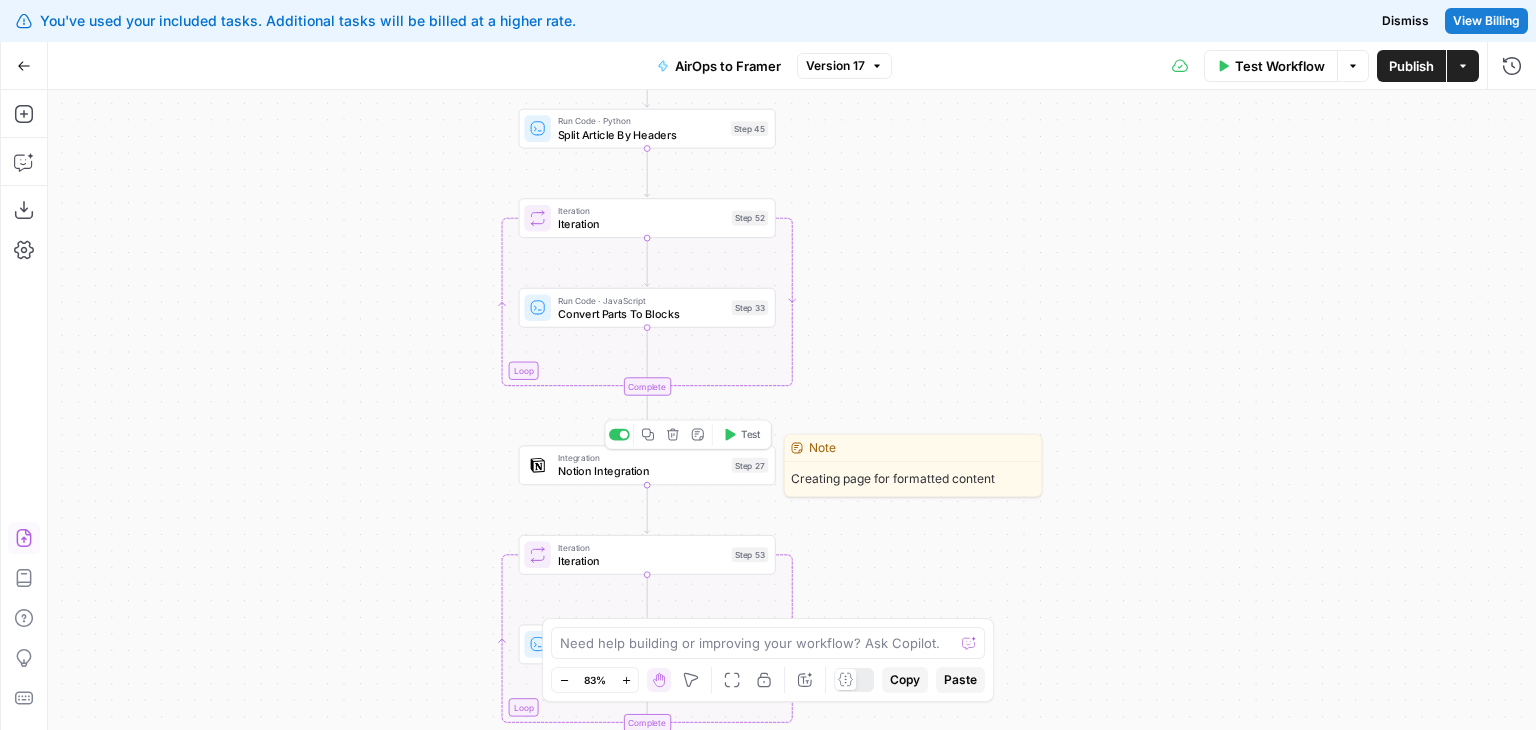 click on "Notion Integration" at bounding box center [642, 471] 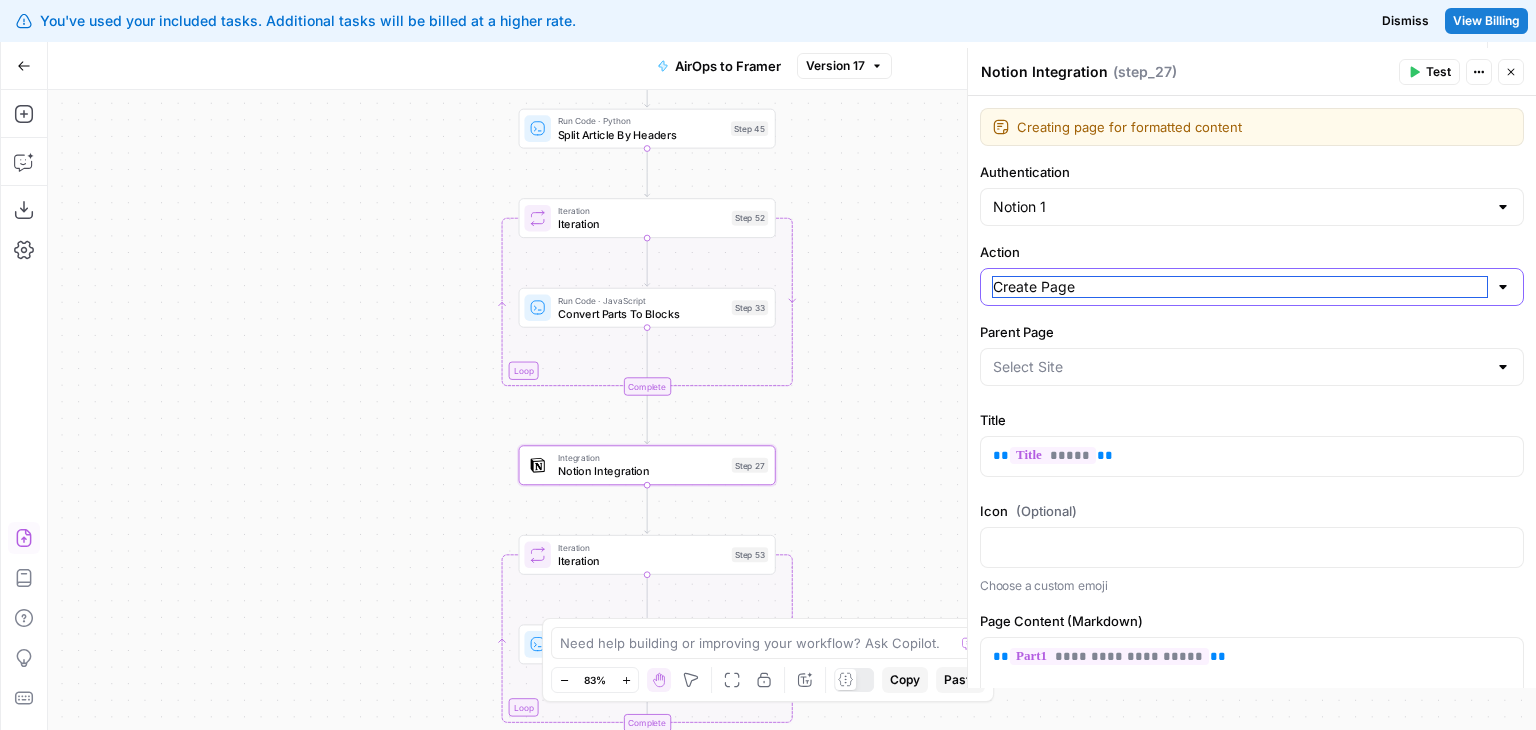 type 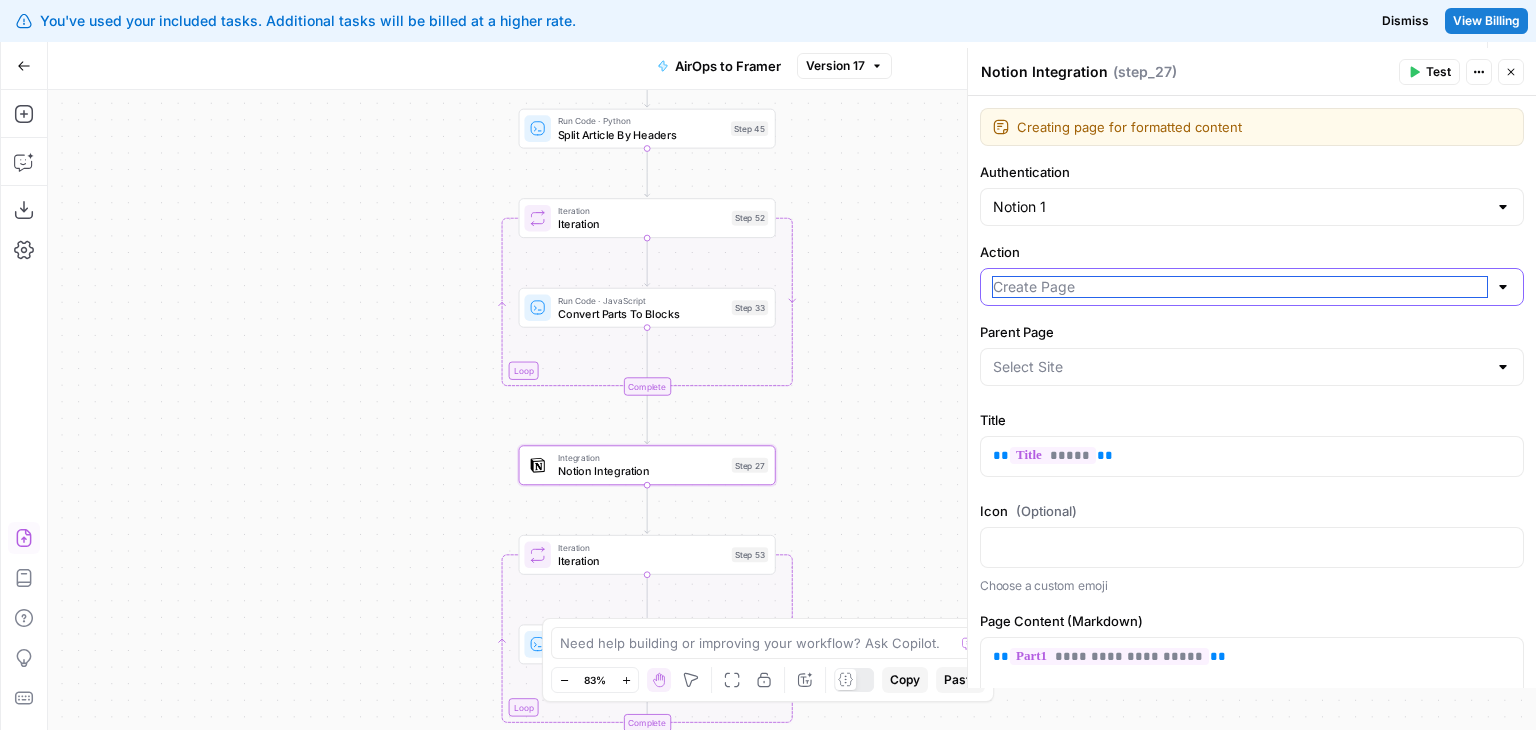 click on "Action" at bounding box center (1240, 287) 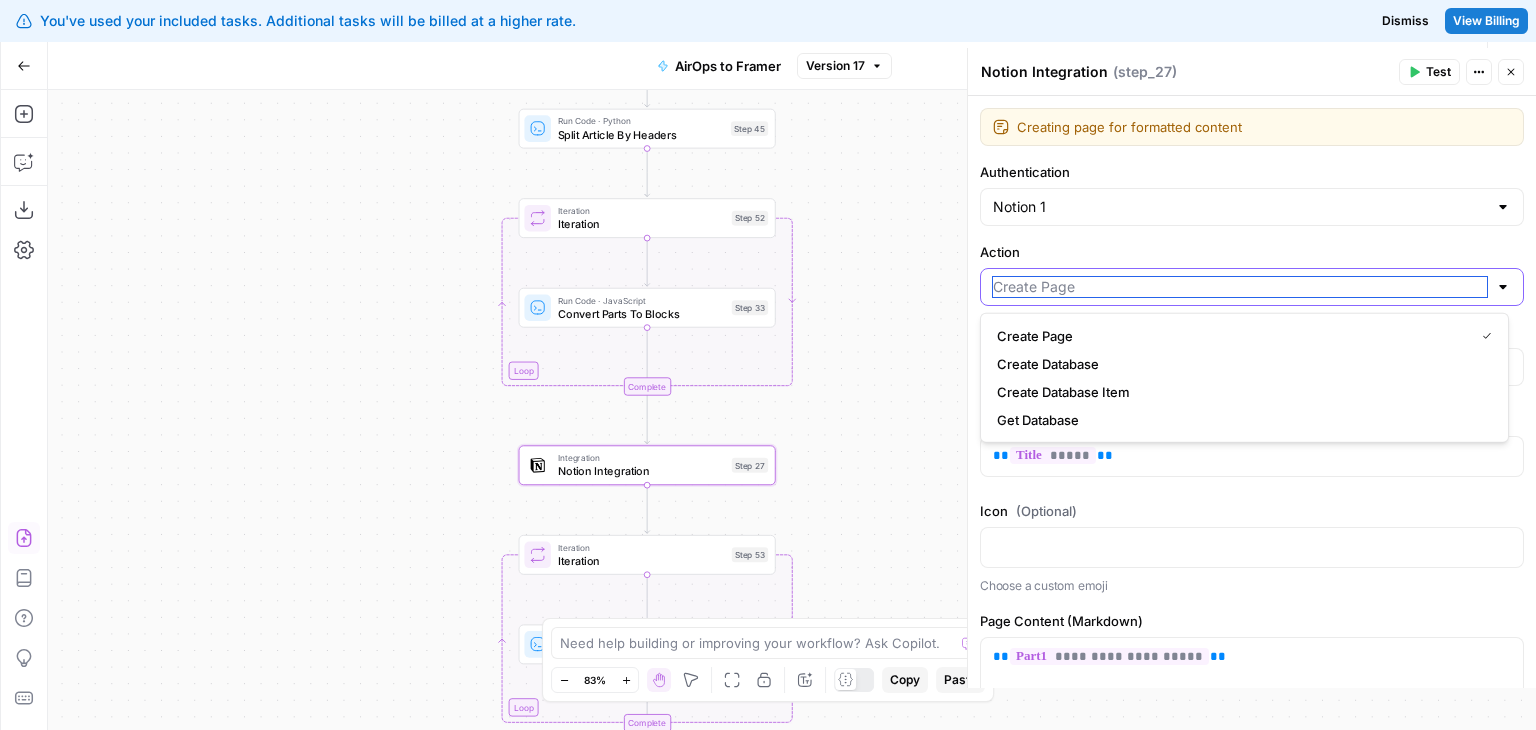 type on "Butterflowy Blogs" 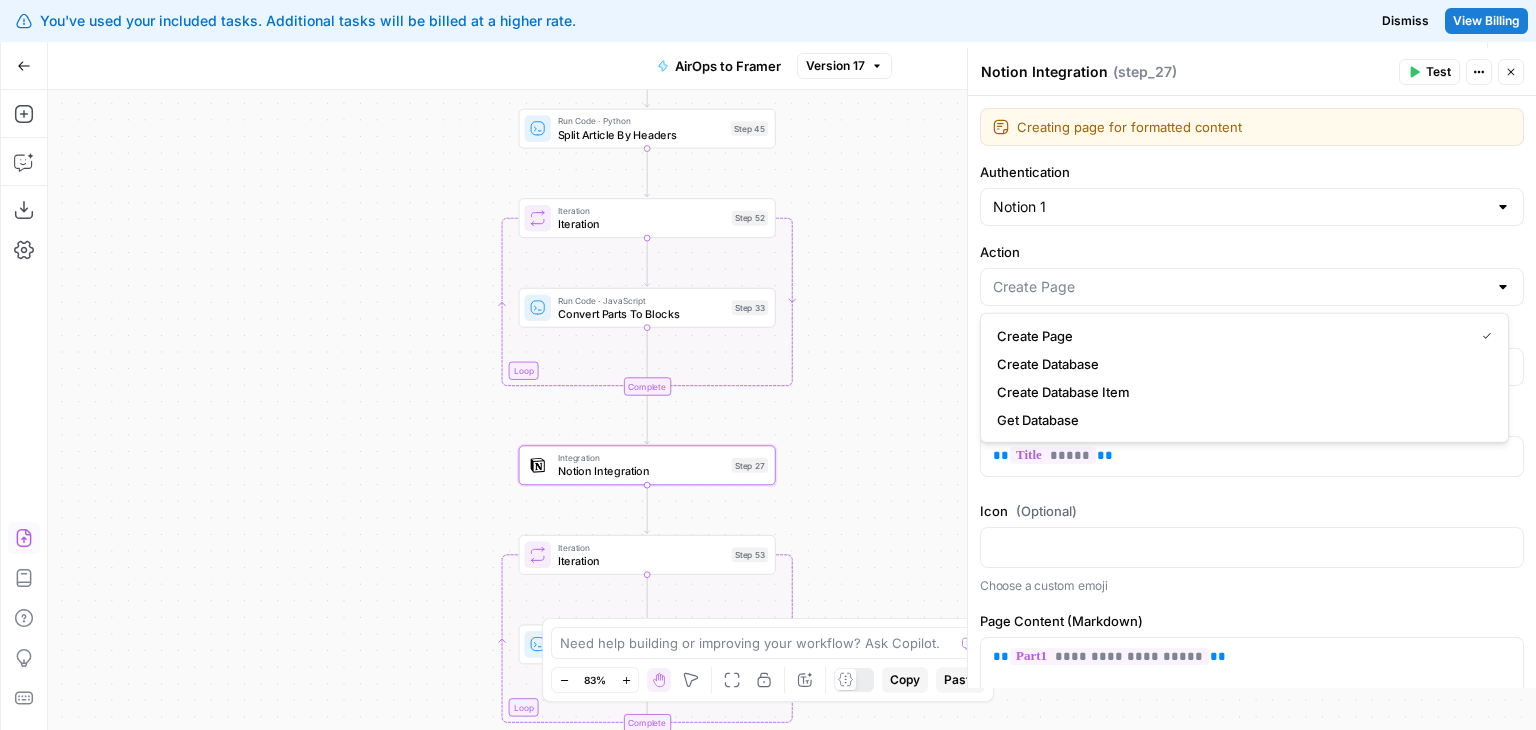type on "Create Page" 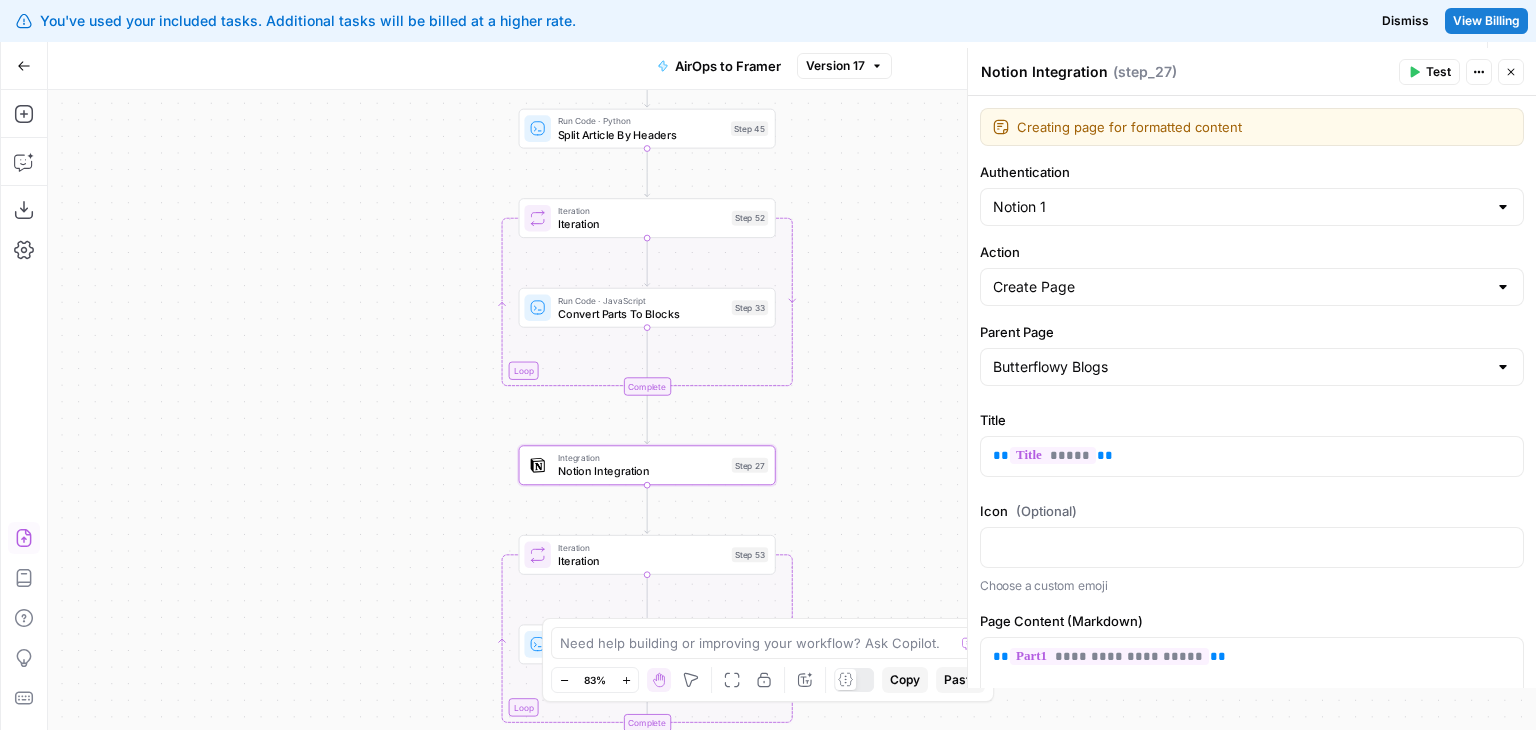 drag, startPoint x: 783, startPoint y: 431, endPoint x: 848, endPoint y: 357, distance: 98.49365 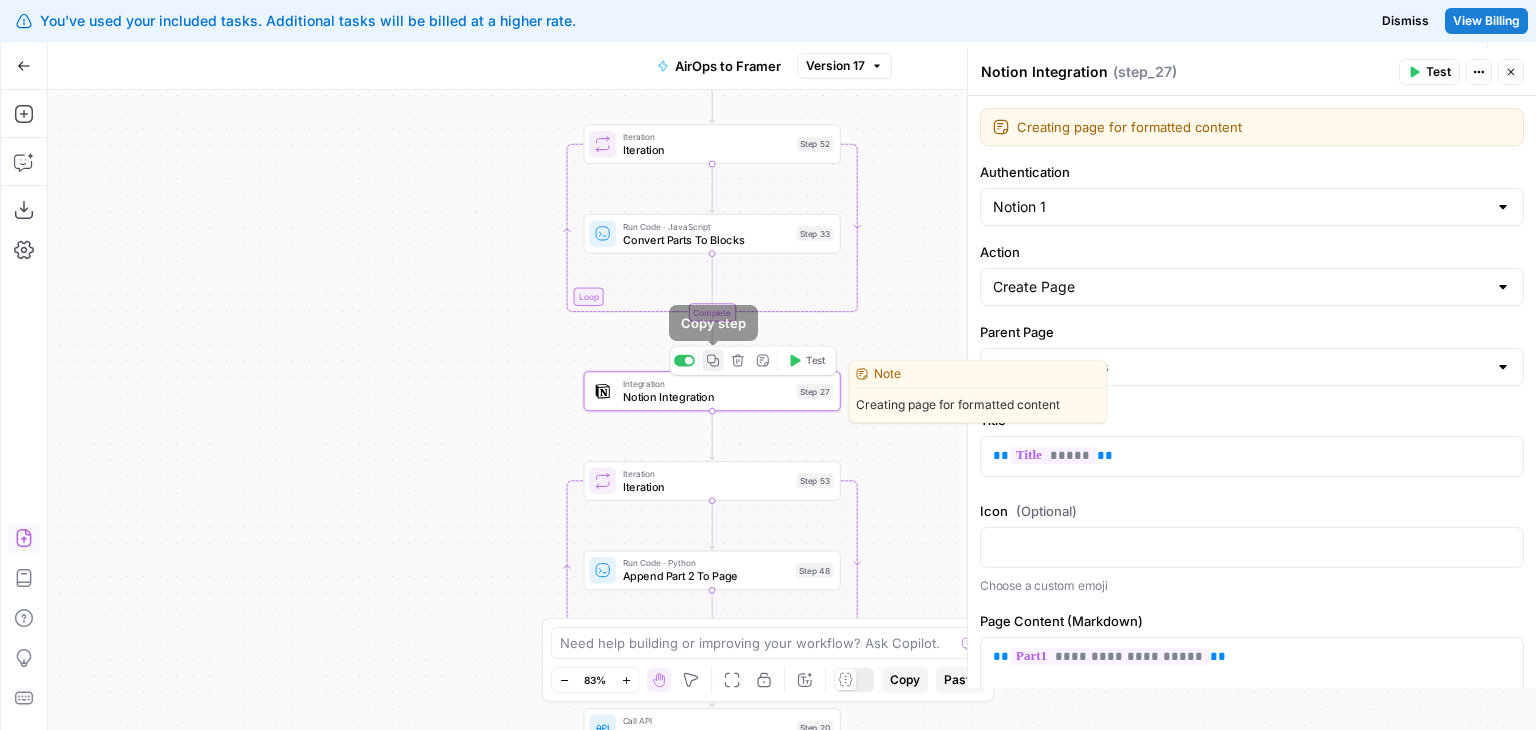click 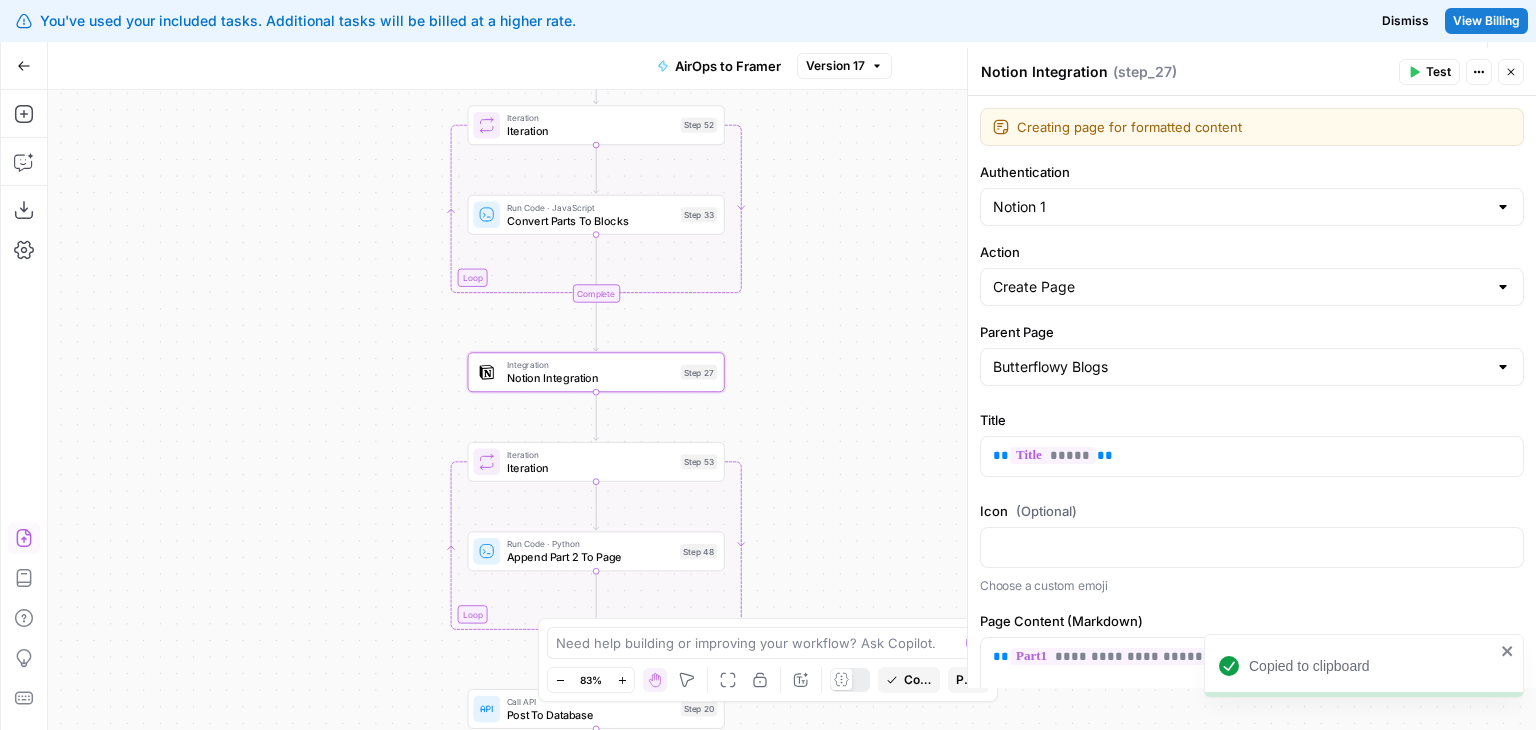 drag, startPoint x: 447, startPoint y: 365, endPoint x: 255, endPoint y: 314, distance: 198.658 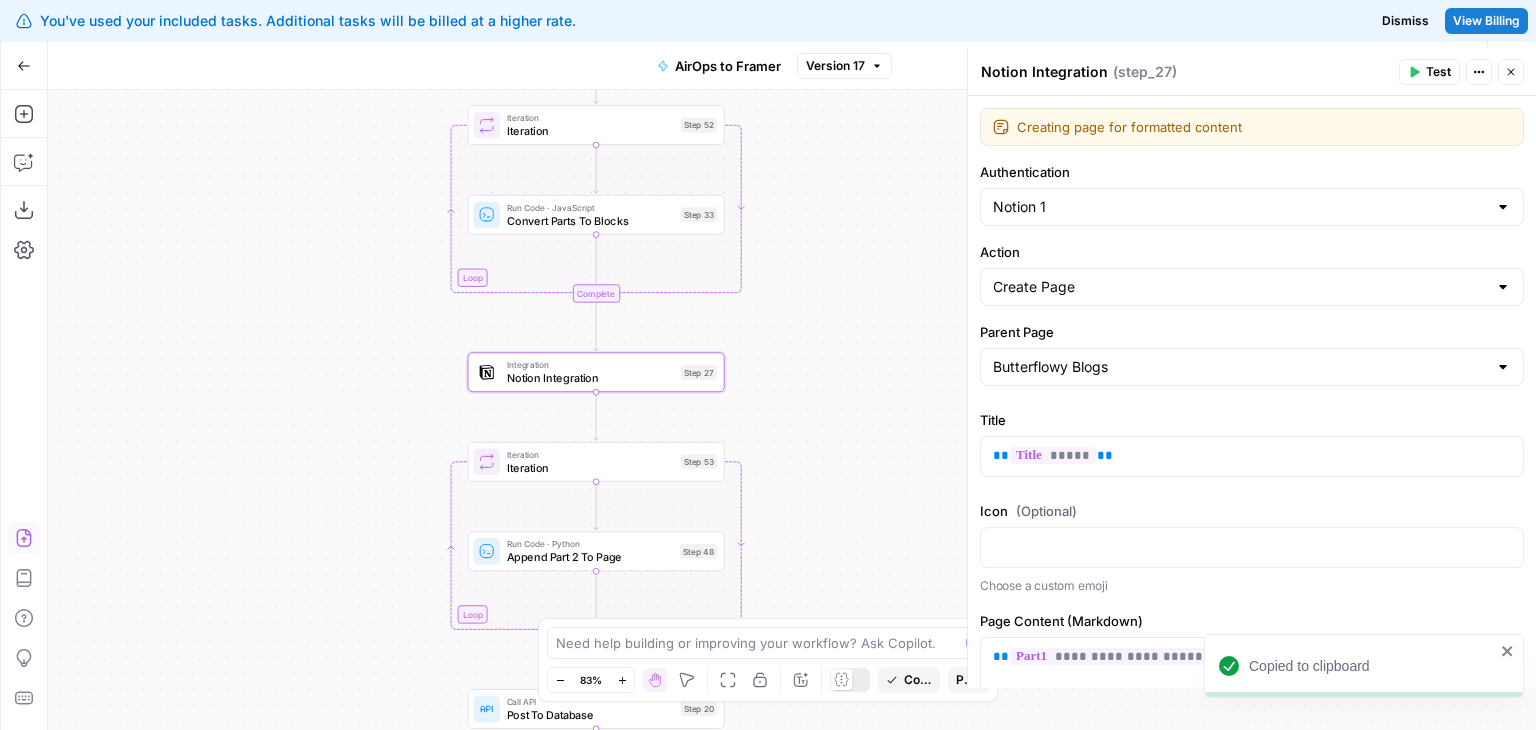 click on "Workflow Set Inputs Inputs Run Code · Python Publish Date Step 50 Run Code · Python Split Article By Headers Step 45 Loop Iteration Iteration Step 52 Run Code · JavaScript Convert Parts To Blocks Step 33 Complete Integration Notion Integration Step 27 Loop Iteration Iteration Step 53 Run Code · Python Append Part 2 To Page Step 48 Complete Call API Post To Database Step 20 Write Liquid Text Success Step 54 End Output" at bounding box center (792, 410) 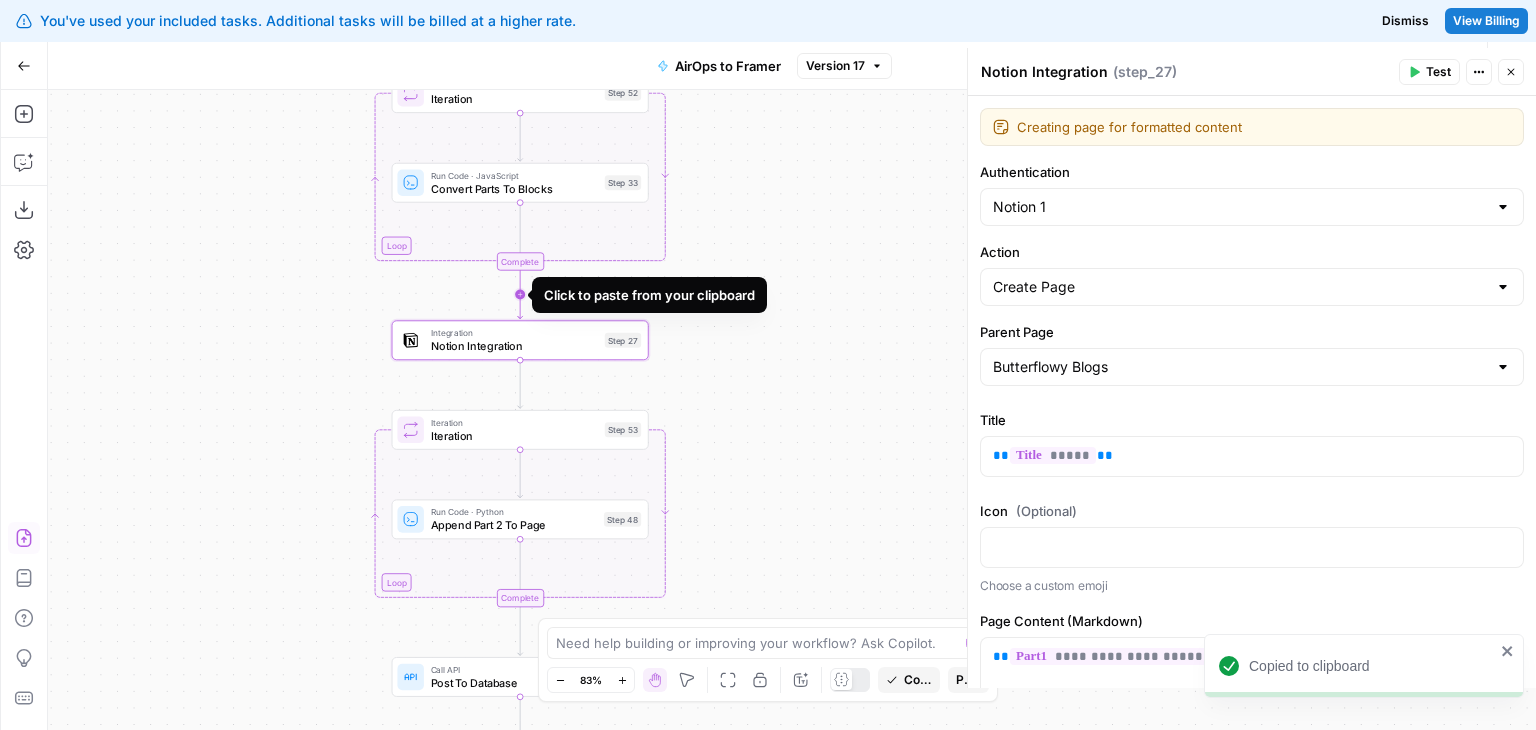 click 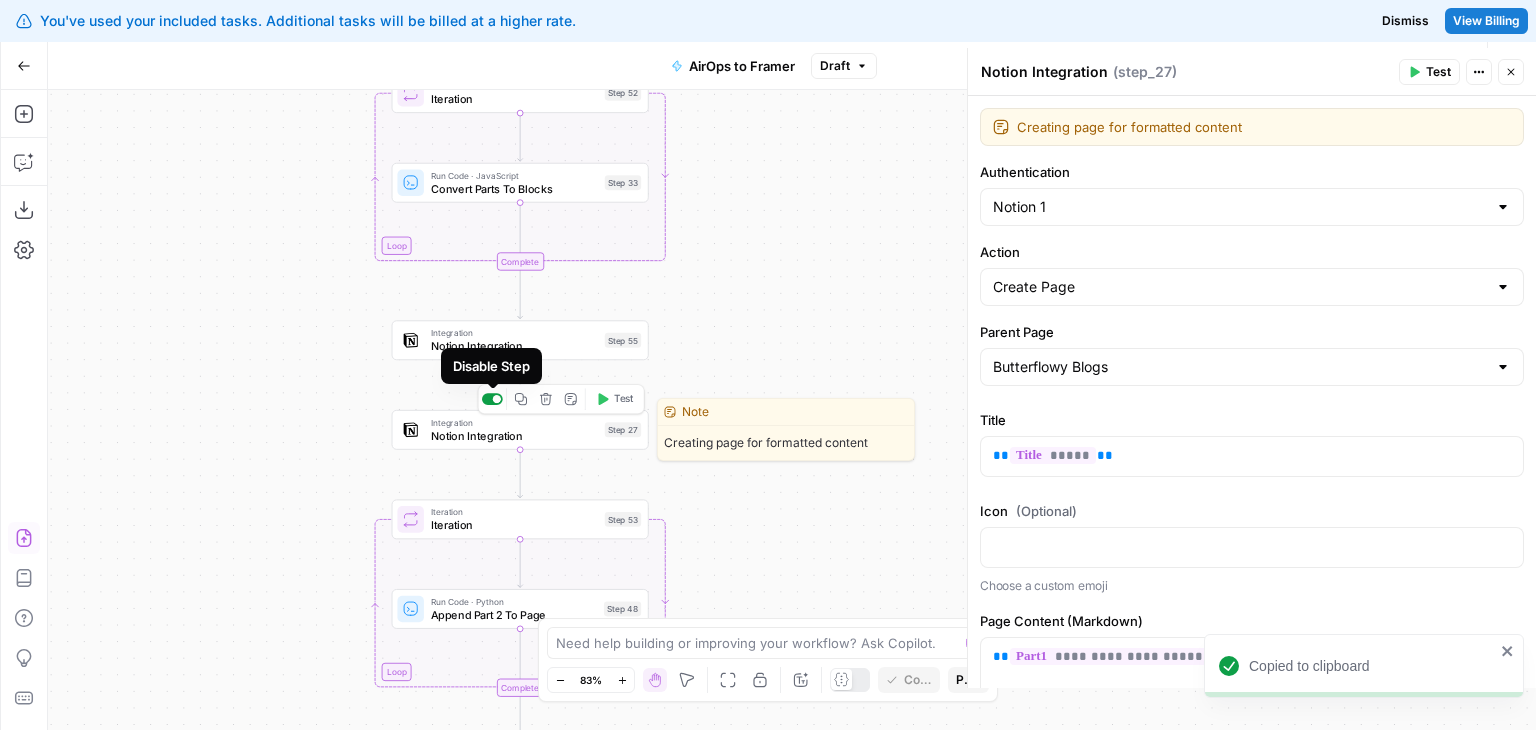 click at bounding box center [492, 399] 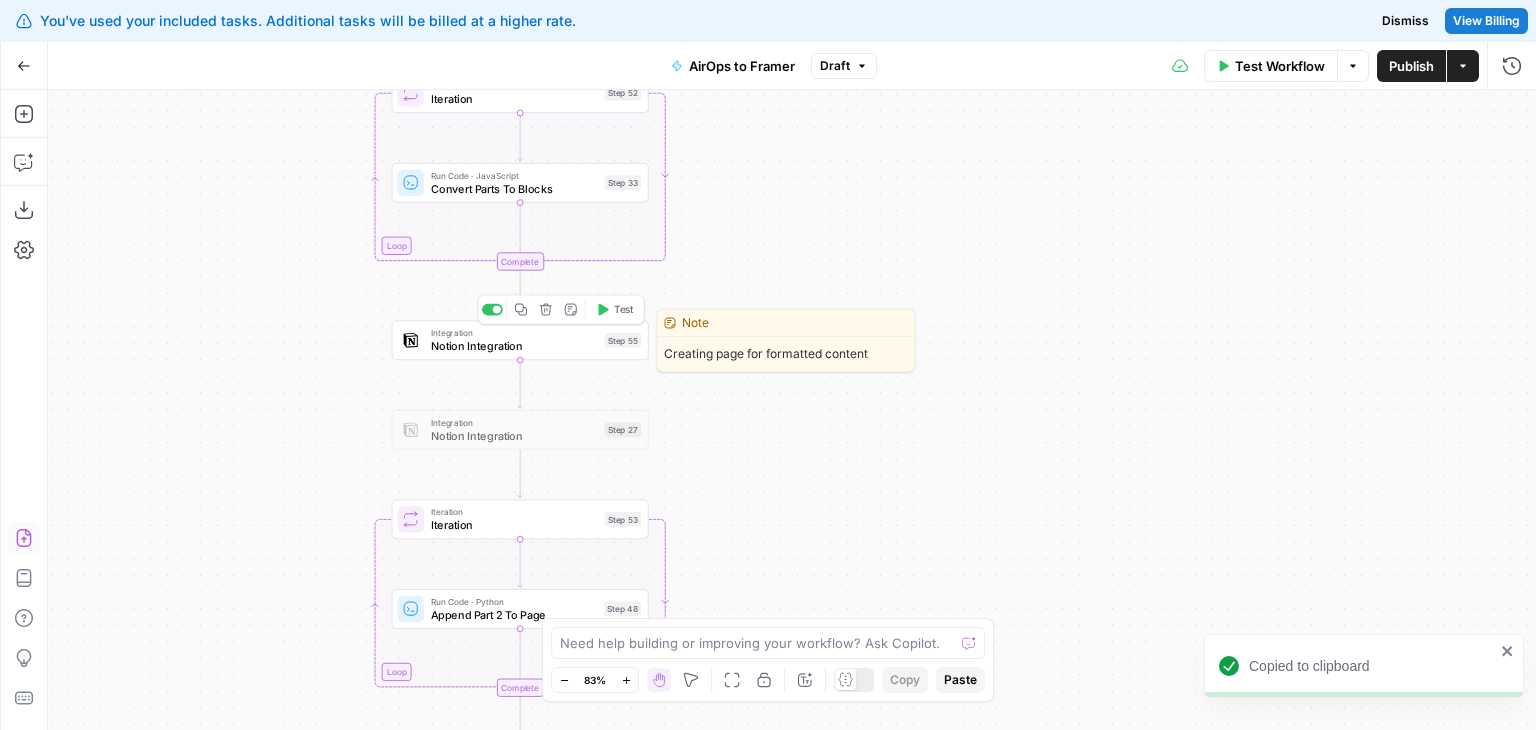 click on "Integration Notion Integration Step 55 Copy step Delete step Edit Note Test" at bounding box center [520, 340] 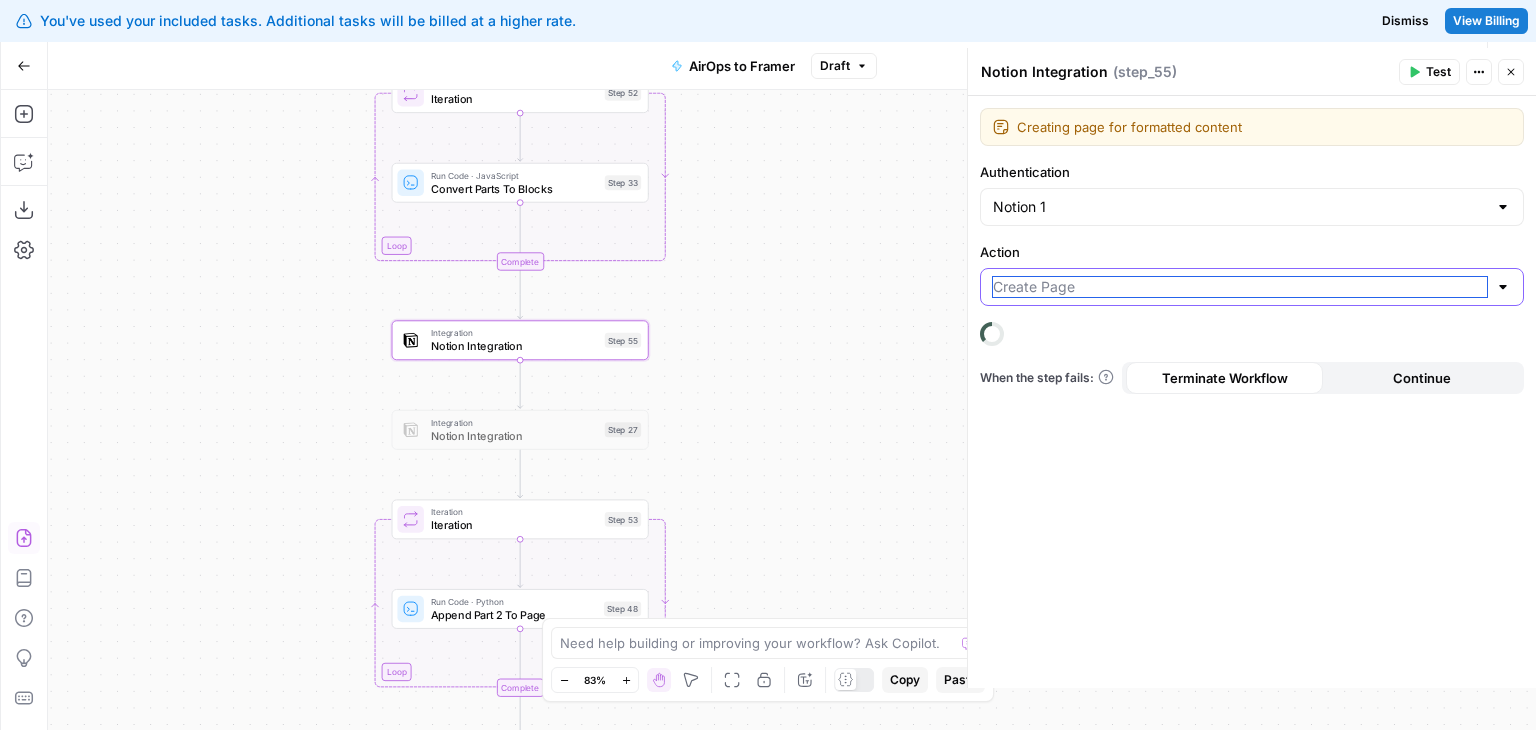 click on "Action" at bounding box center [1240, 287] 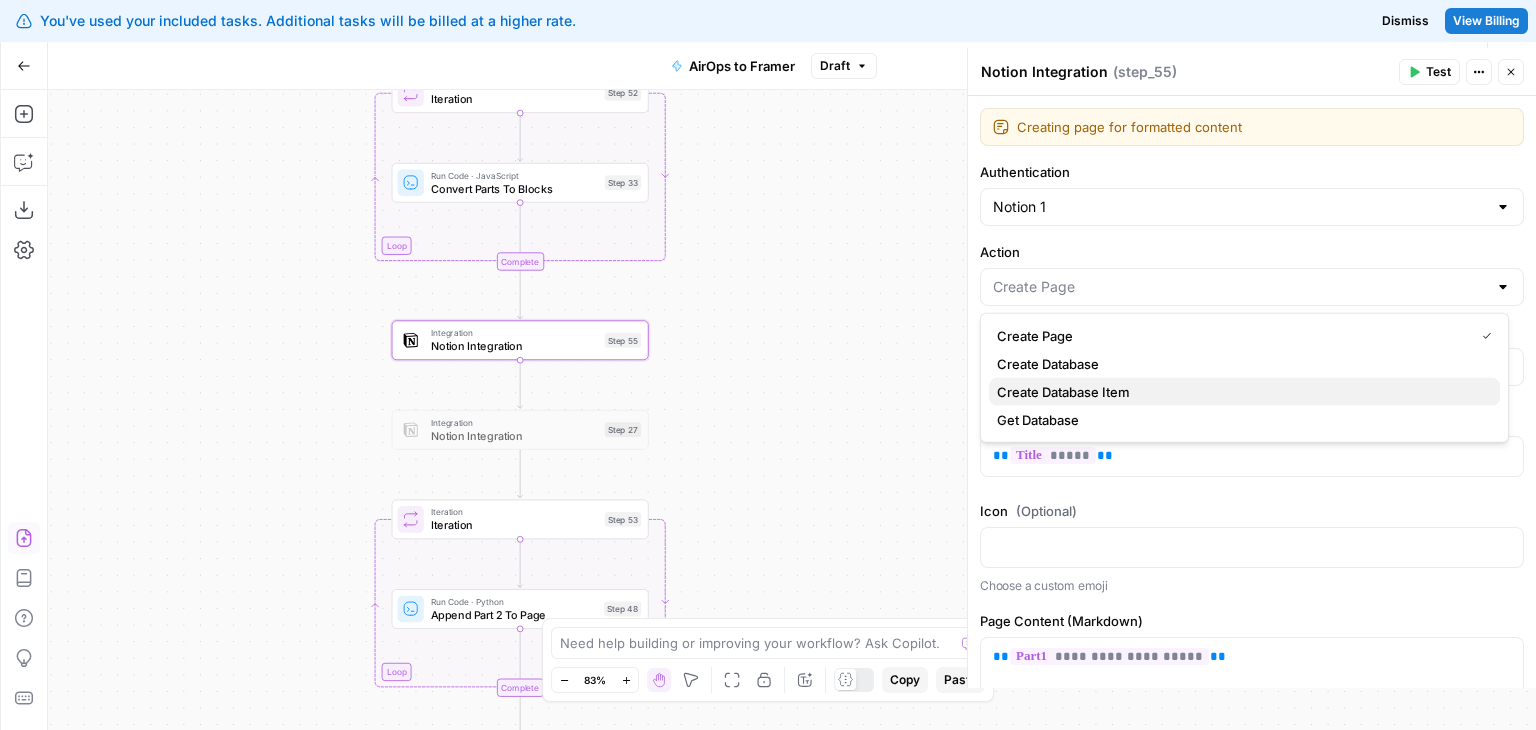 click on "Create Database Item" at bounding box center [1063, 392] 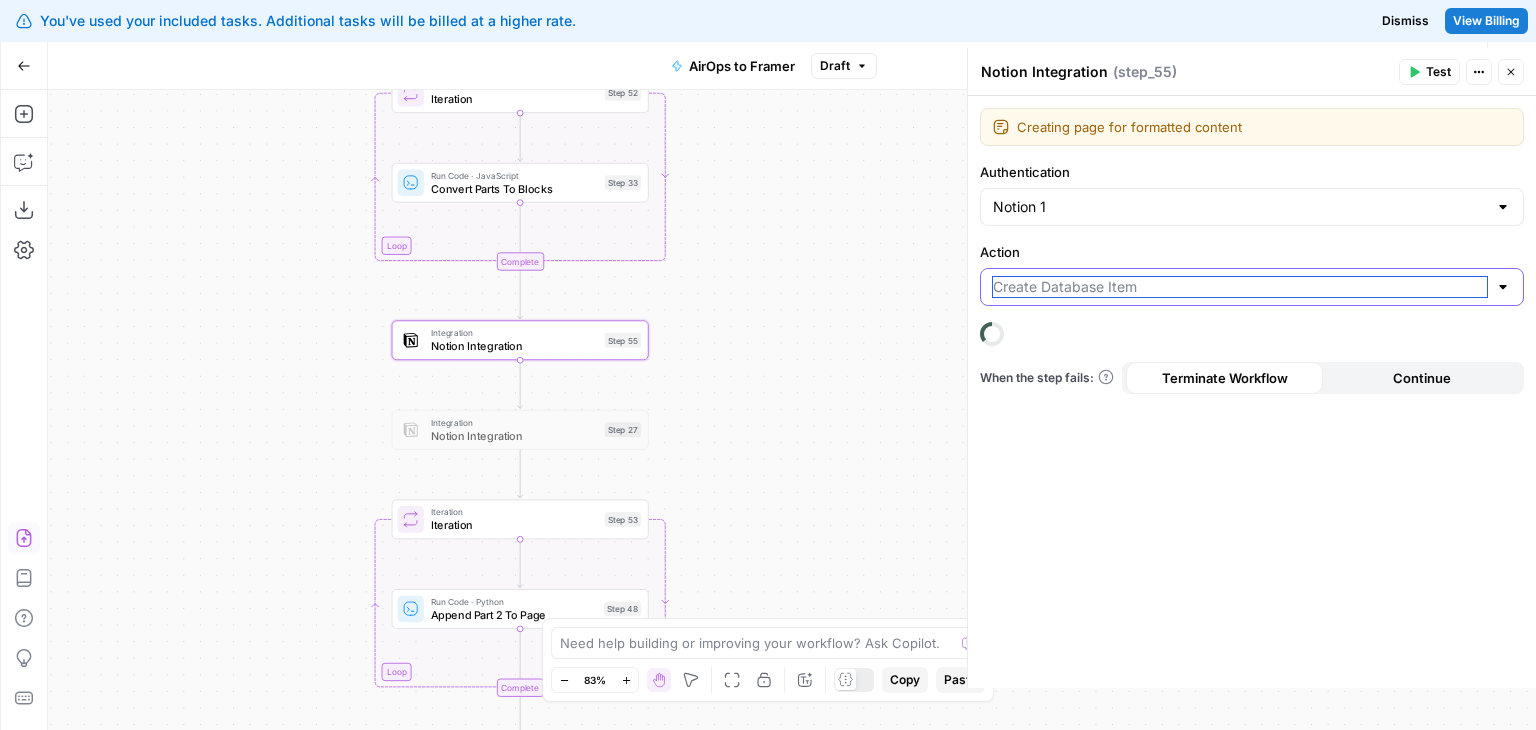 click on "Action" at bounding box center (1240, 287) 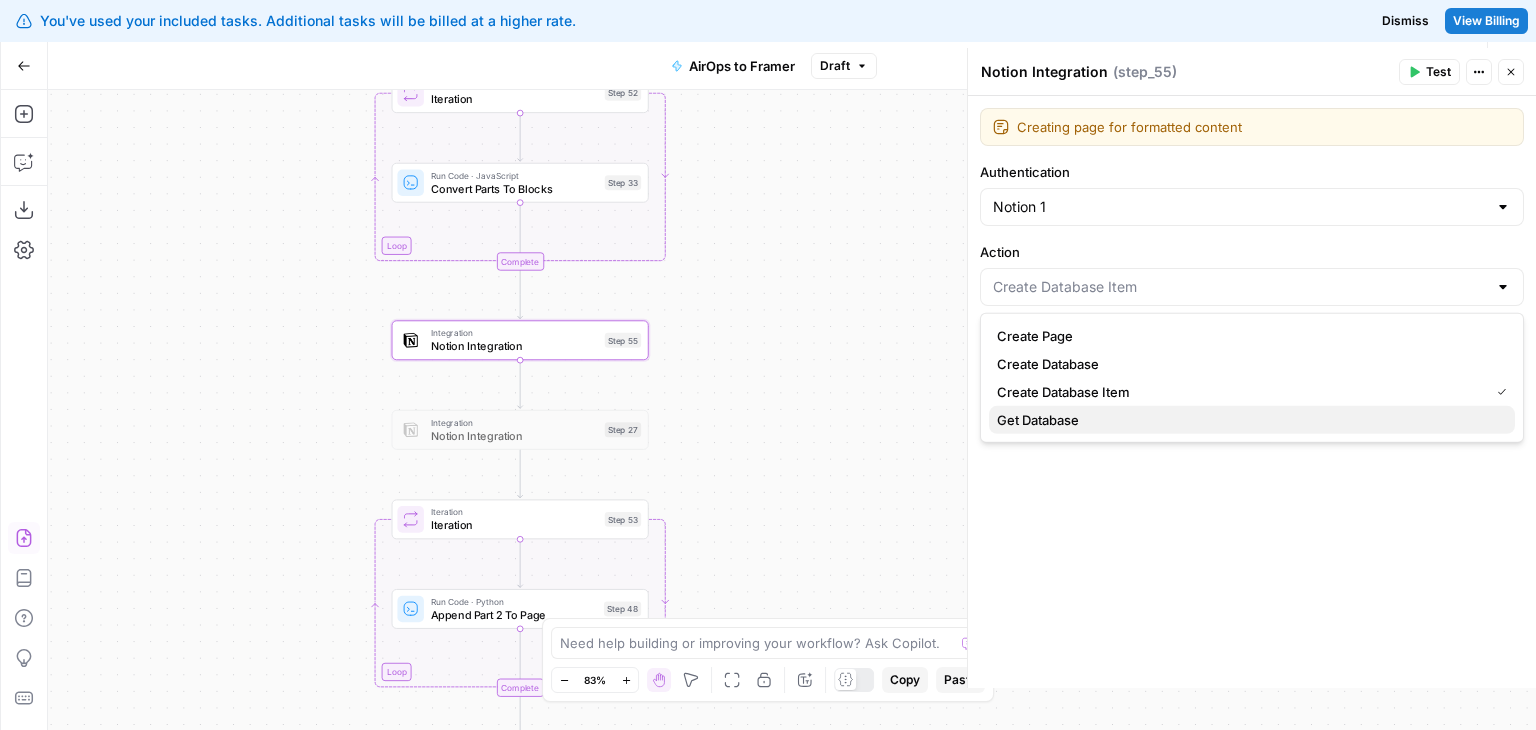 click on "Get Database" at bounding box center [1038, 420] 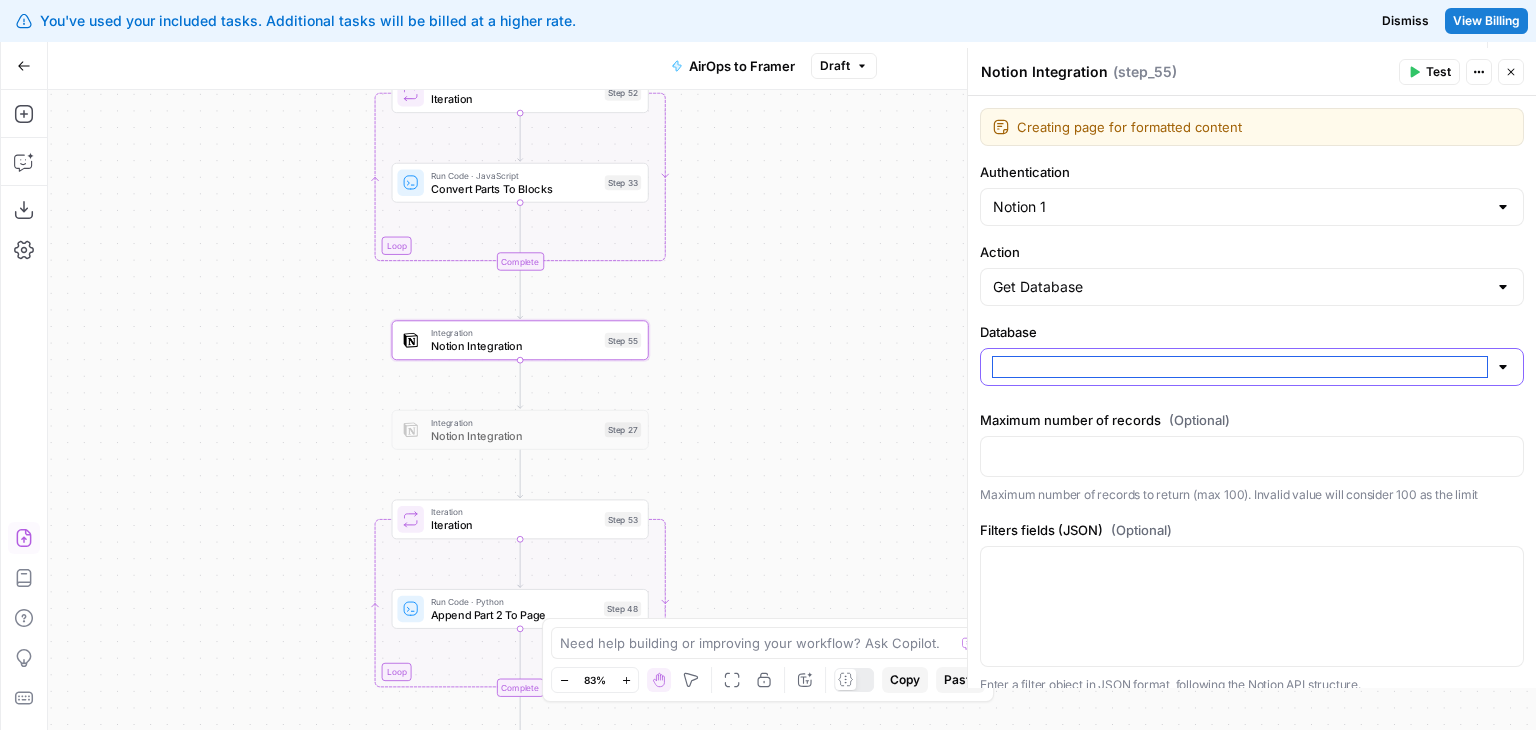 click on "Database" at bounding box center [1240, 367] 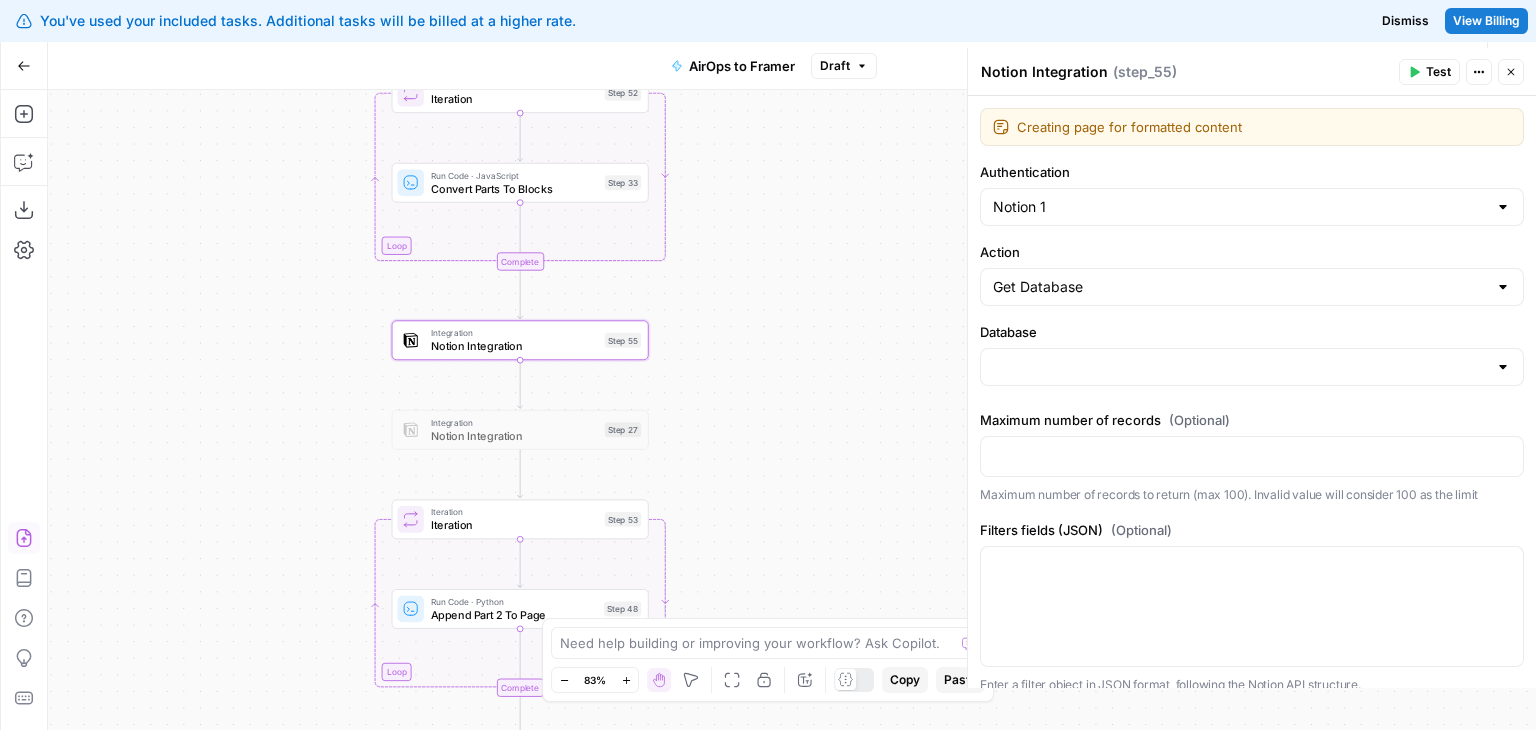 click on "Database" at bounding box center [1252, 332] 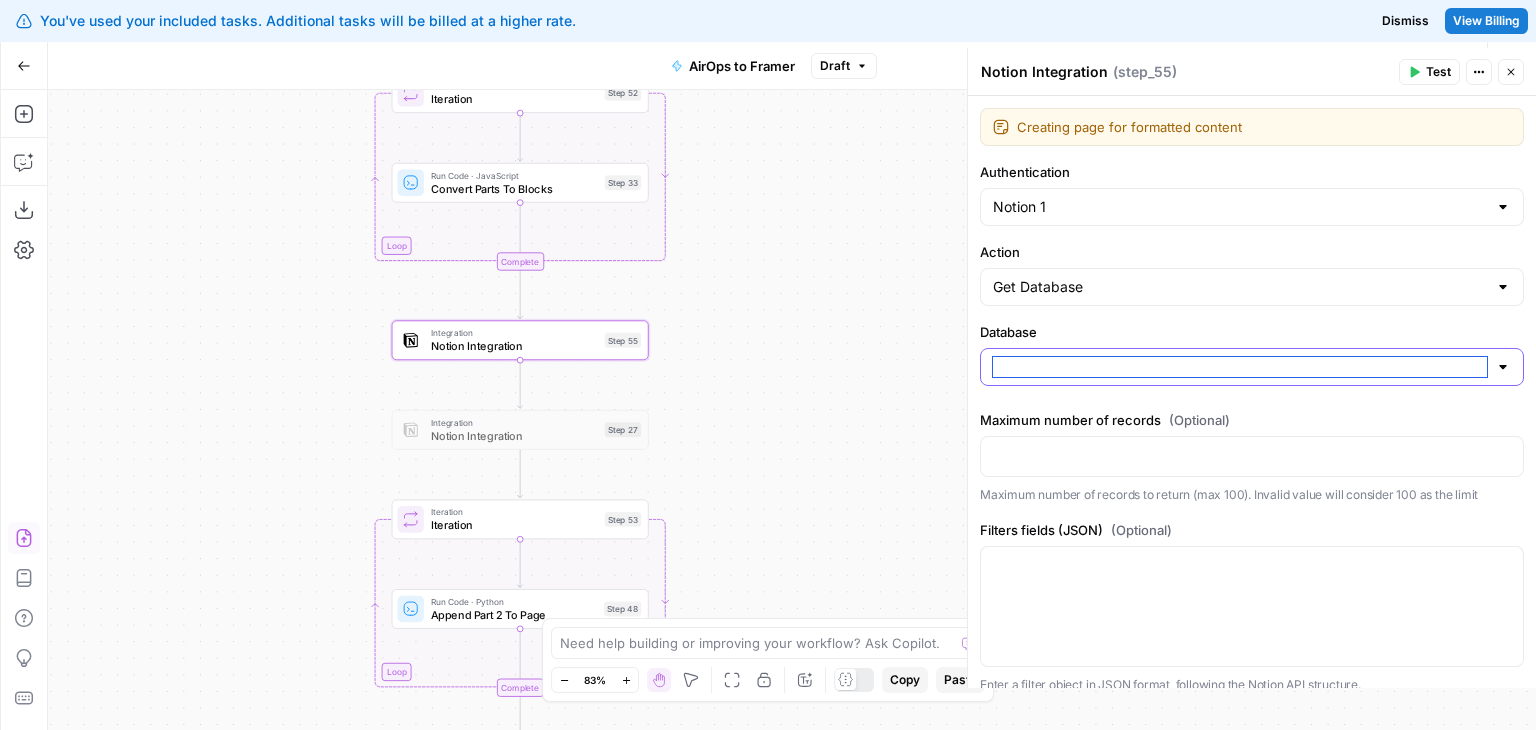 click on "Database" at bounding box center (1240, 367) 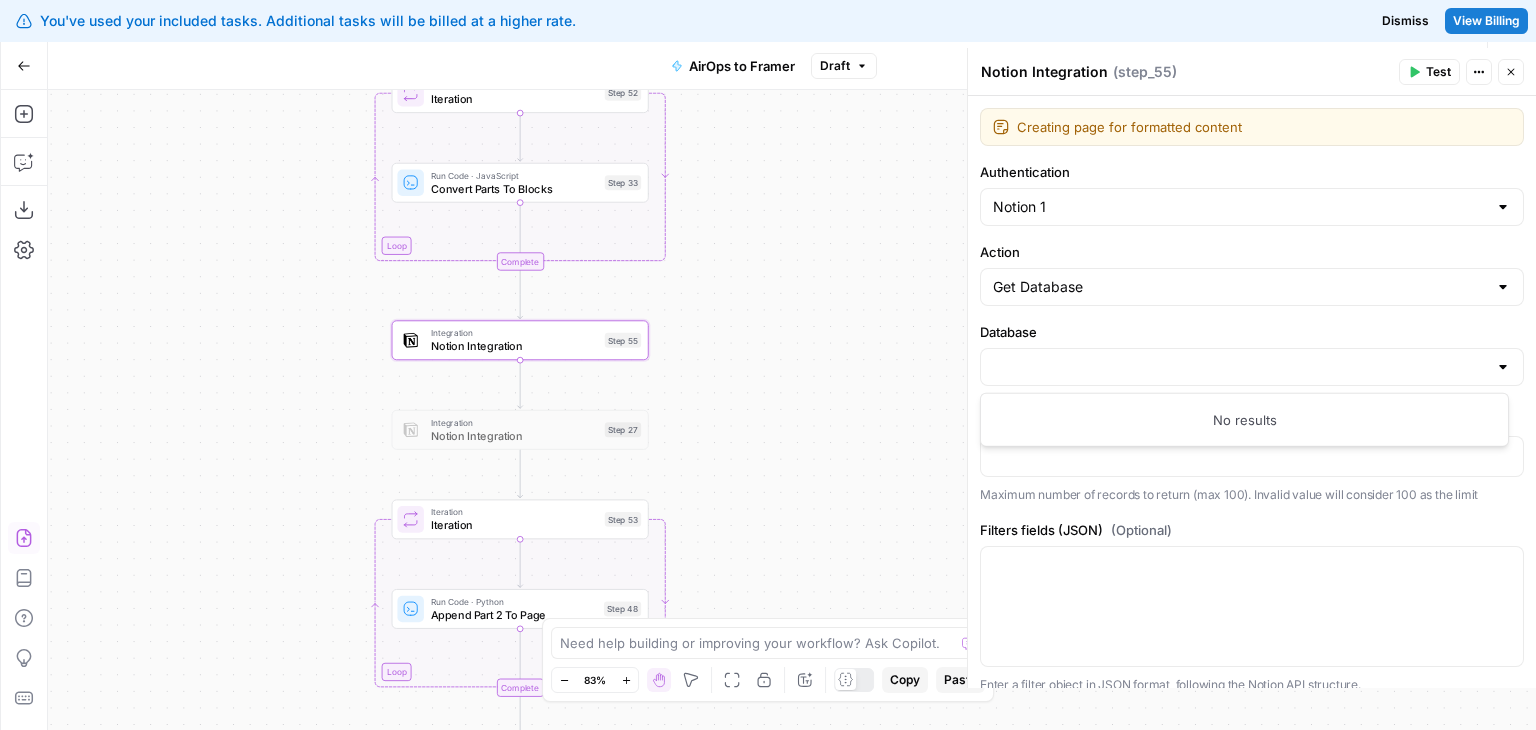 click on "Creating page for formatted content Creating page for formatted content Authentication Notion 1 Action Get Database Database Maximum number of records   (Optional) Maximum number of records to return (max 100). Invalid value will consider 100 as the limit Filters fields (JSON)   (Optional) Enter a filter object in JSON format, following the Notion API structure.
It allows you to filter database records by specific property values.
Examples:
Filter by select property (Status equals 'Live'):
{
"property" :   "Status" ,
"select" :   {
"equals" :   "Live"
}
}
Filter by text content (Name contains 'Test'):
{
"property" :   "Name" ,
"rich_text" :   {
"contains" :   "Test"
}
}
Filter by number (Score greater than 80):
{
"property" :   "Score" ,
"number" :   {
"greater_than" :   80
}
}
Filter by date (Created after 2024-01-01):
{
"property" :   "Created" ,
"date" :   {
"after" :   "2024-01-01"
}
}
Continue" at bounding box center (1252, 392) 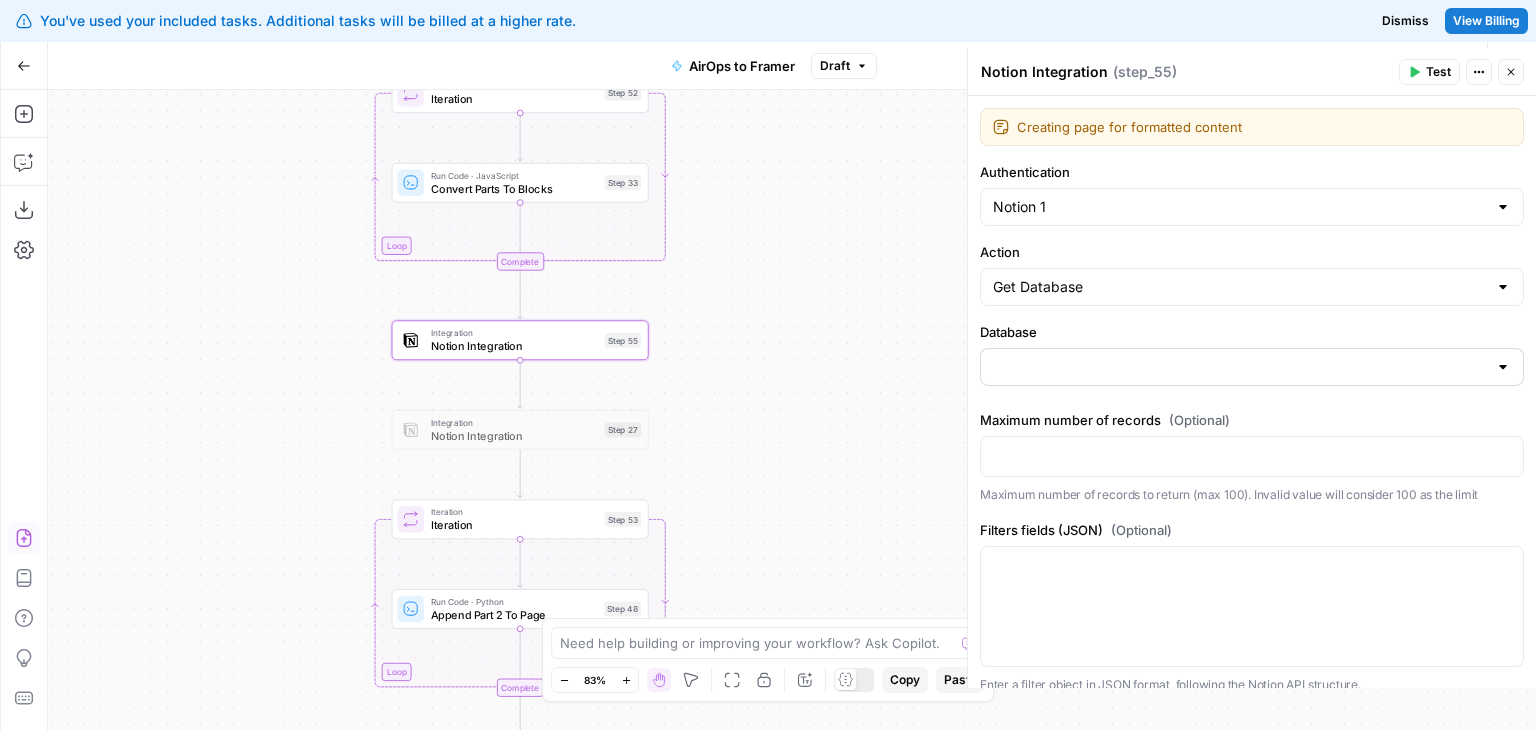 click at bounding box center (1252, 367) 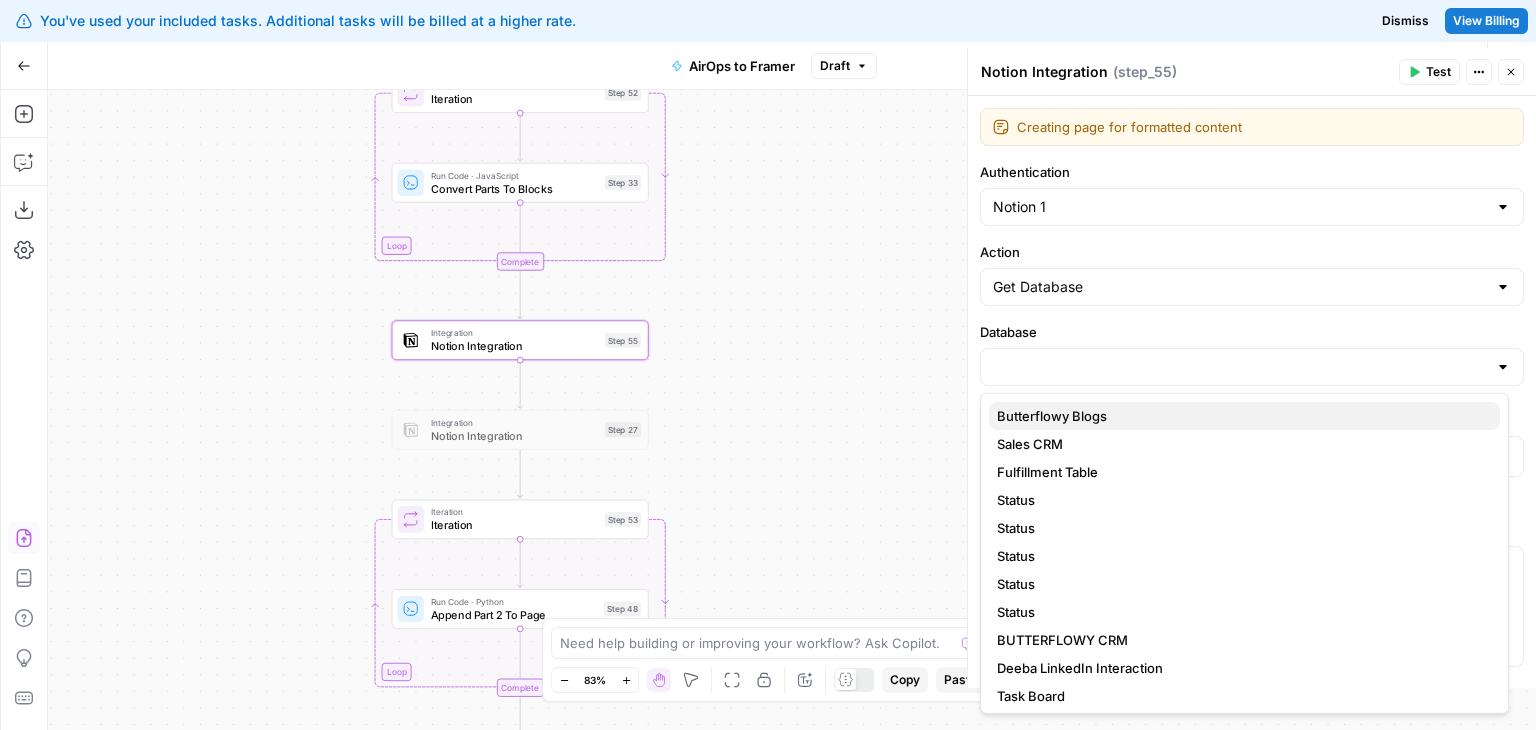 click on "Butterflowy Blogs" at bounding box center [1244, 416] 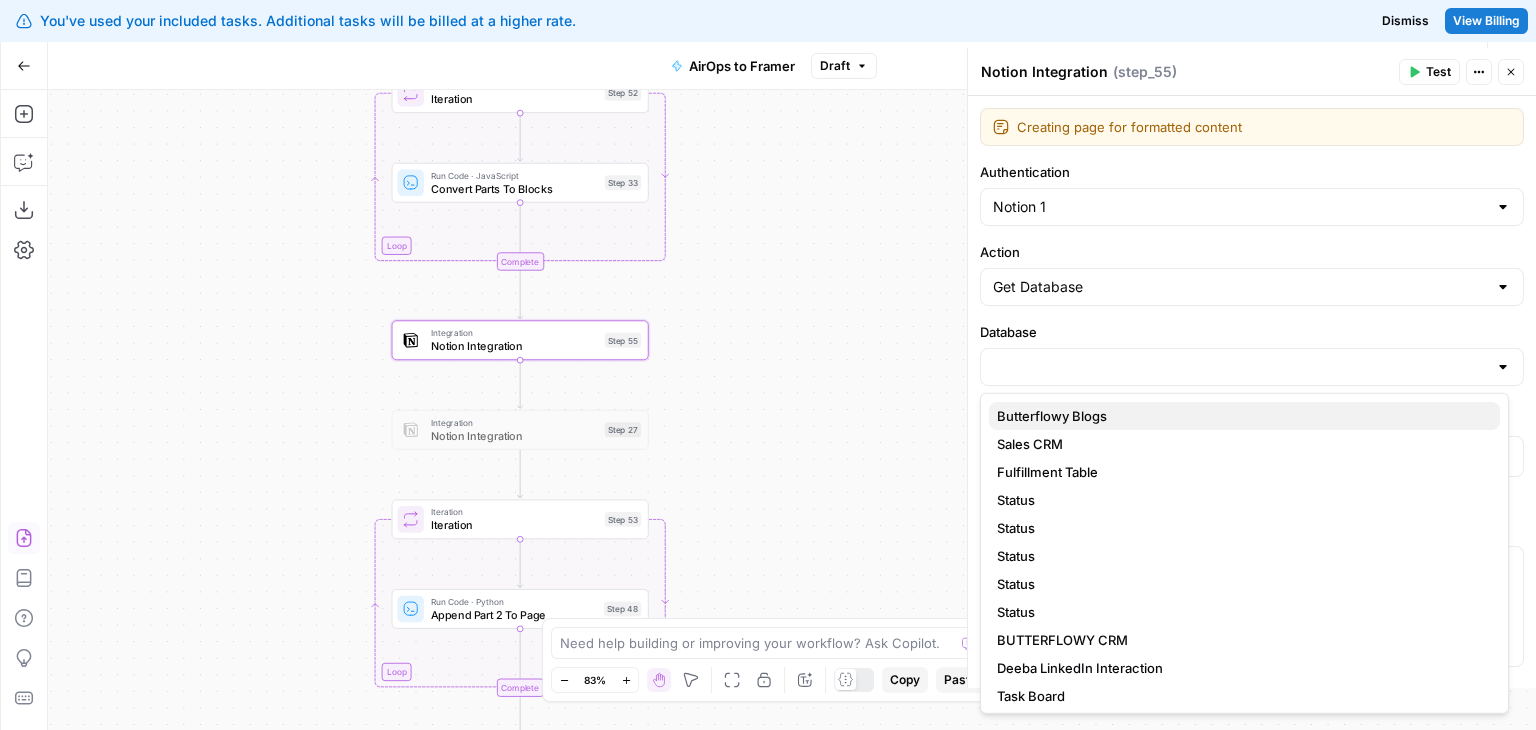 type on "Butterflowy Blogs" 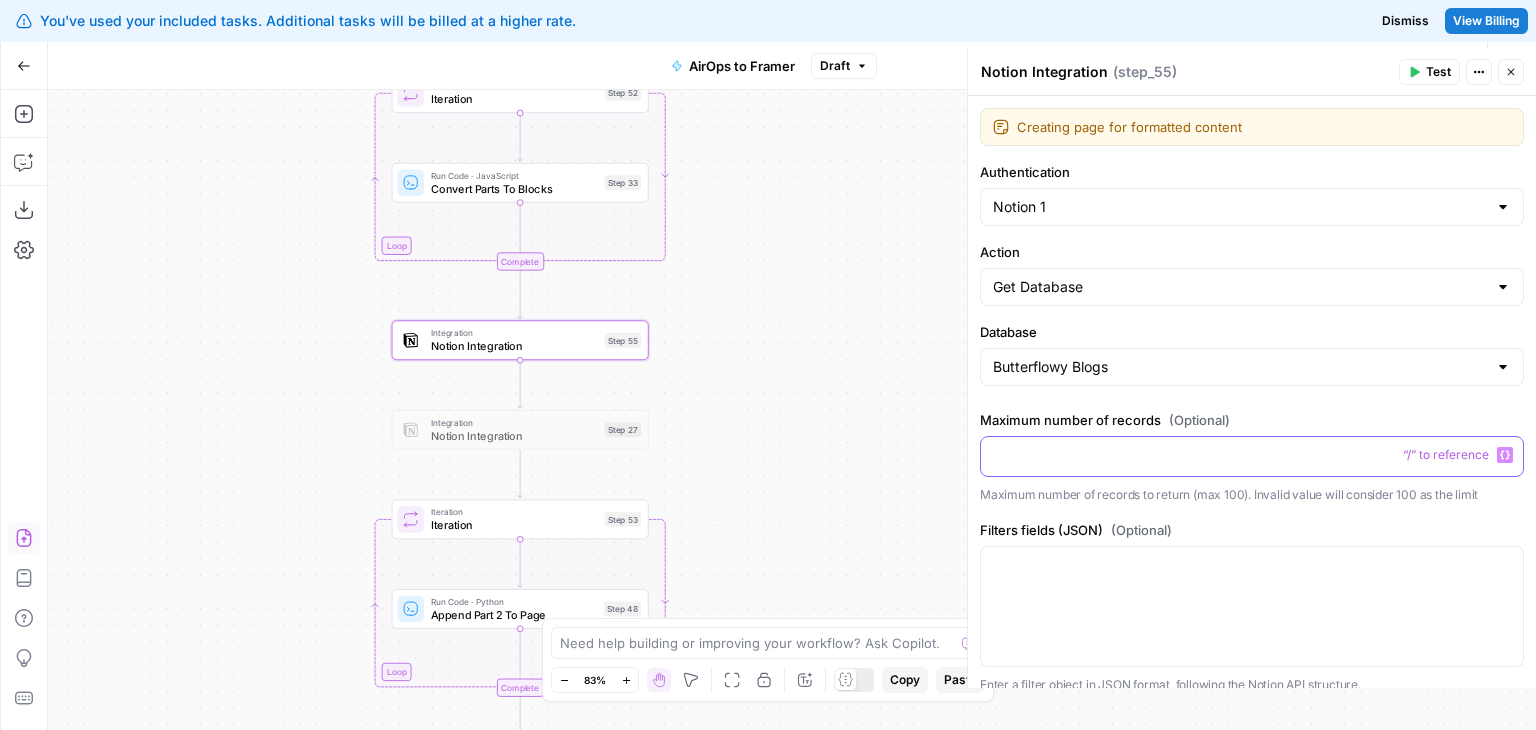 click at bounding box center (1252, 455) 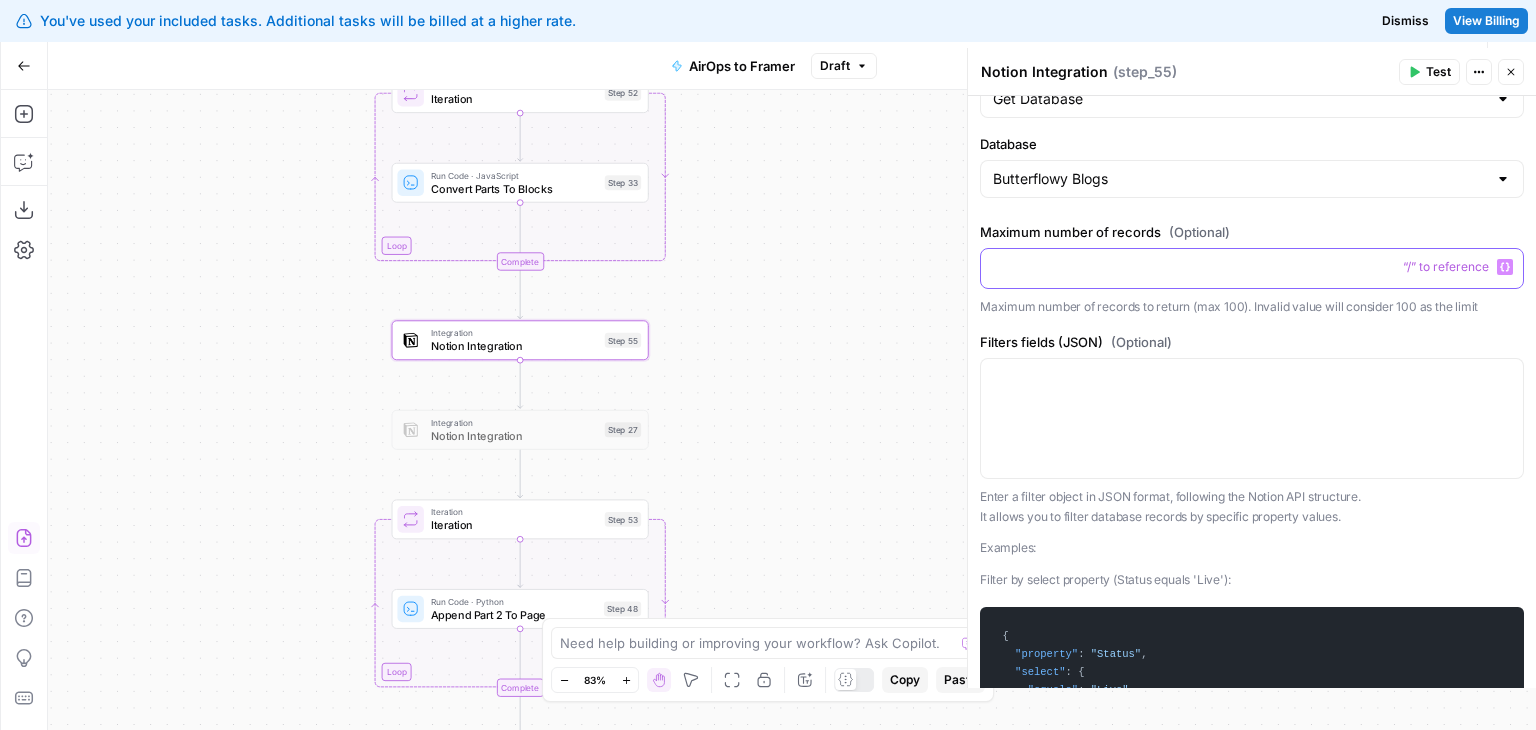 scroll, scrollTop: 243, scrollLeft: 0, axis: vertical 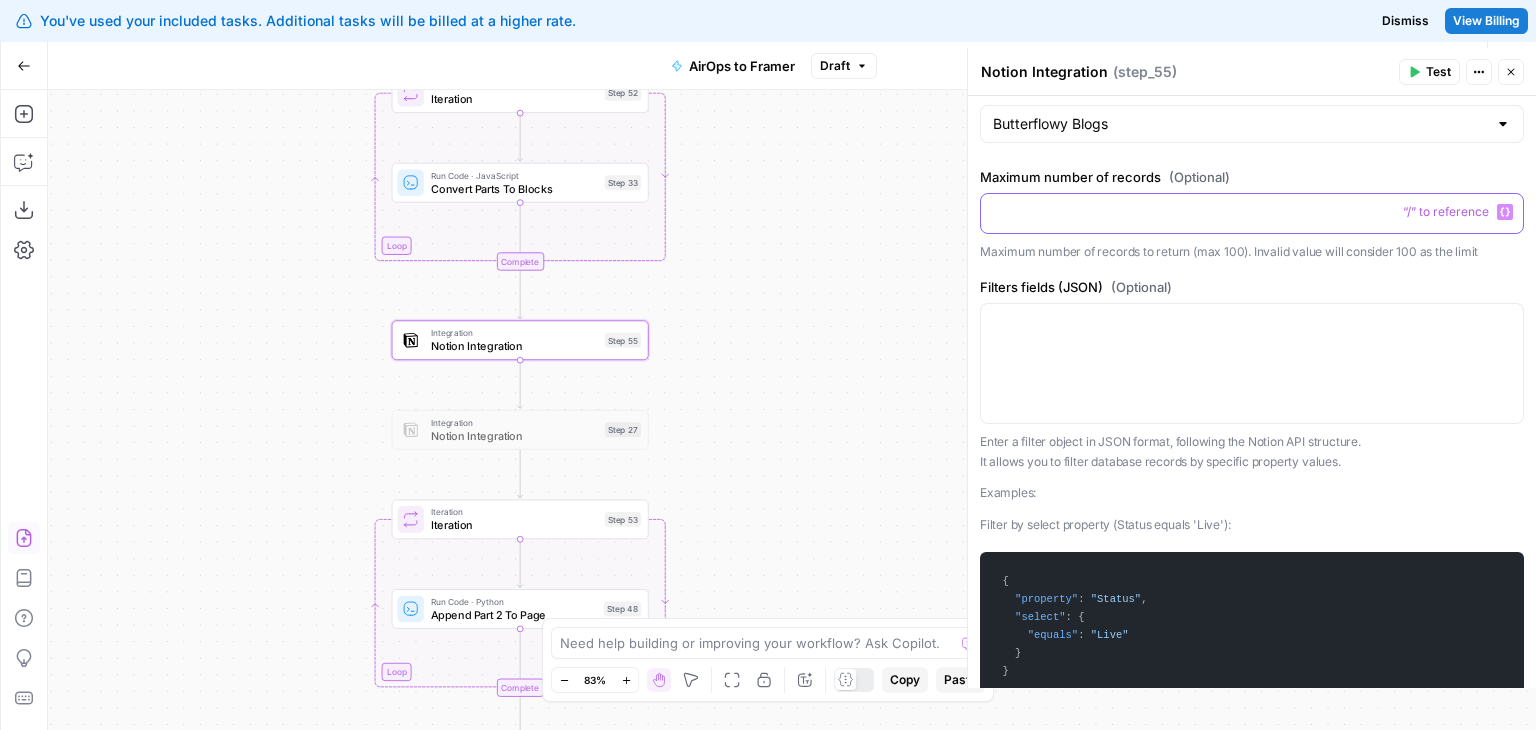 type 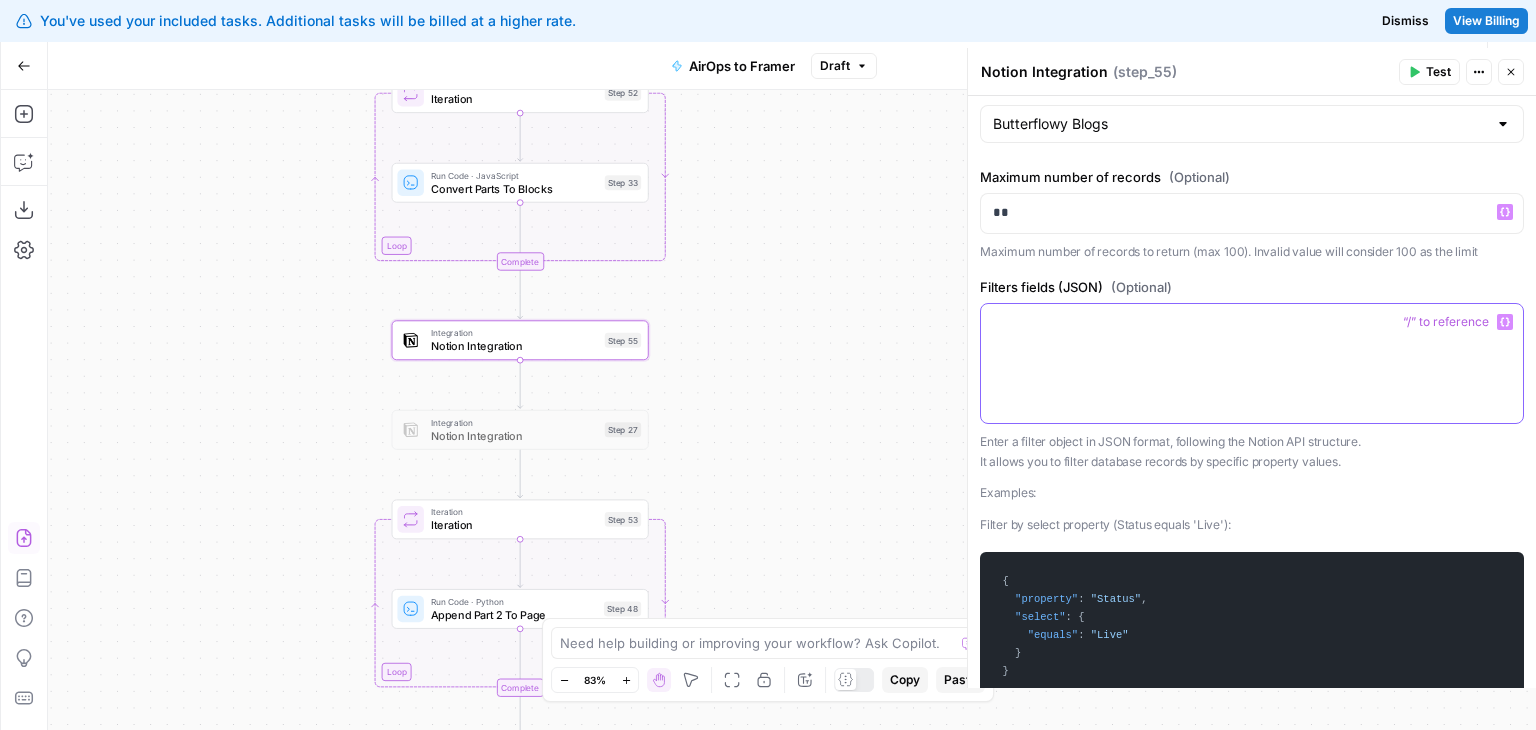 click at bounding box center (1252, 363) 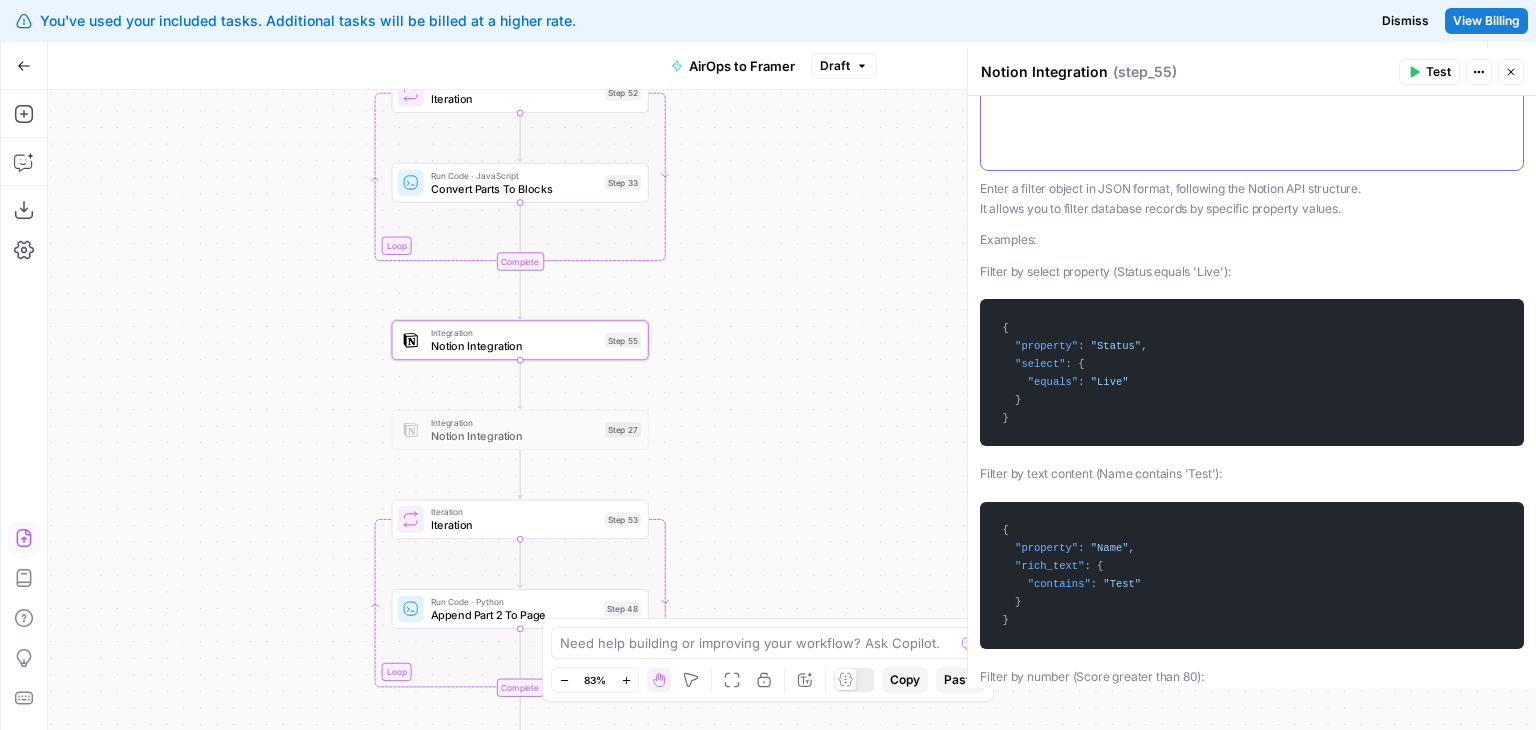 scroll, scrollTop: 496, scrollLeft: 0, axis: vertical 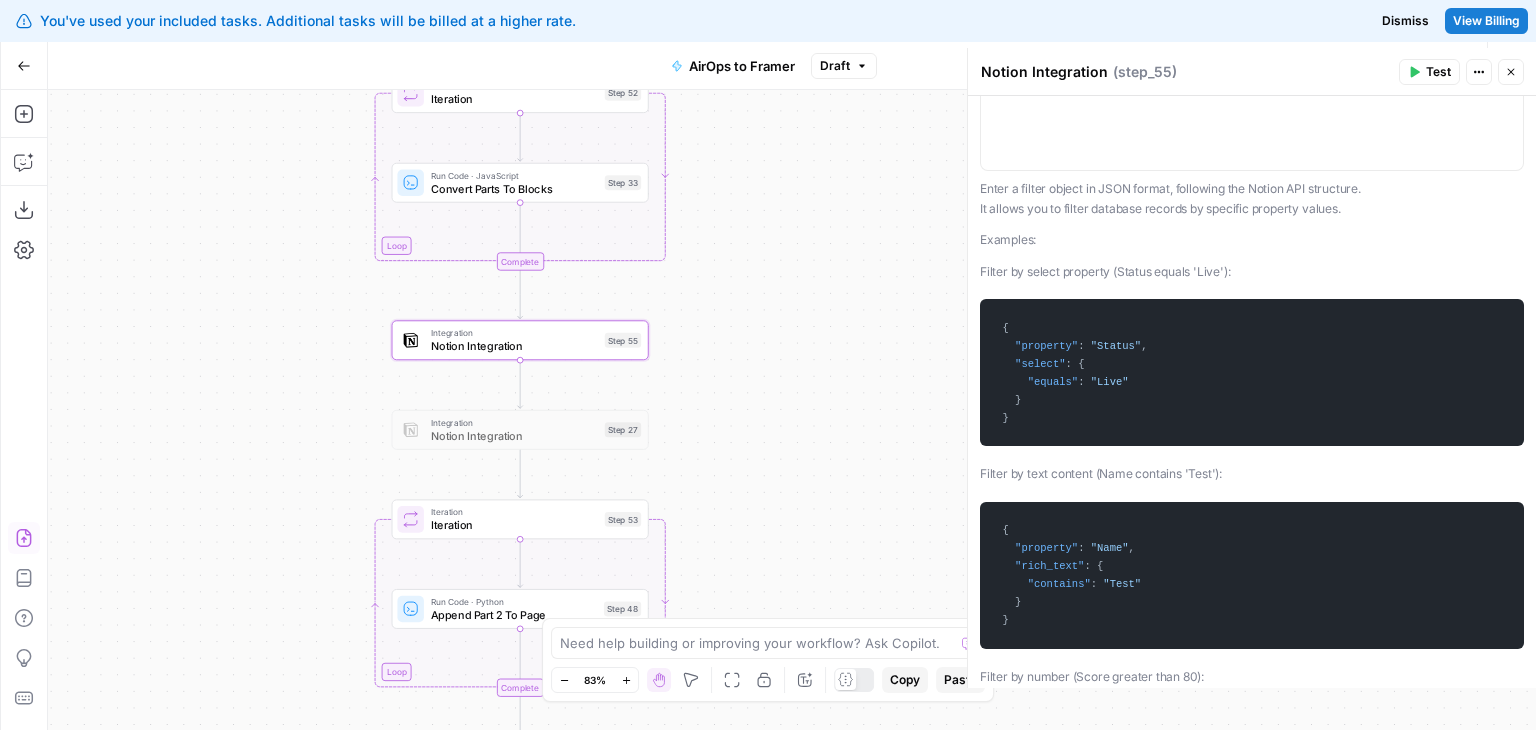 drag, startPoint x: 1028, startPoint y: 419, endPoint x: 1036, endPoint y: 343, distance: 76.41989 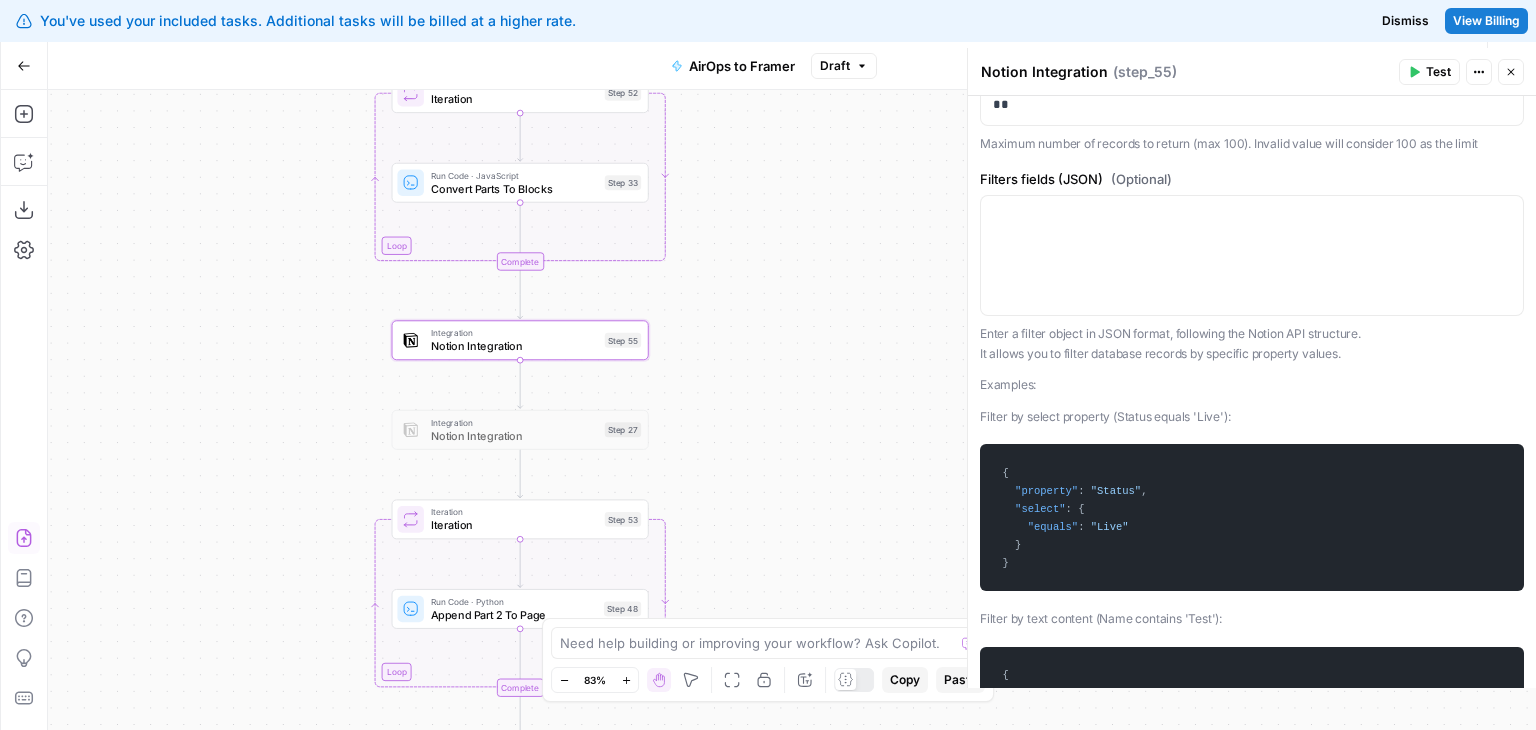 scroll, scrollTop: 350, scrollLeft: 0, axis: vertical 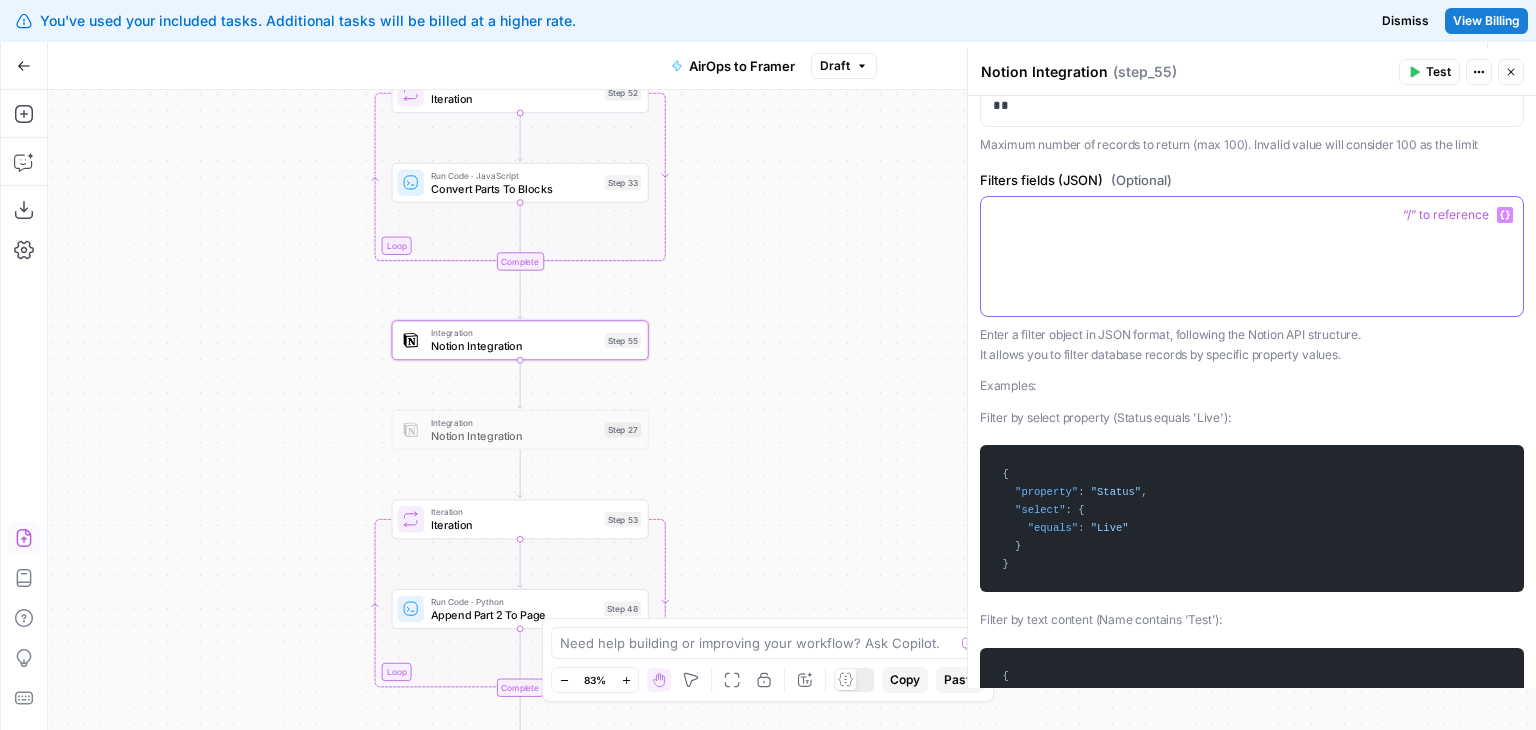 click at bounding box center (1252, 256) 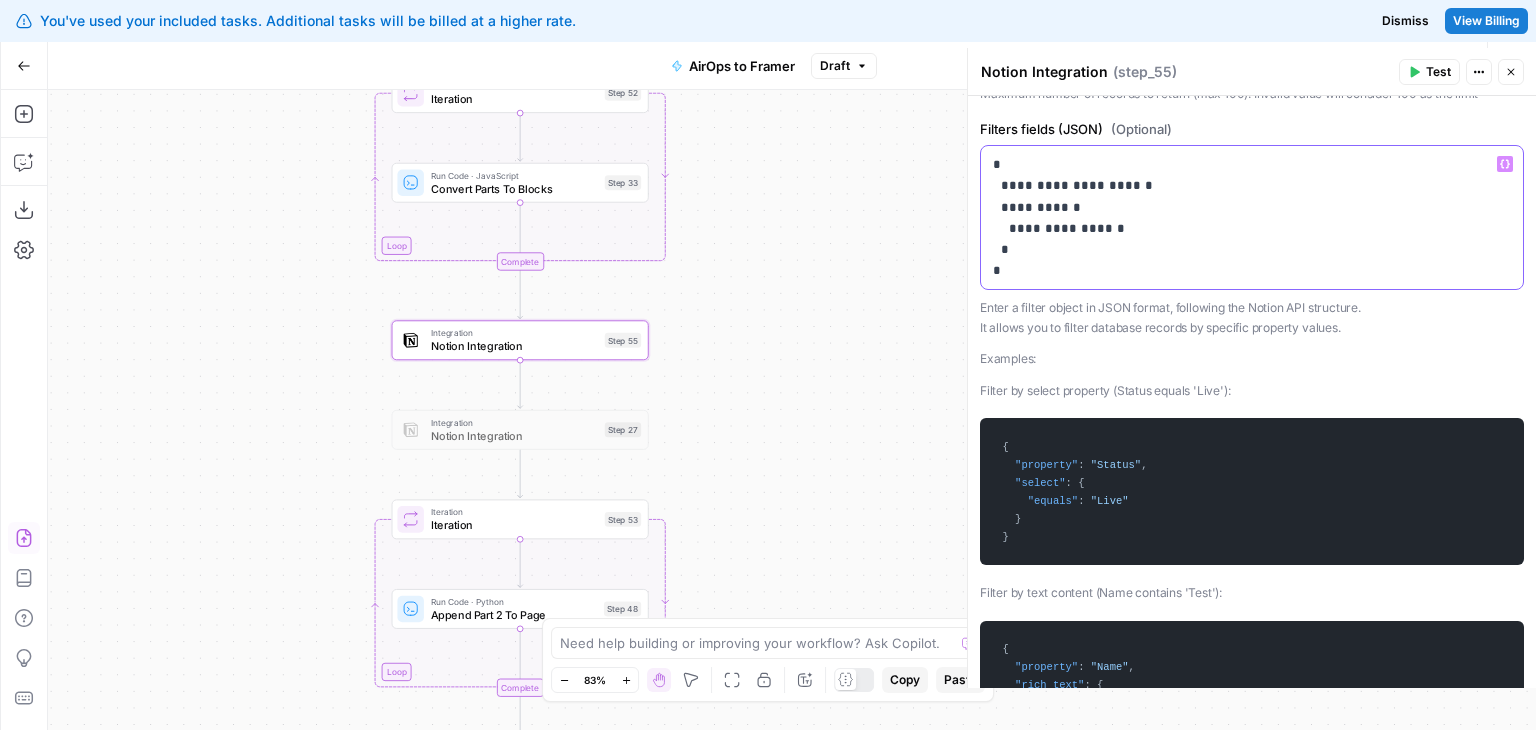 scroll, scrollTop: 400, scrollLeft: 0, axis: vertical 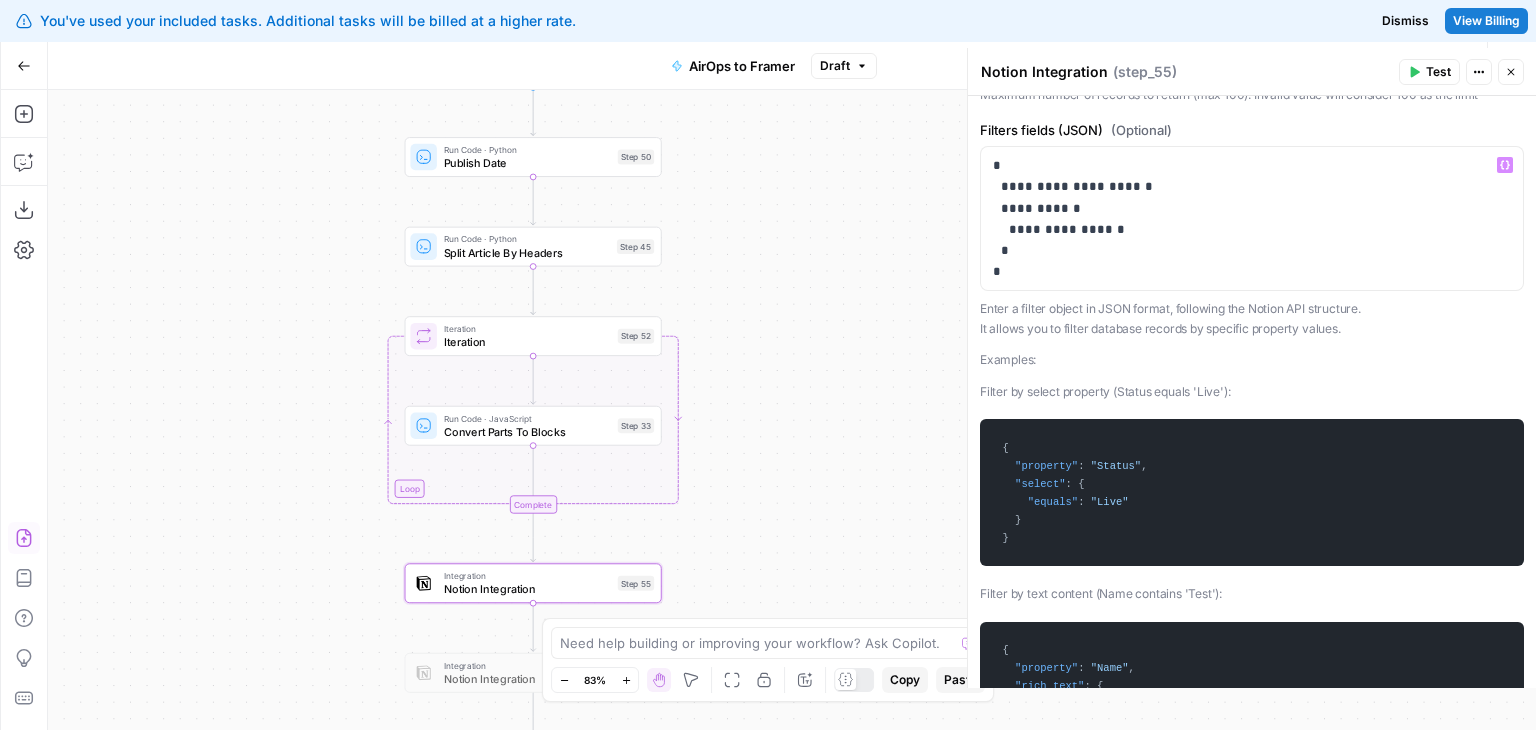 drag, startPoint x: 786, startPoint y: 260, endPoint x: 801, endPoint y: 506, distance: 246.4569 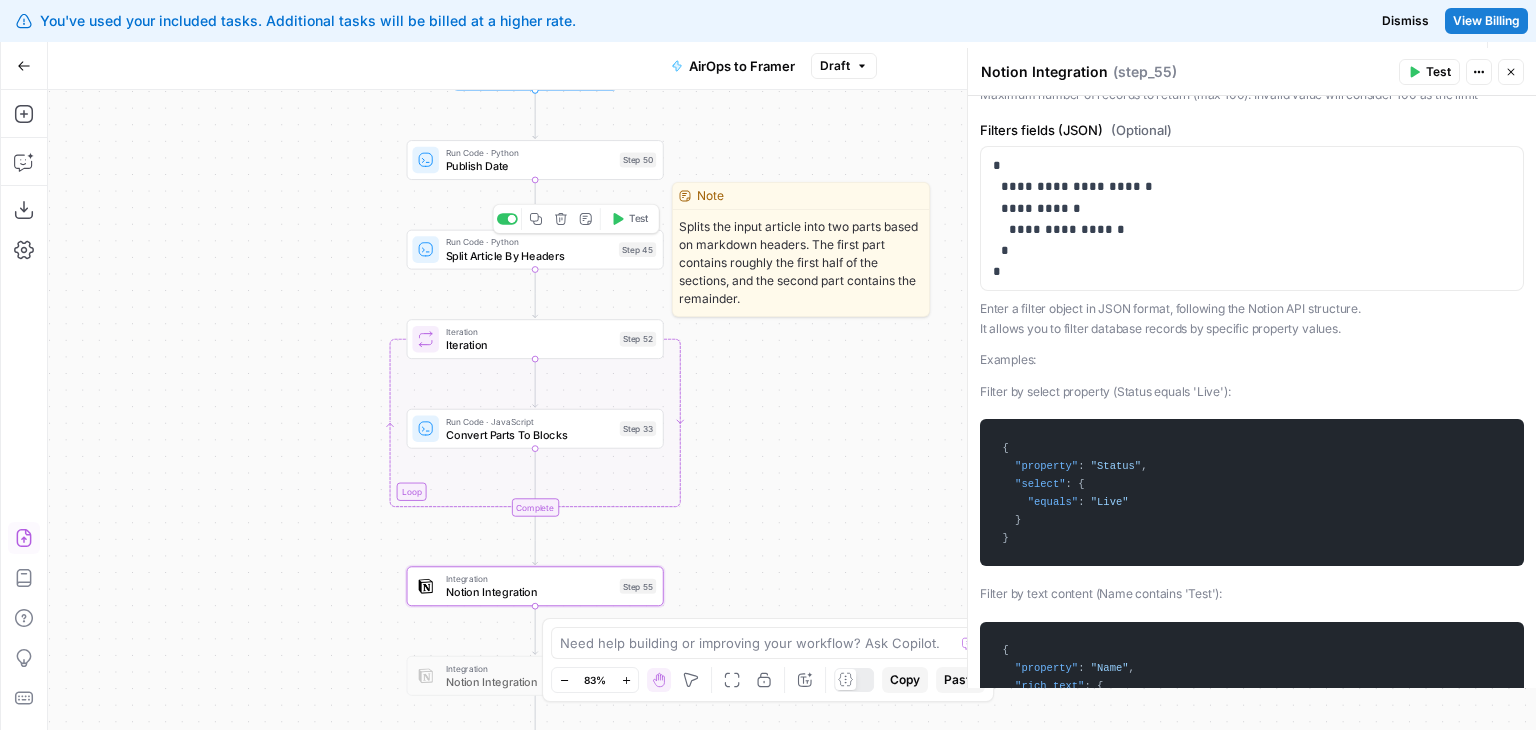 click on "Split Article By Headers" at bounding box center [529, 255] 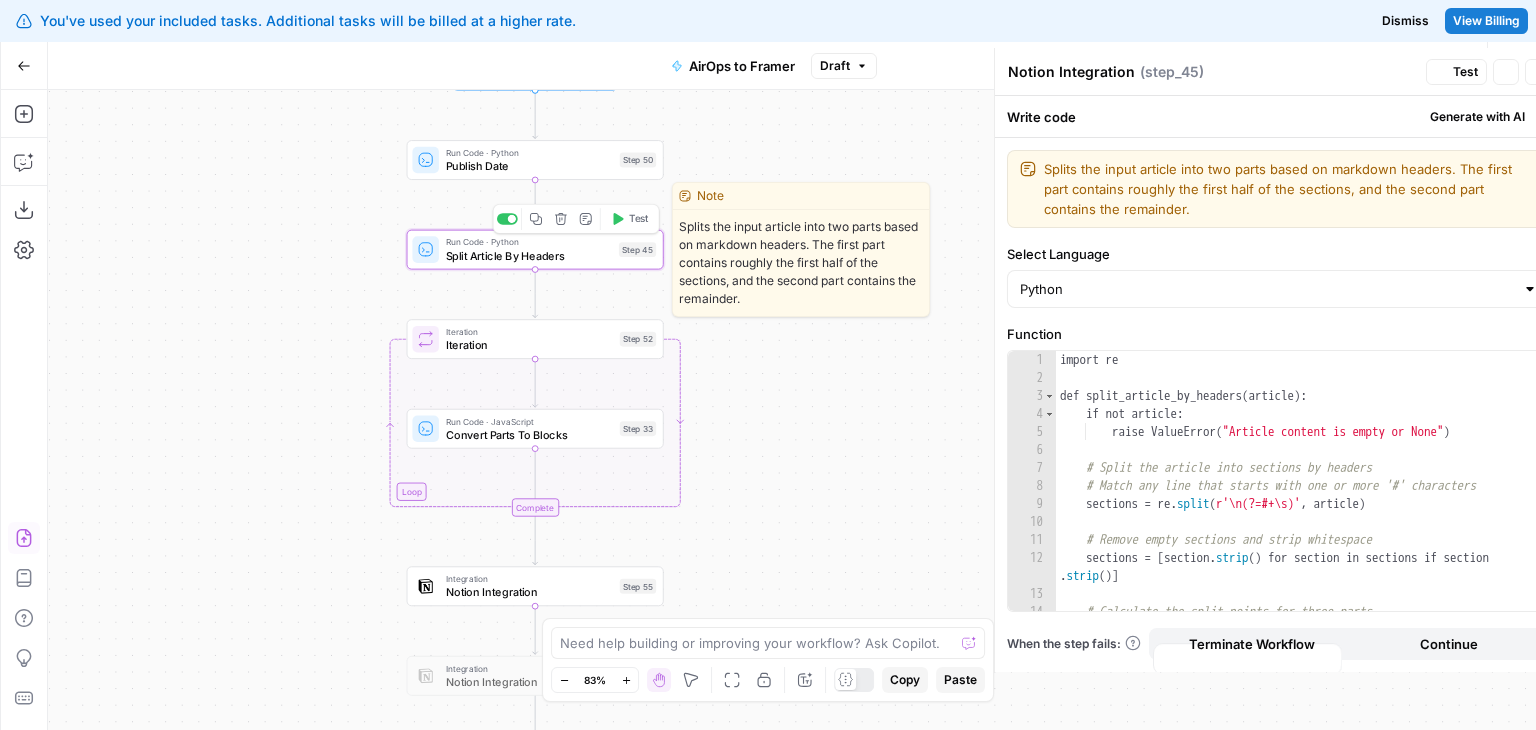 type on "Split Article By Headers" 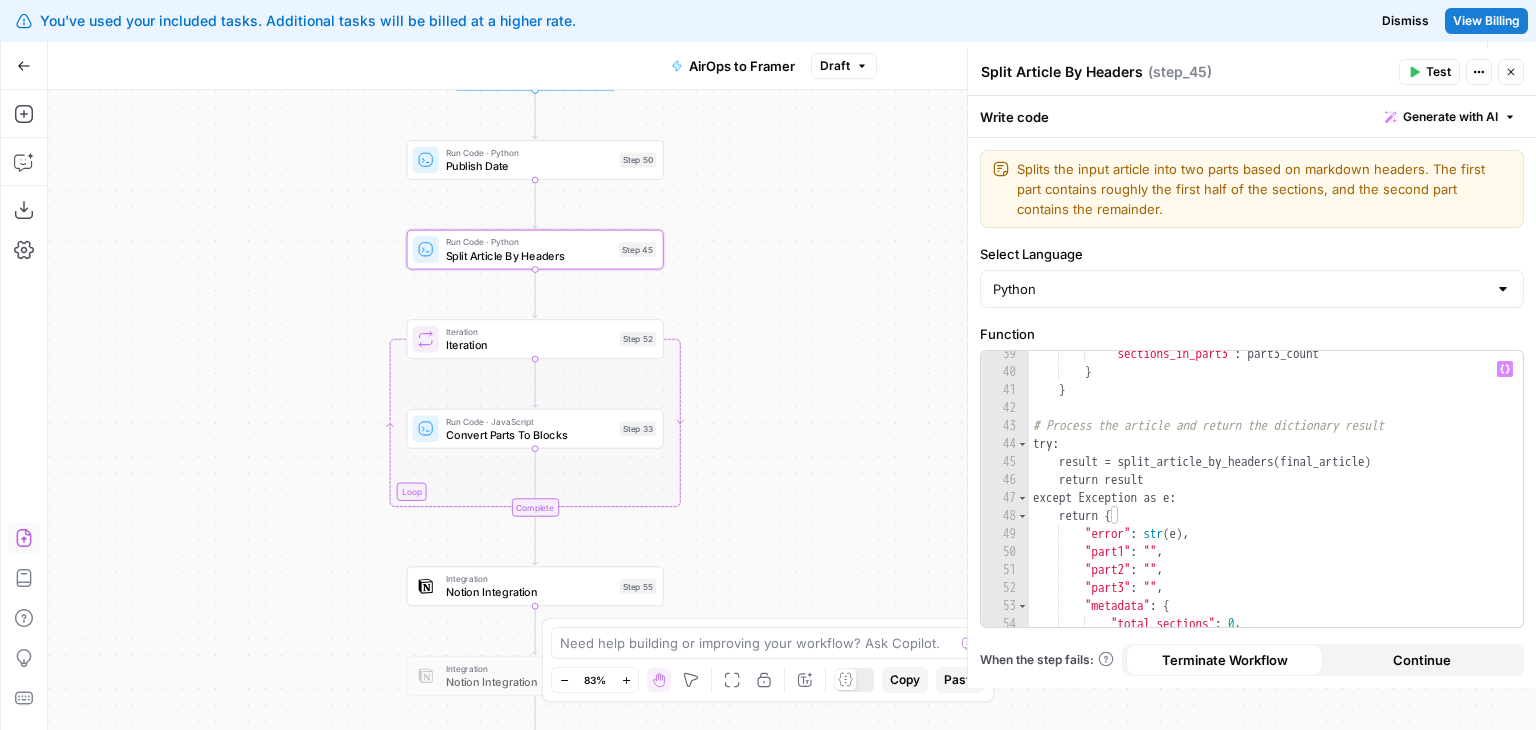 scroll, scrollTop: 726, scrollLeft: 0, axis: vertical 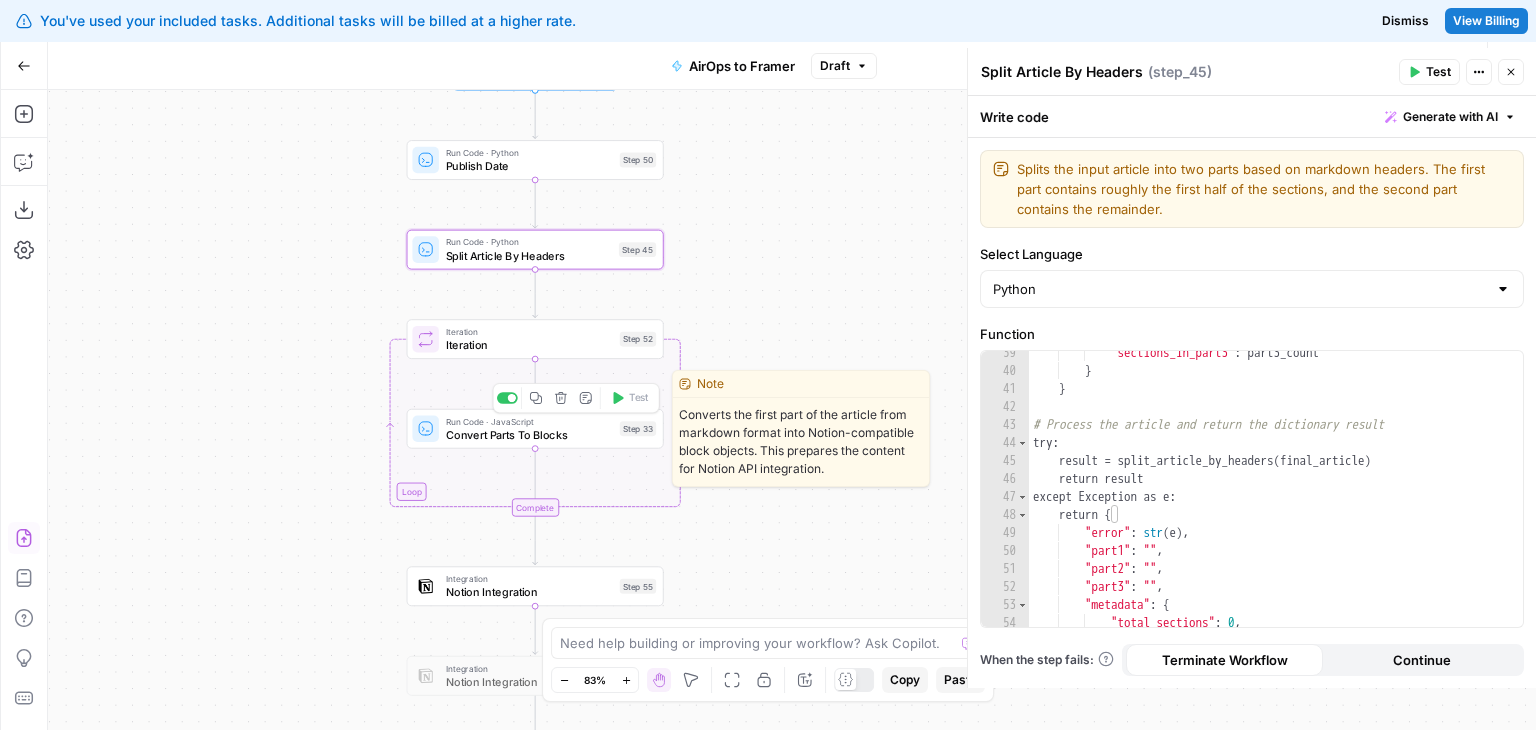 click on "Convert Parts To Blocks" at bounding box center (530, 434) 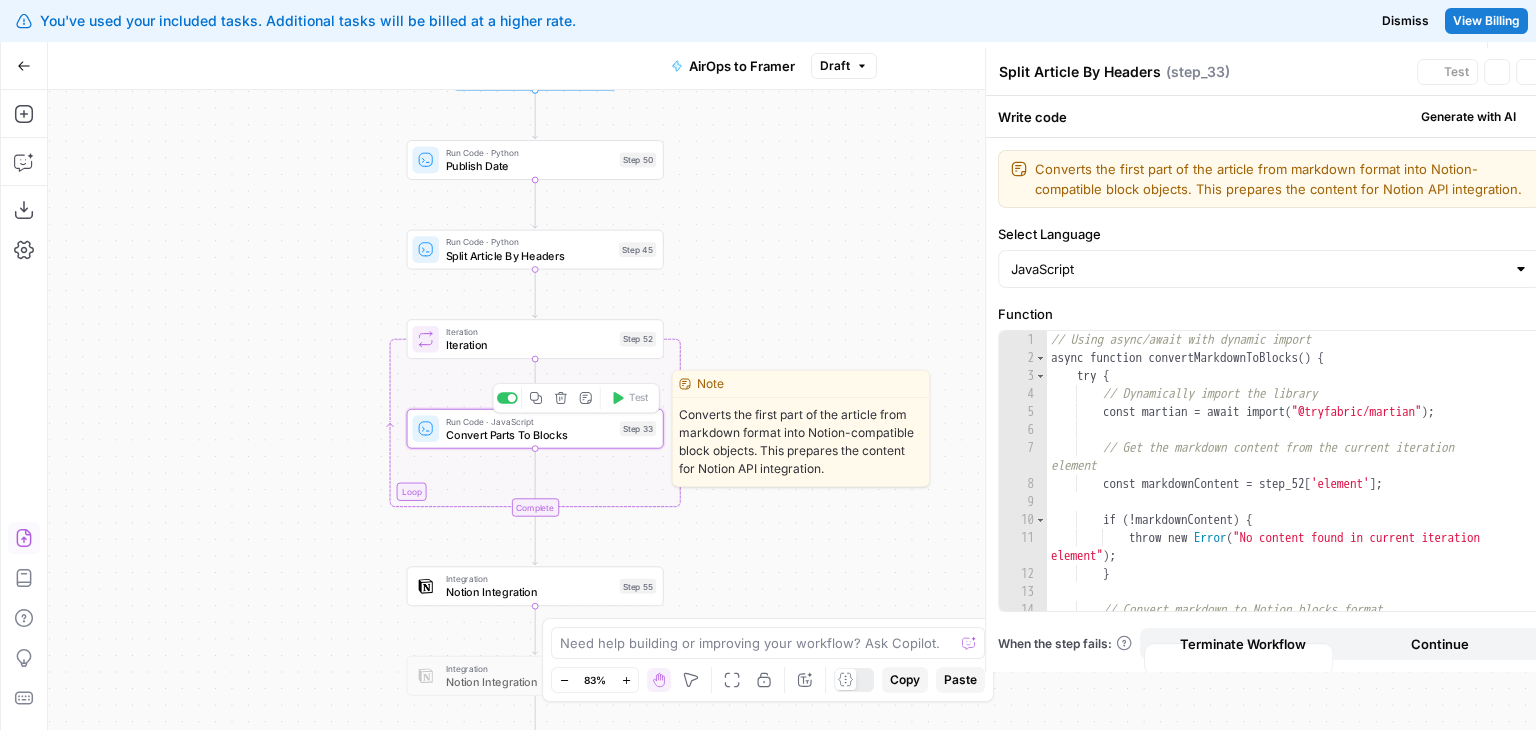 type on "Convert Parts To Blocks" 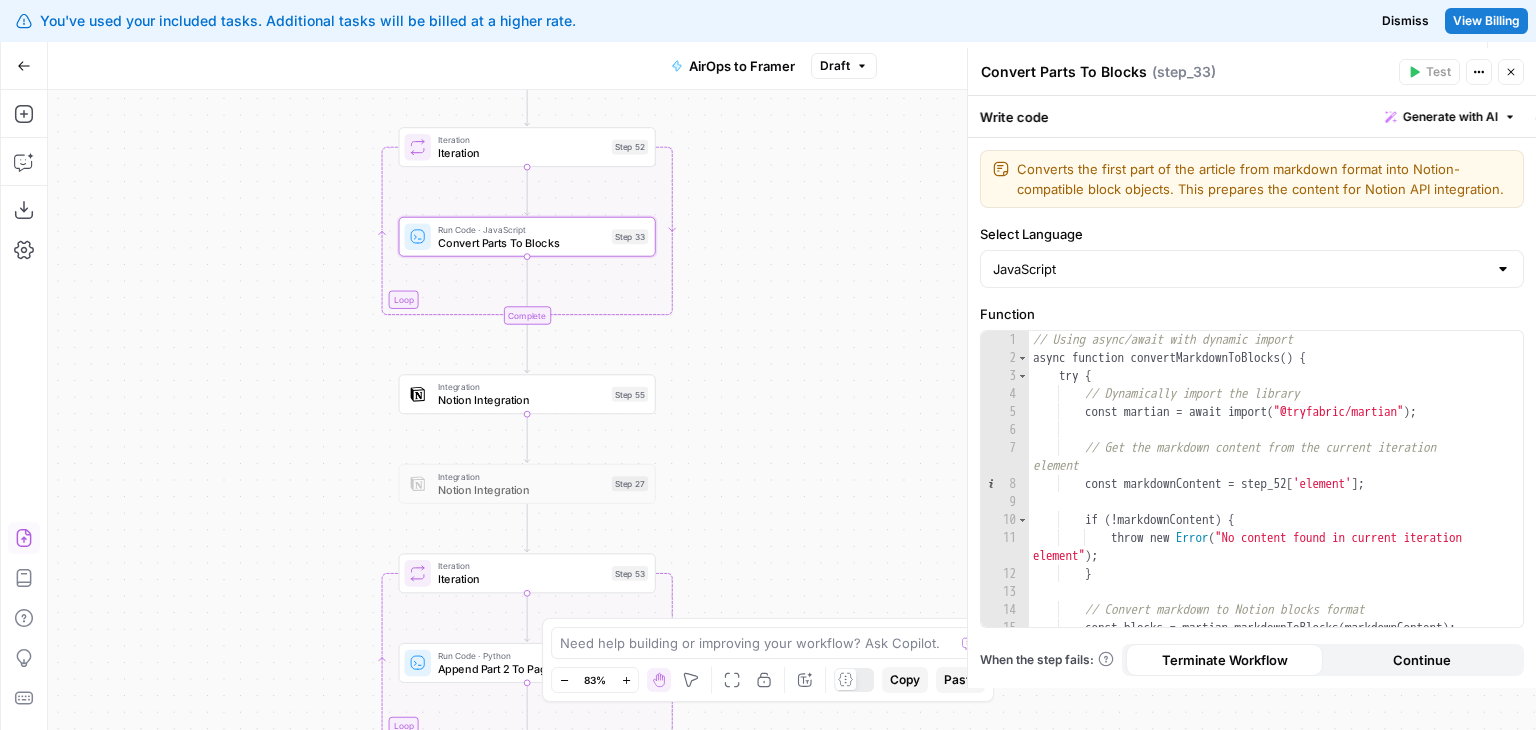drag, startPoint x: 800, startPoint y: 209, endPoint x: 792, endPoint y: 10, distance: 199.16074 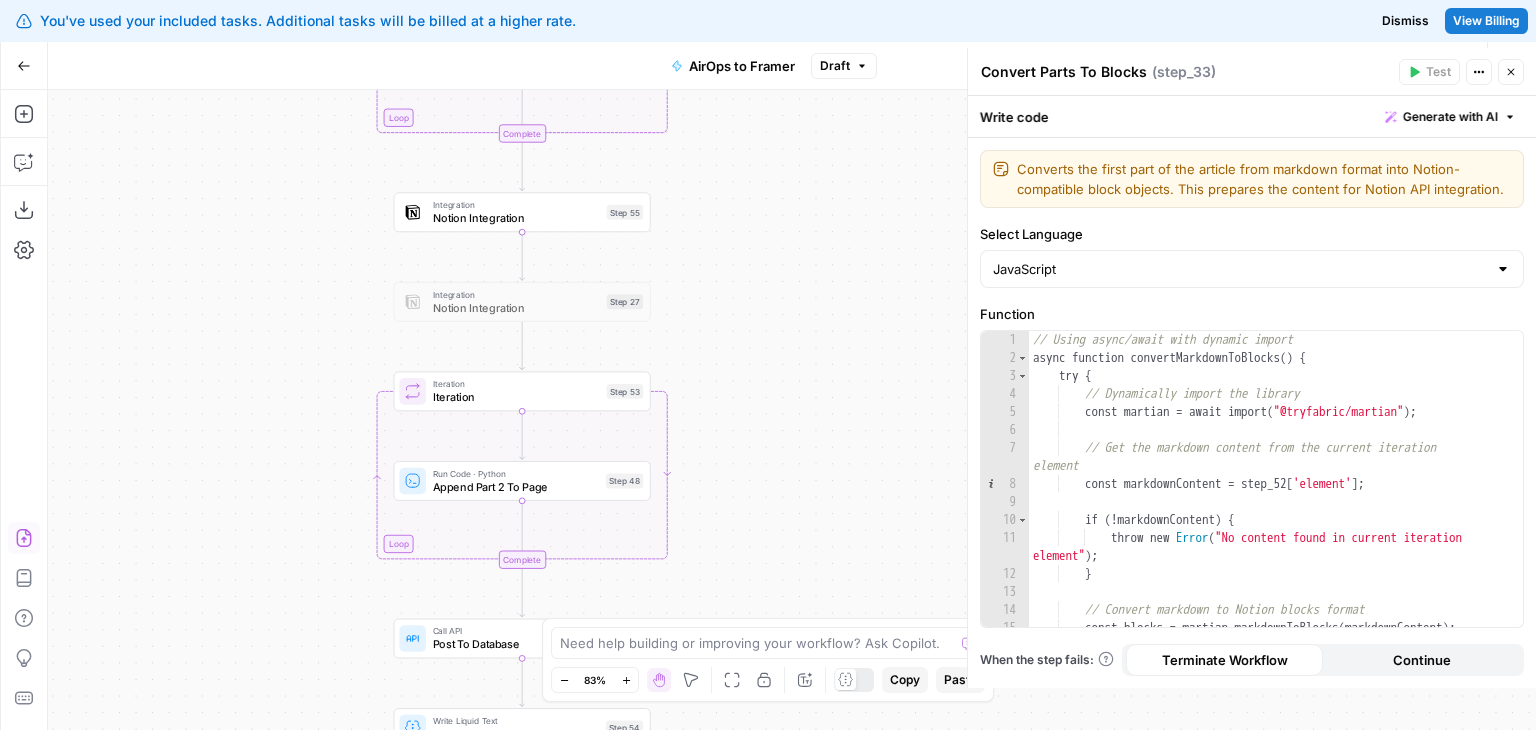 drag, startPoint x: 736, startPoint y: 472, endPoint x: 724, endPoint y: 276, distance: 196.367 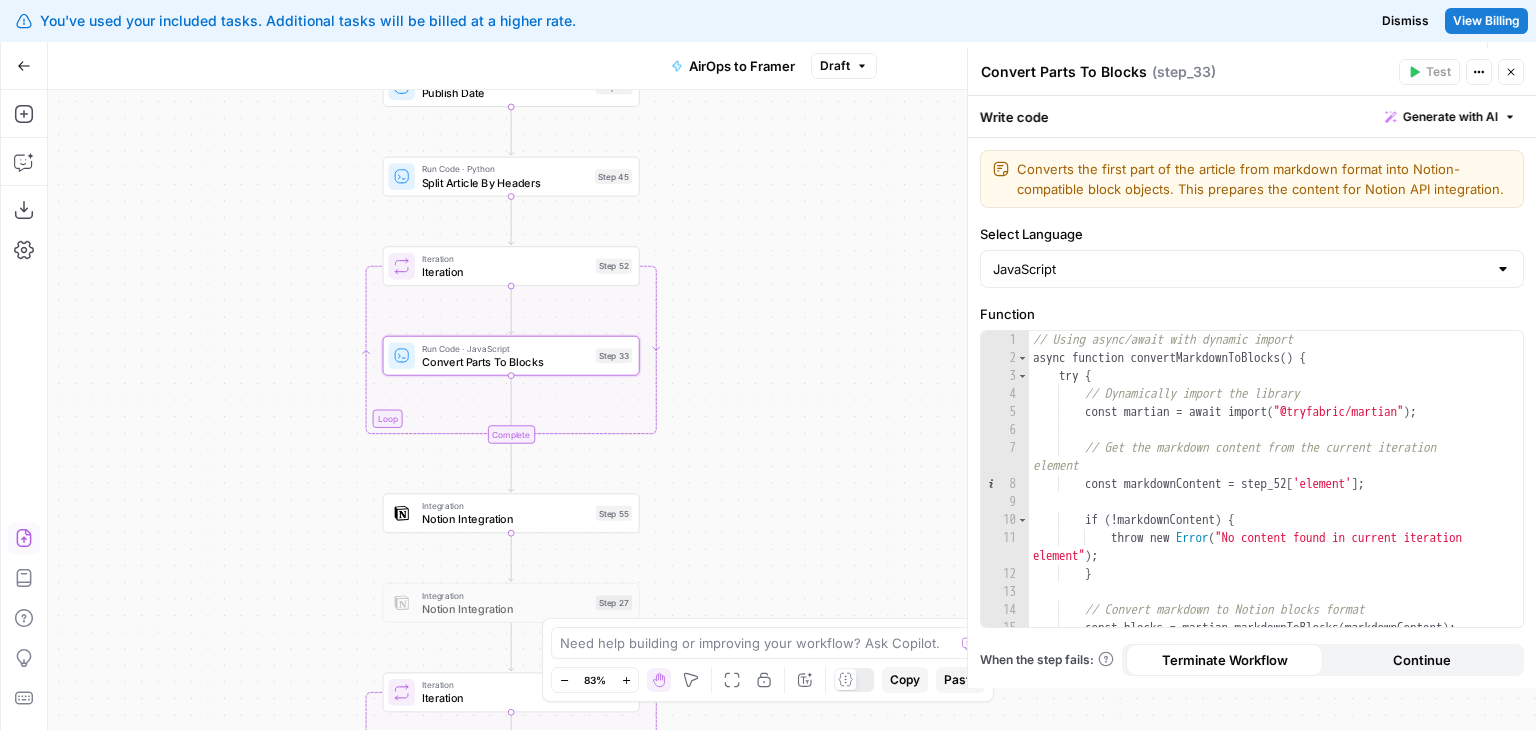 drag, startPoint x: 768, startPoint y: 223, endPoint x: 752, endPoint y: 609, distance: 386.33145 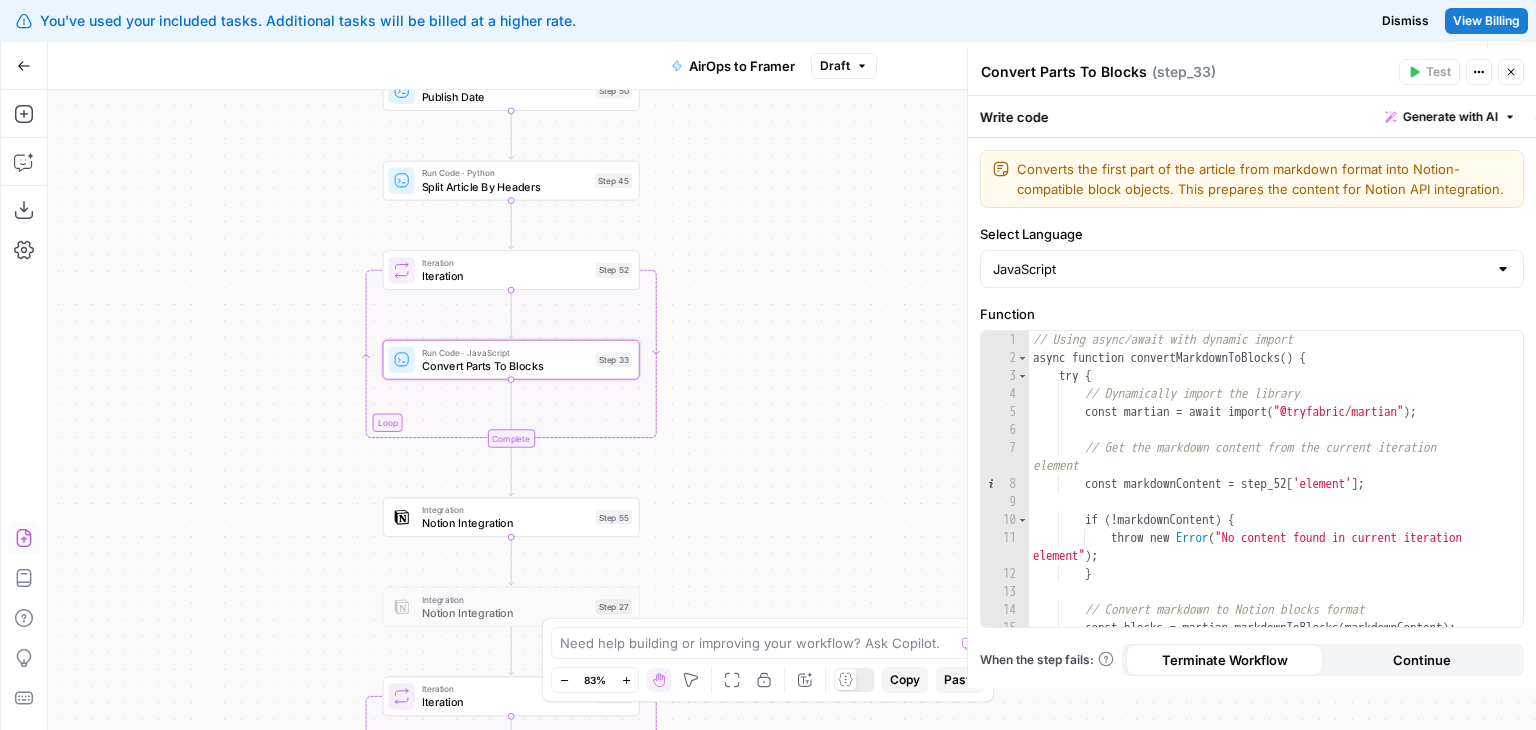 drag, startPoint x: 304, startPoint y: 544, endPoint x: 320, endPoint y: 453, distance: 92.39589 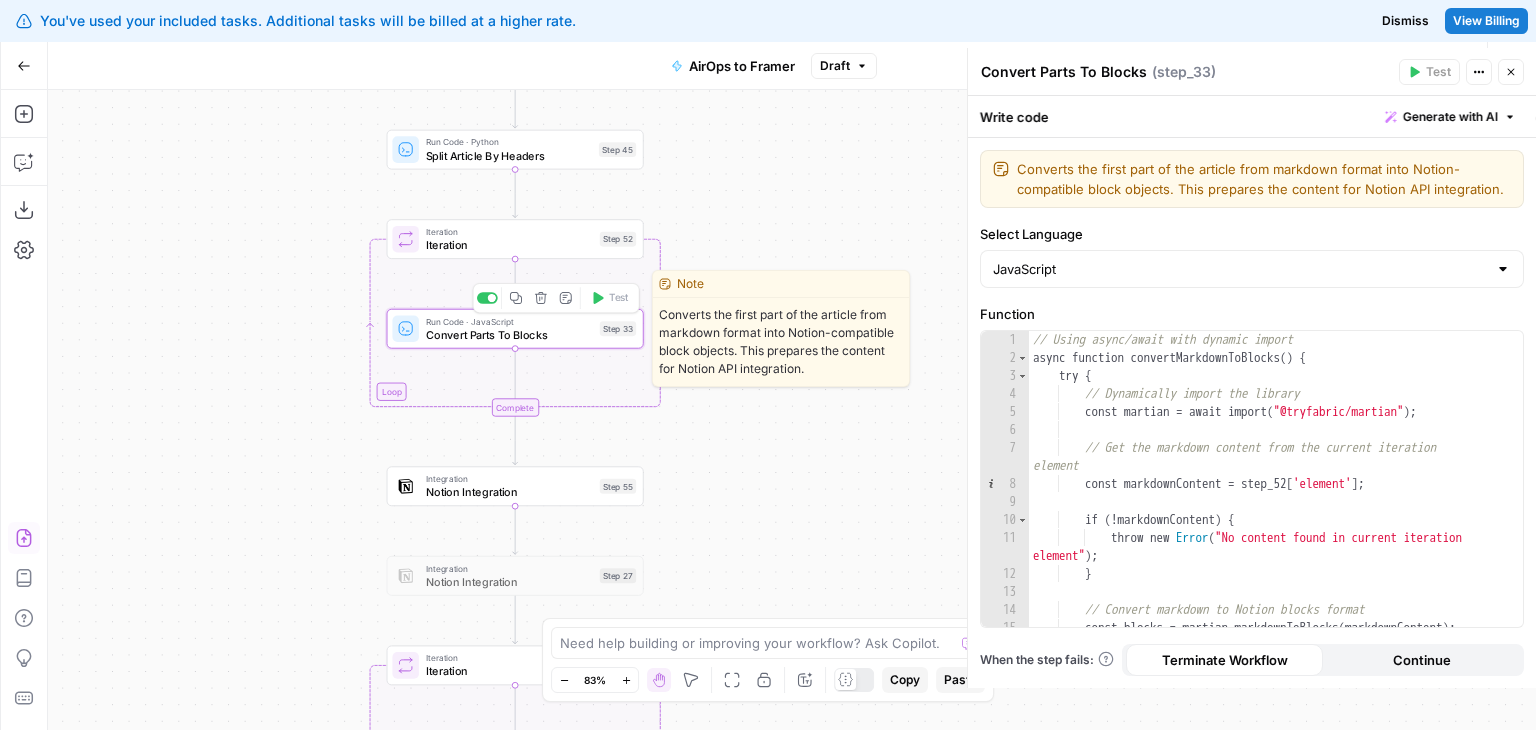 click on "Convert Parts To Blocks" at bounding box center [510, 334] 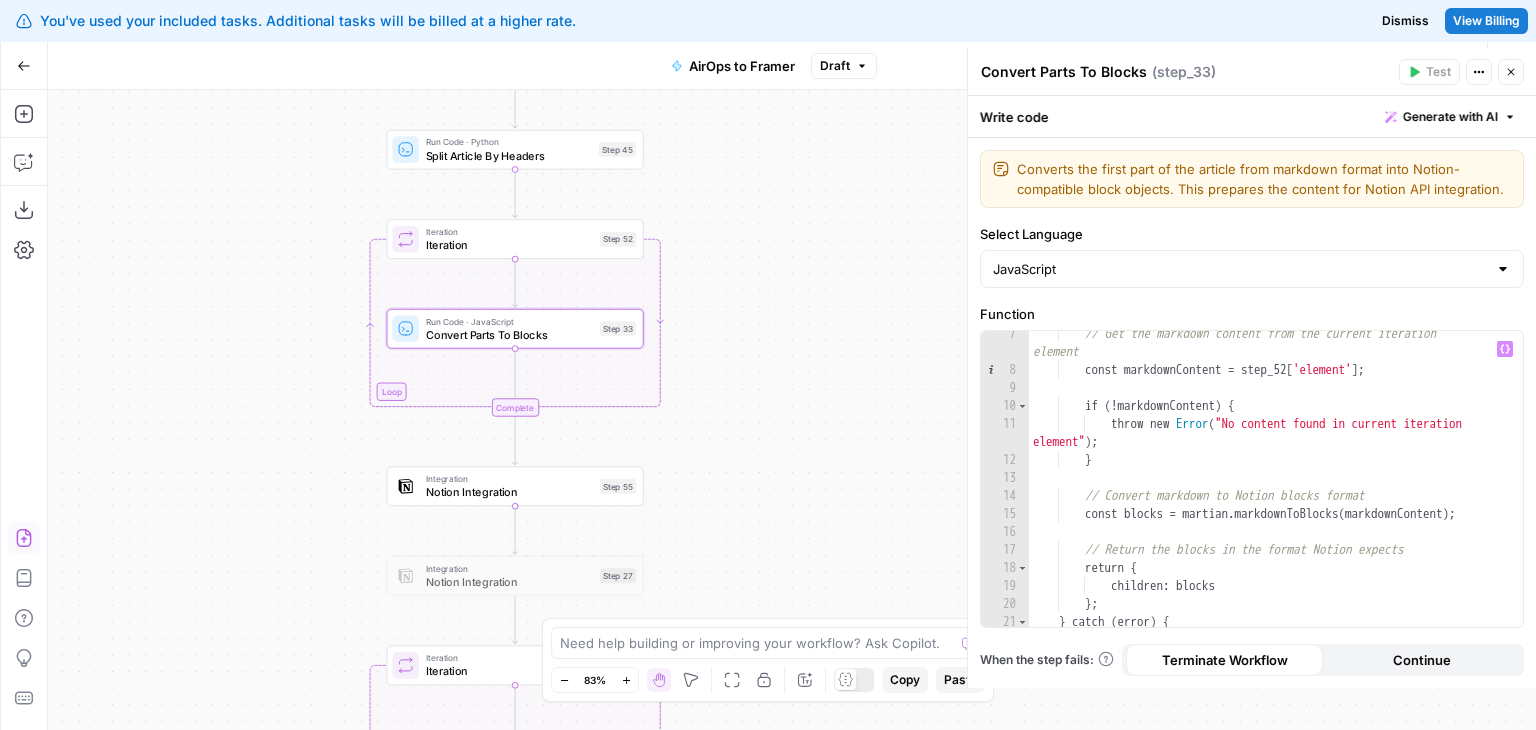 scroll, scrollTop: 114, scrollLeft: 0, axis: vertical 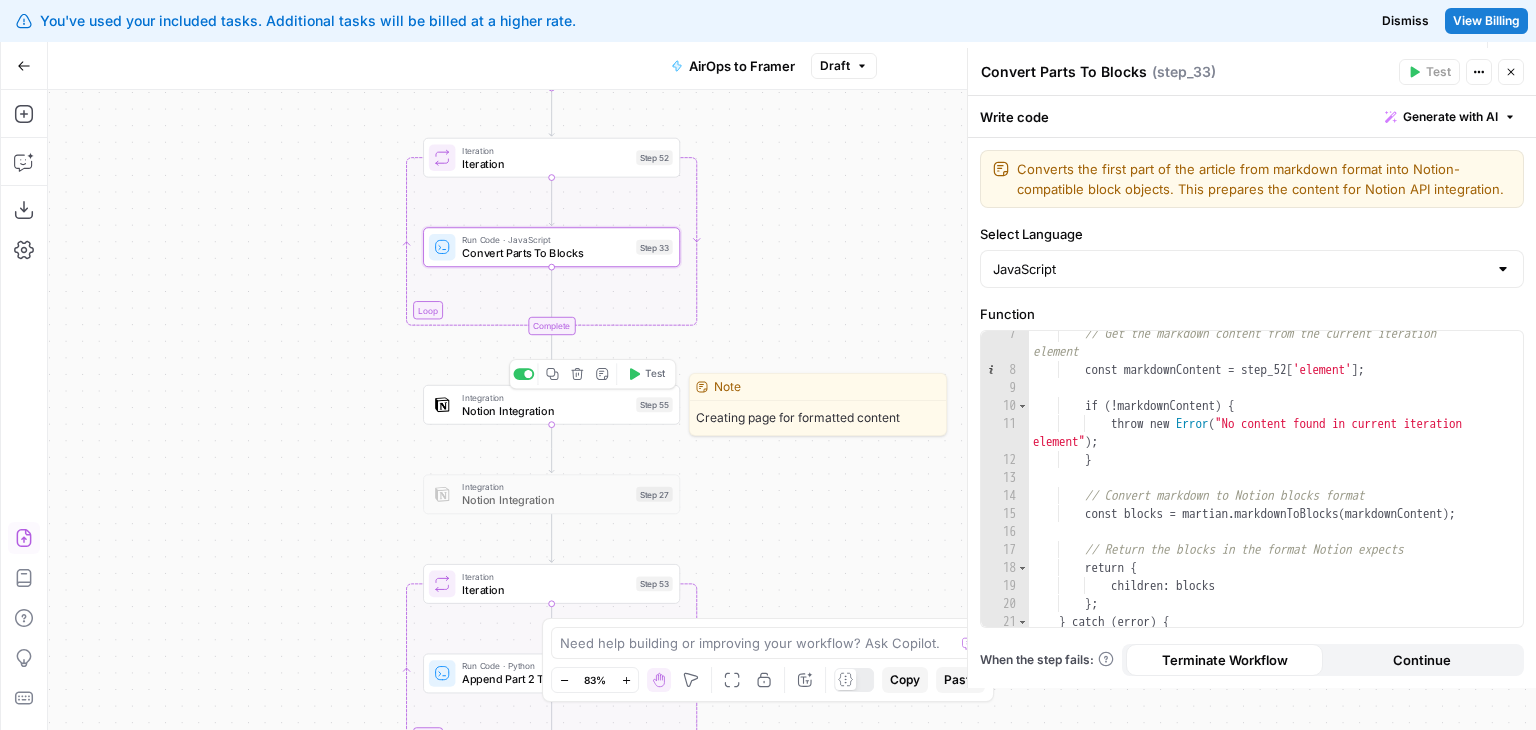click on "Integration" at bounding box center (546, 397) 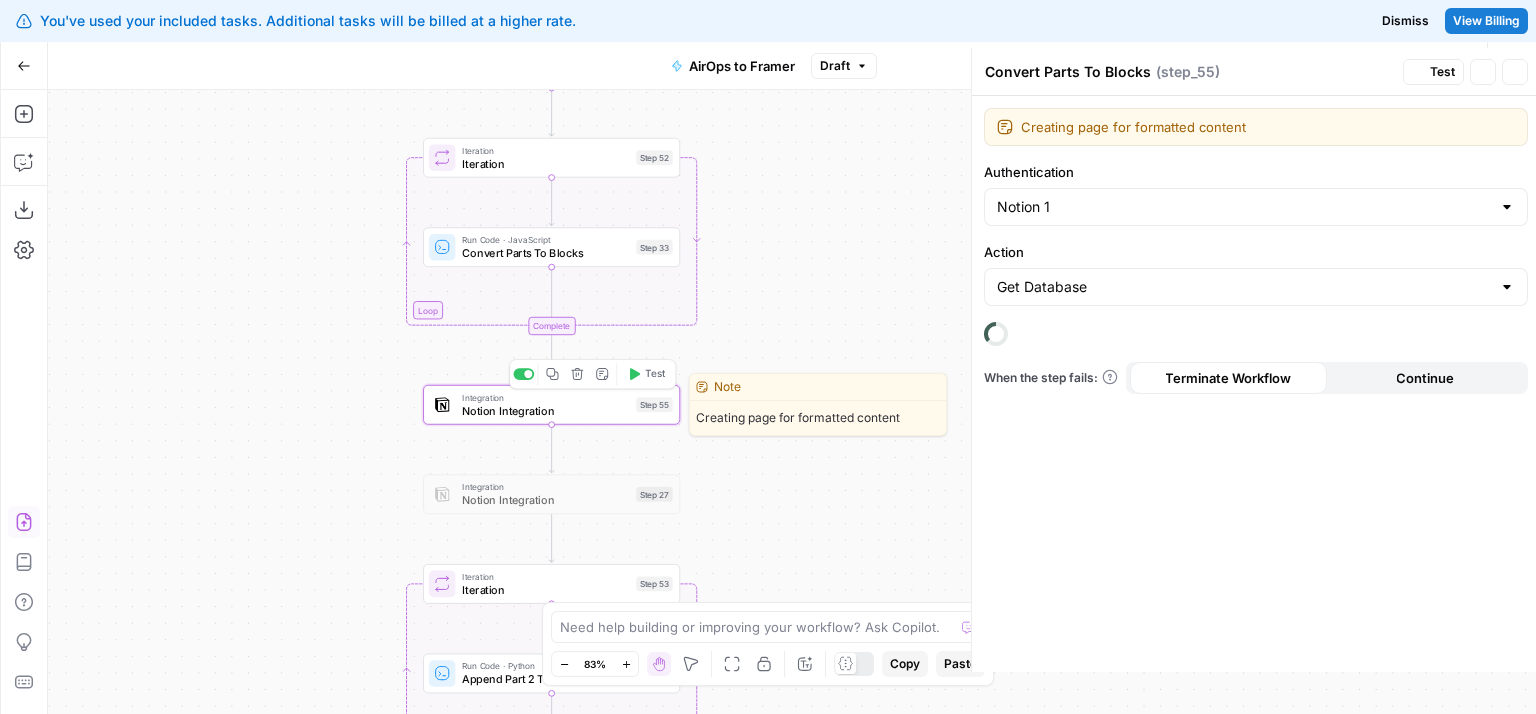 type on "Notion Integration" 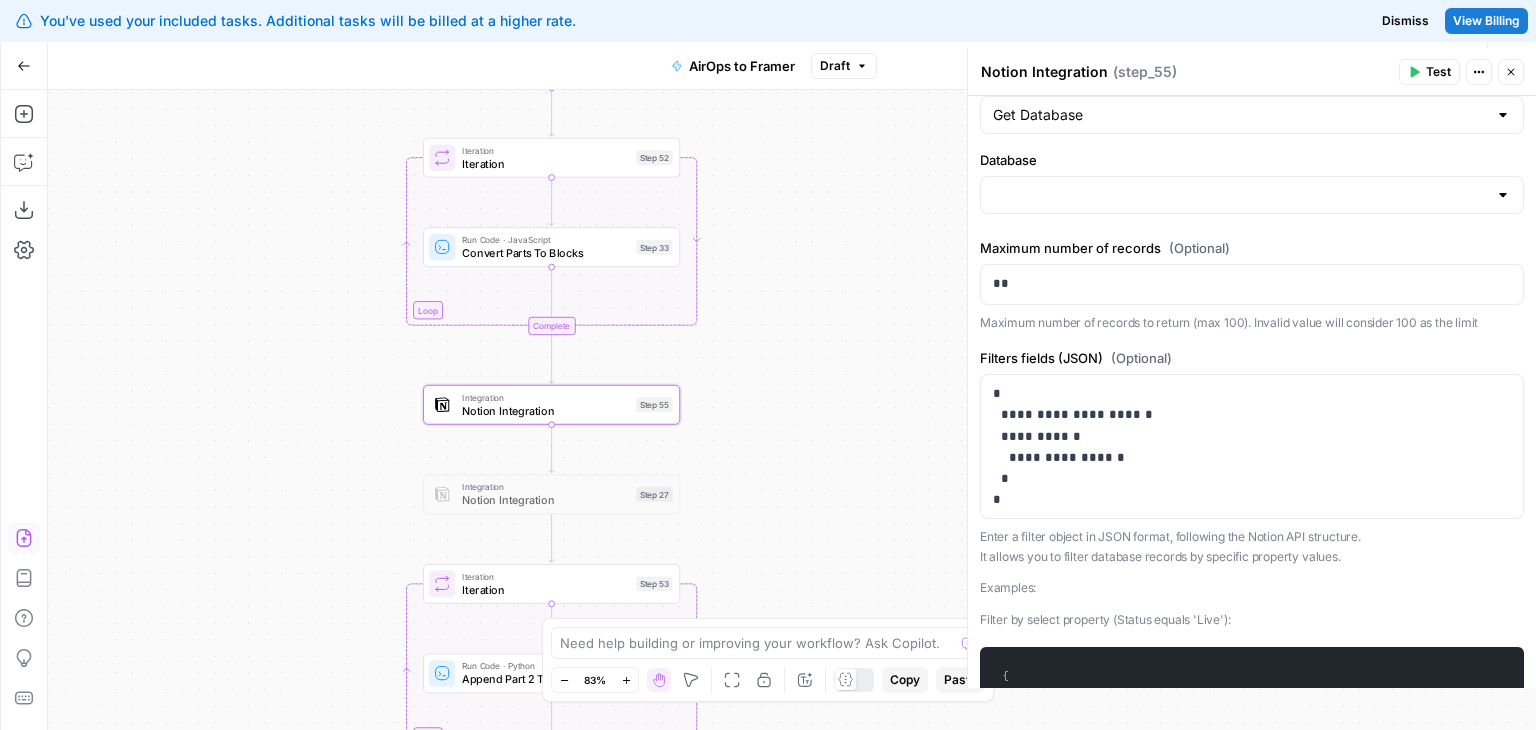 scroll, scrollTop: 180, scrollLeft: 0, axis: vertical 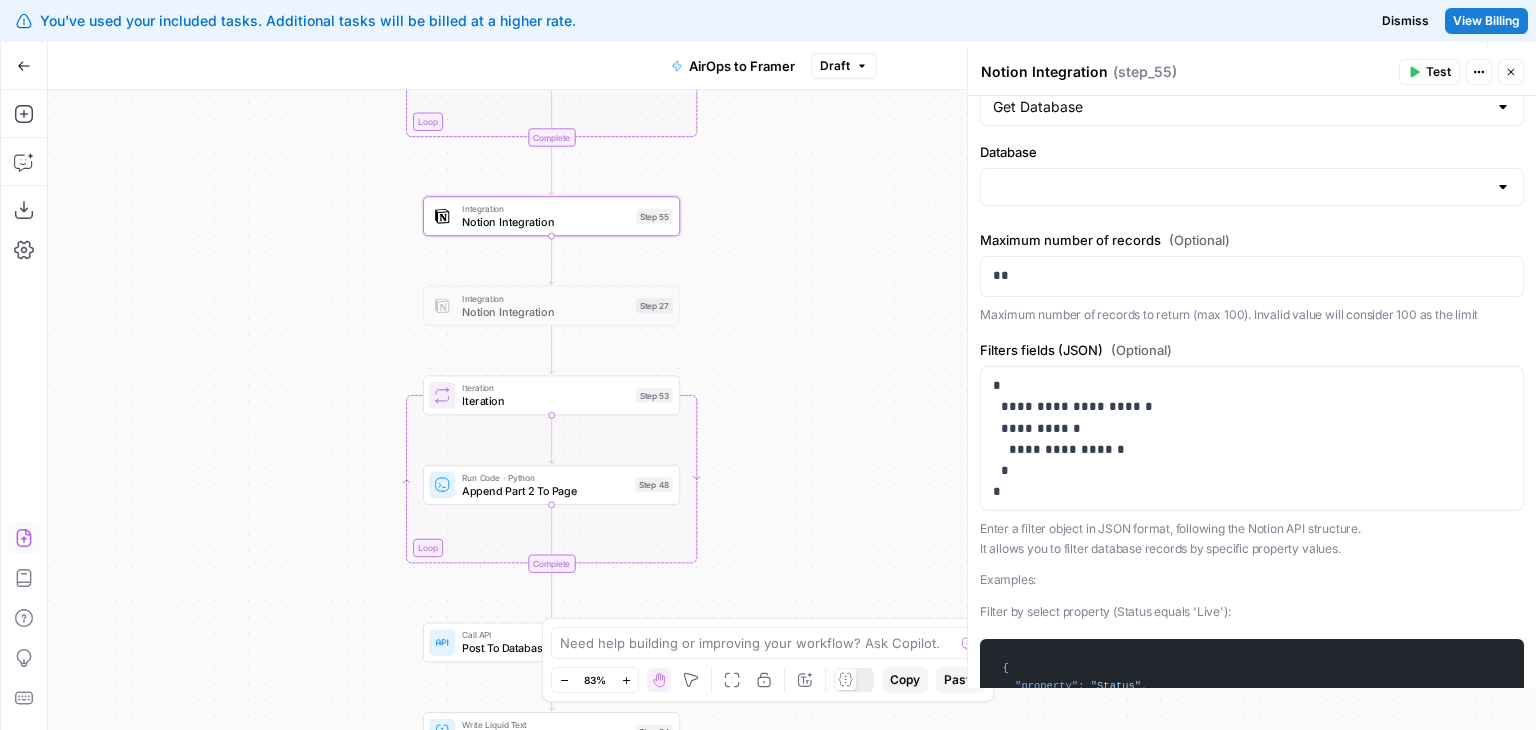type on "Butterflowy Blogs" 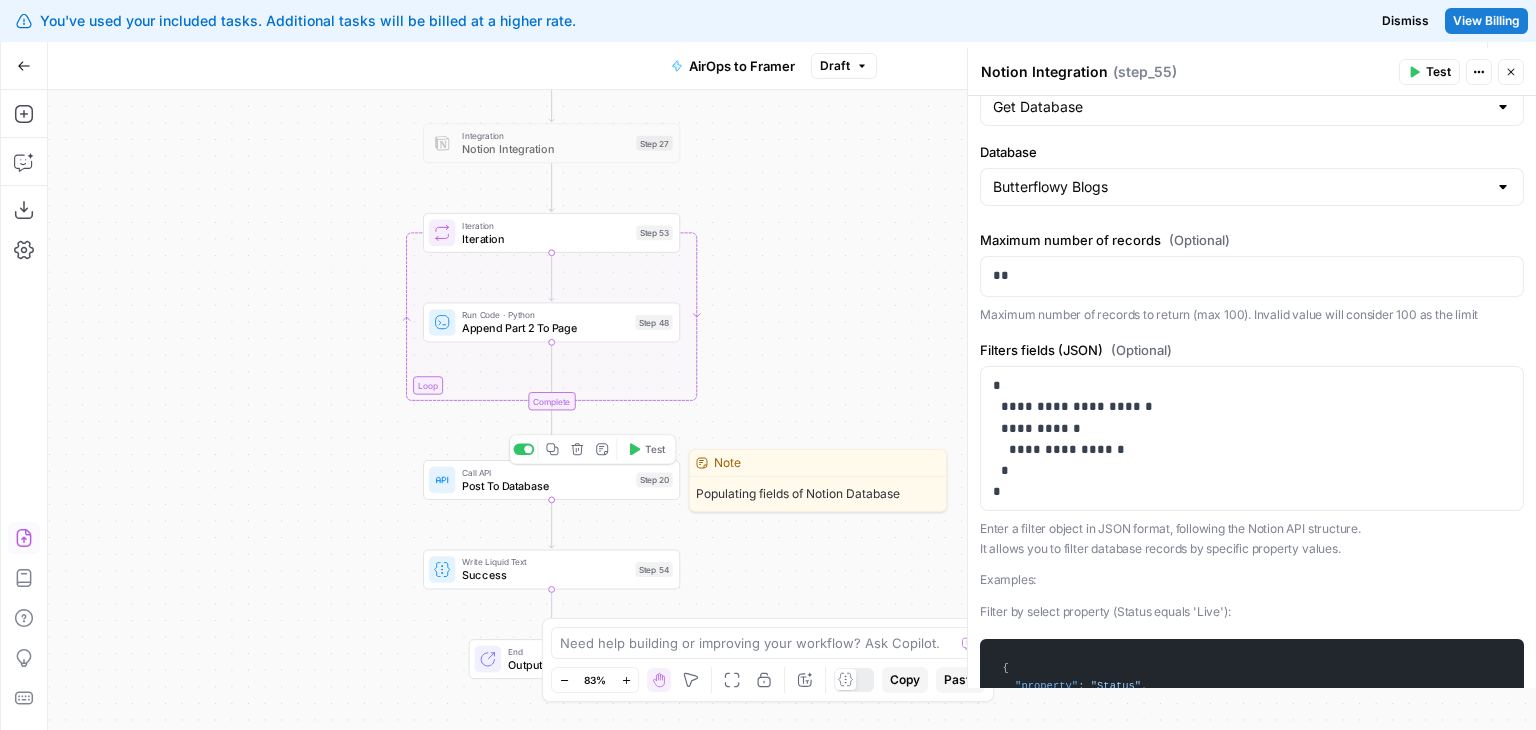 click on "Post To Database" at bounding box center (546, 486) 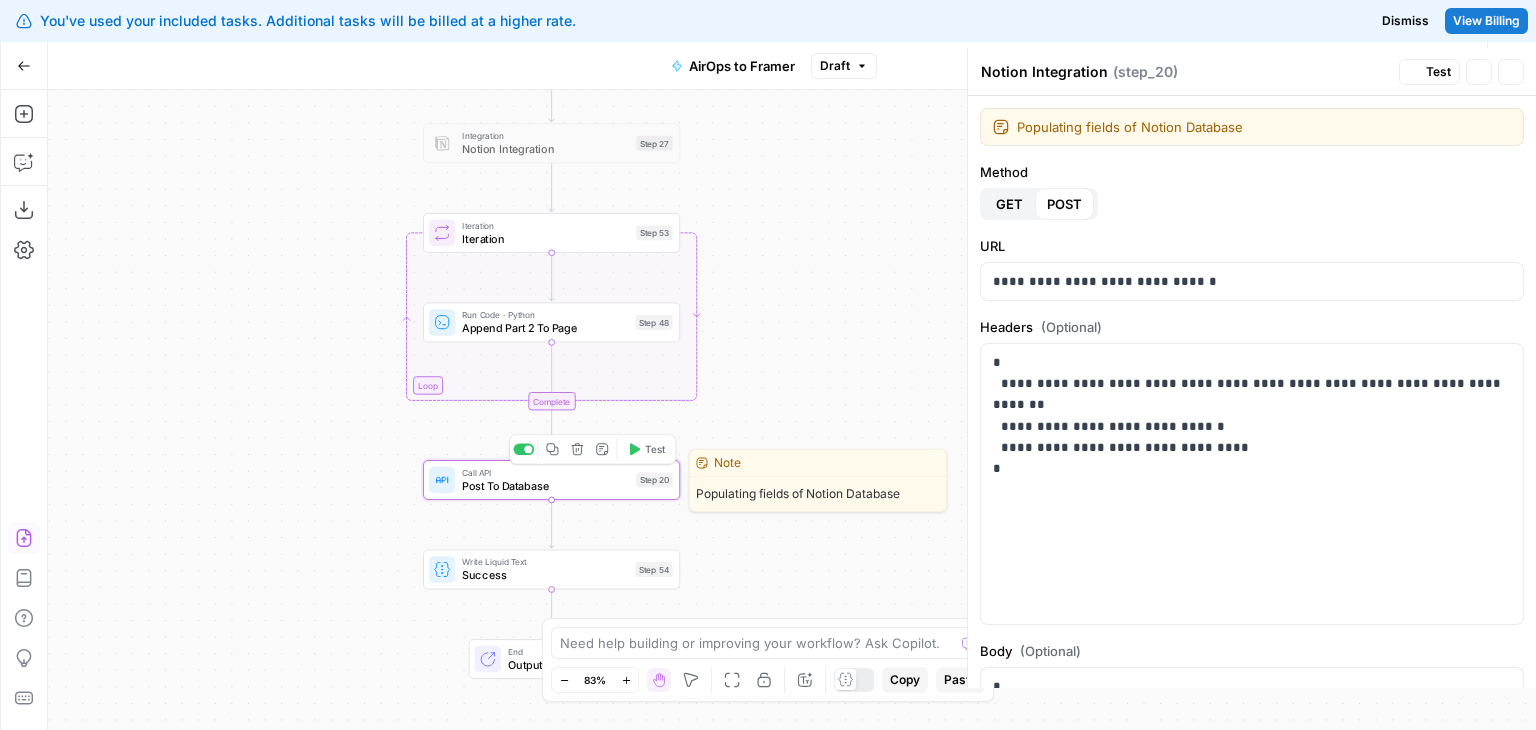 type on "Post To Database" 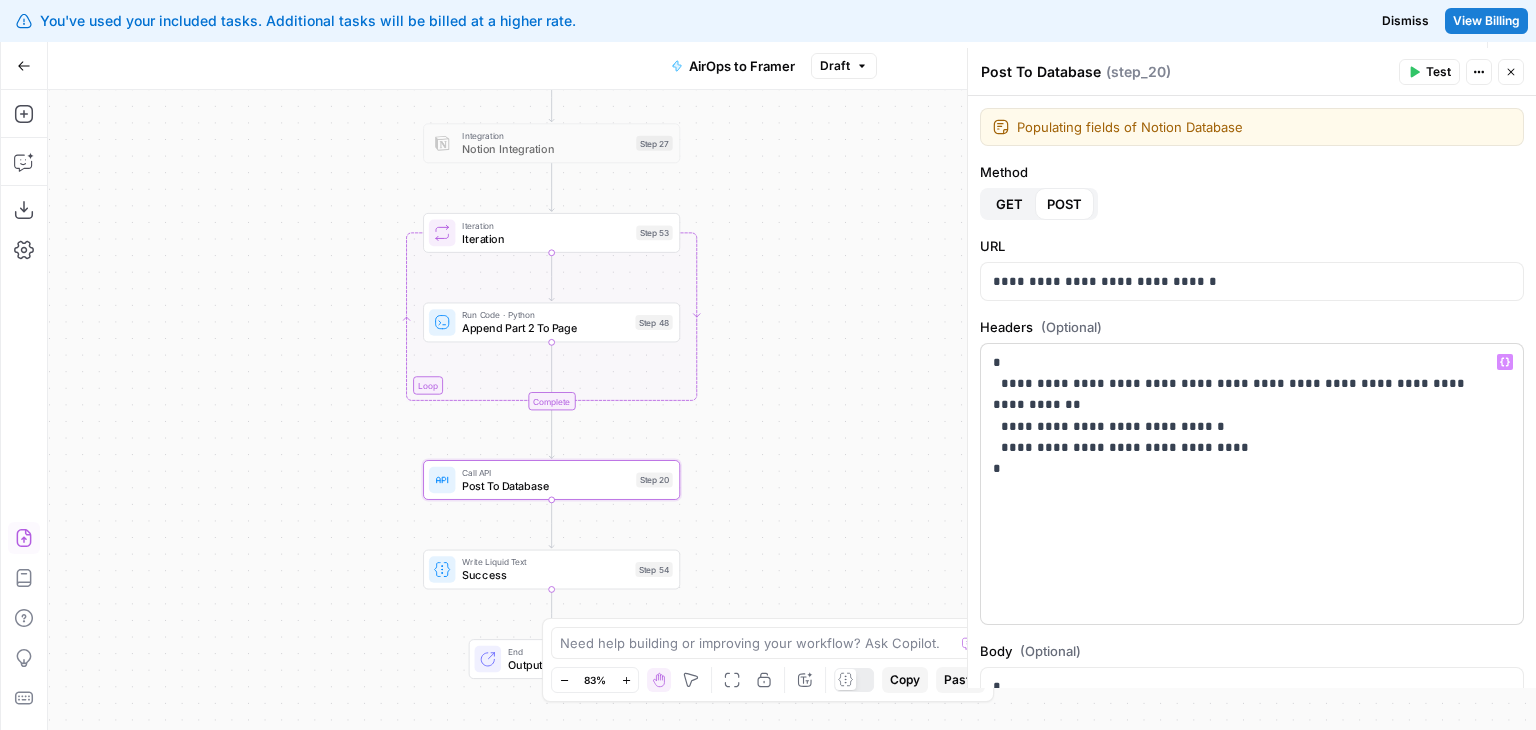 scroll, scrollTop: 353, scrollLeft: 0, axis: vertical 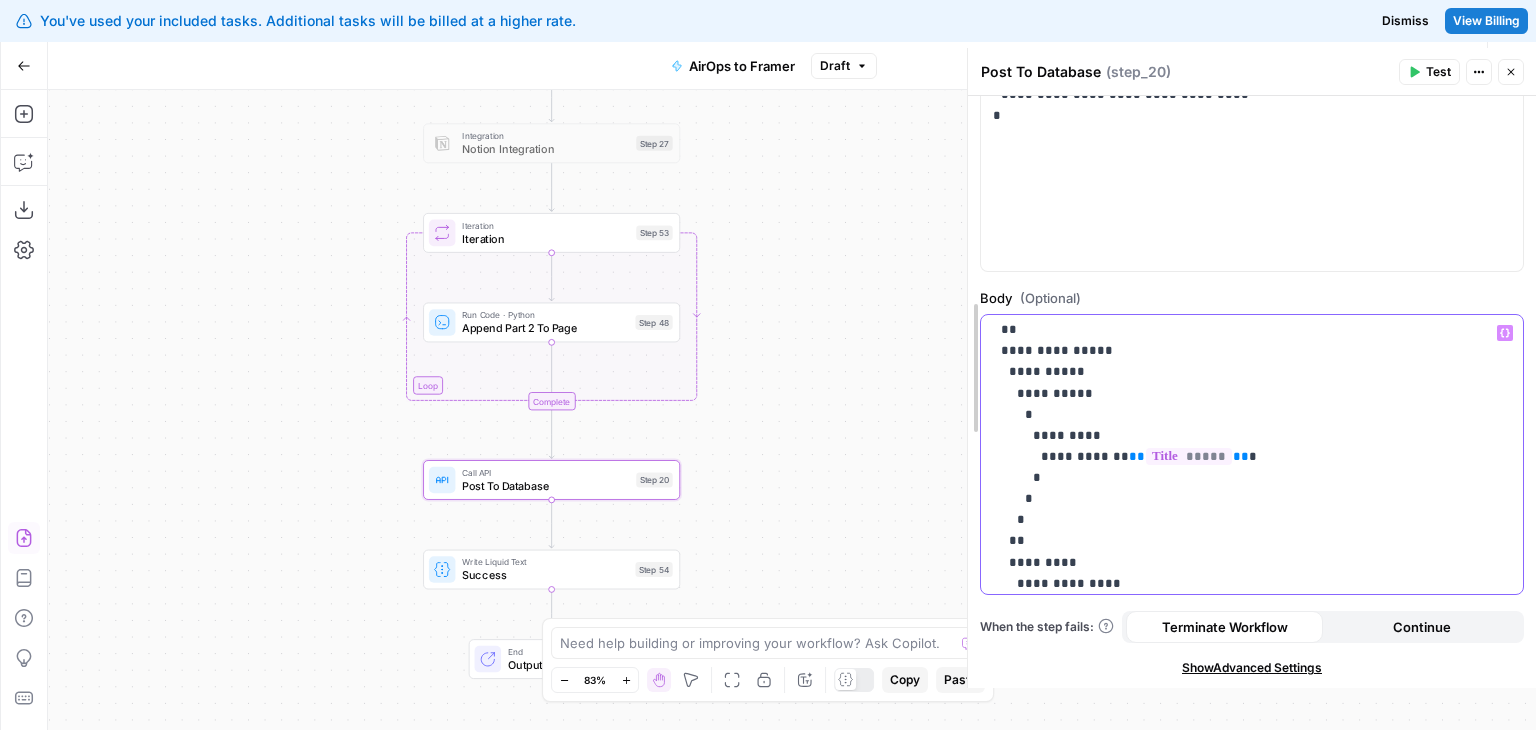 drag, startPoint x: 1045, startPoint y: 520, endPoint x: 966, endPoint y: 401, distance: 142.83557 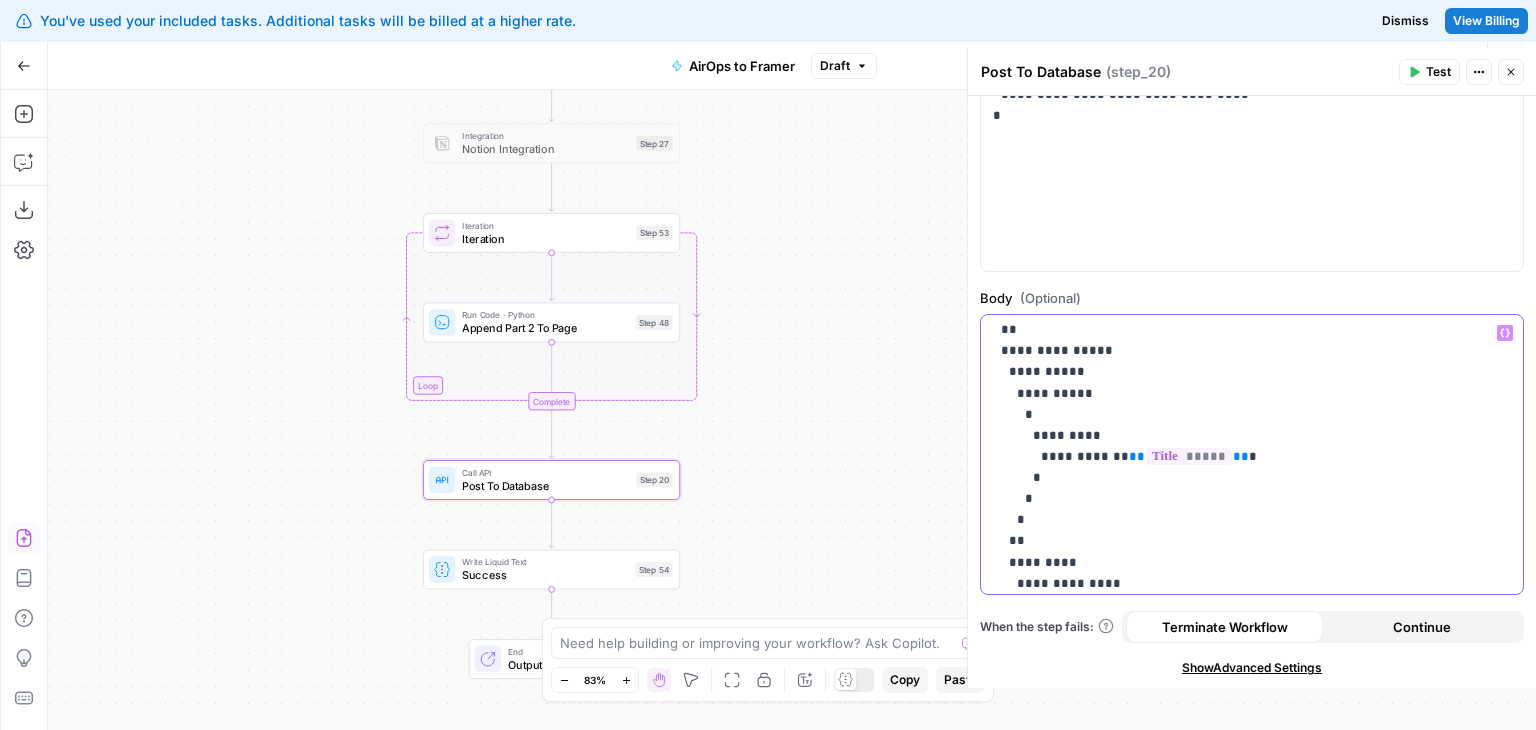 click on "**********" at bounding box center [1237, 900] 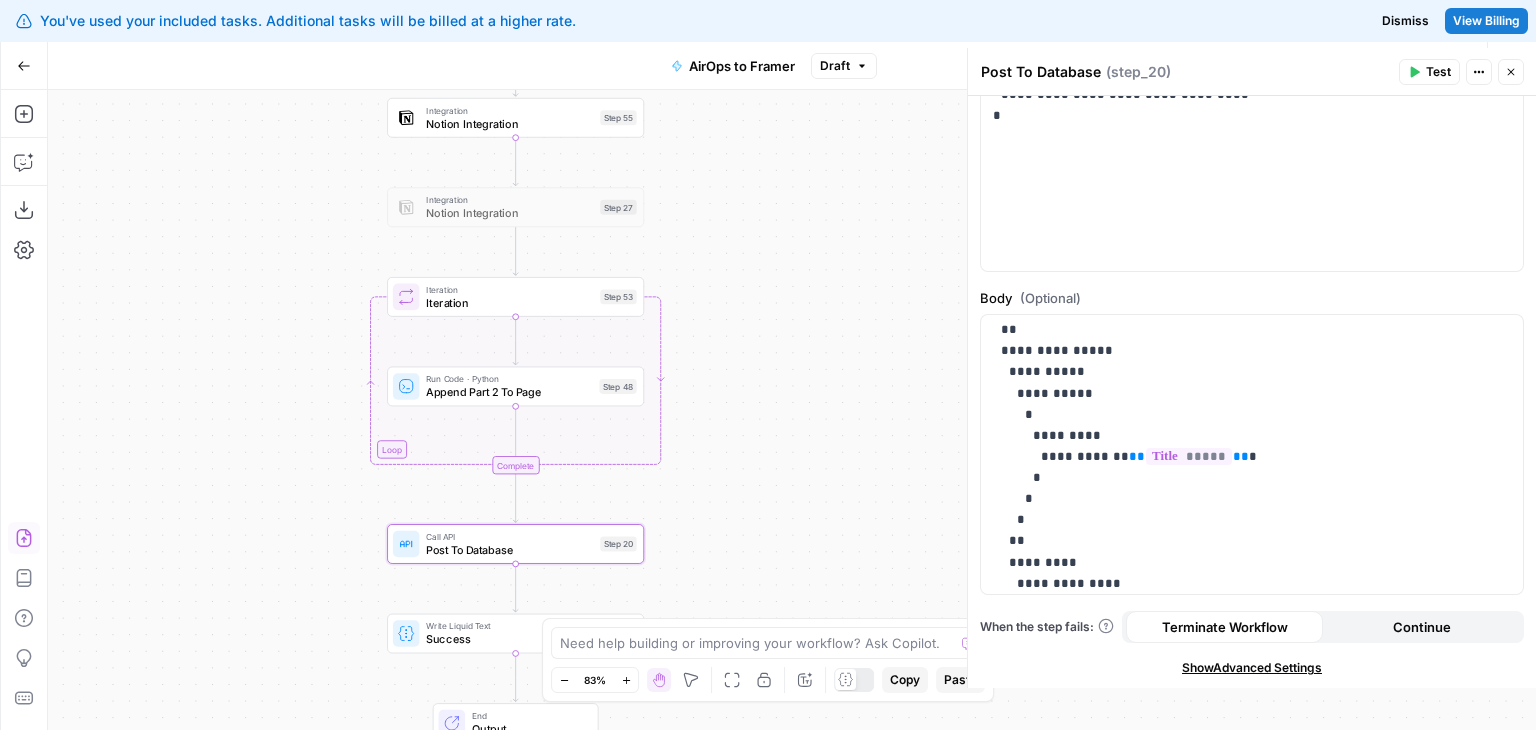 drag, startPoint x: 779, startPoint y: 245, endPoint x: 743, endPoint y: 308, distance: 72.56032 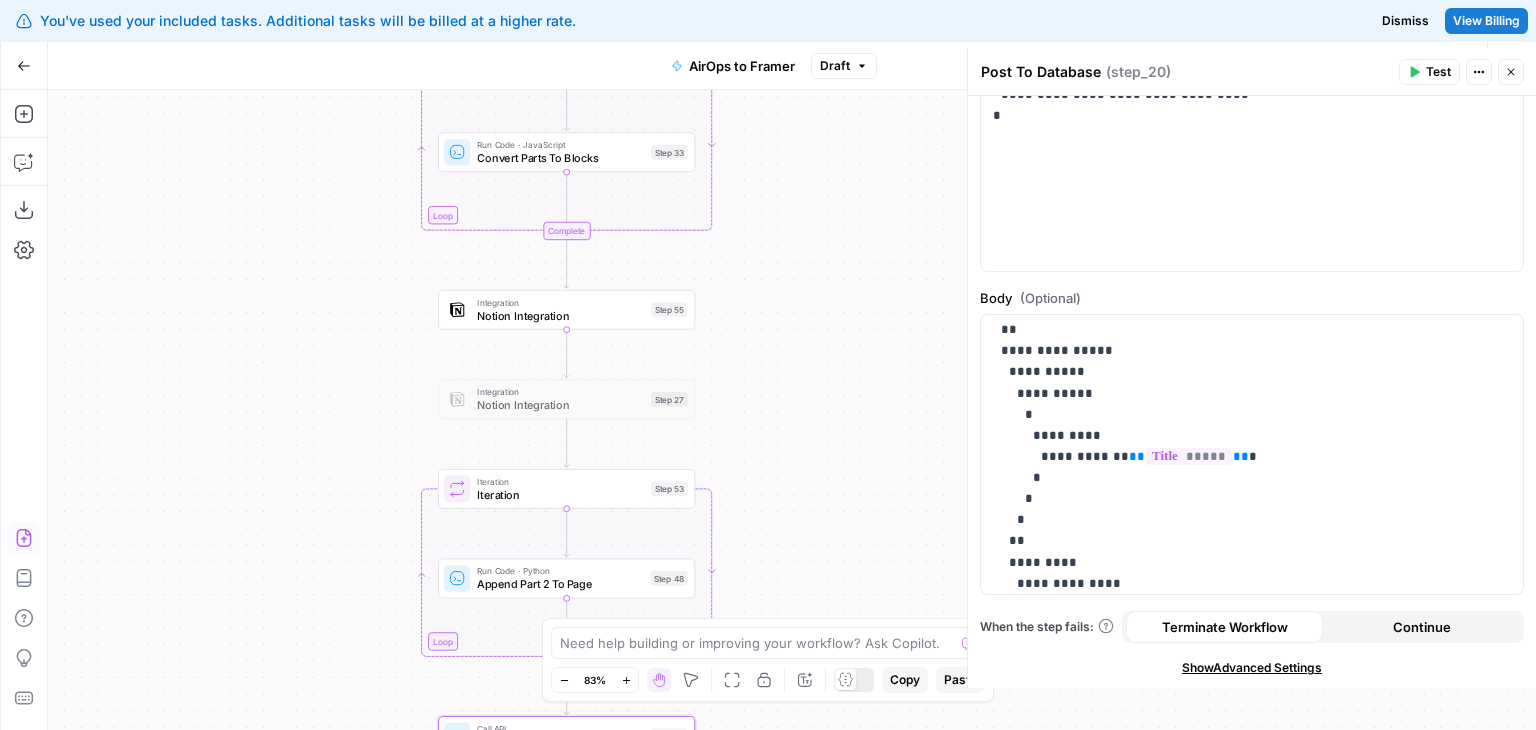 drag, startPoint x: 747, startPoint y: 211, endPoint x: 797, endPoint y: 404, distance: 199.3715 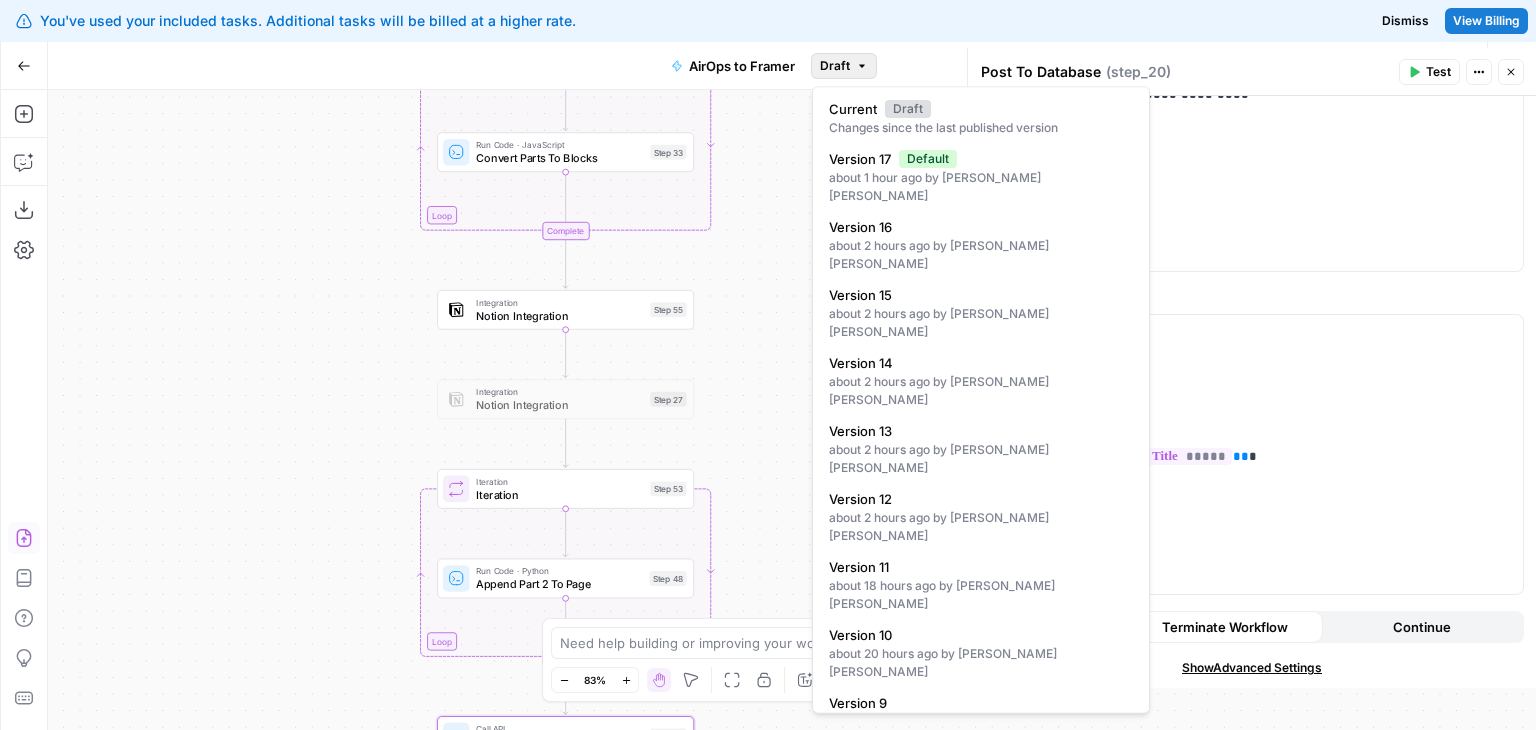 click on "Draft" at bounding box center [835, 66] 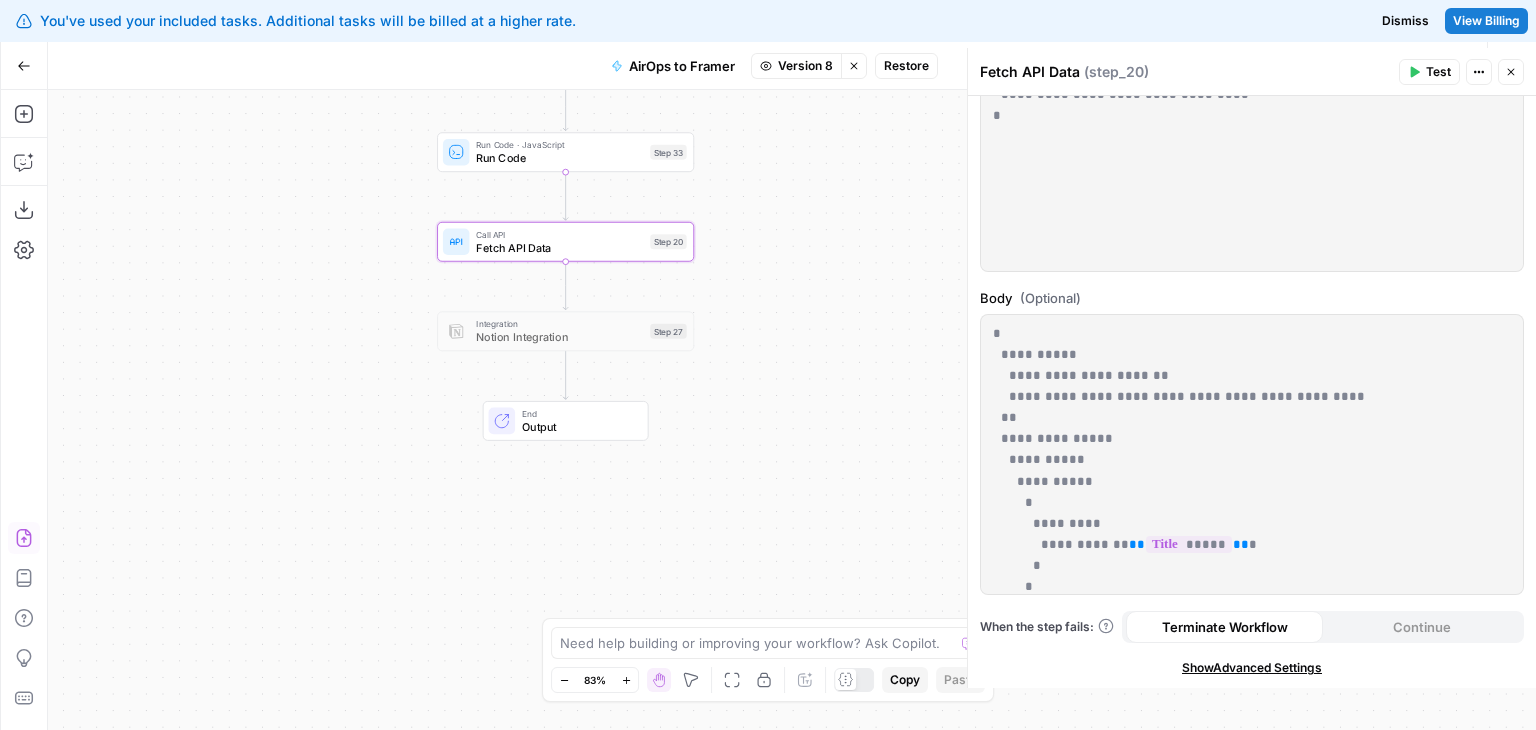 scroll, scrollTop: 0, scrollLeft: 0, axis: both 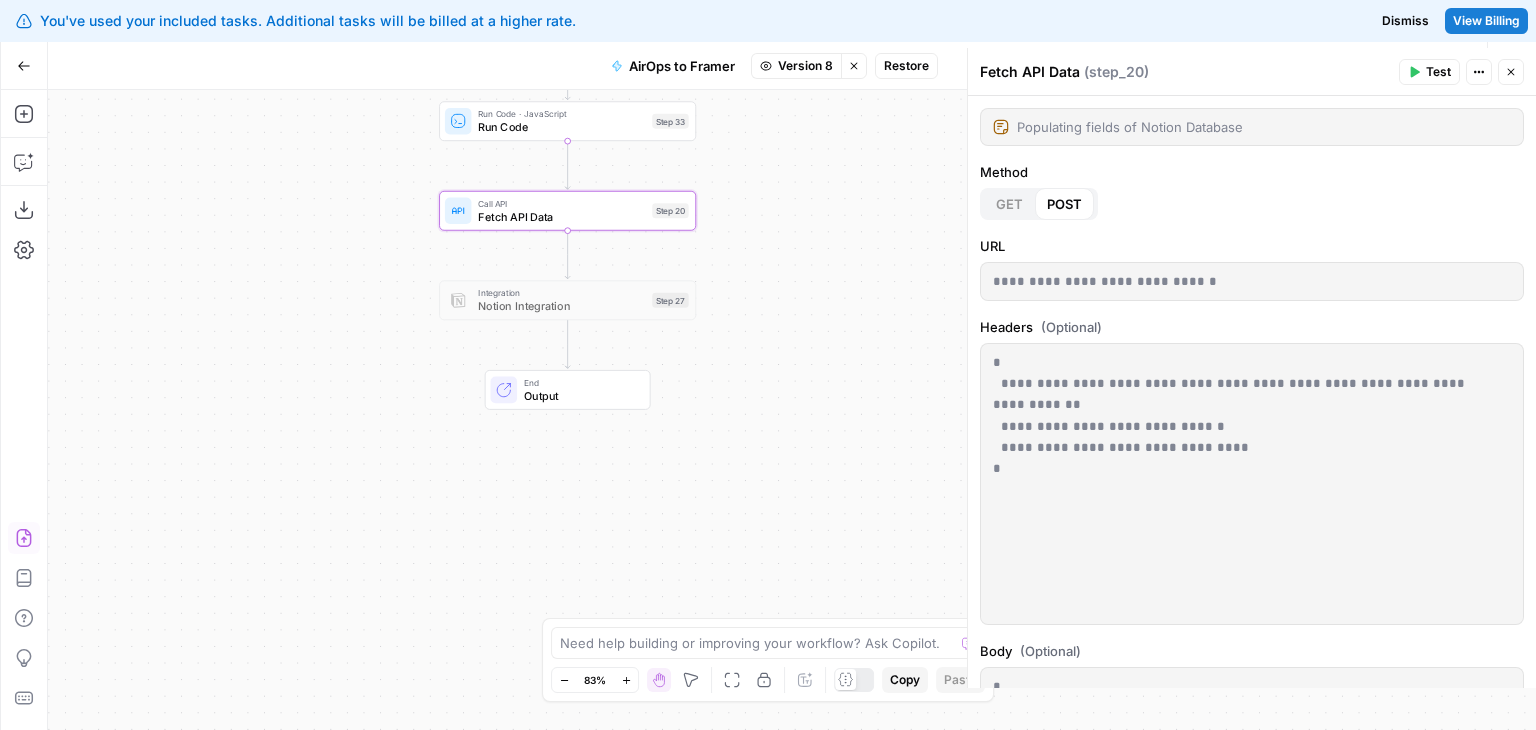 drag, startPoint x: 813, startPoint y: 356, endPoint x: 816, endPoint y: 307, distance: 49.09175 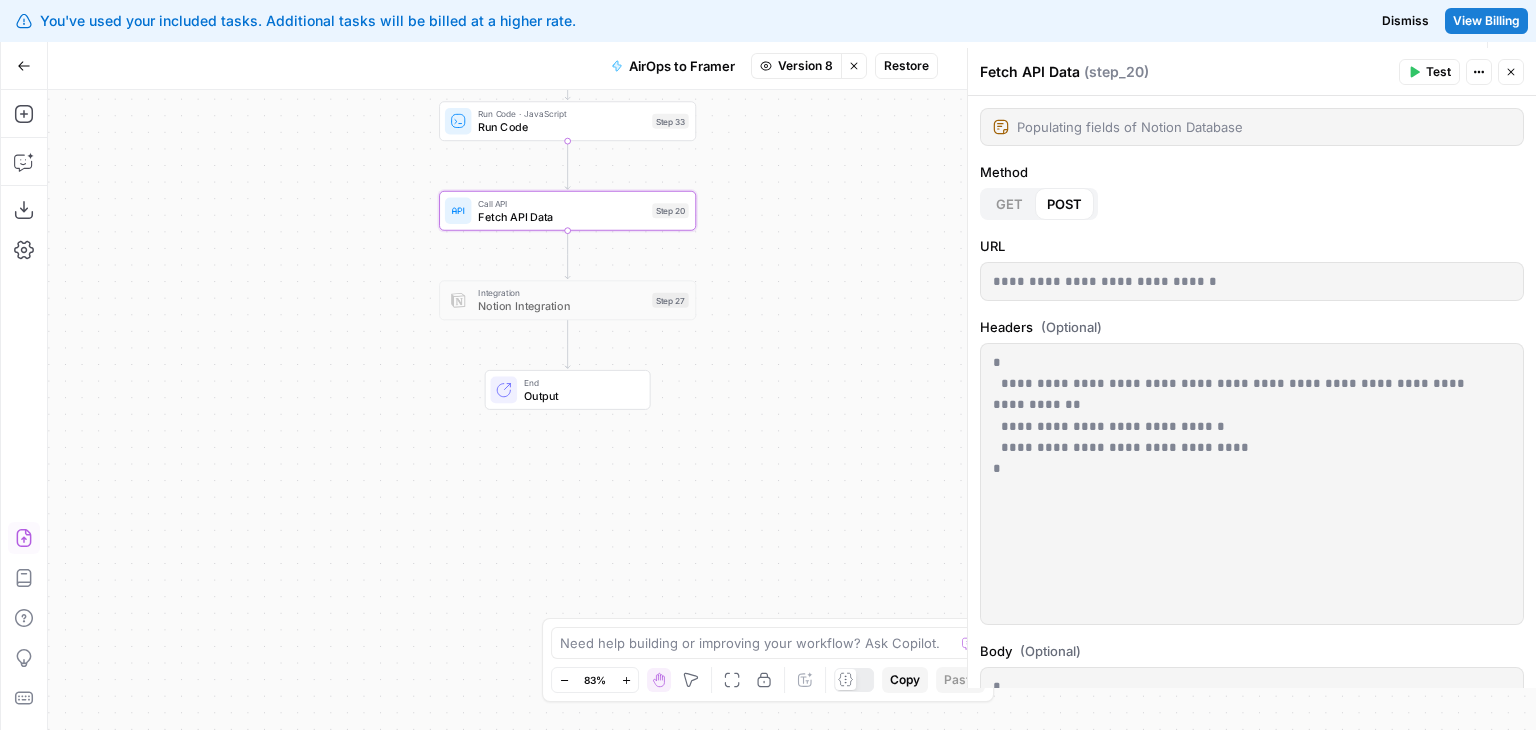 click on "Workflow Set Inputs Inputs LLM · GPT-4o Generate Blog Content Step 2 Generate Image with AI Generate Blog Thumbnail Step 11 Run Code · JavaScript Run Code Step 33 Call API Fetch API Data Step 20 Integration Notion Integration Step 27 End Output" at bounding box center [792, 410] 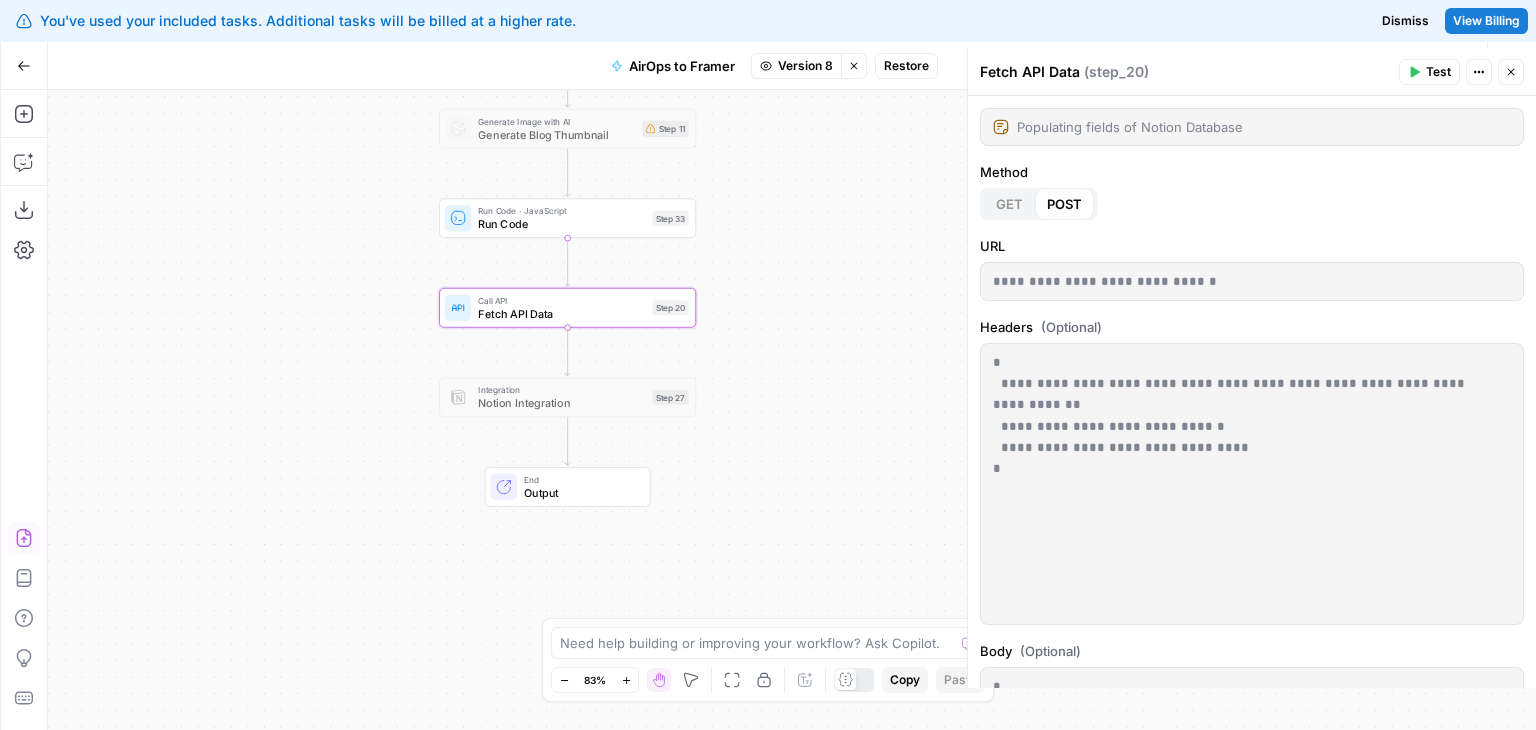 drag, startPoint x: 785, startPoint y: 318, endPoint x: 783, endPoint y: 433, distance: 115.01739 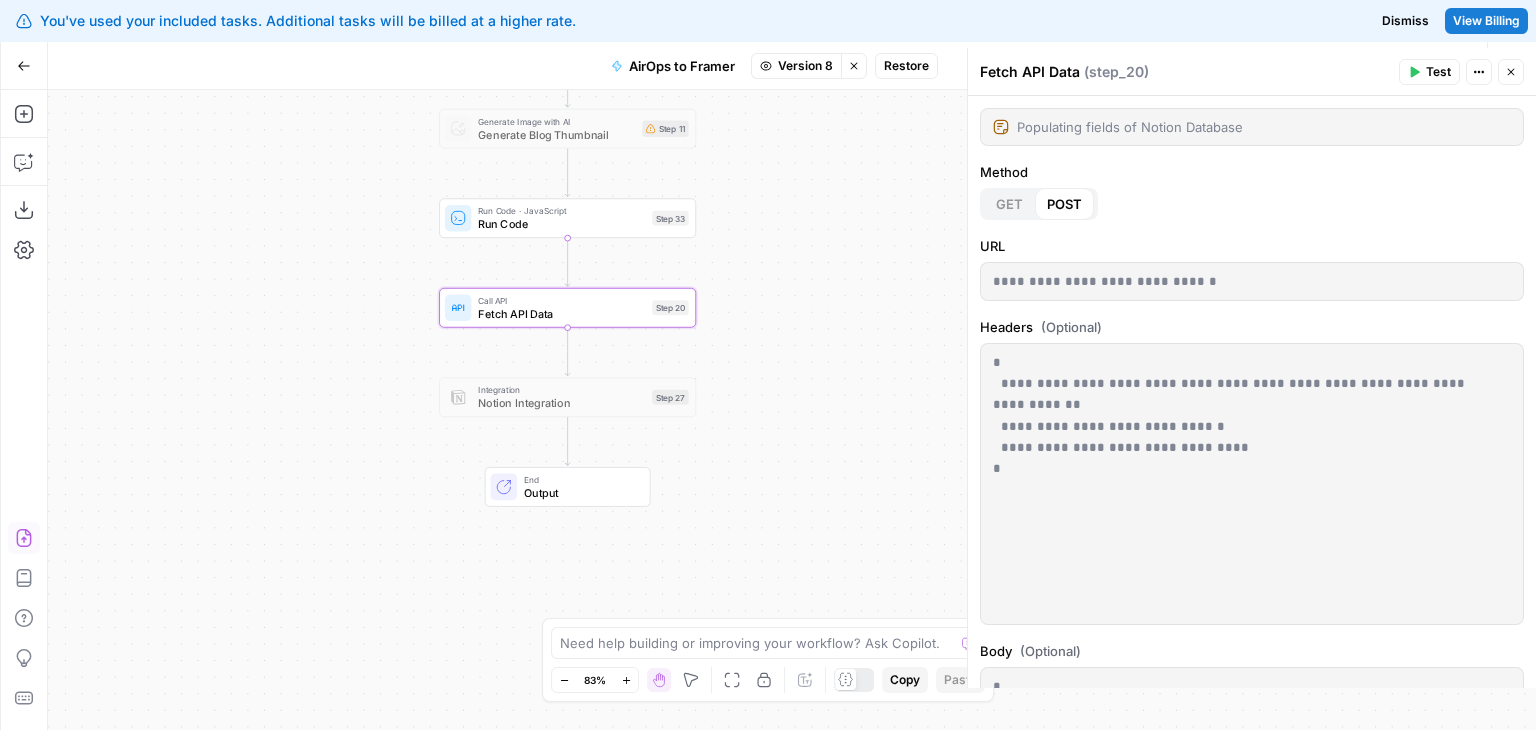 click on "Workflow Set Inputs Inputs LLM · GPT-4o Generate Blog Content Step 2 Generate Image with AI Generate Blog Thumbnail Step 11 Run Code · JavaScript Run Code Step 33 Call API Fetch API Data Step 20 Integration Notion Integration Step 27 End Output" at bounding box center [792, 410] 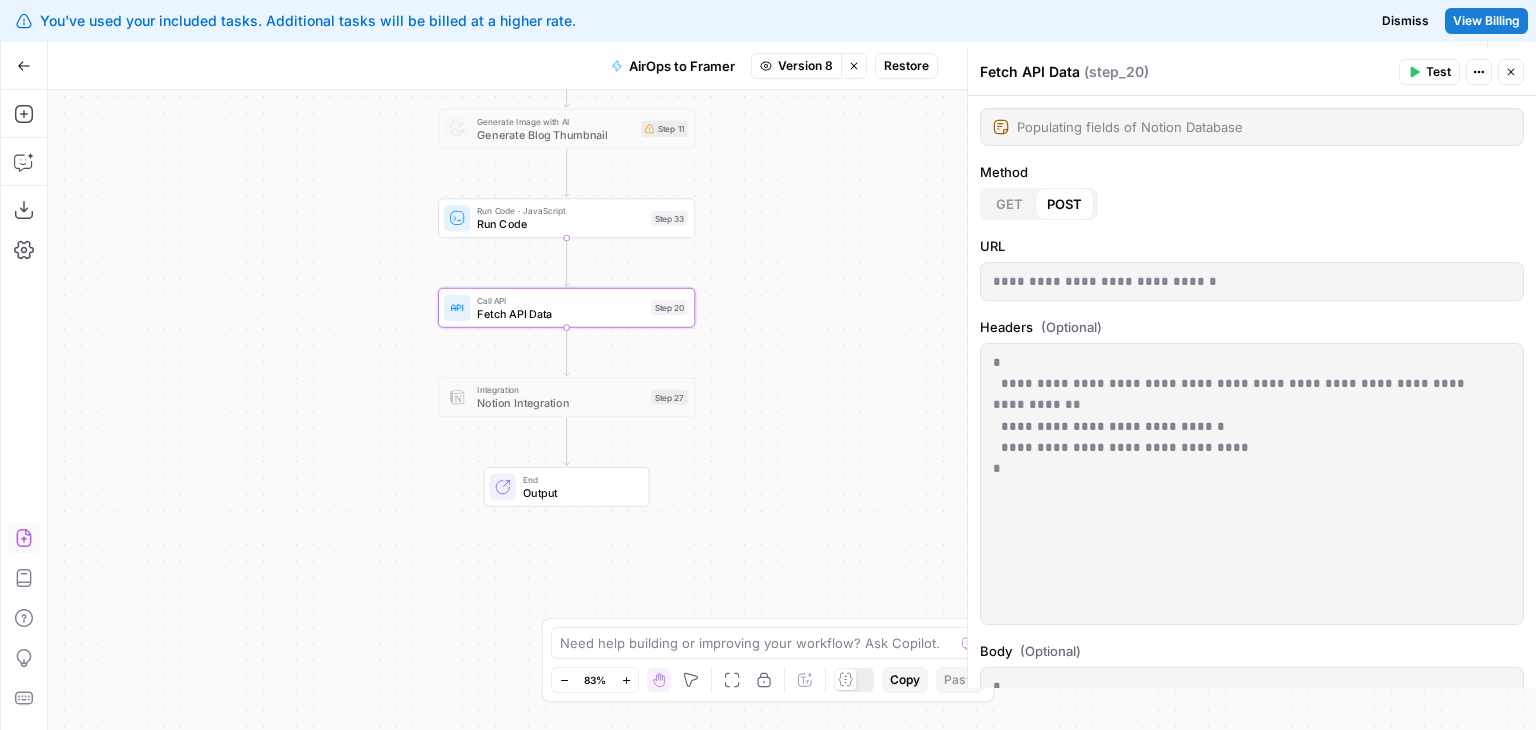 click on "Run Code · JavaScript" at bounding box center [561, 210] 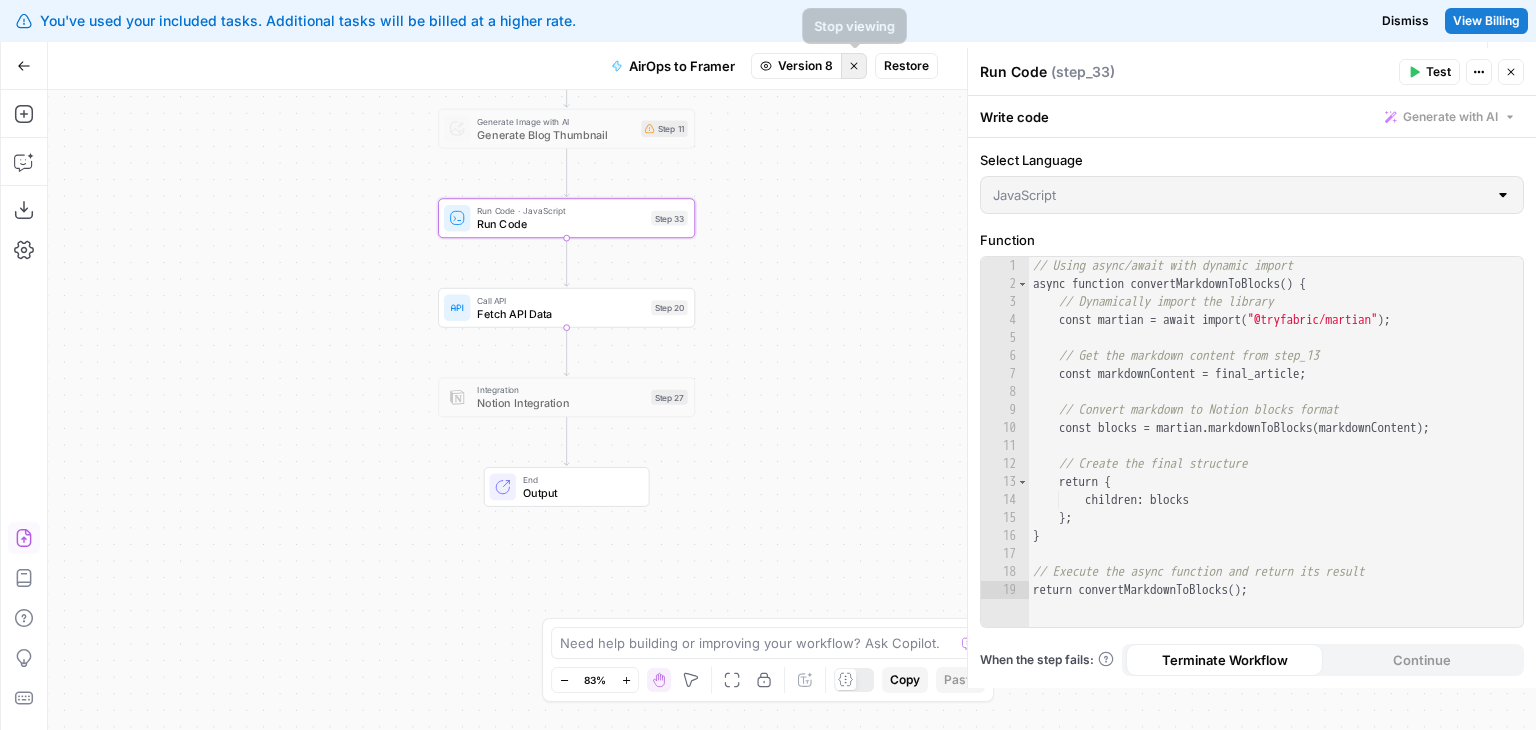 click 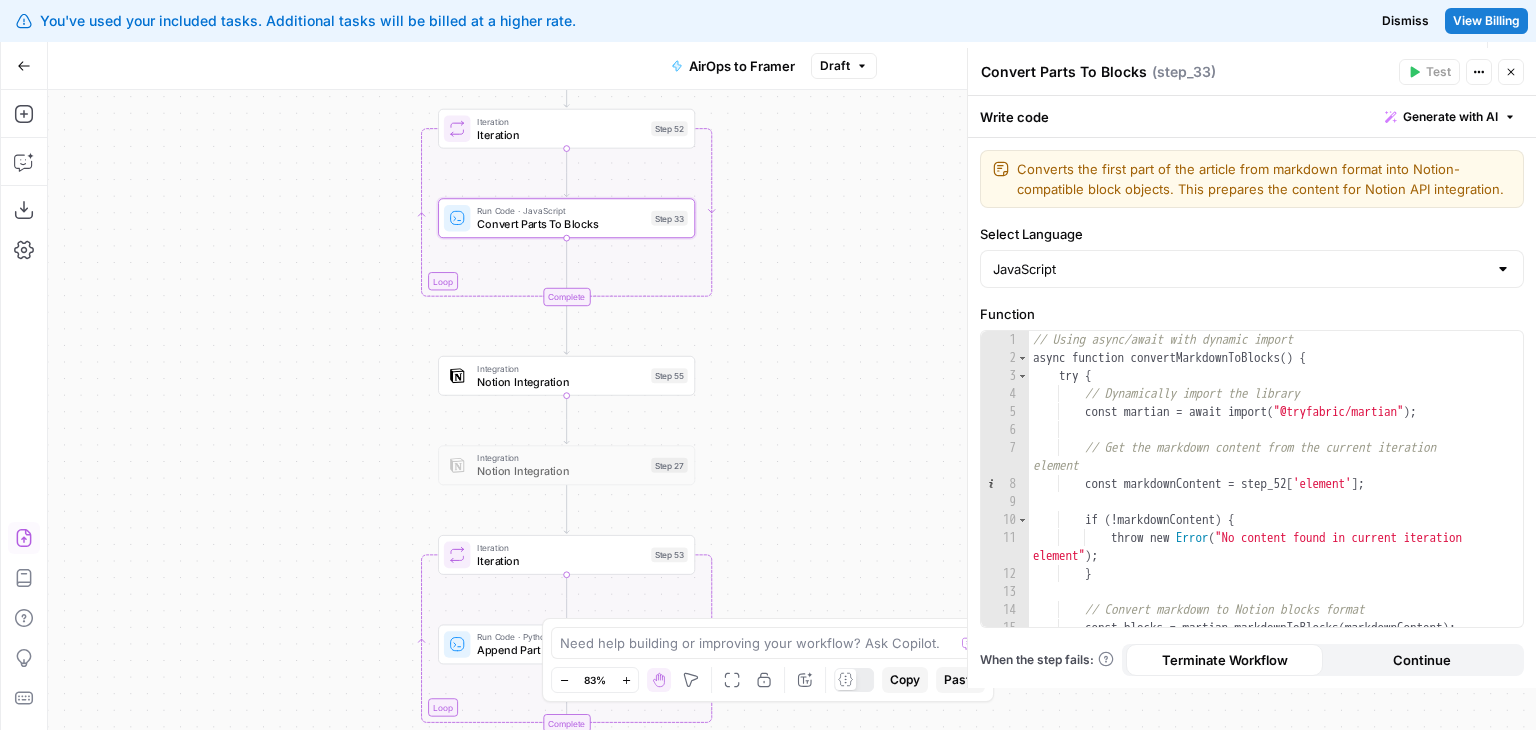 drag, startPoint x: 824, startPoint y: 330, endPoint x: 792, endPoint y: 200, distance: 133.88054 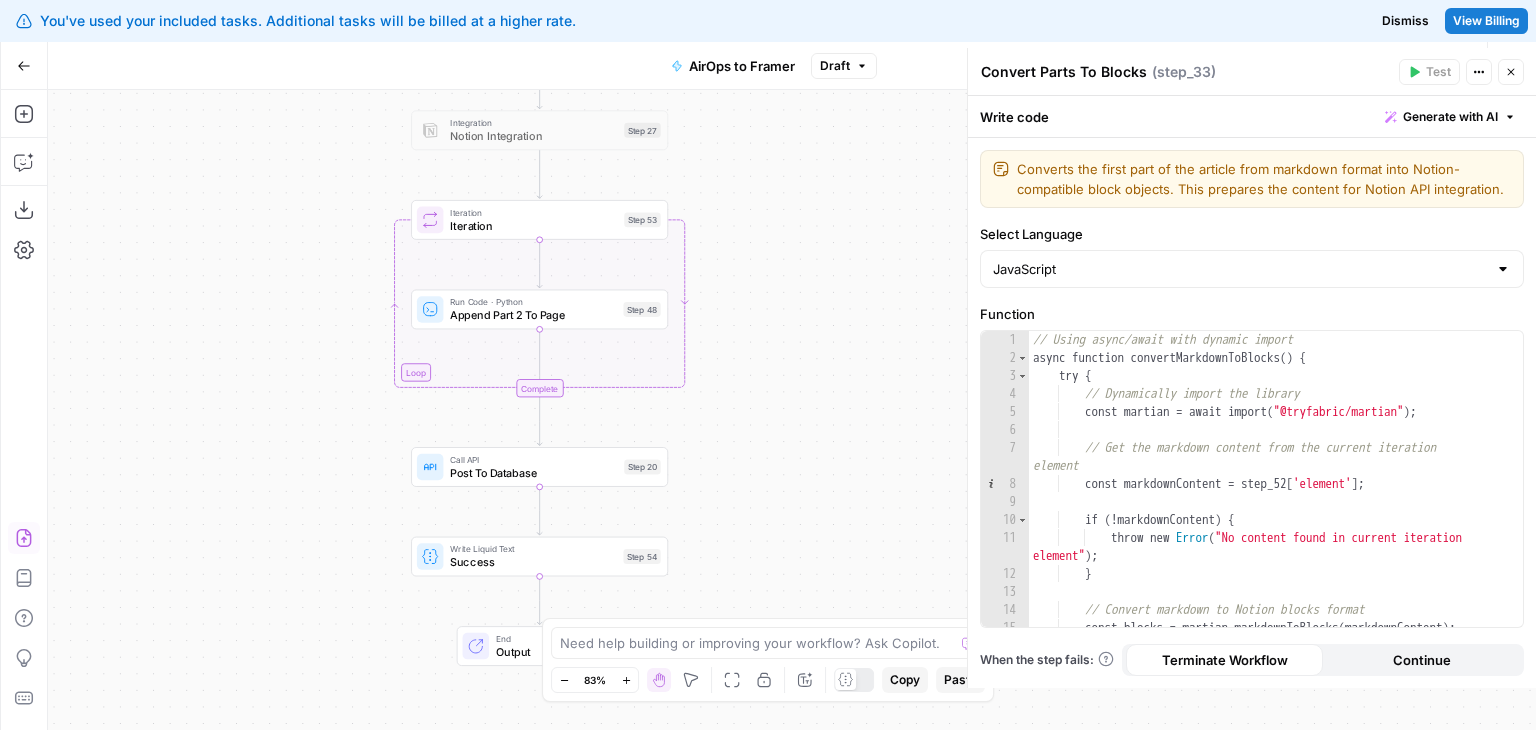drag, startPoint x: 812, startPoint y: 423, endPoint x: 830, endPoint y: 157, distance: 266.60834 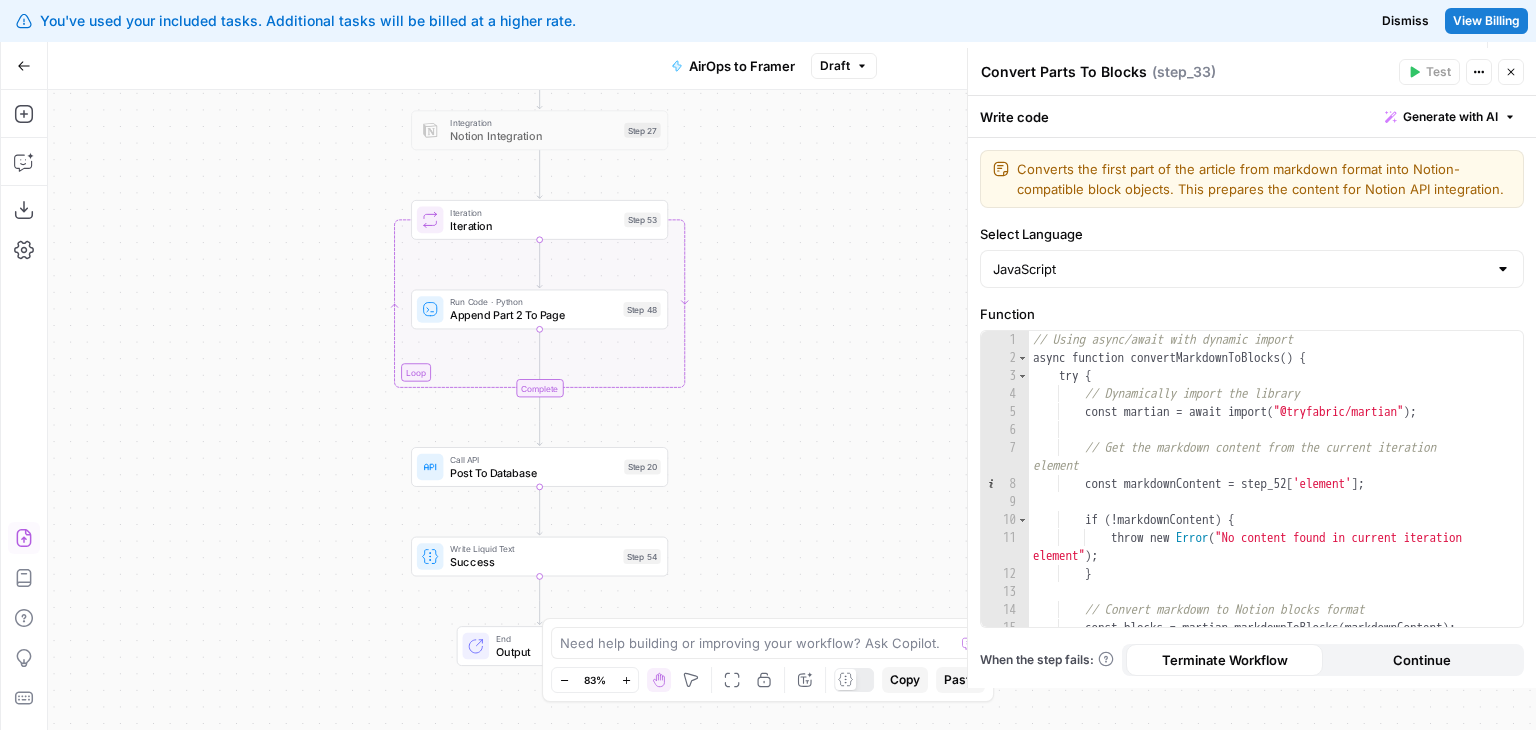 click on "Workflow Set Inputs Inputs Run Code · Python Publish Date Step 50 Run Code · Python Split Article By Headers Step 45 Loop Iteration Iteration Step 52 Run Code · JavaScript Convert Parts To Blocks Step 33 Complete Integration Notion Integration Step 55 Integration Notion Integration Step 27 Loop Iteration Iteration Step 53 Run Code · Python Append Part 2 To Page Step 48 Complete Call API Post To Database Step 20 Write Liquid Text Success Step 54 End Output" at bounding box center [792, 410] 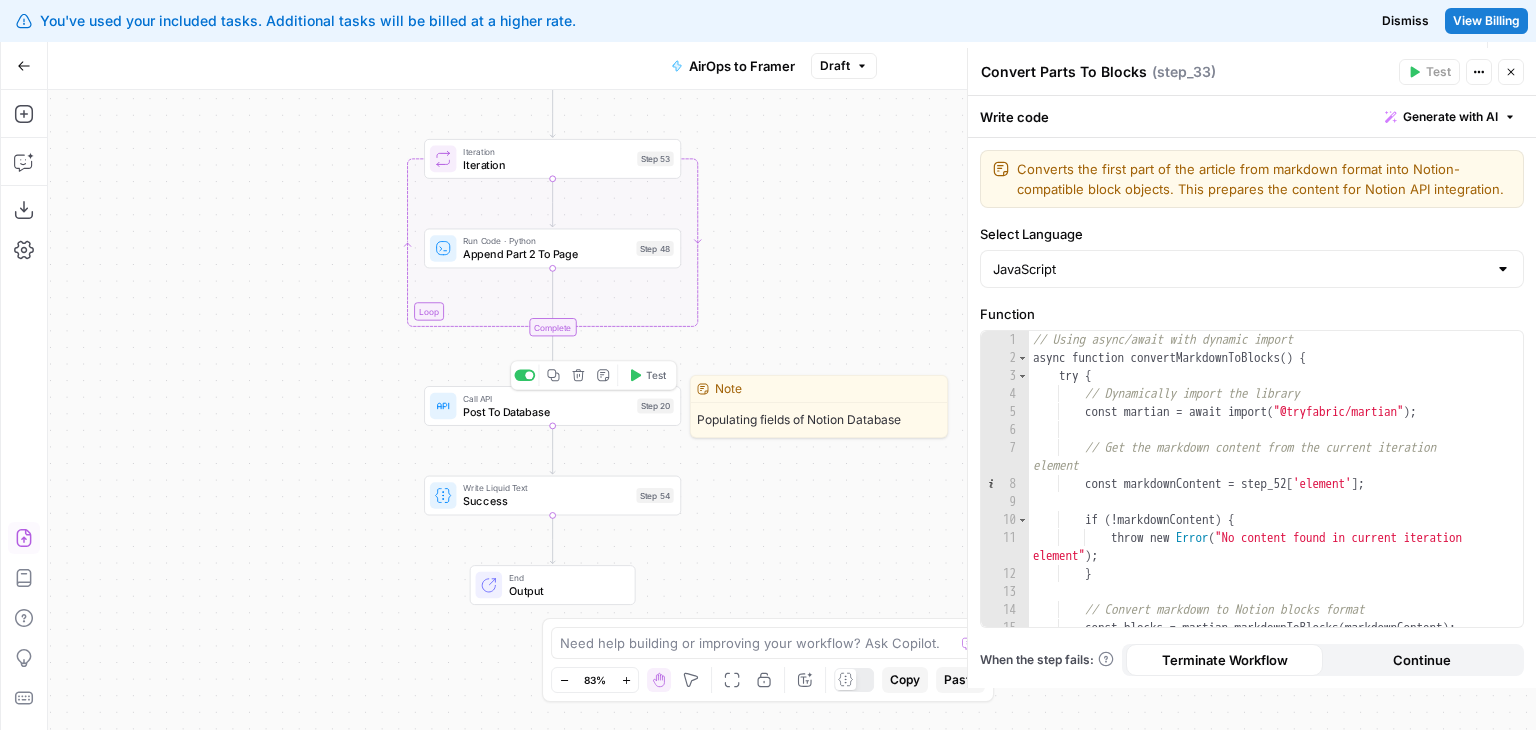 click on "Post To Database" at bounding box center (547, 412) 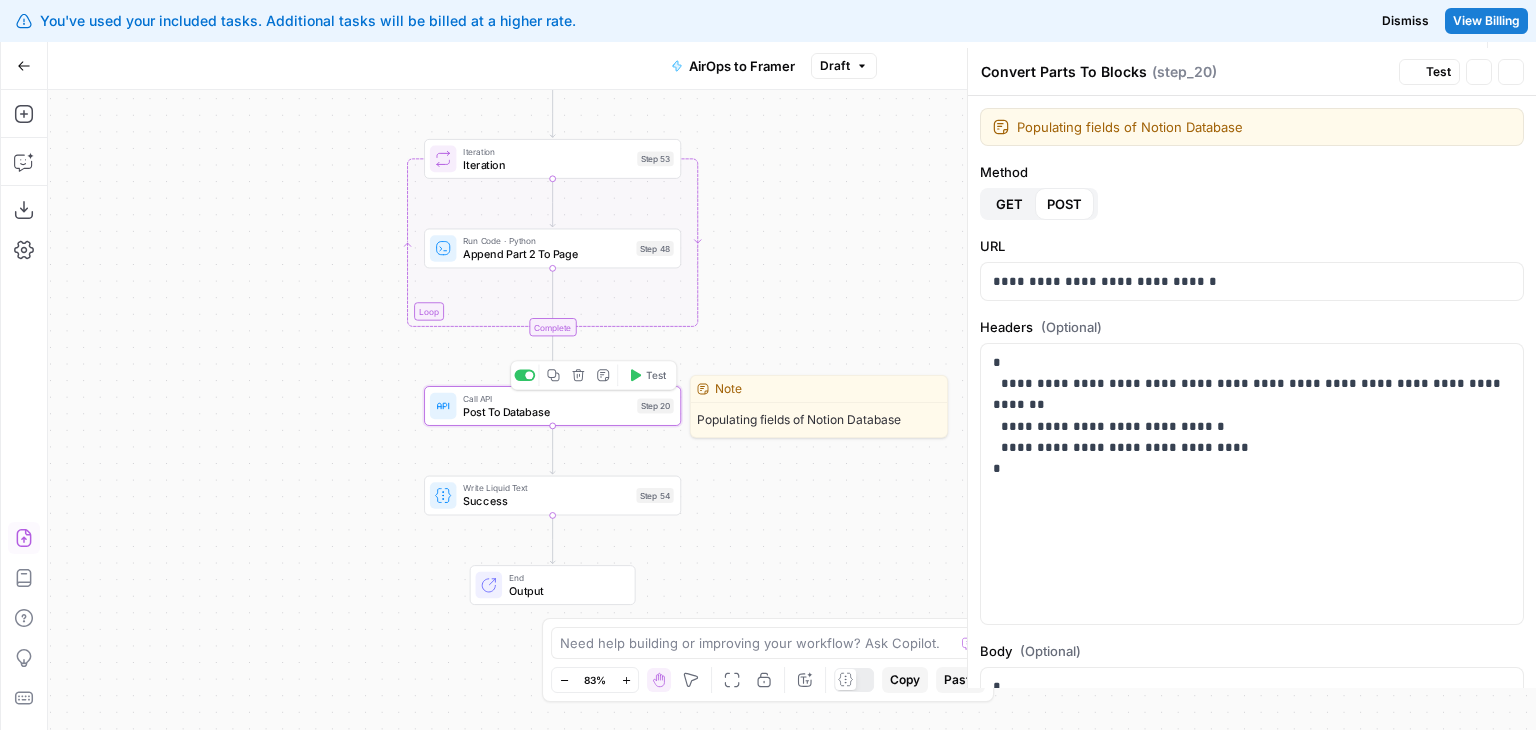 type on "Post To Database" 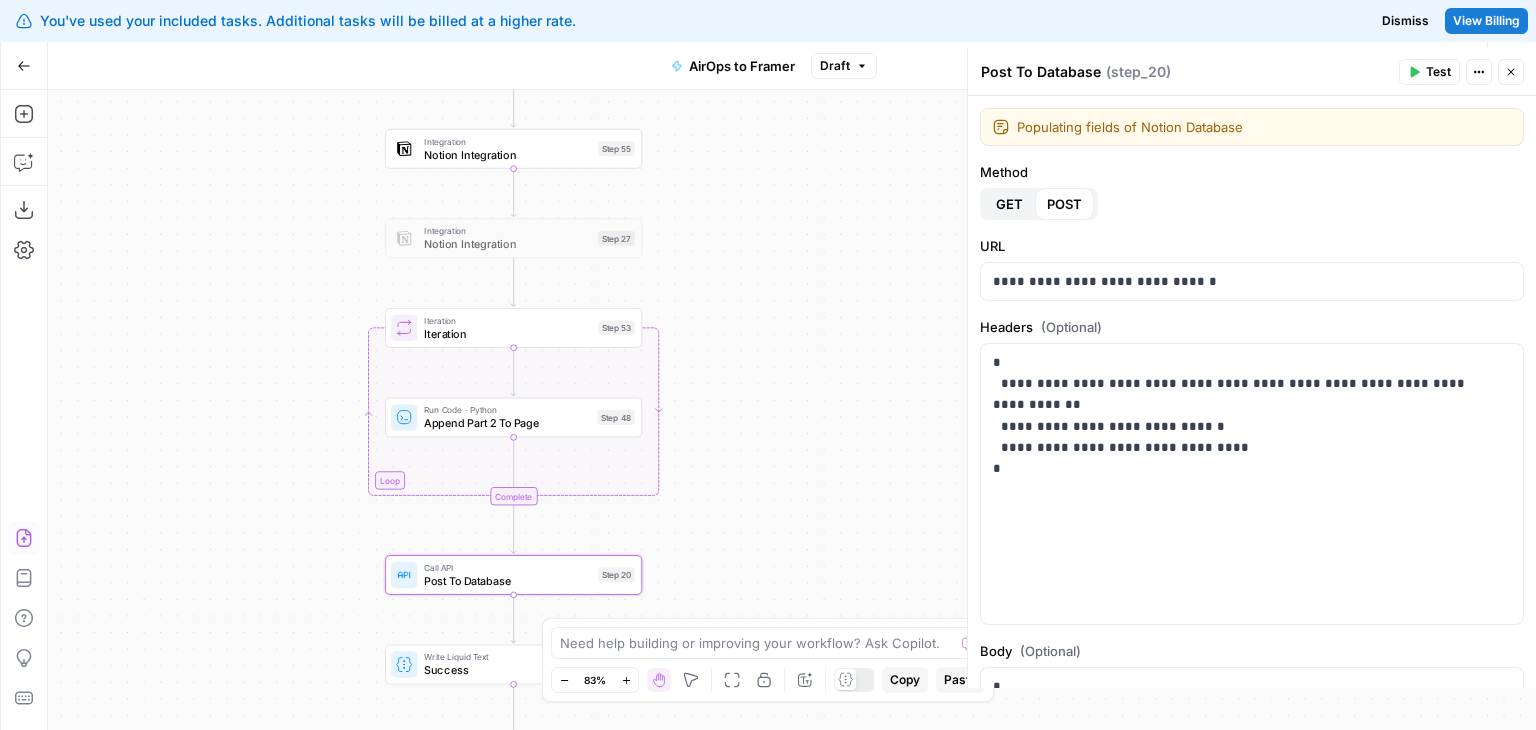 drag, startPoint x: 816, startPoint y: 304, endPoint x: 774, endPoint y: 474, distance: 175.11139 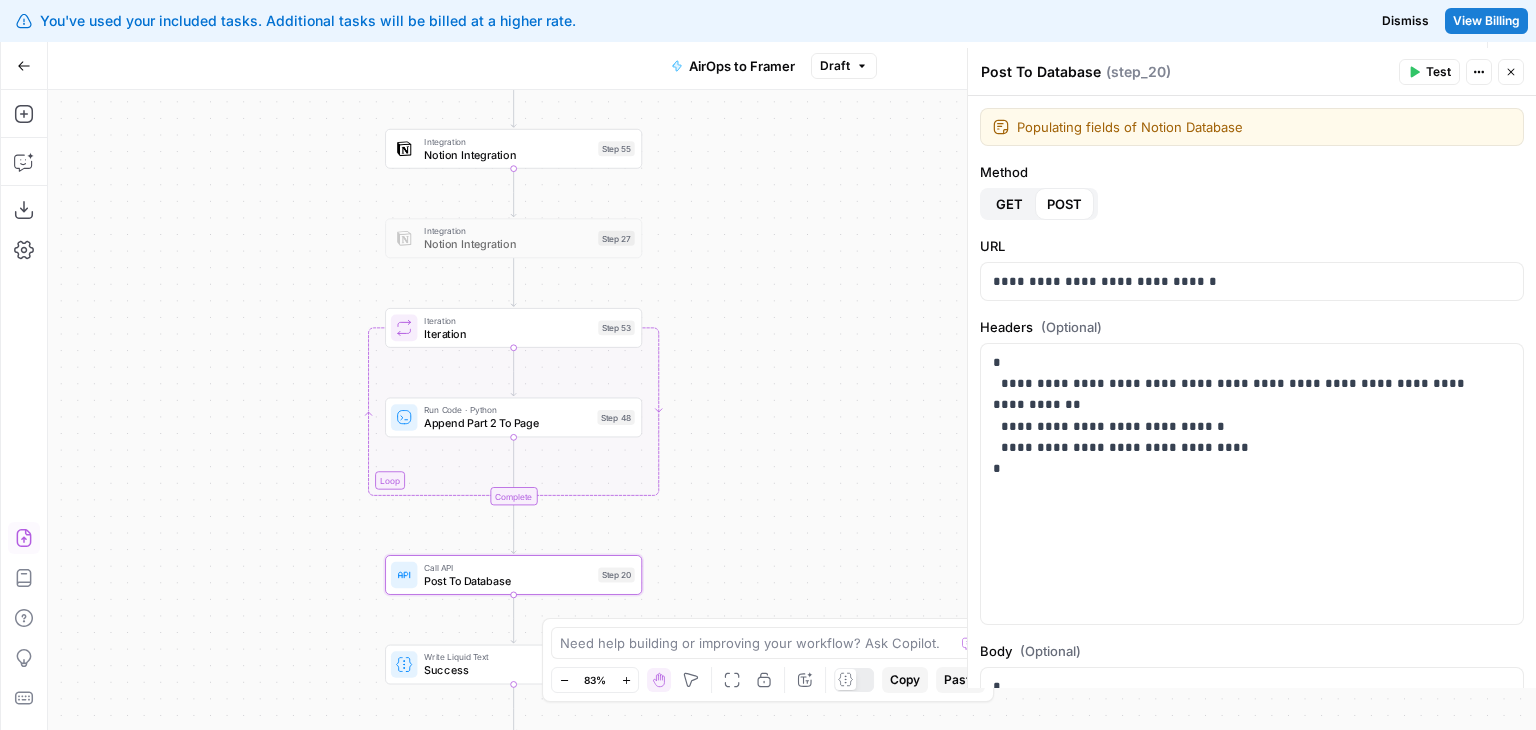 click on "Workflow Set Inputs Inputs Run Code · Python Publish Date Step 50 Run Code · Python Split Article By Headers Step 45 Loop Iteration Iteration Step 52 Run Code · JavaScript Convert Parts To Blocks Step 33 Complete Integration Notion Integration Step 55 Integration Notion Integration Step 27 Loop Iteration Iteration Step 53 Run Code · Python Append Part 2 To Page Step 48 Complete Call API Post To Database Step 20 Write Liquid Text Success Step 54 End Output" at bounding box center (792, 410) 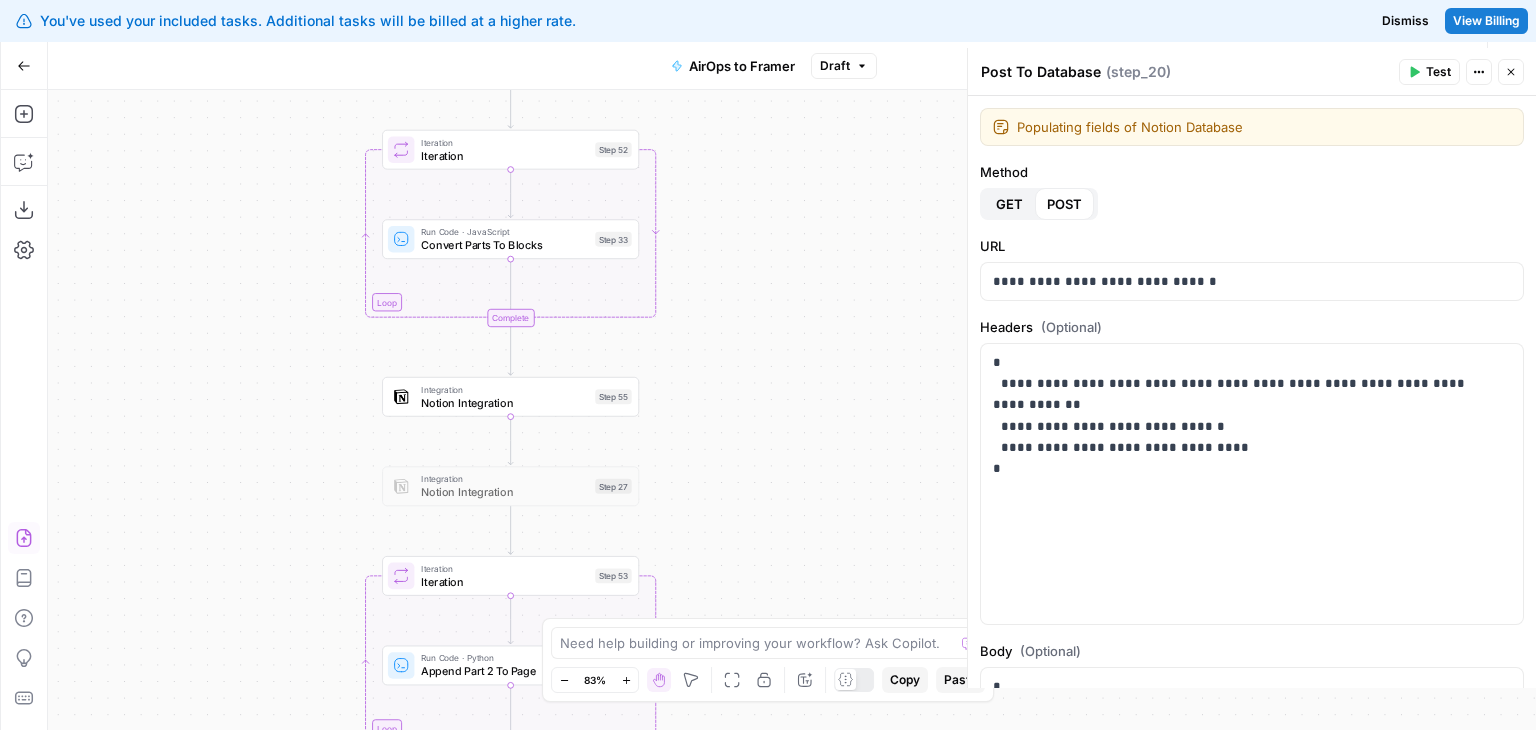 drag, startPoint x: 785, startPoint y: 335, endPoint x: 785, endPoint y: 593, distance: 258 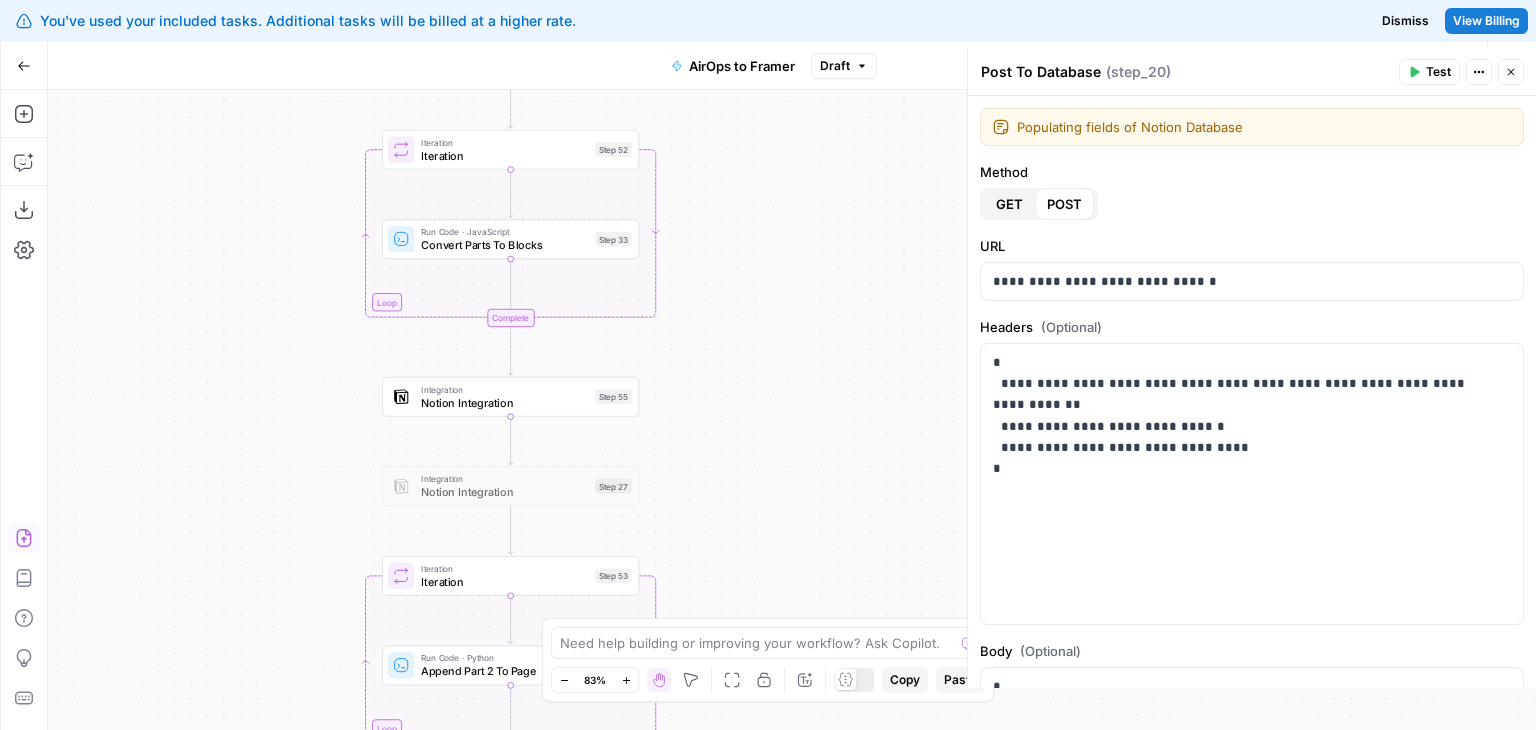click on "Workflow Set Inputs Inputs Run Code · Python Publish Date Step 50 Run Code · Python Split Article By Headers Step 45 Loop Iteration Iteration Step 52 Run Code · JavaScript Convert Parts To Blocks Step 33 Complete Integration Notion Integration Step 55 Integration Notion Integration Step 27 Loop Iteration Iteration Step 53 Run Code · Python Append Part 2 To Page Step 48 Complete Call API Post To Database Step 20 Write Liquid Text Success Step 54 End Output" at bounding box center [792, 410] 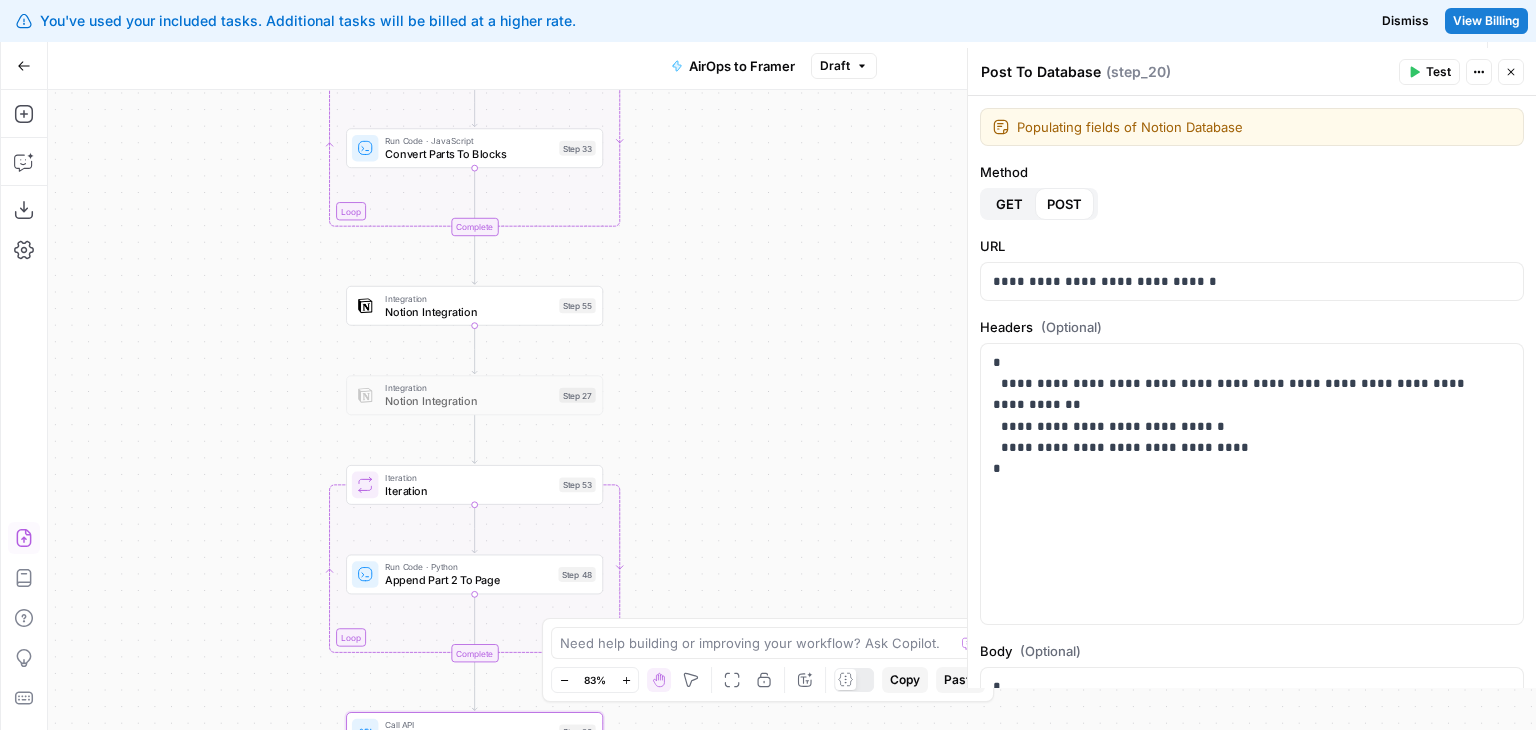 drag, startPoint x: 775, startPoint y: 372, endPoint x: 743, endPoint y: 135, distance: 239.15057 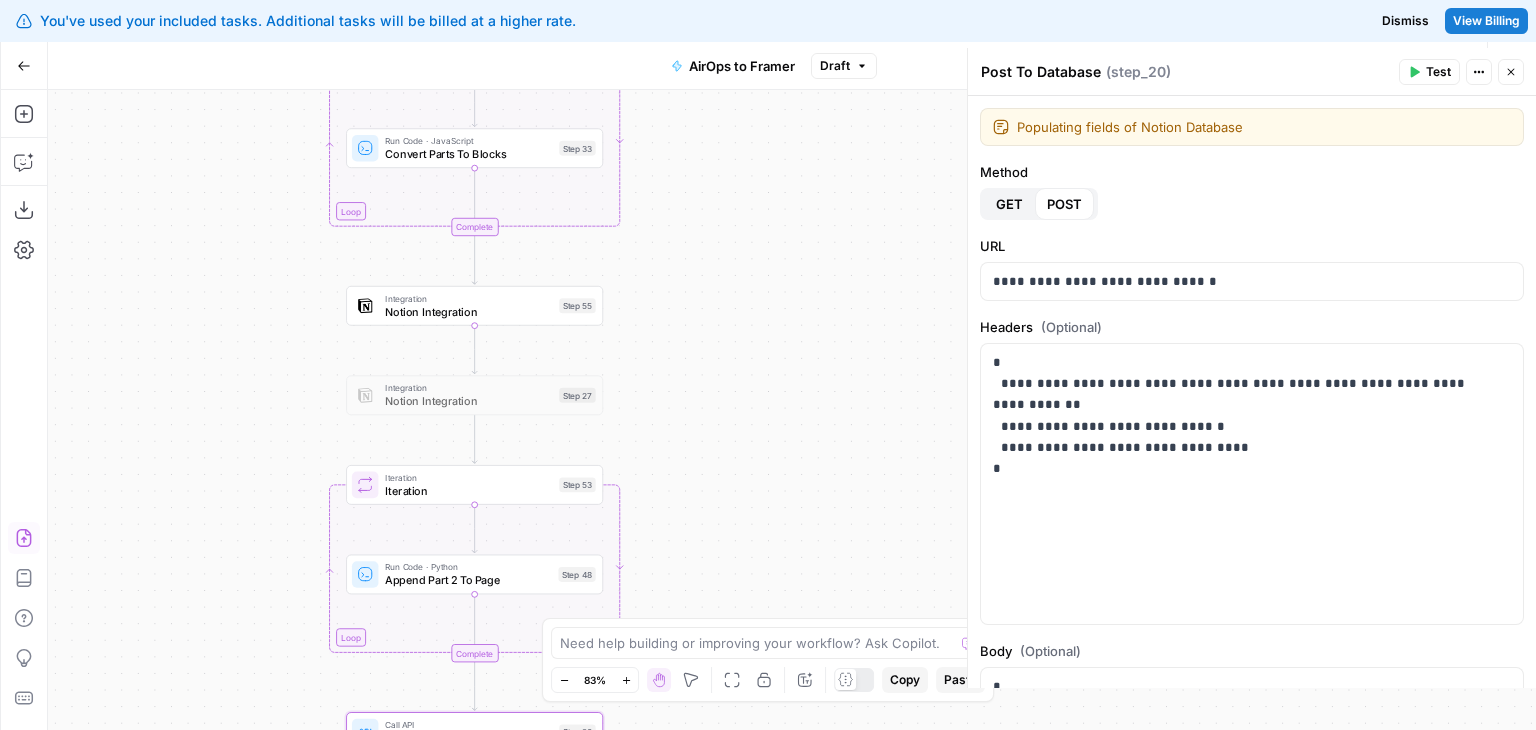 click on "Workflow Set Inputs Inputs Run Code · Python Publish Date Step 50 Run Code · Python Split Article By Headers Step 45 Loop Iteration Iteration Step 52 Run Code · JavaScript Convert Parts To Blocks Step 33 Complete Integration Notion Integration Step 55 Integration Notion Integration Step 27 Loop Iteration Iteration Step 53 Run Code · Python Append Part 2 To Page Step 48 Complete Call API Post To Database Step 20 Write Liquid Text Success Step 54 End Output" at bounding box center (792, 410) 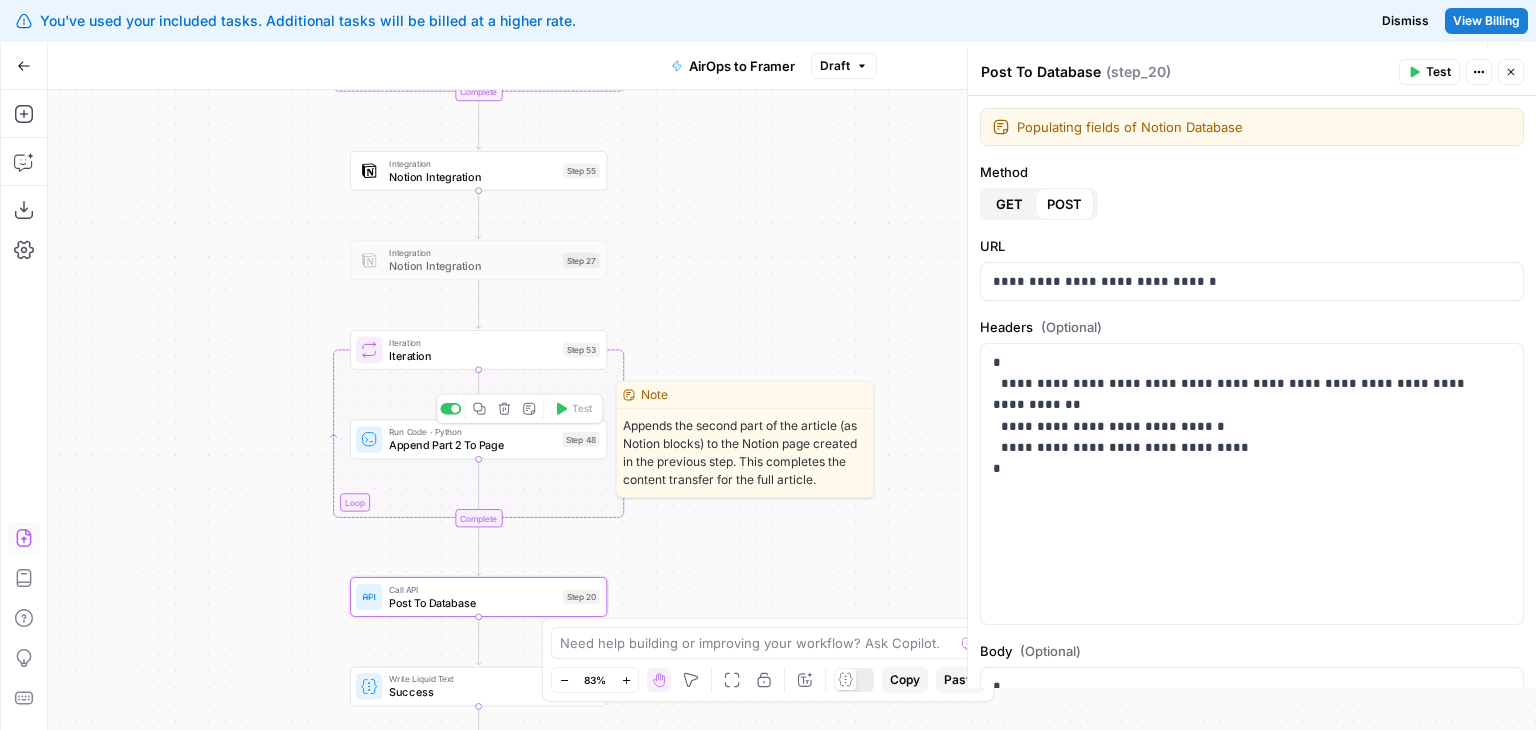 click on "Append Part 2 To Page" at bounding box center (472, 445) 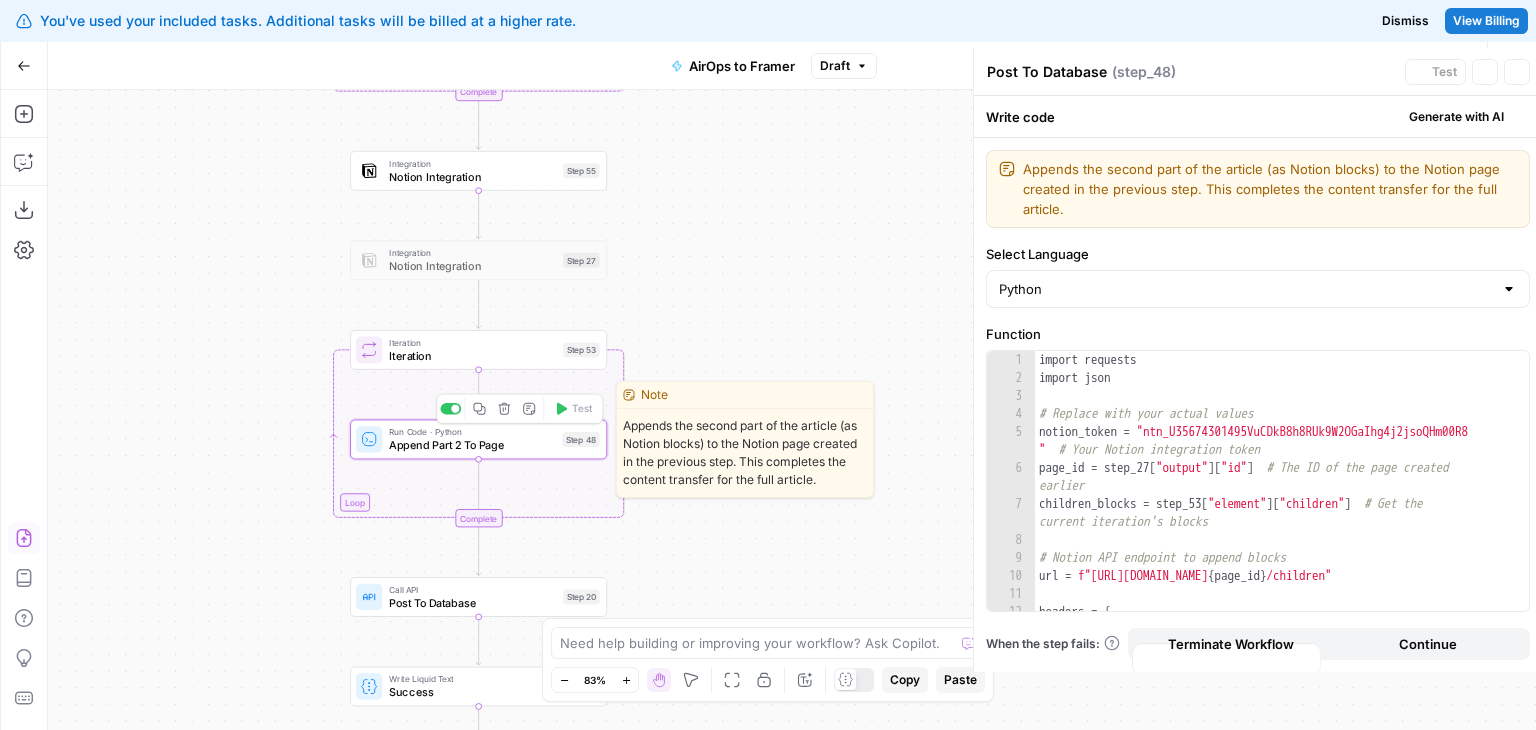 type on "Append Part 2 To Page" 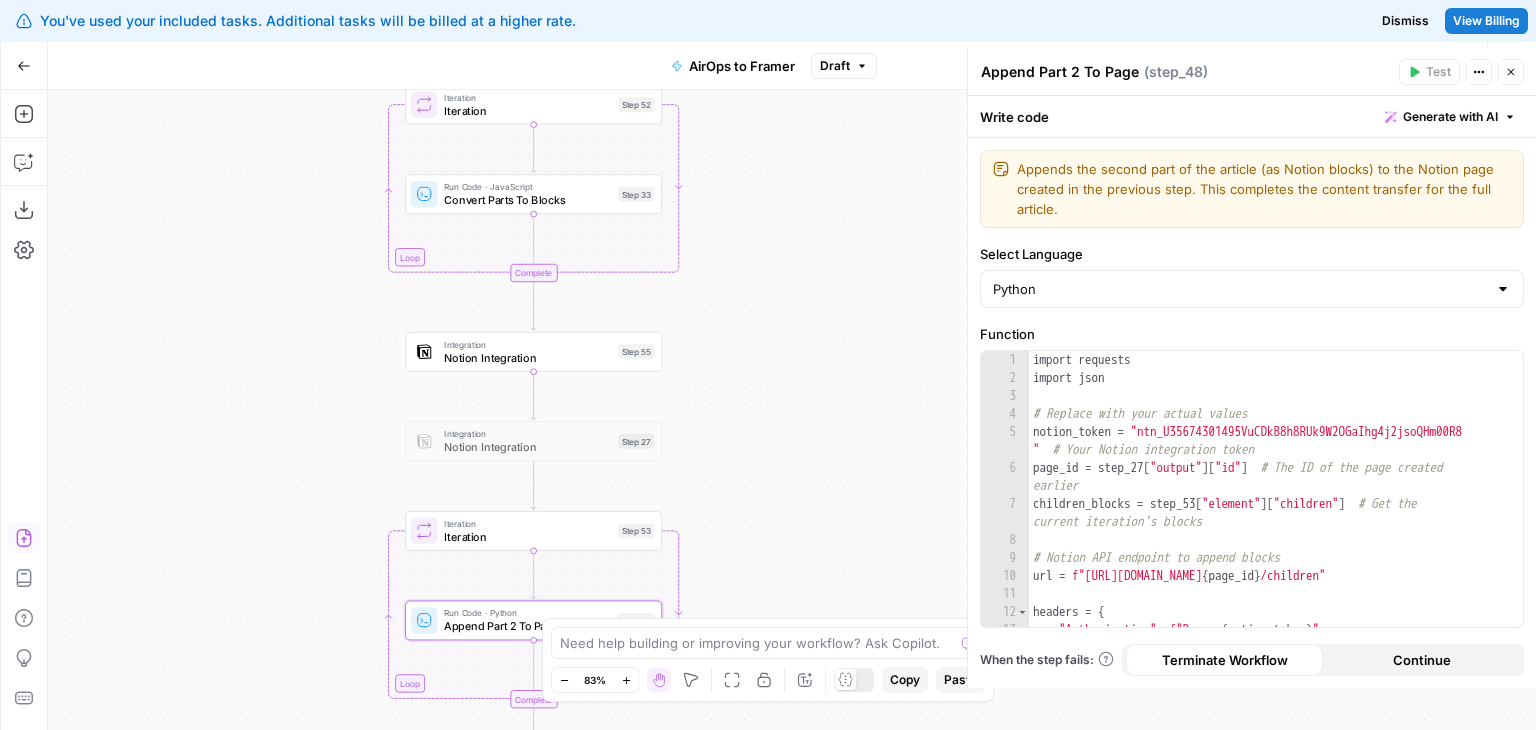 drag, startPoint x: 663, startPoint y: 273, endPoint x: 716, endPoint y: 457, distance: 191.48106 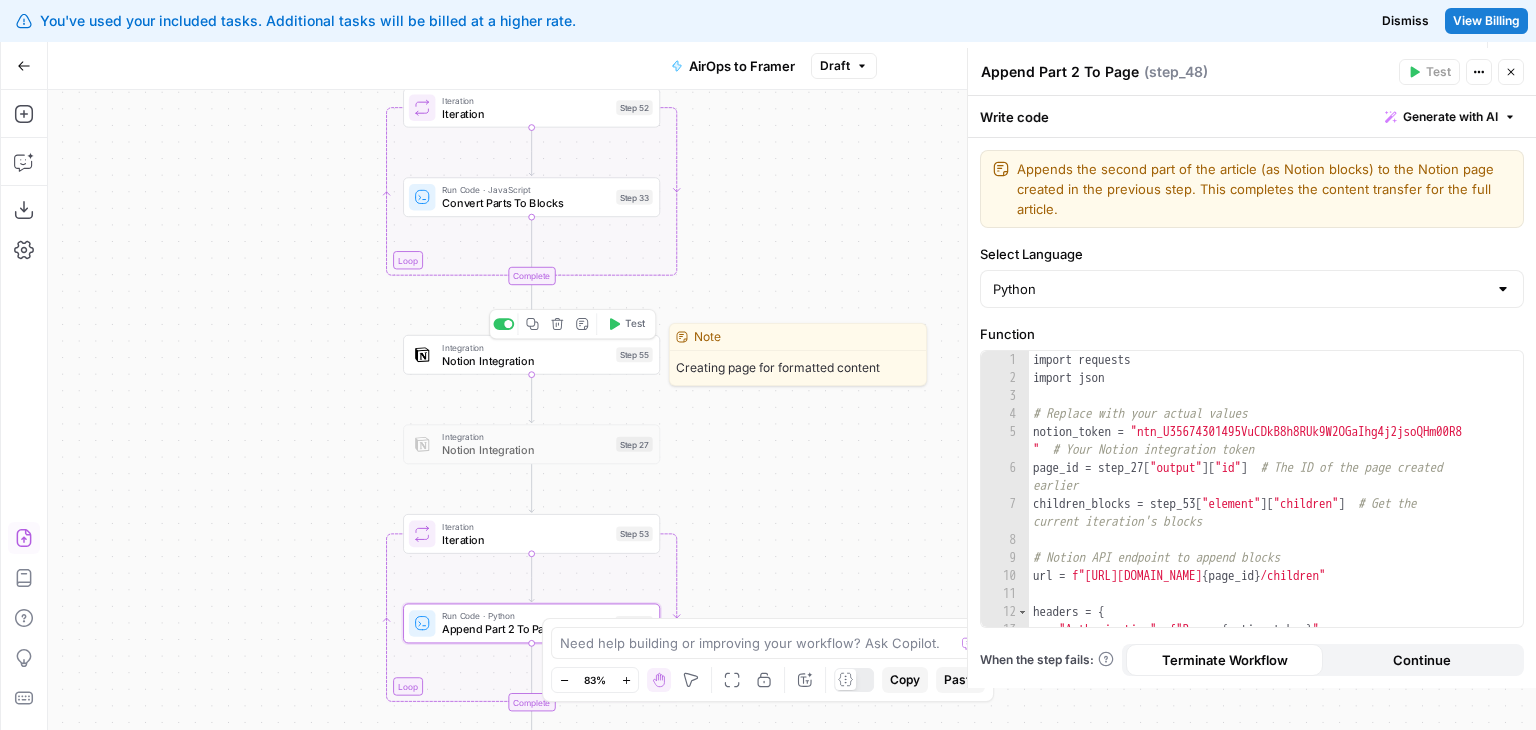 click on "Notion Integration" at bounding box center (526, 360) 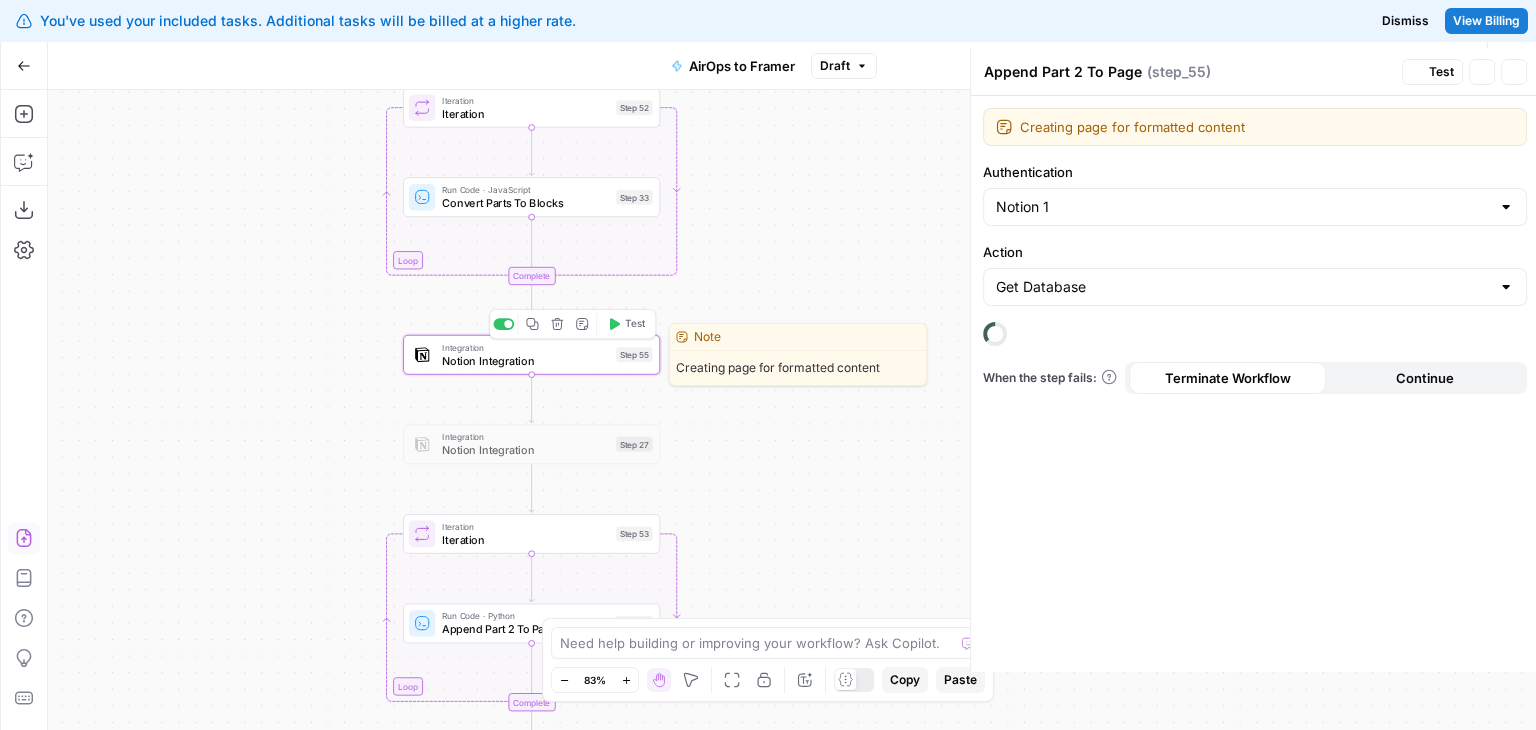 type on "Notion Integration" 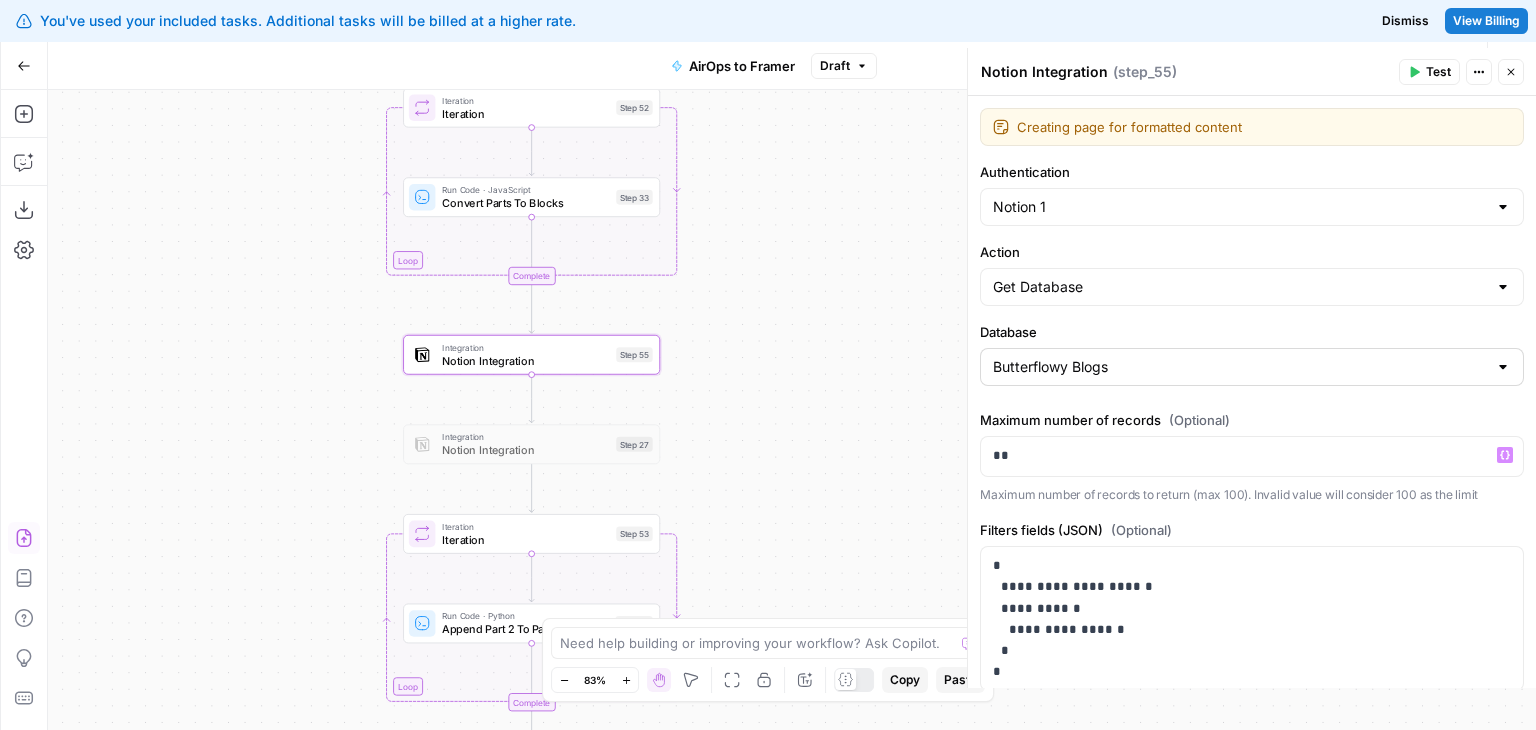 type on "Butterflowy Blogs" 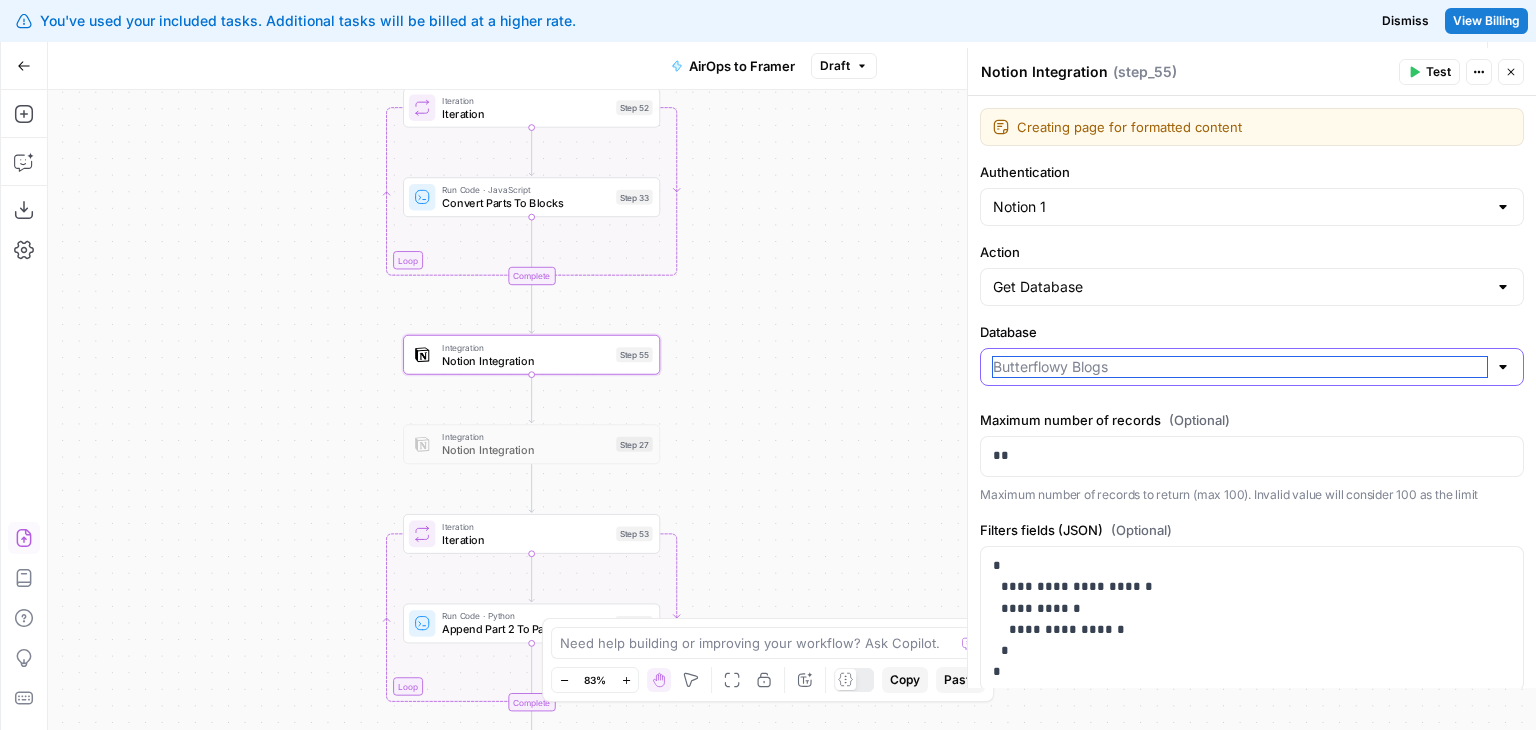 click on "Database" at bounding box center [1240, 367] 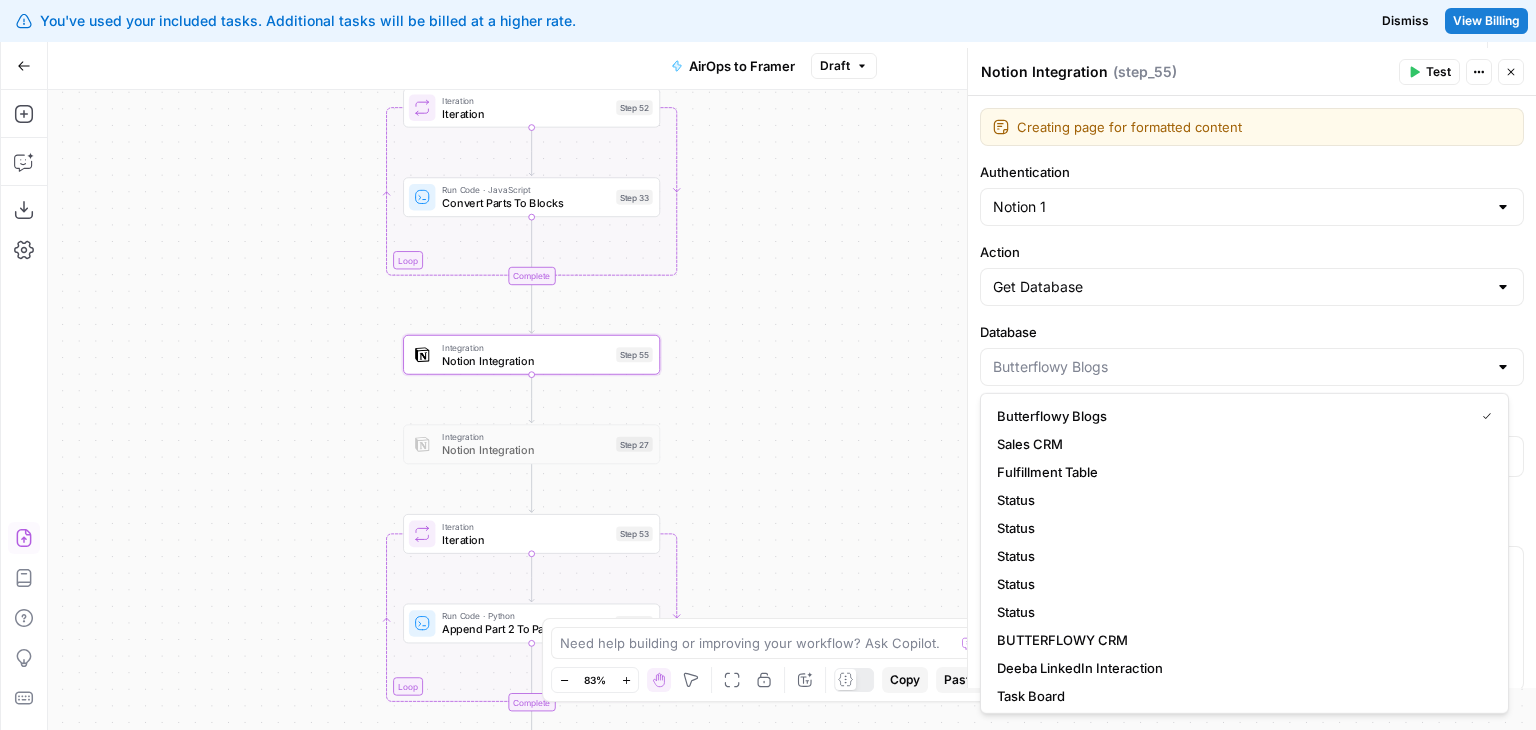 type on "Butterflowy Blogs" 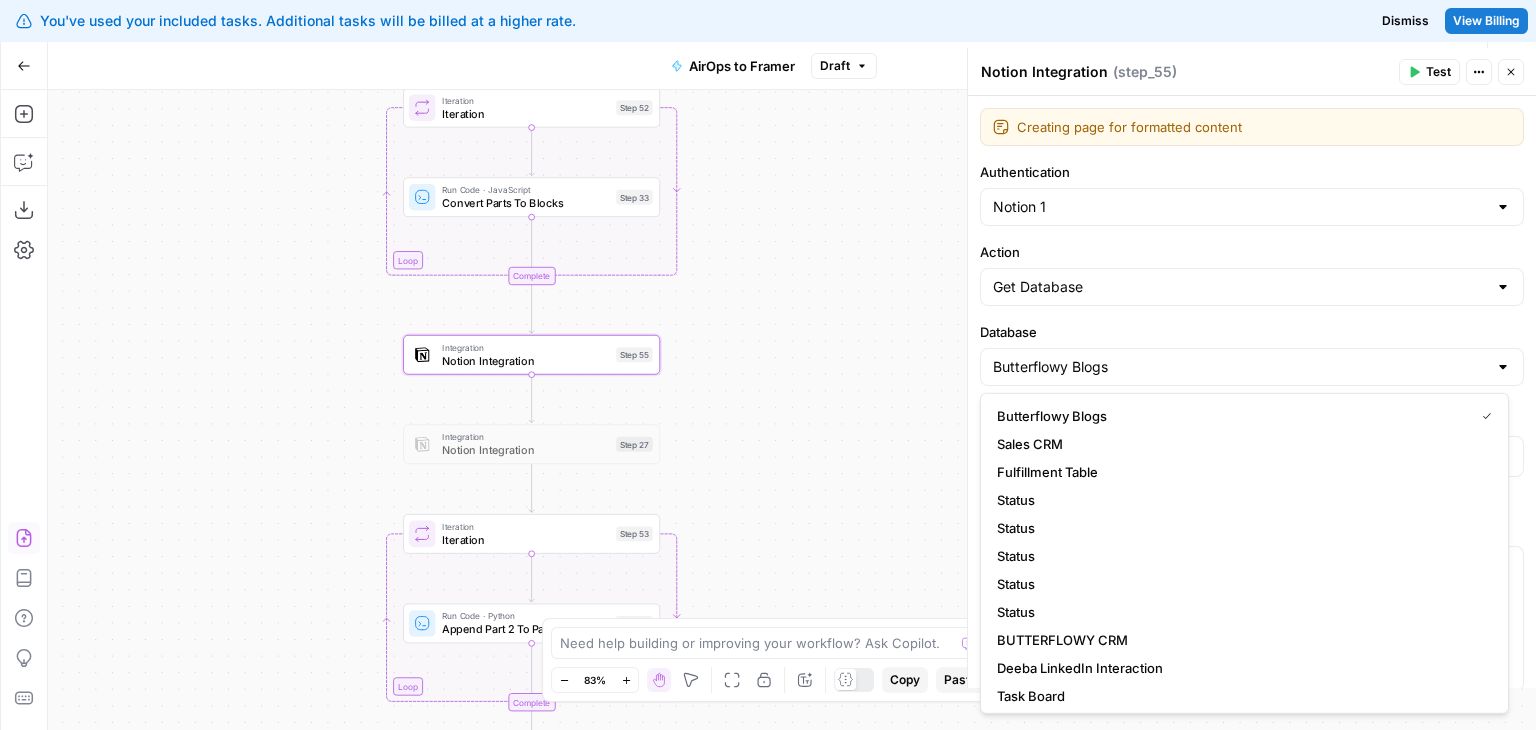 click on "Database" at bounding box center [1252, 332] 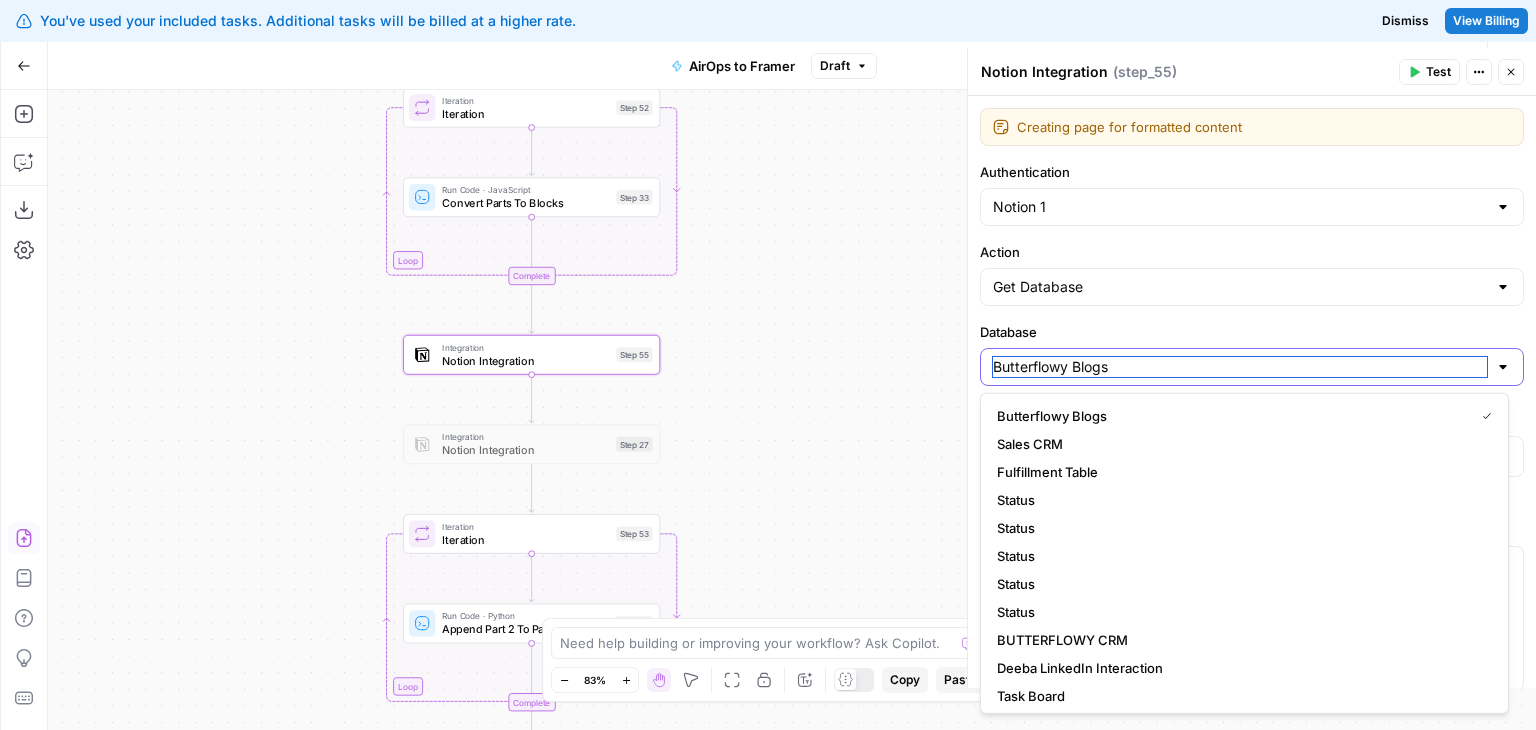 click on "Butterflowy Blogs" at bounding box center (1240, 367) 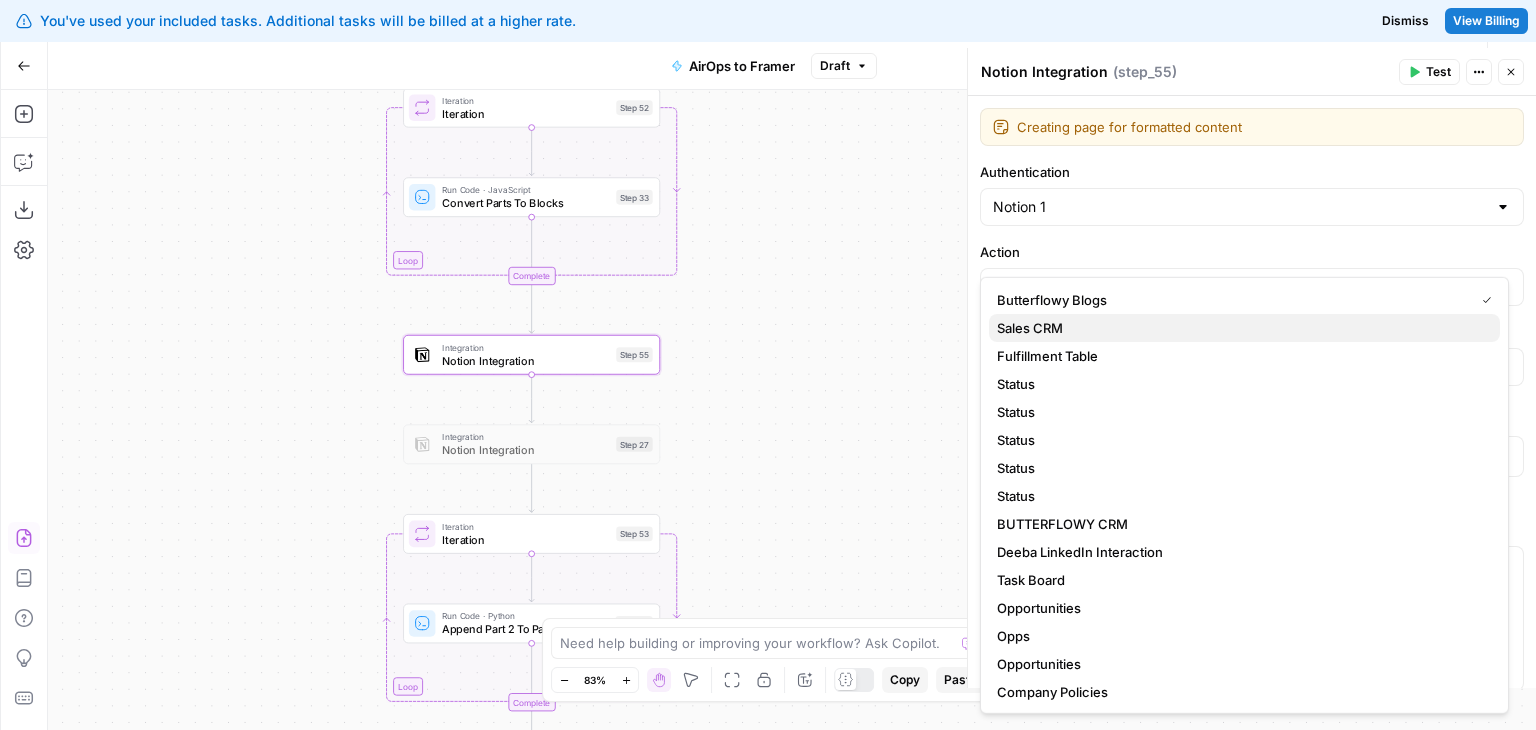 scroll, scrollTop: 116, scrollLeft: 0, axis: vertical 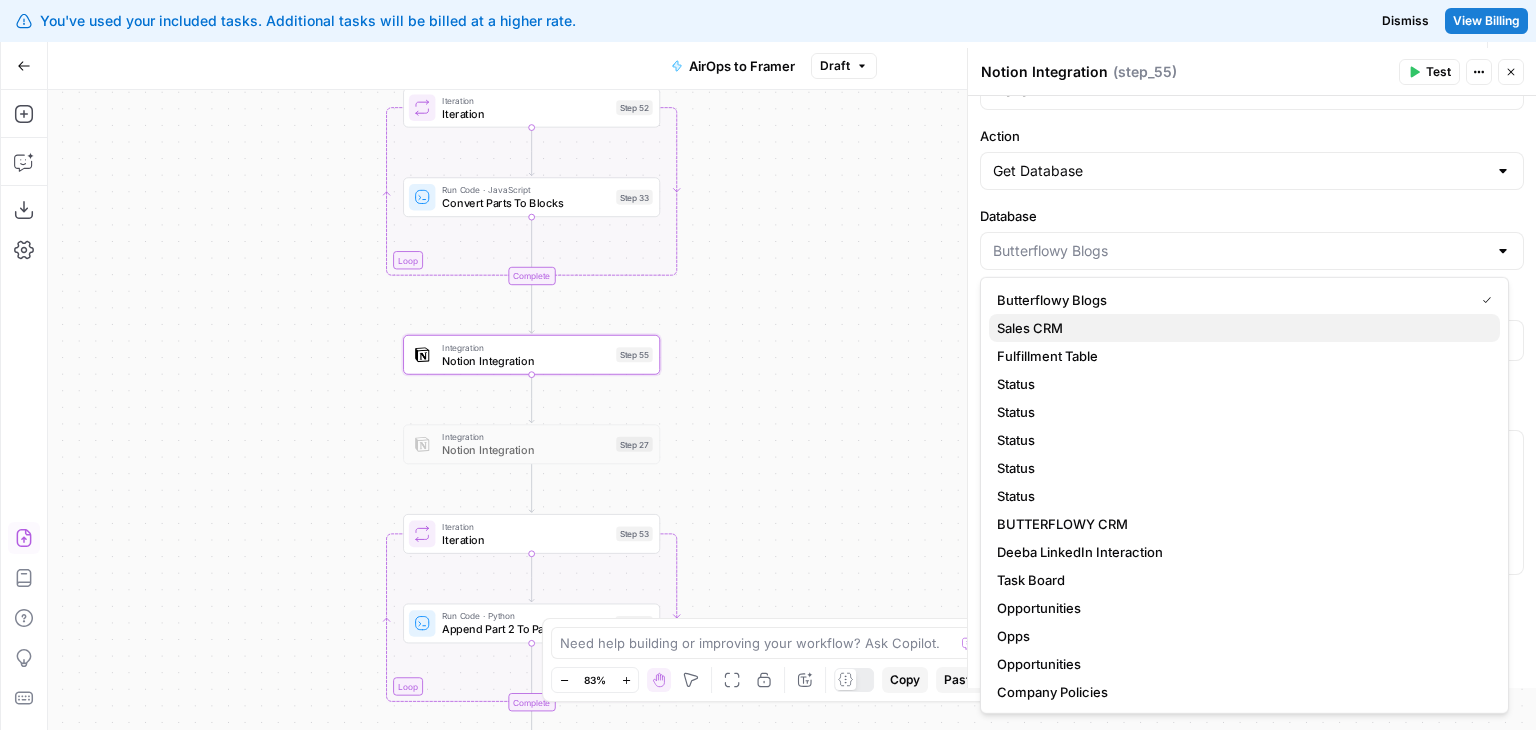 click on "Sales CRM" at bounding box center (1244, 328) 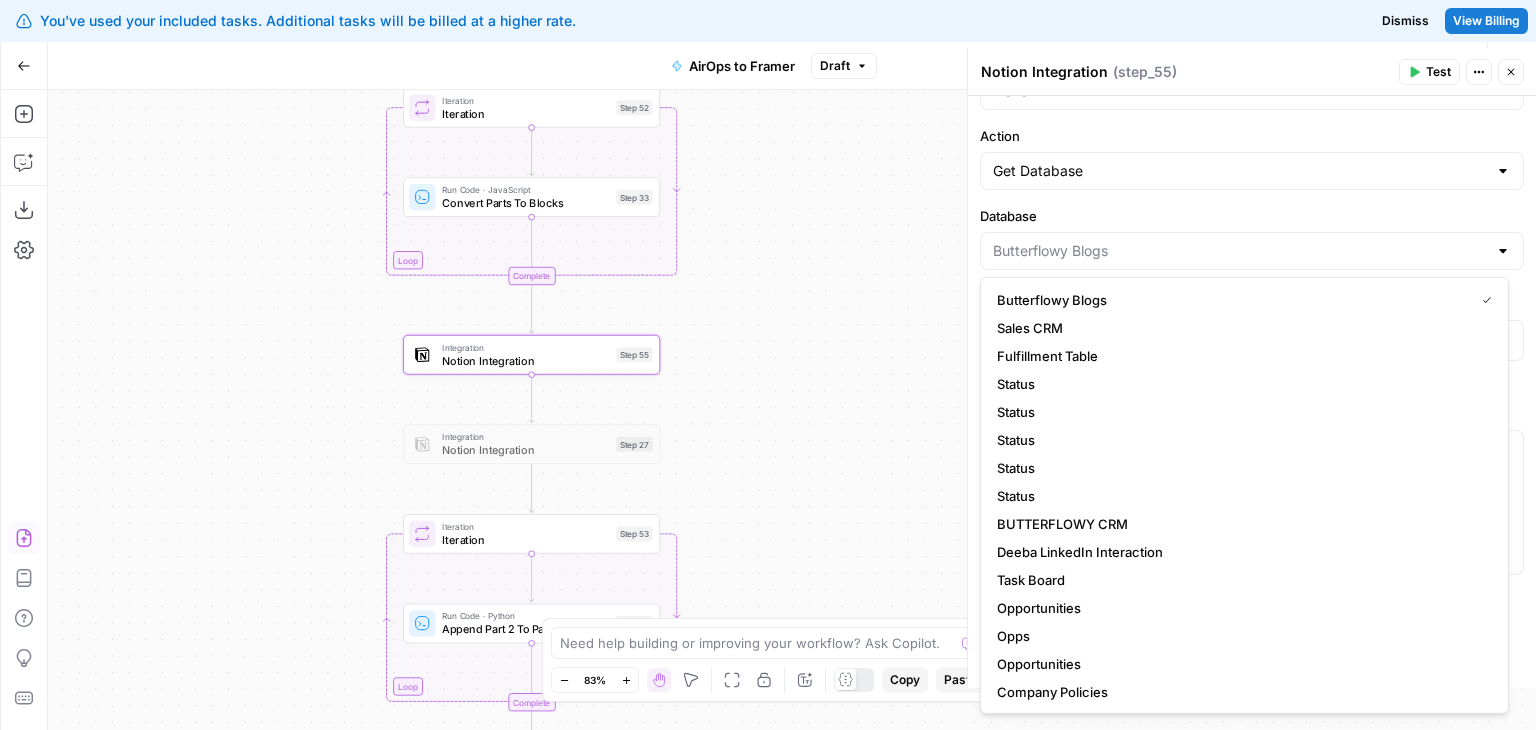 type on "Sales CRM" 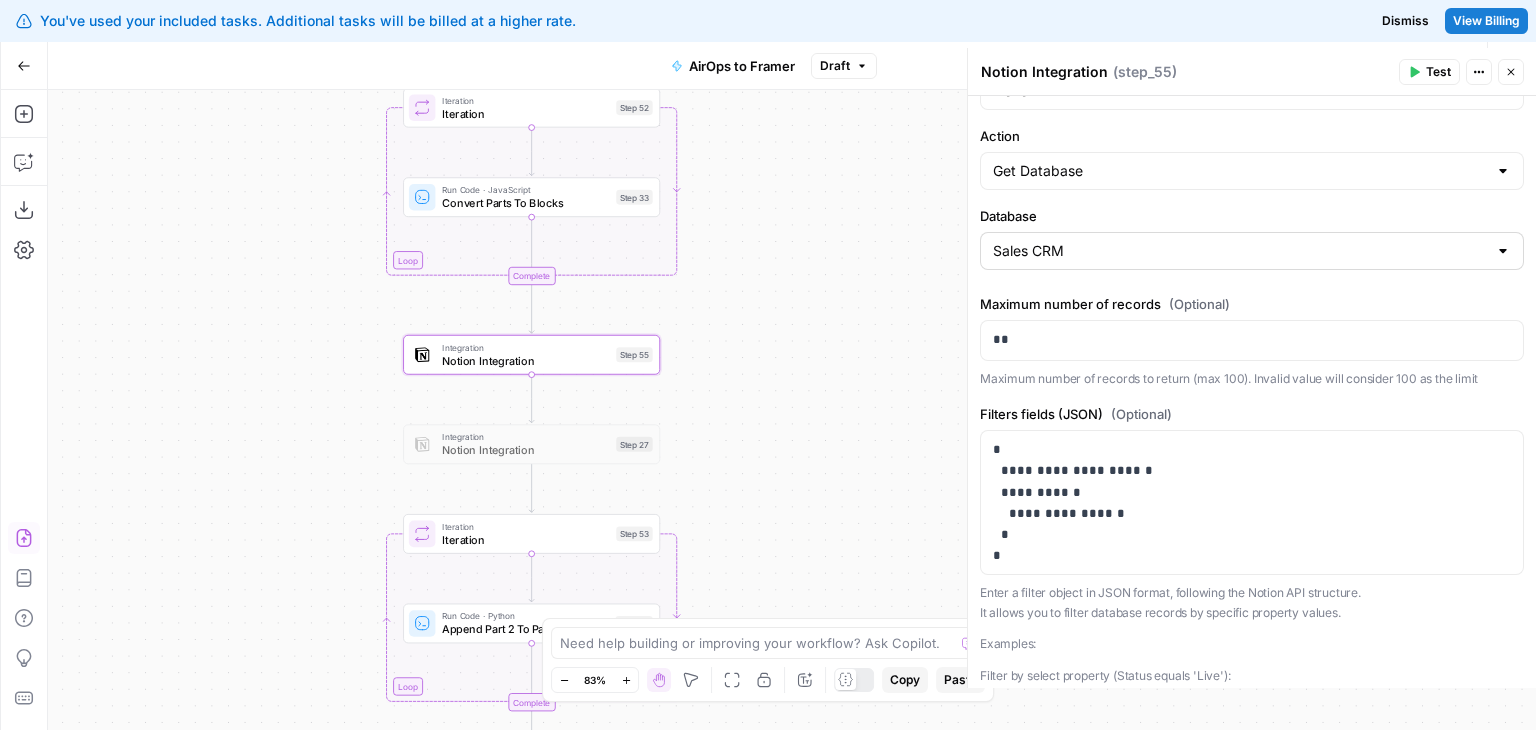 click on "Sales CRM" at bounding box center [1252, 251] 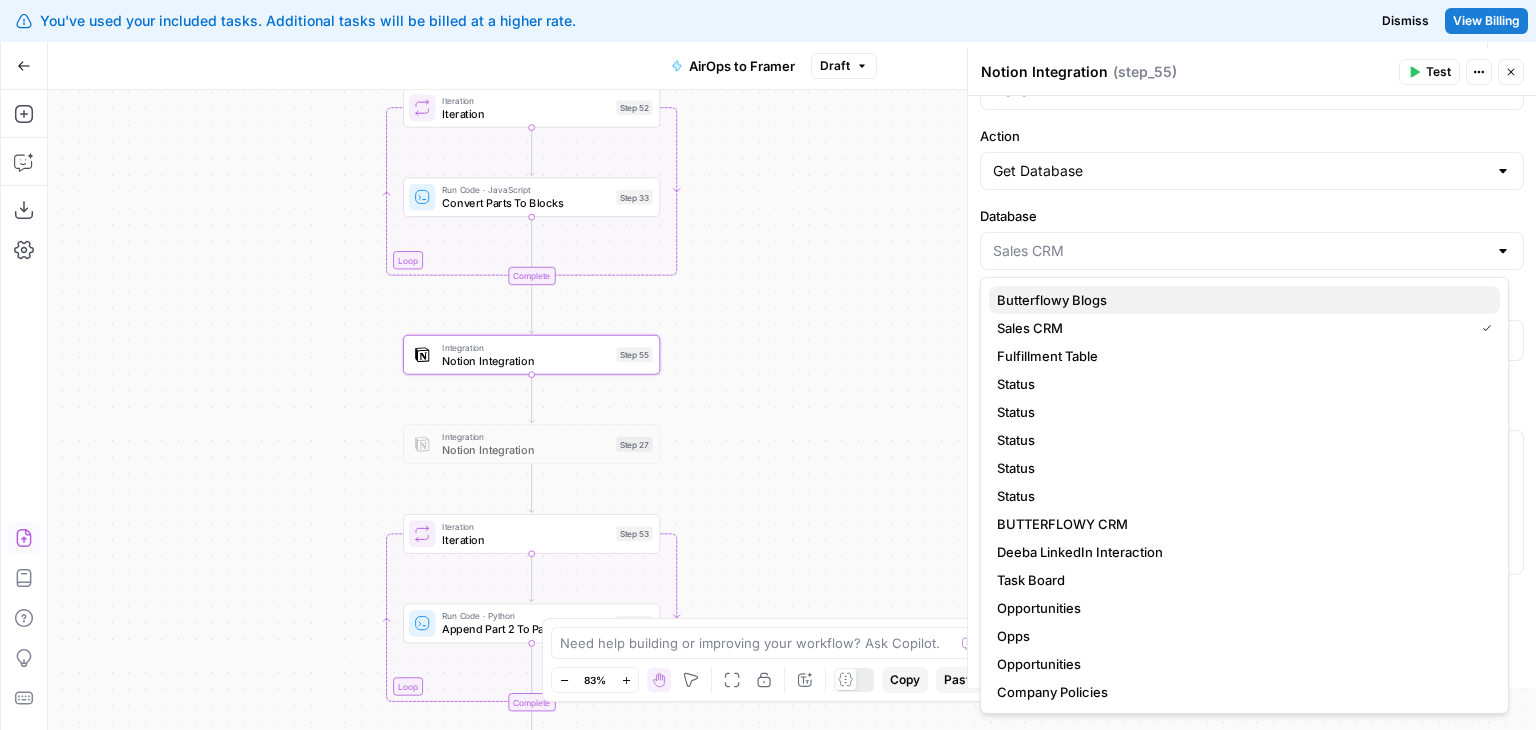 drag, startPoint x: 1136, startPoint y: 317, endPoint x: 1146, endPoint y: 300, distance: 19.723083 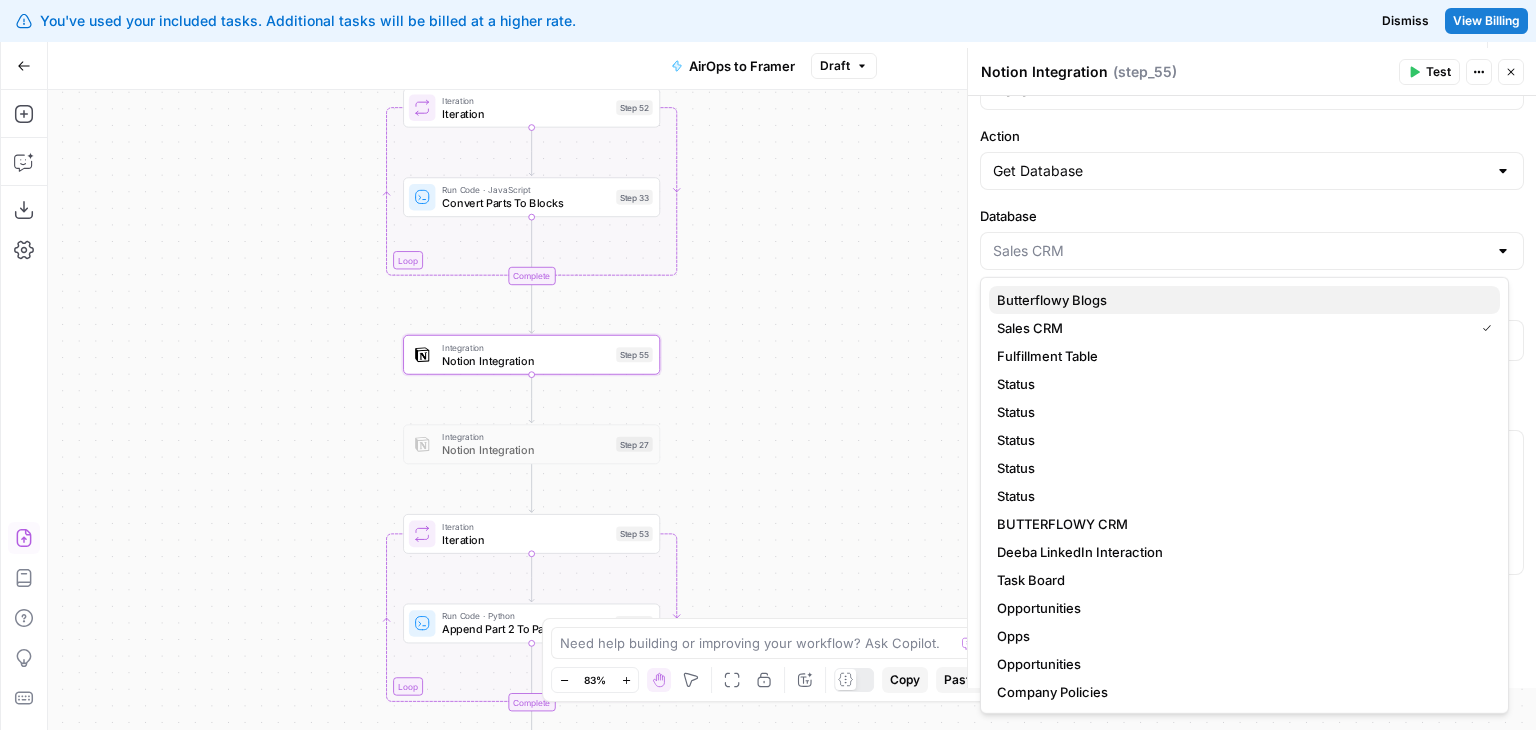 click on "Butterflowy Blogs Sales CRM Fulfillment Table Status Status Status Status Status BUTTERFLOWY CRM  Deeba LinkedIn Interaction Task Board Opportunities Opps Opportunities Company Policies 2024: Market Leadership Subscription List Opps Departments SaaS Tools" at bounding box center (1244, 580) 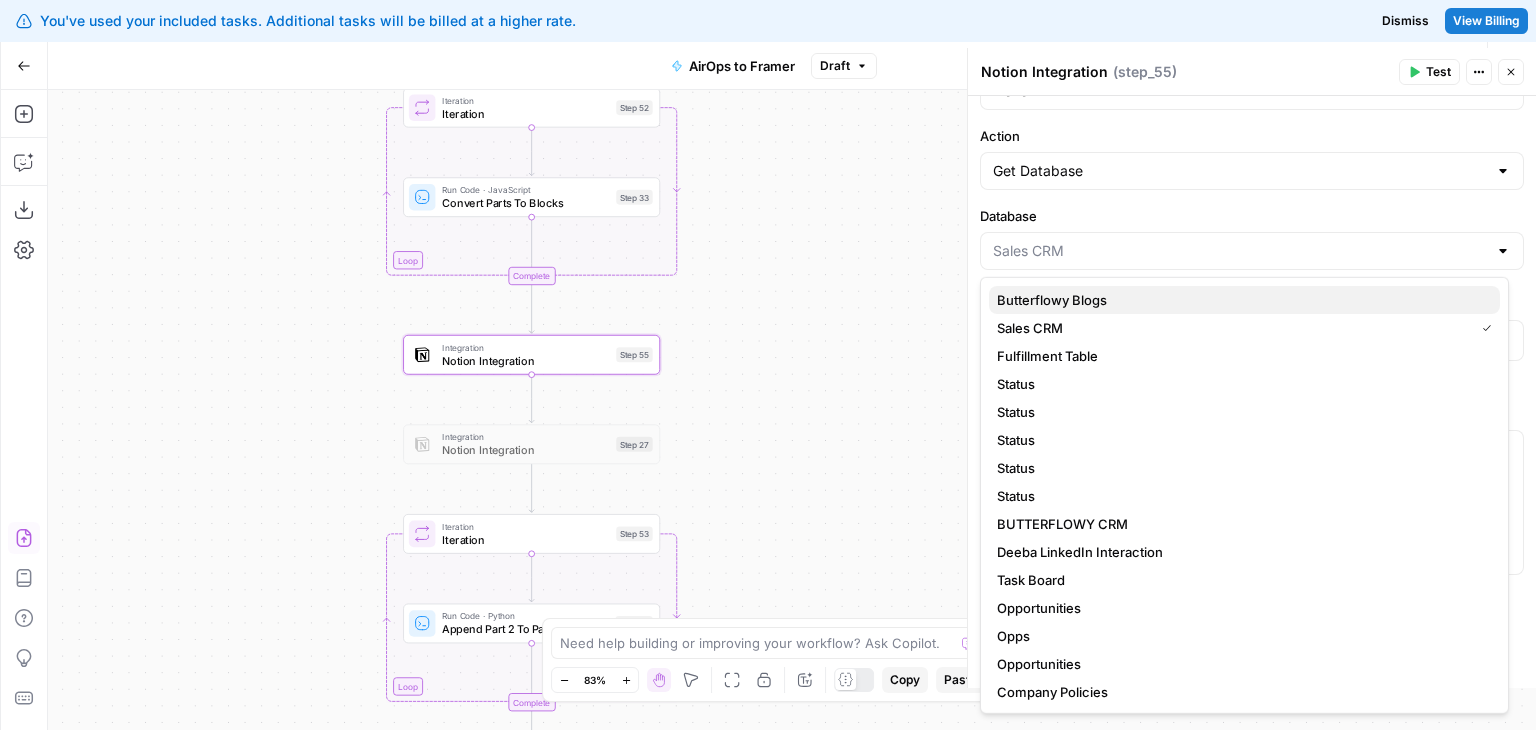 type on "Butterflowy Blogs" 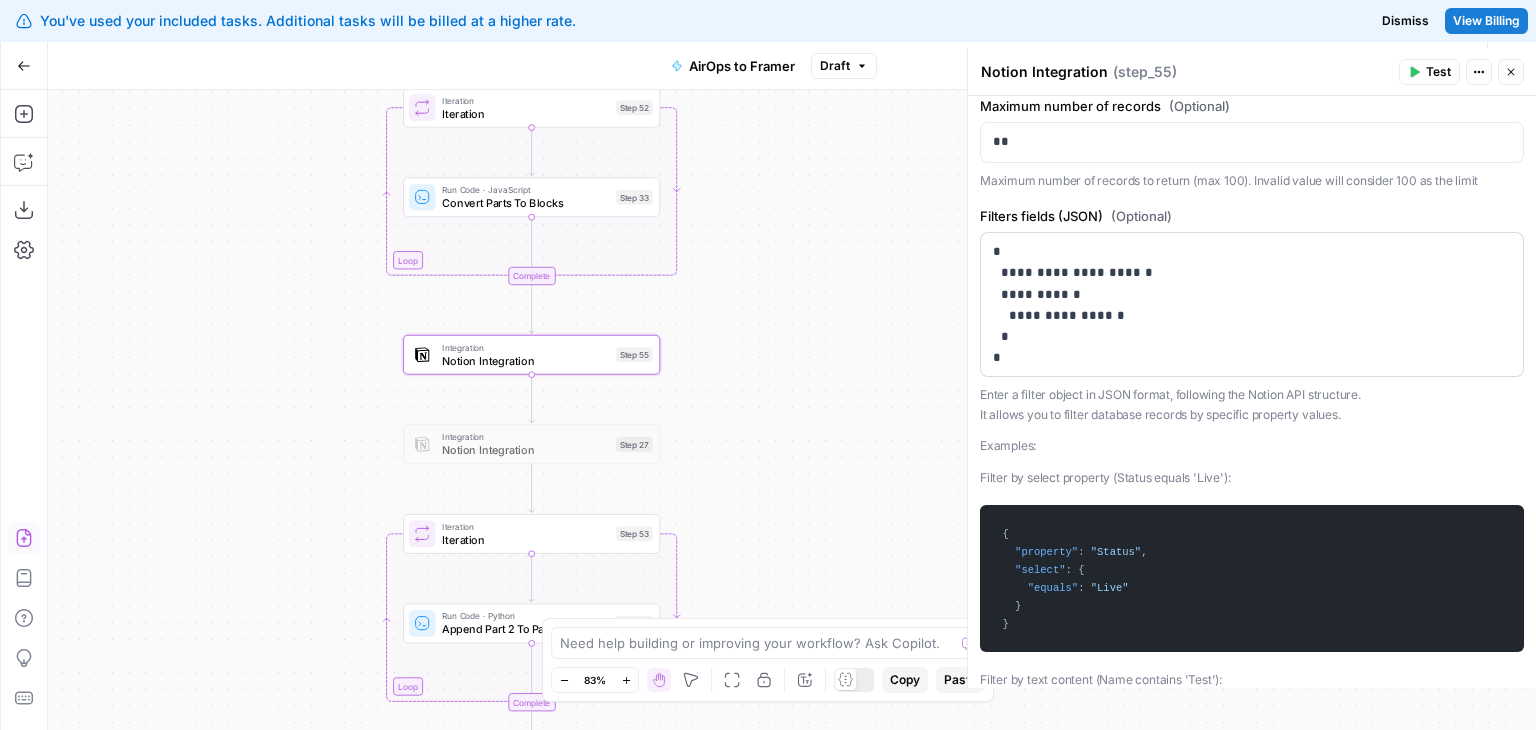 scroll, scrollTop: 312, scrollLeft: 0, axis: vertical 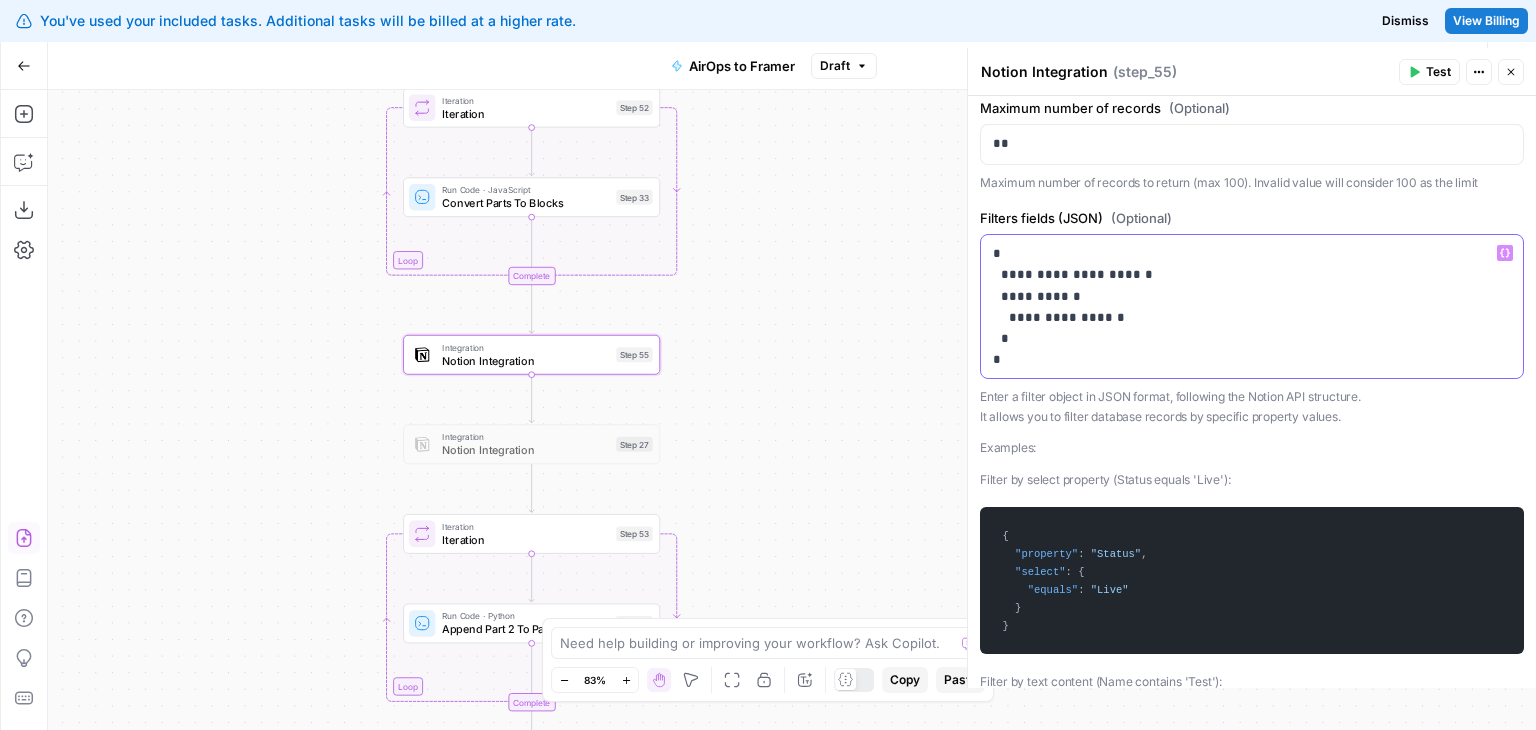 click on "**********" at bounding box center (1244, 306) 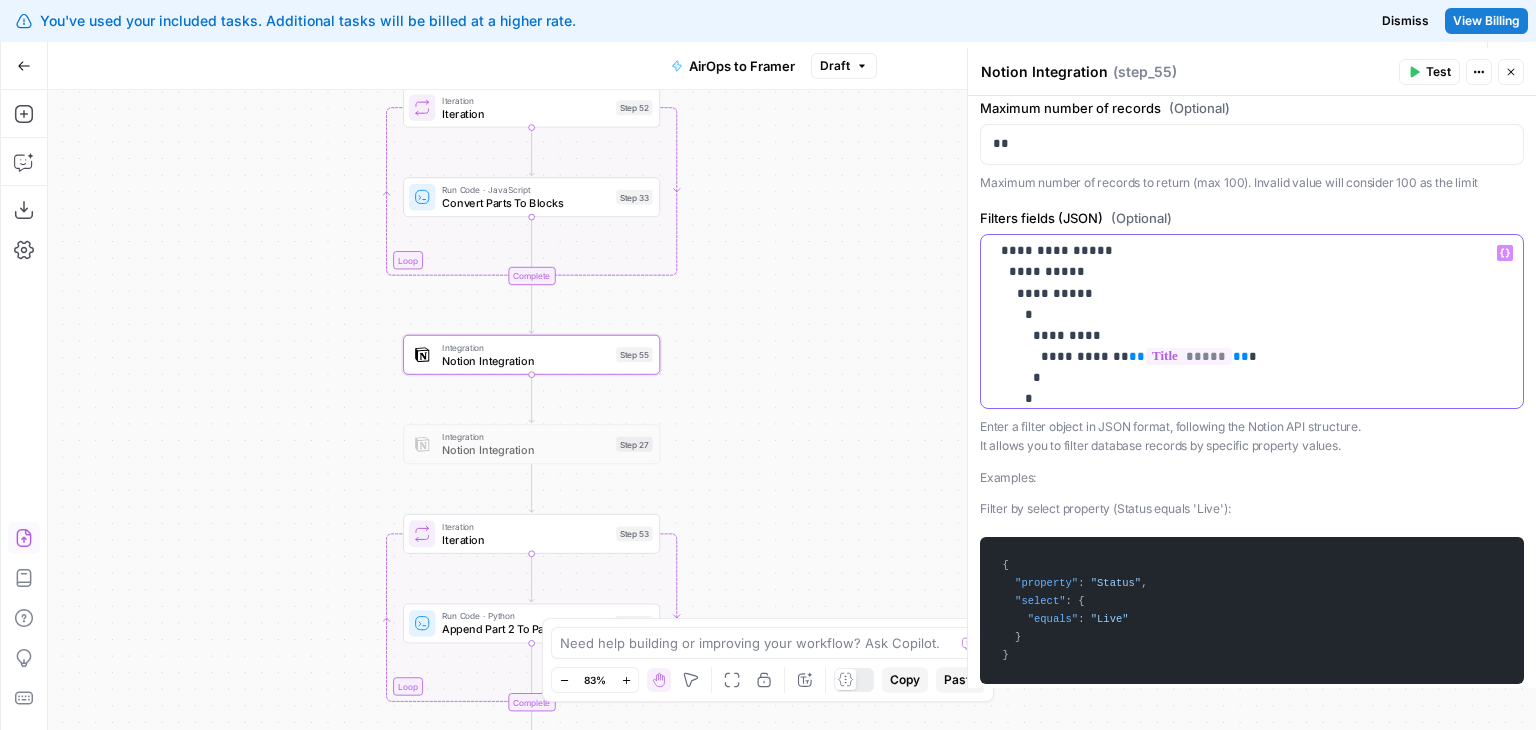 scroll, scrollTop: 0, scrollLeft: 0, axis: both 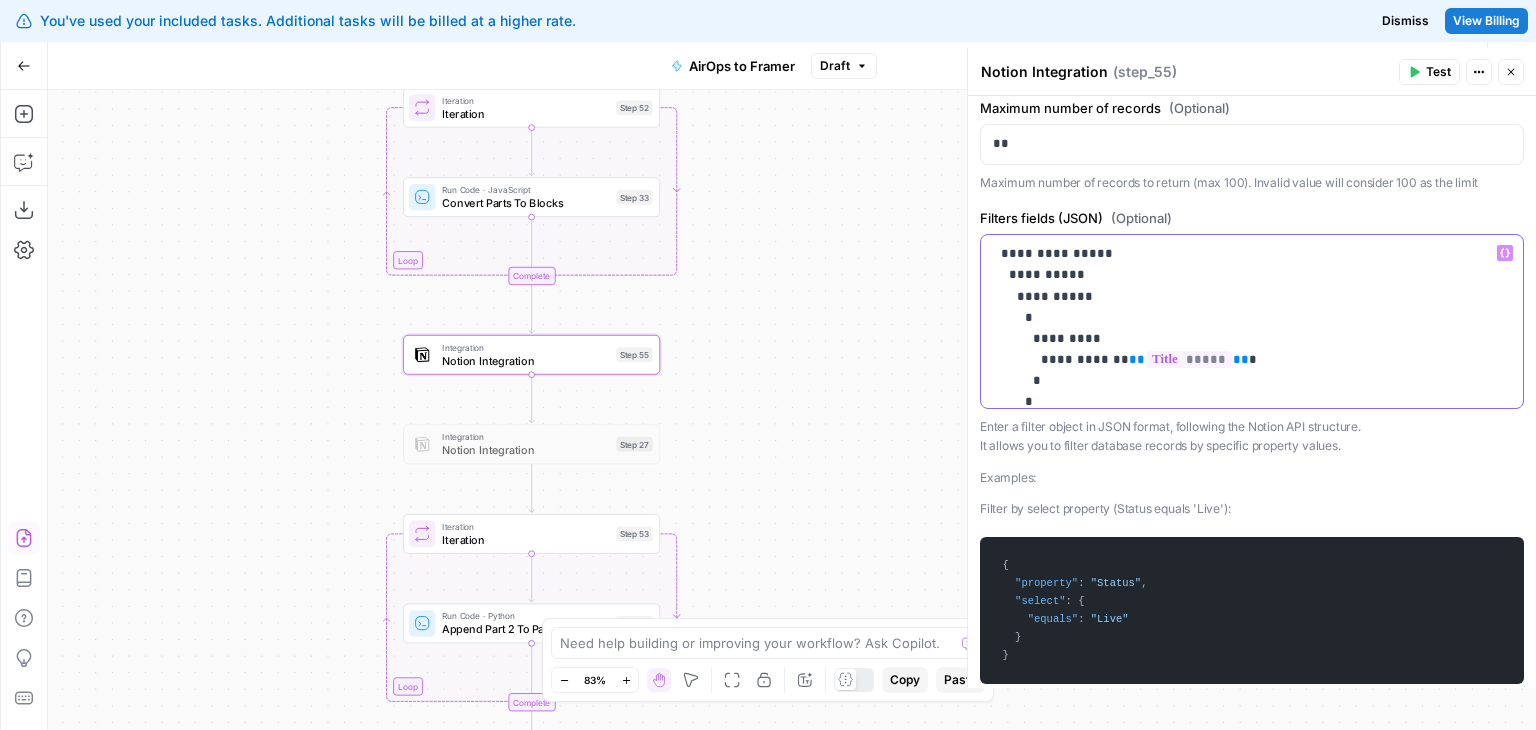 click on "**********" at bounding box center [1237, 338] 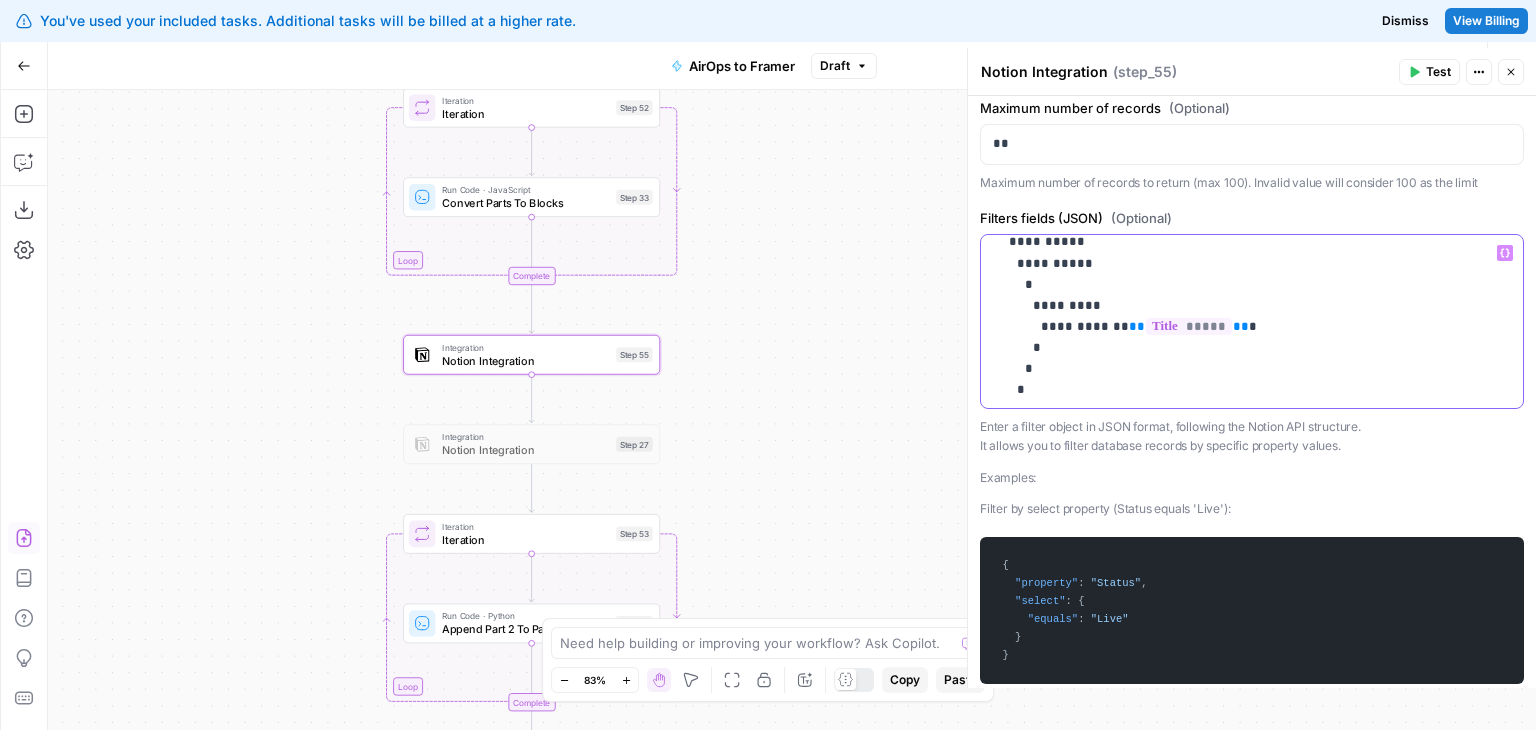 click on "**********" at bounding box center (1237, 305) 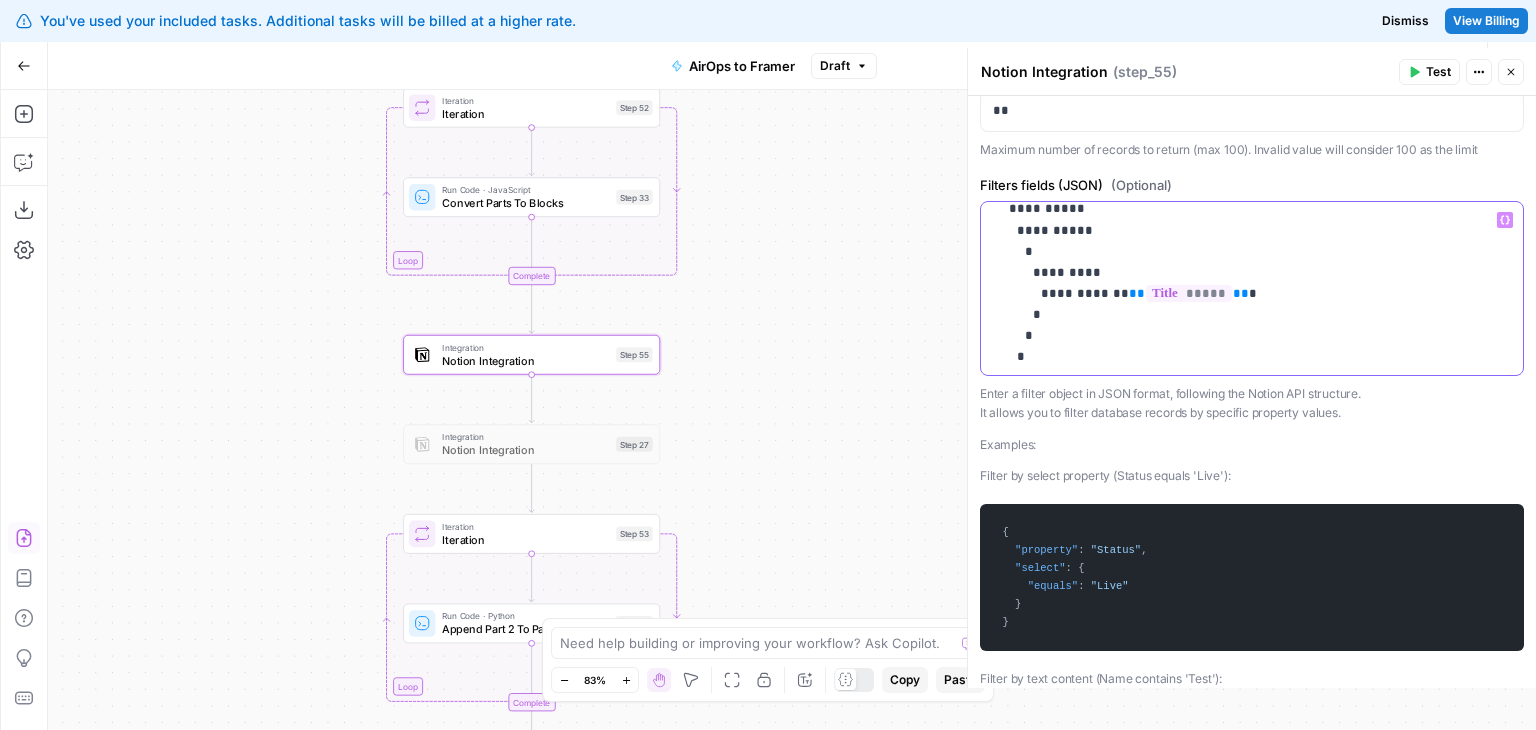 scroll, scrollTop: 347, scrollLeft: 0, axis: vertical 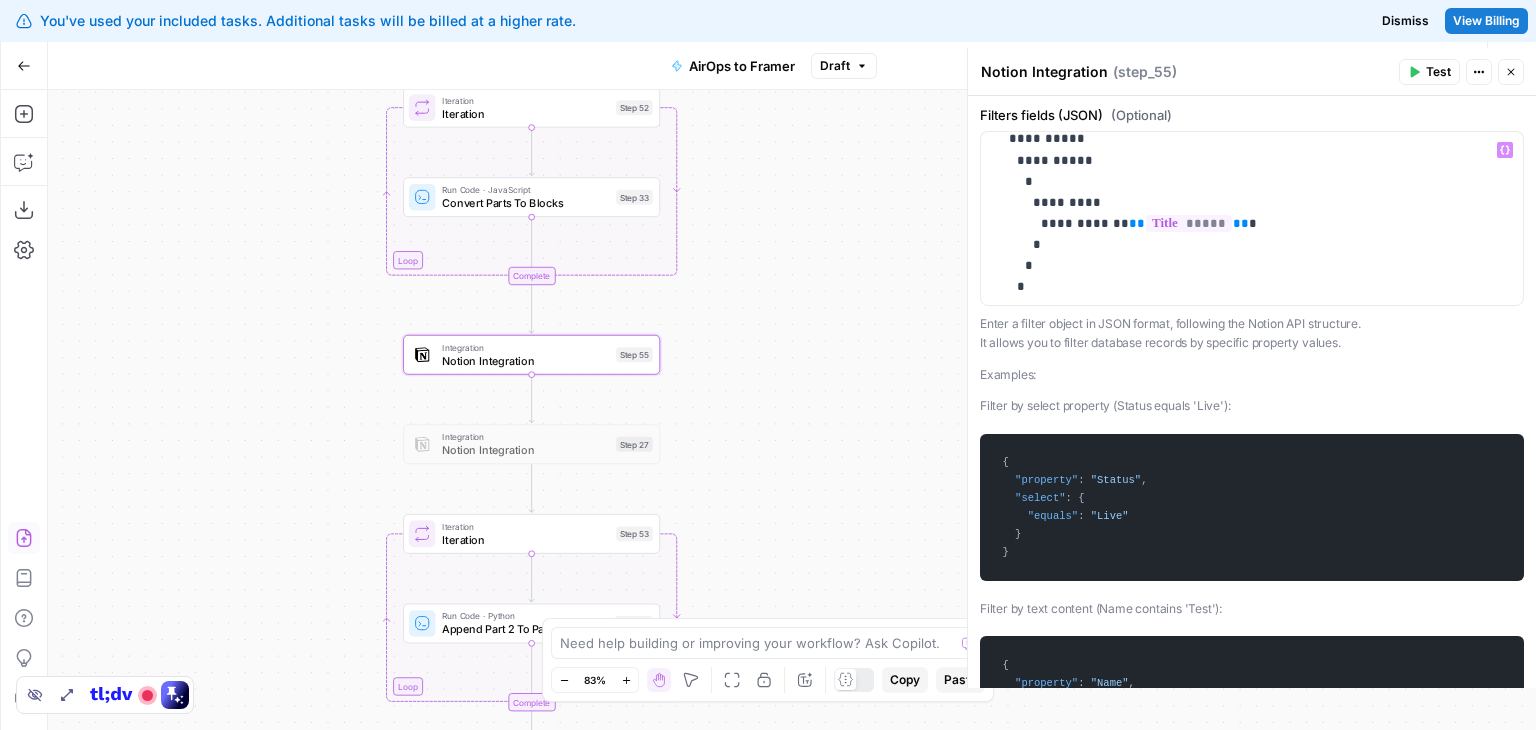 drag, startPoint x: 840, startPoint y: 421, endPoint x: 831, endPoint y: 401, distance: 21.931713 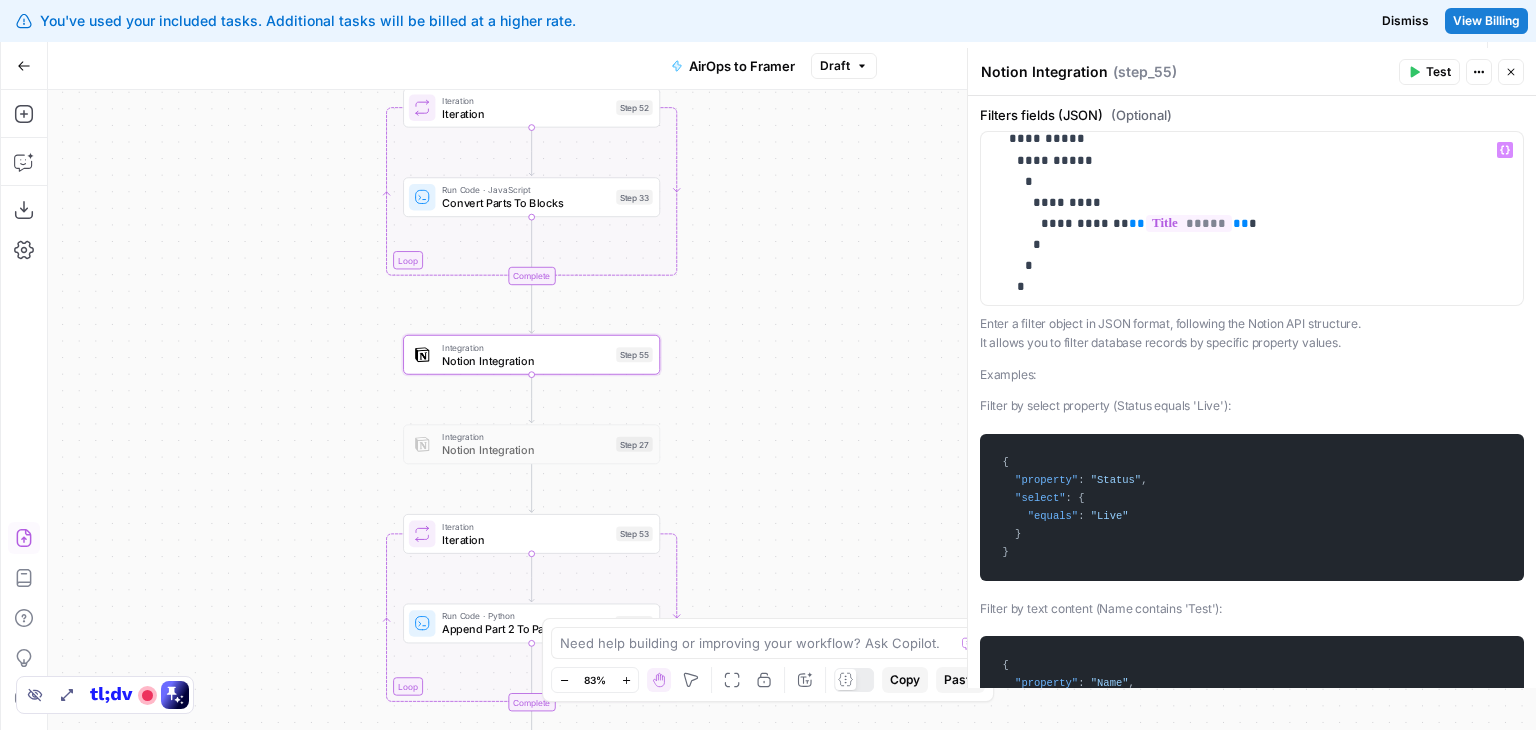 click on "Workflow Set Inputs Inputs Run Code · Python Publish Date Step 50 Run Code · Python Split Article By Headers Step 45 Loop Iteration Iteration Step 52 Run Code · JavaScript Convert Parts To Blocks Step 33 Complete Integration Notion Integration Step 55 Integration Notion Integration Step 27 Loop Iteration Iteration Step 53 Run Code · Python Append Part 2 To Page Step 48 Complete Call API Post To Database Step 20 Write Liquid Text Success Step 54 End Output" at bounding box center [792, 410] 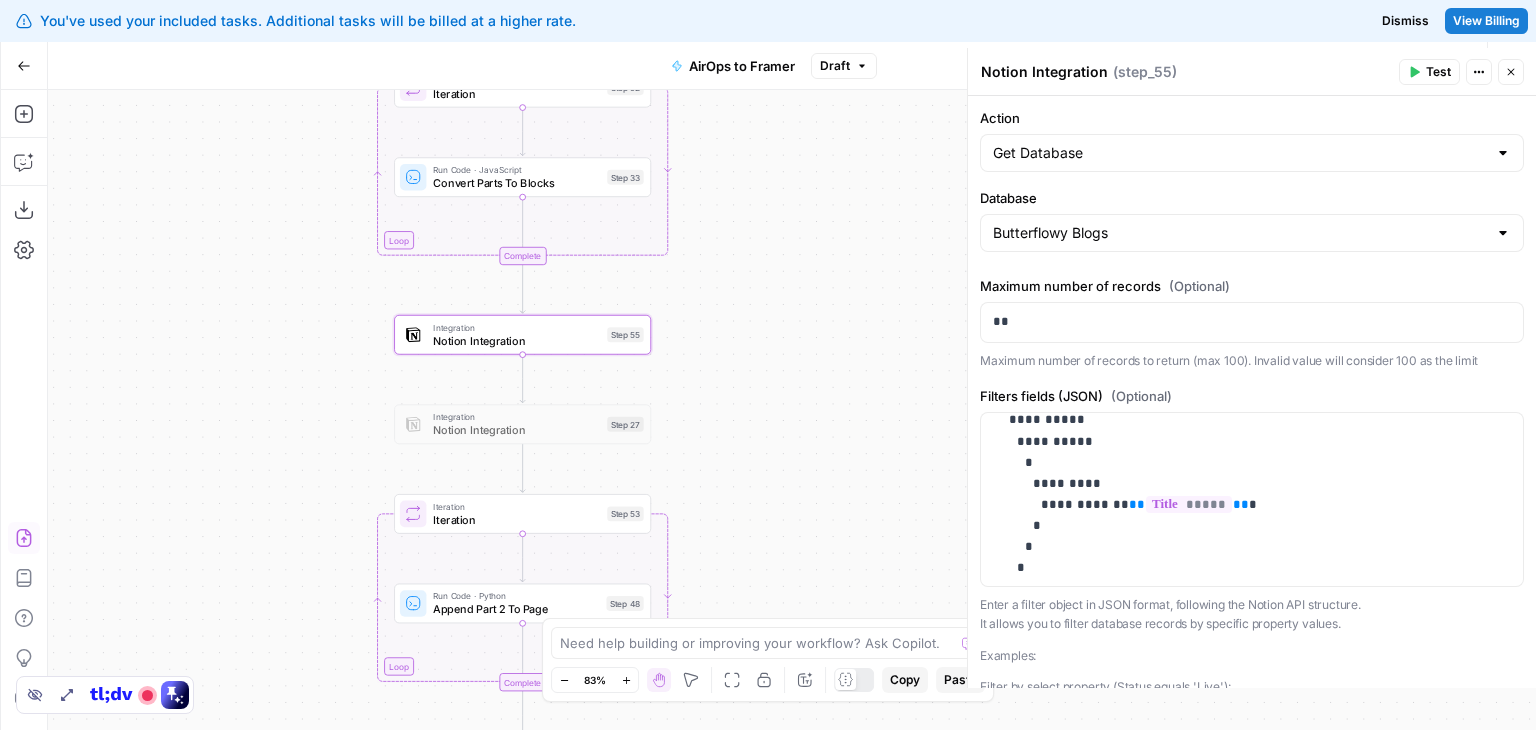 scroll, scrollTop: 156, scrollLeft: 0, axis: vertical 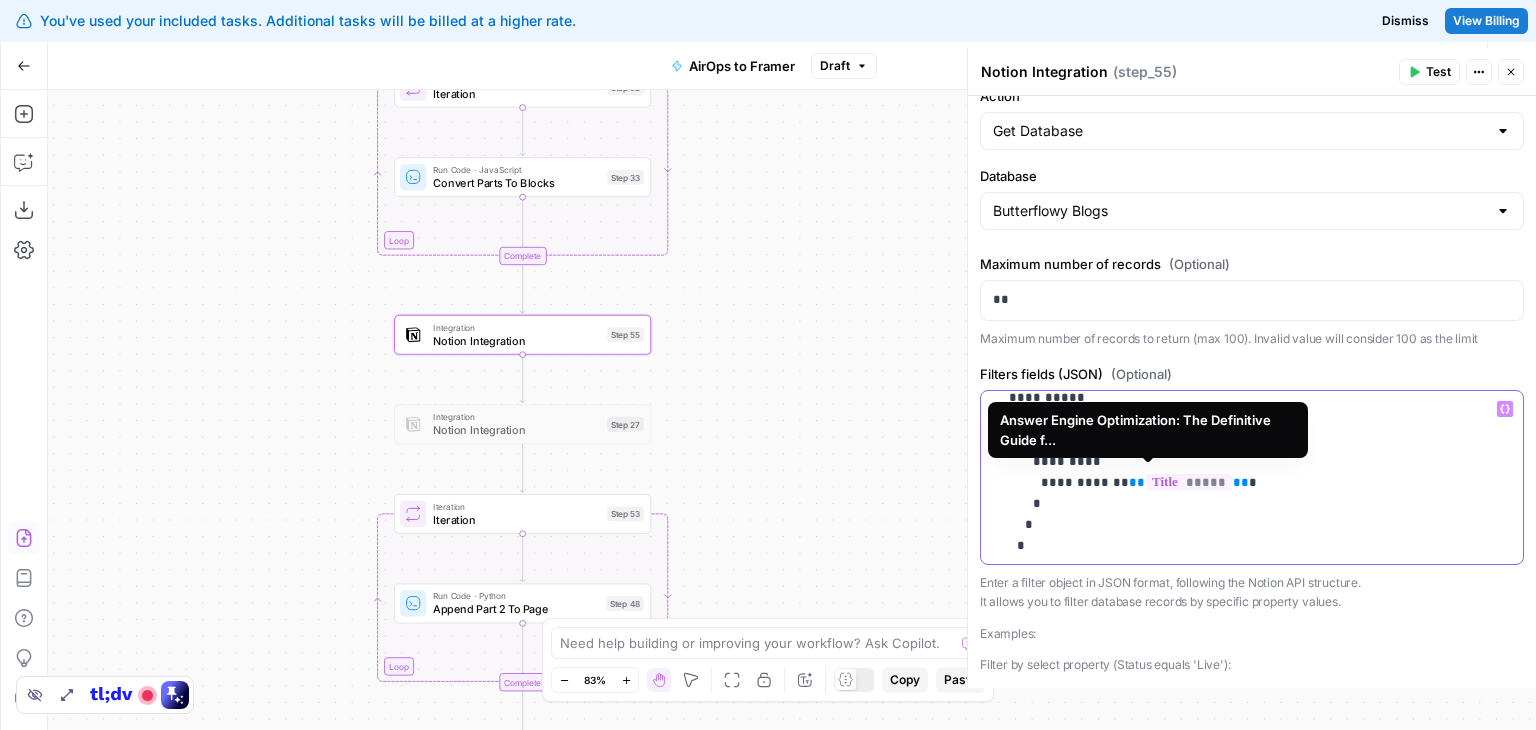 drag, startPoint x: 1130, startPoint y: 474, endPoint x: 1128, endPoint y: 500, distance: 26.076809 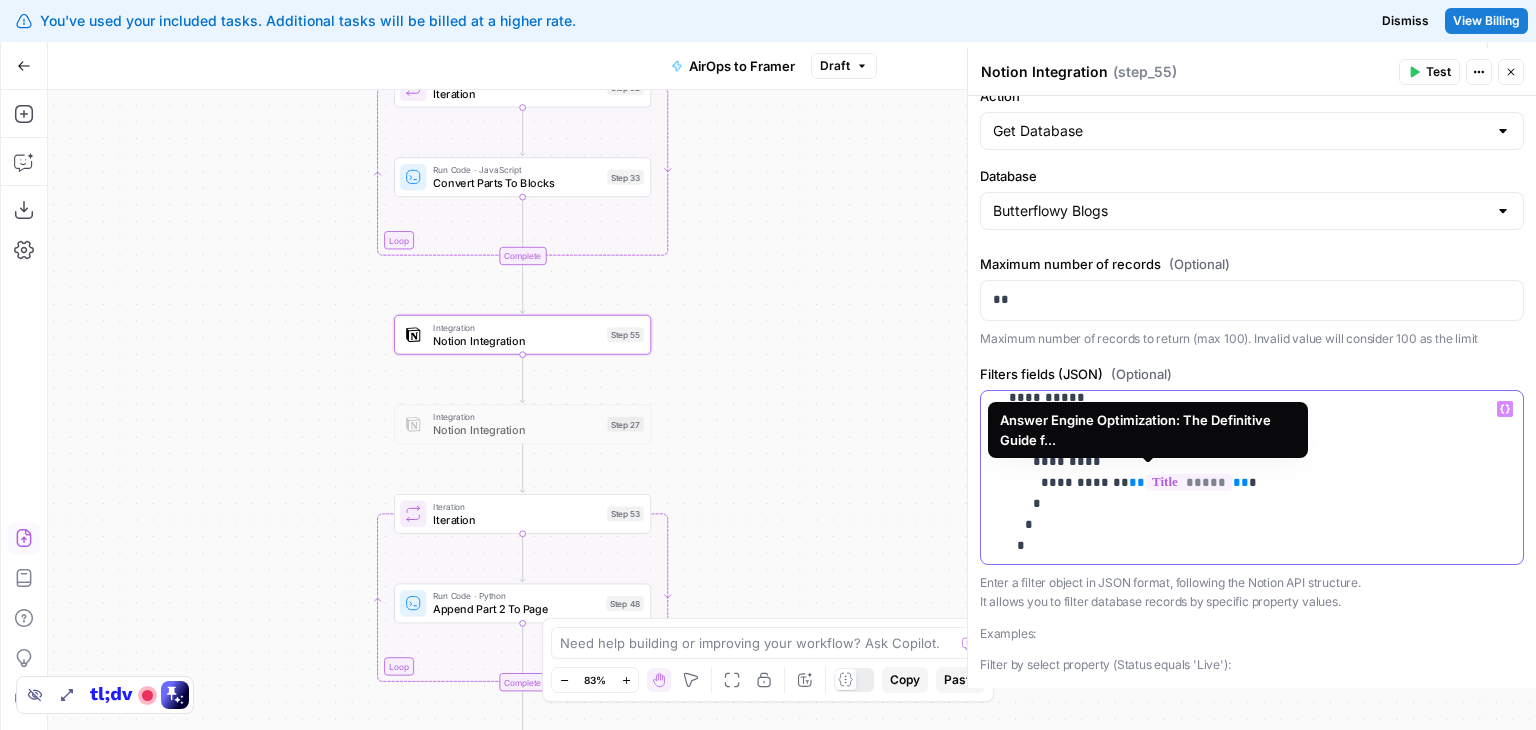 click on "**********" at bounding box center [1237, 461] 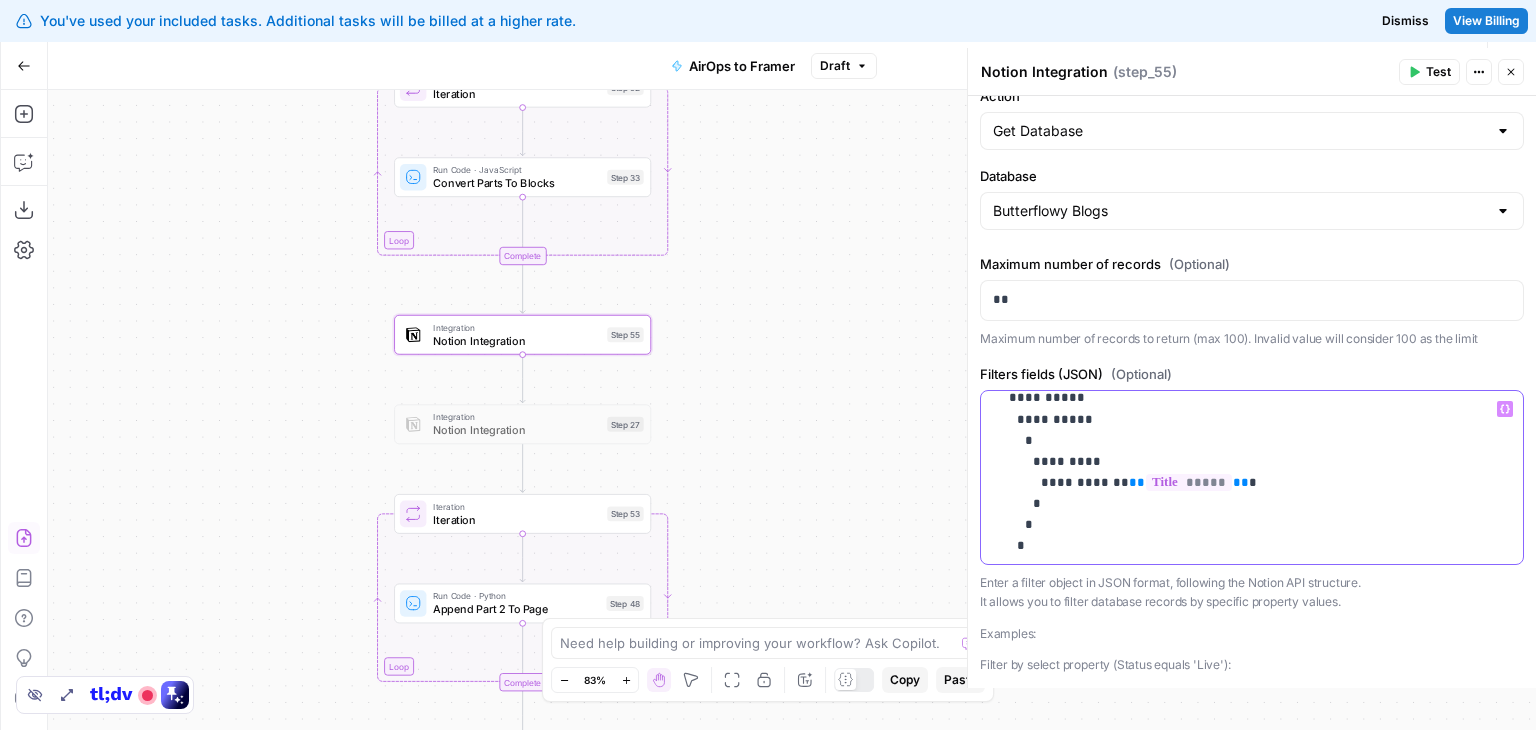 click on "**********" at bounding box center (1237, 461) 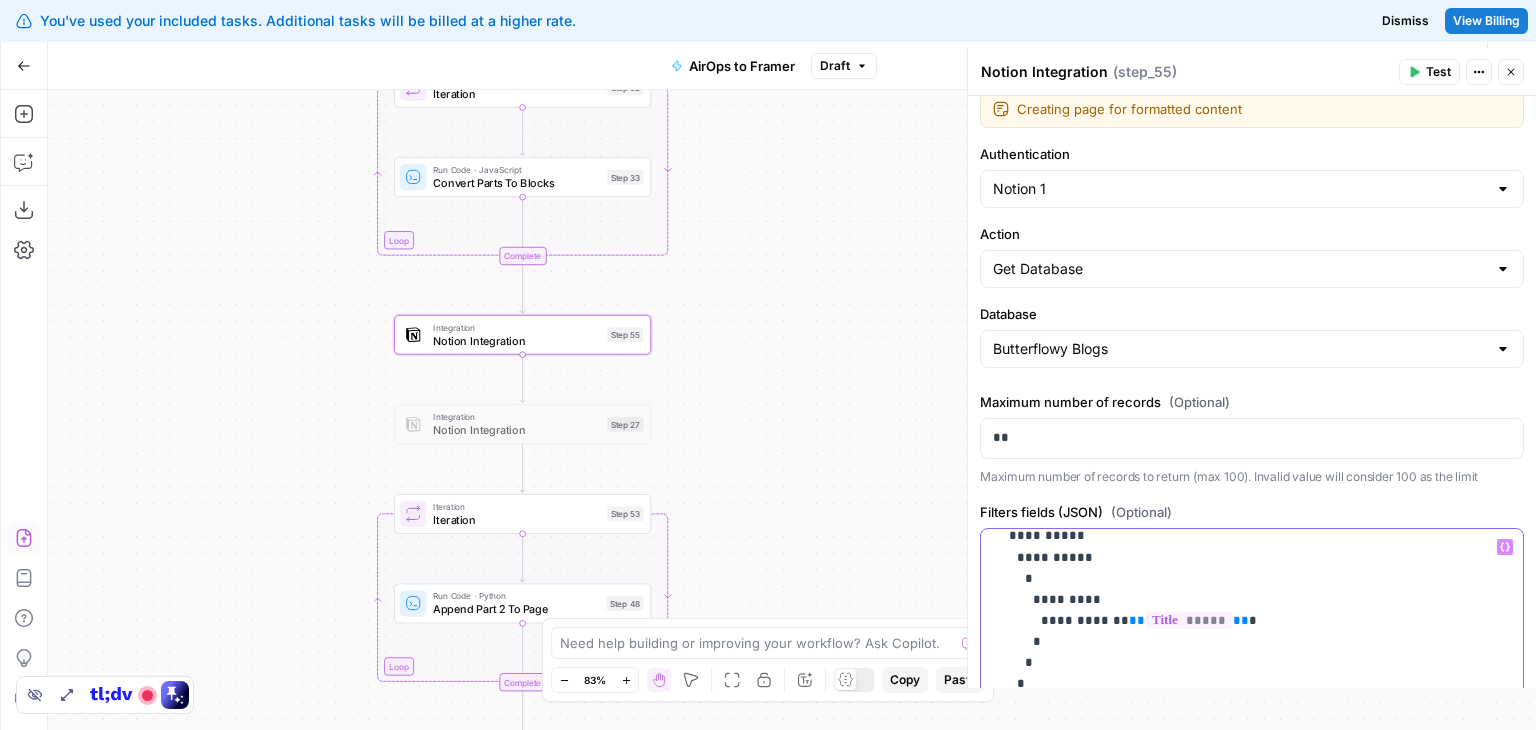 scroll, scrollTop: 0, scrollLeft: 0, axis: both 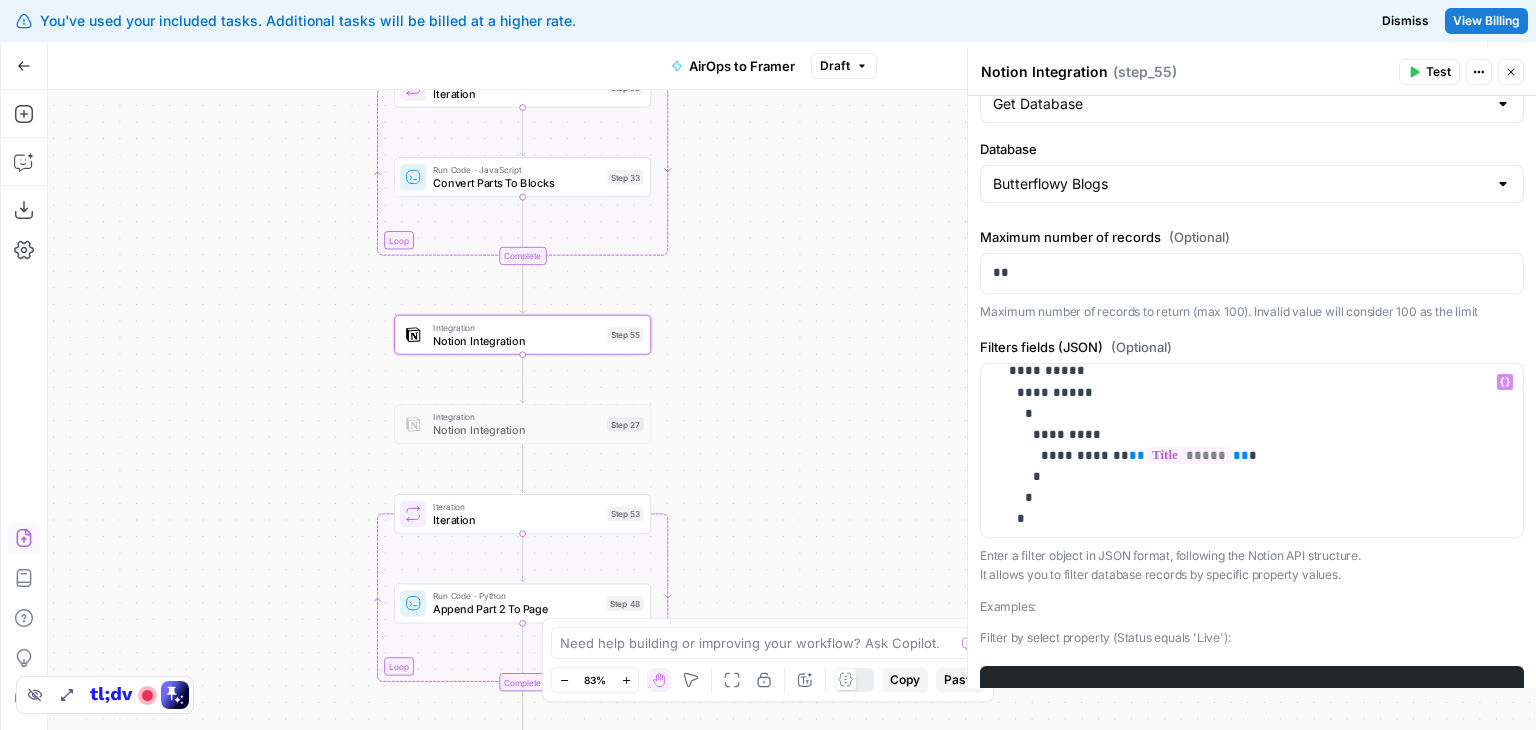drag, startPoint x: 728, startPoint y: 385, endPoint x: 748, endPoint y: 347, distance: 42.941822 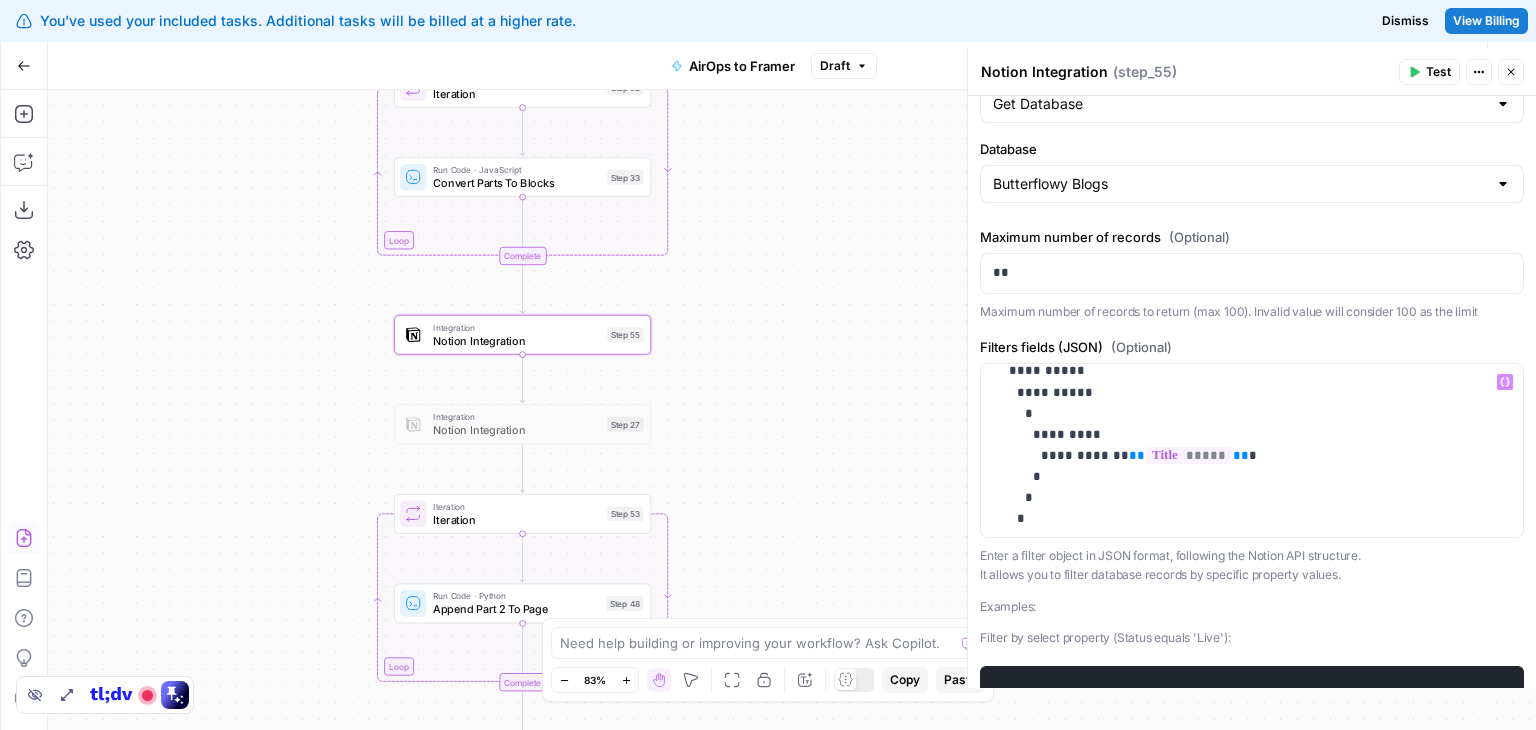 click on "Workflow Set Inputs Inputs Run Code · Python Publish Date Step 50 Run Code · Python Split Article By Headers Step 45 Loop Iteration Iteration Step 52 Run Code · JavaScript Convert Parts To Blocks Step 33 Complete Integration Notion Integration Step 55 Integration Notion Integration Step 27 Loop Iteration Iteration Step 53 Run Code · Python Append Part 2 To Page Step 48 Complete Call API Post To Database Step 20 Write Liquid Text Success Step 54 End Output" at bounding box center (792, 410) 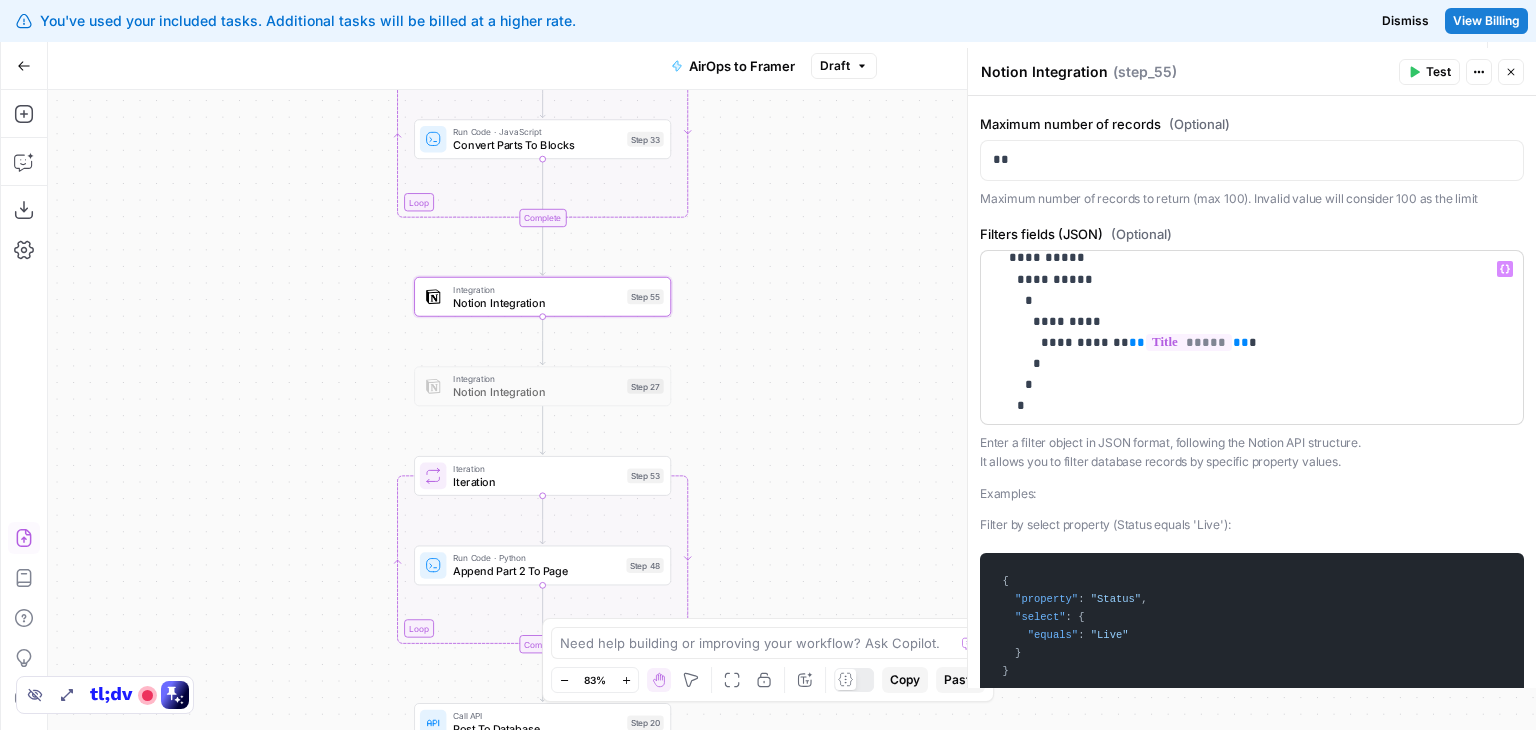 scroll, scrollTop: 298, scrollLeft: 0, axis: vertical 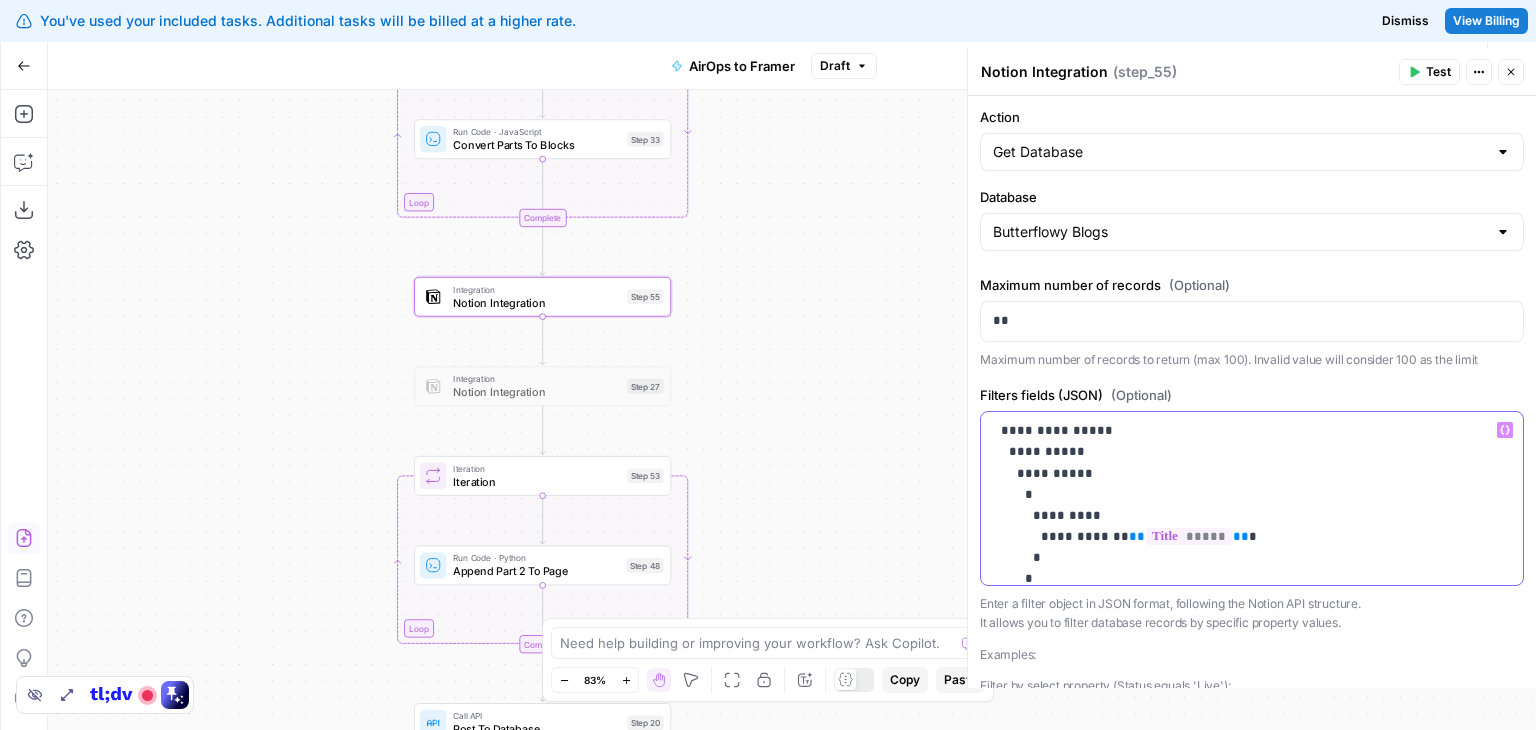 click on "**********" at bounding box center [1237, 515] 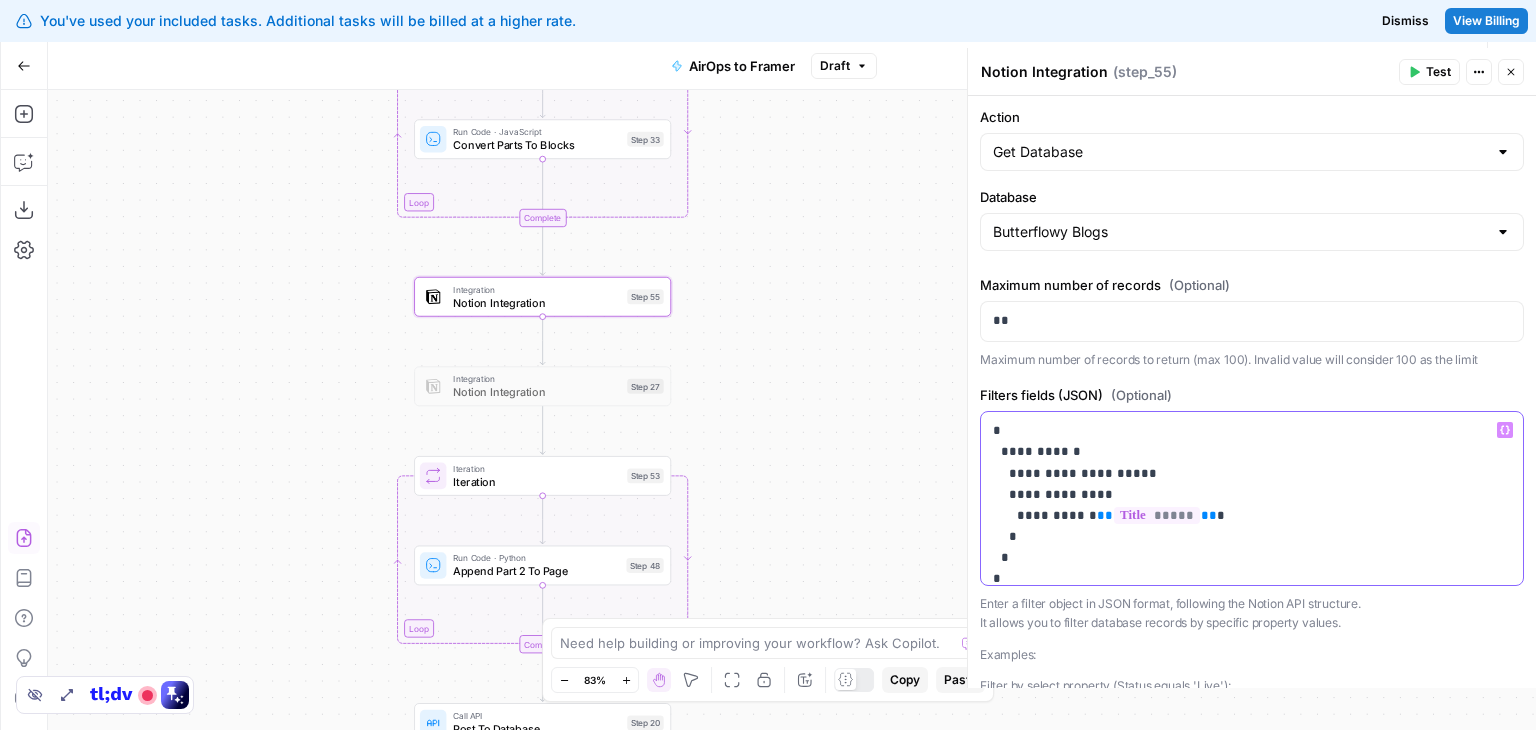 scroll, scrollTop: 33, scrollLeft: 0, axis: vertical 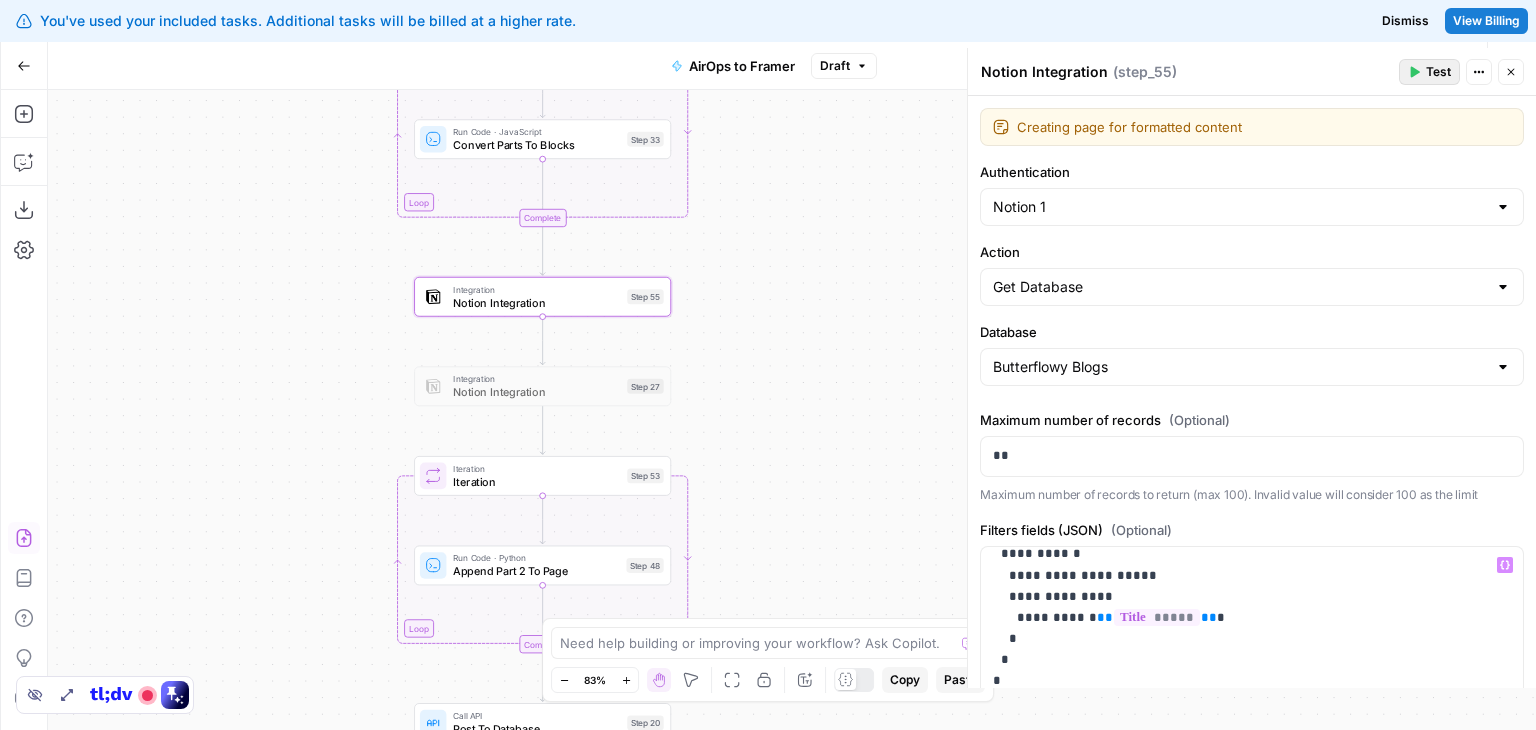 click on "Test" at bounding box center (1429, 72) 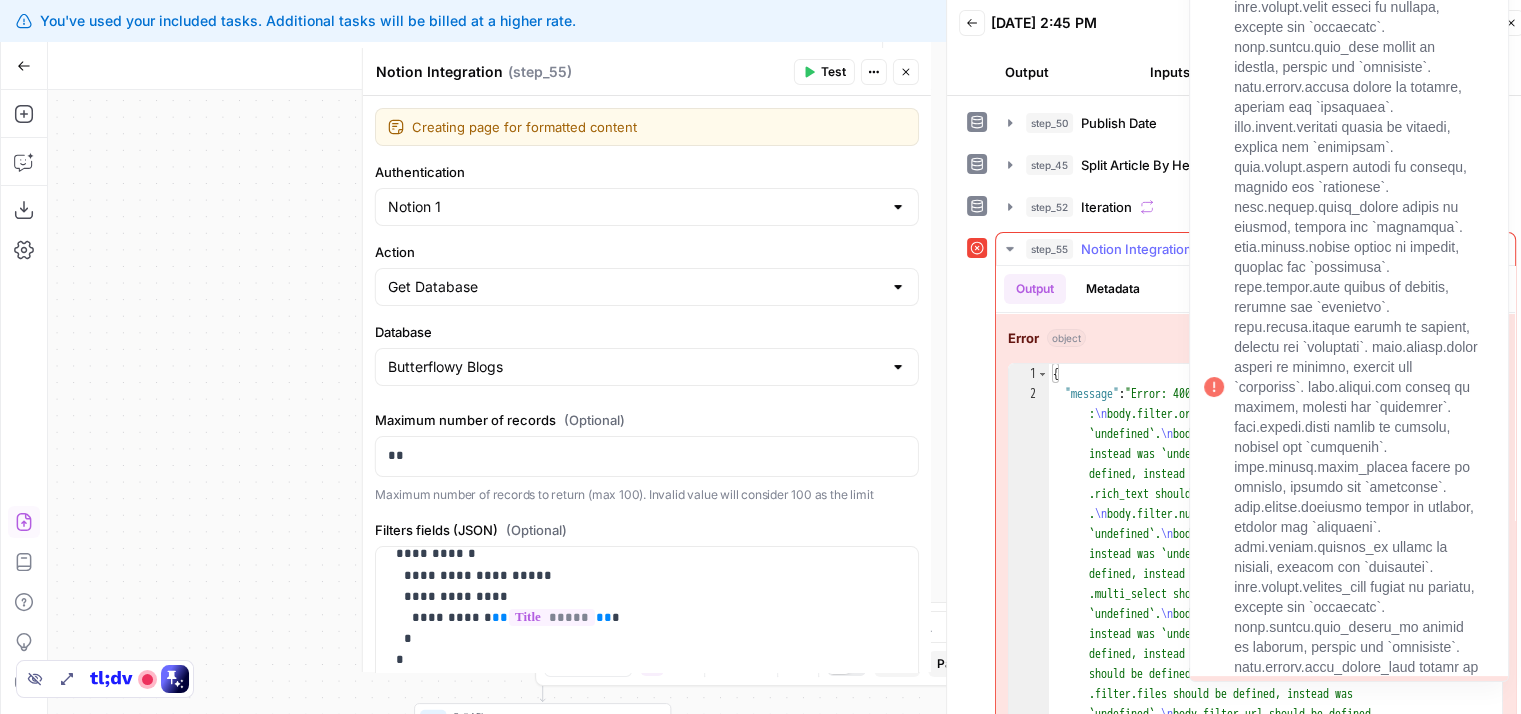 type on "**********" 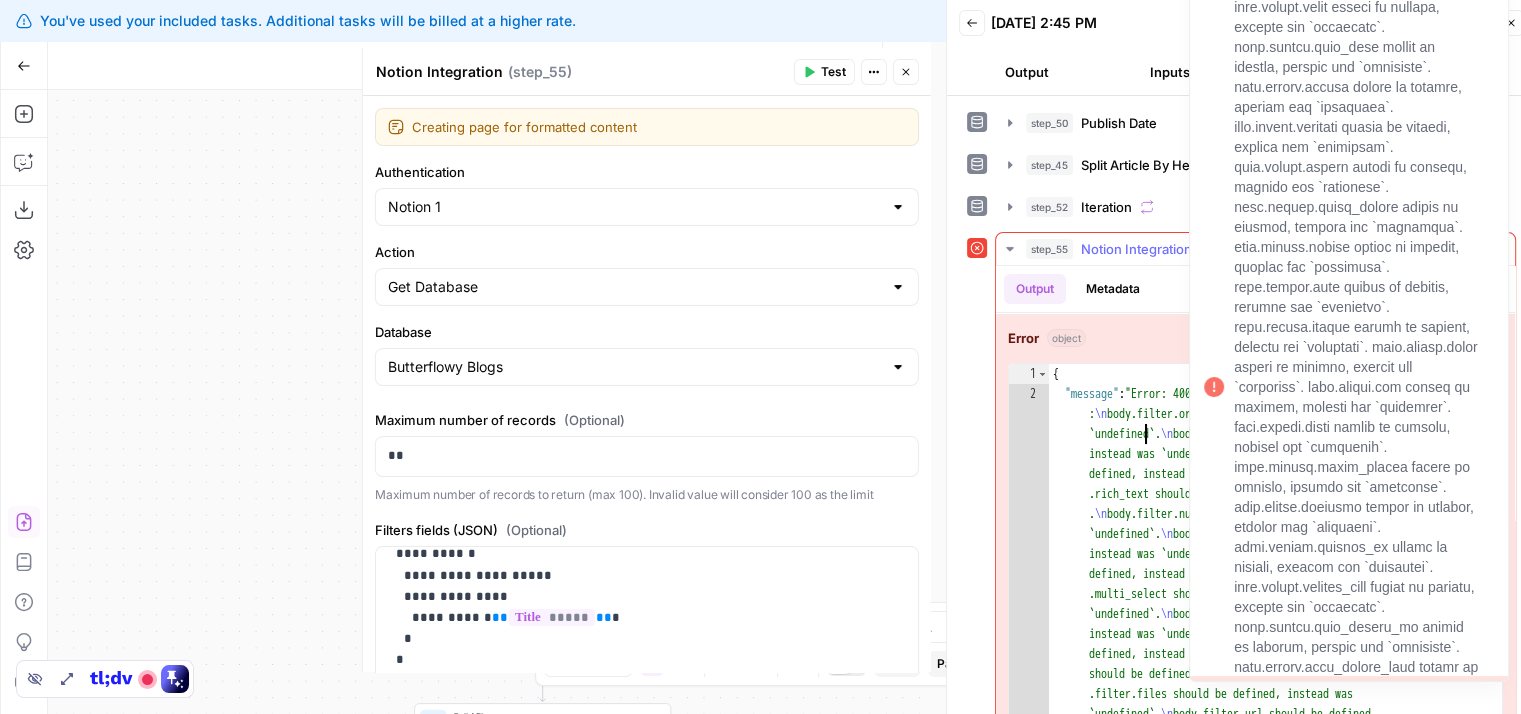 click on "{    "message" :  "Error: 400 - body failed validation. Fix one        : \n body.filter.or should be defined, instead was         `undefined`. \n body.filter.and should be defined,         instead was `undefined`. \n body.filter.title should be         defined, instead was `undefined`. \n body.filter        .rich_text should be defined, instead was `undefined`        . \n body.filter.number should be defined, instead was         `undefined`. \n body.filter.checkbox should be defined,         instead was `undefined`. \n body.filter.select should be         defined, instead was `undefined`. \n body.filter        .multi_select should be defined, instead was         `undefined`. \n body.filter.status should be defined,         instead was `undefined`. \n body.filter.date should be         defined, instead was `undefined`. \n body.filter.people         should be defined, instead was `undefined`. \n body               \n" at bounding box center (1268, 954) 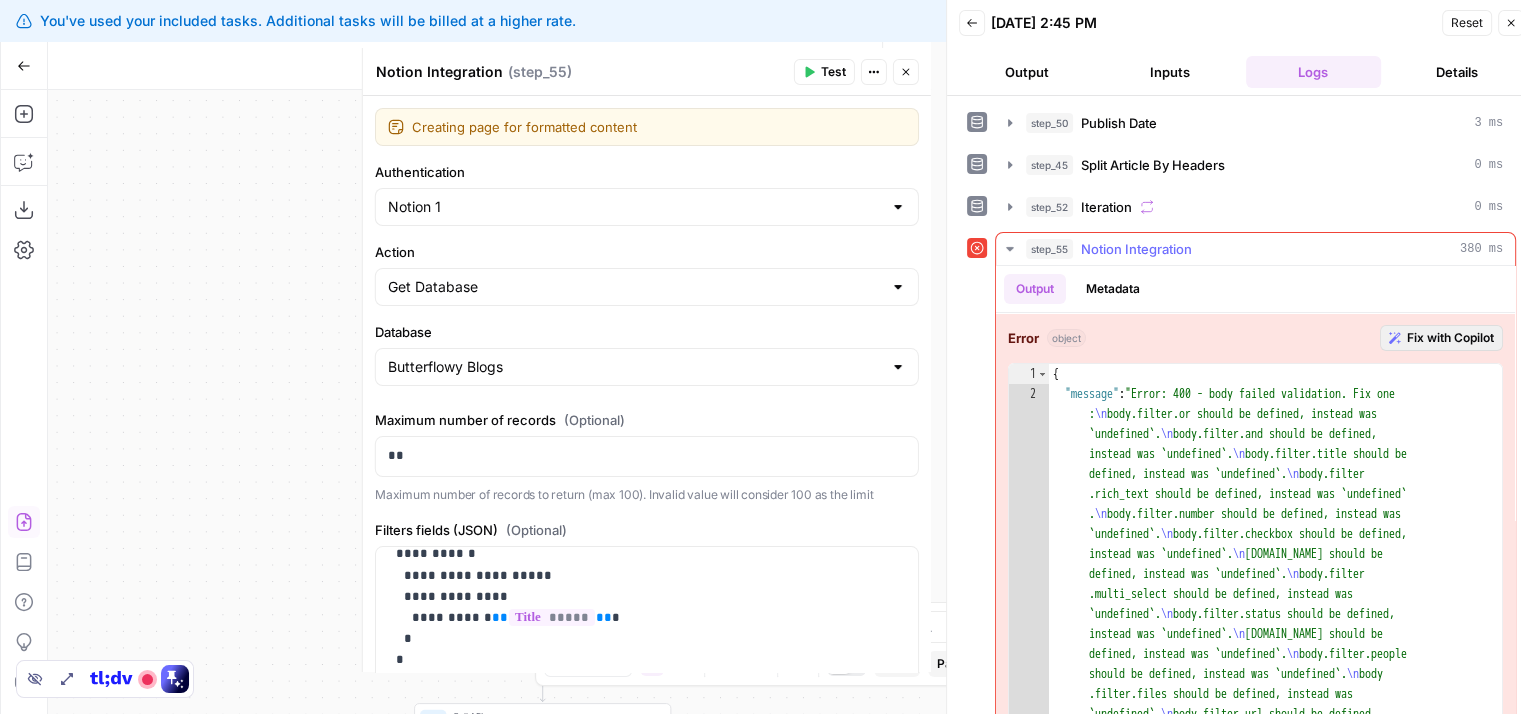 click on "Fix with Copilot" at bounding box center [1450, 338] 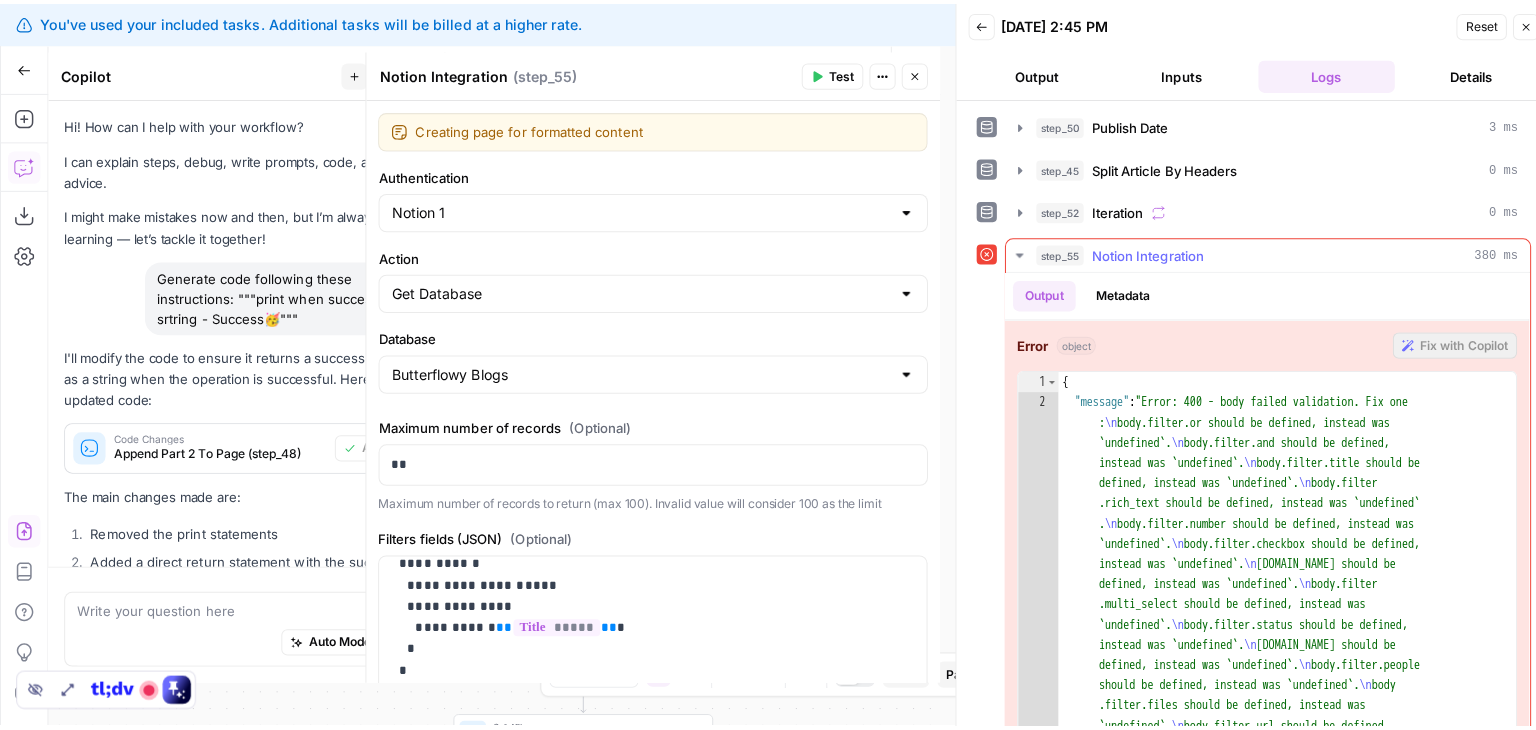 scroll, scrollTop: 6053, scrollLeft: 0, axis: vertical 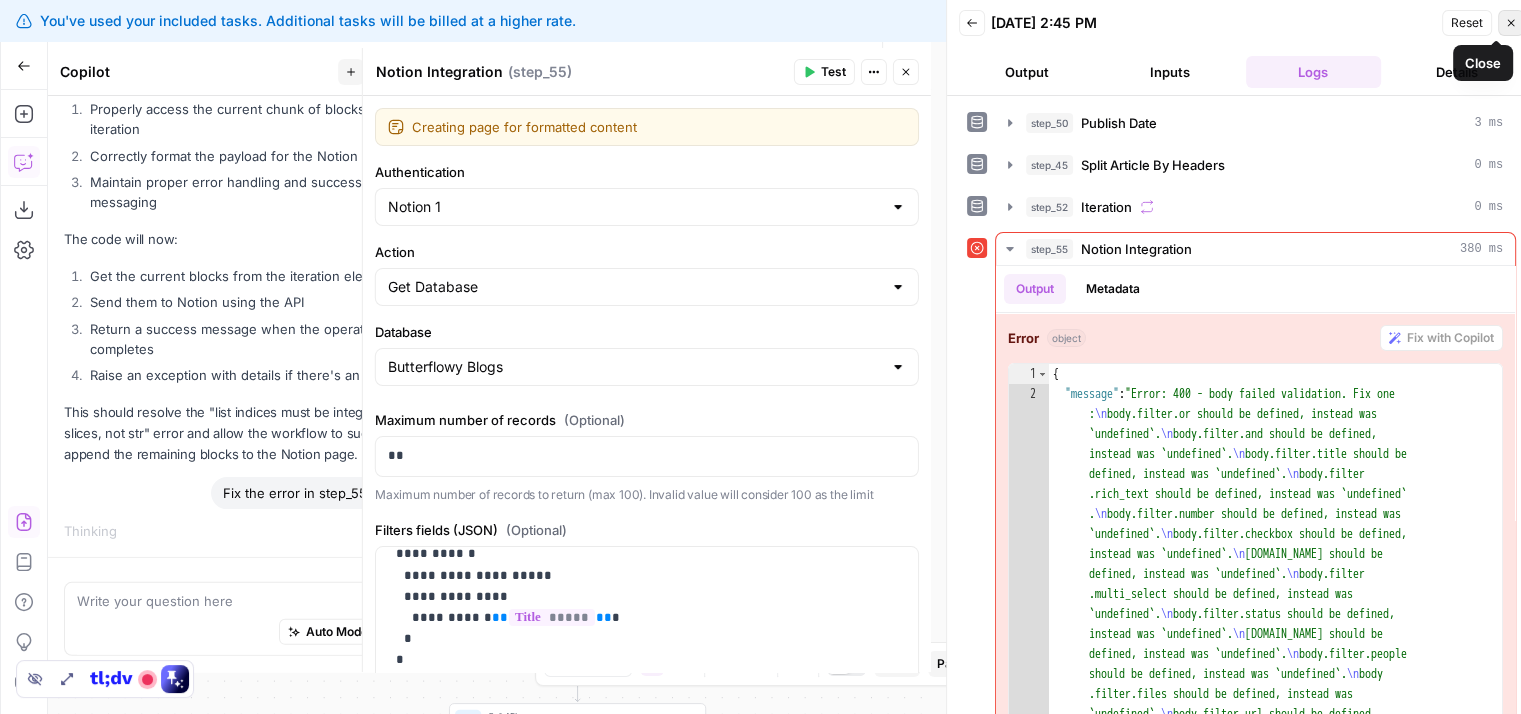 click 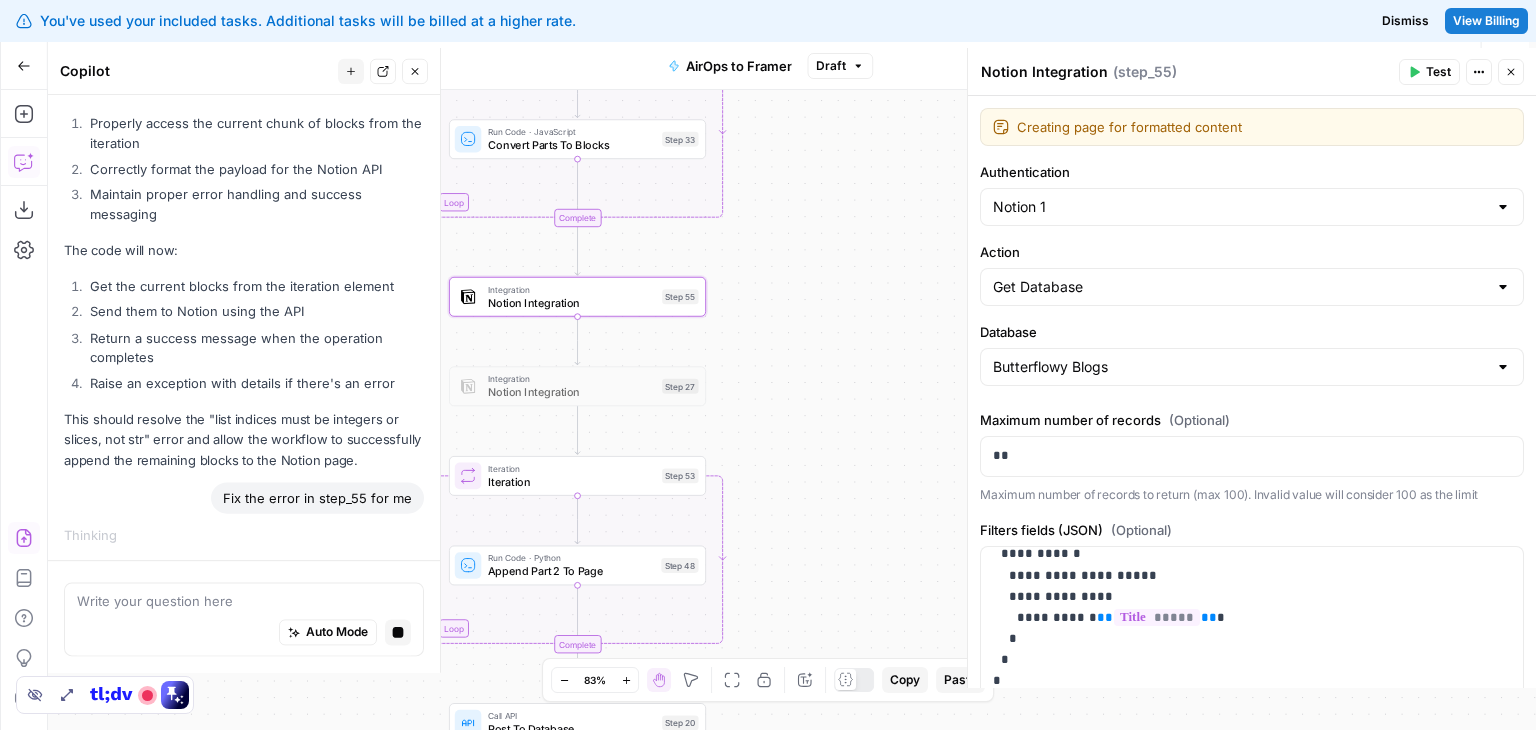 scroll, scrollTop: 6038, scrollLeft: 0, axis: vertical 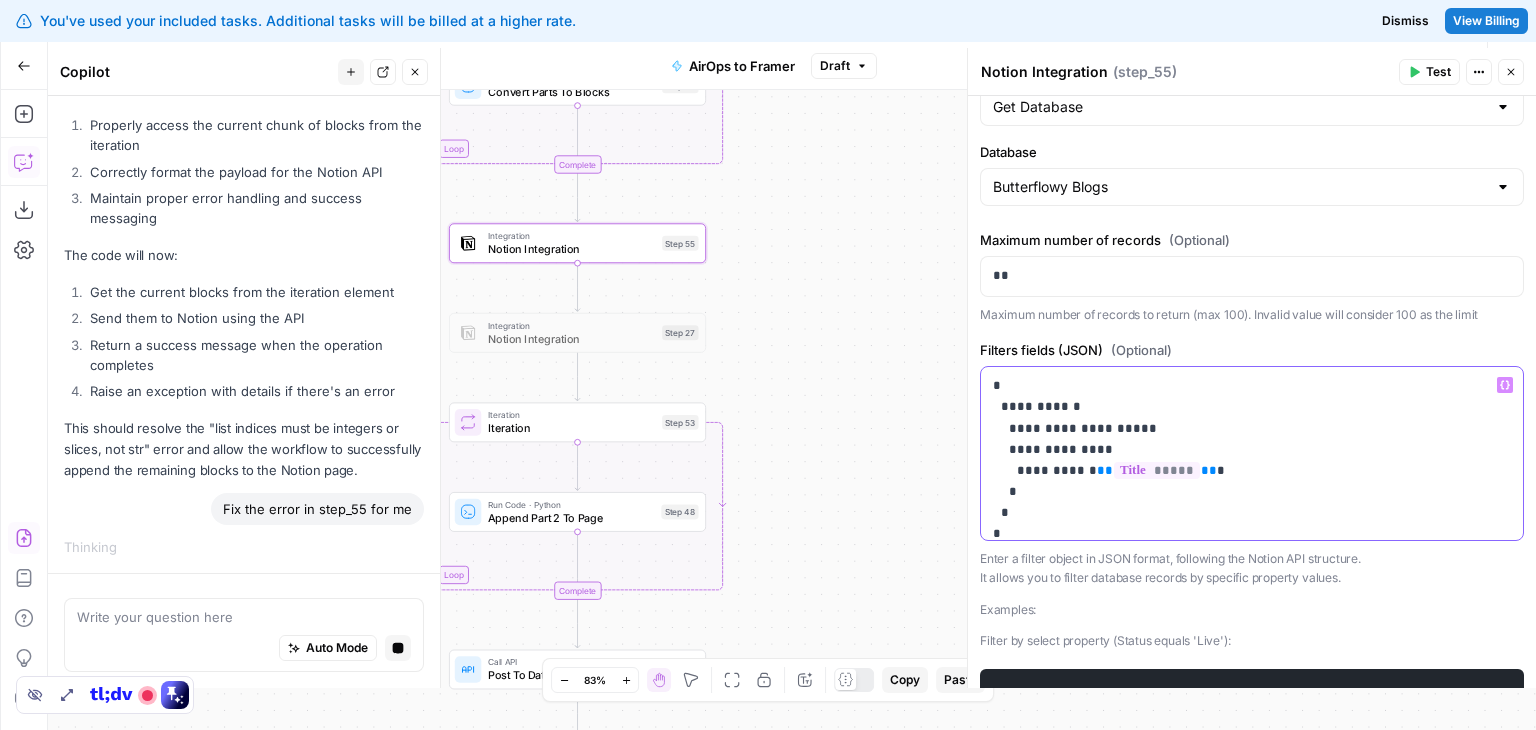click on "**********" at bounding box center [1237, 470] 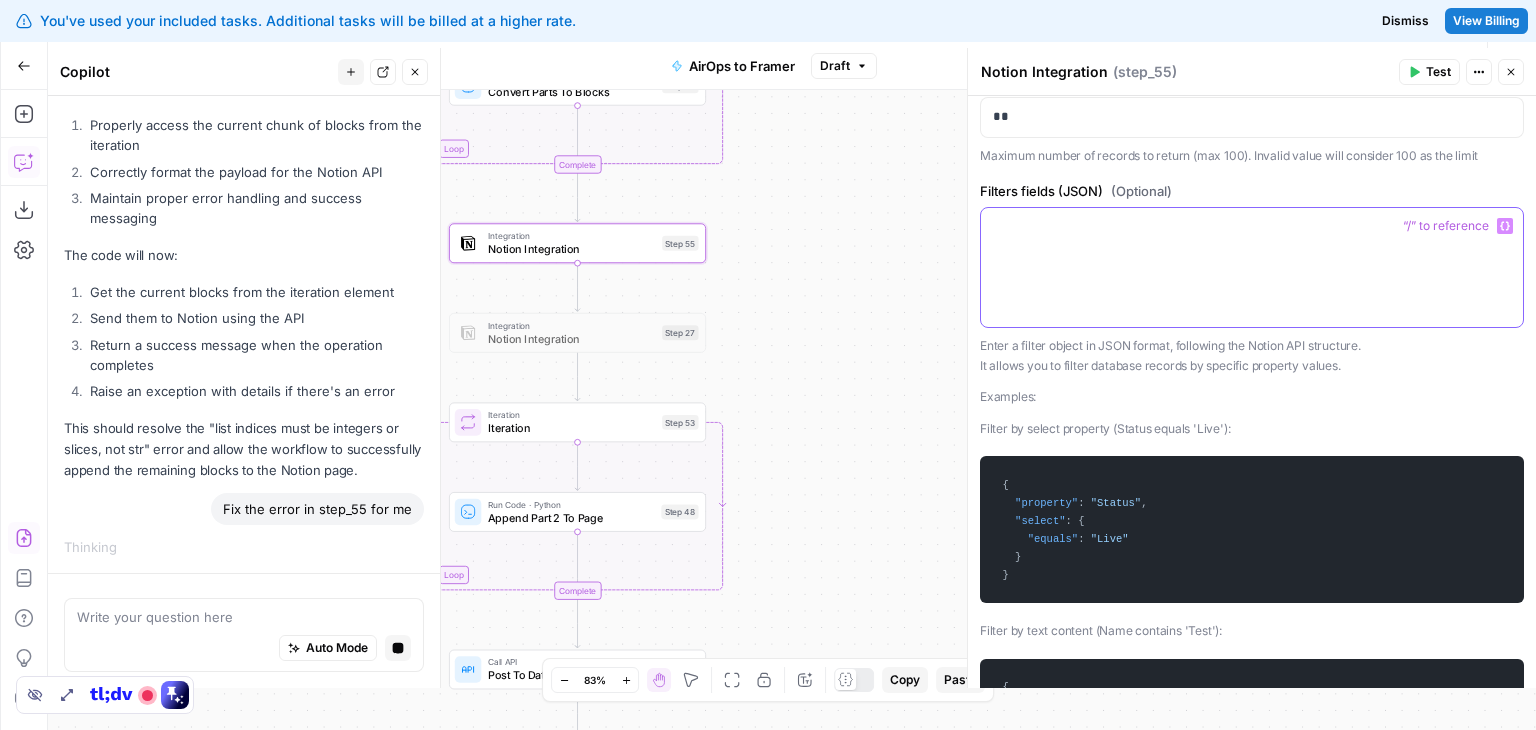 scroll, scrollTop: 340, scrollLeft: 0, axis: vertical 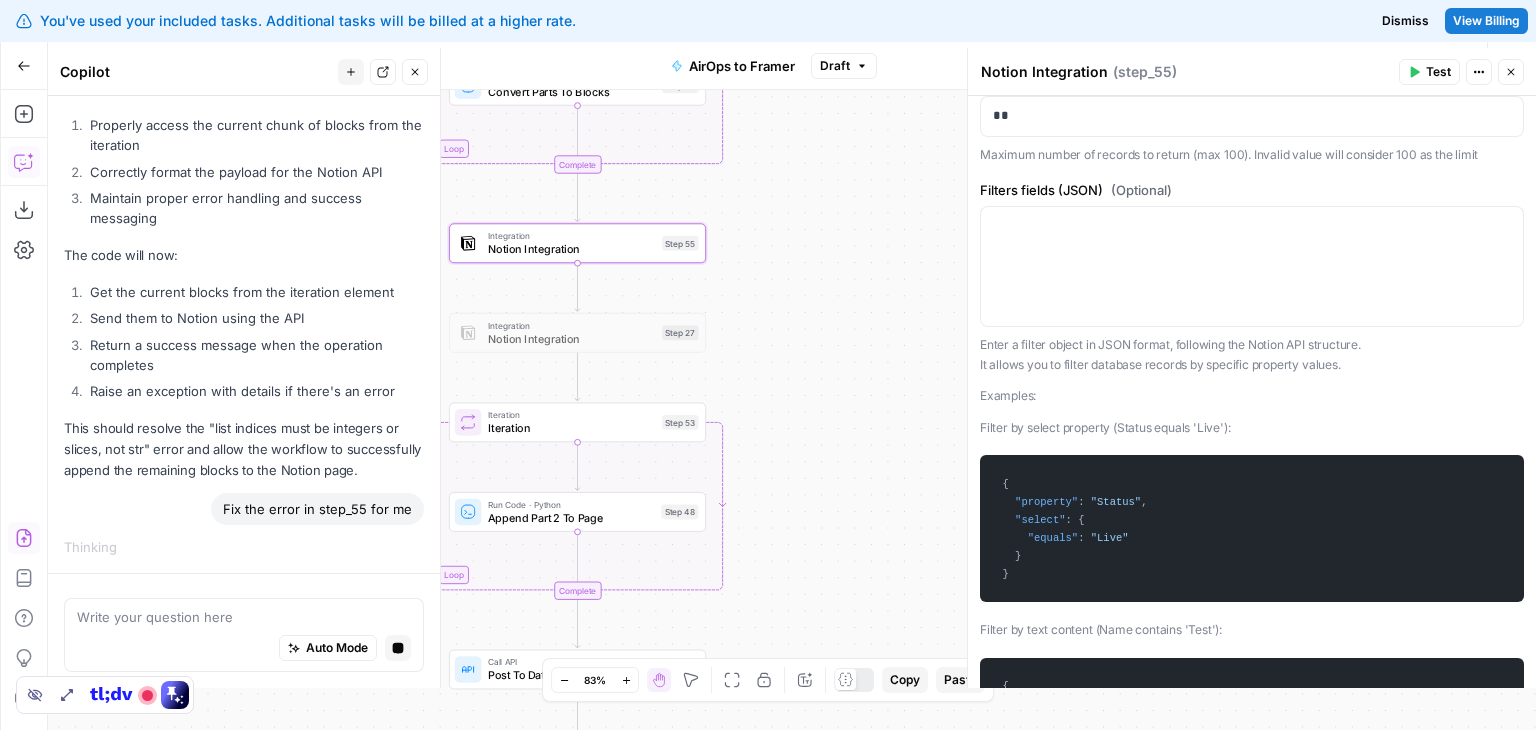 drag, startPoint x: 1022, startPoint y: 581, endPoint x: 992, endPoint y: 459, distance: 125.63439 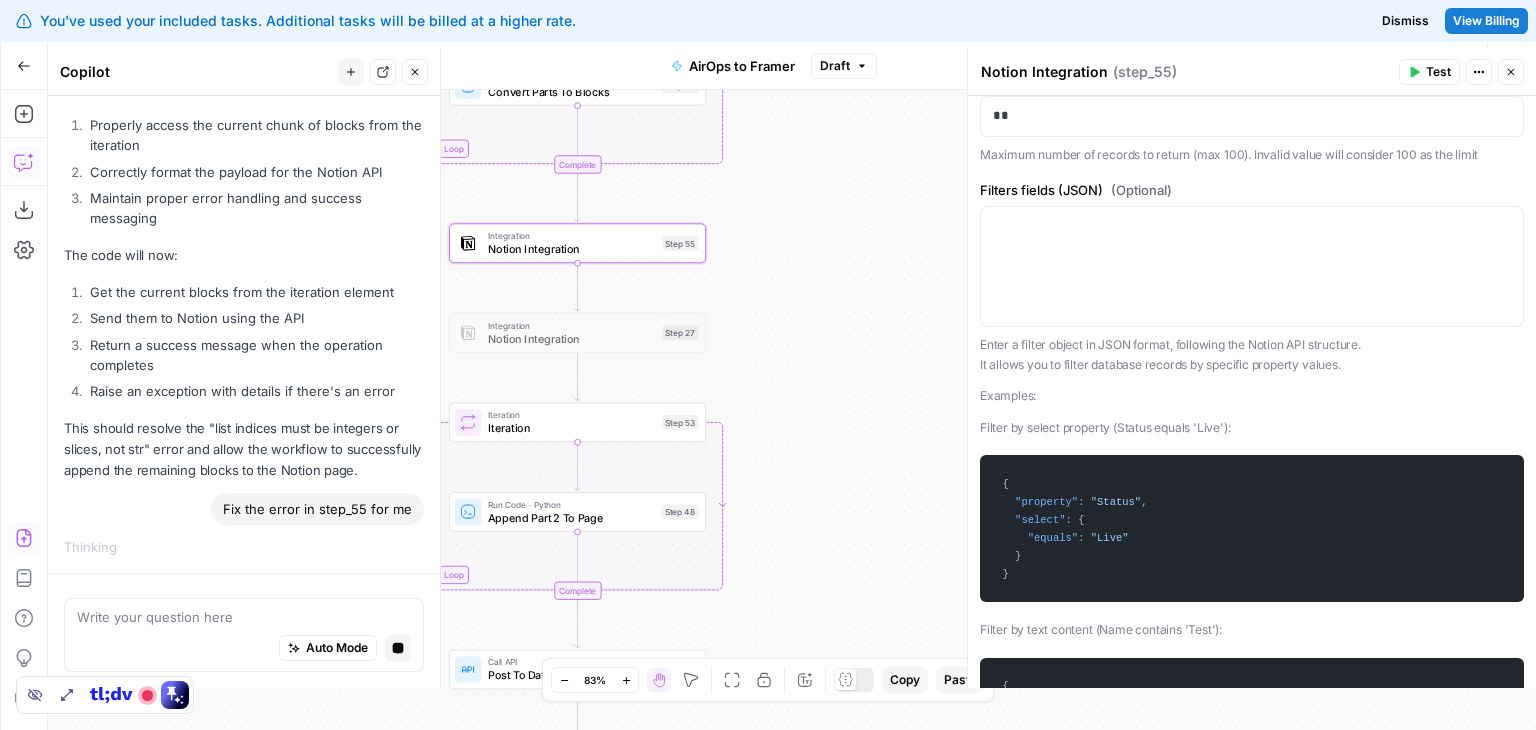 click on "{
"property" :   "Status" ,
"select" :   {
"equals" :   "Live"
}
}" at bounding box center [1252, 528] 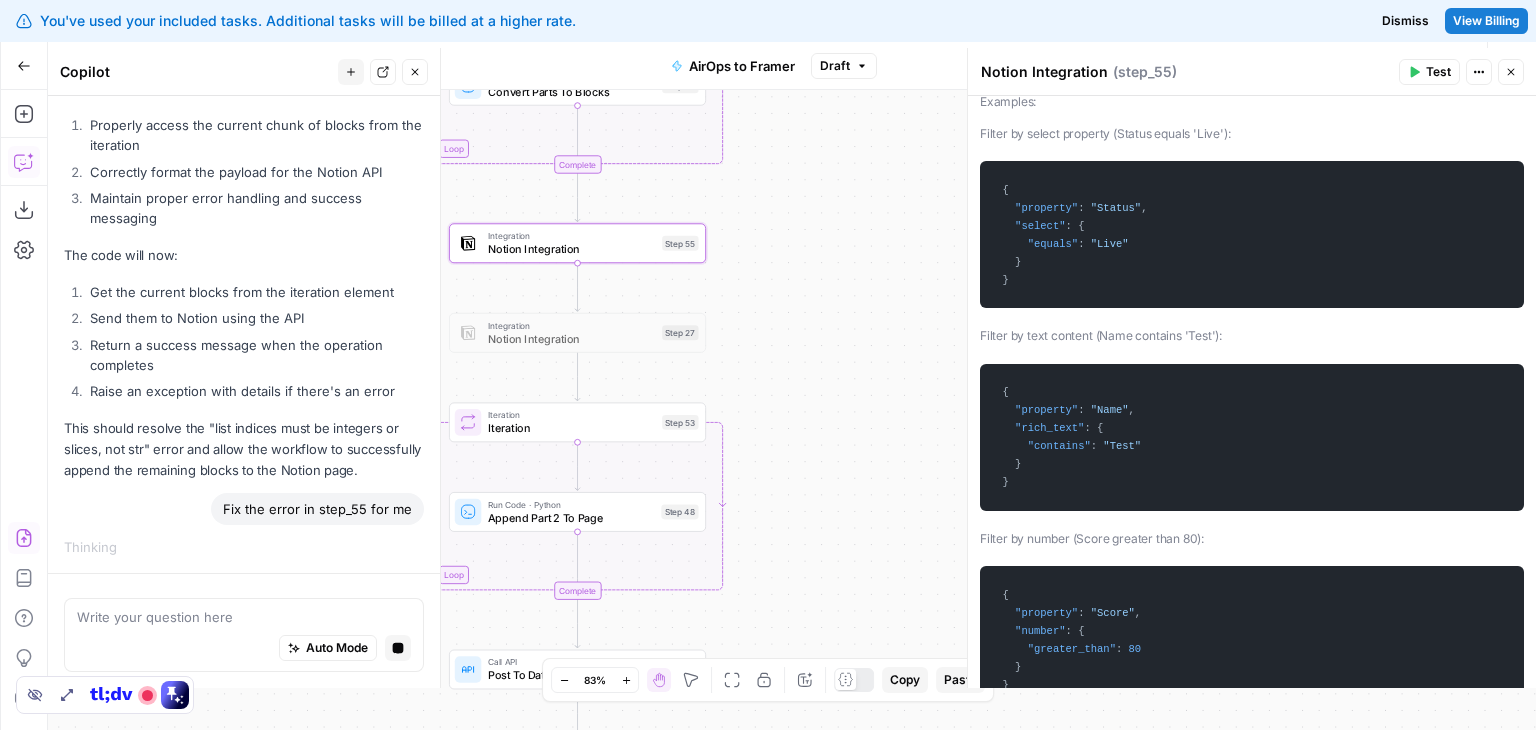 scroll, scrollTop: 636, scrollLeft: 0, axis: vertical 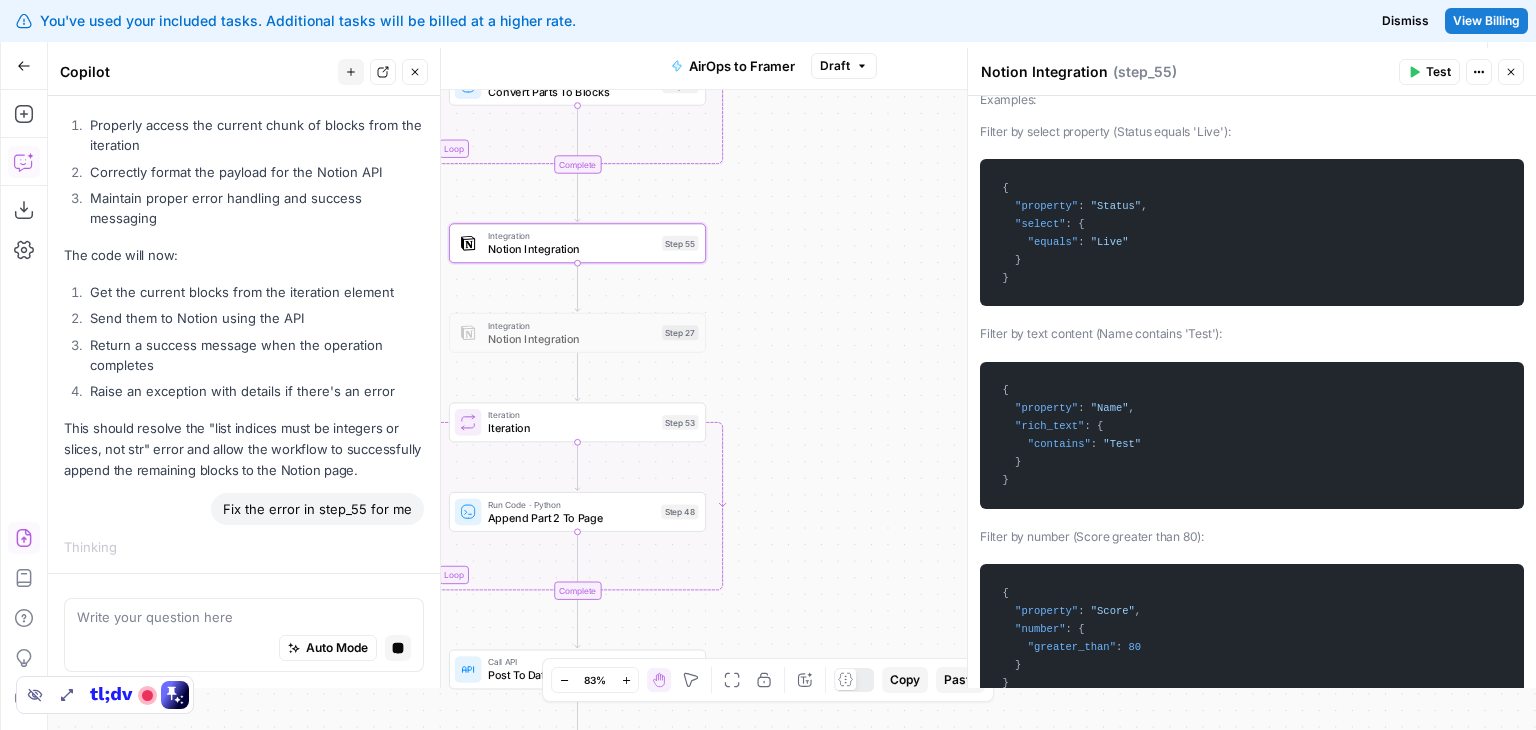 drag, startPoint x: 1028, startPoint y: 488, endPoint x: 1001, endPoint y: 377, distance: 114.236595 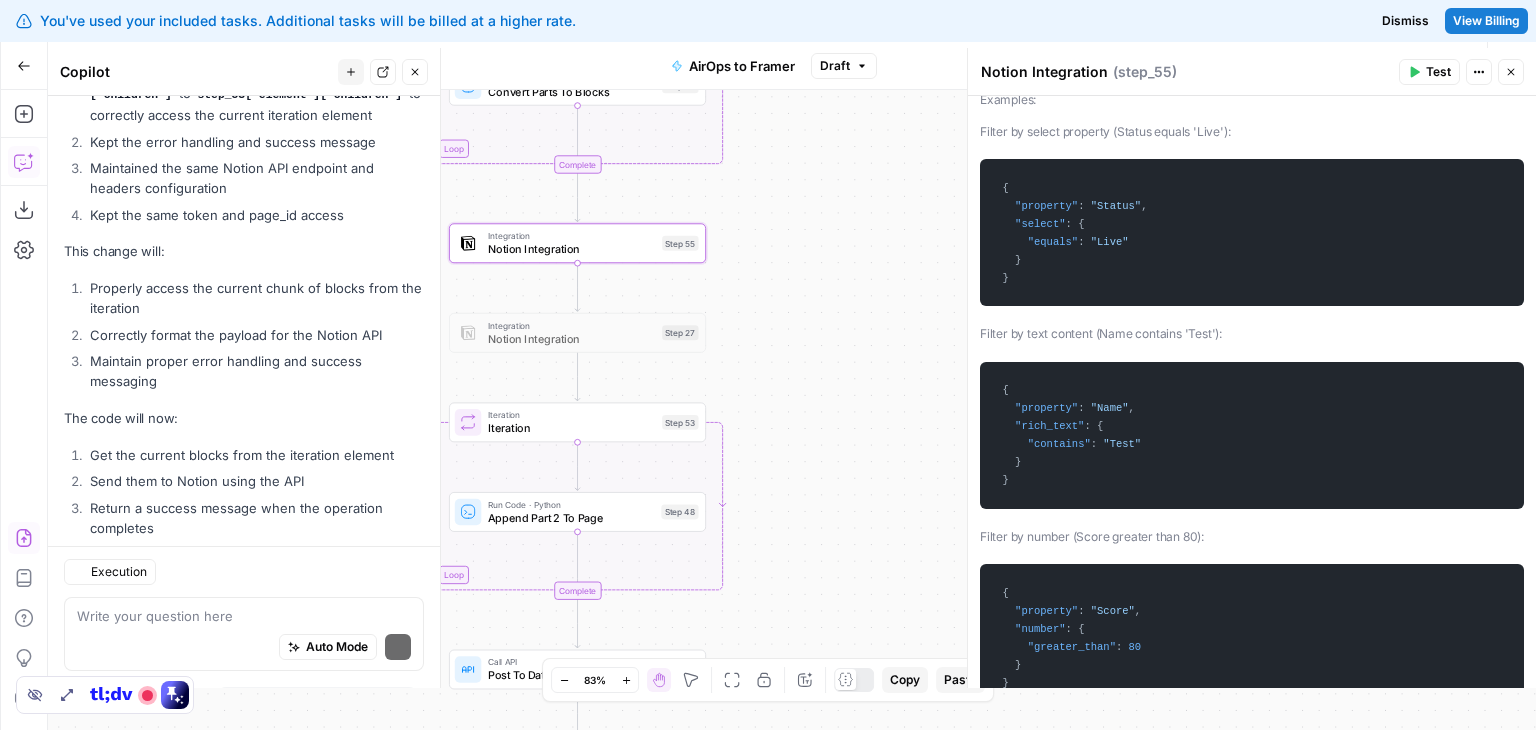 scroll, scrollTop: 7177, scrollLeft: 0, axis: vertical 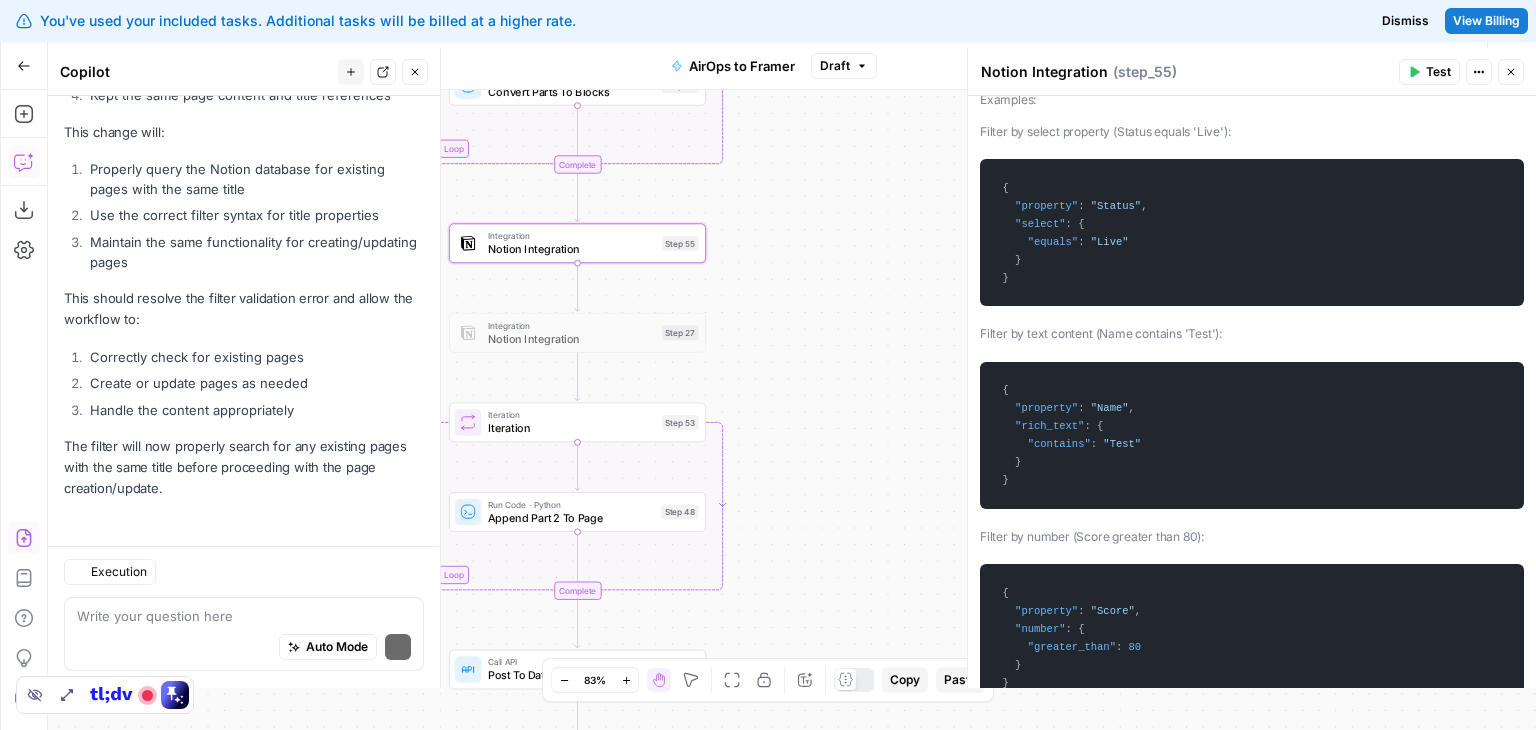 copy on "{
"property" :   "Name" ,
"rich_text" :   {
"contains" :   "Test"
}
}" 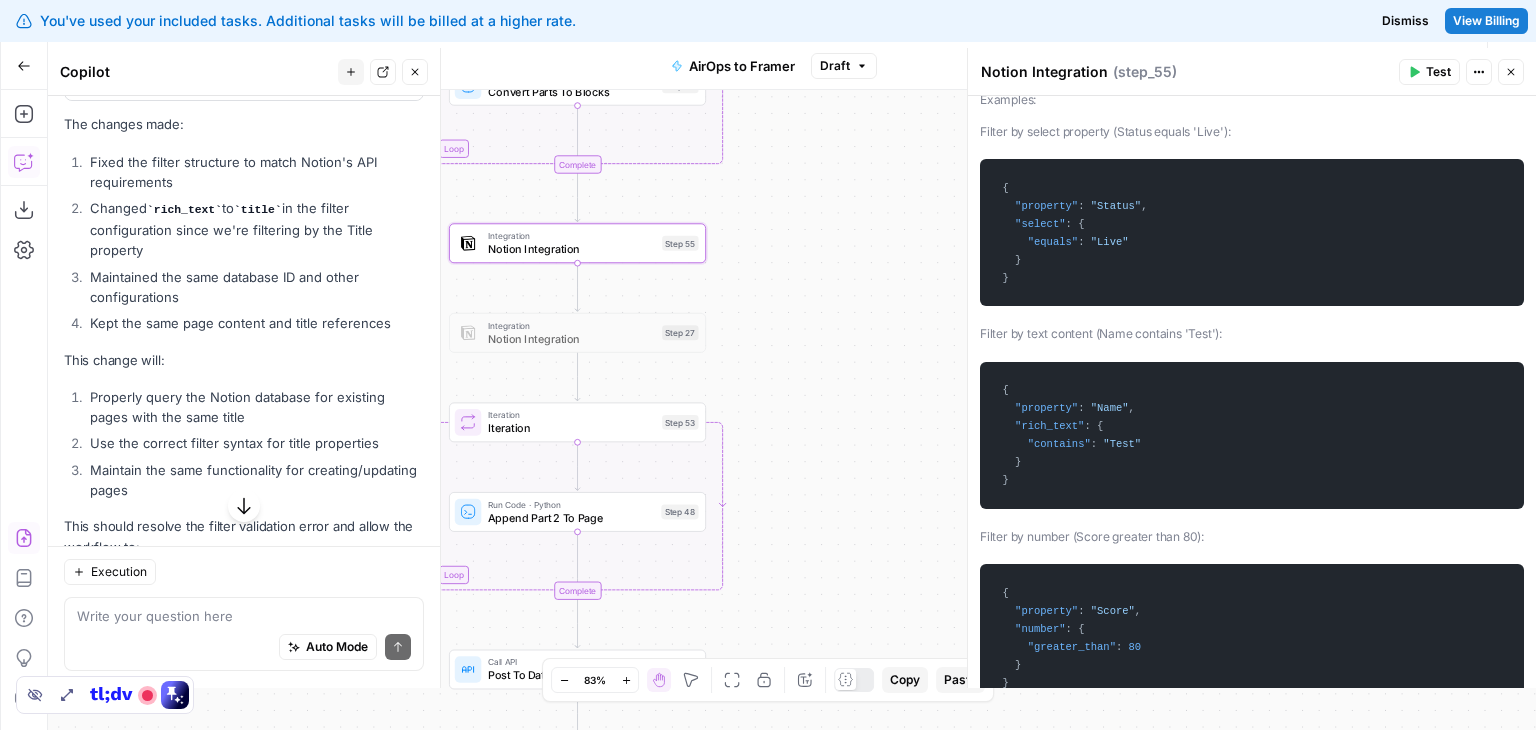 scroll, scrollTop: 6832, scrollLeft: 0, axis: vertical 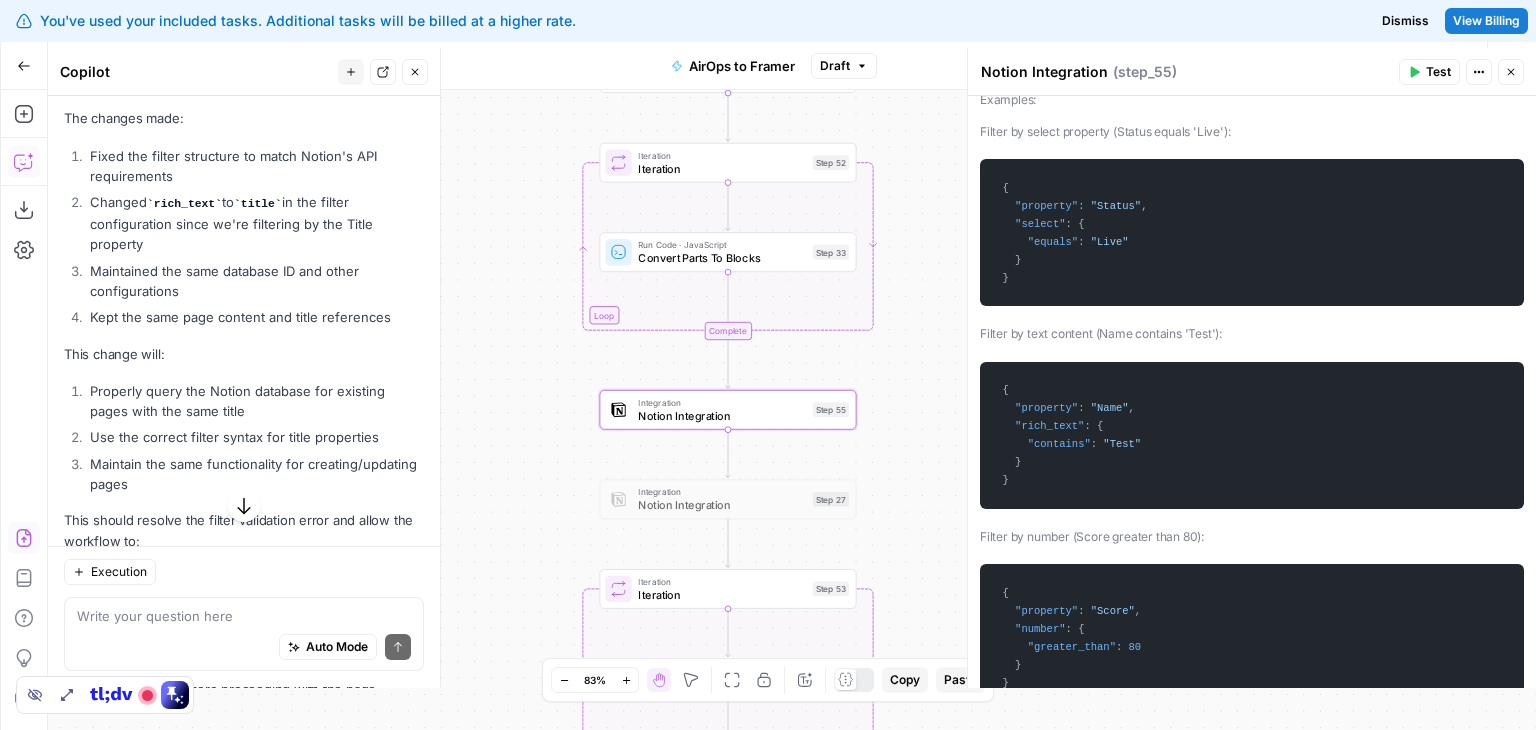 click on "Apply" at bounding box center [385, 54] 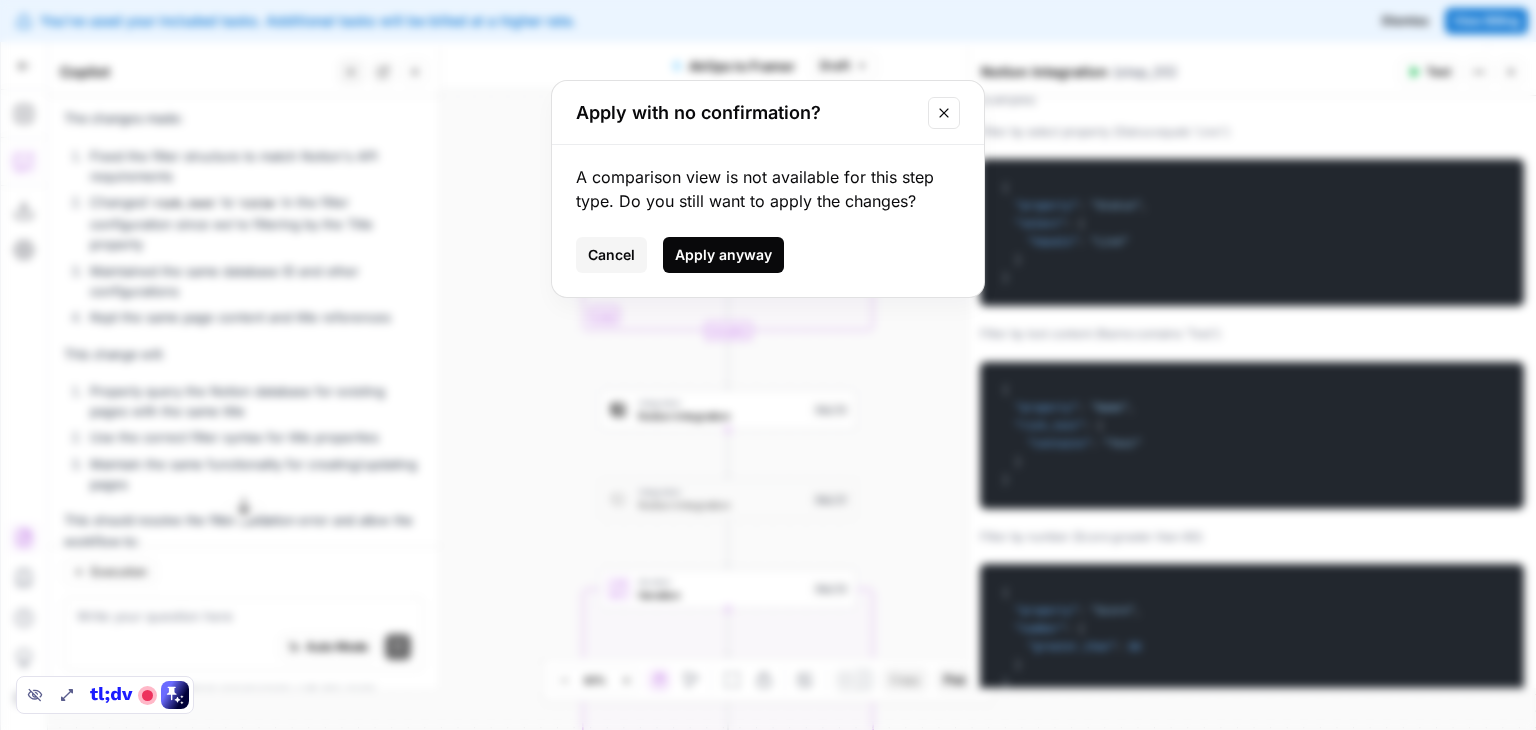 click on "Apply anyway" at bounding box center [723, 255] 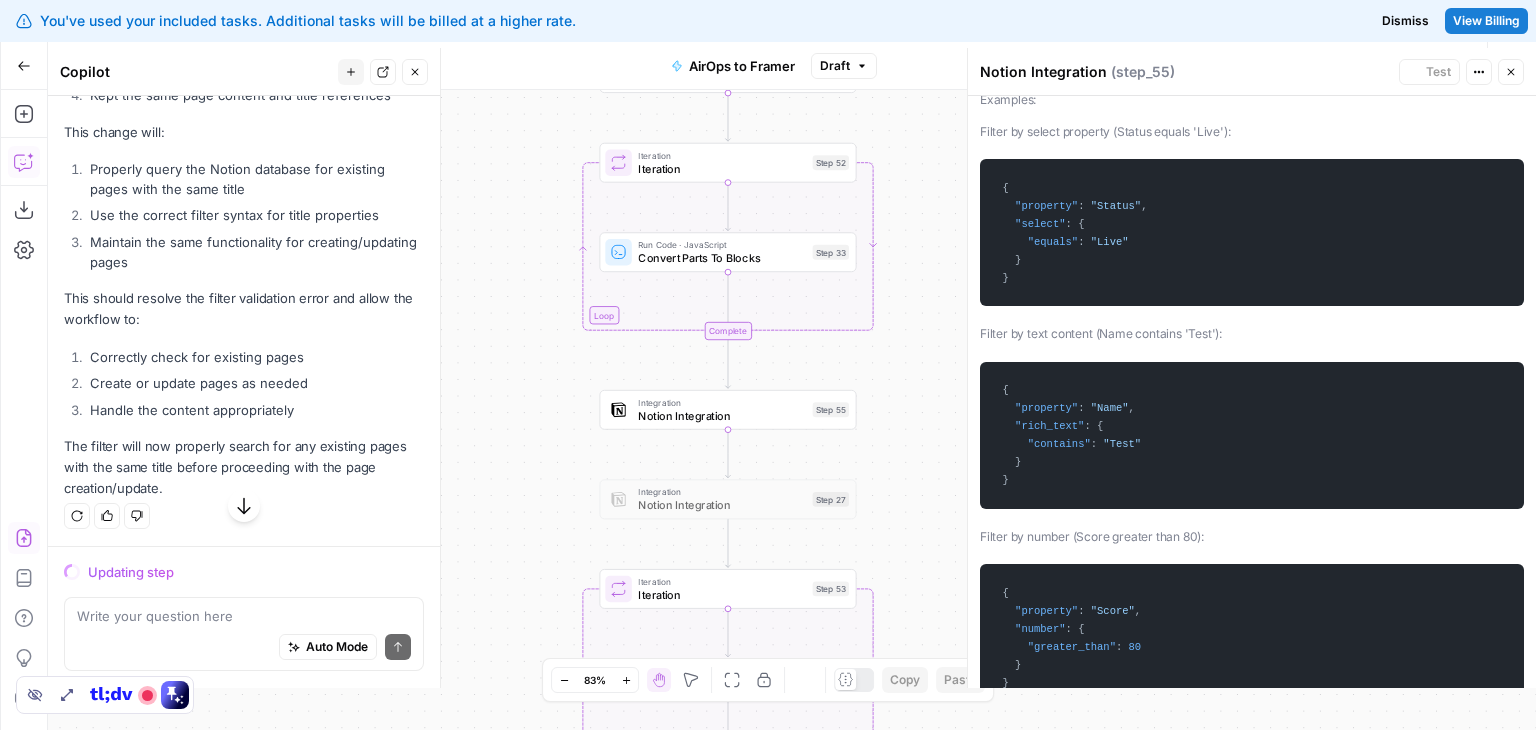 scroll, scrollTop: 6512, scrollLeft: 0, axis: vertical 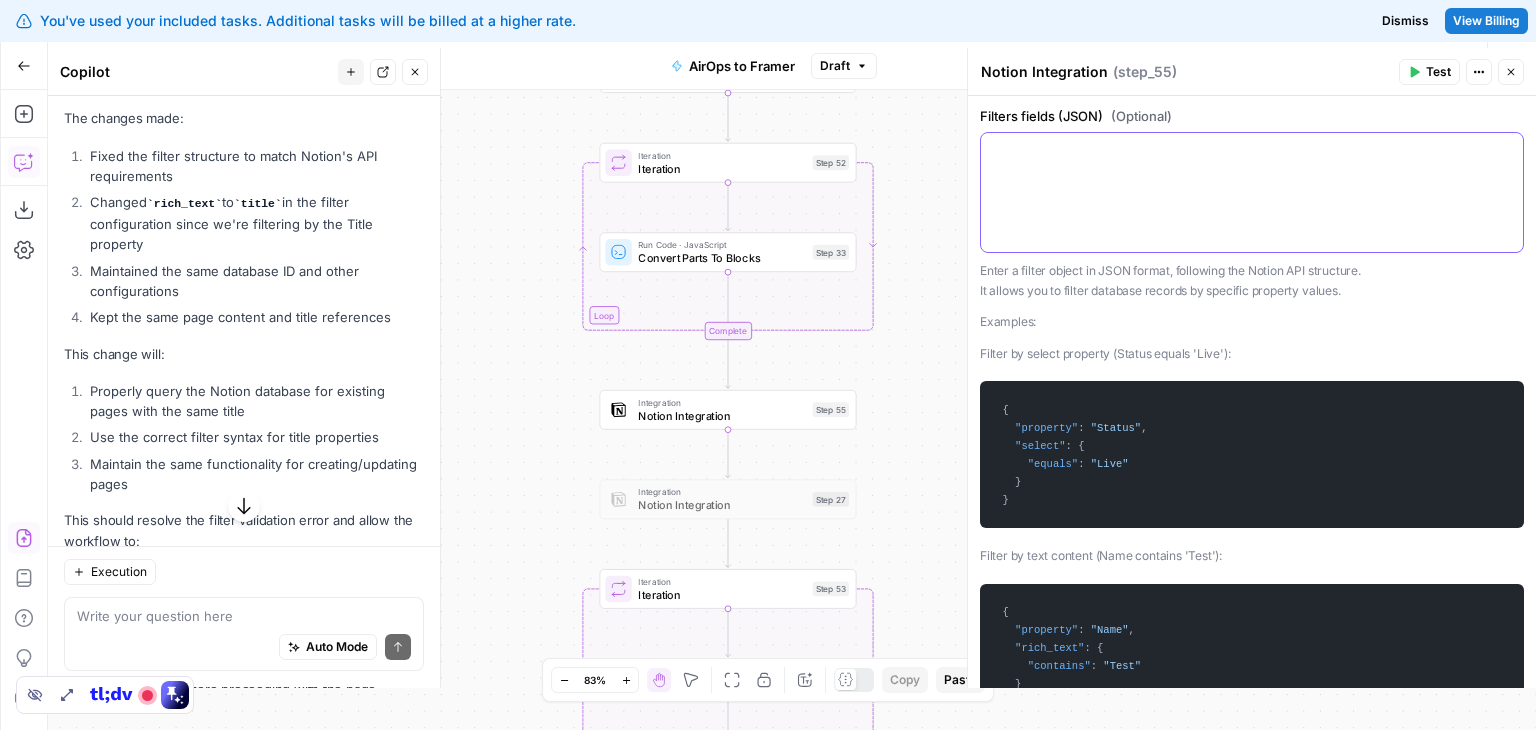 click at bounding box center [1252, 192] 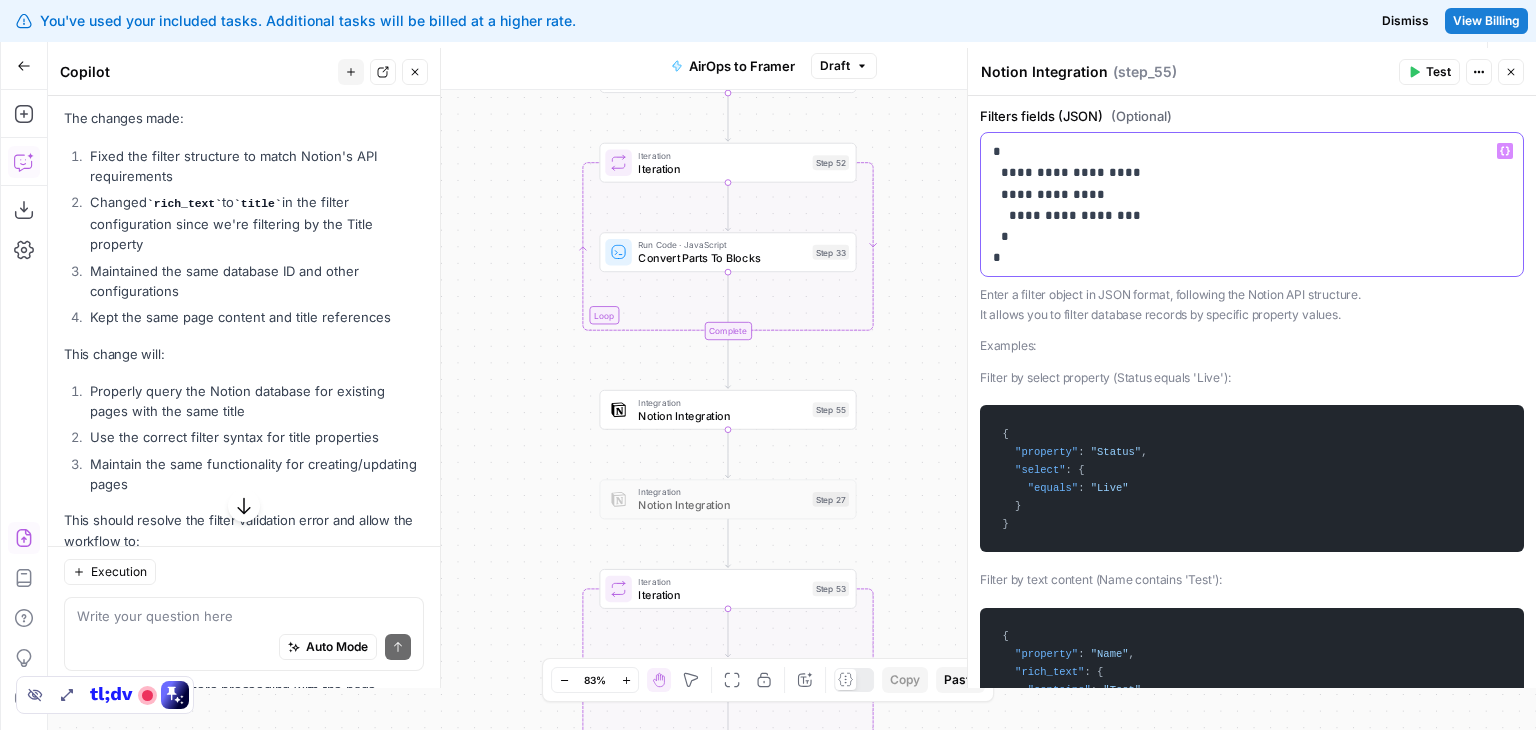 drag, startPoint x: 1110, startPoint y: 171, endPoint x: 1073, endPoint y: 169, distance: 37.054016 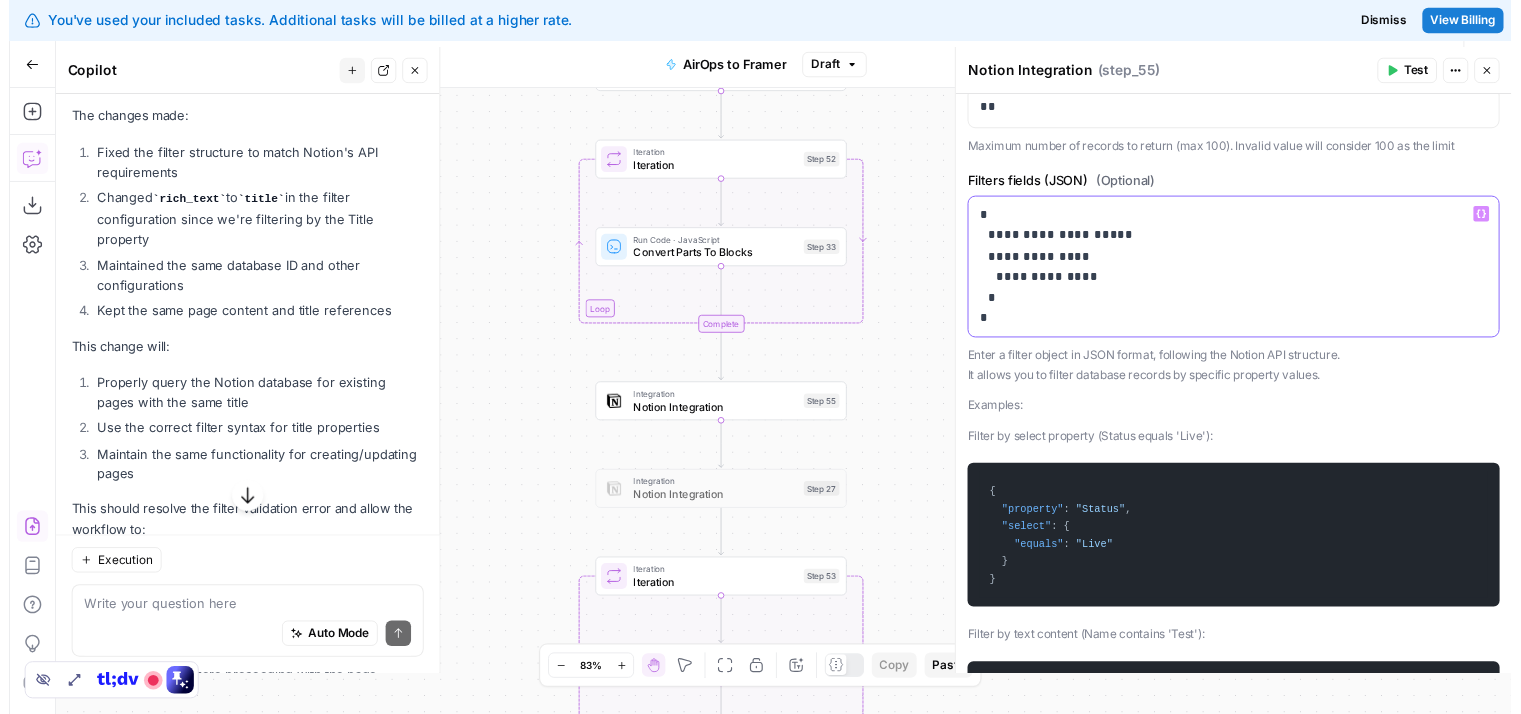scroll, scrollTop: 350, scrollLeft: 0, axis: vertical 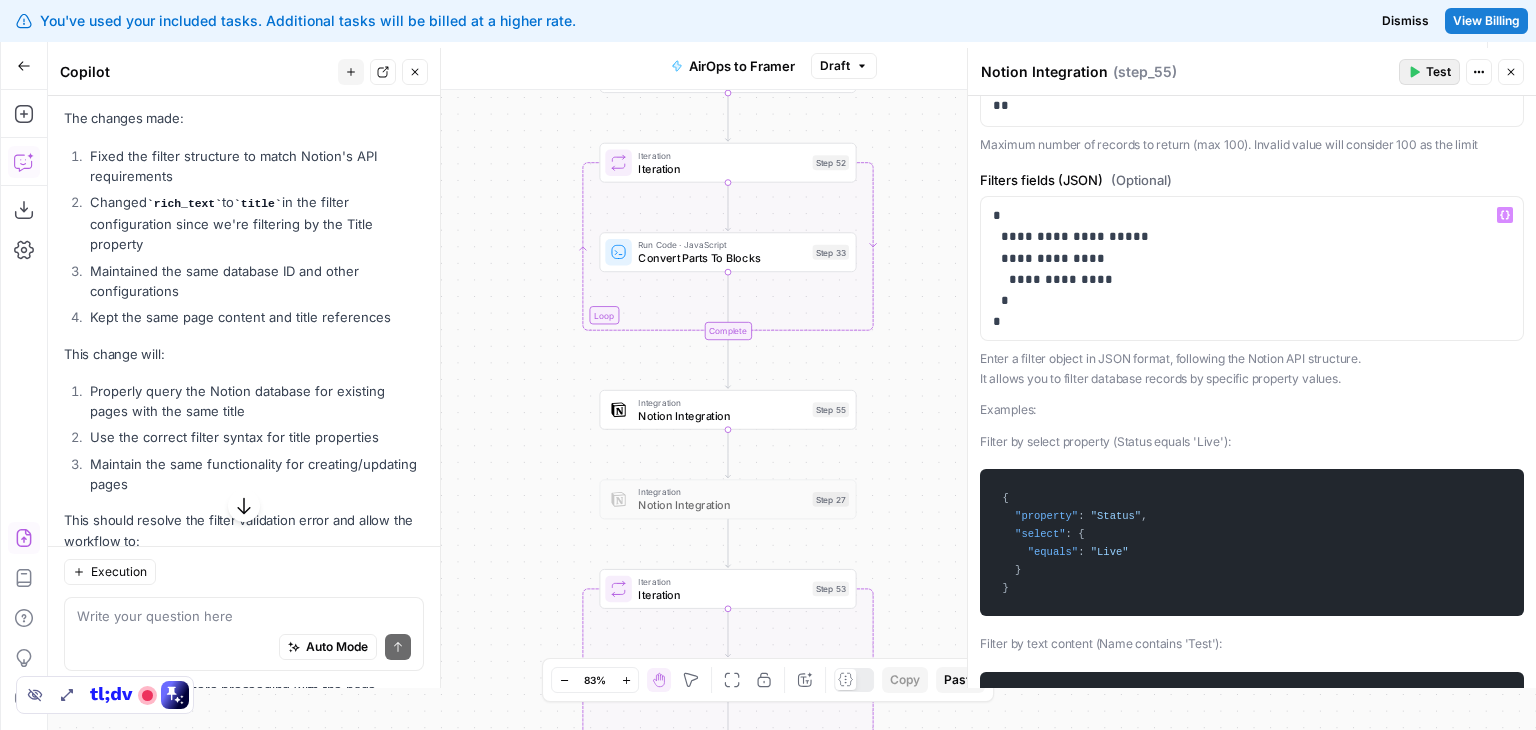 click on "Test" at bounding box center (1438, 72) 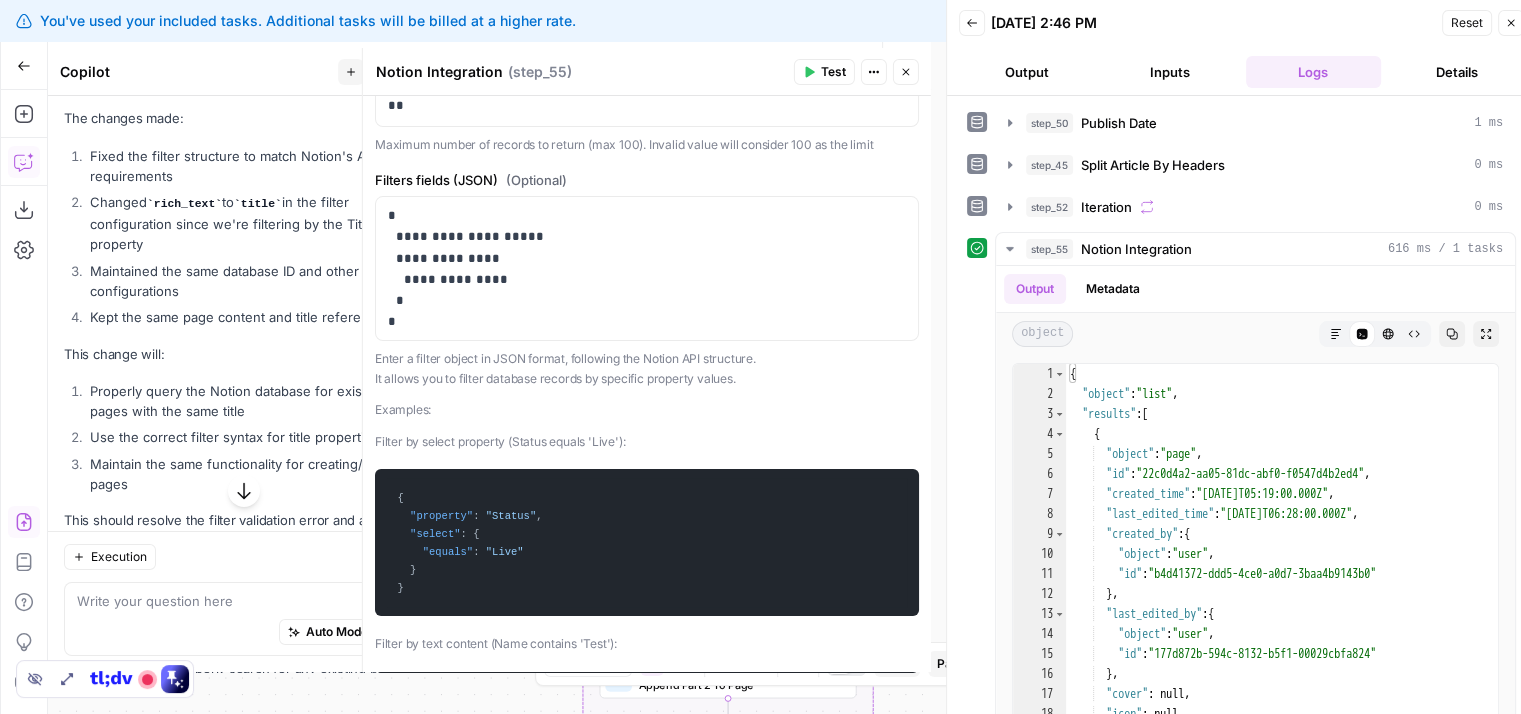 scroll, scrollTop: 44, scrollLeft: 0, axis: vertical 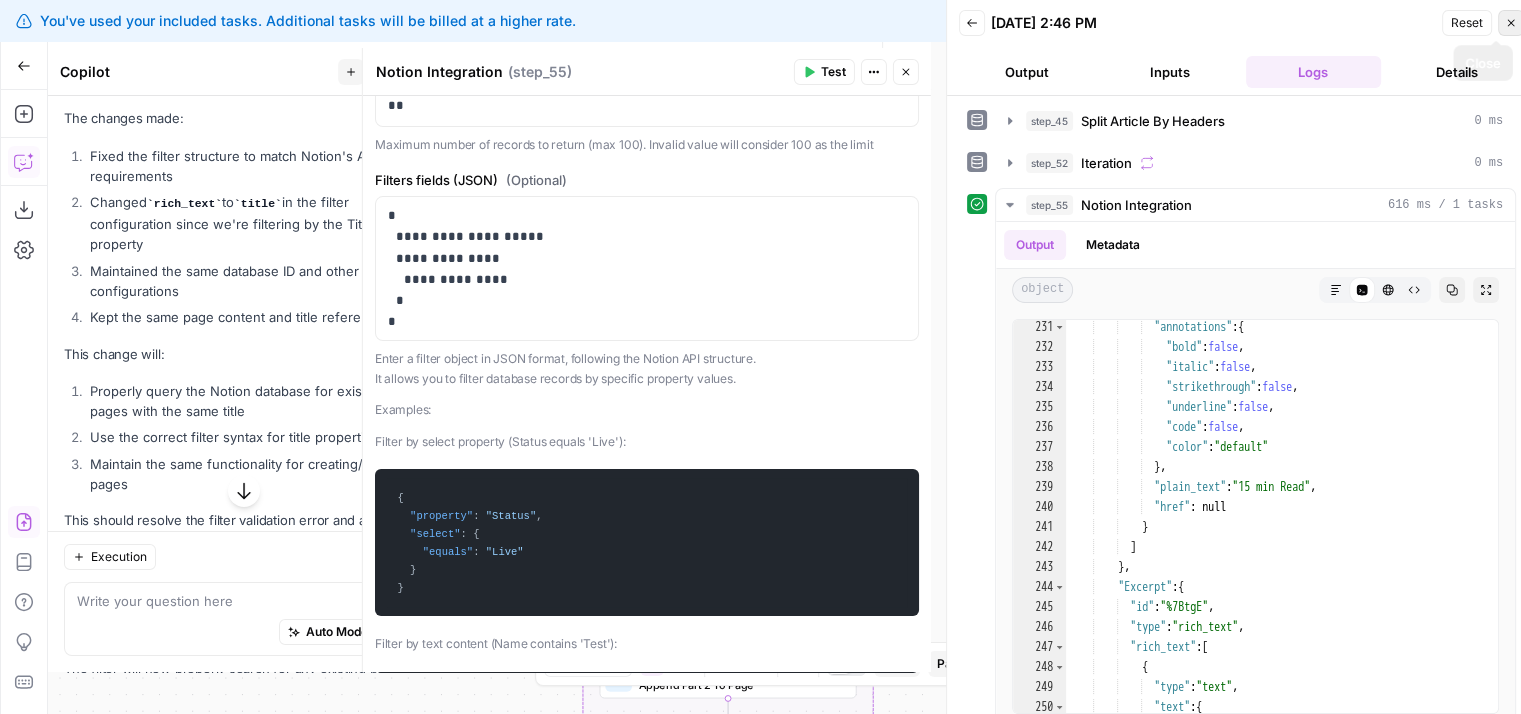 click 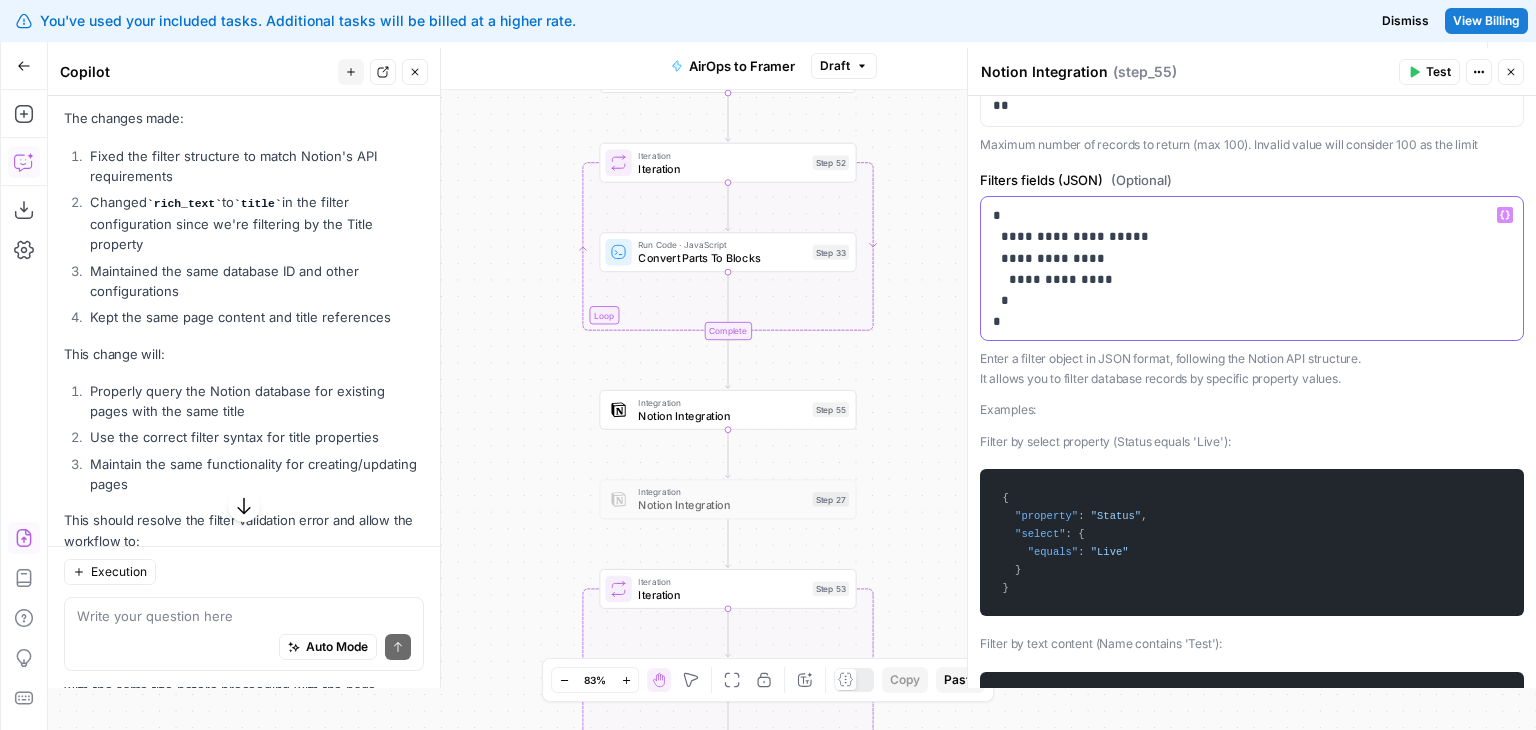 click on "**********" at bounding box center [1244, 268] 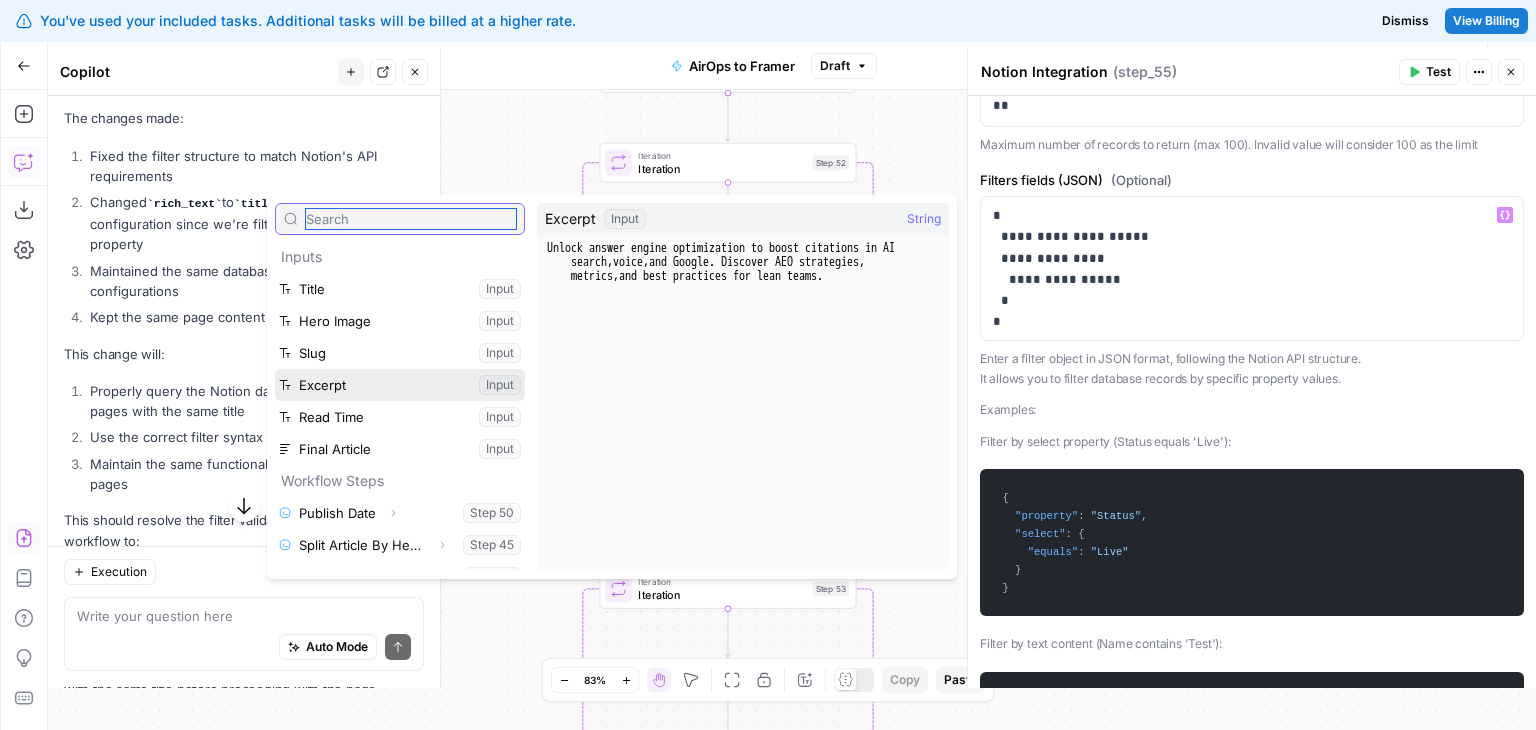 scroll, scrollTop: 85, scrollLeft: 0, axis: vertical 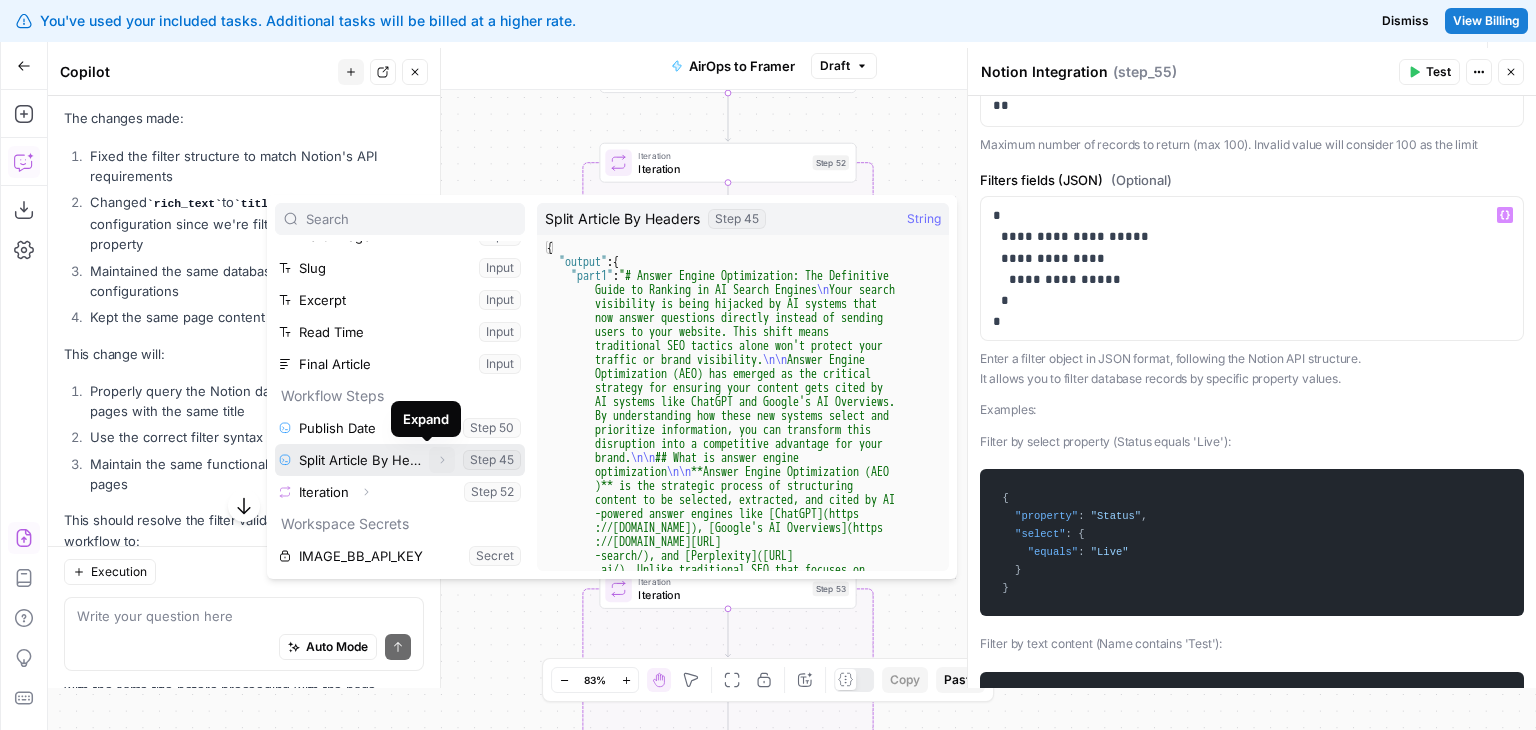 click 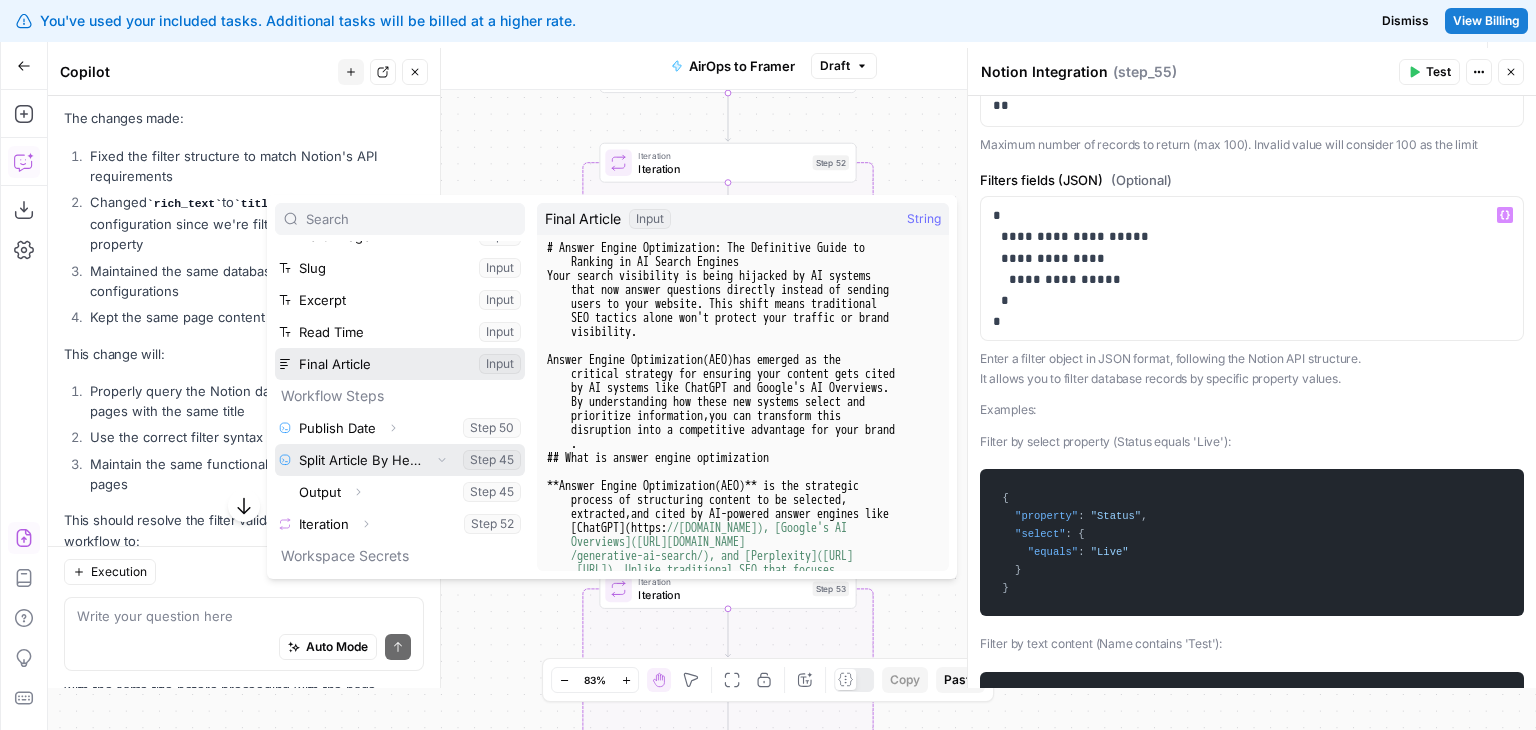 scroll, scrollTop: 117, scrollLeft: 0, axis: vertical 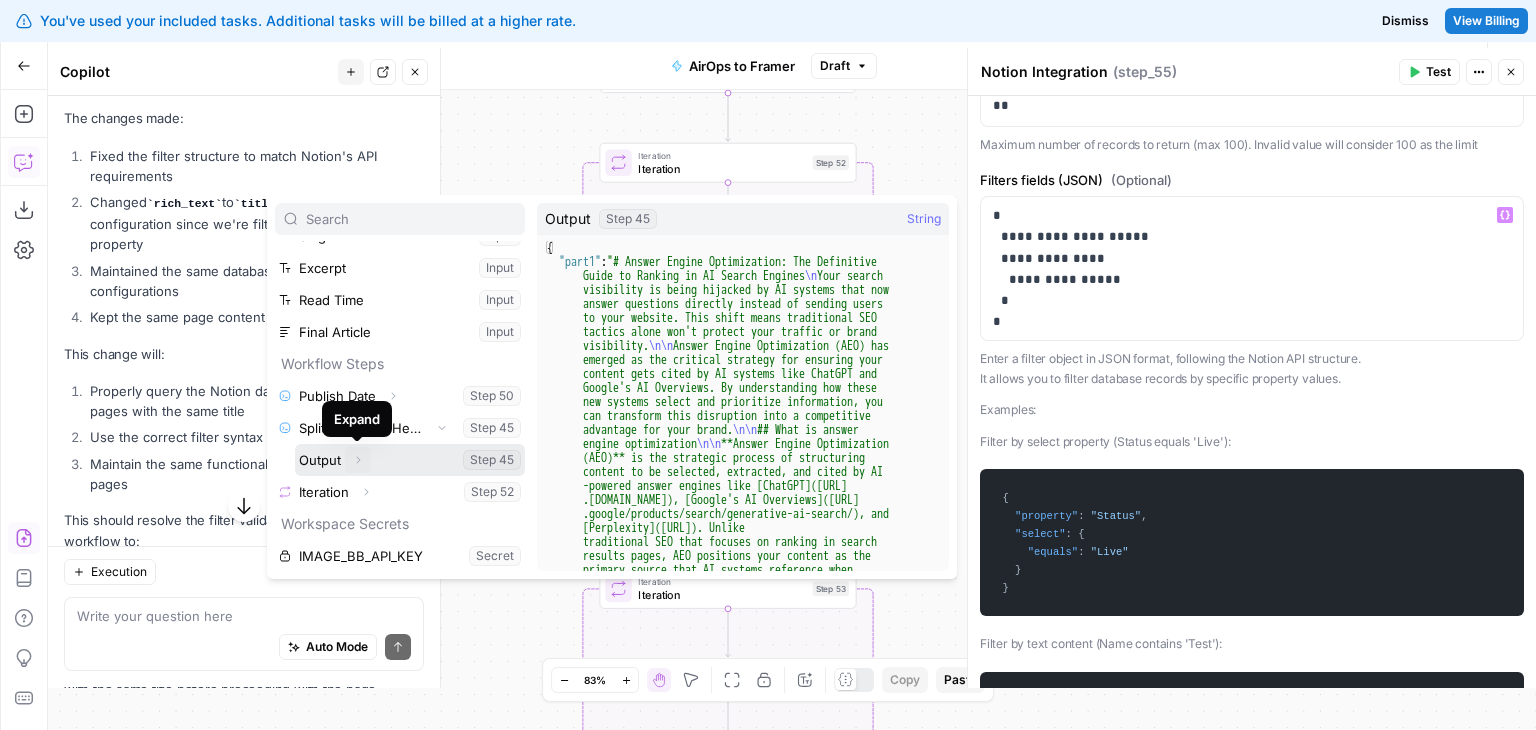 click 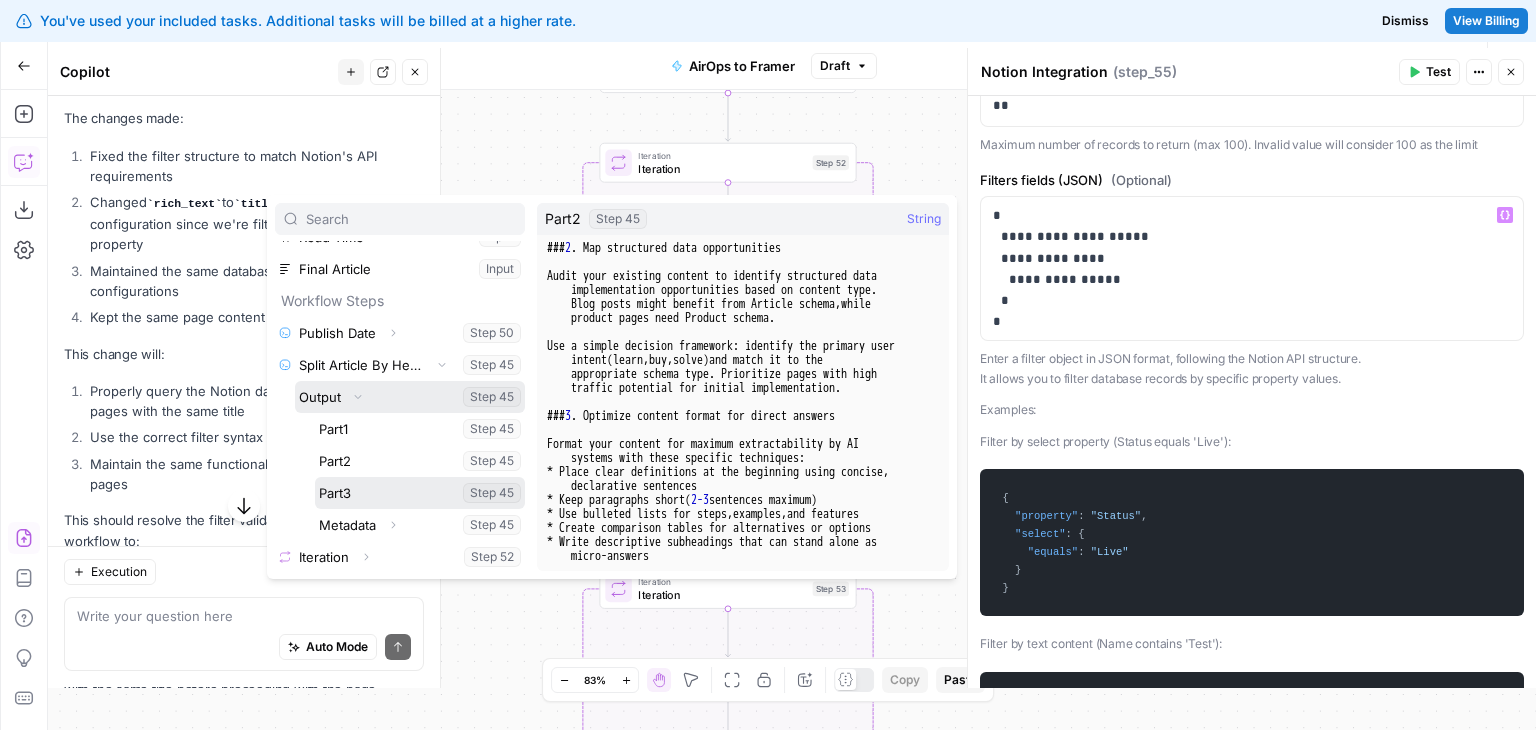 scroll, scrollTop: 245, scrollLeft: 0, axis: vertical 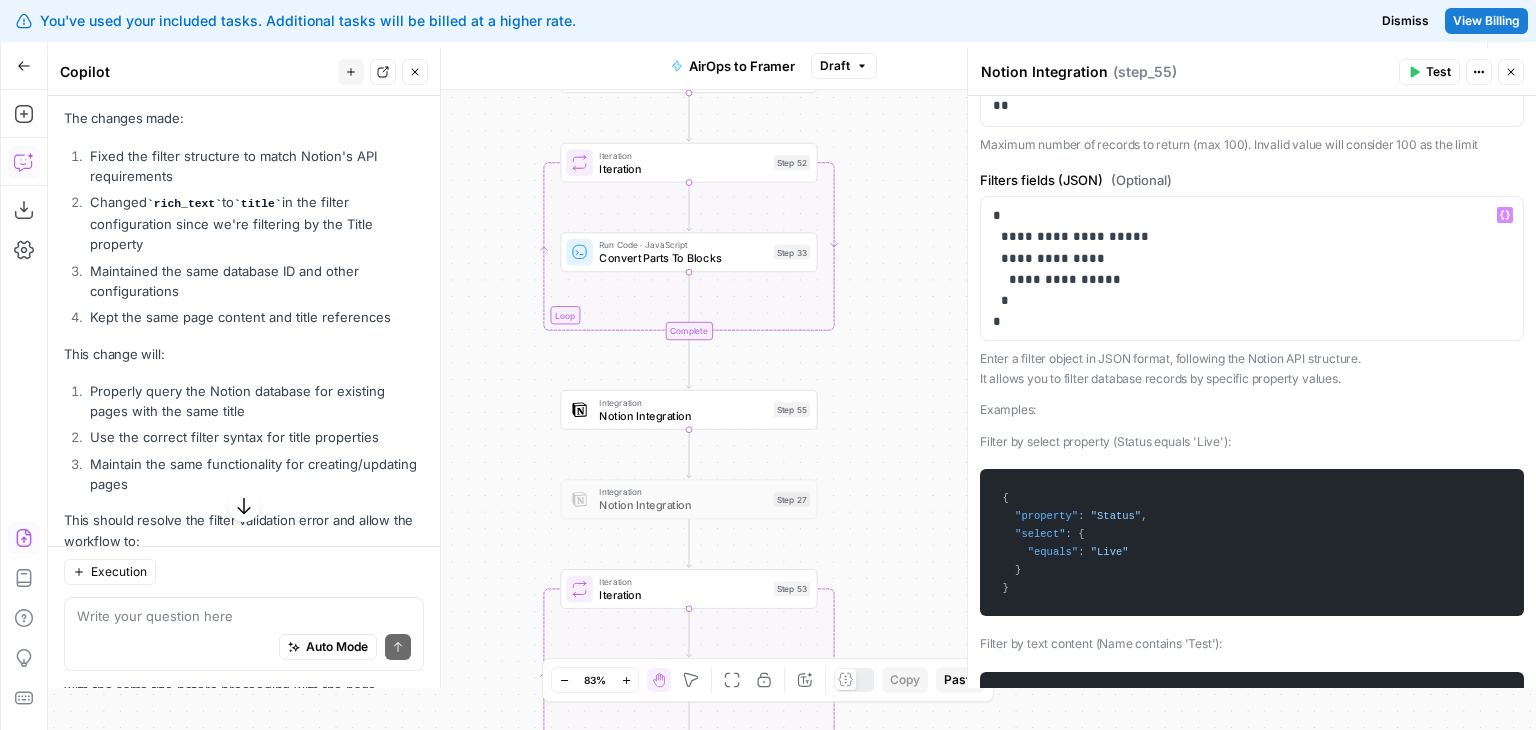 drag, startPoint x: 549, startPoint y: 126, endPoint x: 473, endPoint y: 131, distance: 76.1643 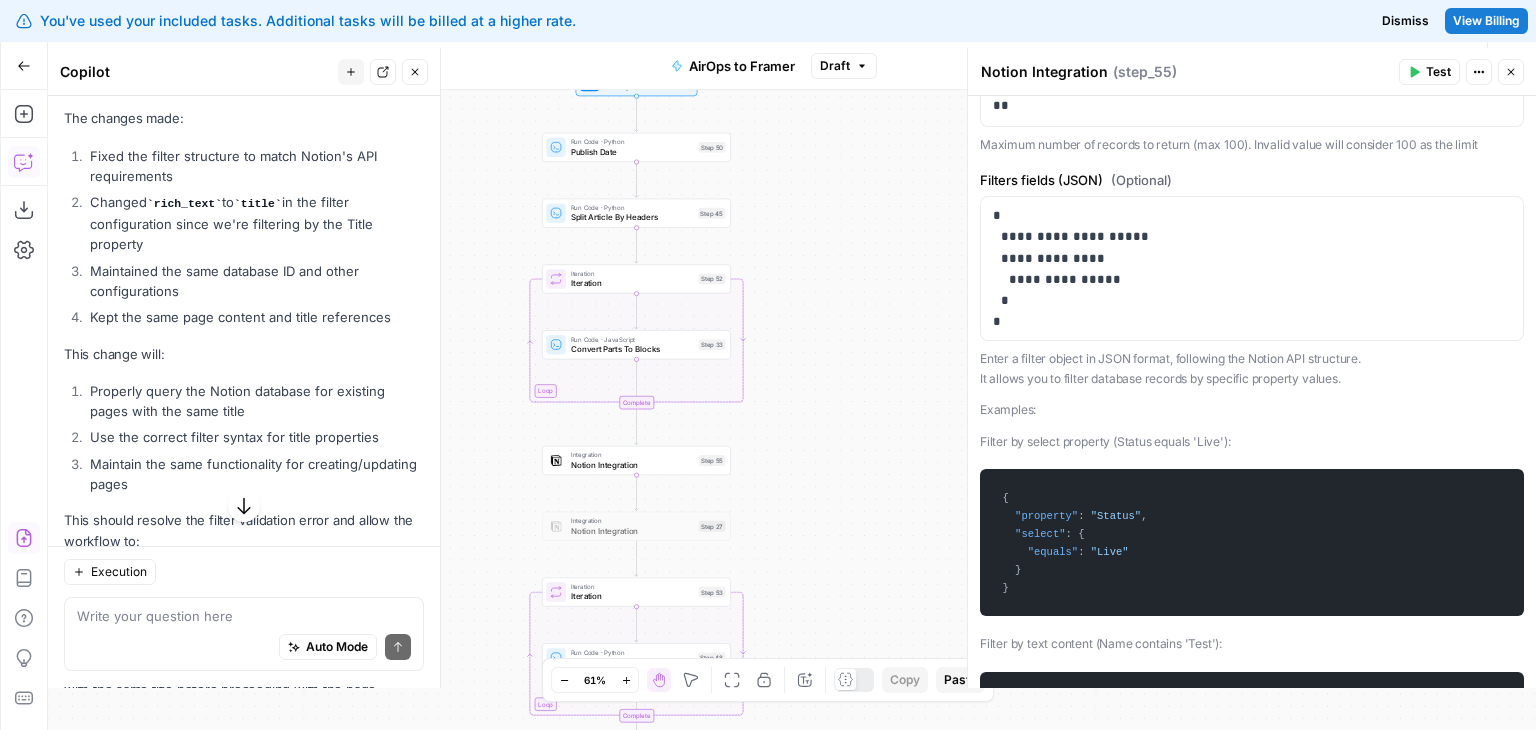 drag, startPoint x: 473, startPoint y: 131, endPoint x: 509, endPoint y: 333, distance: 205.18285 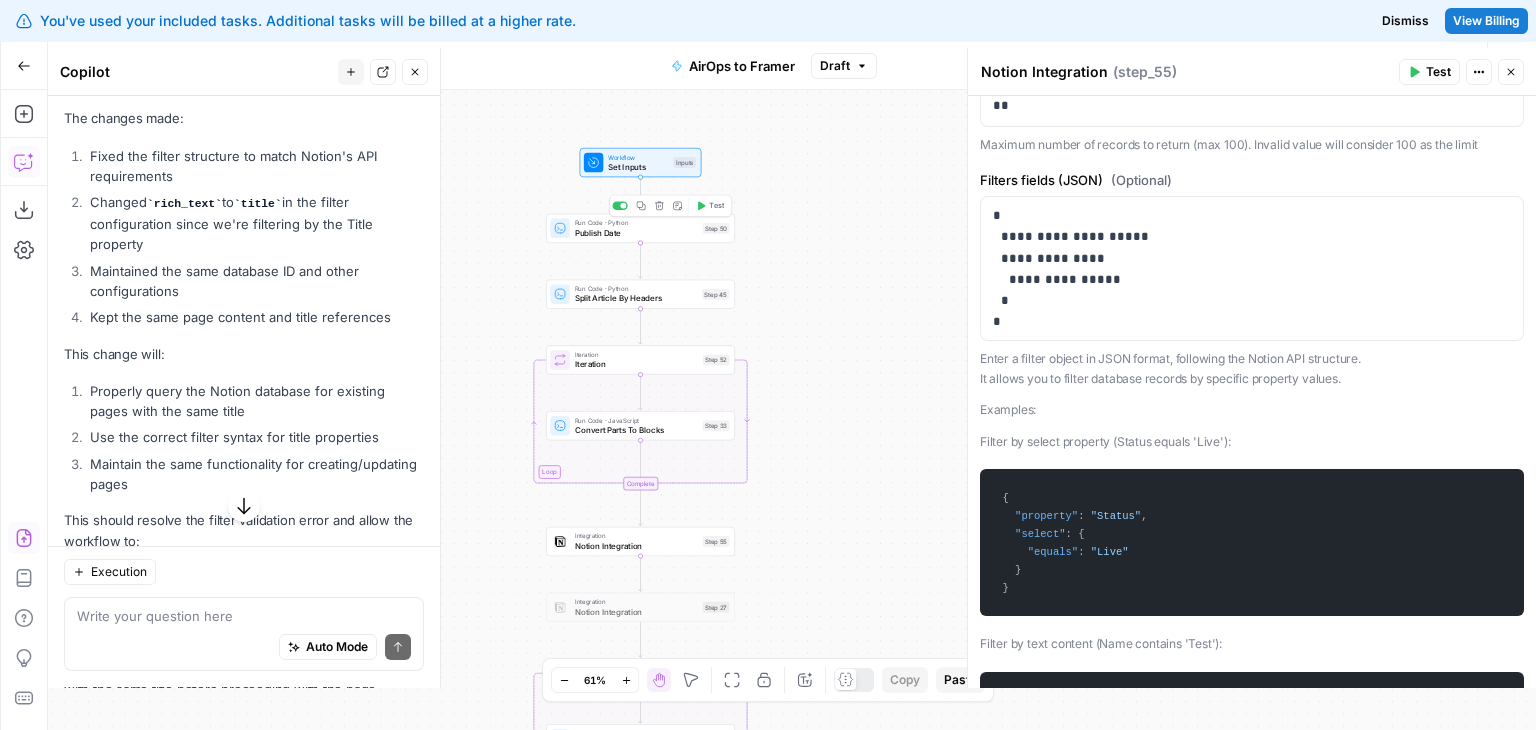 click on "Publish Date" at bounding box center [636, 233] 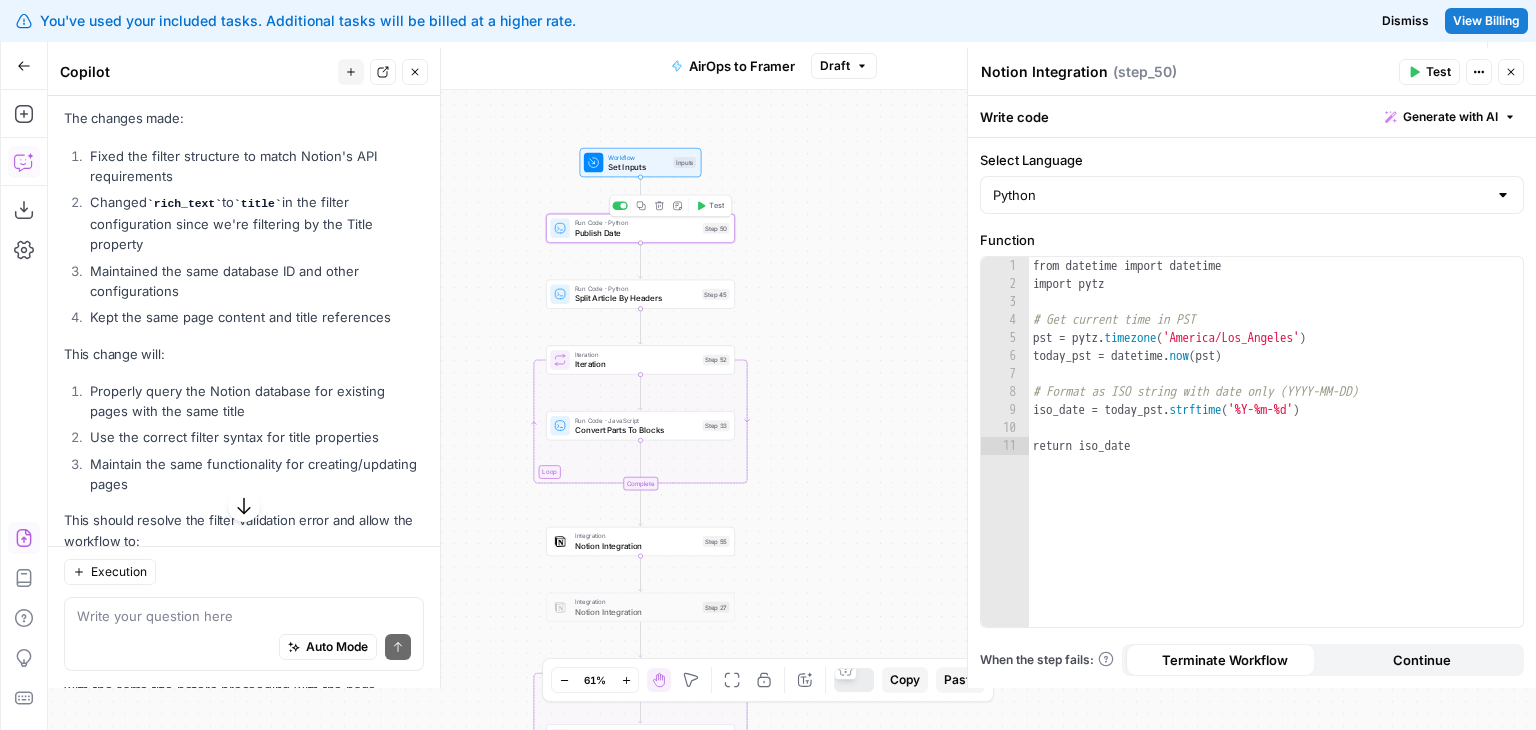 type on "Publish Date" 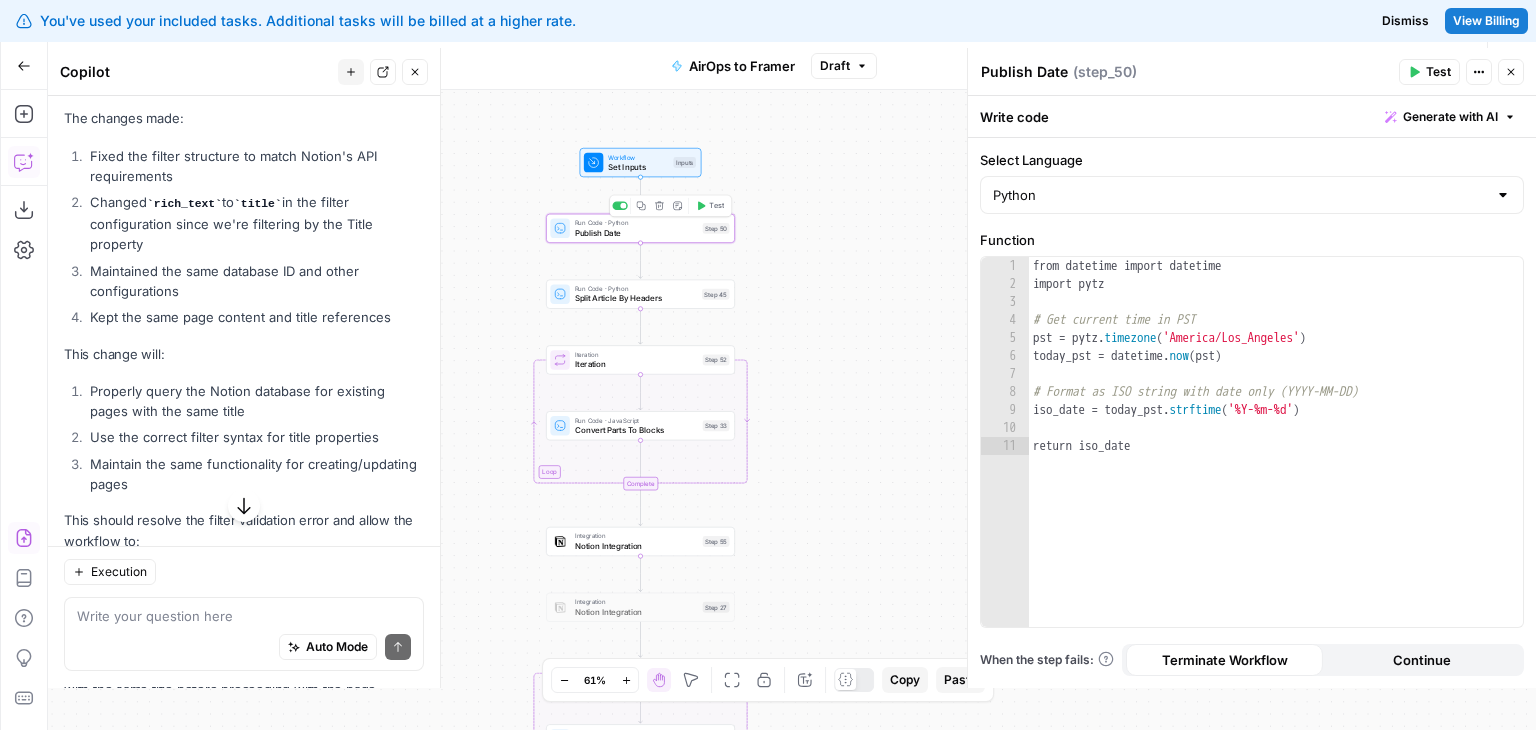 click on "Publish Date" at bounding box center (636, 233) 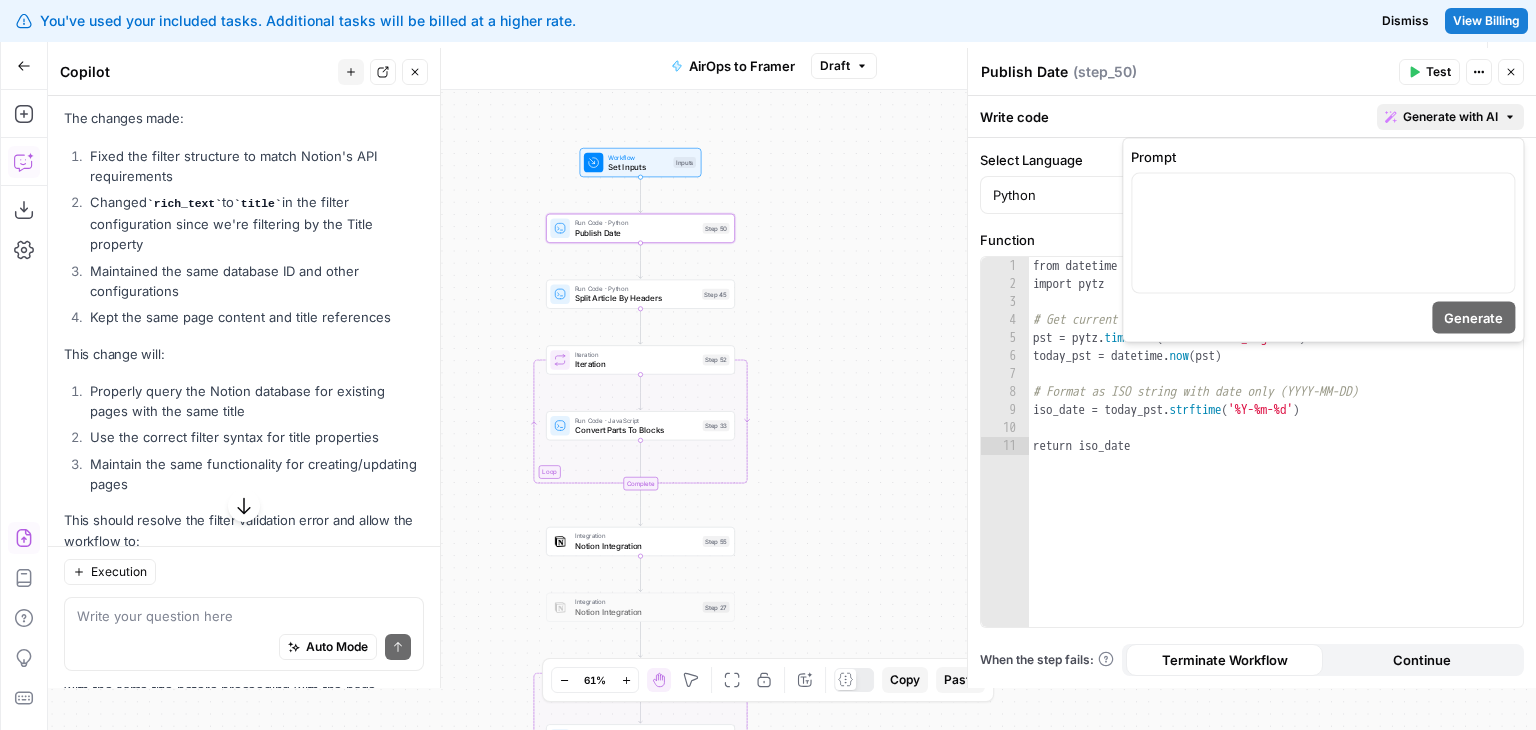 click on "Generate with AI" at bounding box center [1450, 117] 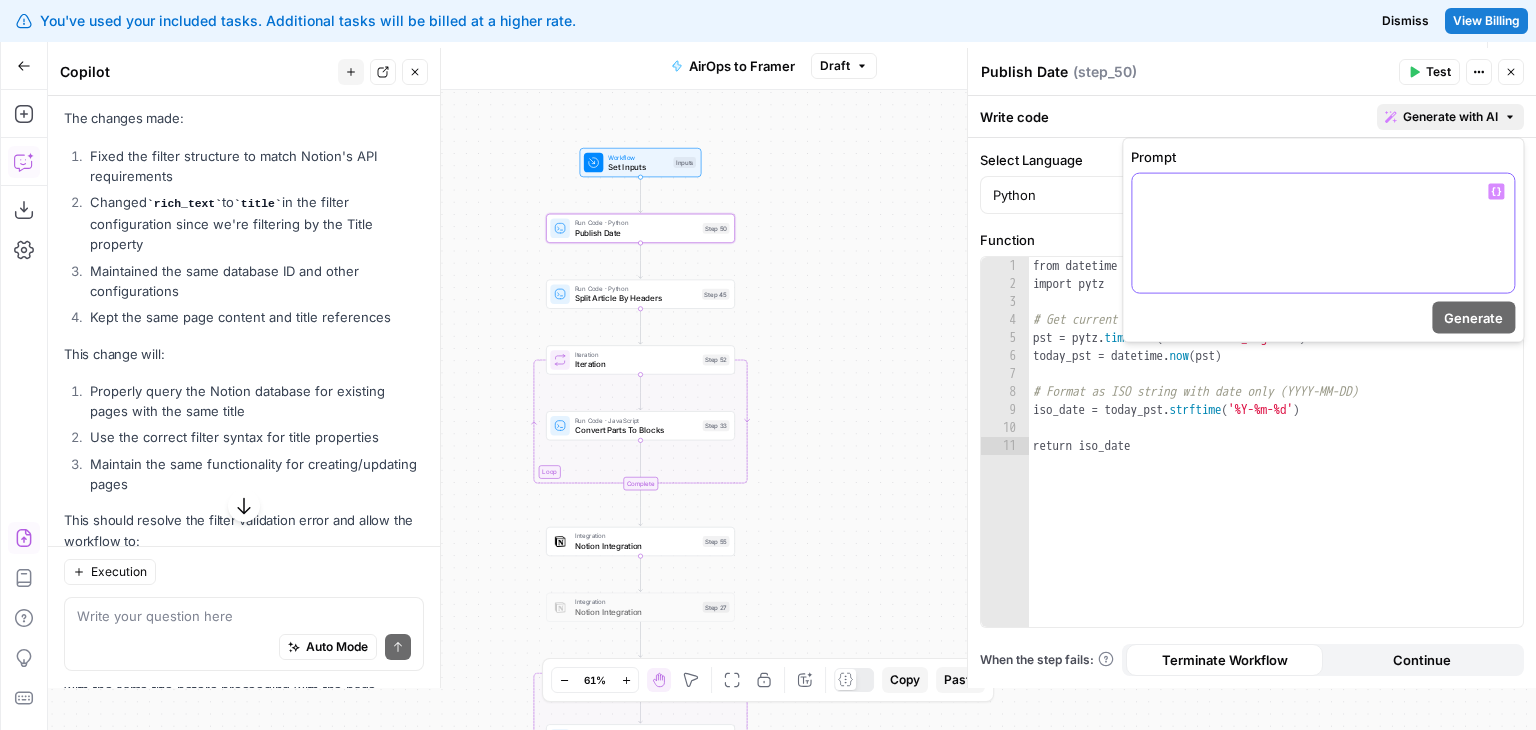 click at bounding box center [1323, 233] 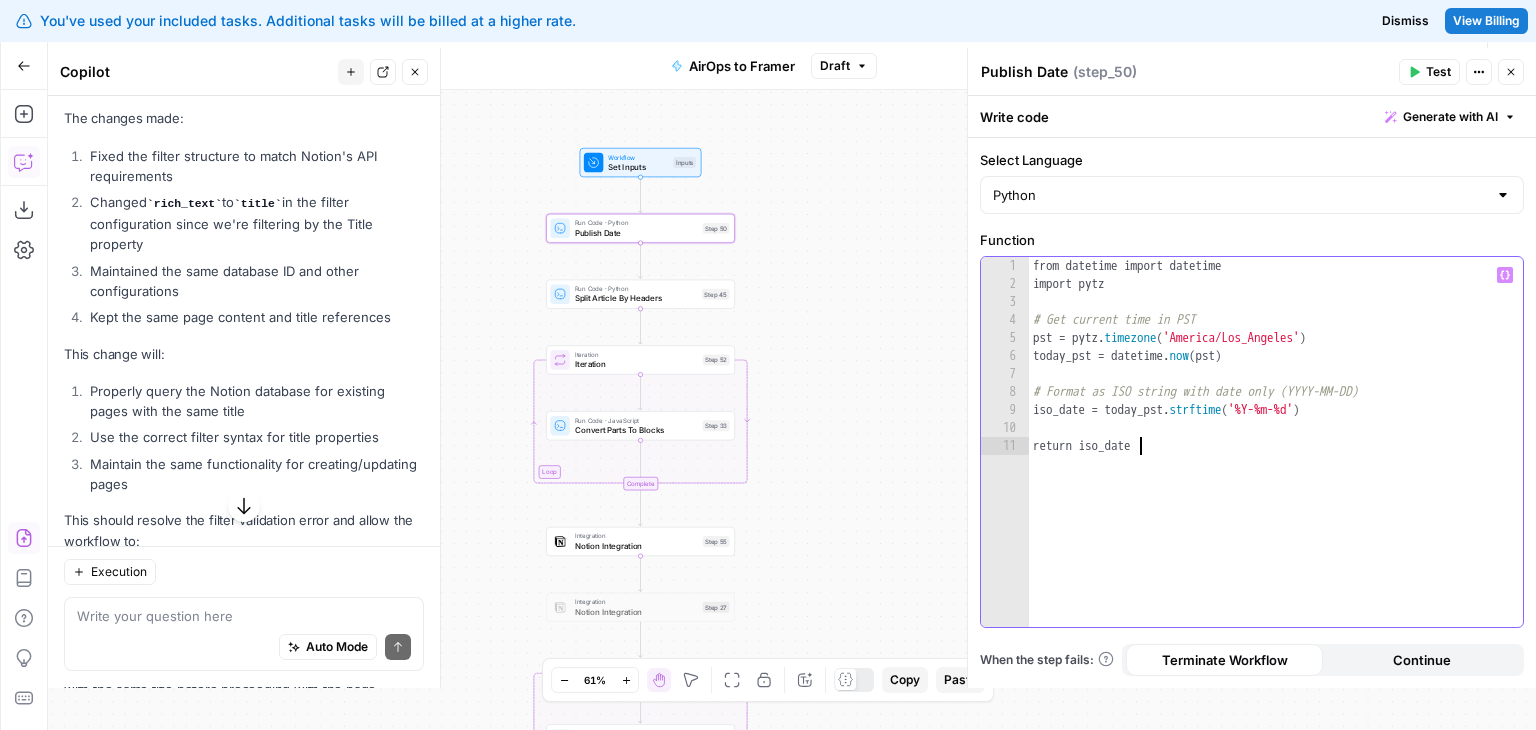 click on "from   datetime   import   datetime import   pytz # Get current time in PST pst   =   pytz . timezone ( 'America/Los_Angeles' ) today_pst   =   datetime . now ( pst ) # Format as ISO string with date only (YYYY-MM-DD) iso_date   =   today_pst . strftime ( '%Y-%m-%d' ) return   iso_date" at bounding box center (1276, 460) 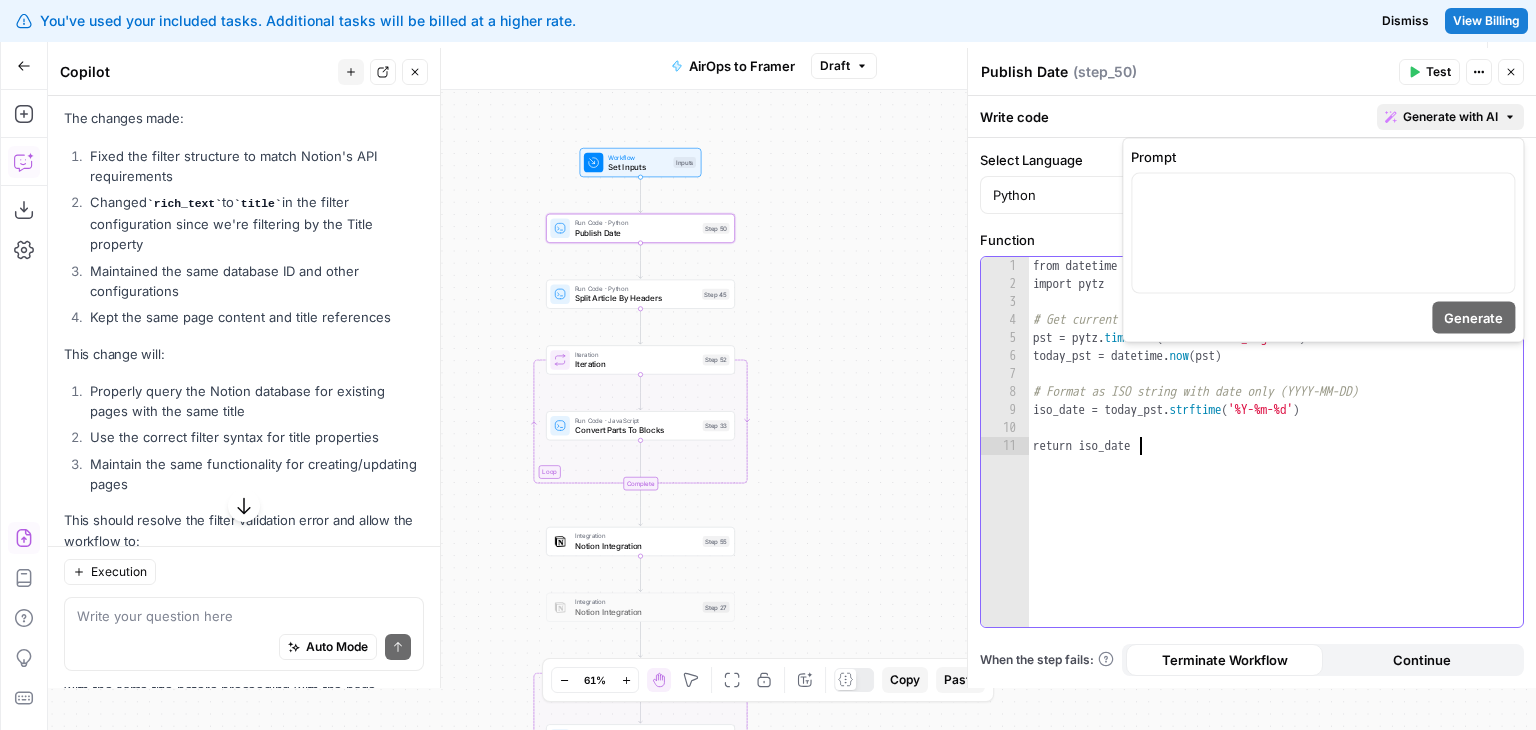 click on "Generate with AI" at bounding box center [1450, 117] 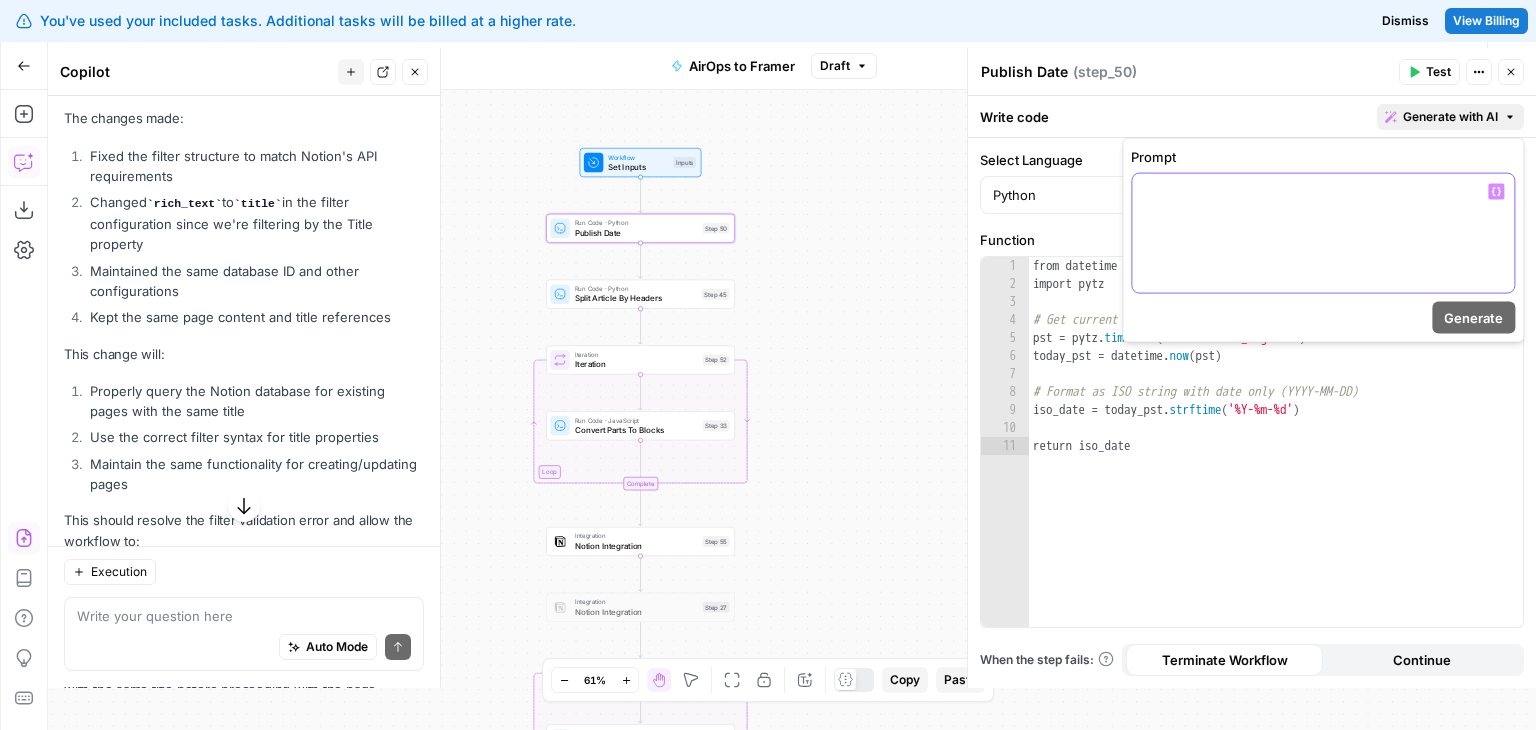 click at bounding box center [1323, 233] 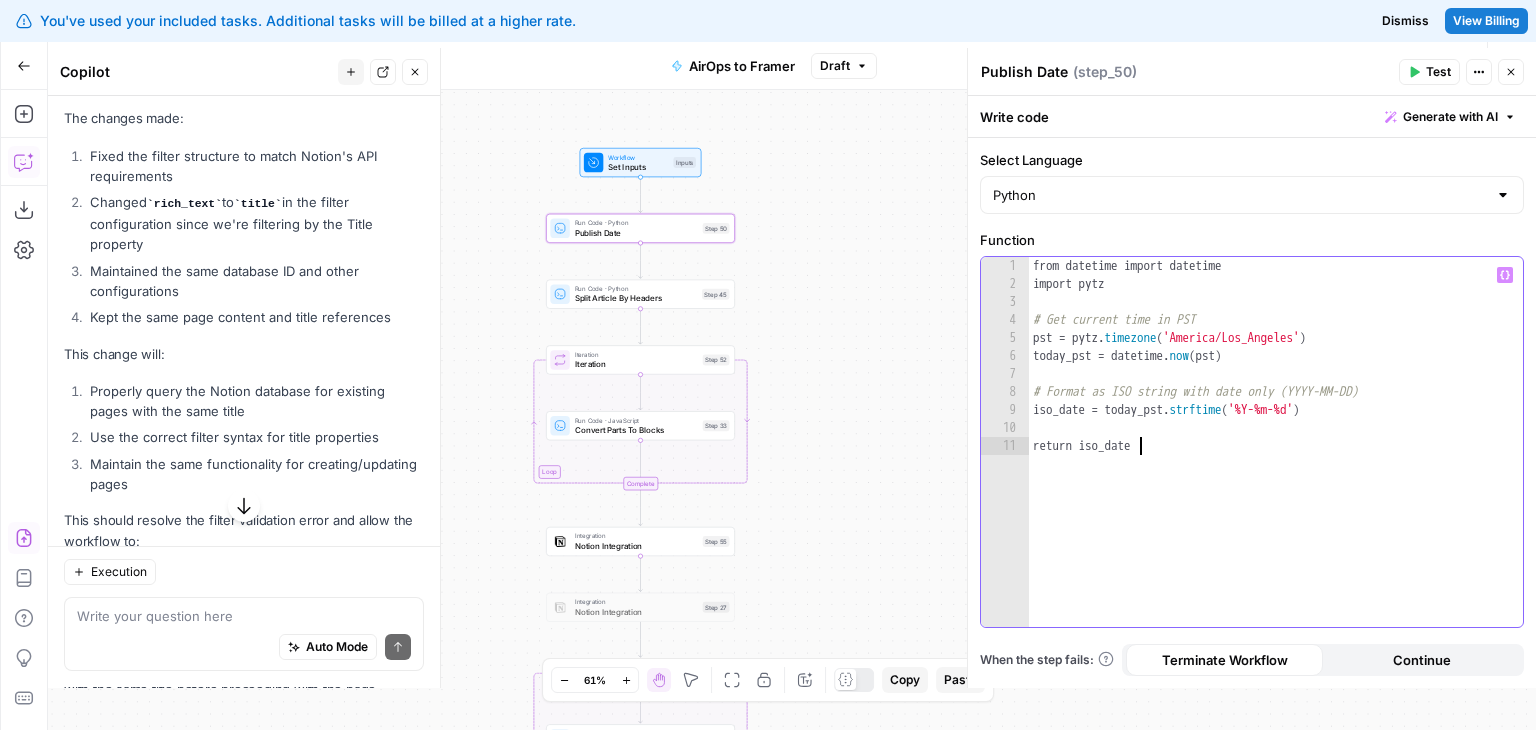 click on "from   datetime   import   datetime import   pytz # Get current time in PST pst   =   pytz . timezone ( 'America/Los_Angeles' ) today_pst   =   datetime . now ( pst ) # Format as ISO string with date only (YYYY-MM-DD) iso_date   =   today_pst . strftime ( '%Y-%m-%d' ) return   iso_date" at bounding box center (1276, 460) 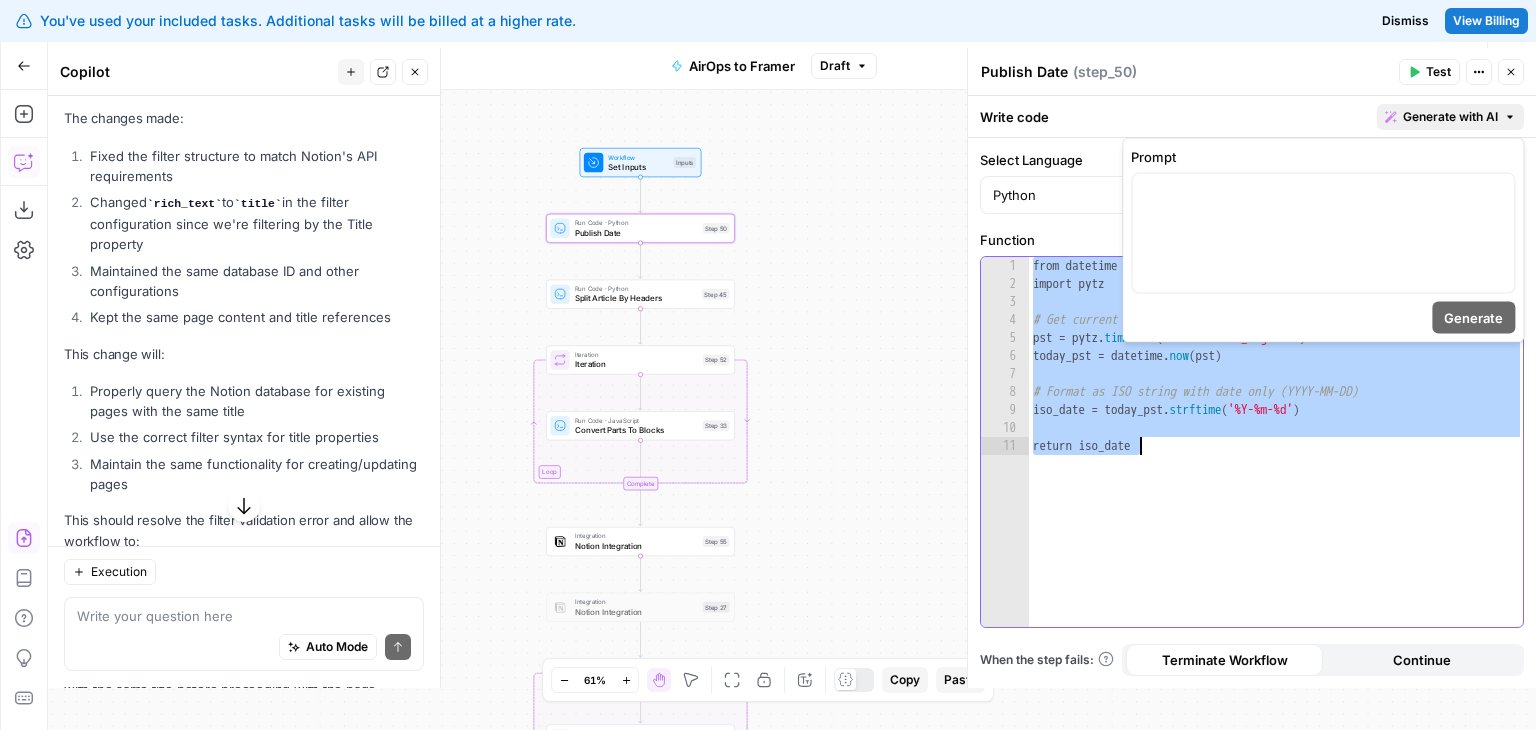 click on "Generate with AI" at bounding box center (1450, 117) 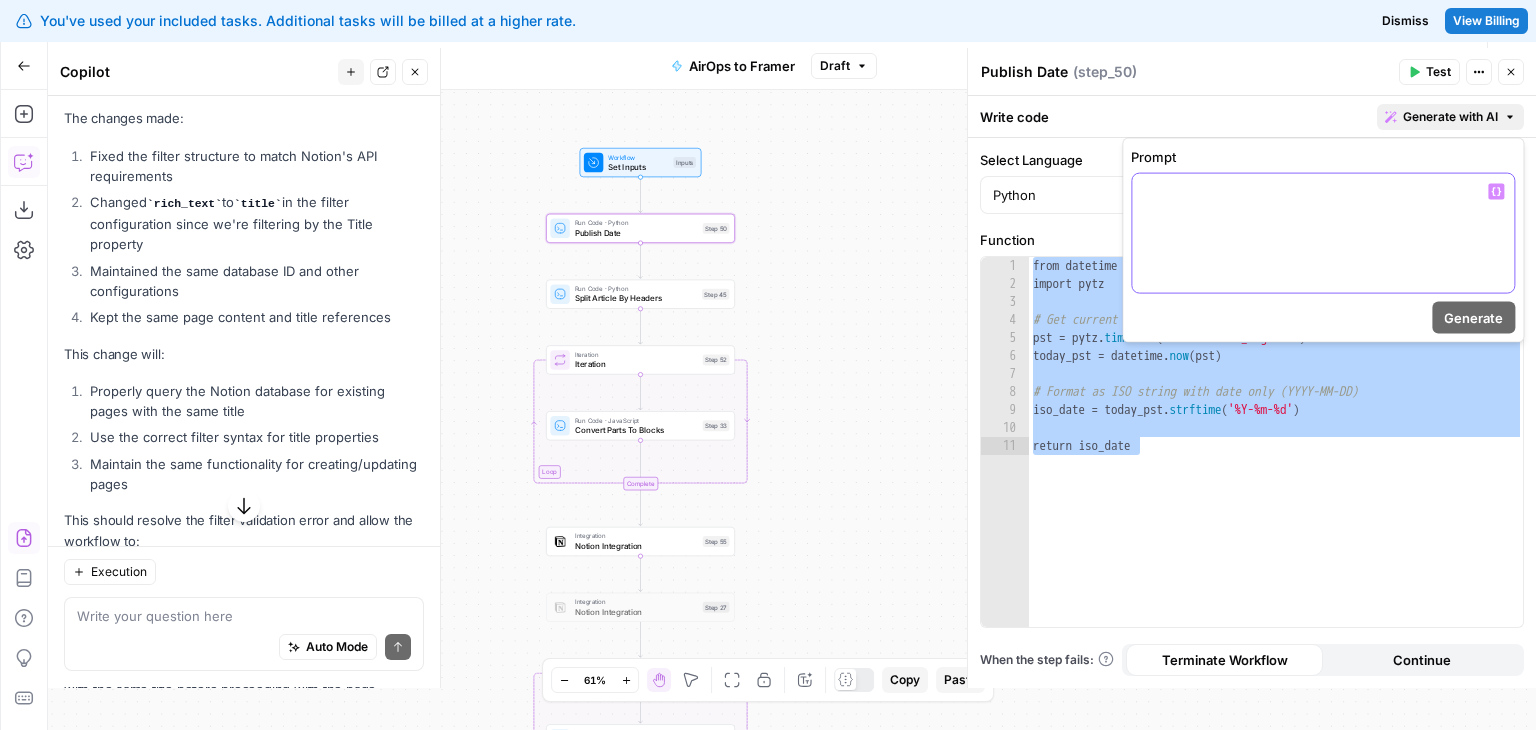 click at bounding box center (1323, 233) 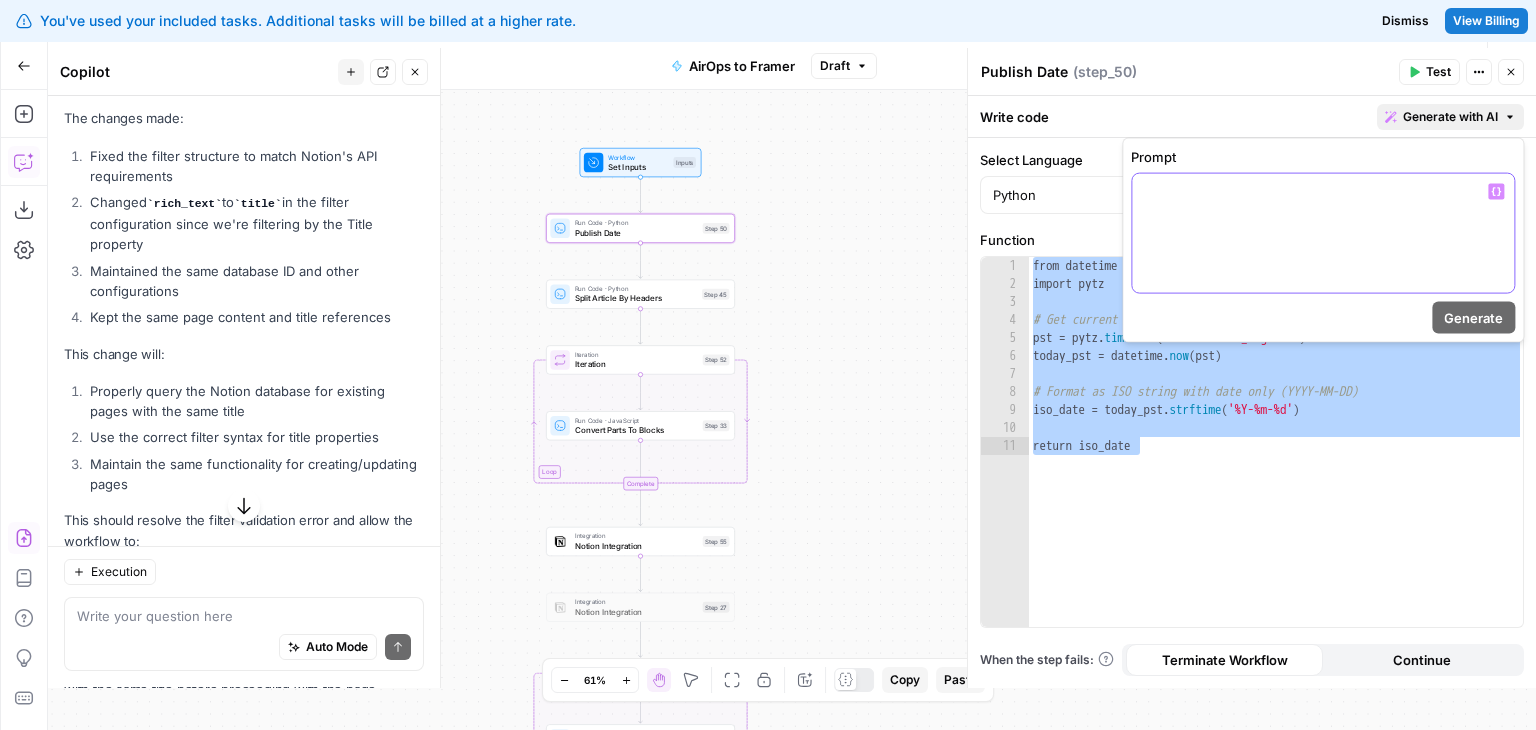 type 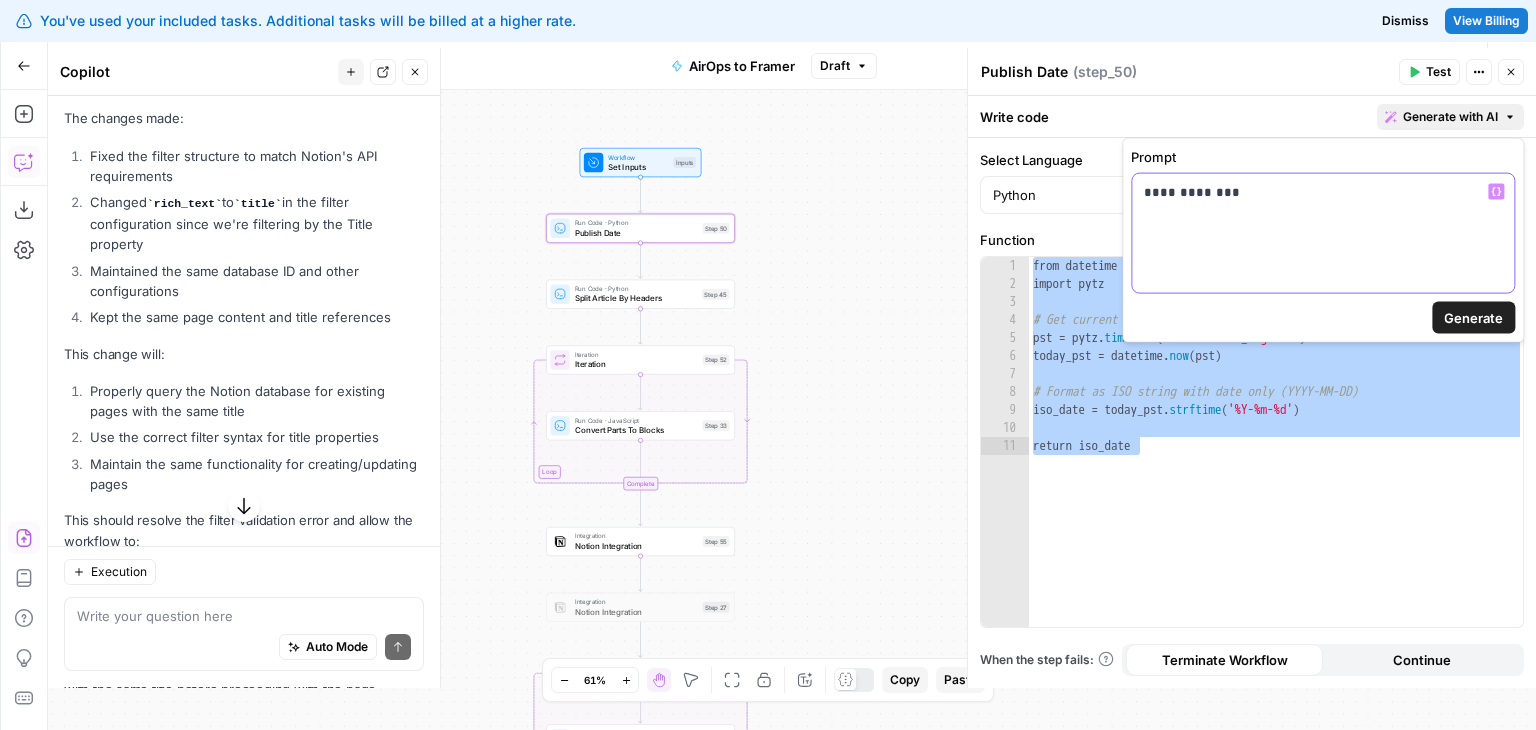 click on "**********" at bounding box center [1323, 192] 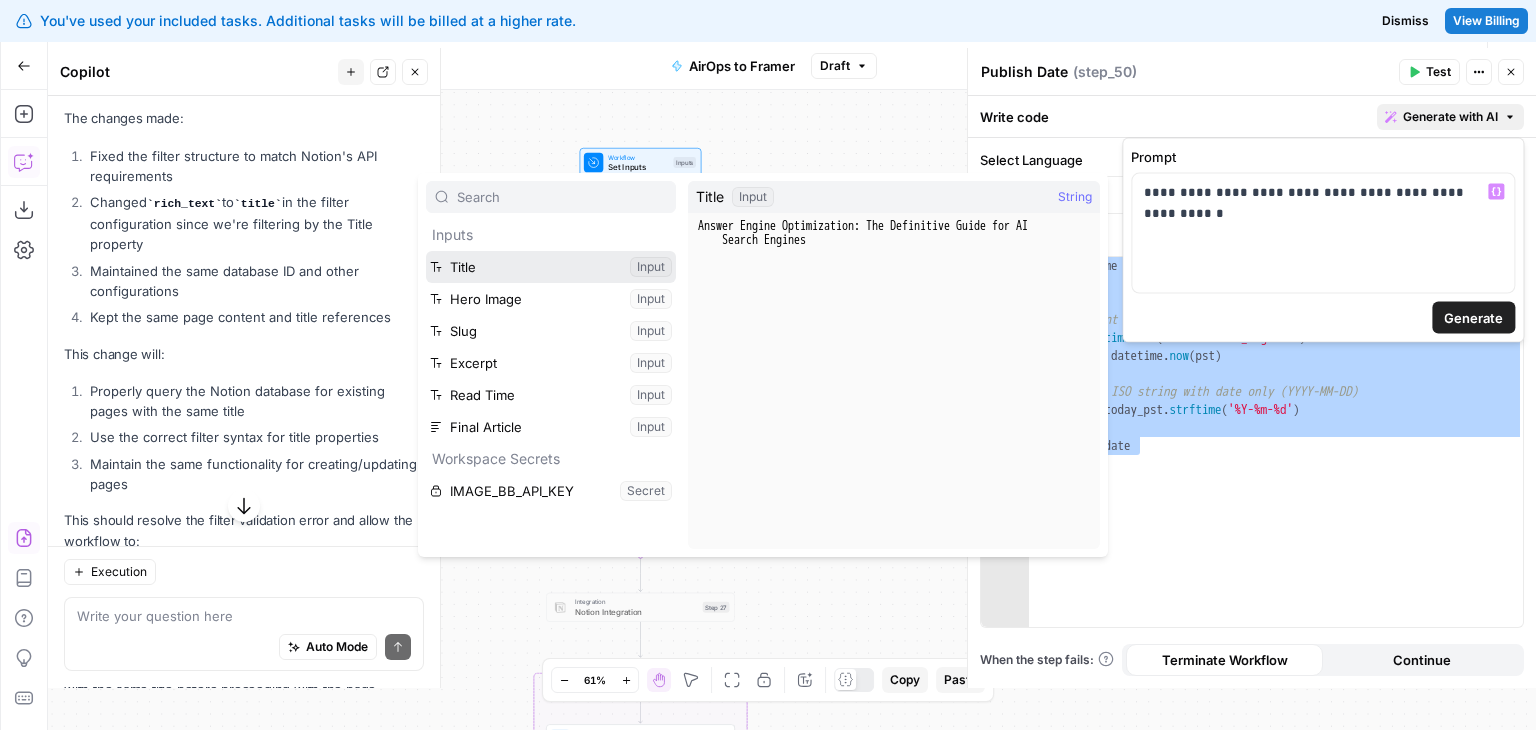 click at bounding box center [551, 267] 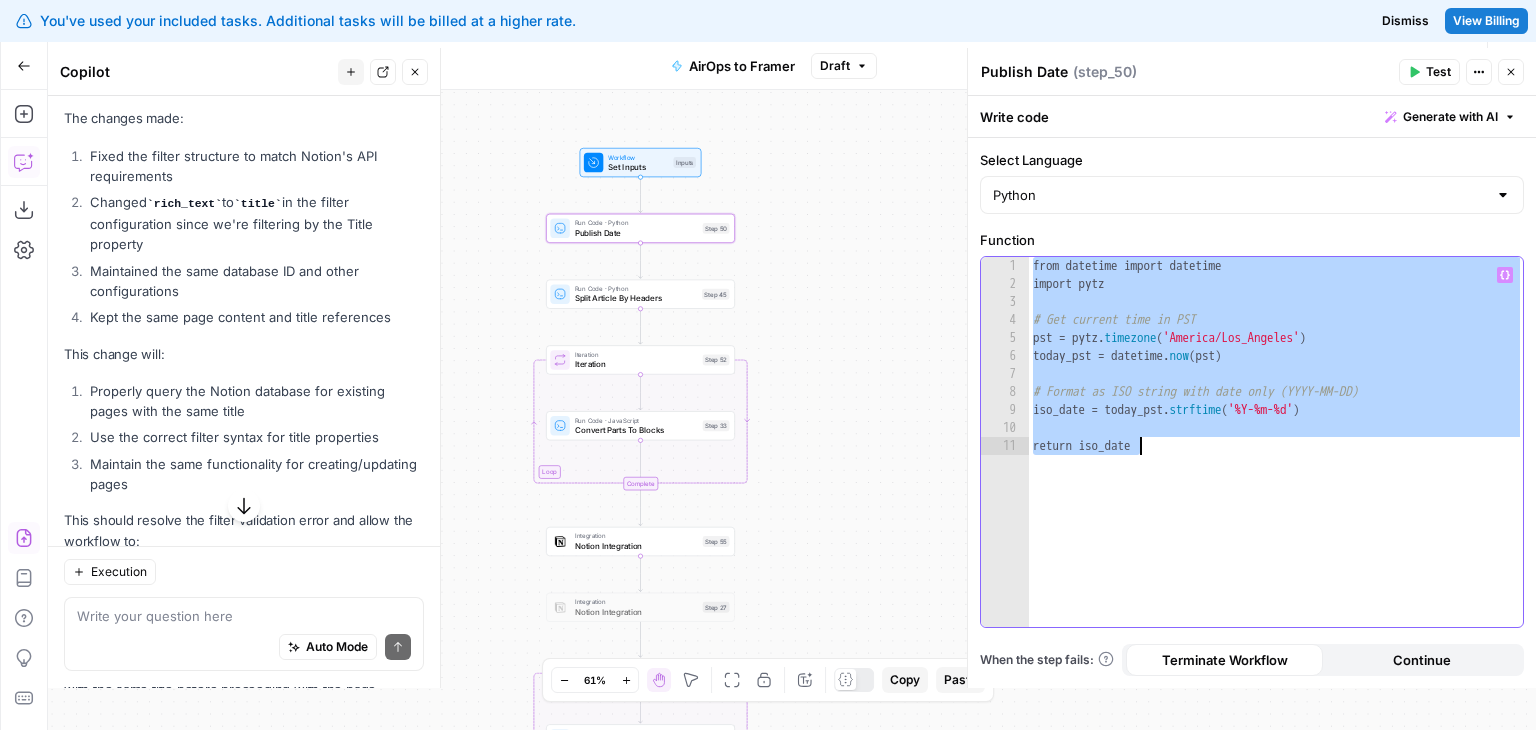 click on "from   datetime   import   datetime import   pytz # Get current time in PST pst   =   pytz . timezone ( 'America/Los_Angeles' ) today_pst   =   datetime . now ( pst ) # Format as ISO string with date only (YYYY-MM-DD) iso_date   =   today_pst . strftime ( '%Y-%m-%d' ) return   iso_date" at bounding box center (1276, 442) 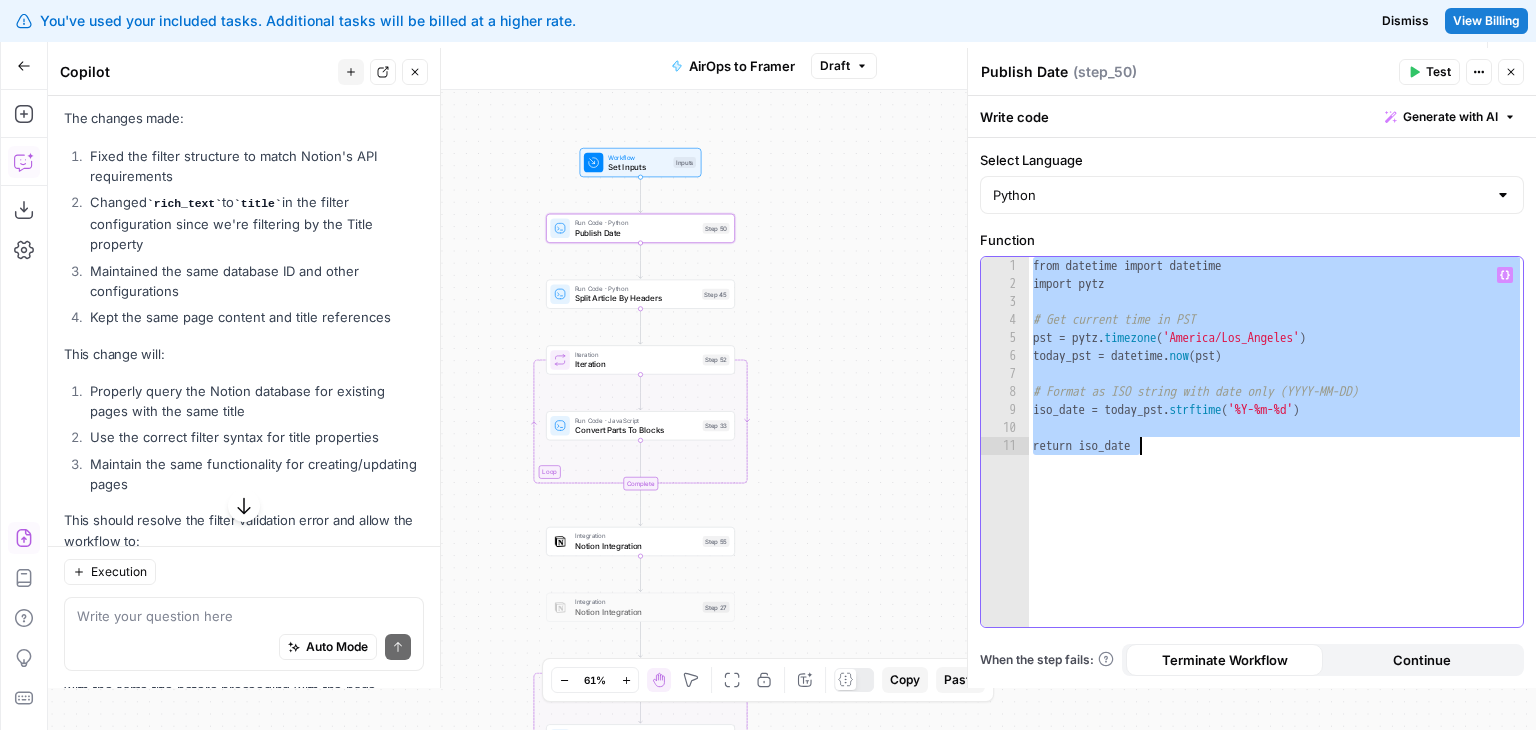 type on "**********" 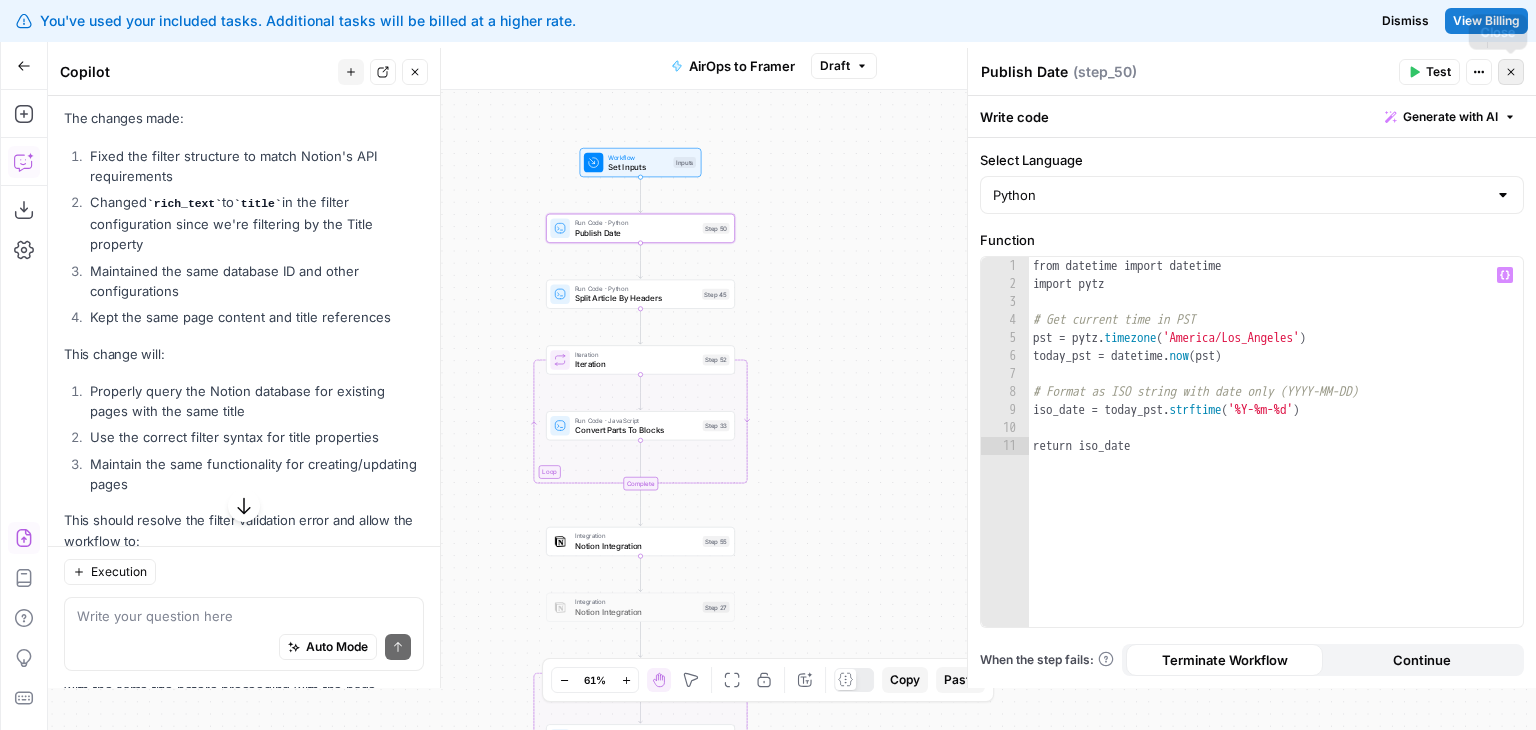 click 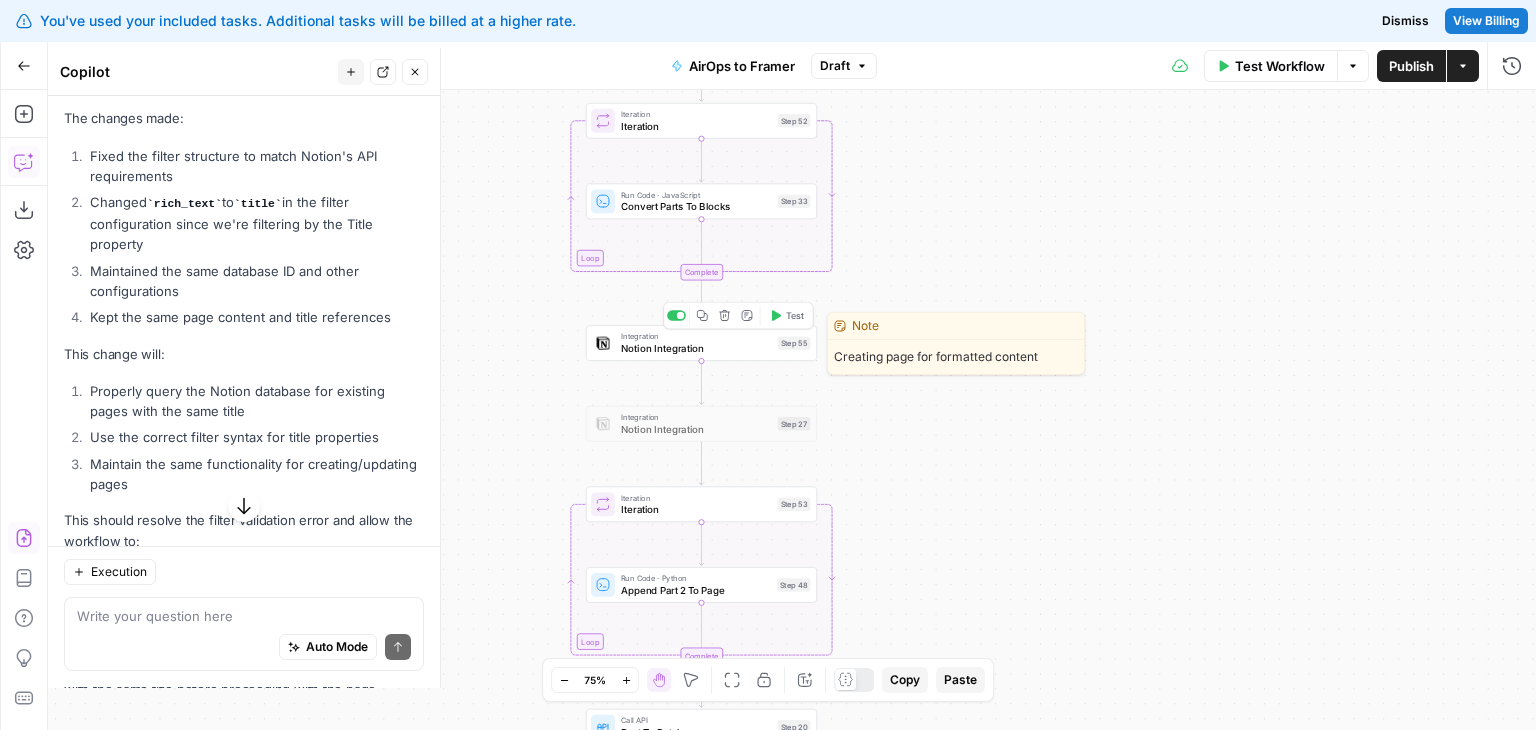 click on "Notion Integration" at bounding box center [696, 348] 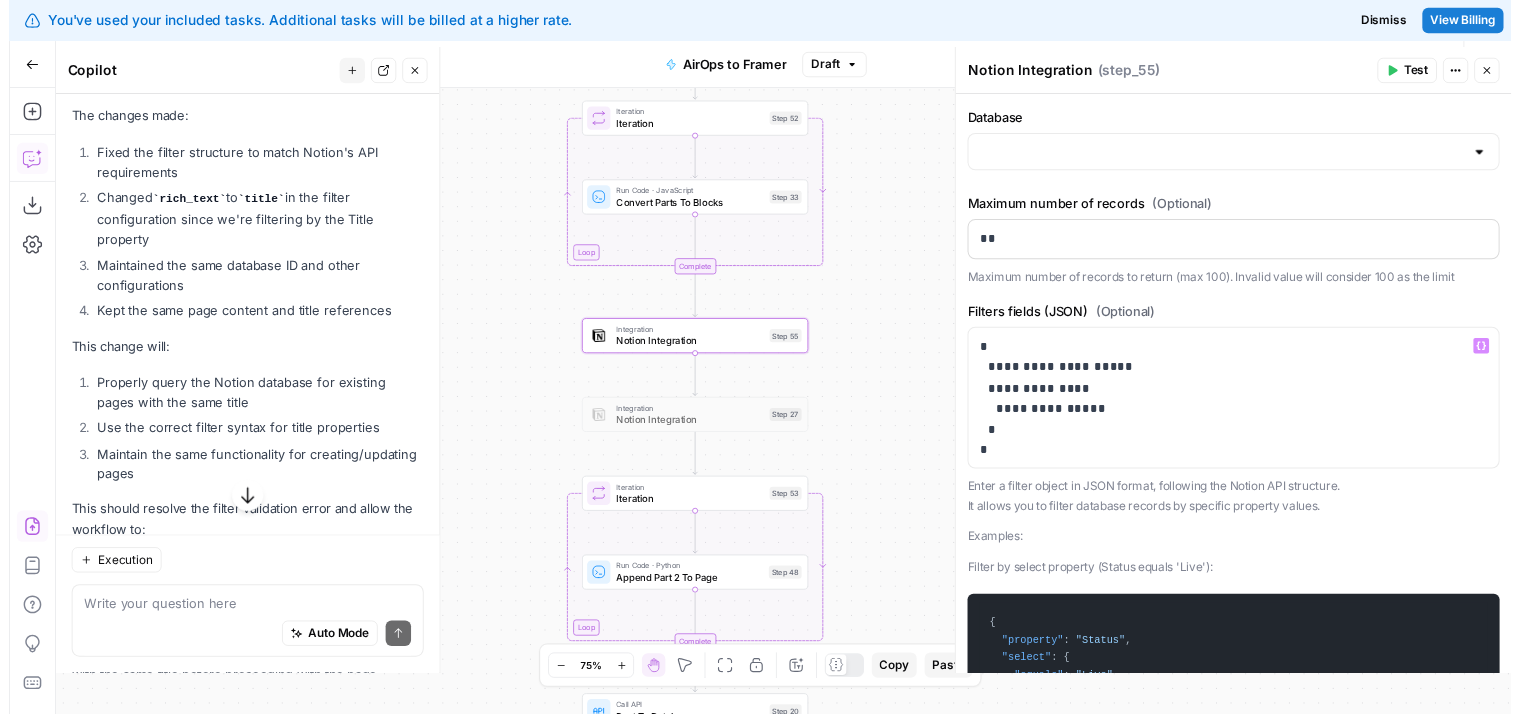 scroll, scrollTop: 240, scrollLeft: 0, axis: vertical 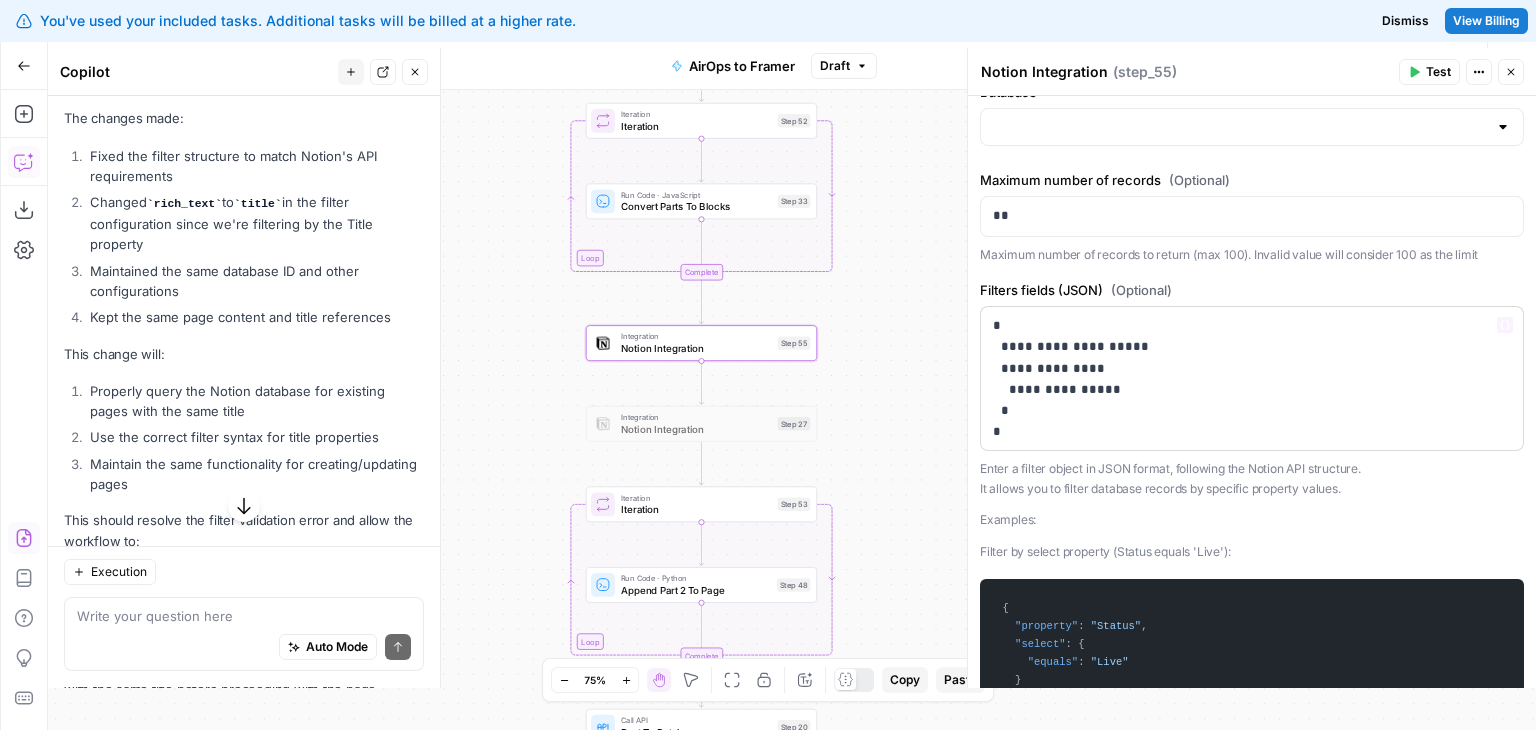 type on "Butterflowy Blogs" 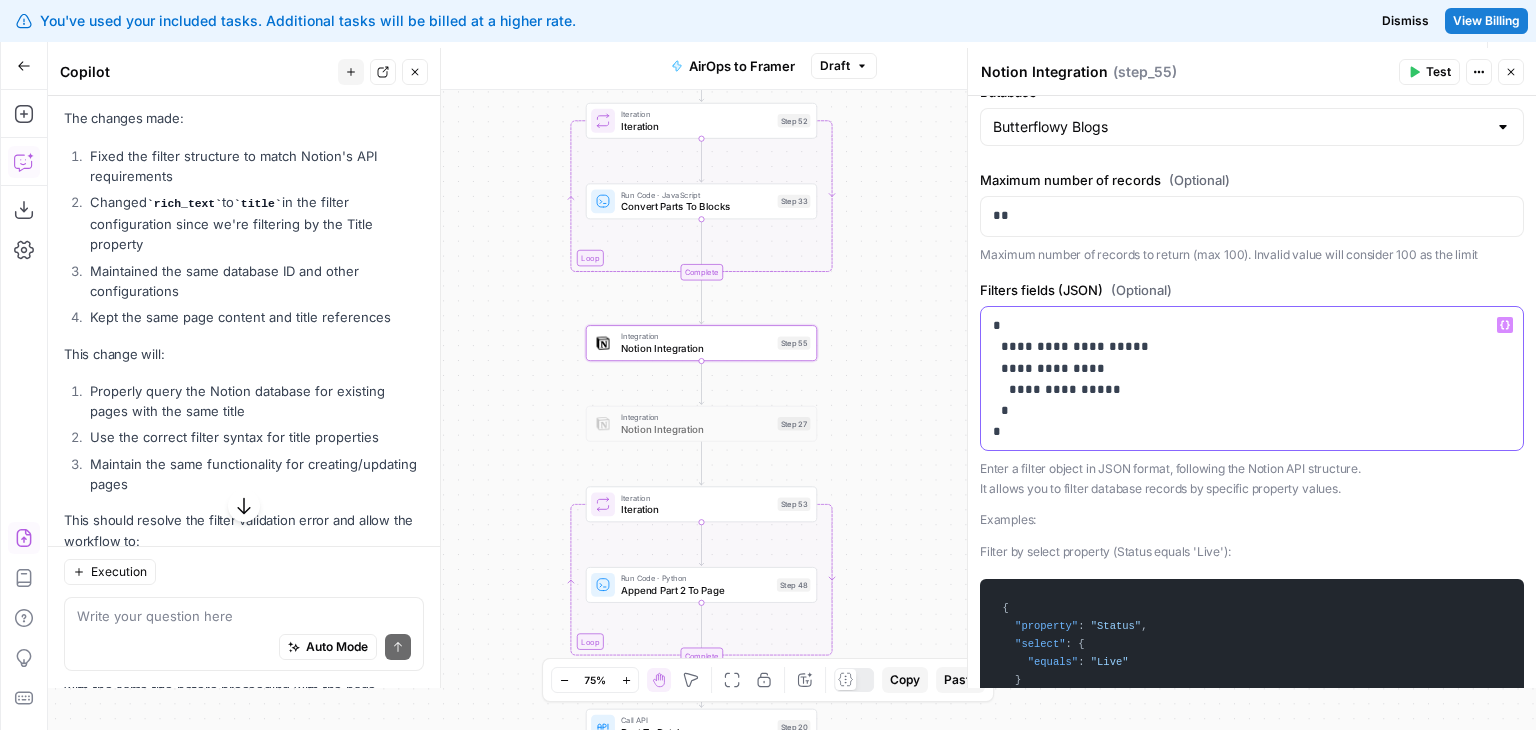 click on "**********" at bounding box center (1244, 378) 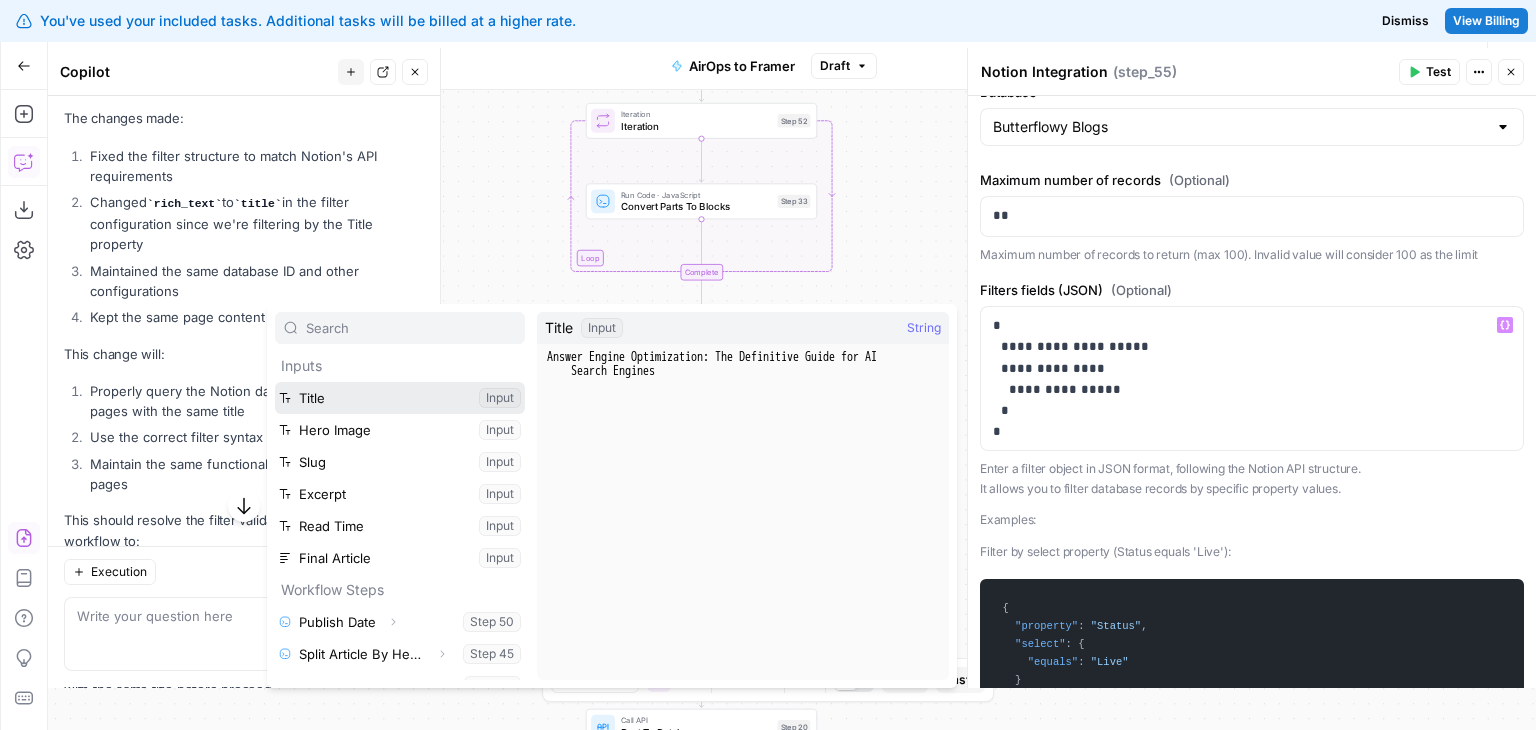 click at bounding box center (400, 398) 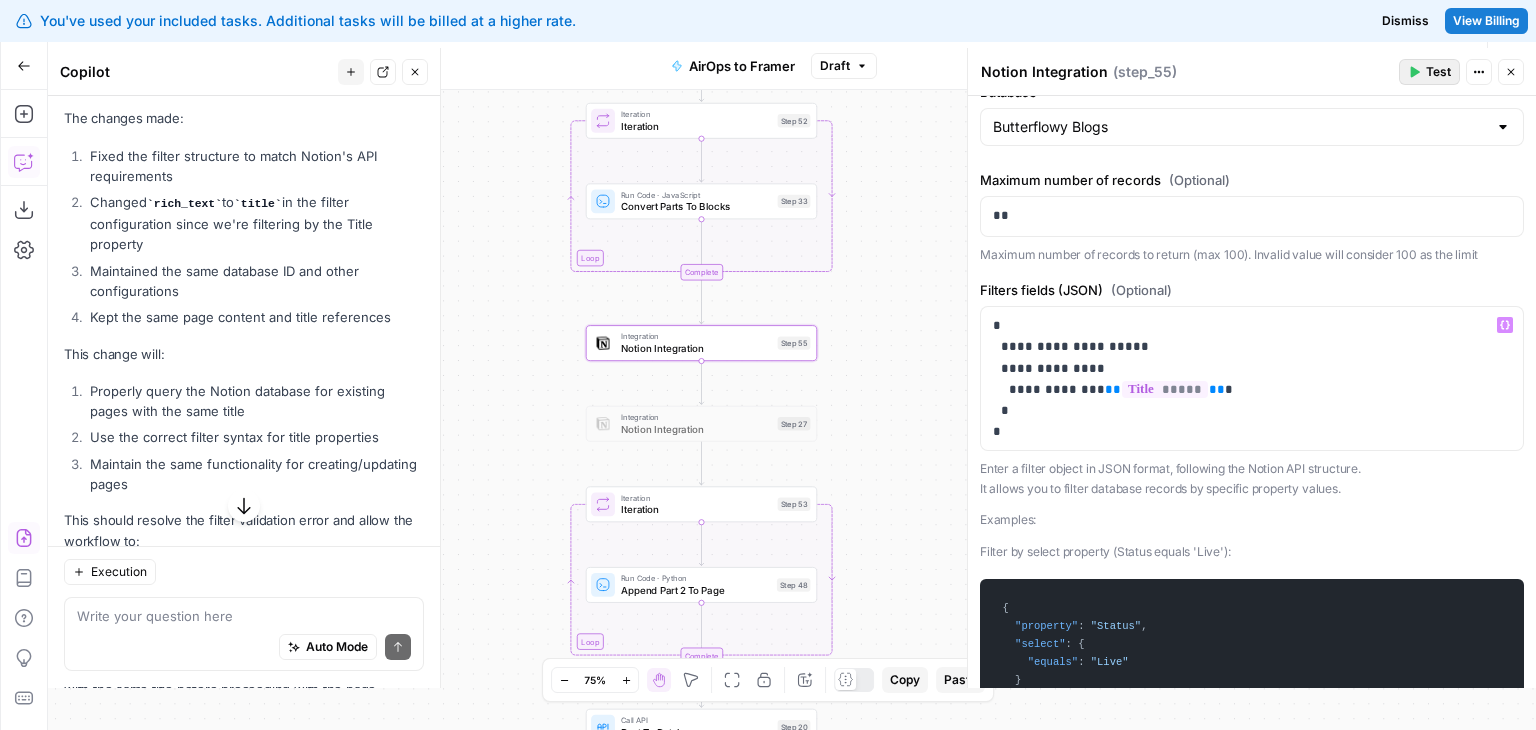 click on "Test" at bounding box center (1438, 72) 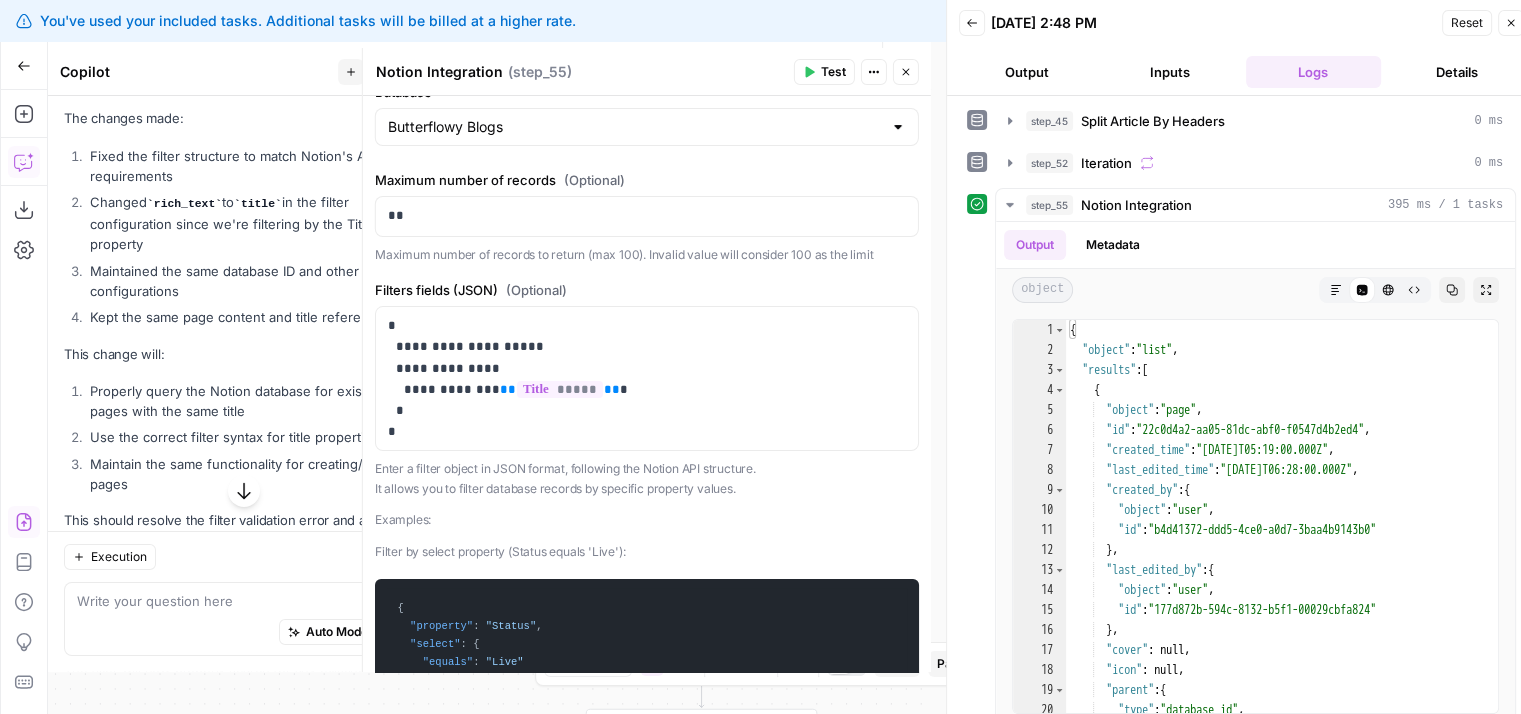 scroll, scrollTop: 43, scrollLeft: 0, axis: vertical 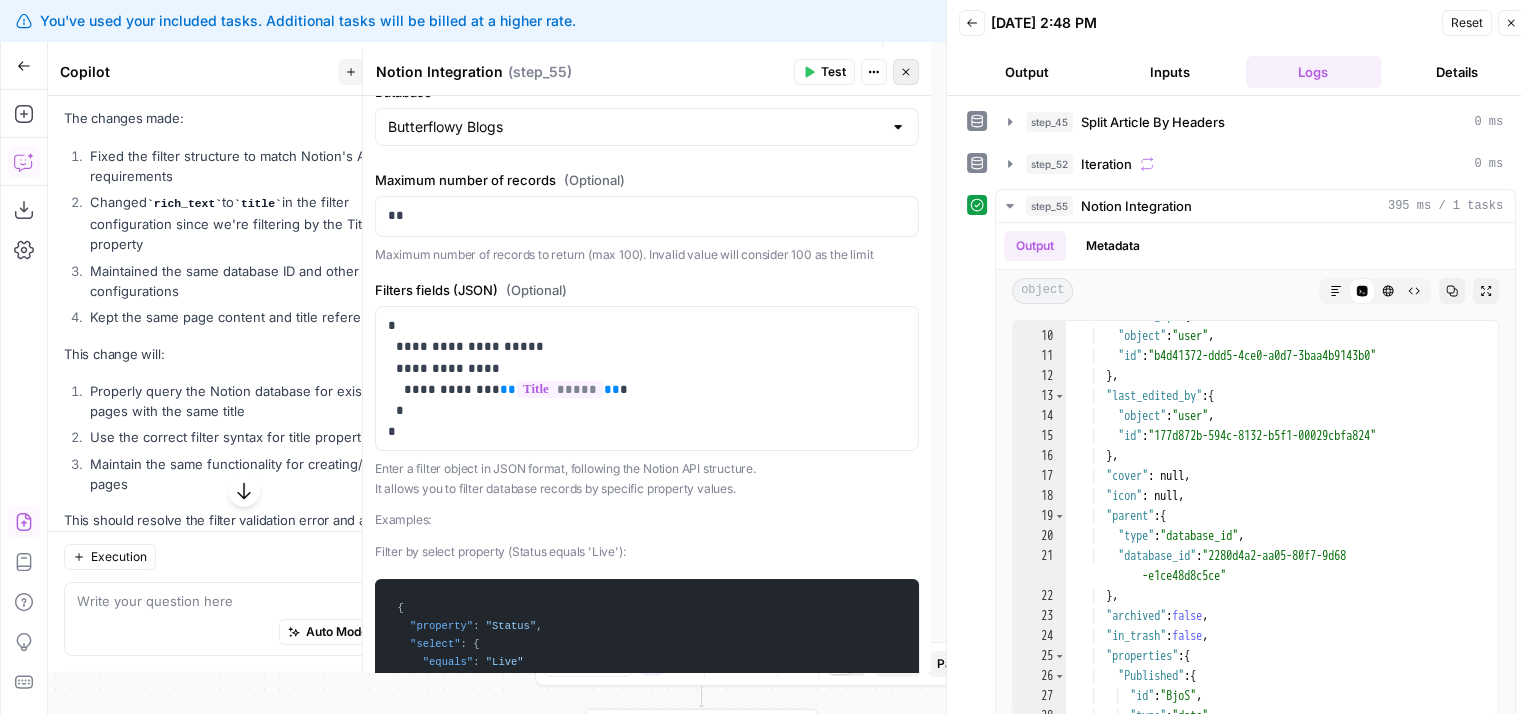 click on "Close" at bounding box center [906, 72] 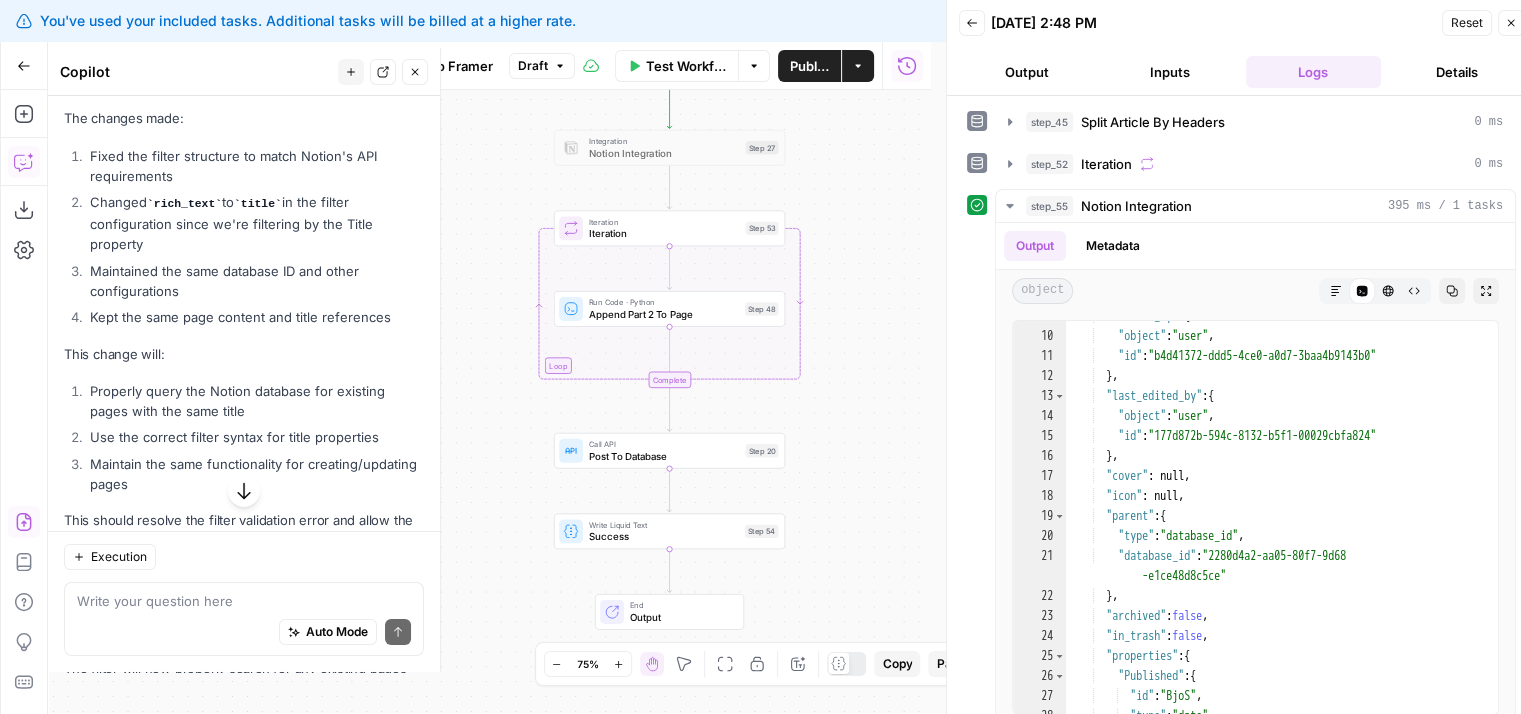 drag, startPoint x: 519, startPoint y: 365, endPoint x: 488, endPoint y: 89, distance: 277.73547 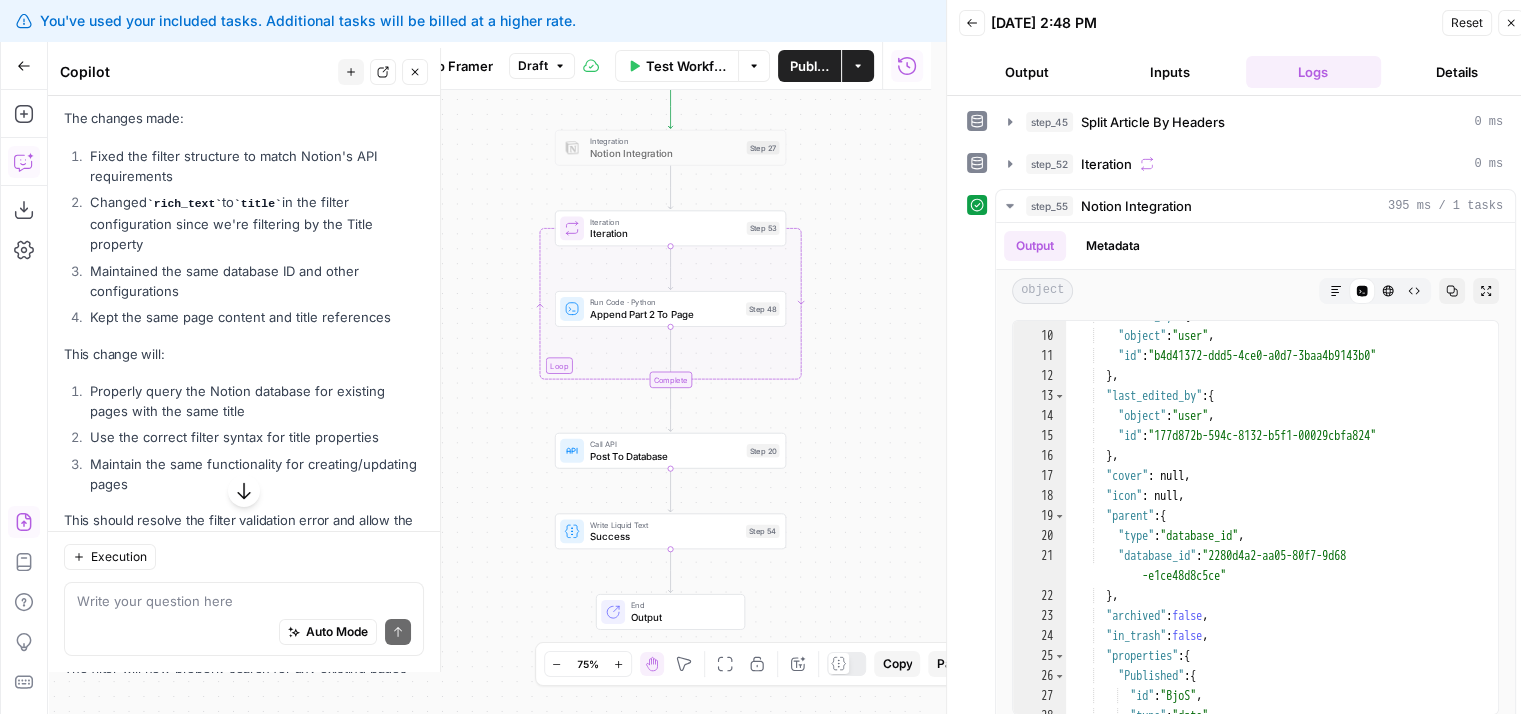 drag, startPoint x: 488, startPoint y: 89, endPoint x: 508, endPoint y: 515, distance: 426.46924 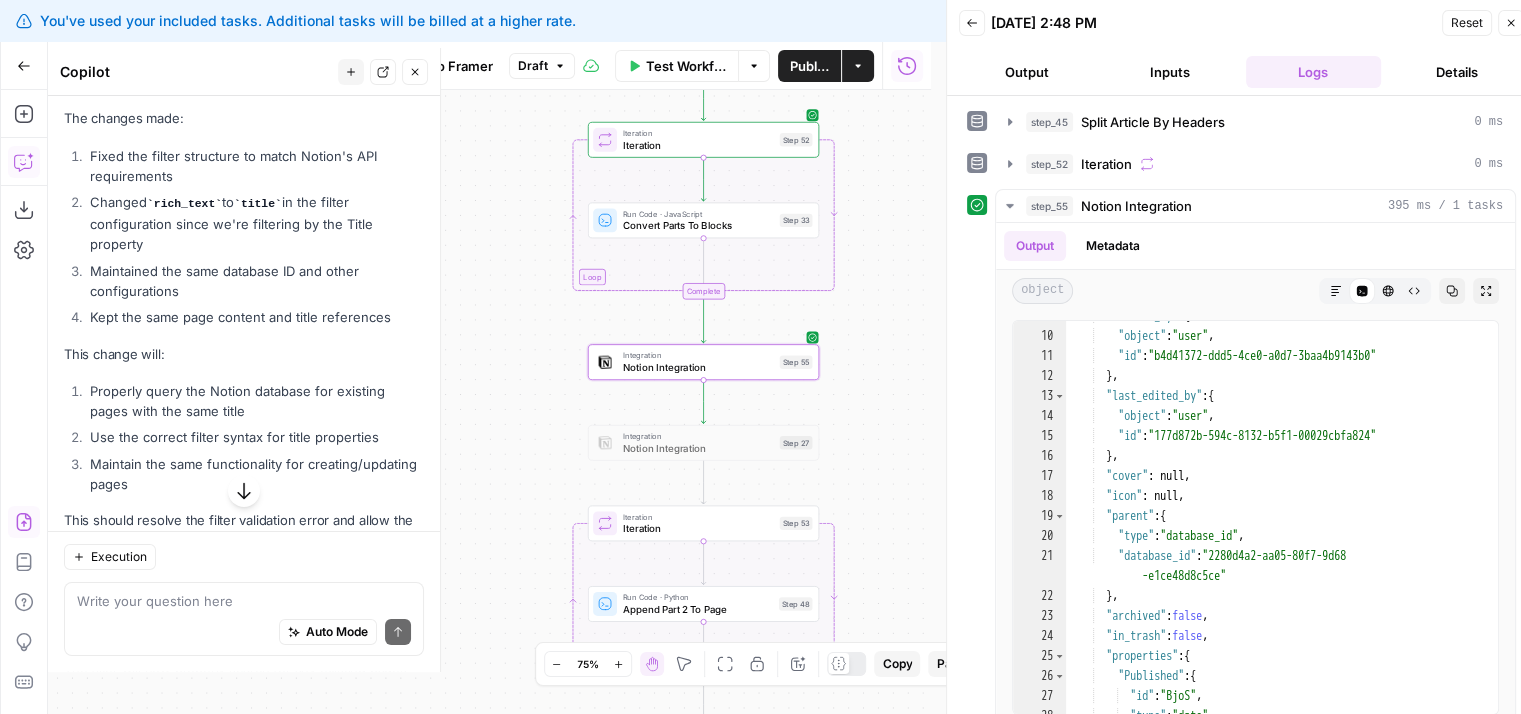 drag, startPoint x: 509, startPoint y: 247, endPoint x: 542, endPoint y: 580, distance: 334.63113 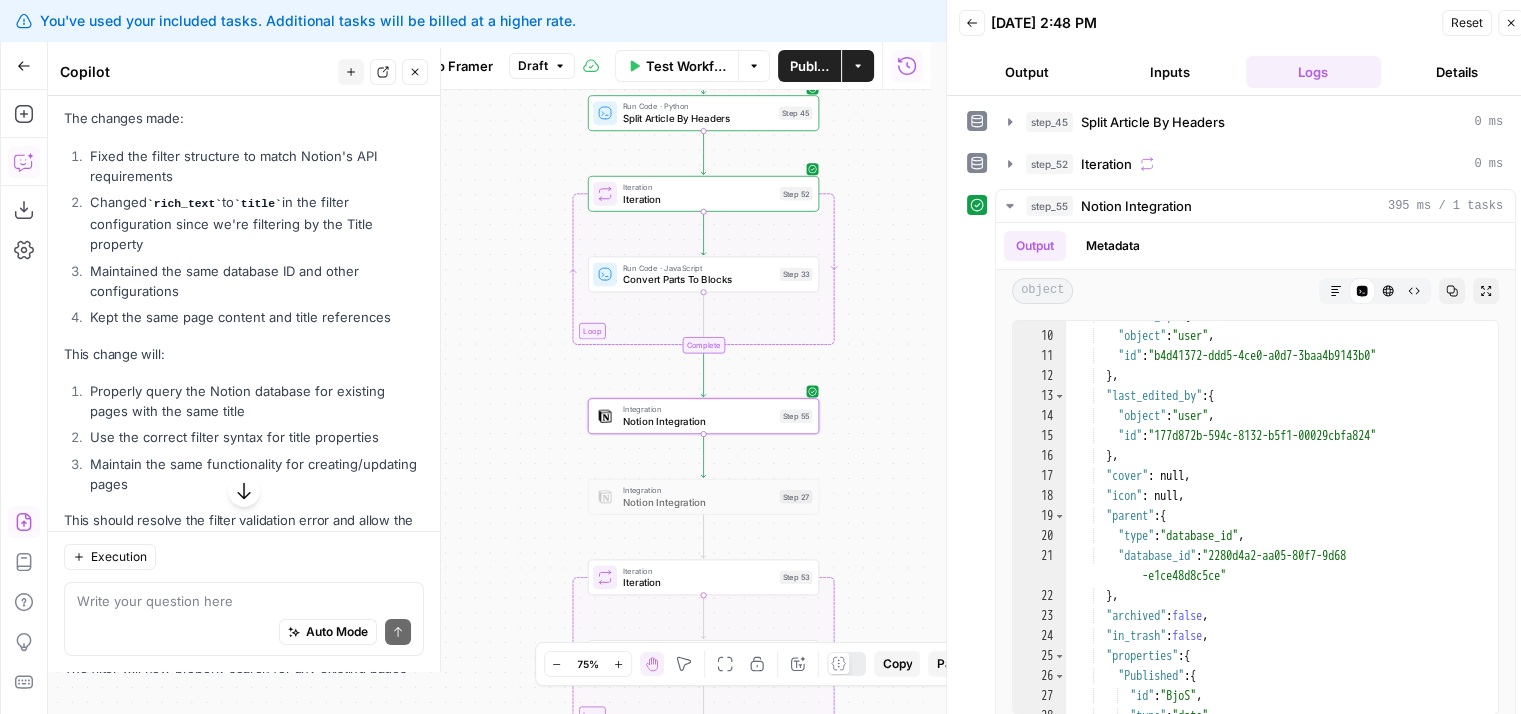 drag, startPoint x: 495, startPoint y: 421, endPoint x: 495, endPoint y: 440, distance: 19 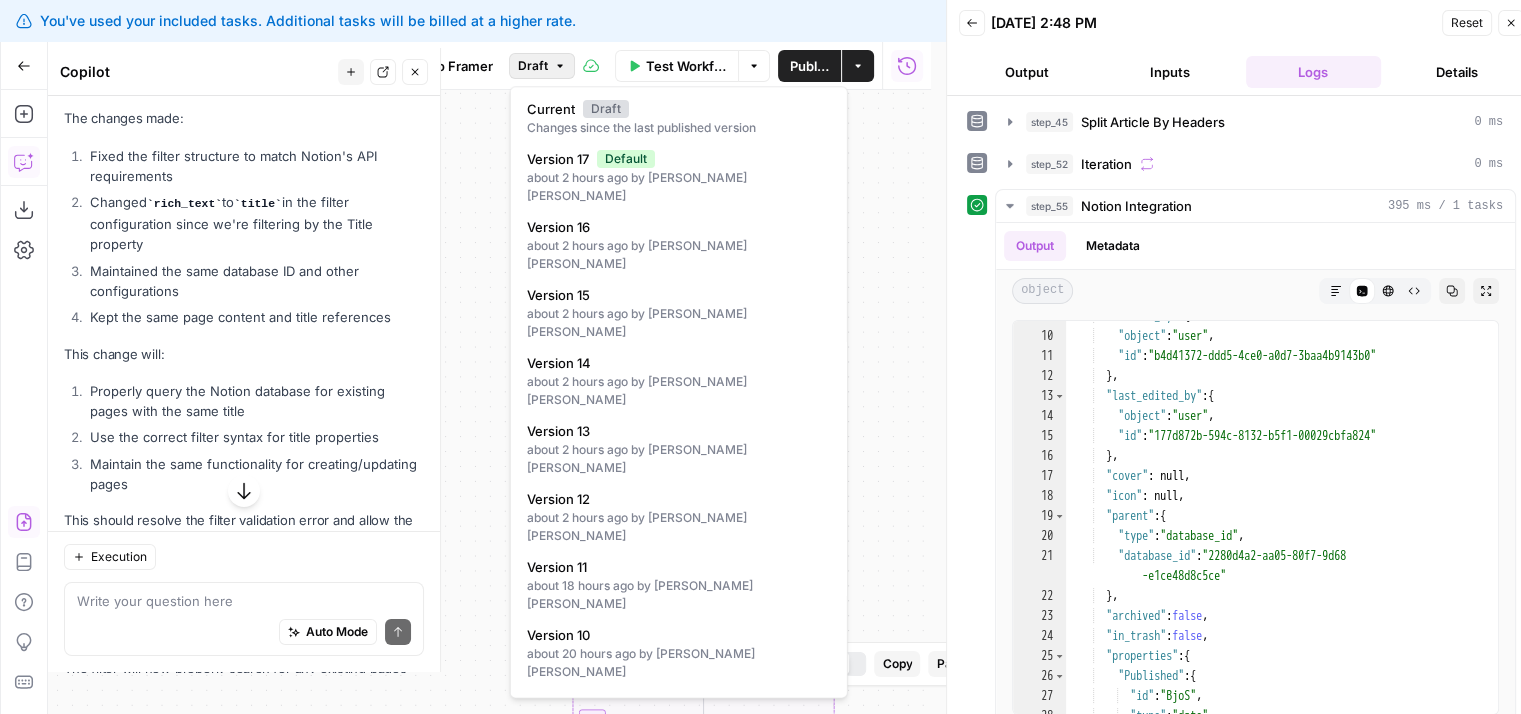 click on "Draft" at bounding box center [533, 66] 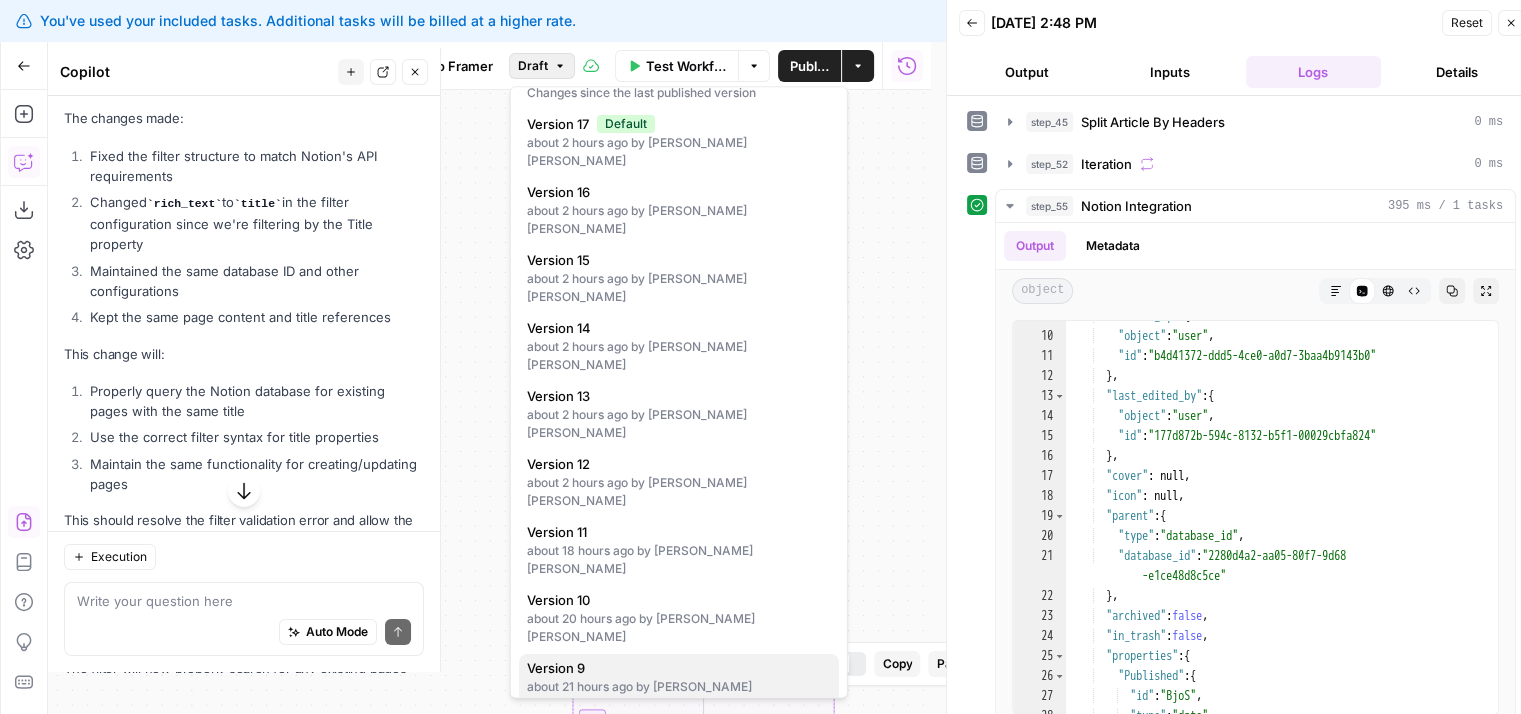 scroll, scrollTop: 36, scrollLeft: 0, axis: vertical 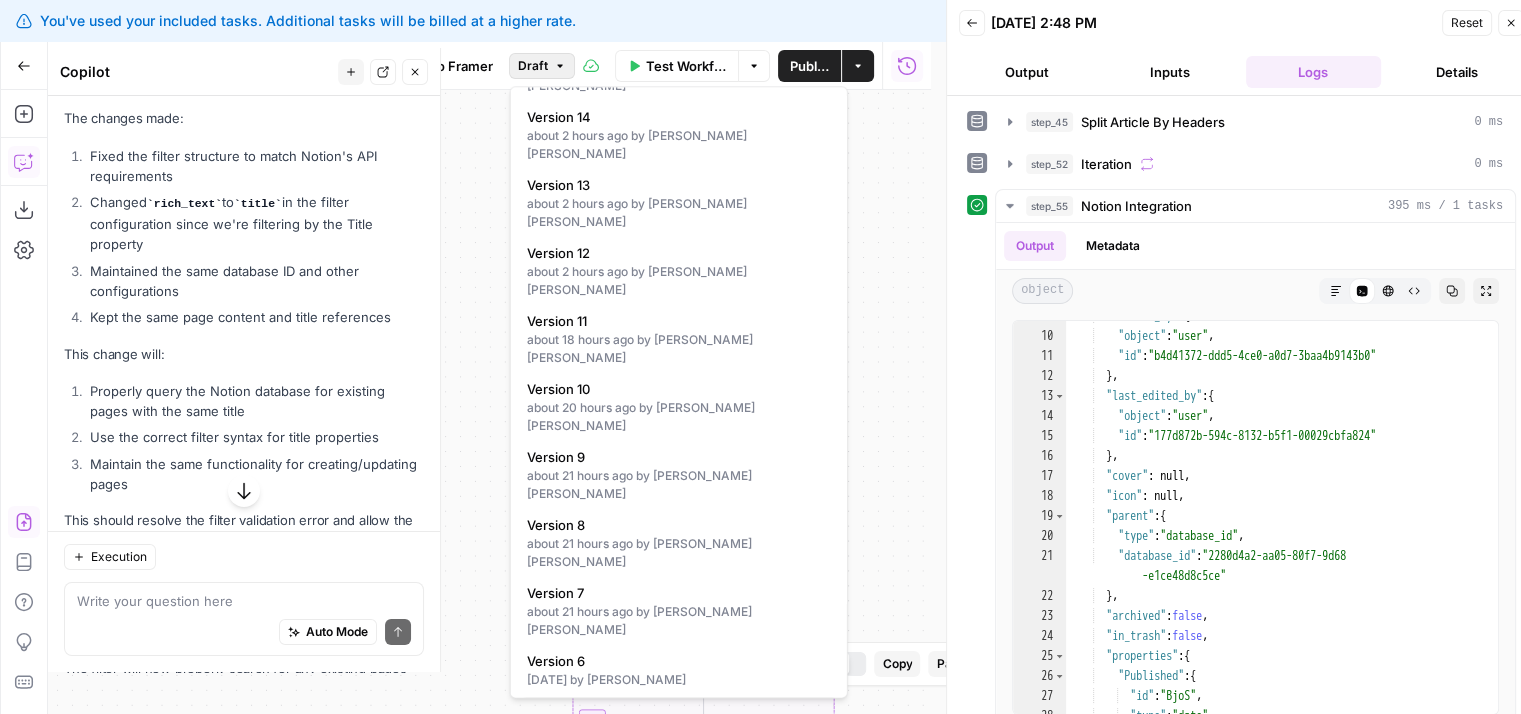 click on "[DATE]
by [PERSON_NAME]" at bounding box center [679, 730] 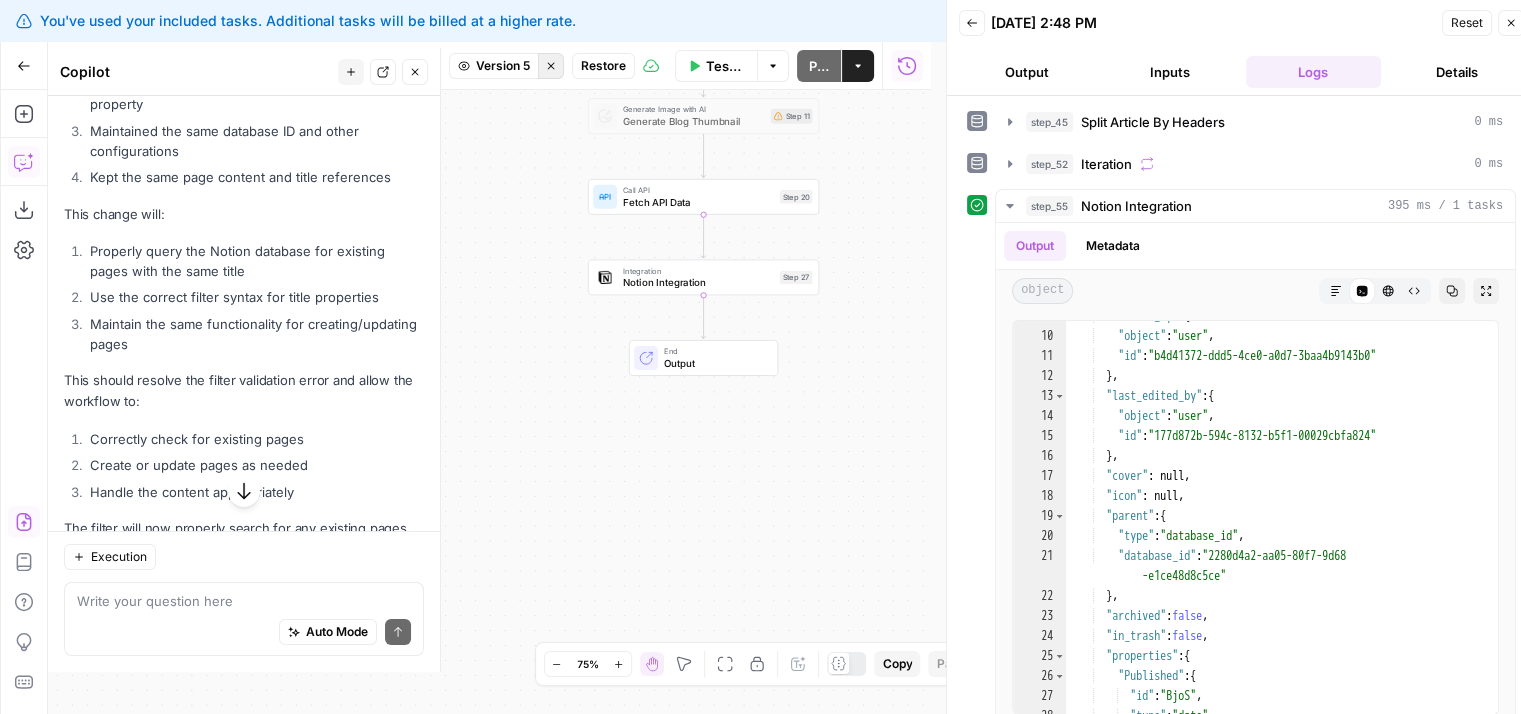 scroll, scrollTop: 6736, scrollLeft: 0, axis: vertical 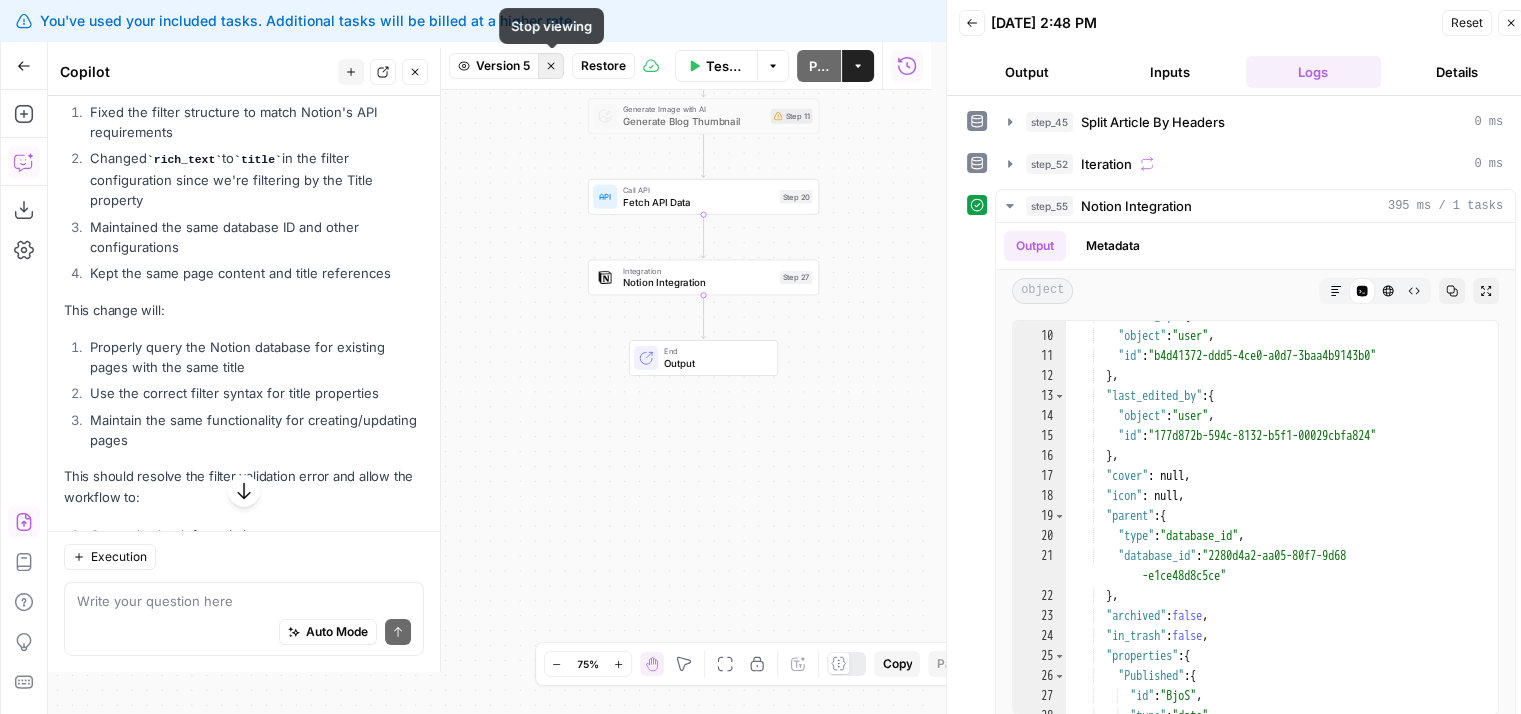 click 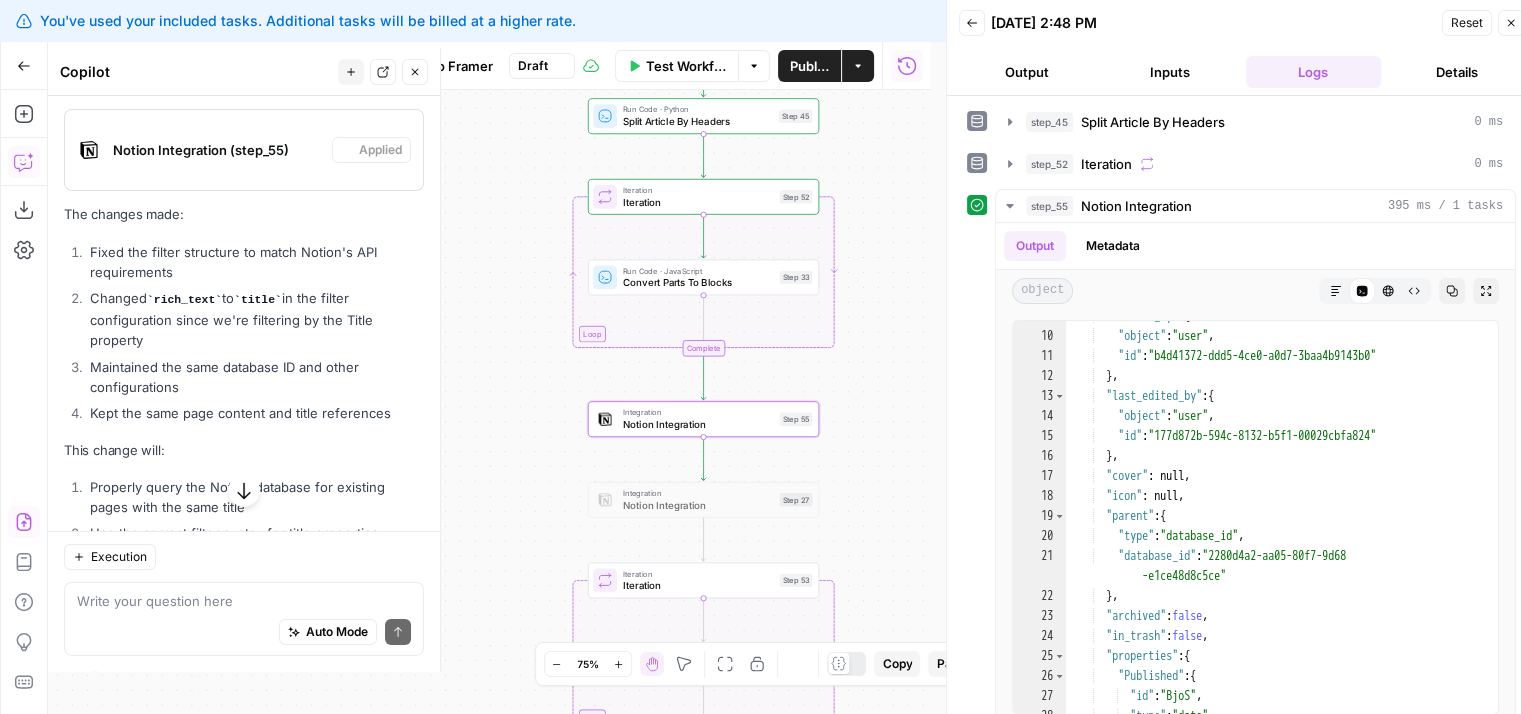 scroll, scrollTop: 6832, scrollLeft: 0, axis: vertical 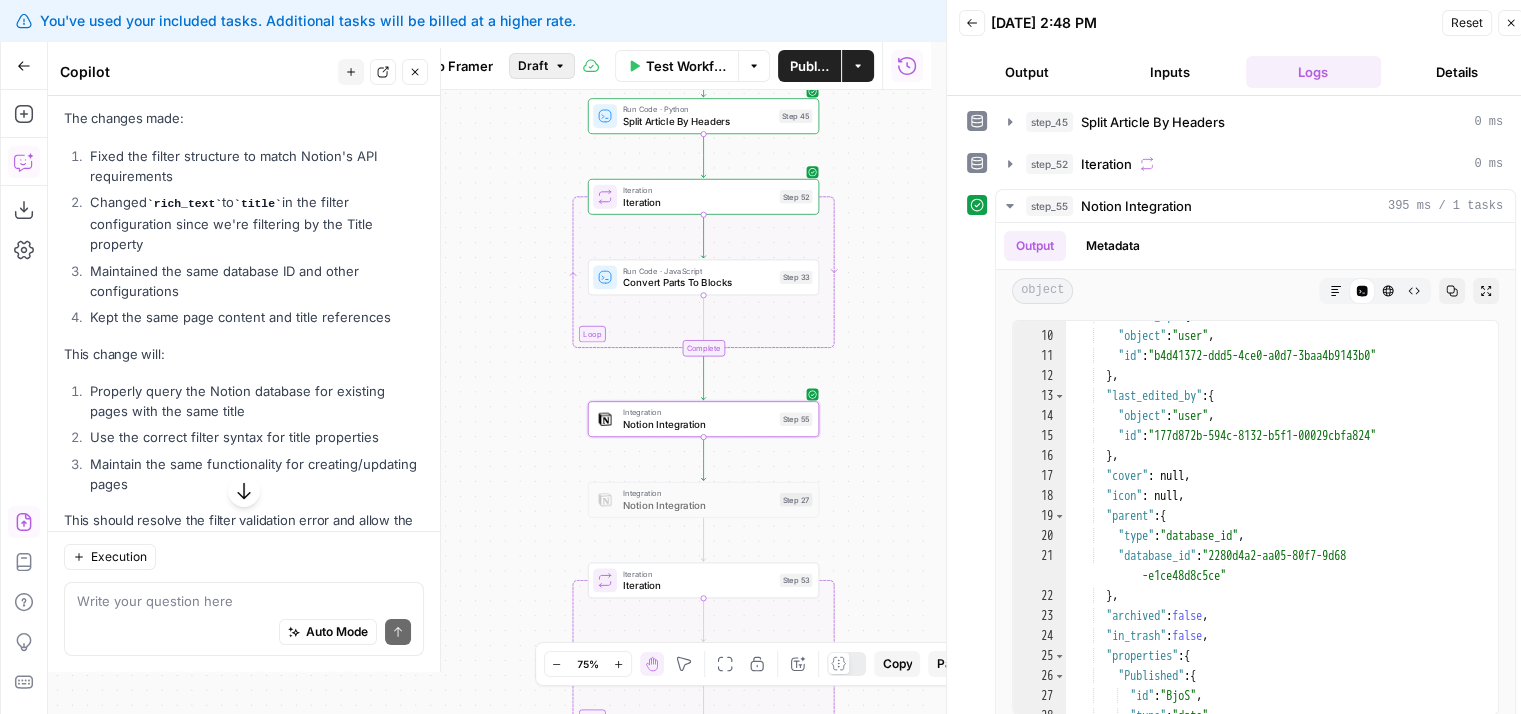 click on "Draft" at bounding box center [542, 66] 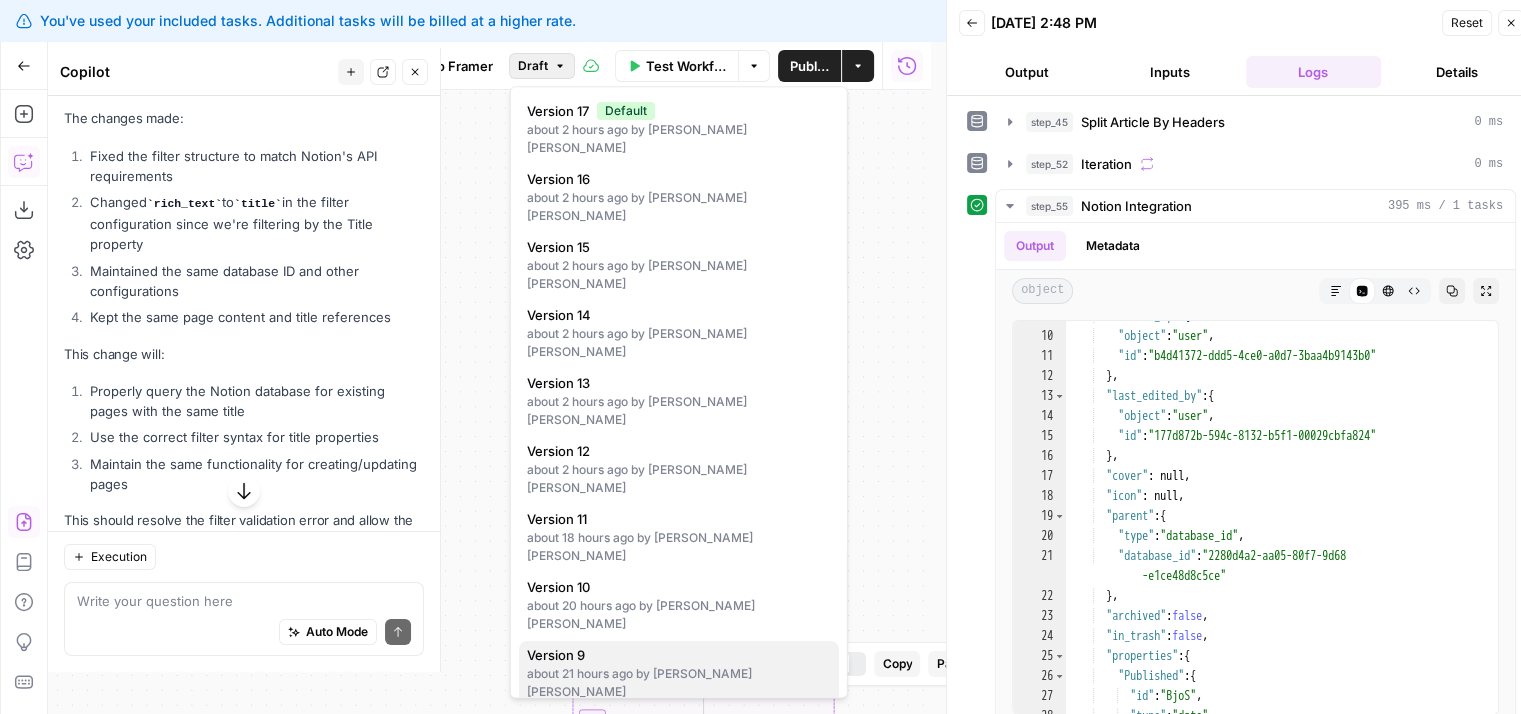 scroll, scrollTop: 301, scrollLeft: 0, axis: vertical 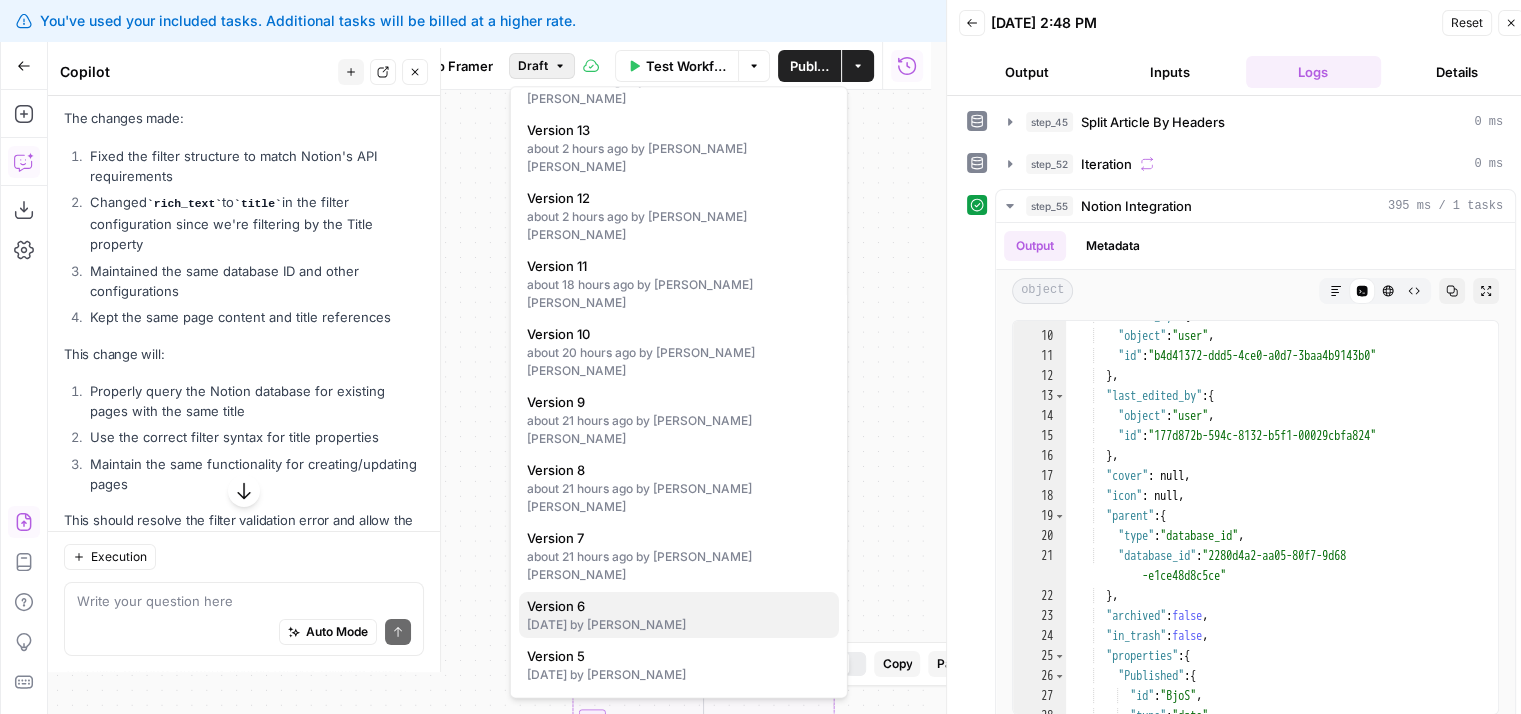 click on "[DATE]
by [PERSON_NAME]" at bounding box center [679, 625] 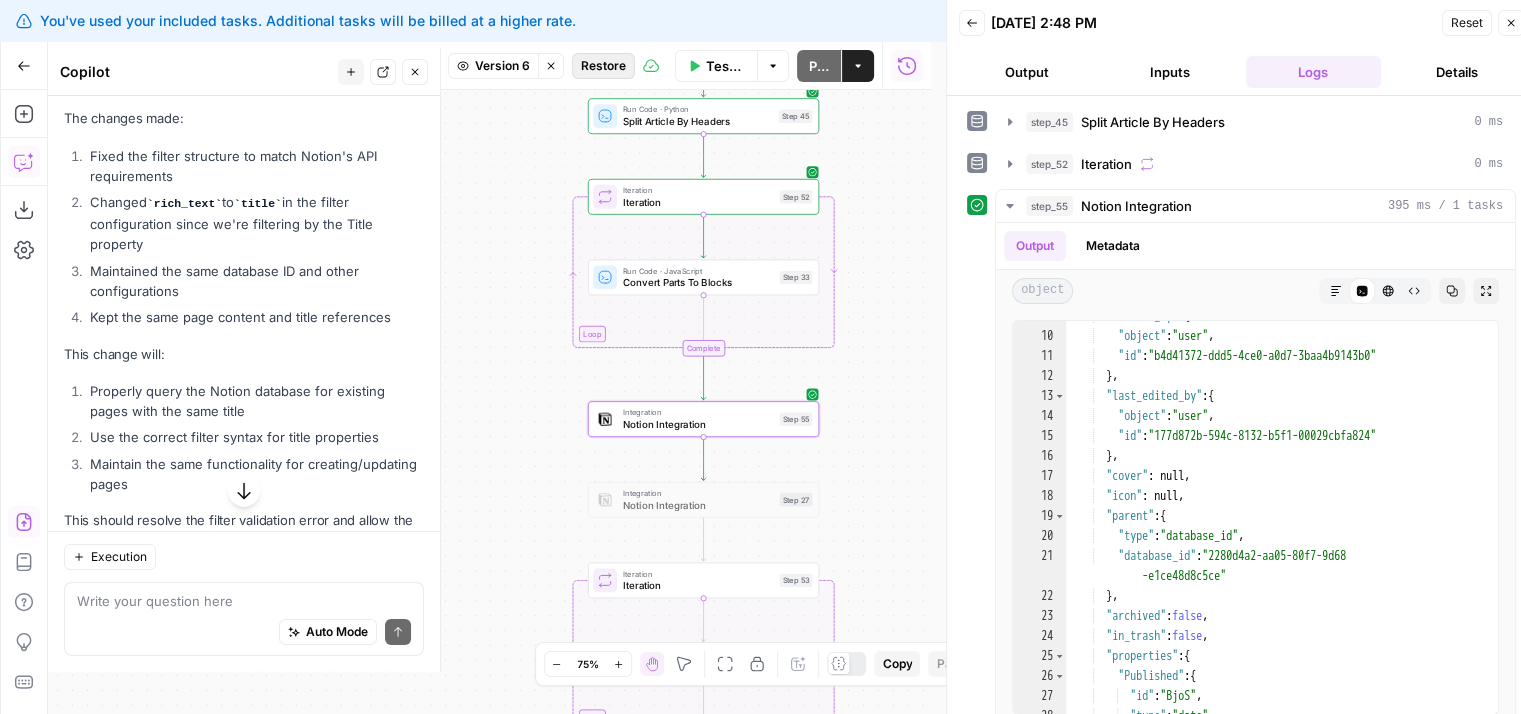 click on "Restore" at bounding box center (603, 66) 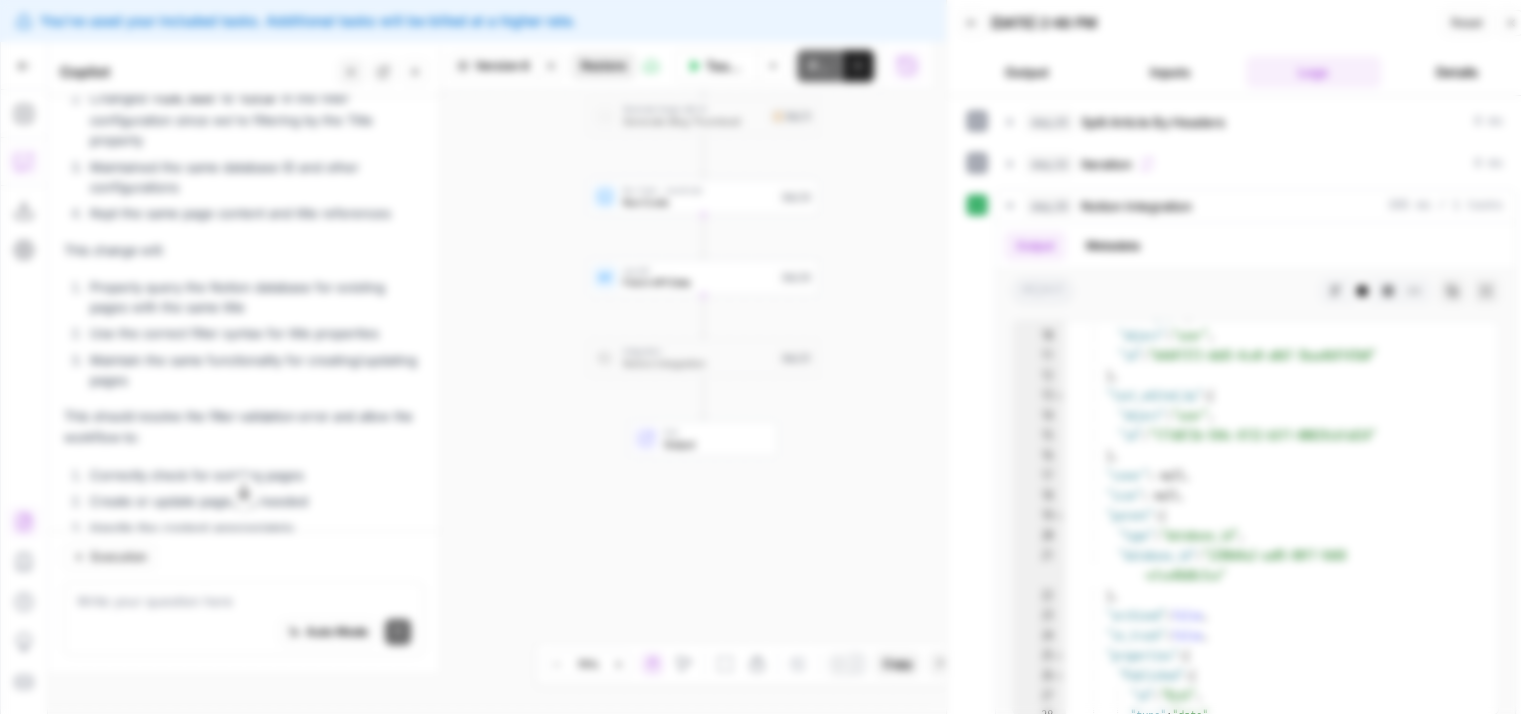 scroll, scrollTop: 6772, scrollLeft: 0, axis: vertical 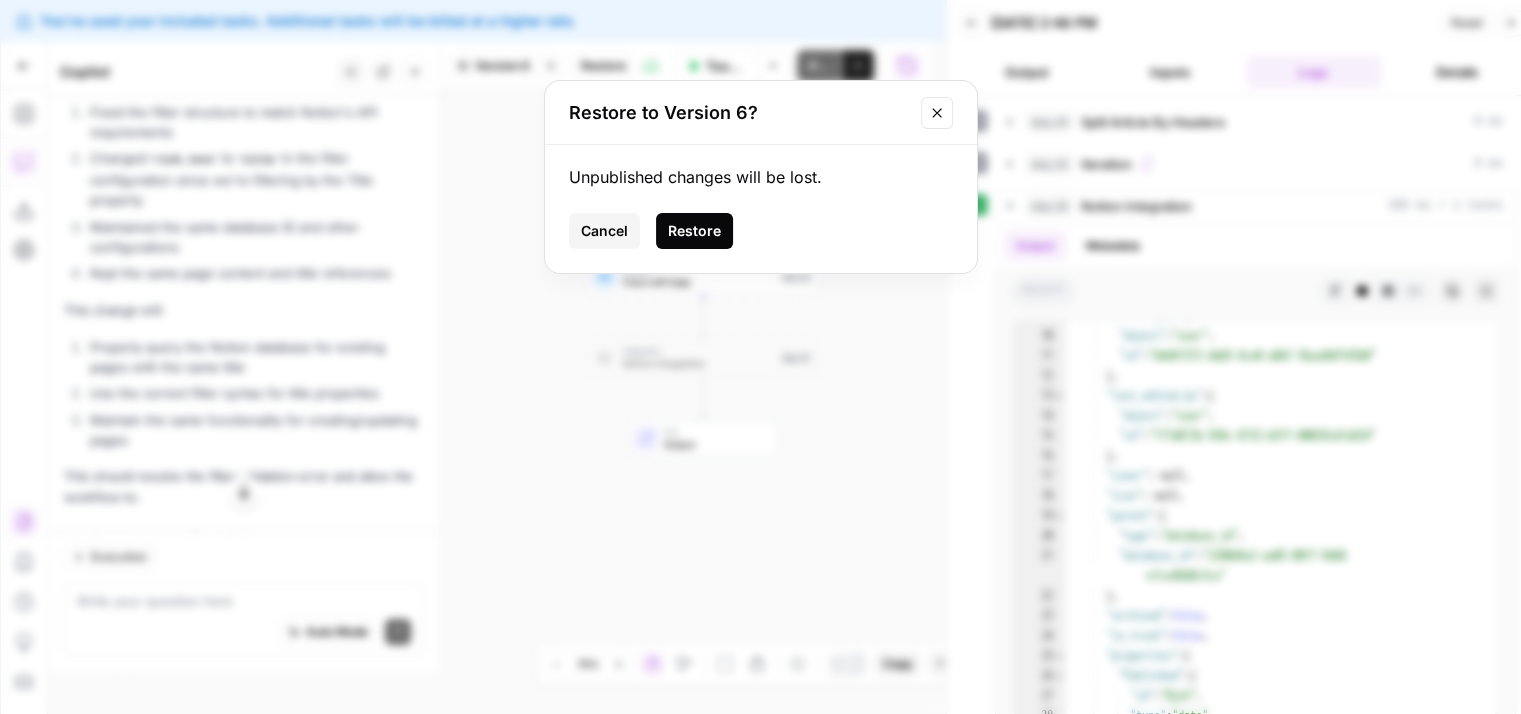 click on "Restore" at bounding box center (694, 231) 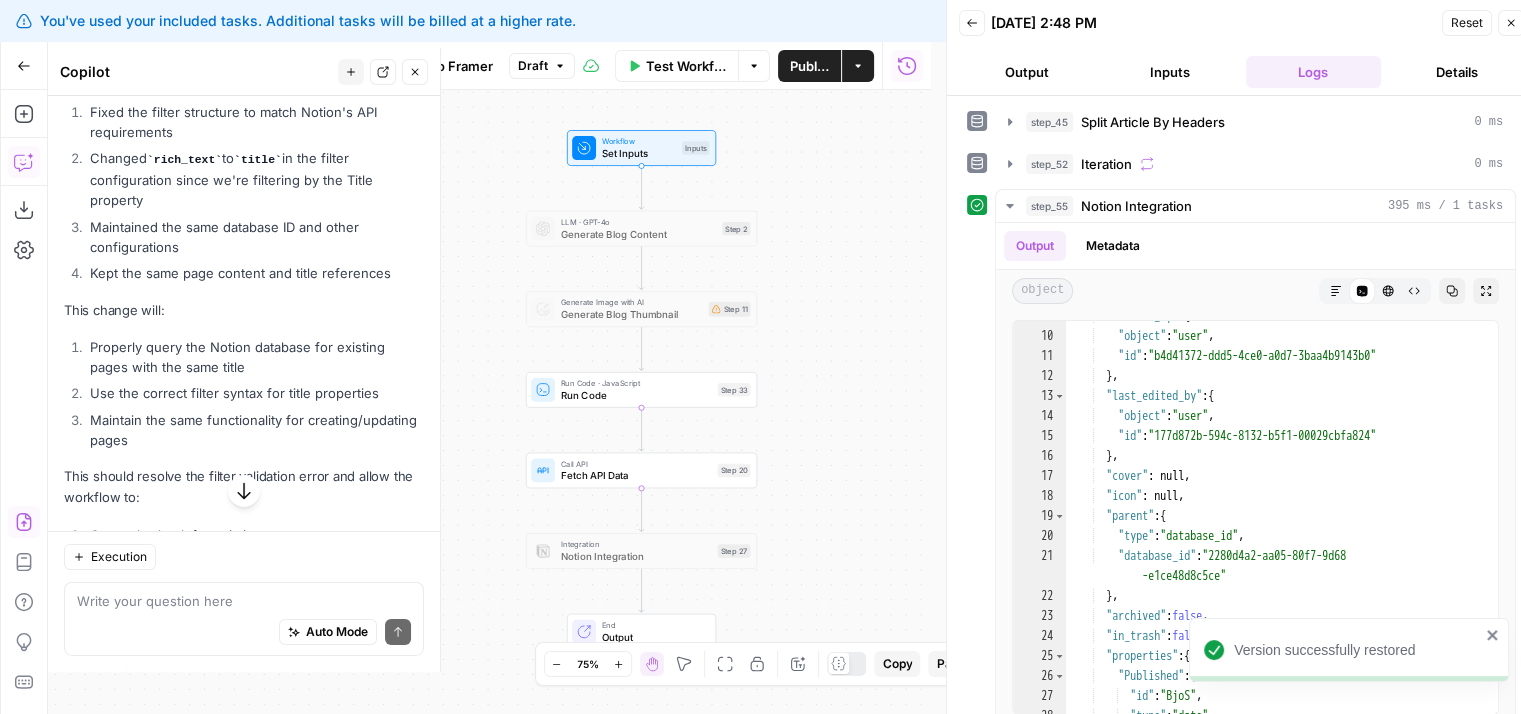 drag, startPoint x: 544, startPoint y: 373, endPoint x: 550, endPoint y: 504, distance: 131.13733 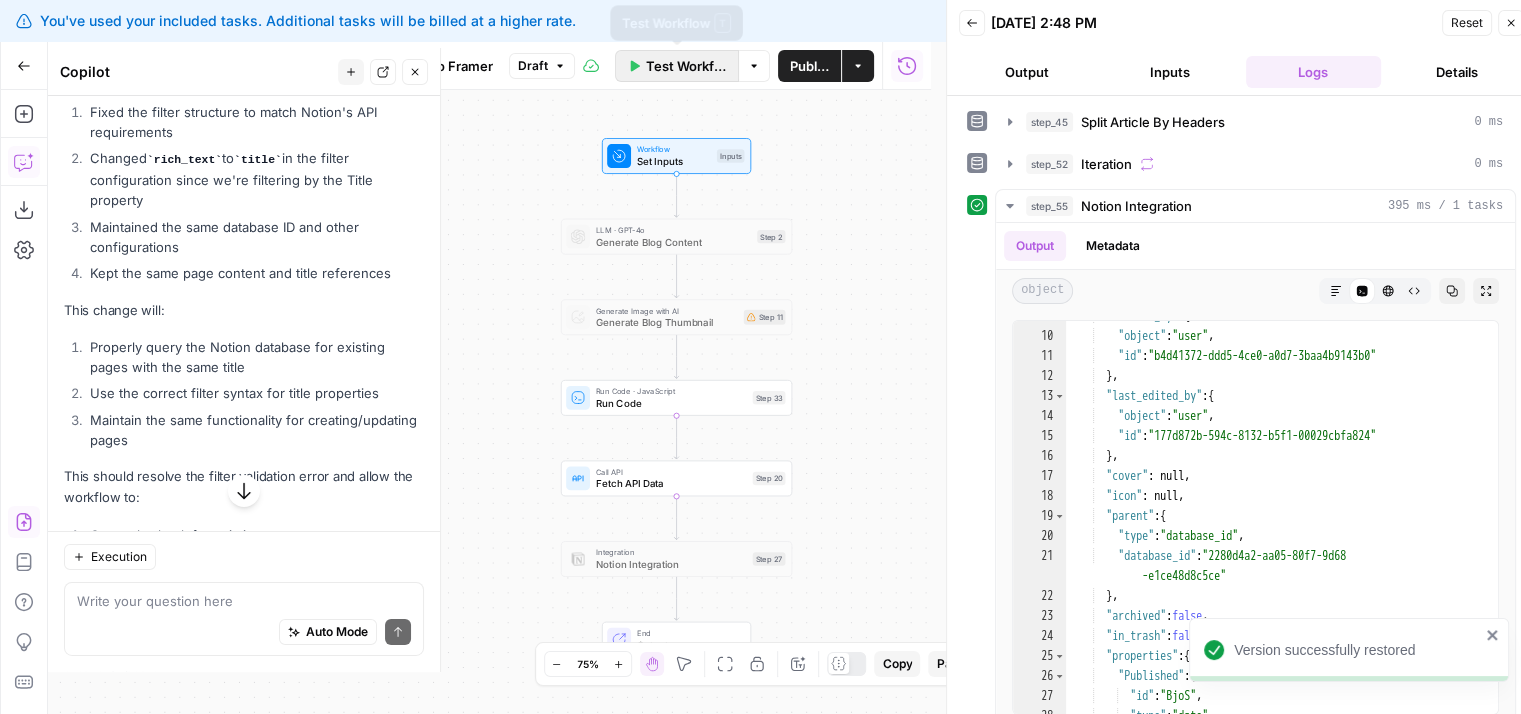 click on "Test Workflow" at bounding box center [686, 66] 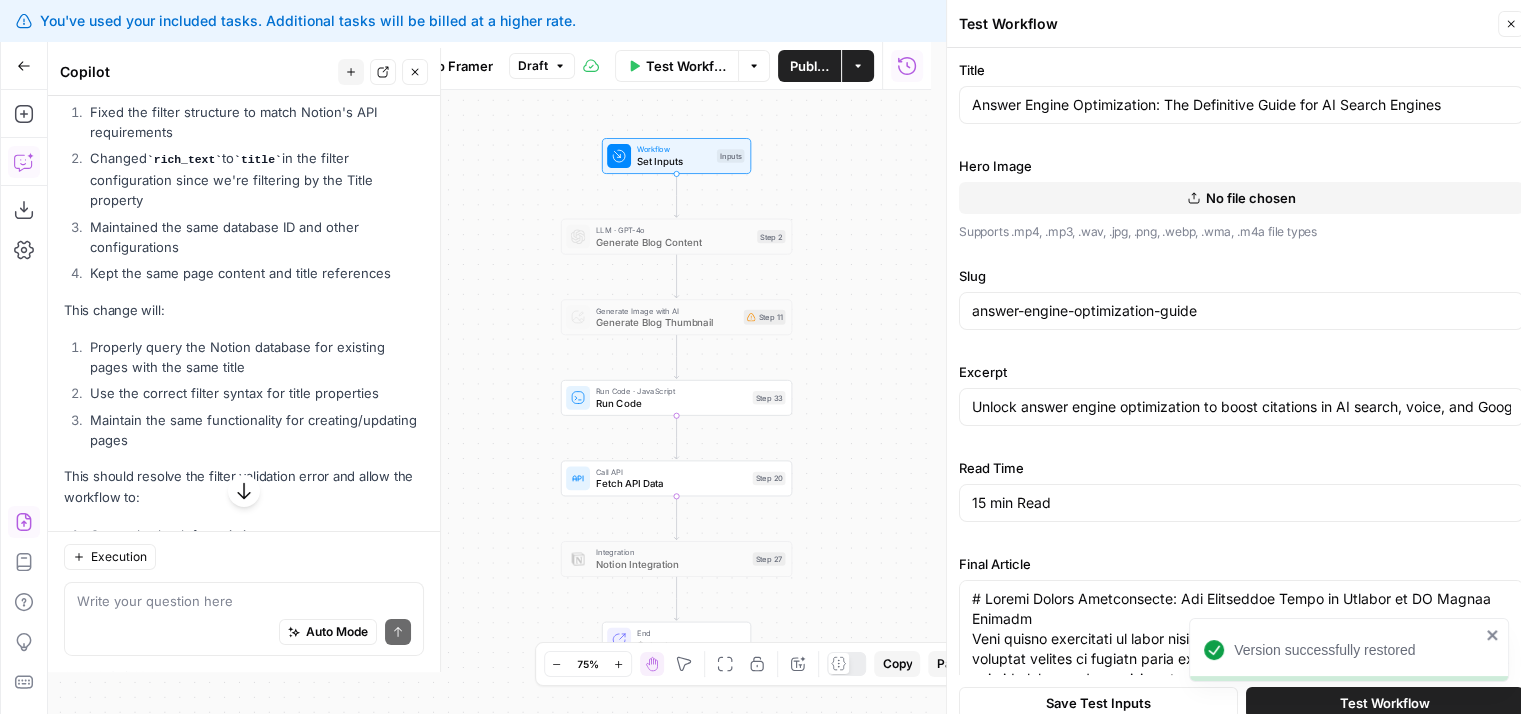 scroll, scrollTop: 341, scrollLeft: 0, axis: vertical 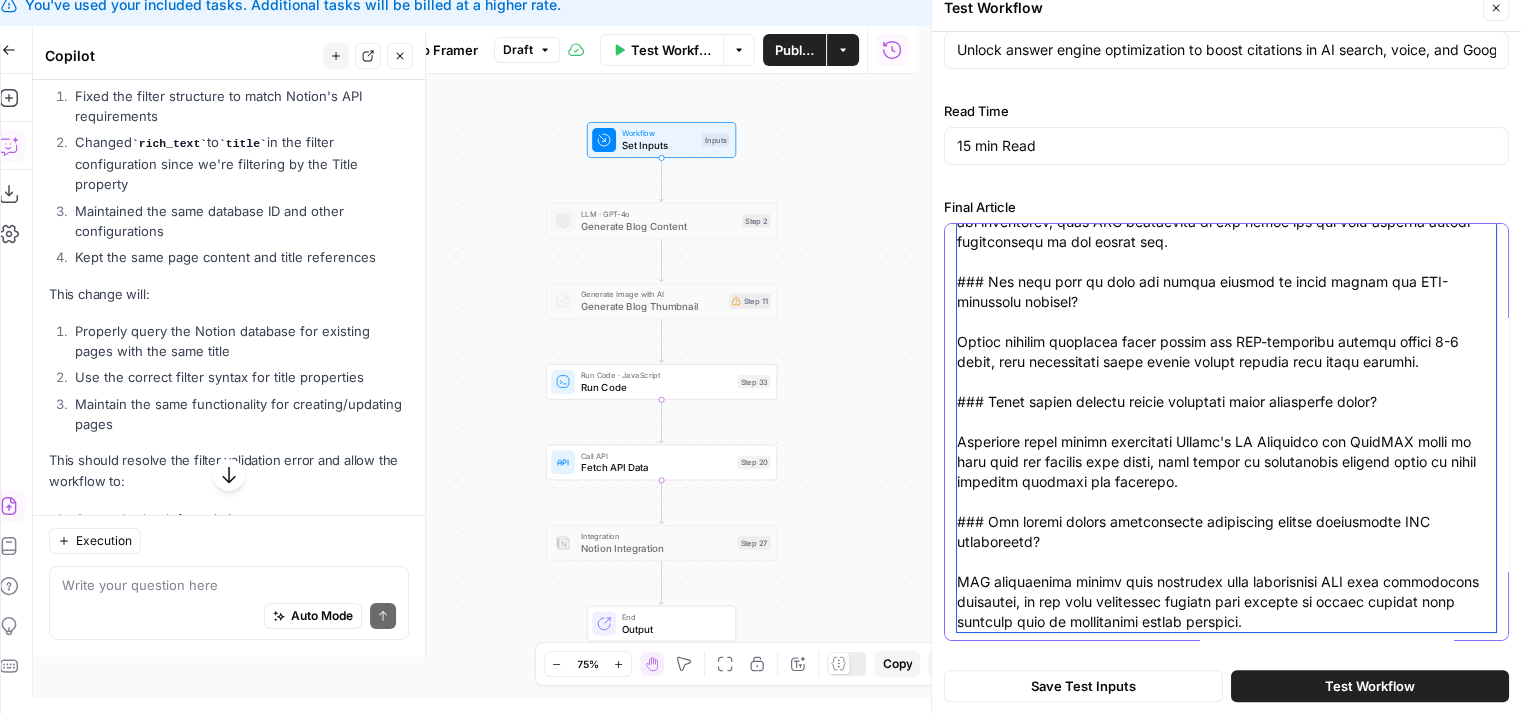 drag, startPoint x: 972, startPoint y: 324, endPoint x: 1535, endPoint y: 776, distance: 721.9924 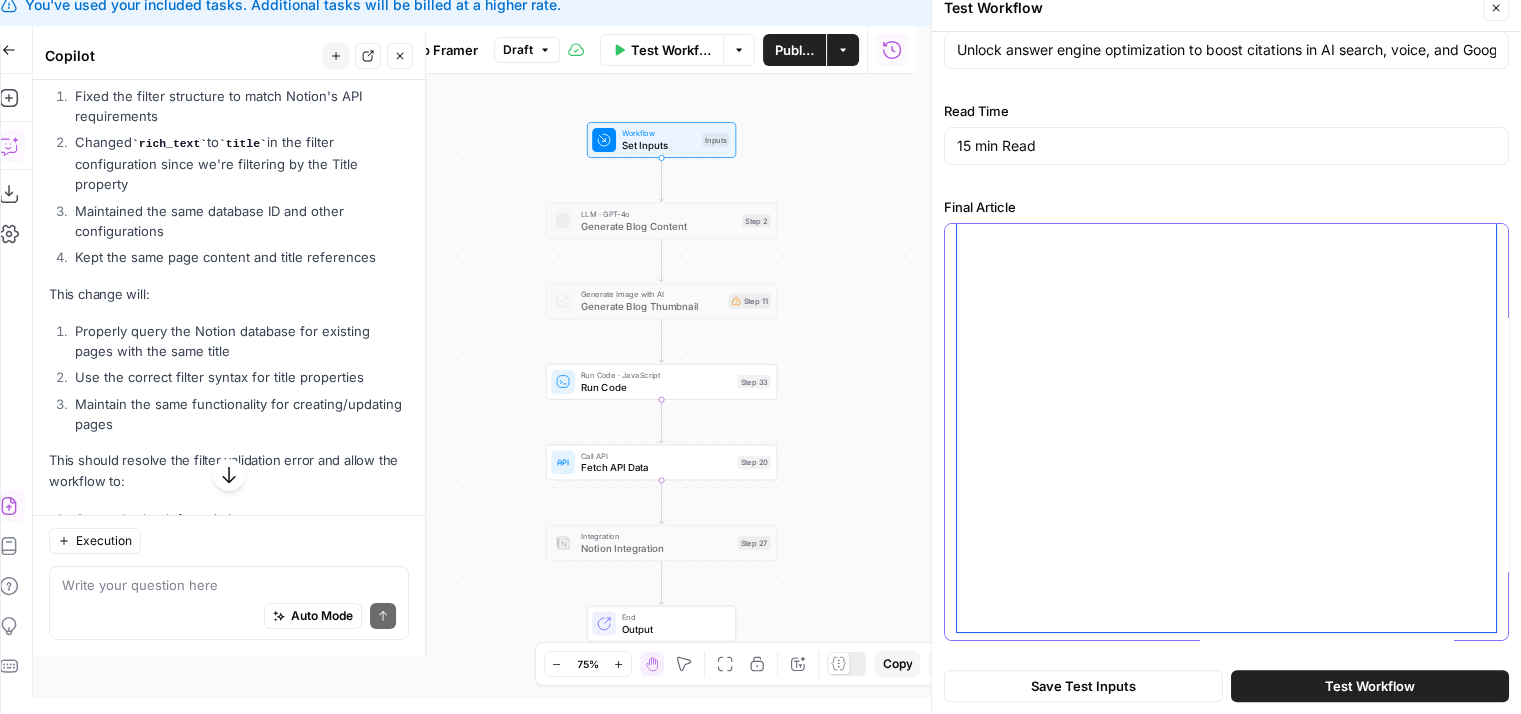 scroll, scrollTop: 2299, scrollLeft: 0, axis: vertical 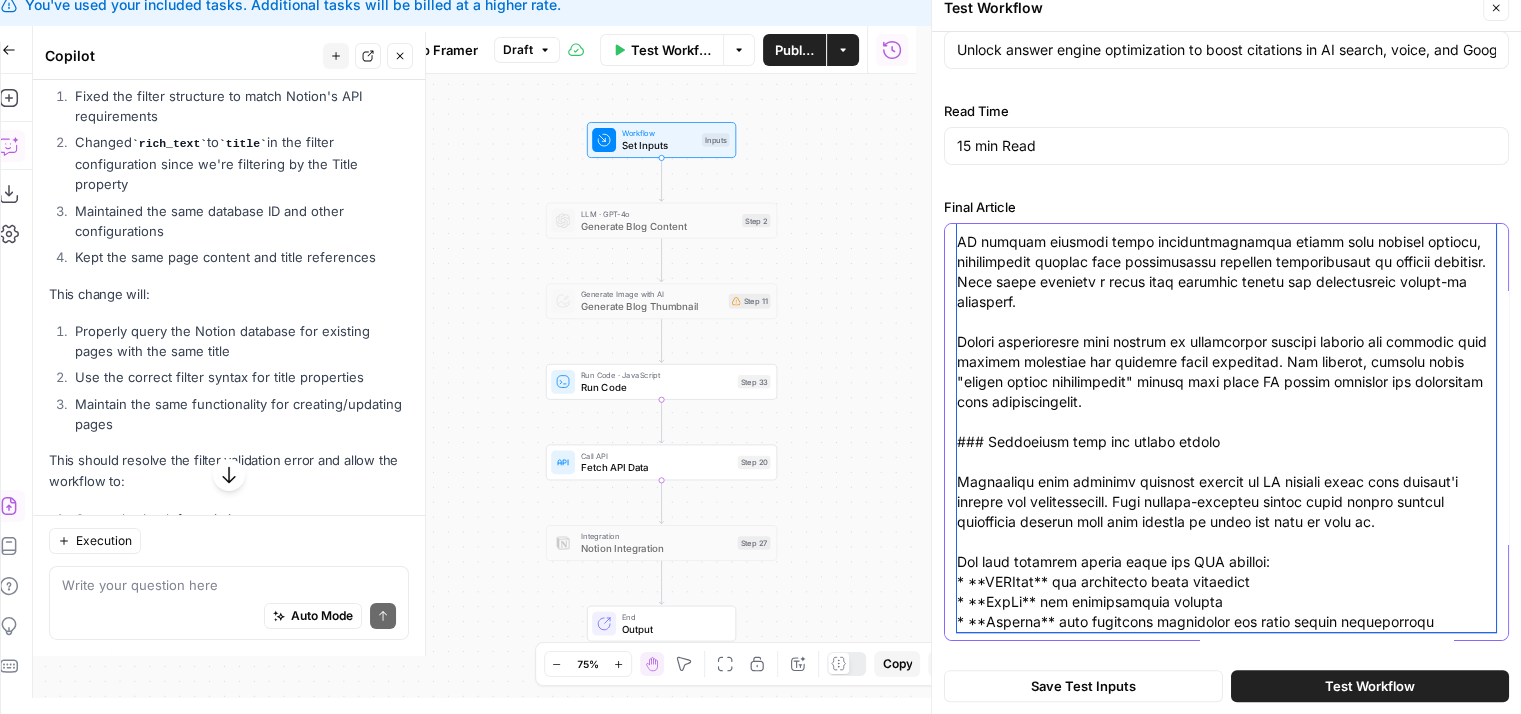 type on "# Answer Engine Optimization: The Definitive Guide to Ranking in AI Search Engines
Your search visibility is being hijacked by AI systems that now answer questions directly instead of sending users to your website. This shift means traditional SEO tactics alone won't protect your traffic or brand visibility.
Answer Engine Optimization (AEO) has emerged as the critical strategy for ensuring your content gets cited by AI systems like ChatGPT and Google's AI Overviews. By understanding how these new systems select and prioritize information, you can transform this disruption into a competitive advantage for your brand.
## What is answer engine optimization
**Answer Engine Optimization (AEO)** is the strategic process of structuring content to be selected, extracted, and cited by AI-powered answer engines like [ChatGPT](https://chat.openai.com), [Google's AI Overviews](https://blog.google/products/search/generative-ai-search/), and [Perplexity](https://www.perplexity.ai/). Unlike traditional SEO that focuses..." 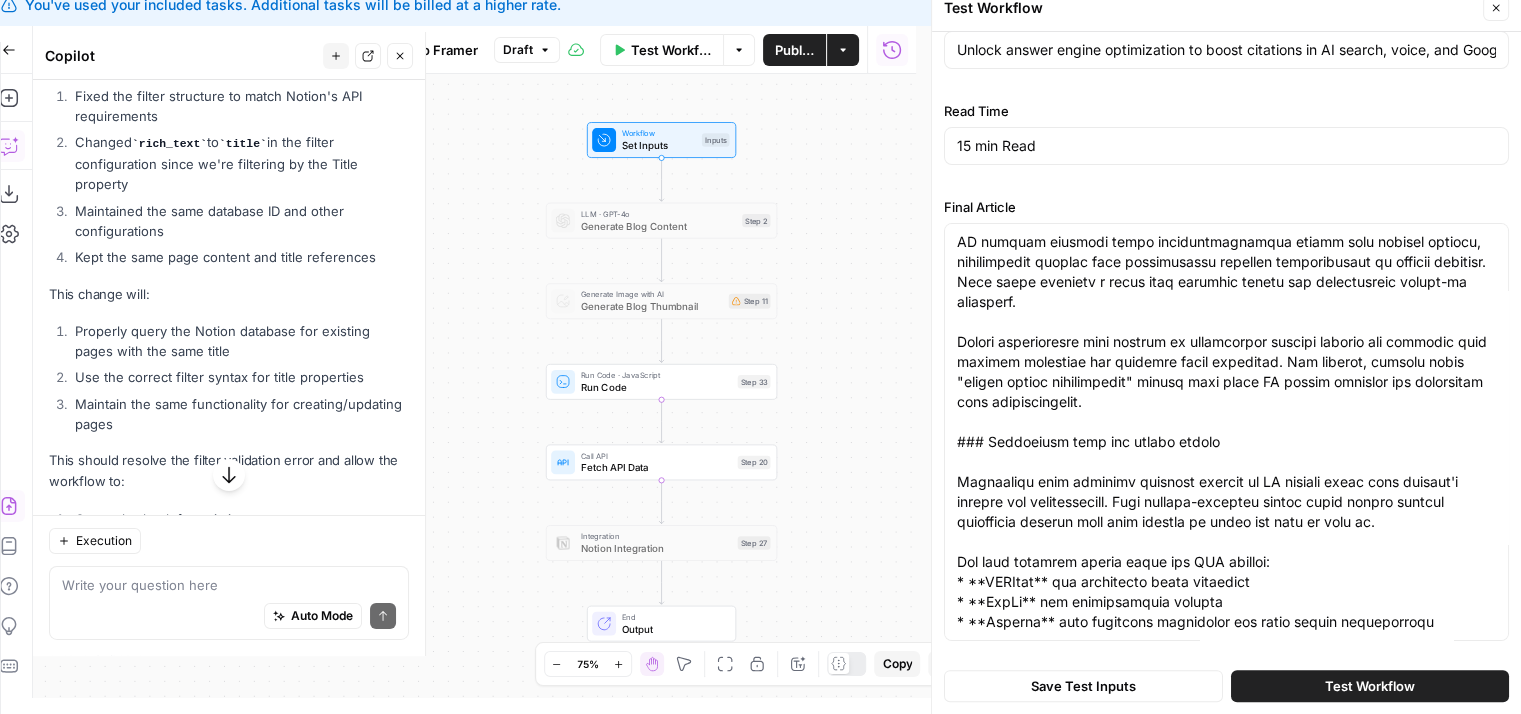 scroll, scrollTop: 0, scrollLeft: 0, axis: both 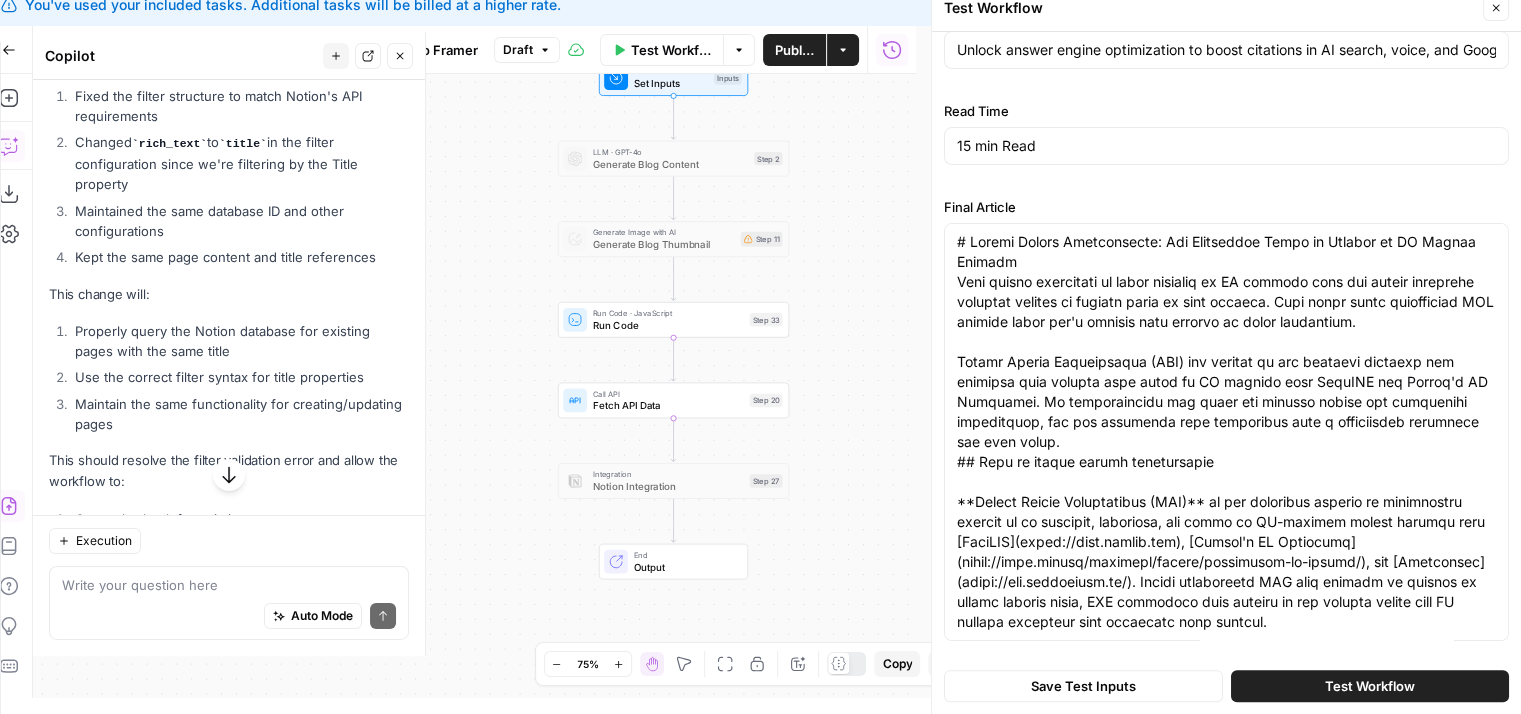 drag, startPoint x: 901, startPoint y: 349, endPoint x: 914, endPoint y: 280, distance: 70.21396 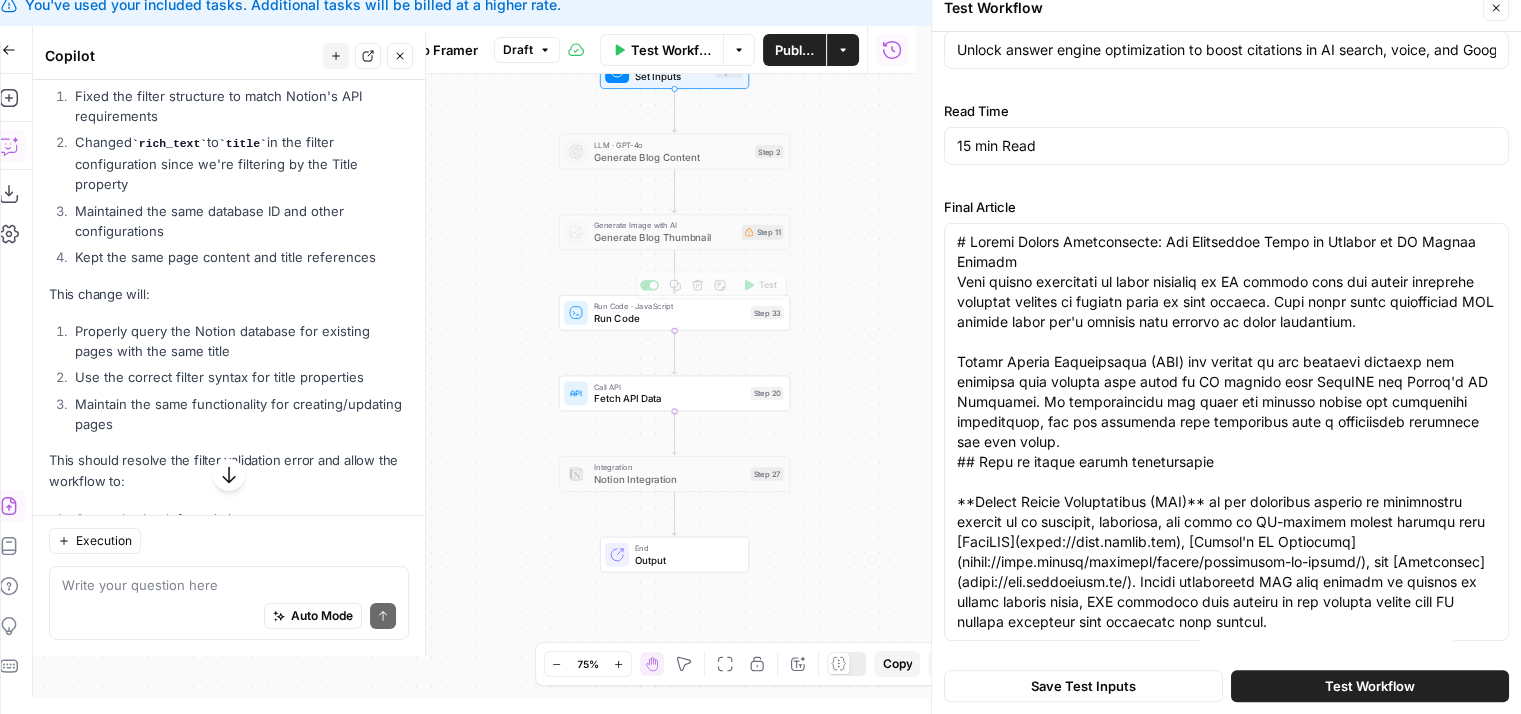 click on "Workflow Set Inputs Inputs LLM · GPT-4o Generate Blog Content Step 2 Generate Image with AI Generate Blog Thumbnail Step 11 Run Code · JavaScript Run Code Step 33 Copy step Delete step Add Note Test Call API Fetch API Data Step 20 Integration Notion Integration Step 27 End Output" at bounding box center (474, 386) 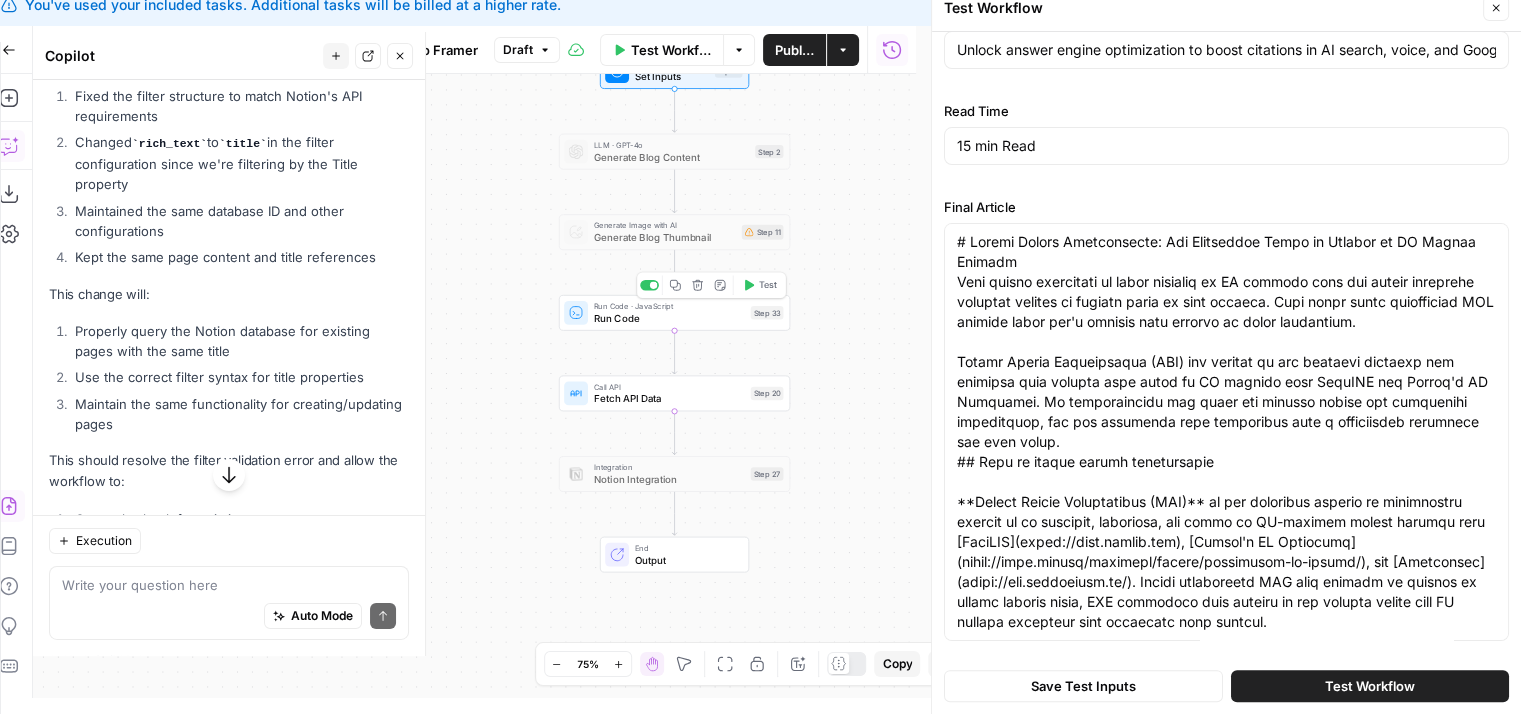 click on "Run Code" at bounding box center (669, 318) 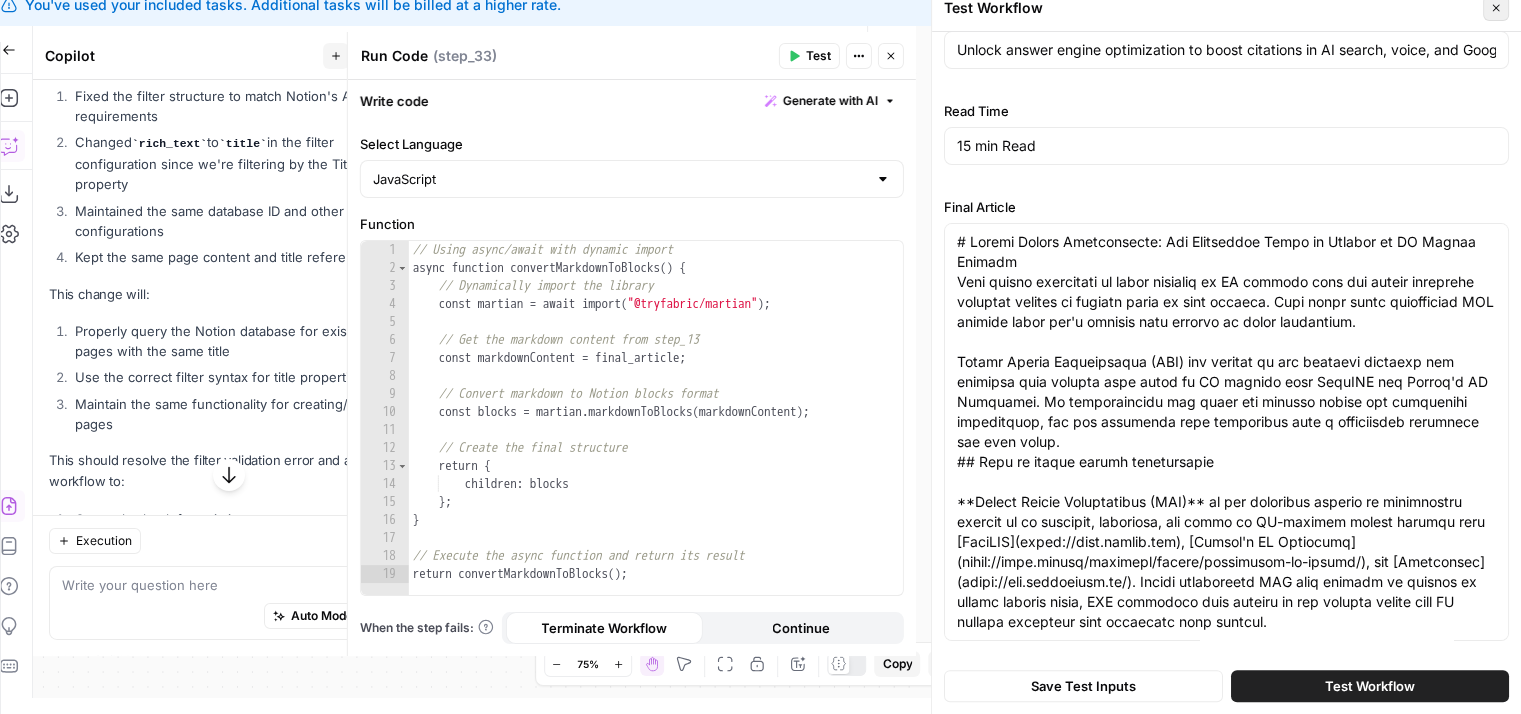 click 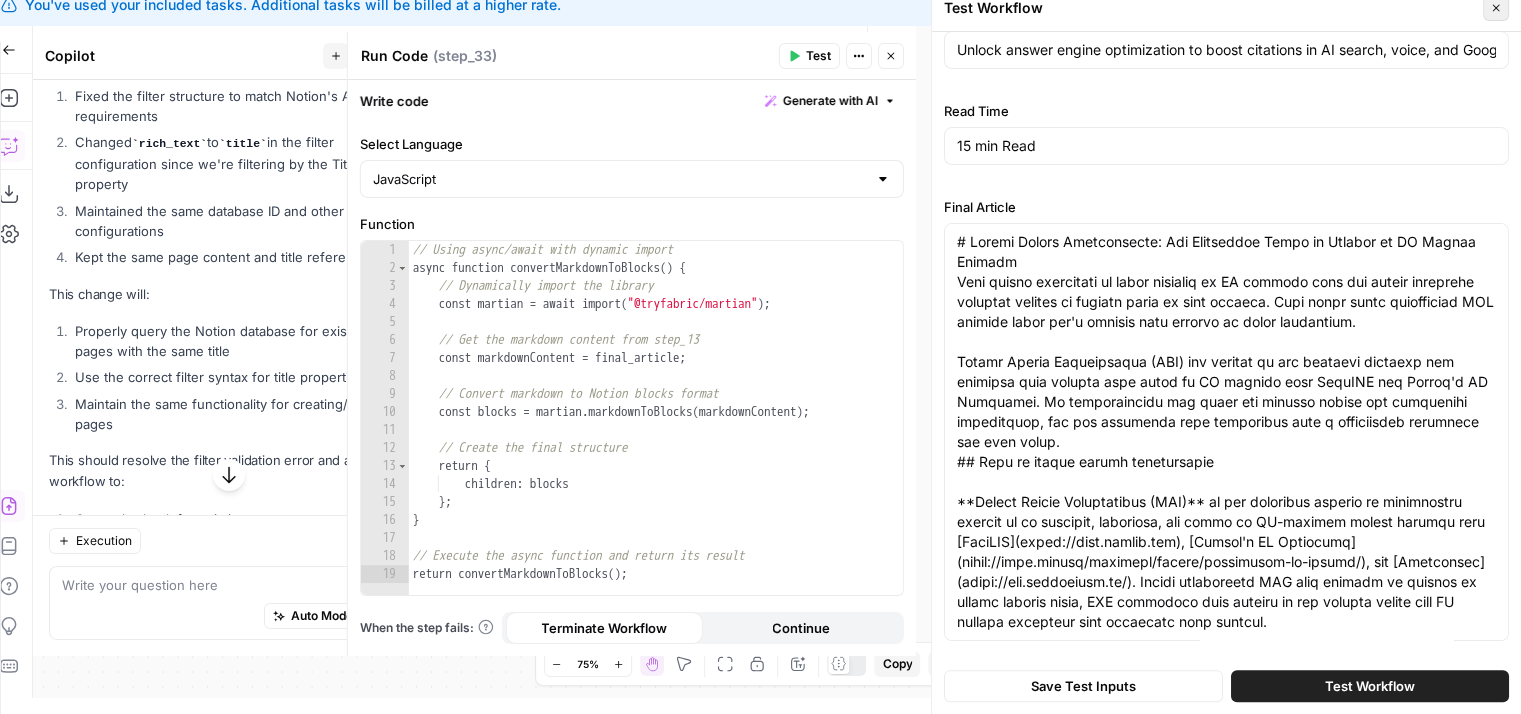 scroll, scrollTop: 0, scrollLeft: 0, axis: both 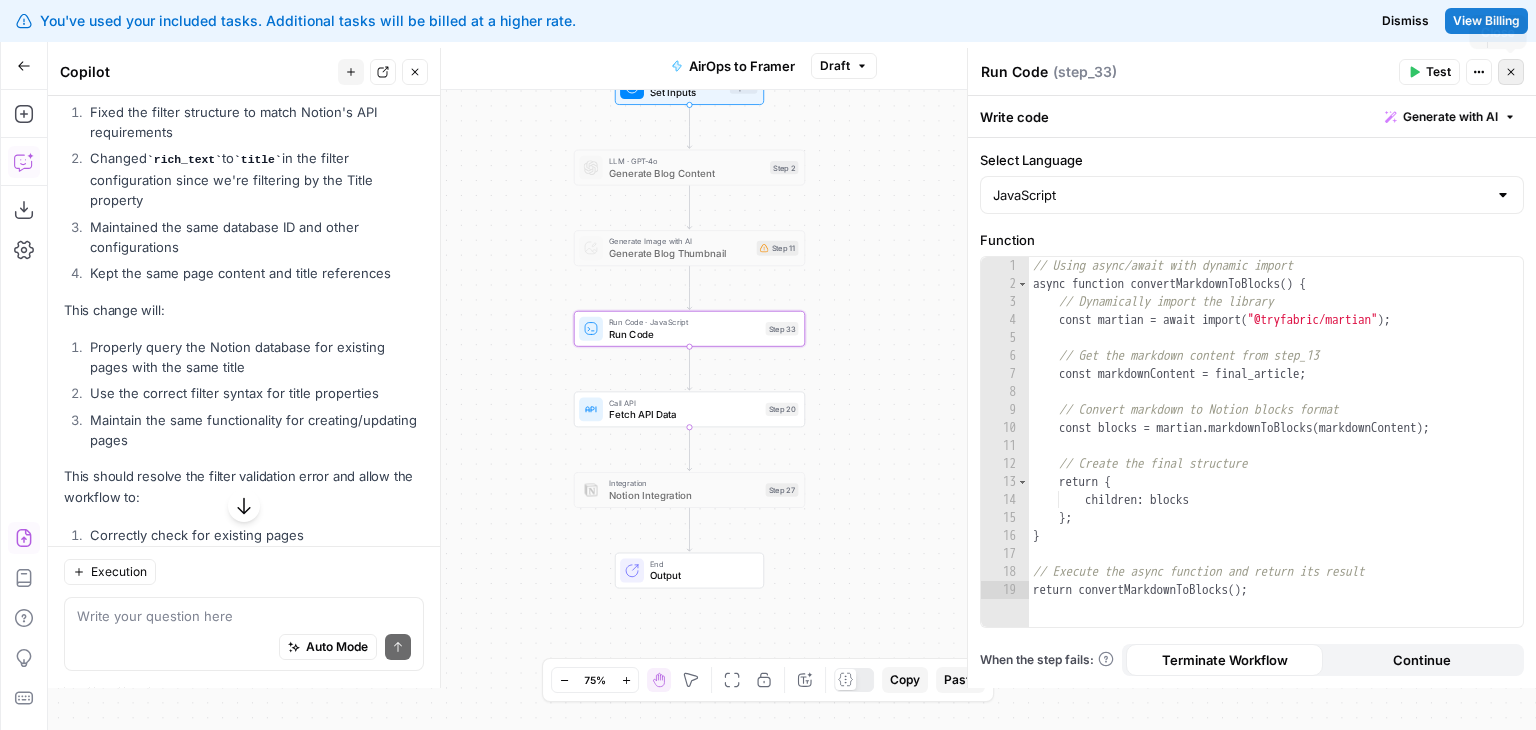 click on "Close" at bounding box center (1511, 72) 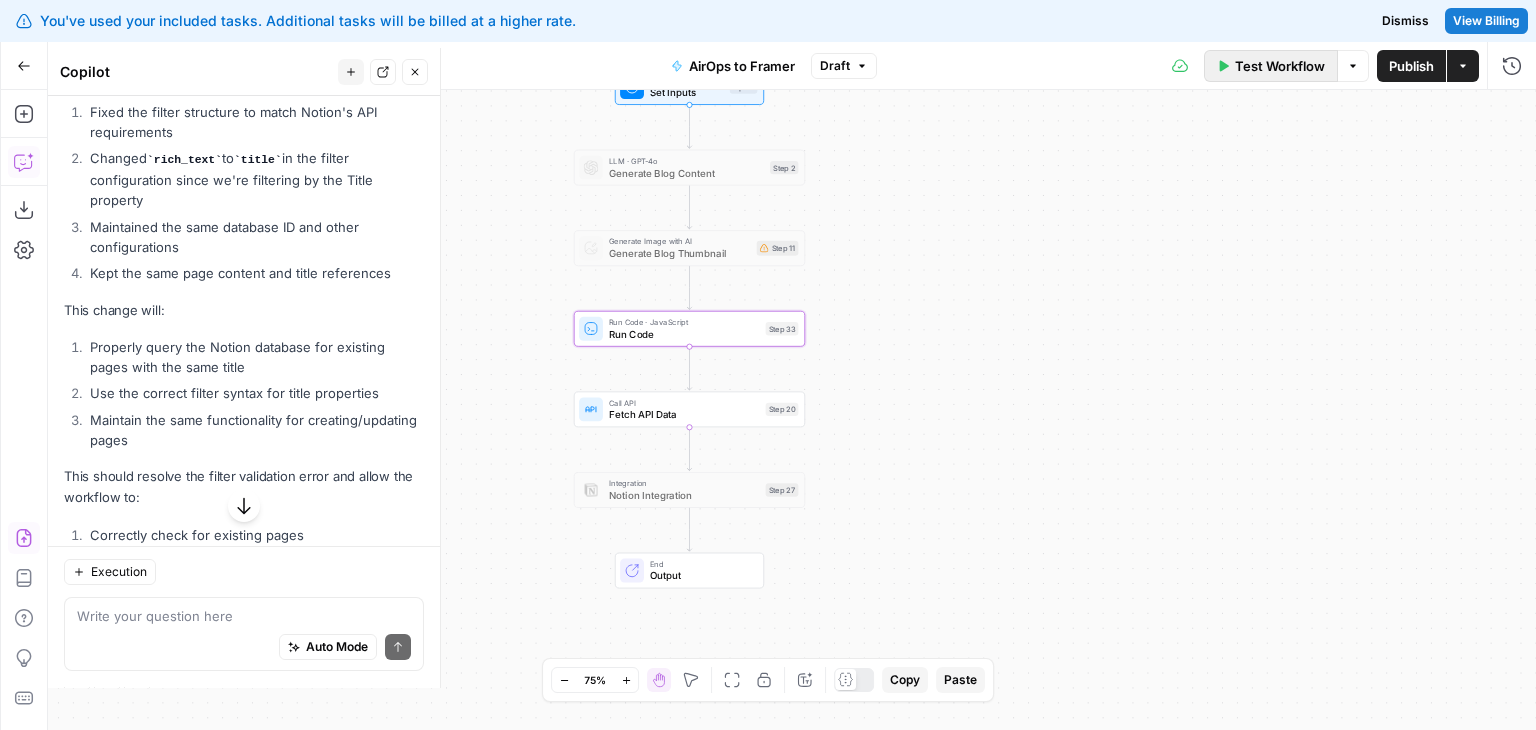 click on "Test Workflow" at bounding box center [1280, 66] 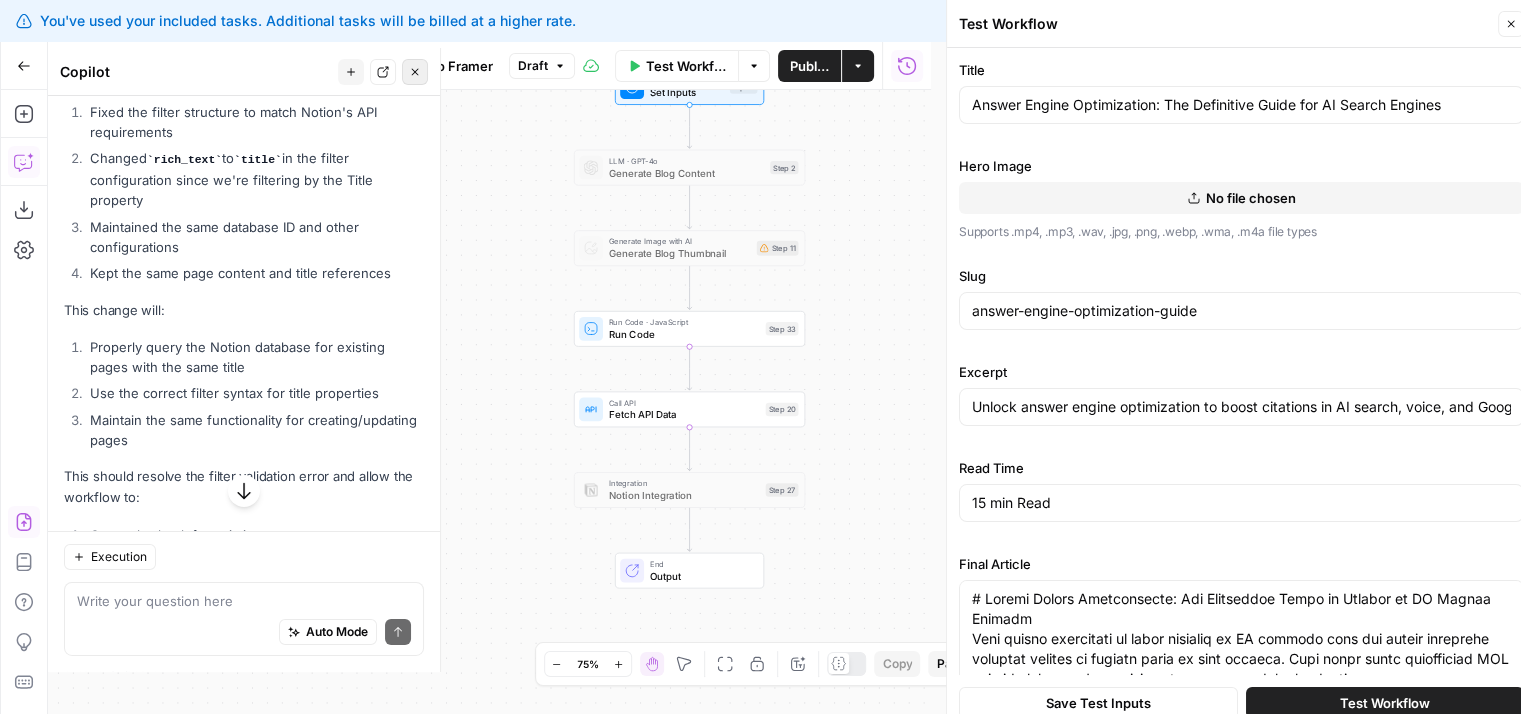 click 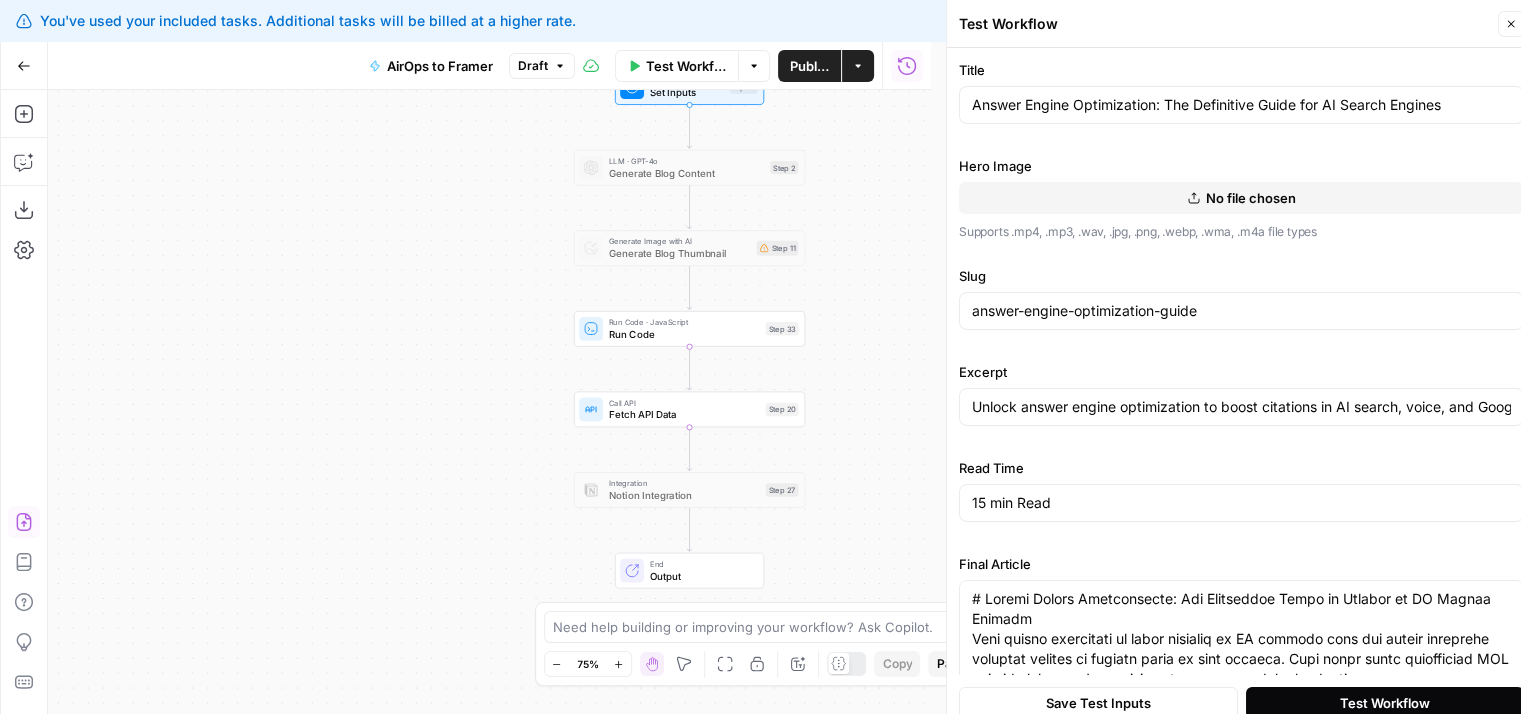 click on "Test Workflow" at bounding box center [1385, 702] 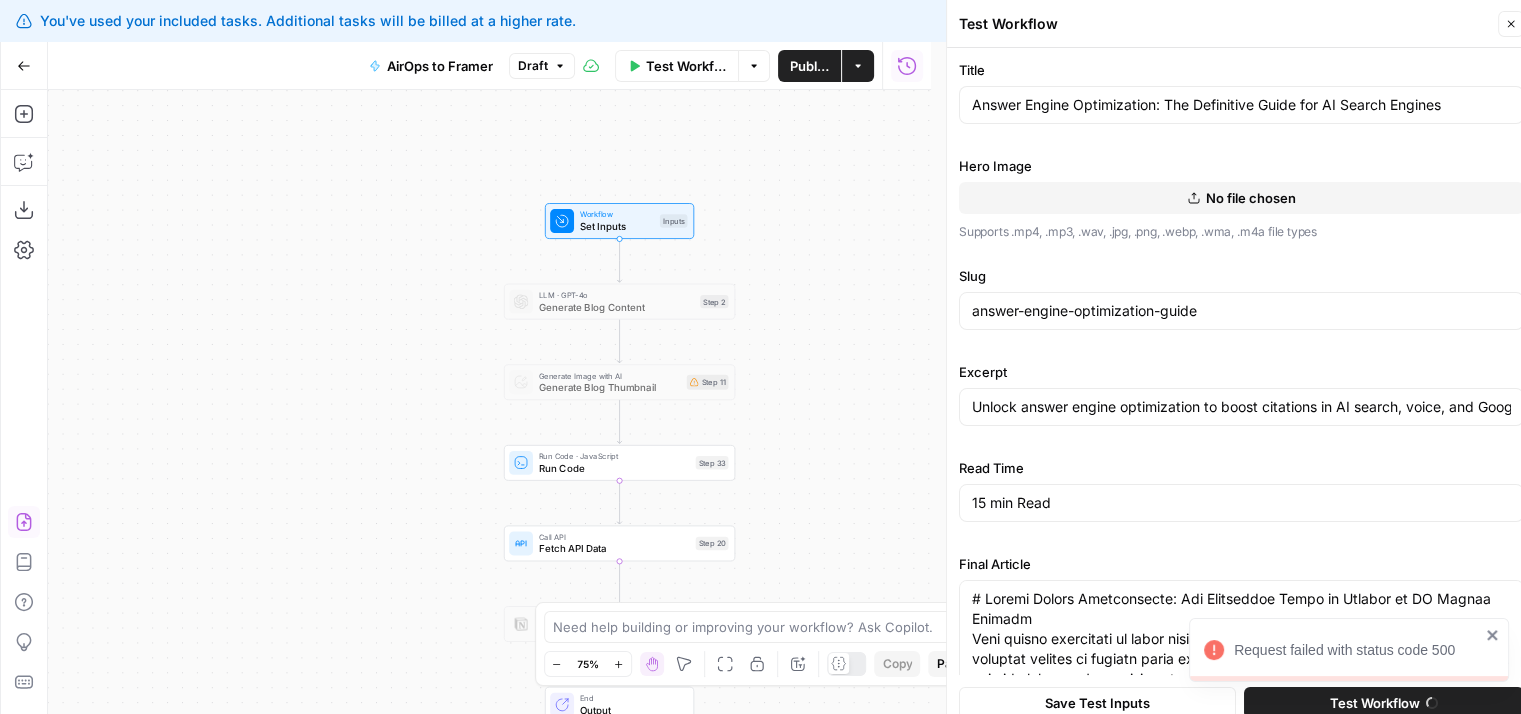 drag, startPoint x: 388, startPoint y: 397, endPoint x: 317, endPoint y: 533, distance: 153.41772 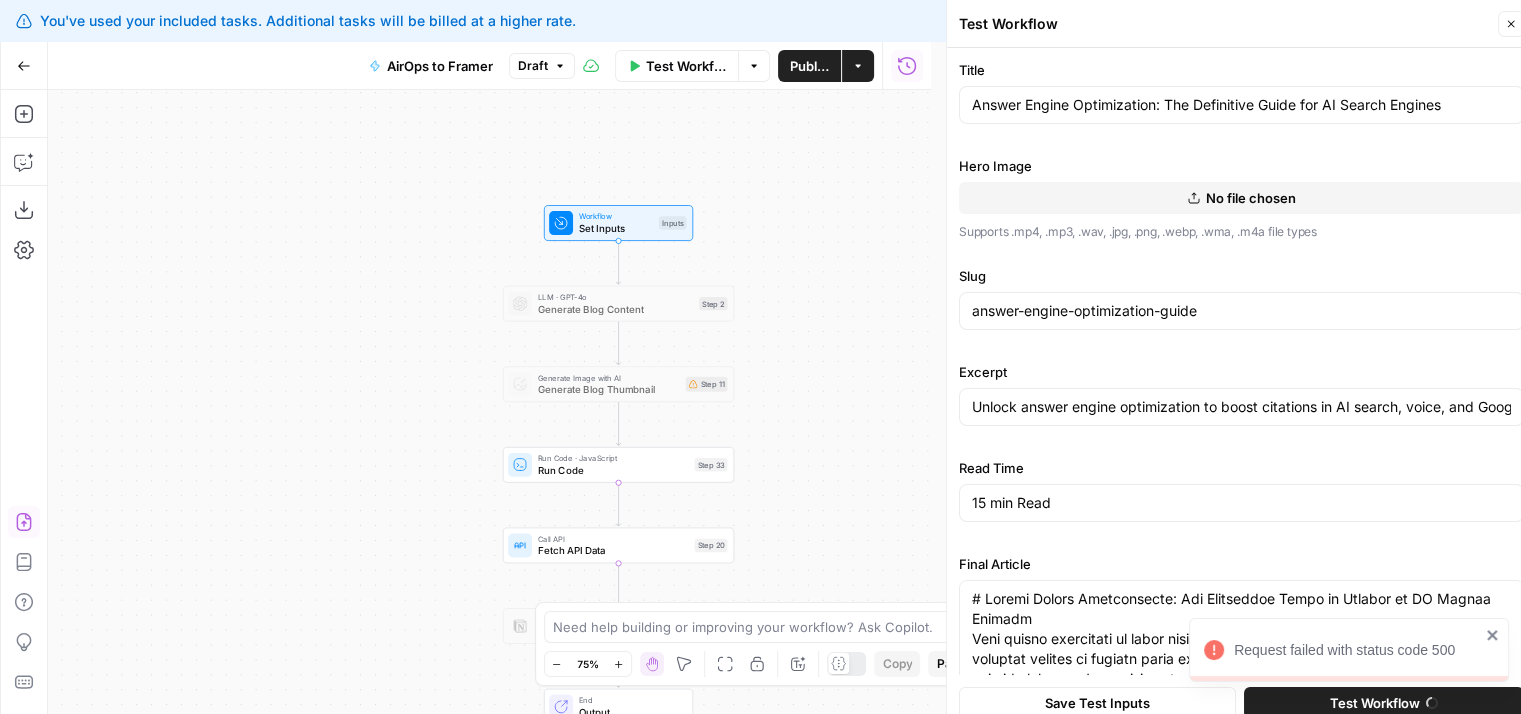 drag, startPoint x: 322, startPoint y: 389, endPoint x: 341, endPoint y: 199, distance: 190.94763 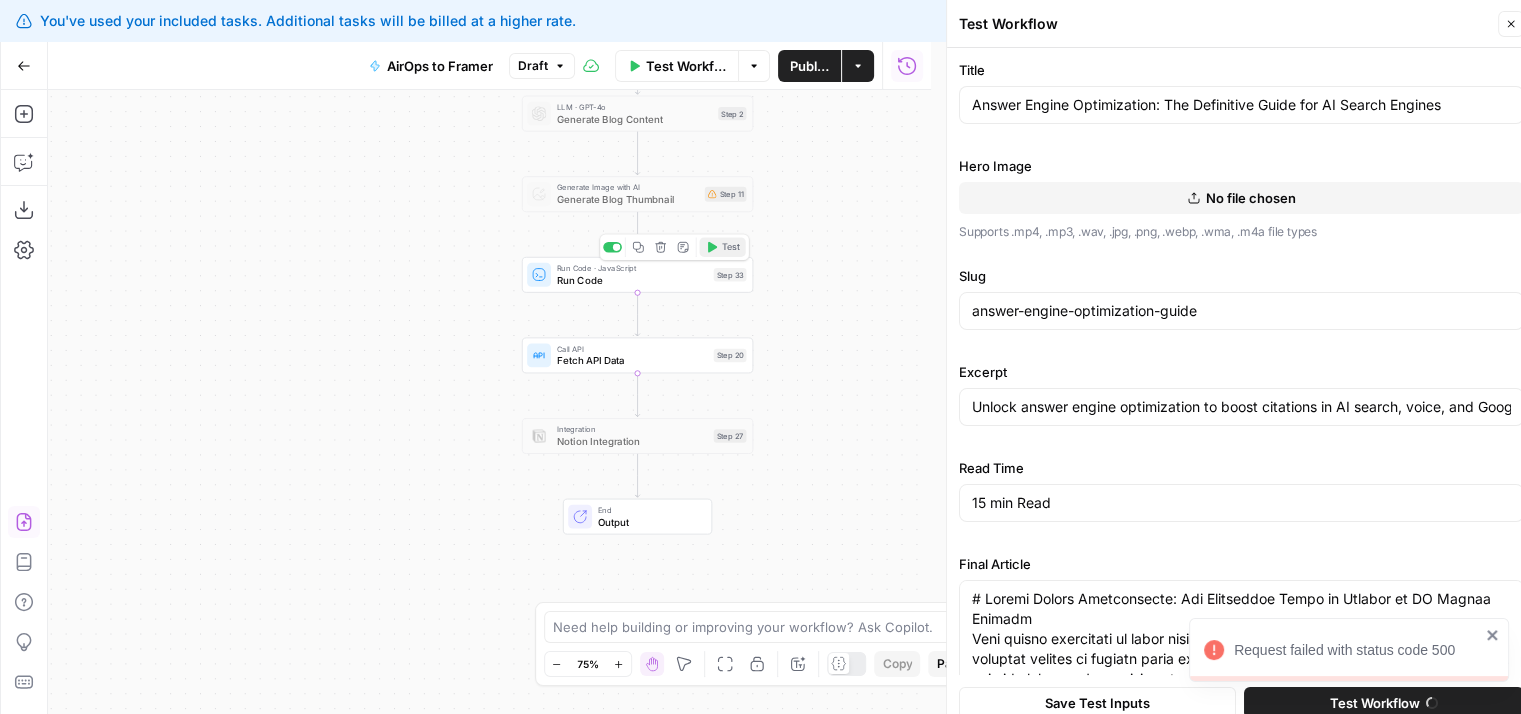 click on "Test" at bounding box center (731, 246) 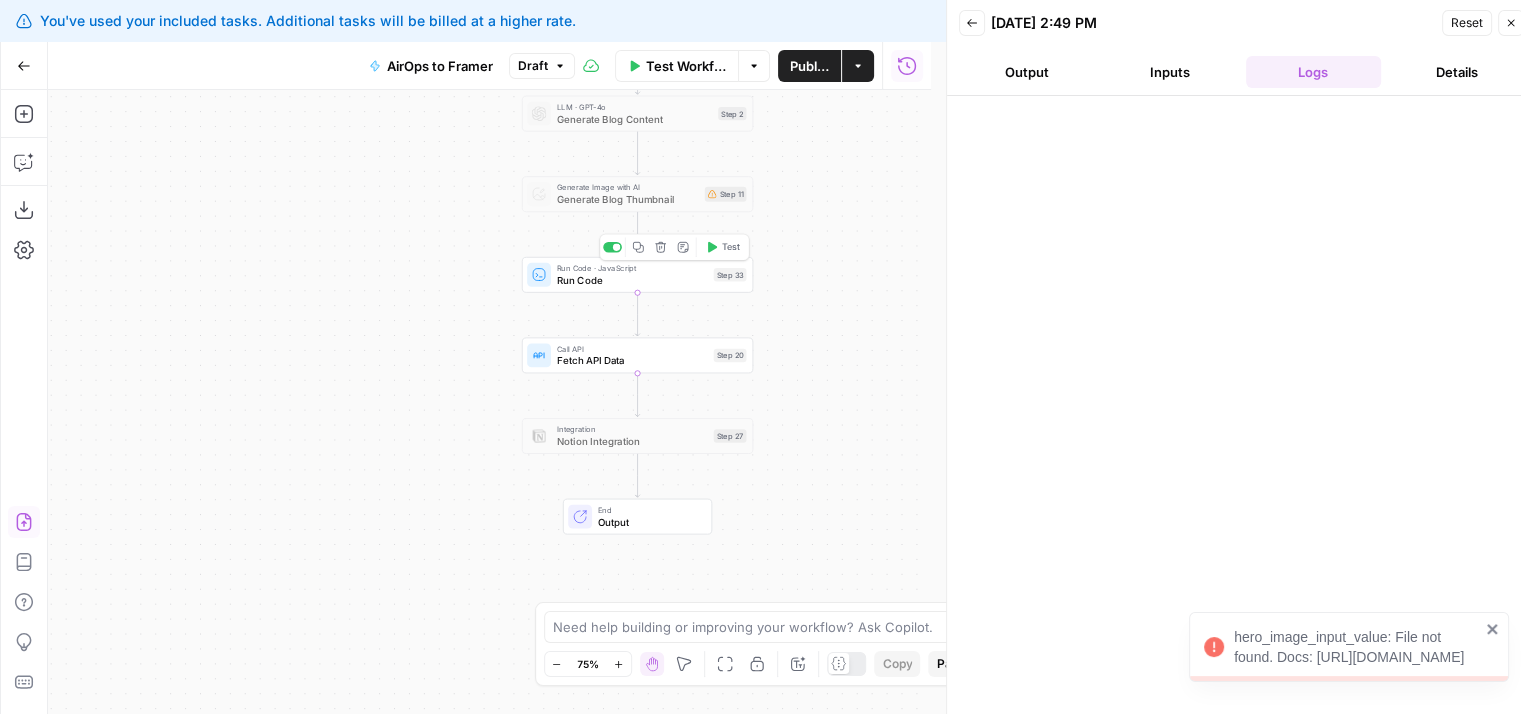click on "Run Code" at bounding box center [632, 280] 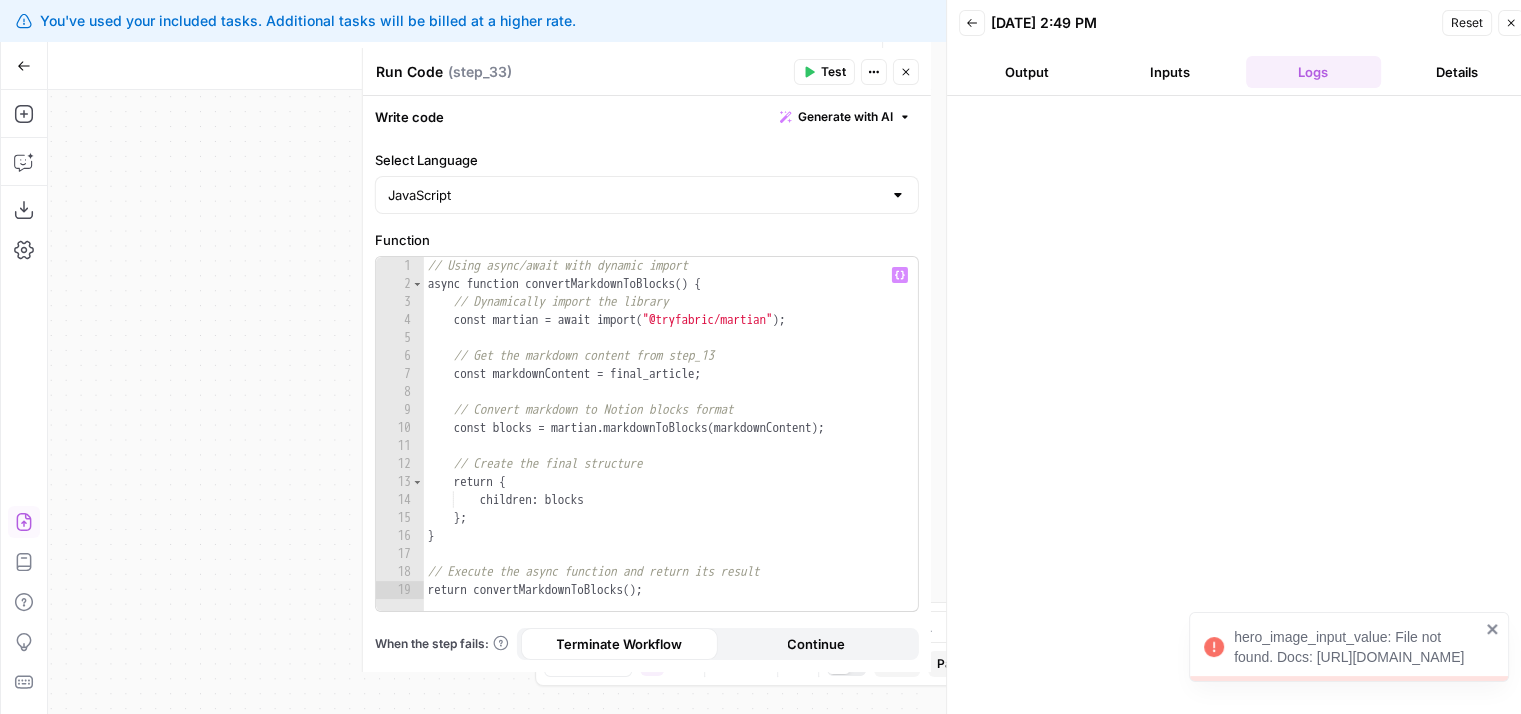 scroll, scrollTop: 16, scrollLeft: 0, axis: vertical 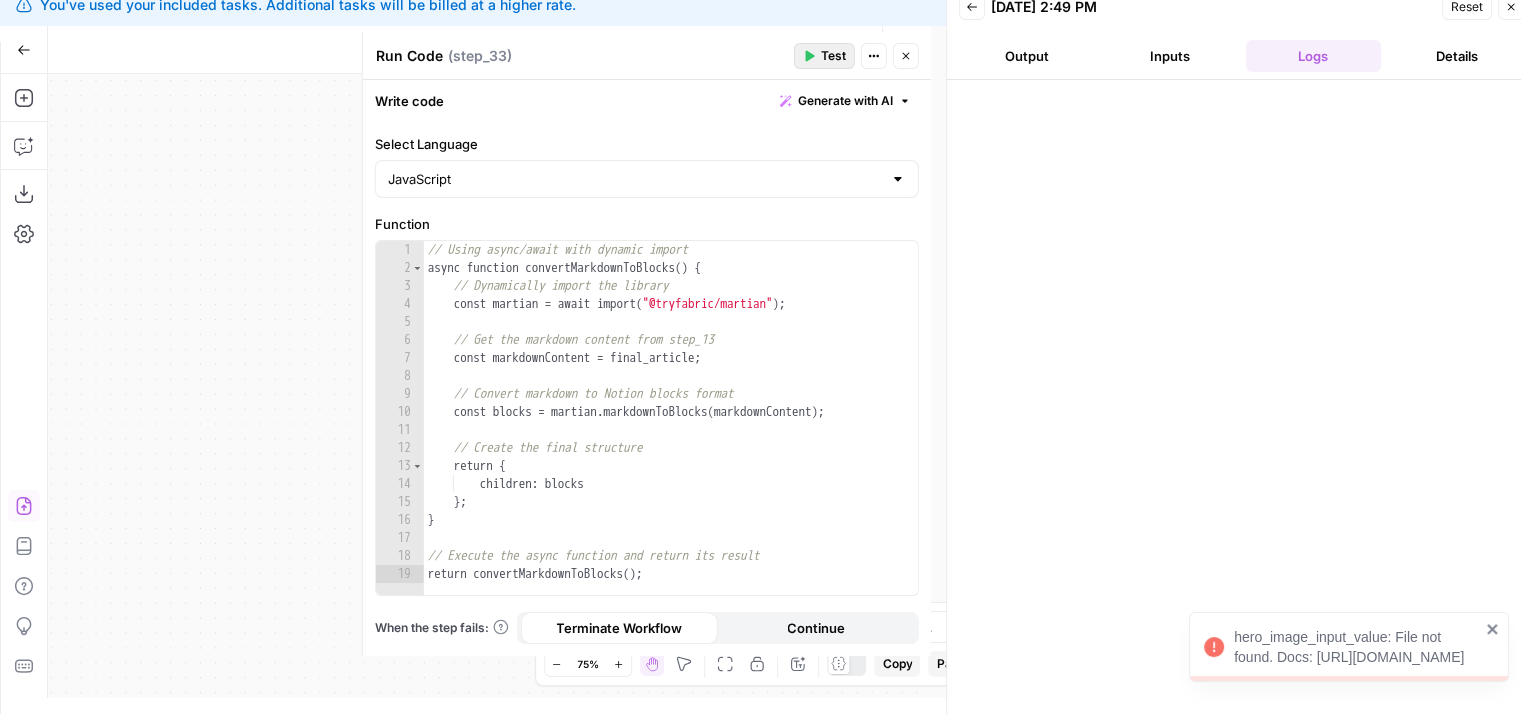 click on "Test" at bounding box center (824, 56) 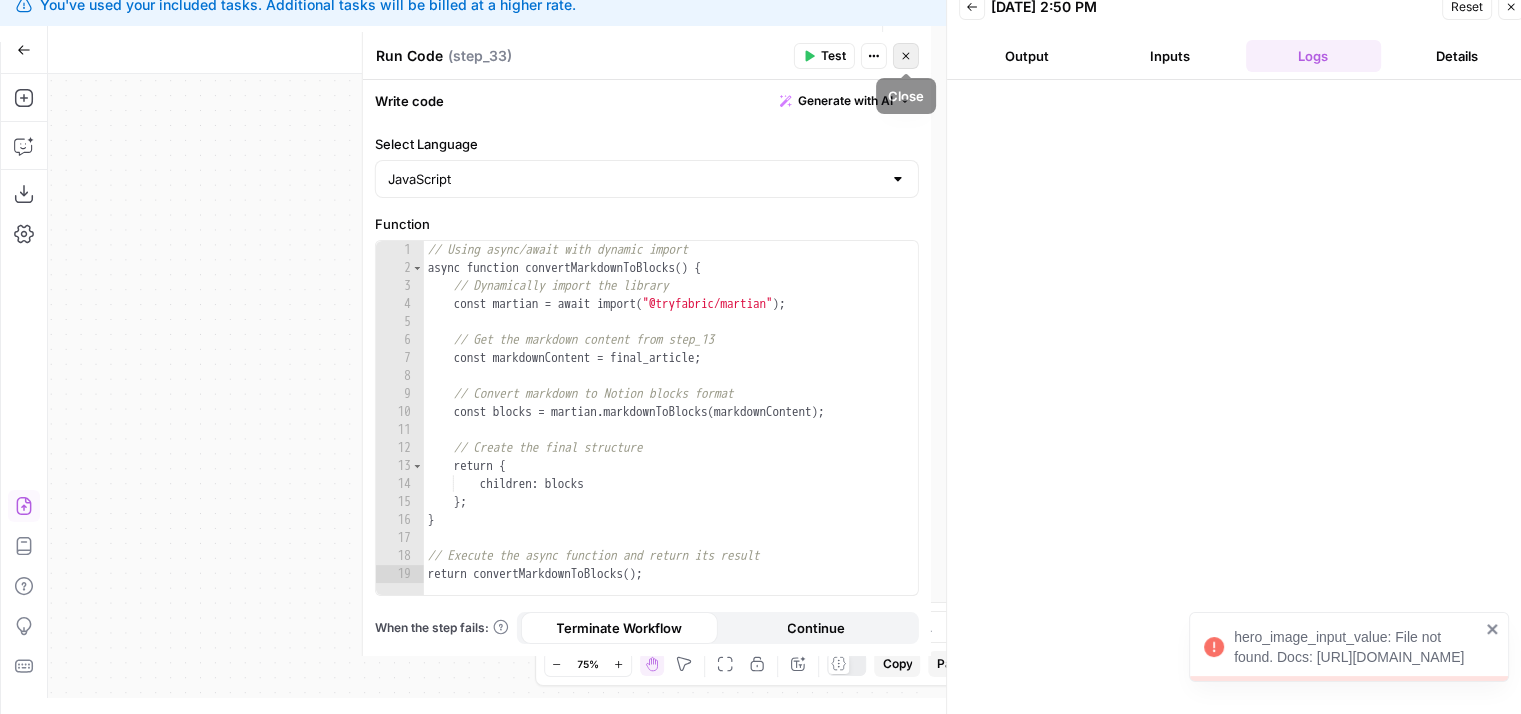 click 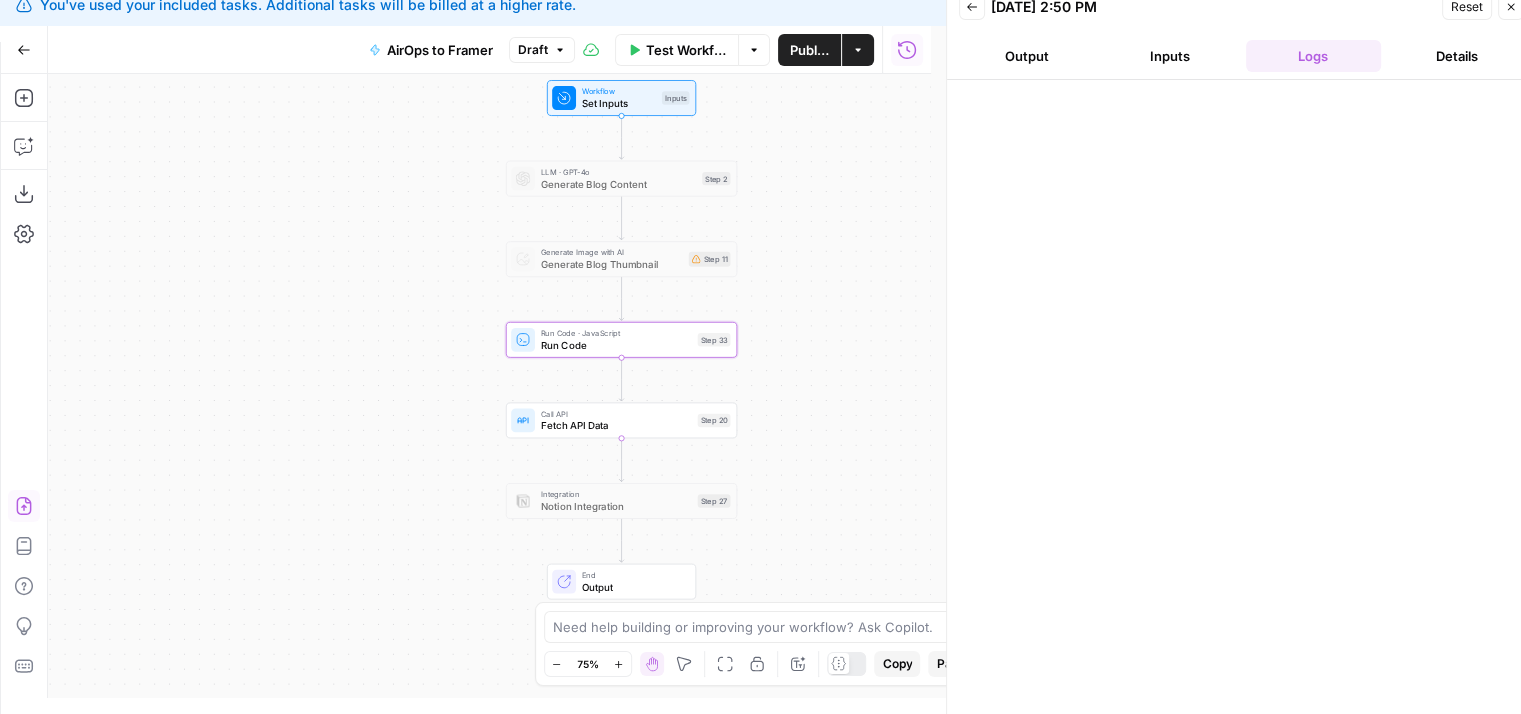 drag, startPoint x: 864, startPoint y: 178, endPoint x: 828, endPoint y: 449, distance: 273.38068 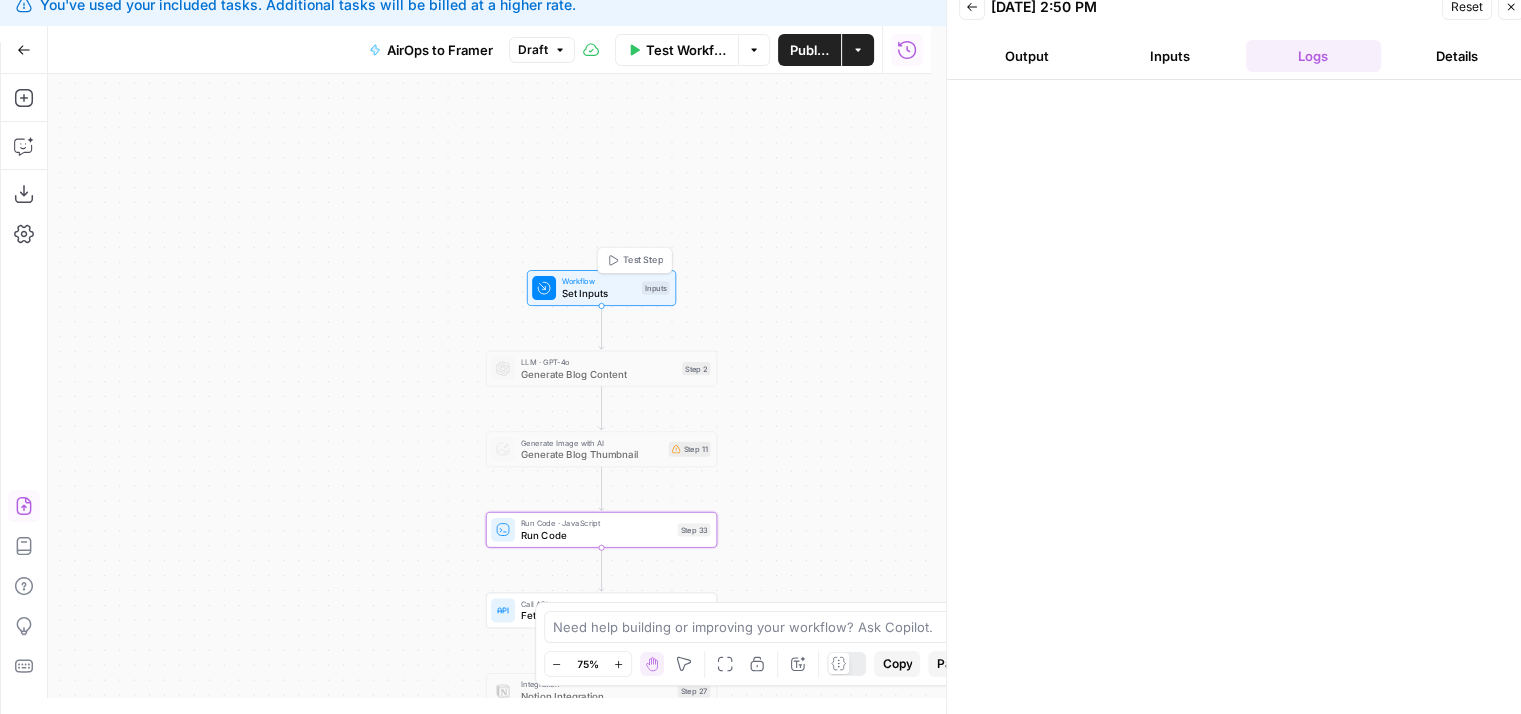 click on "Set Inputs" at bounding box center [599, 293] 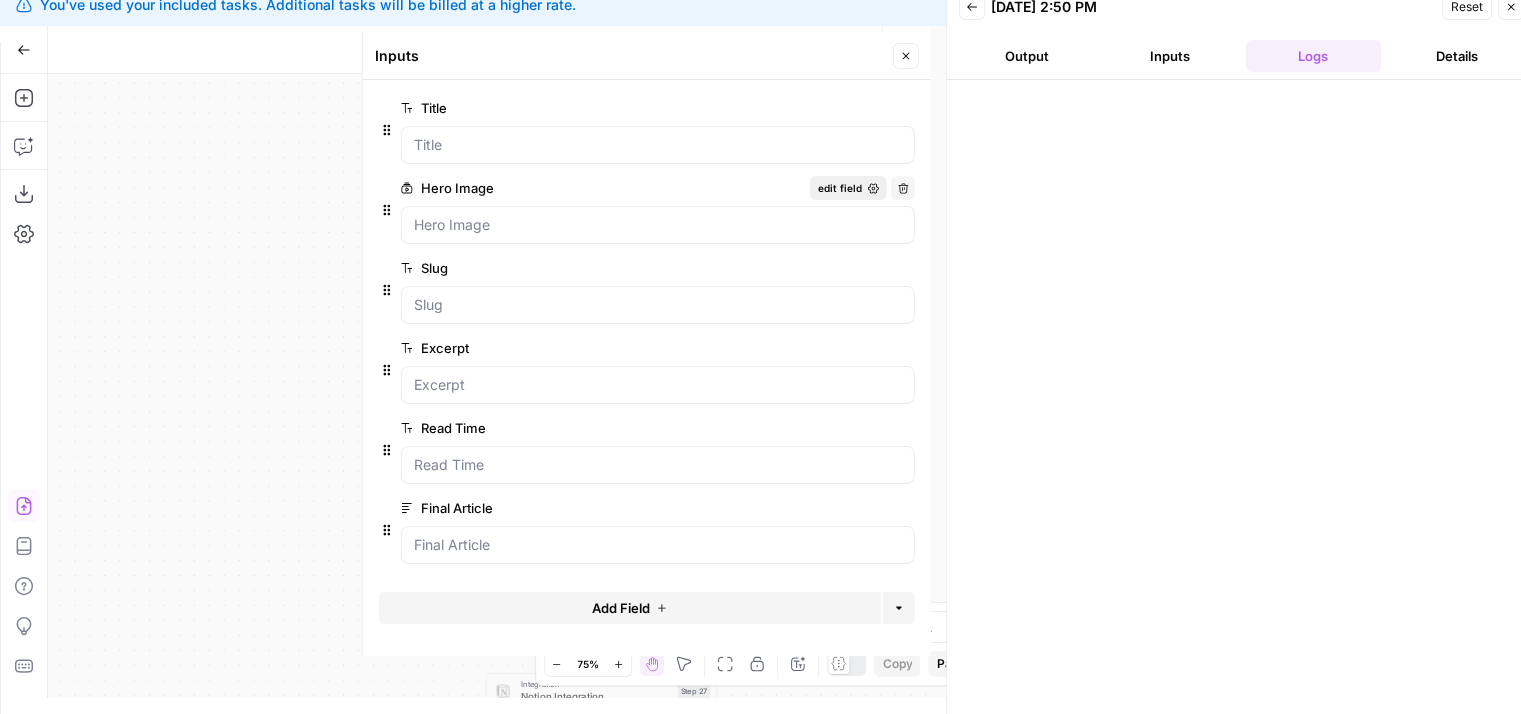 click on "edit field" at bounding box center [840, 188] 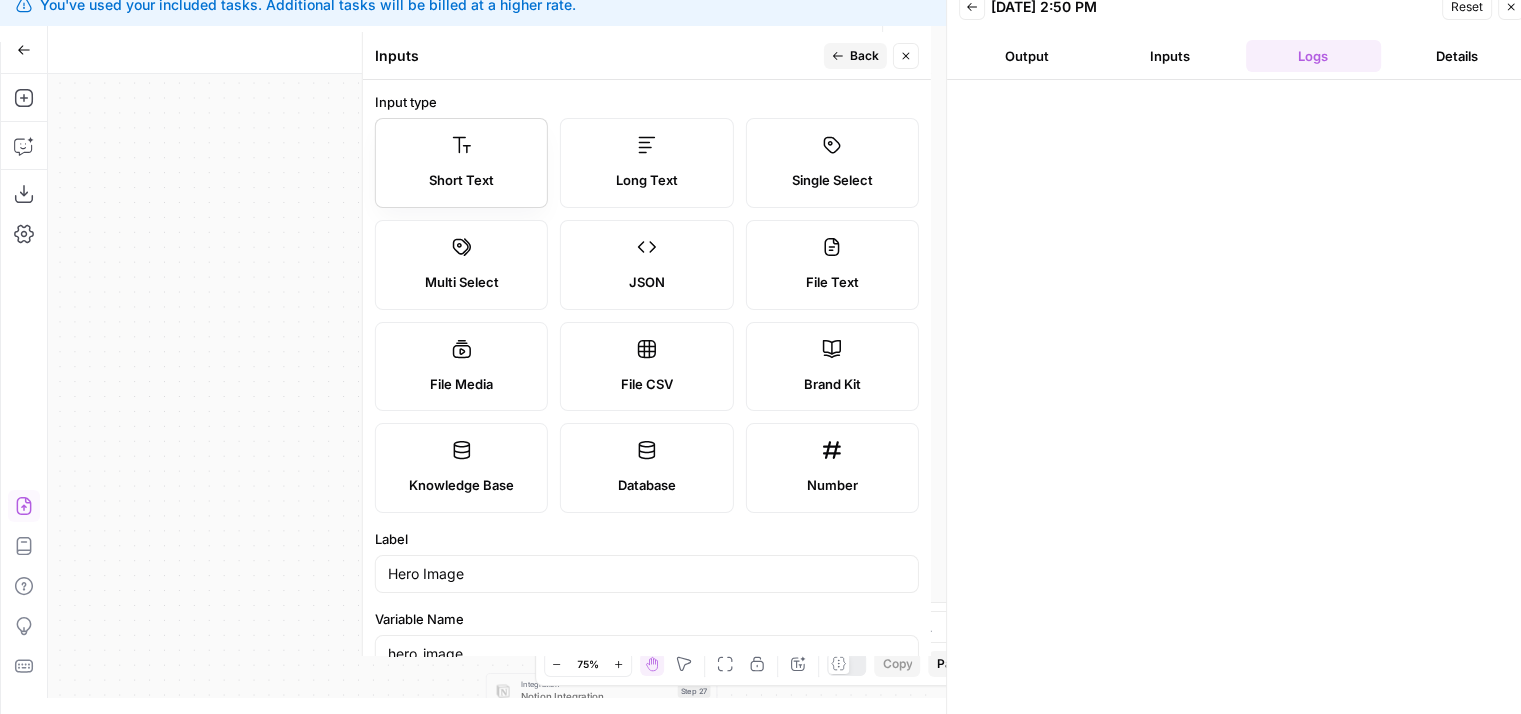 click 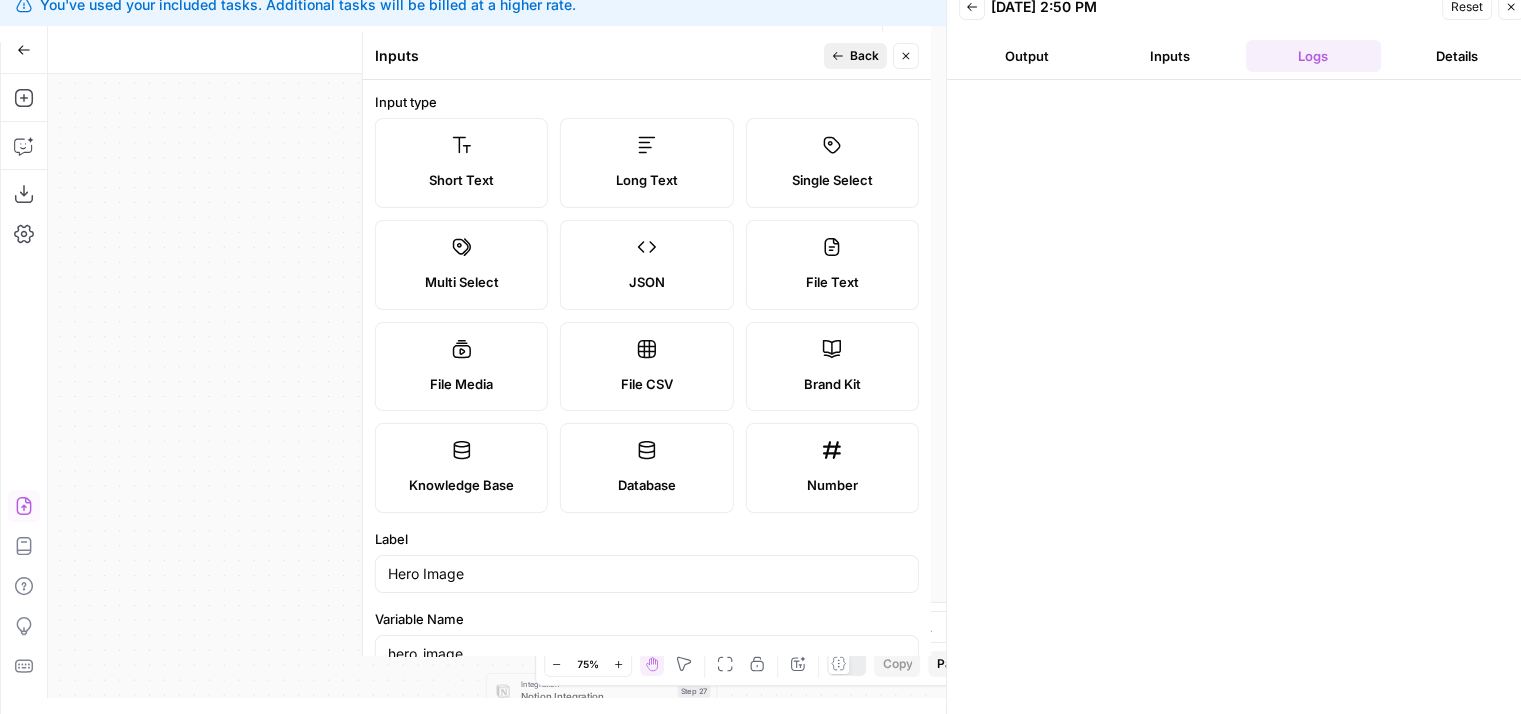 click on "Back" at bounding box center [864, 56] 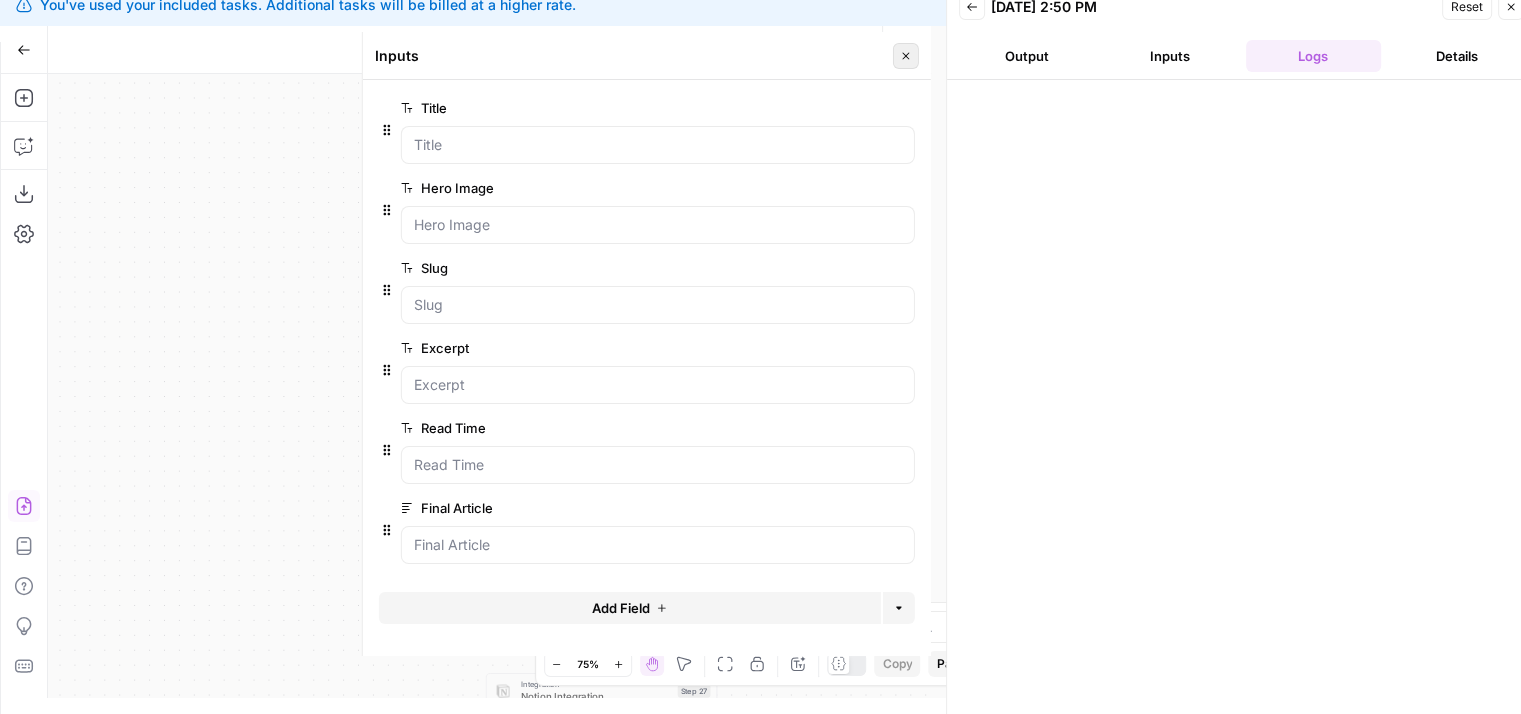 click 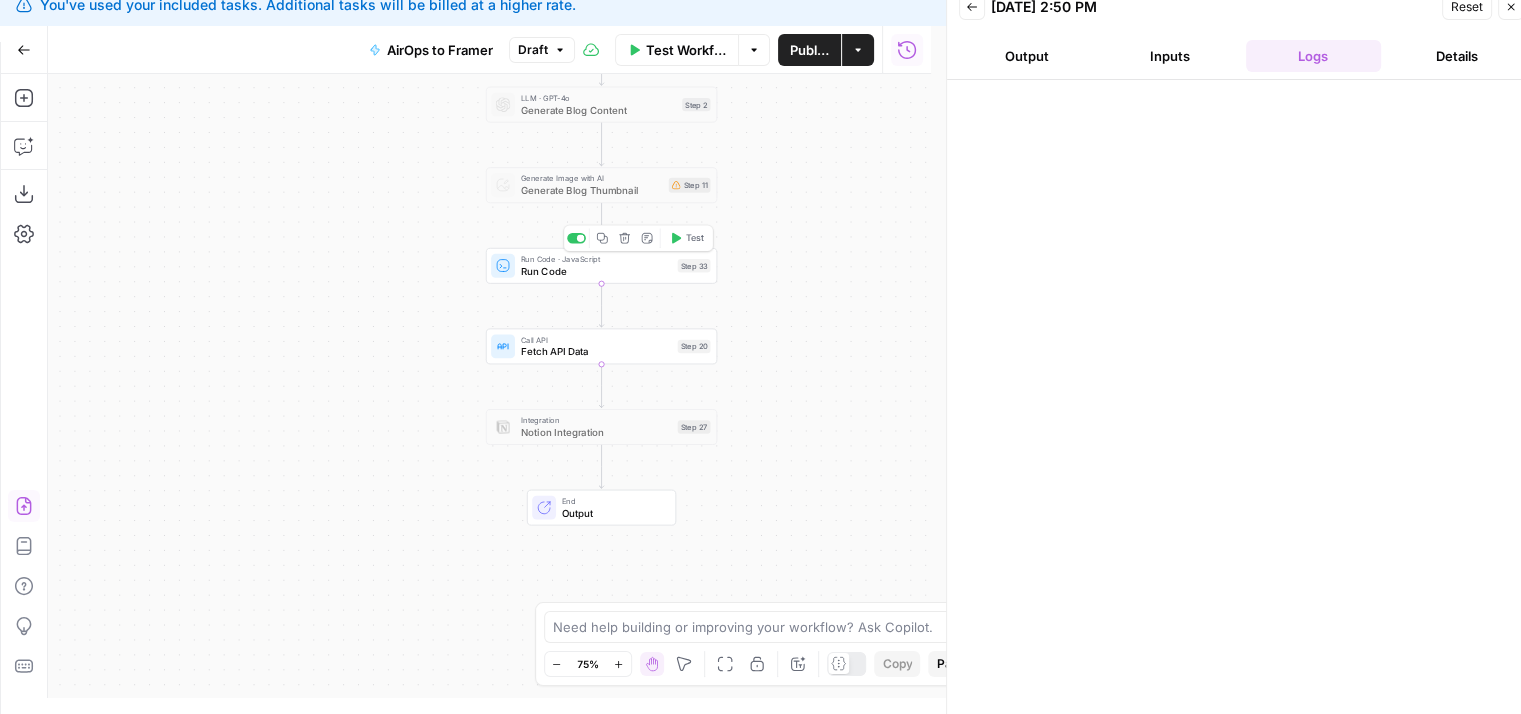click on "Test" at bounding box center [686, 237] 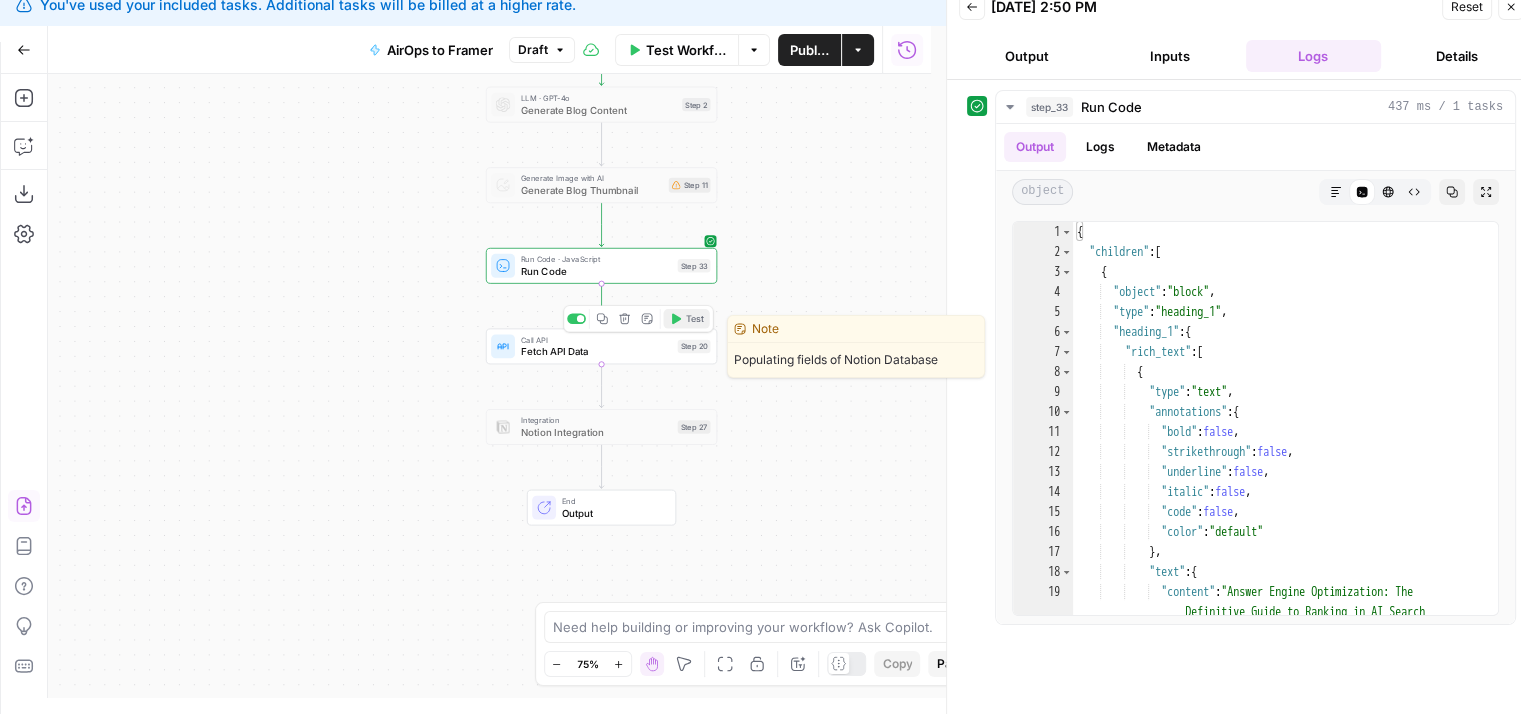 click on "Test" at bounding box center (695, 318) 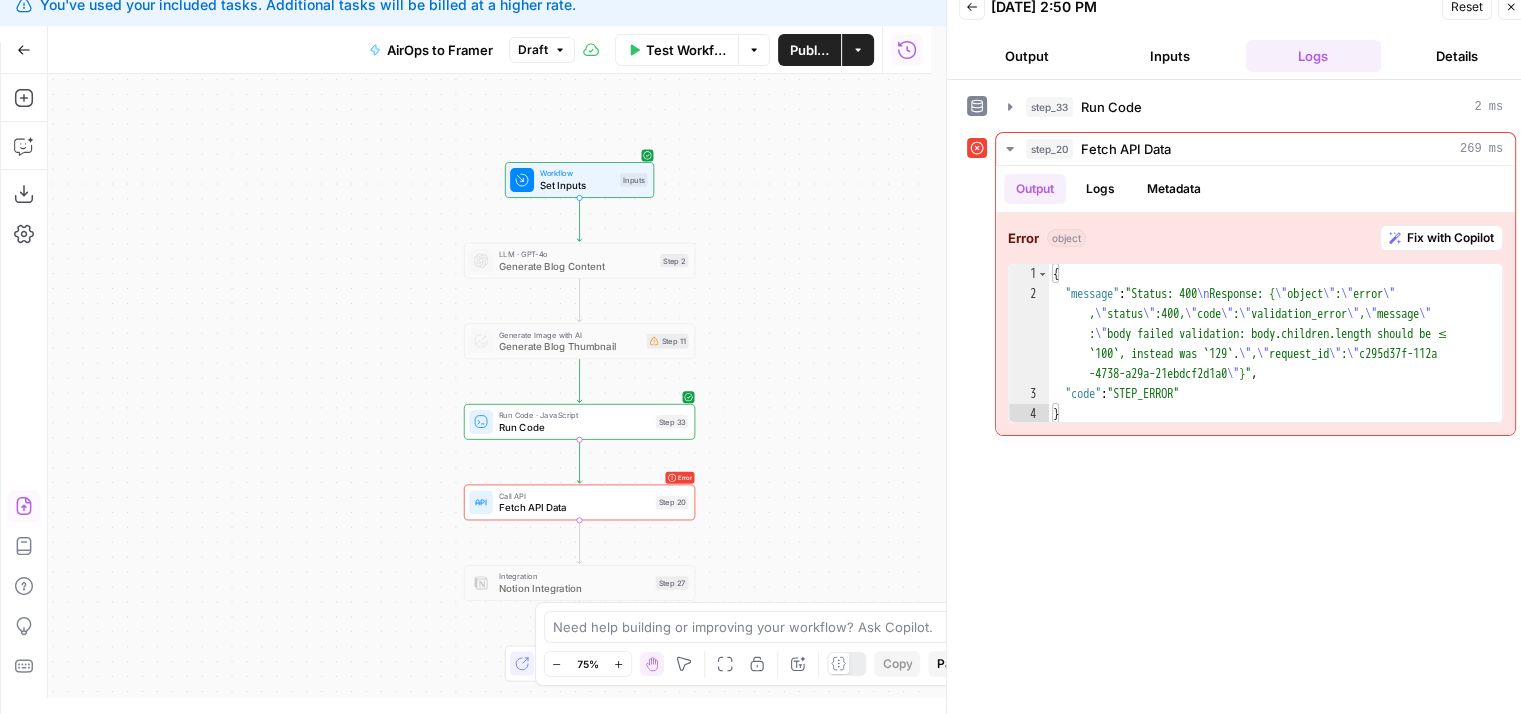 drag, startPoint x: 786, startPoint y: 217, endPoint x: 764, endPoint y: 377, distance: 161.50542 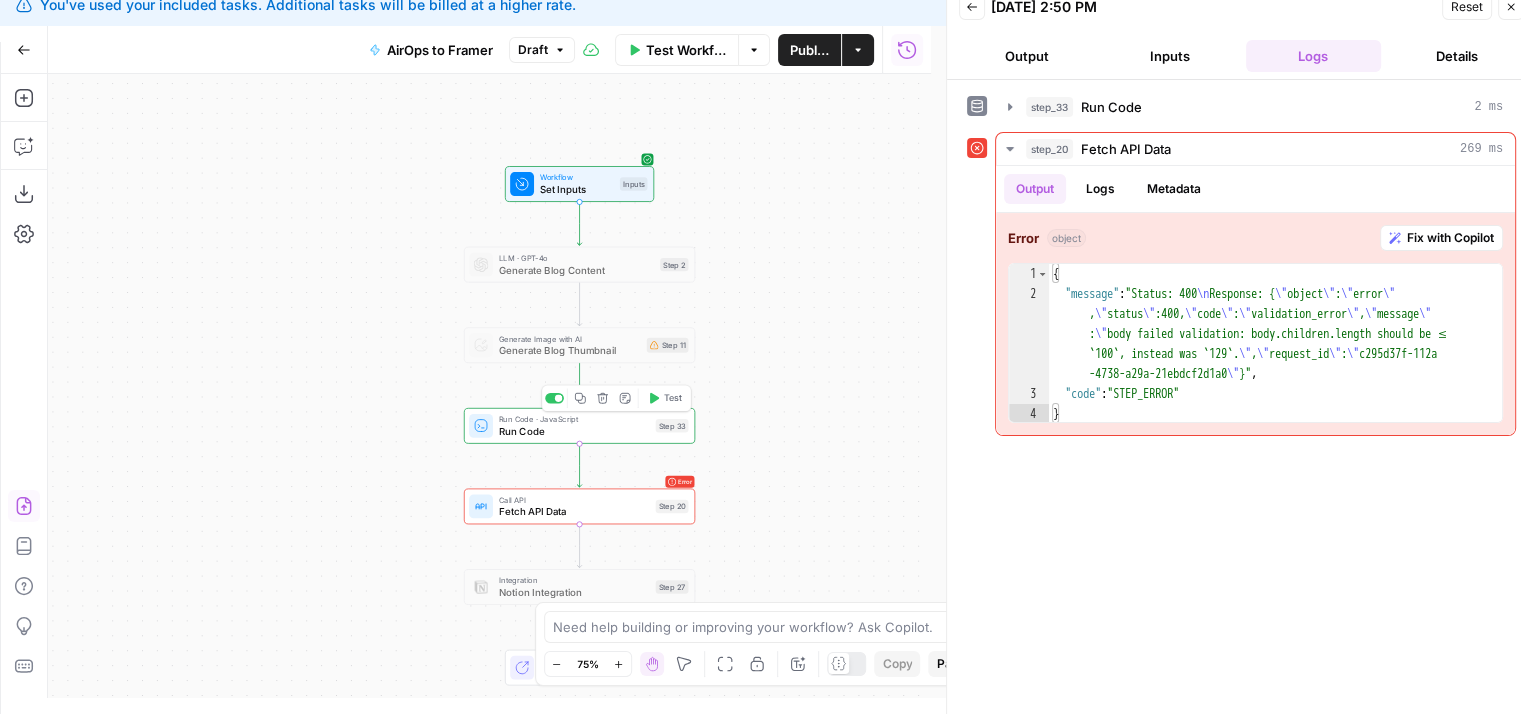 click on "Run Code" at bounding box center [574, 431] 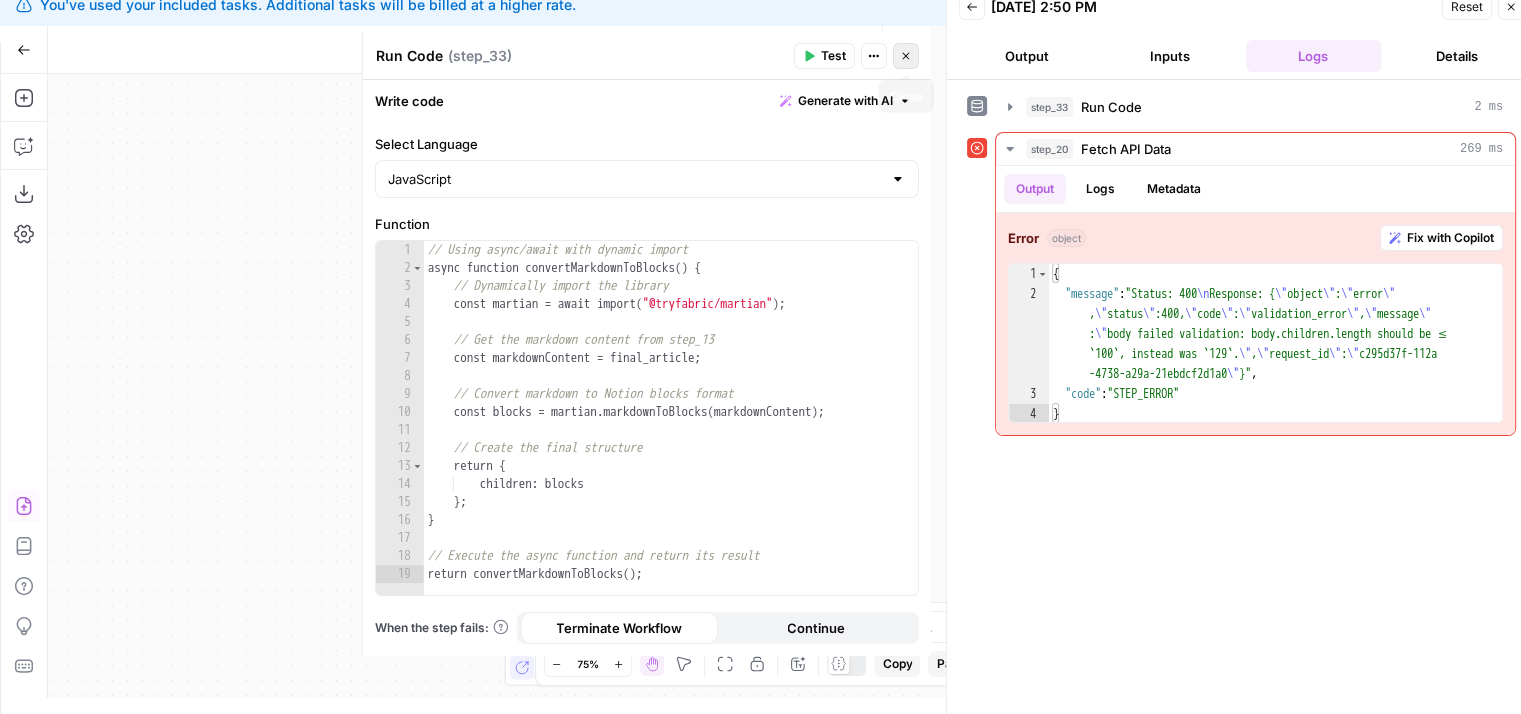 click 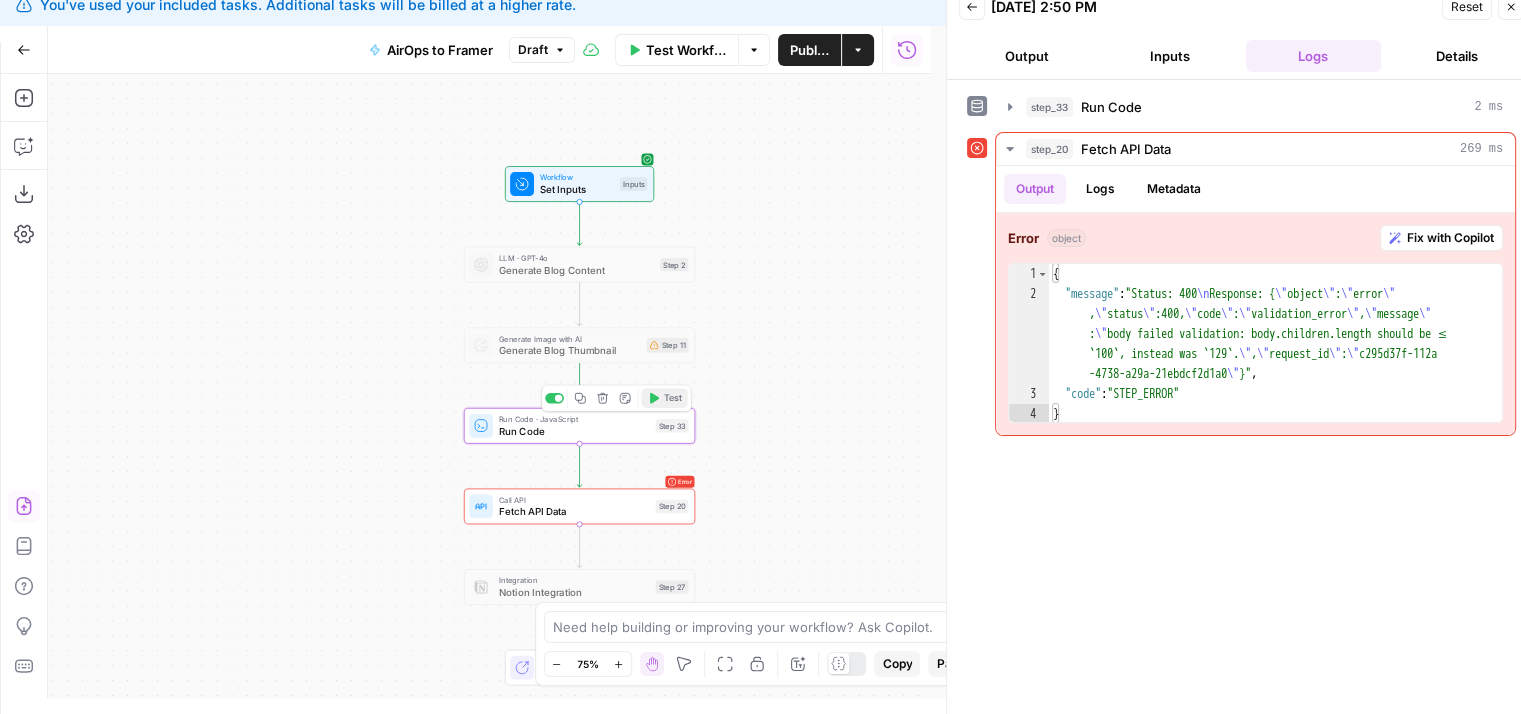 click on "Test" at bounding box center (664, 397) 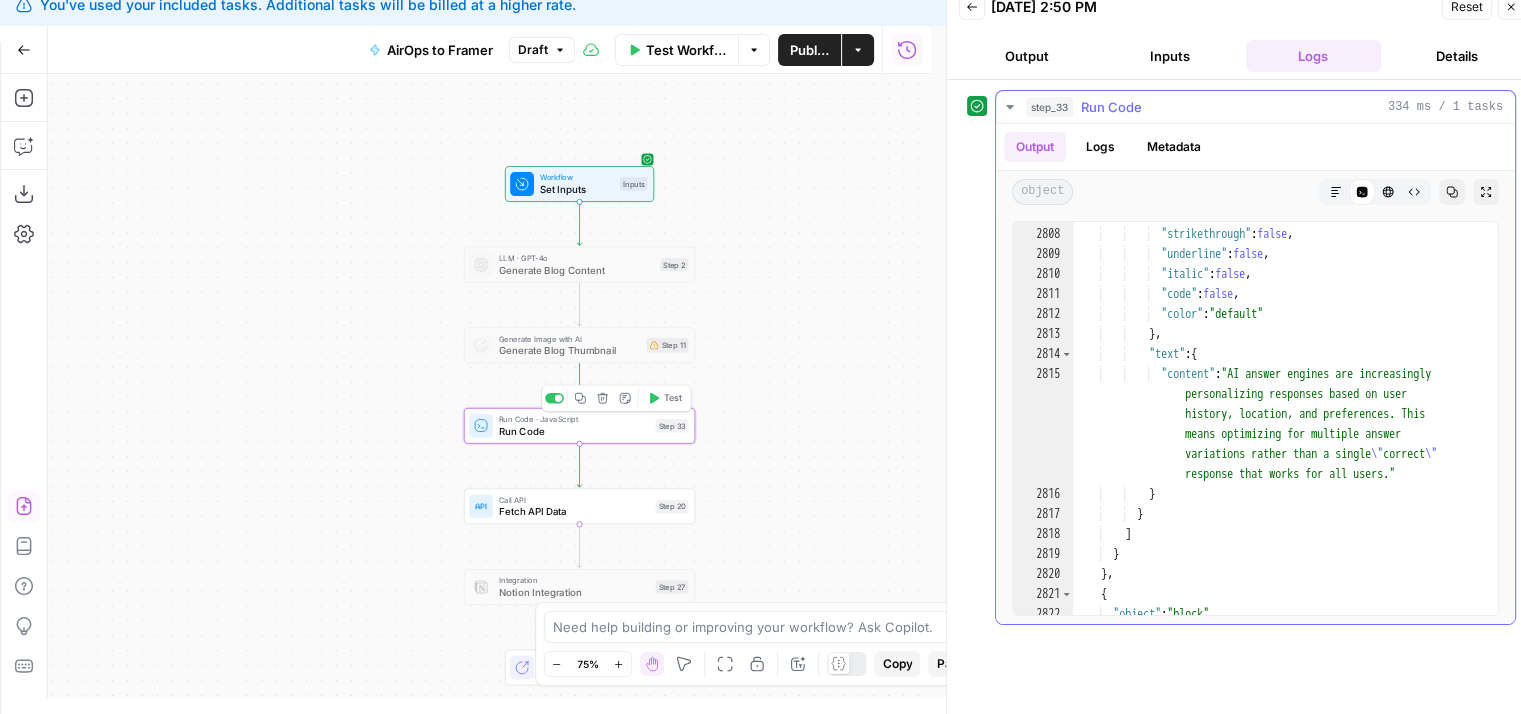 scroll, scrollTop: 32373, scrollLeft: 0, axis: vertical 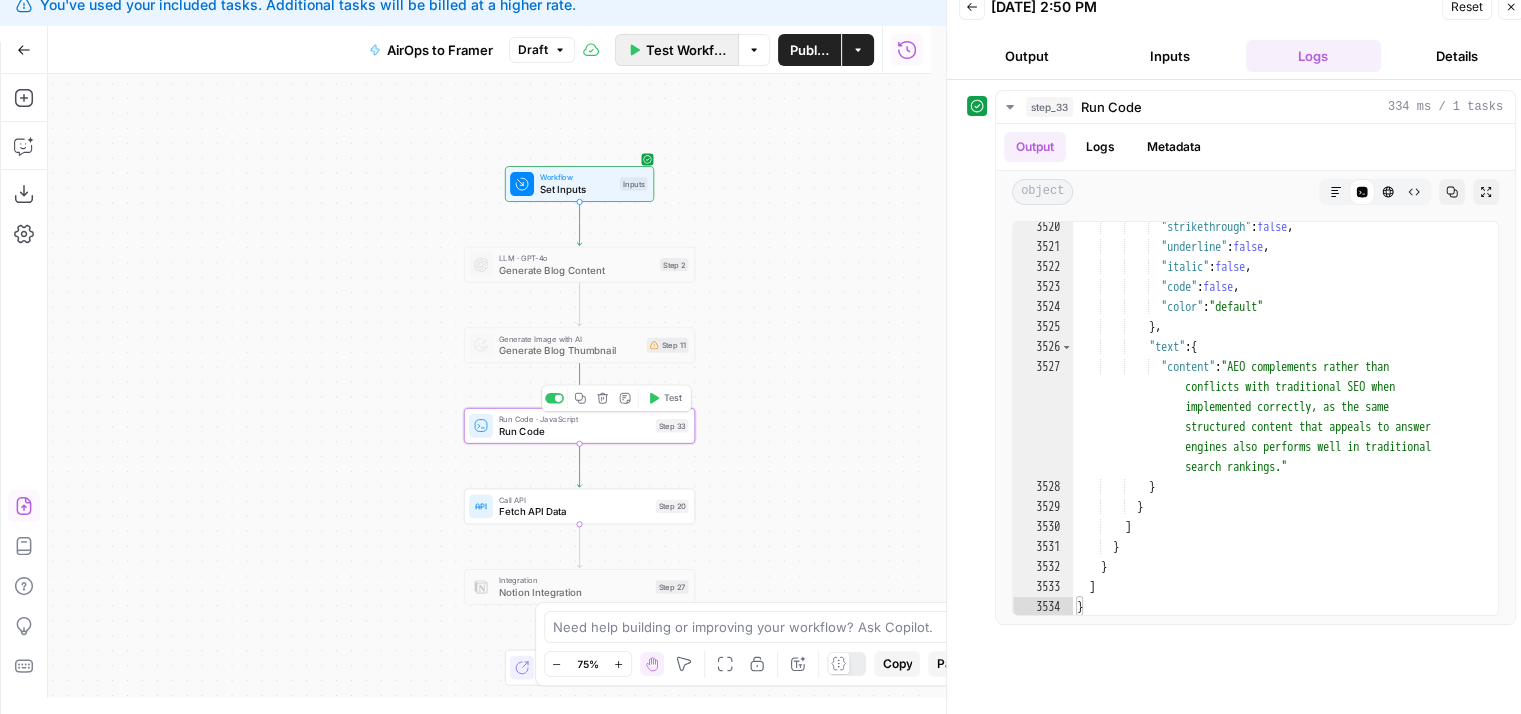 click on "Test Workflow" at bounding box center [677, 50] 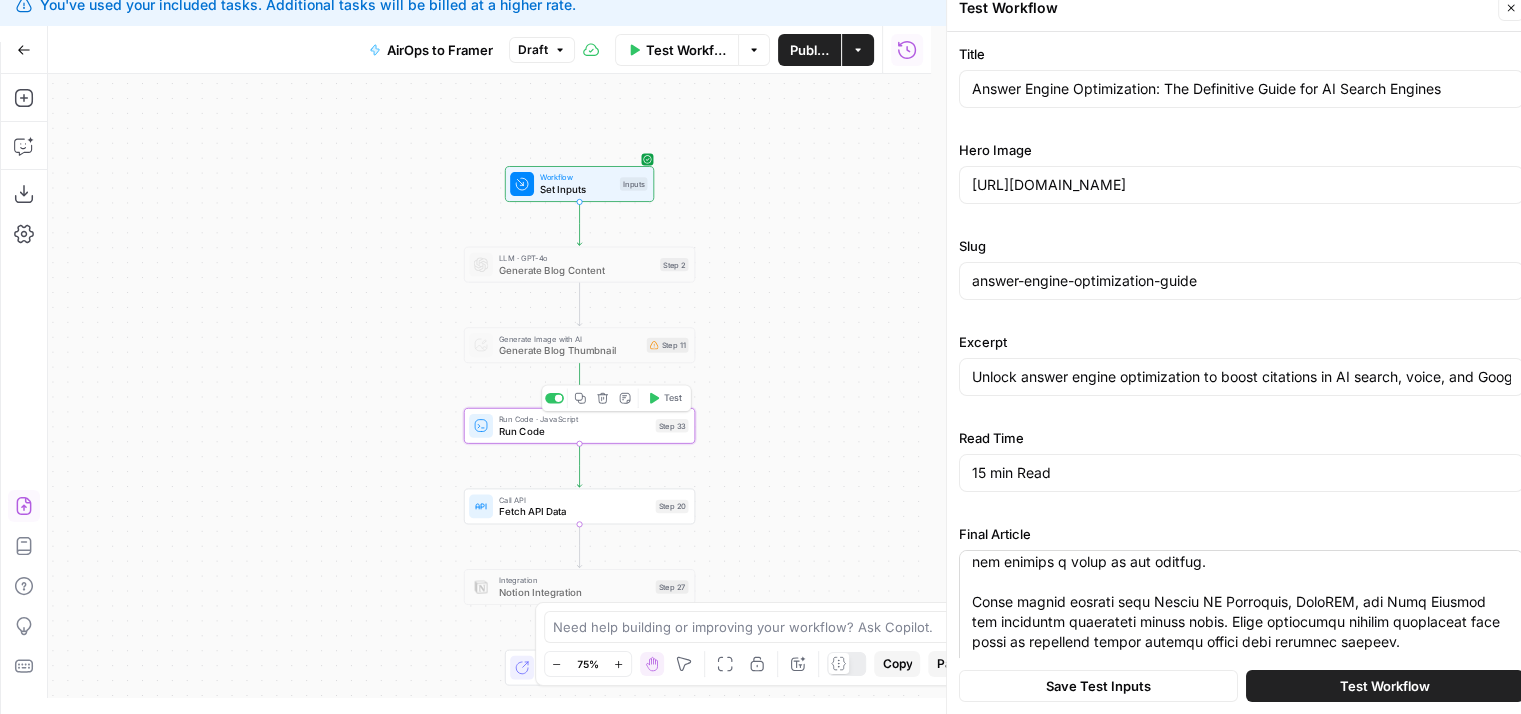 scroll, scrollTop: 994, scrollLeft: 0, axis: vertical 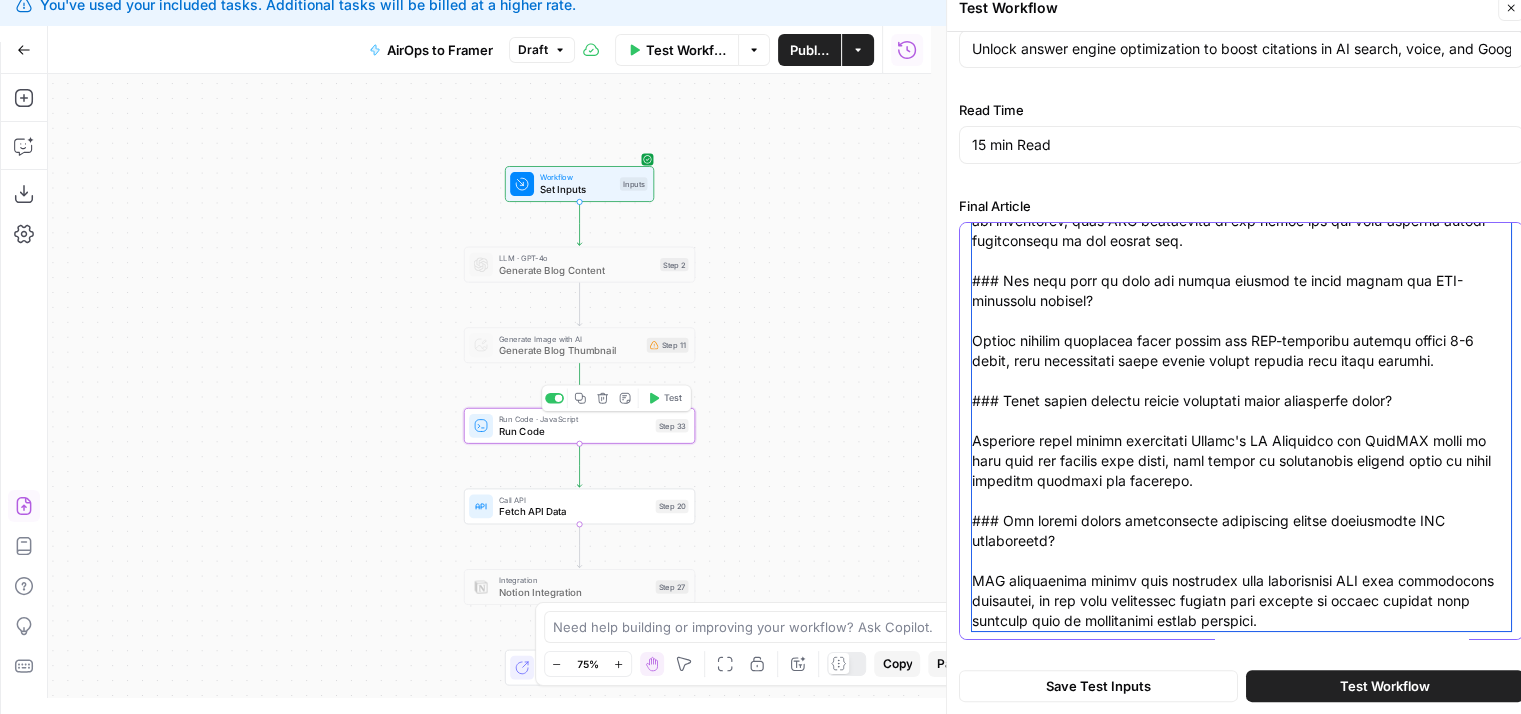 drag, startPoint x: 972, startPoint y: 325, endPoint x: 1278, endPoint y: 776, distance: 545.011 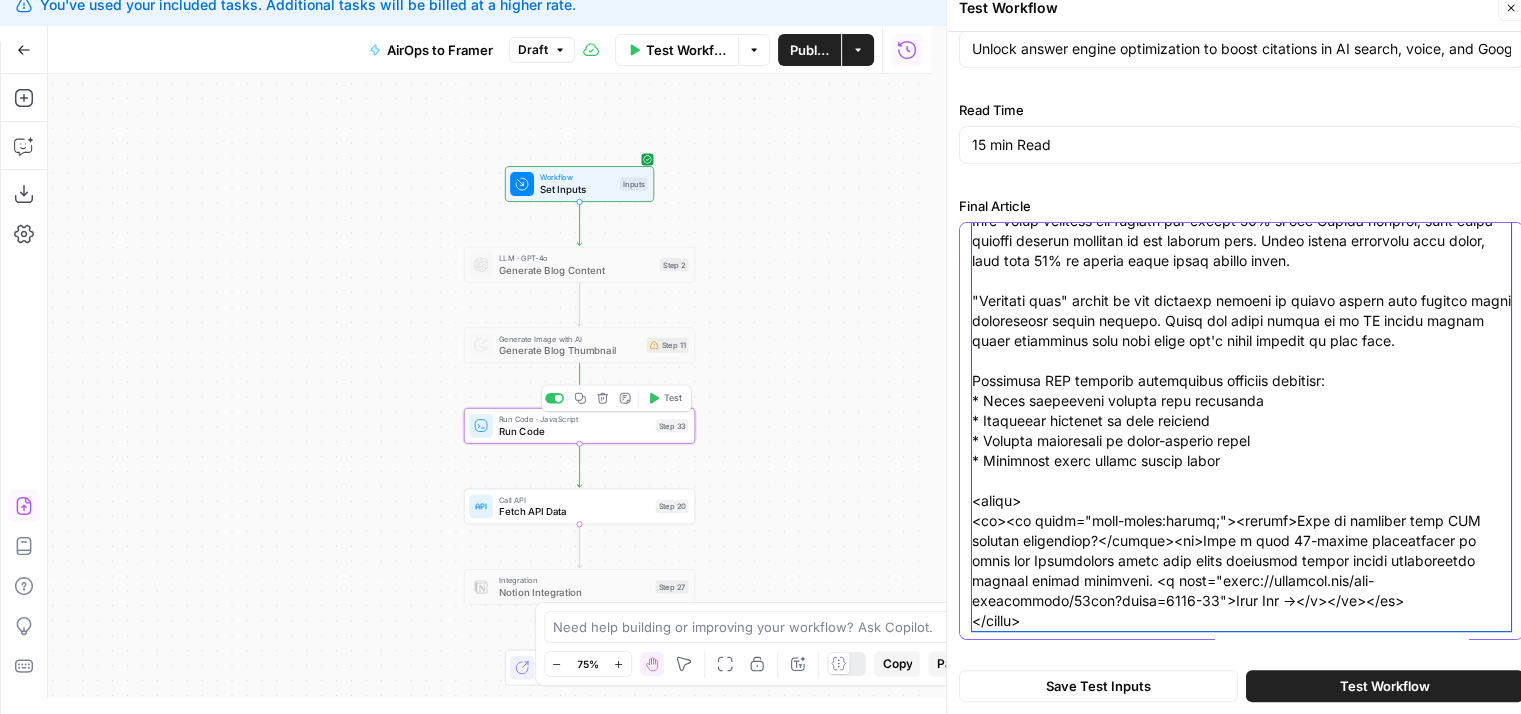 scroll, scrollTop: 1699, scrollLeft: 0, axis: vertical 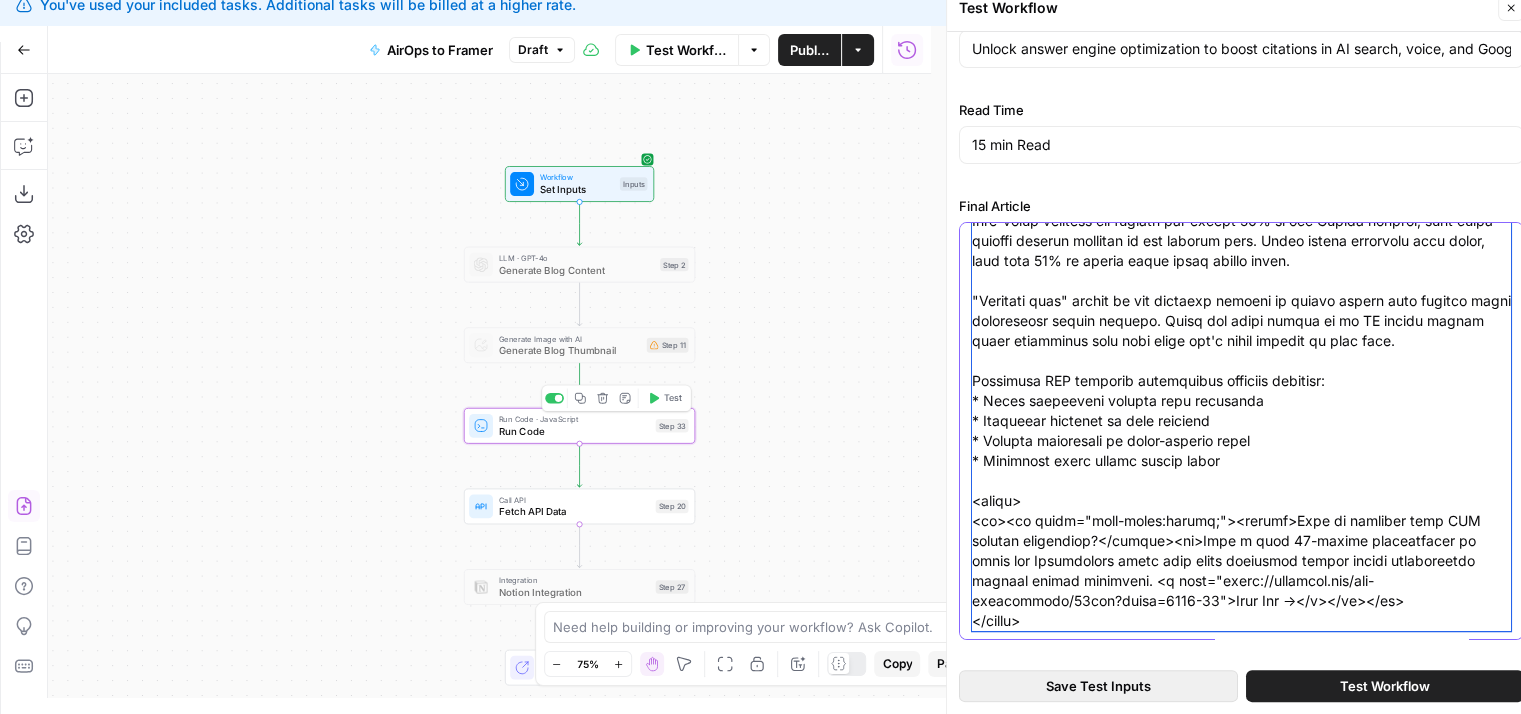 type on "# Answer Engine Optimization: The Definitive Guide to Ranking in AI Search Engines
Your search visibility is being hijacked by AI systems that now answer questions directly instead of sending users to your website. This shift means traditional SEO tactics alone won't protect your traffic or brand visibility.
Answer Engine Optimization (AEO) has emerged as the critical strategy for ensuring your content gets cited by AI systems like ChatGPT and Google's AI Overviews. By understanding how these new systems select and prioritize information, you can transform this disruption into a competitive advantage for your brand.
## What is answer engine optimization
**Answer Engine Optimization (AEO)** is the strategic process of structuring content to be selected, extracted, and cited by AI-powered answer engines like [ChatGPT](https://chat.openai.com), [Google's AI Overviews](https://blog.google/products/search/generative-ai-search/), and [Perplexity](https://www.perplexity.ai/). Unlike traditional SEO that focuses..." 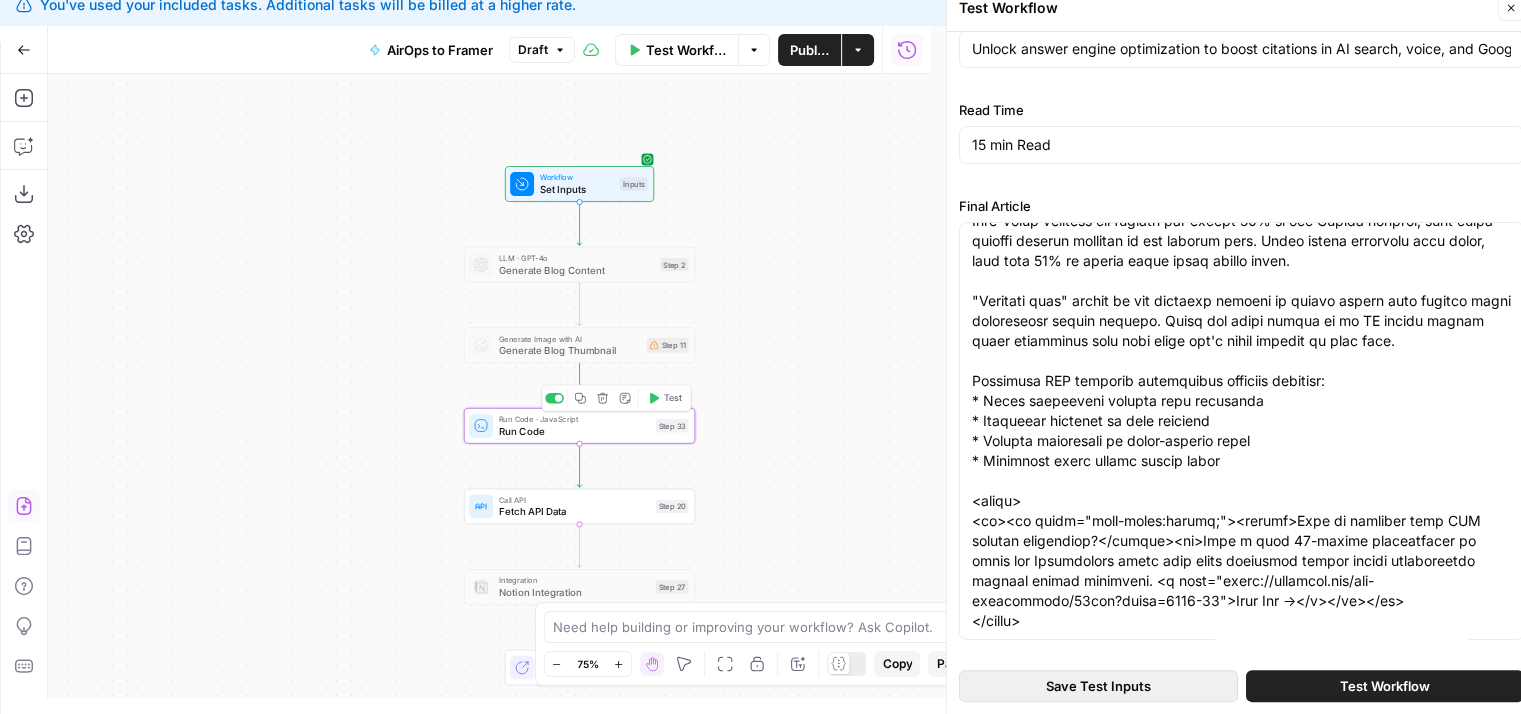 scroll, scrollTop: 0, scrollLeft: 0, axis: both 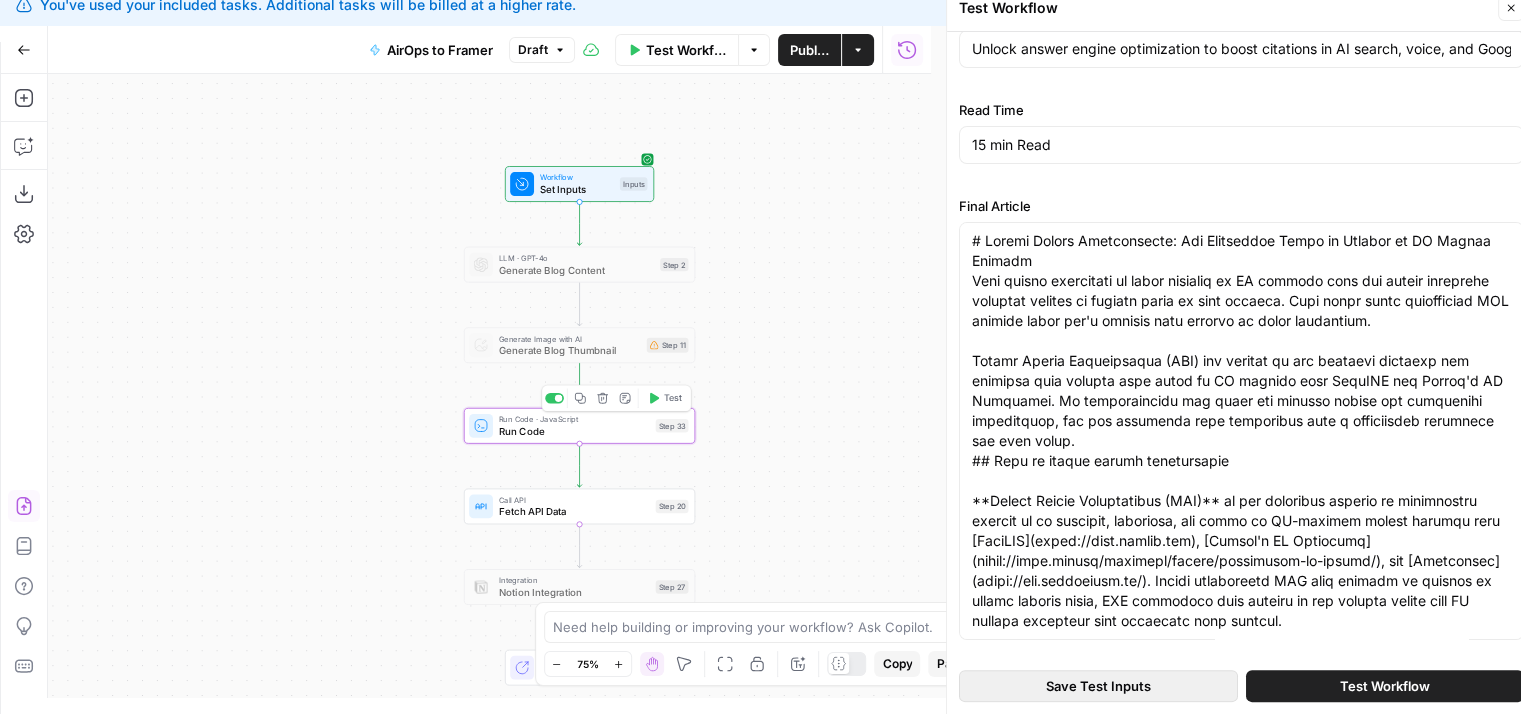 click on "Save Test Inputs" at bounding box center [1098, 686] 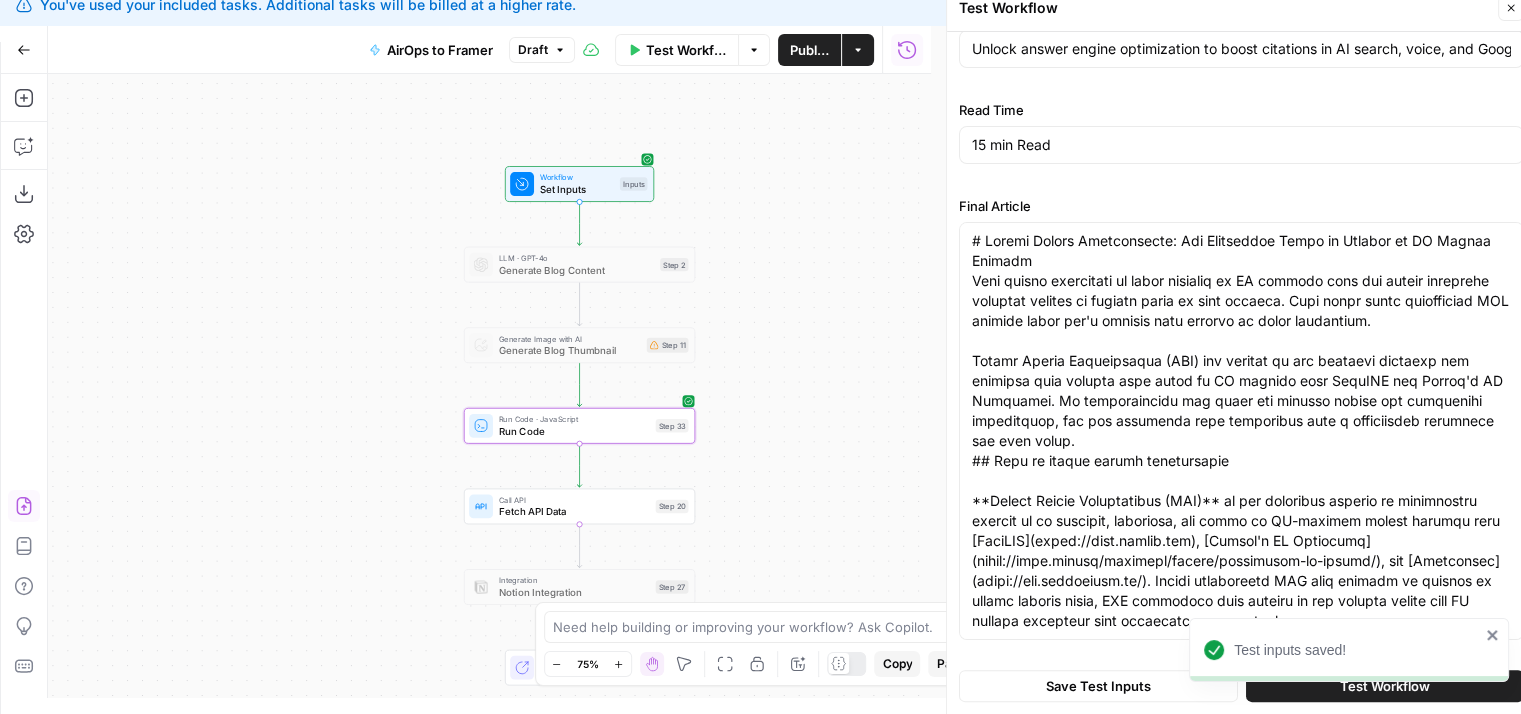 drag, startPoint x: 762, startPoint y: 355, endPoint x: 748, endPoint y: 225, distance: 130.75168 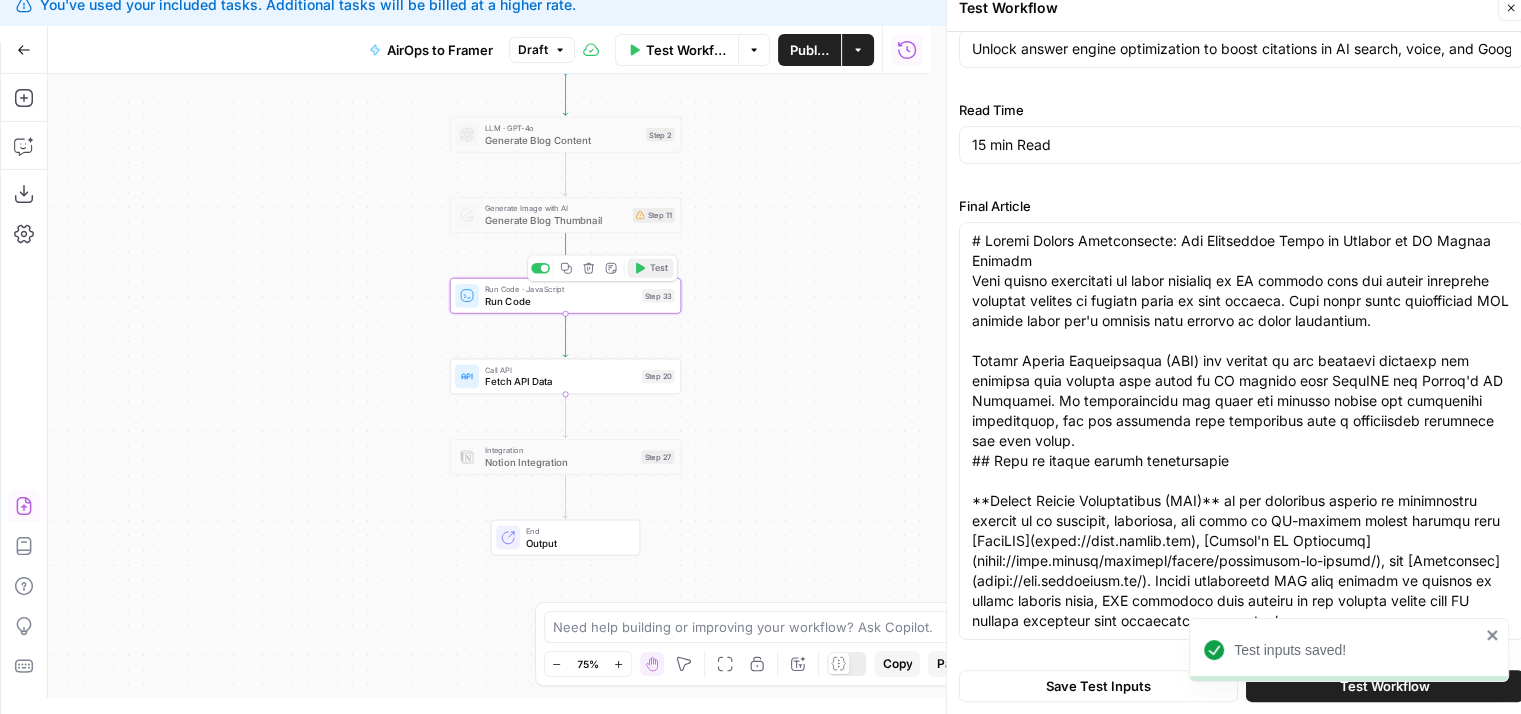 click on "Test" at bounding box center [659, 267] 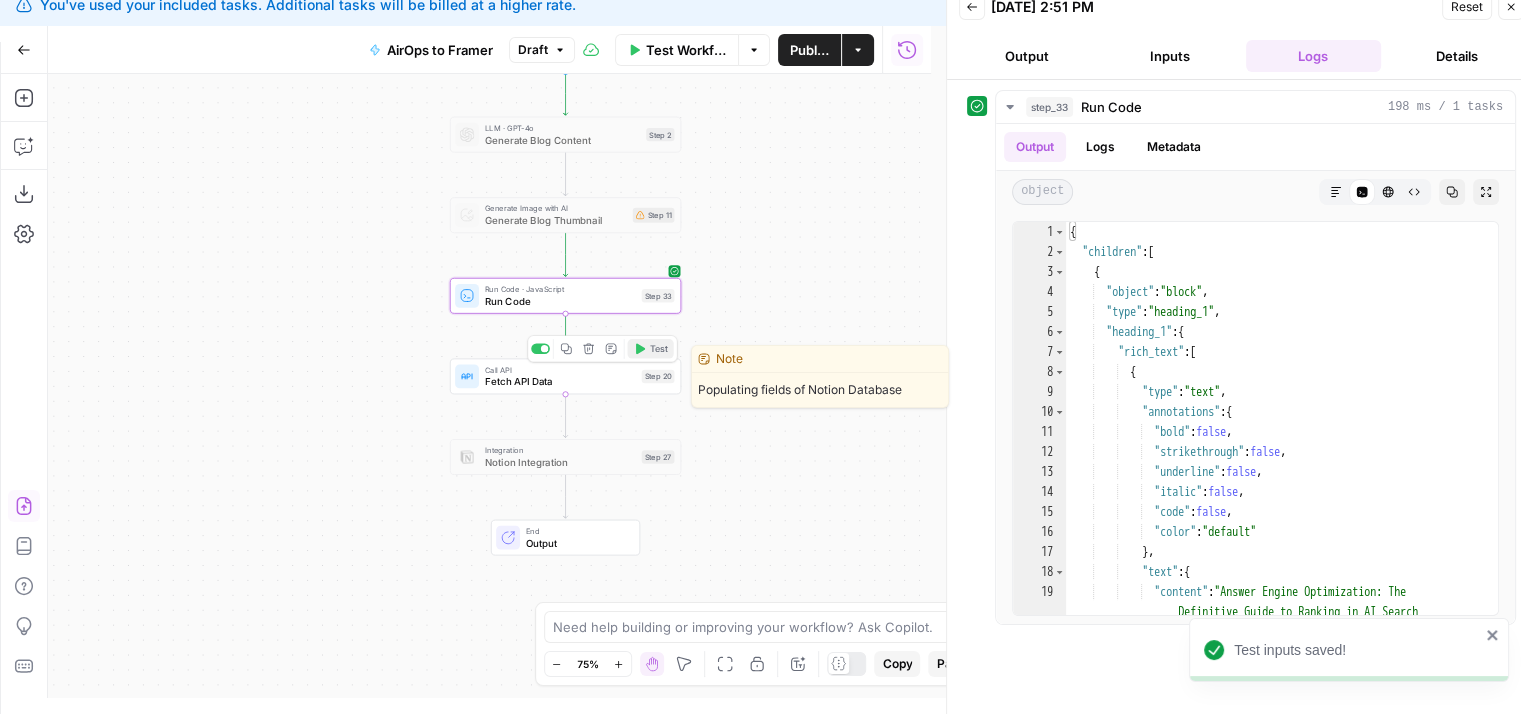 click on "Test" at bounding box center [650, 348] 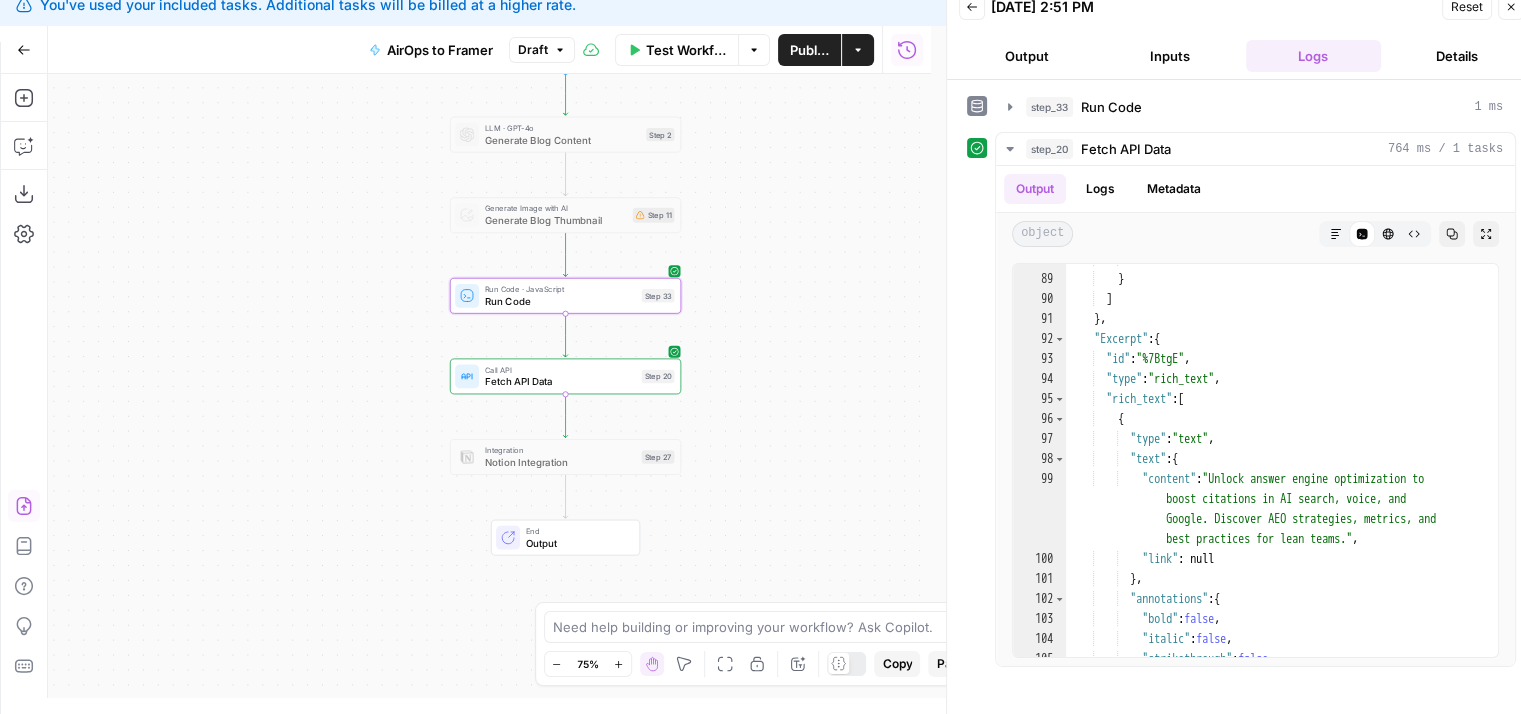 scroll, scrollTop: 1854, scrollLeft: 0, axis: vertical 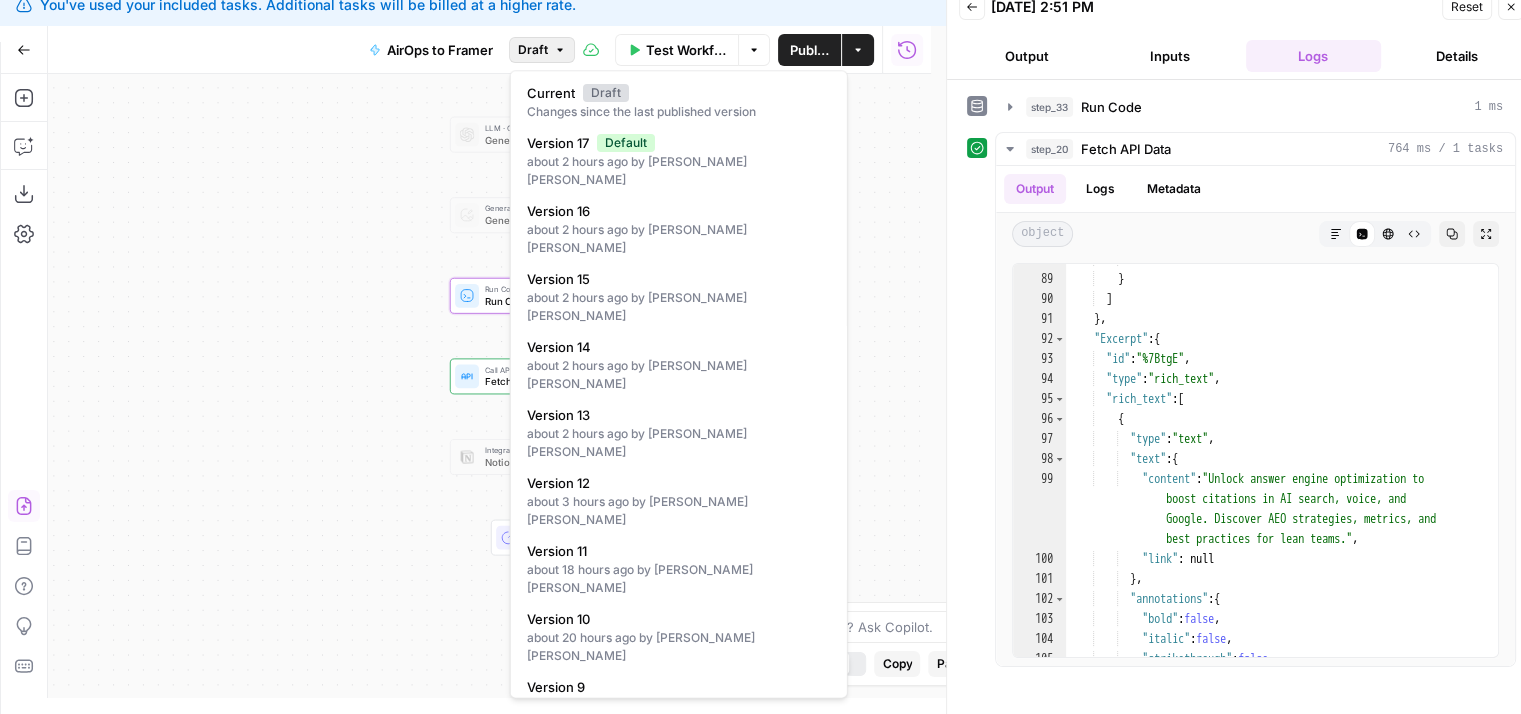 click on "Draft" at bounding box center [533, 50] 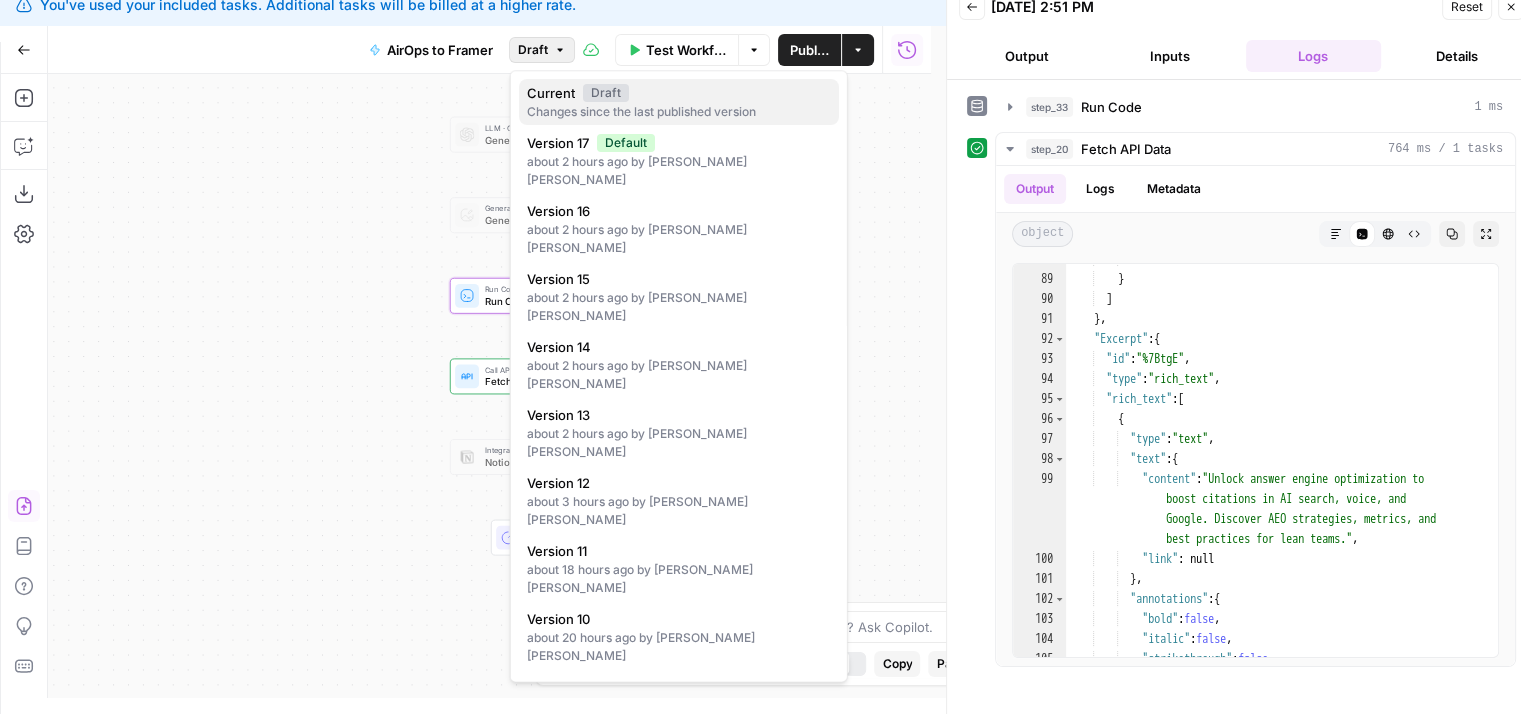 scroll, scrollTop: 0, scrollLeft: 0, axis: both 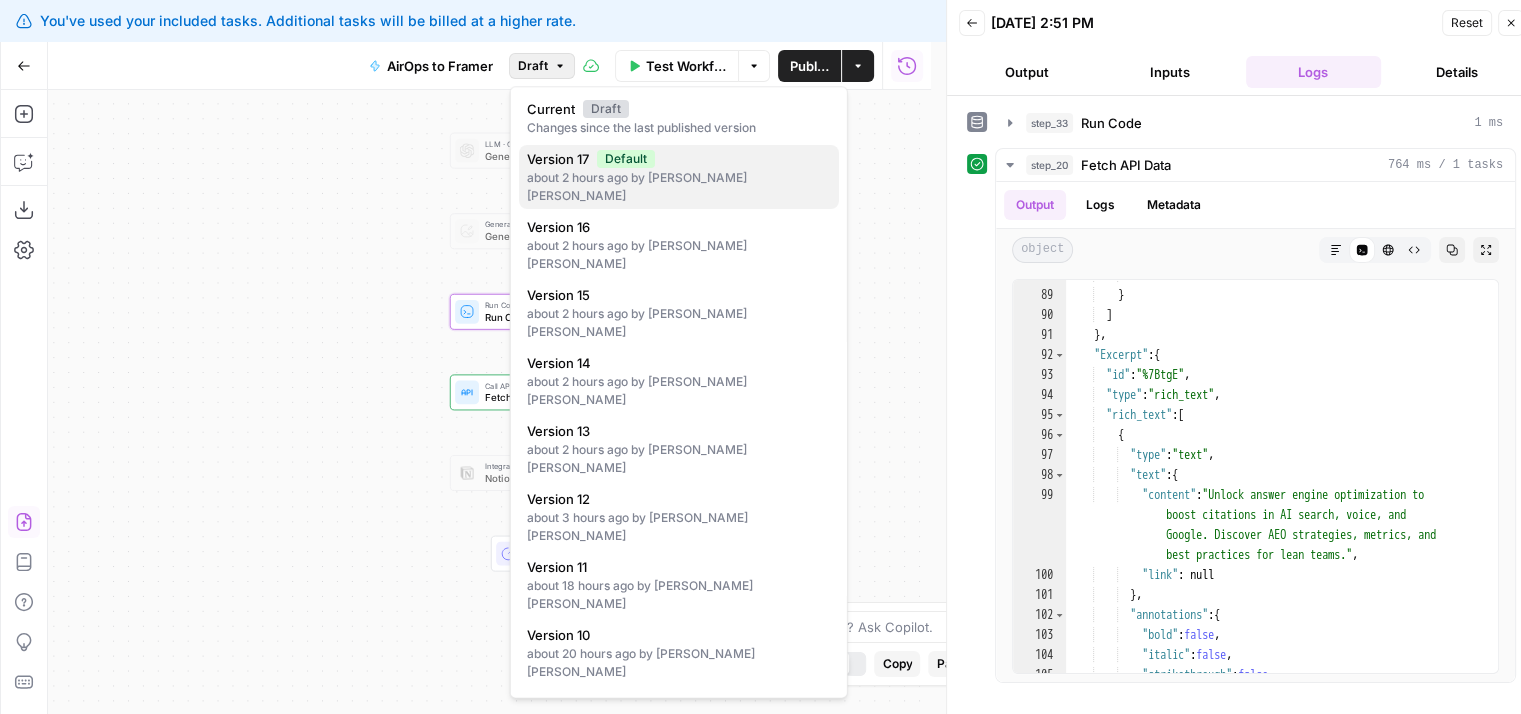 click on "Default" at bounding box center (626, 159) 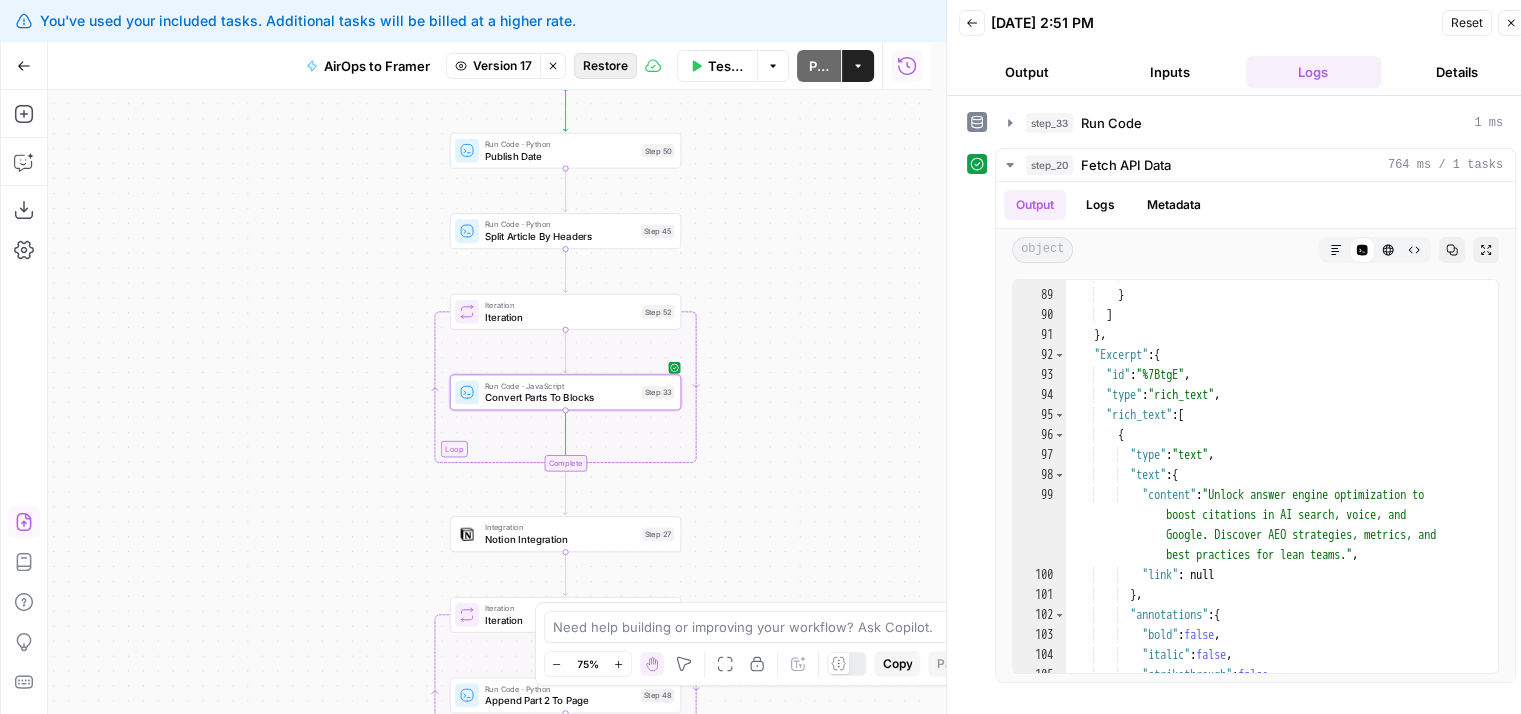 click on "Restore" at bounding box center [605, 66] 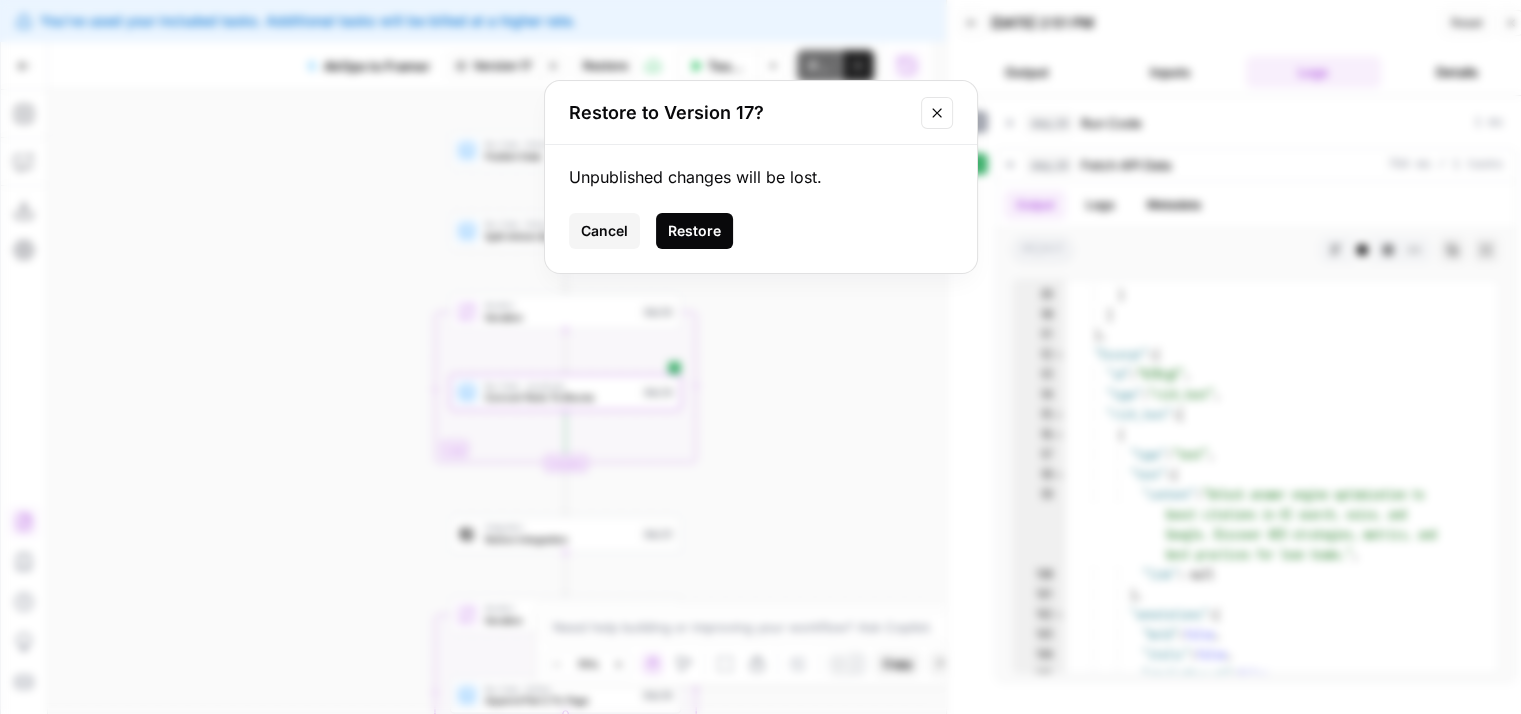 click on "Restore" at bounding box center [694, 231] 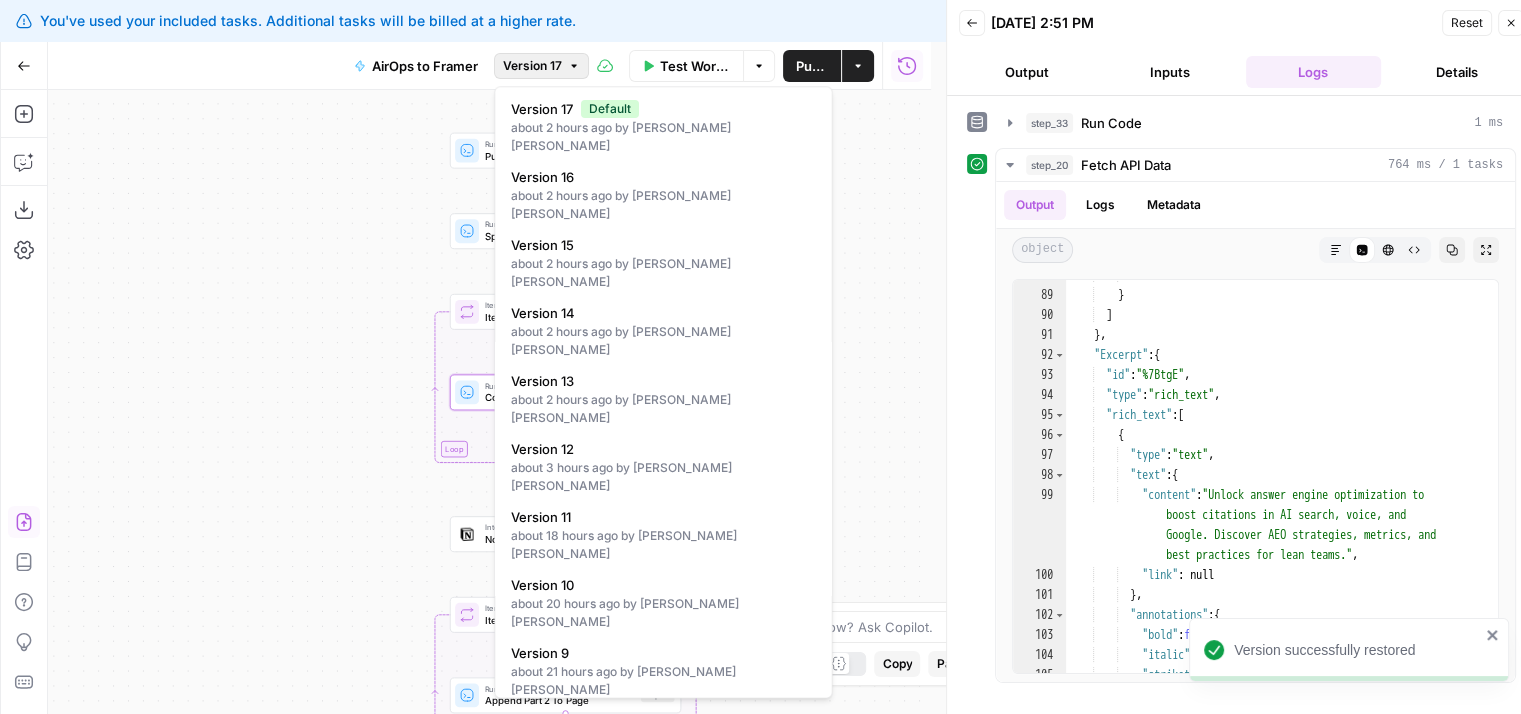click on "Version 17" at bounding box center (541, 66) 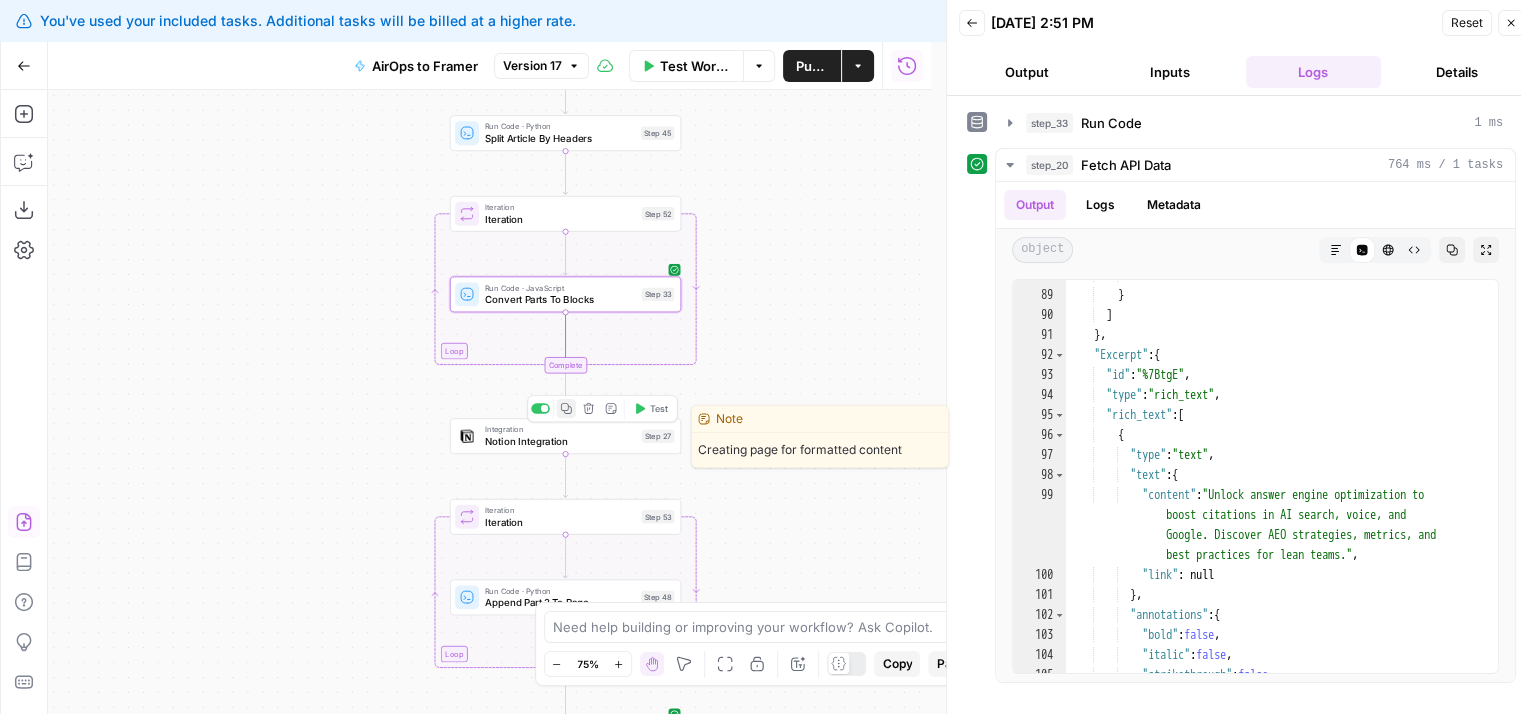 click 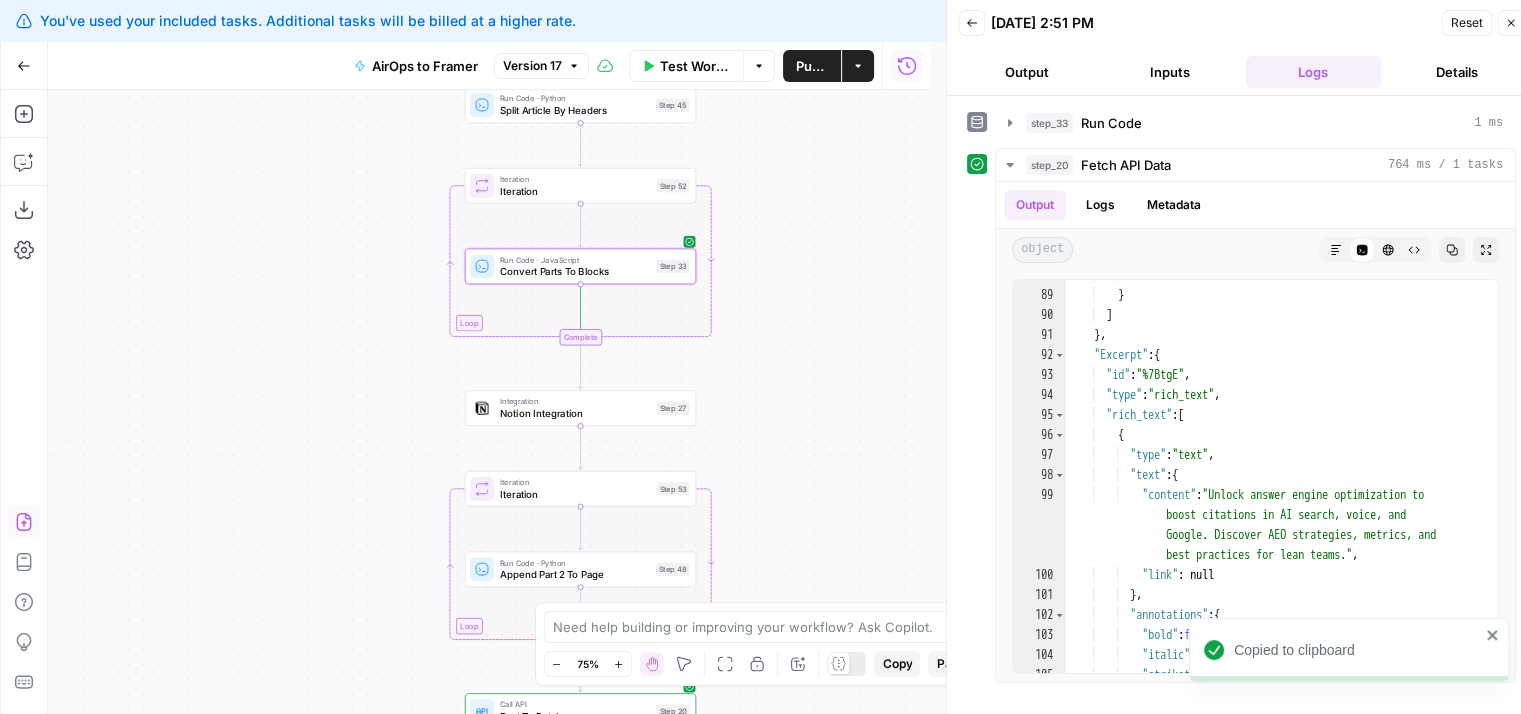 drag, startPoint x: 440, startPoint y: 401, endPoint x: 456, endPoint y: 370, distance: 34.88553 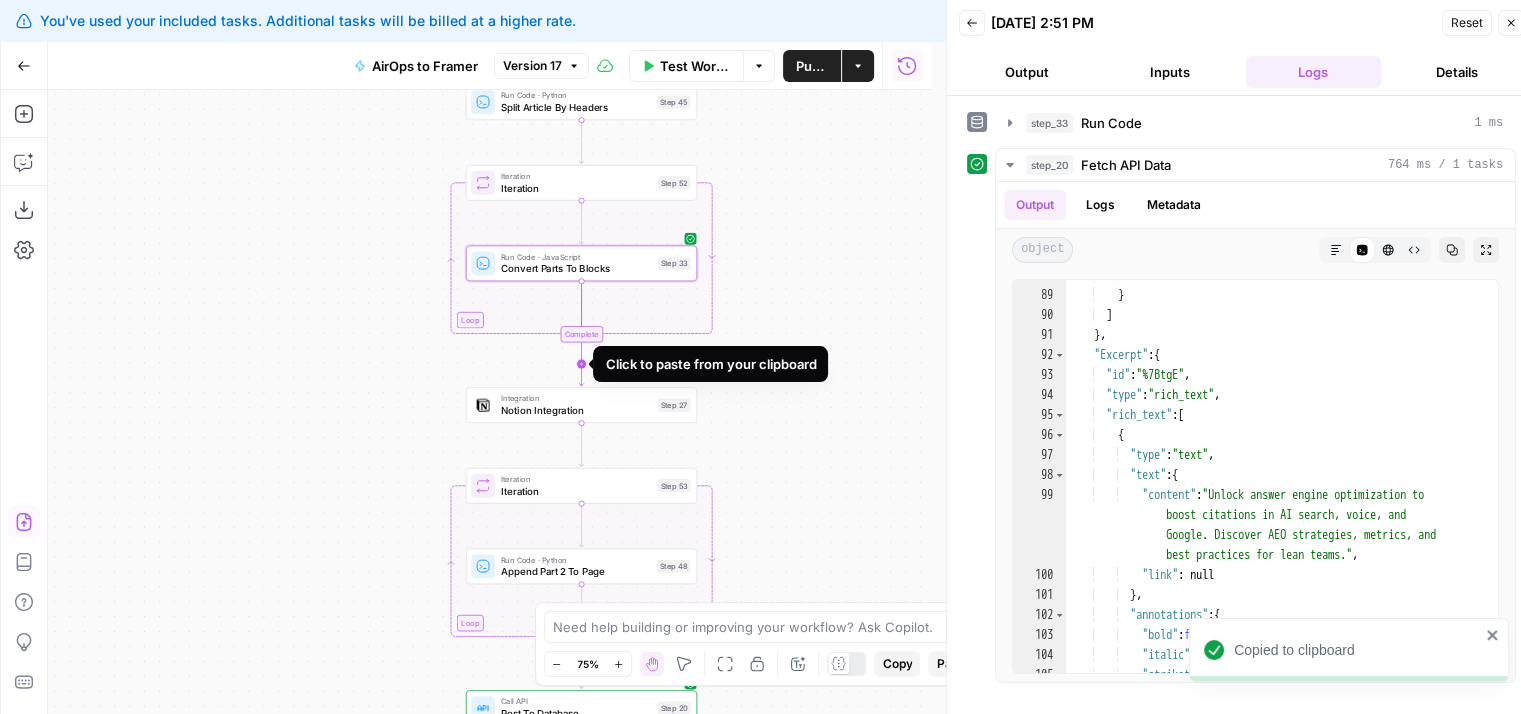 click 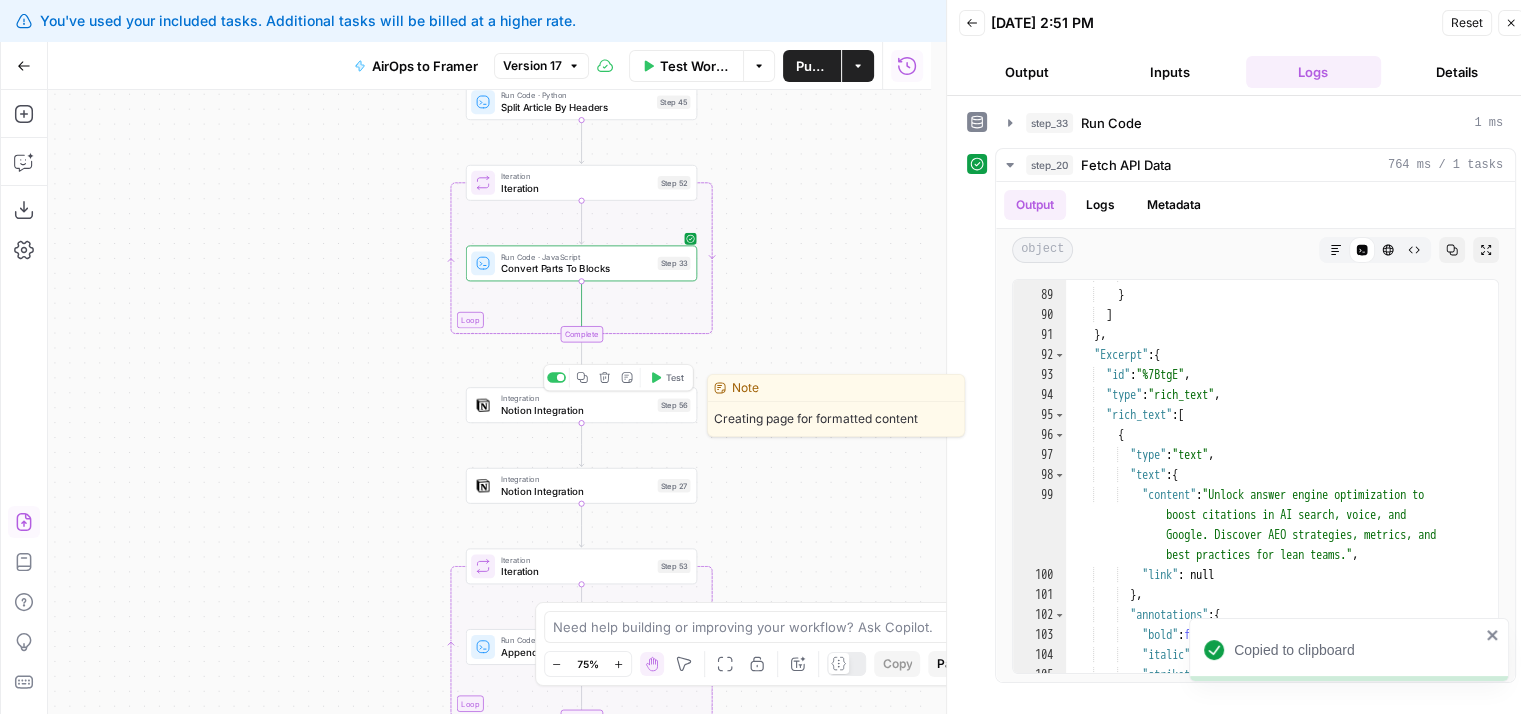 click on "Integration Notion Integration Step 56 Copy step Delete step Edit Note Test" at bounding box center [581, 405] 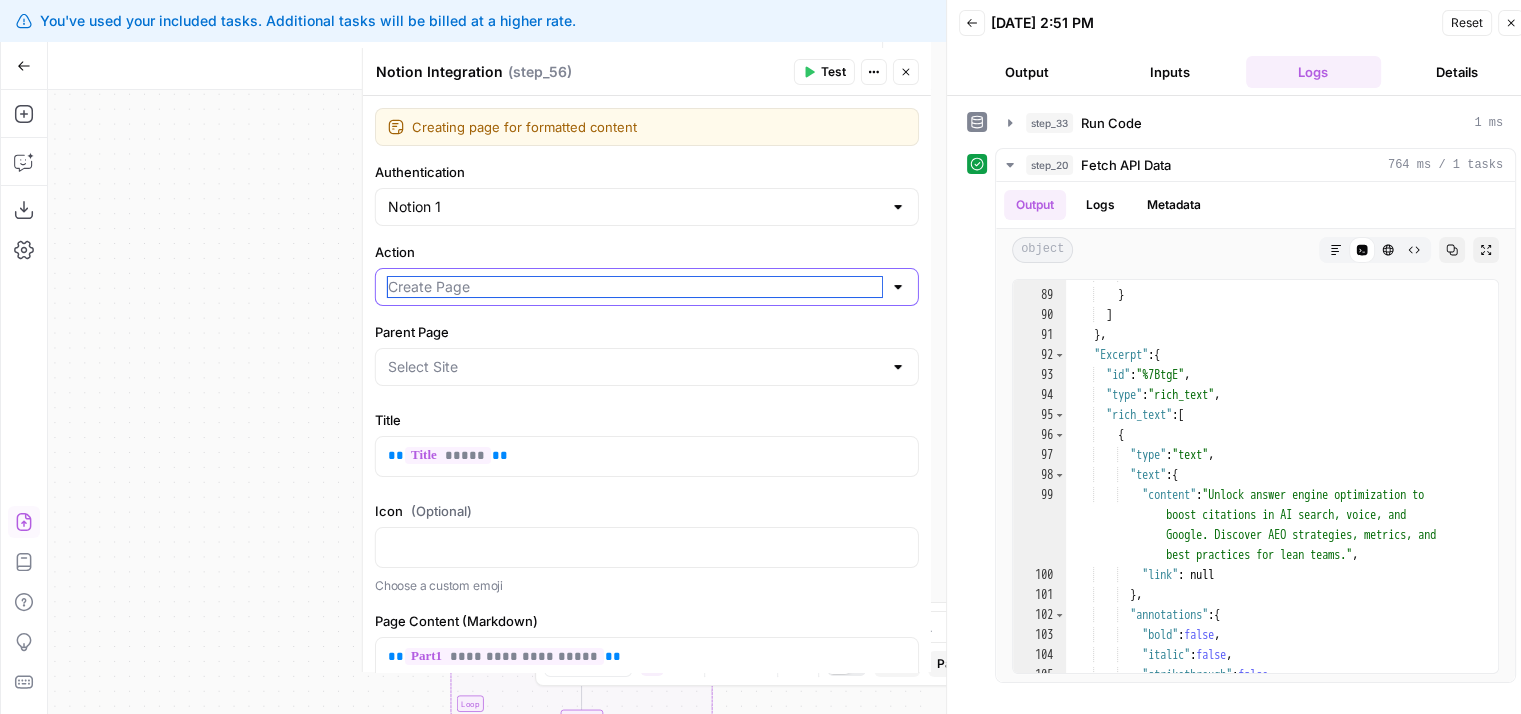 click on "Action" at bounding box center [635, 287] 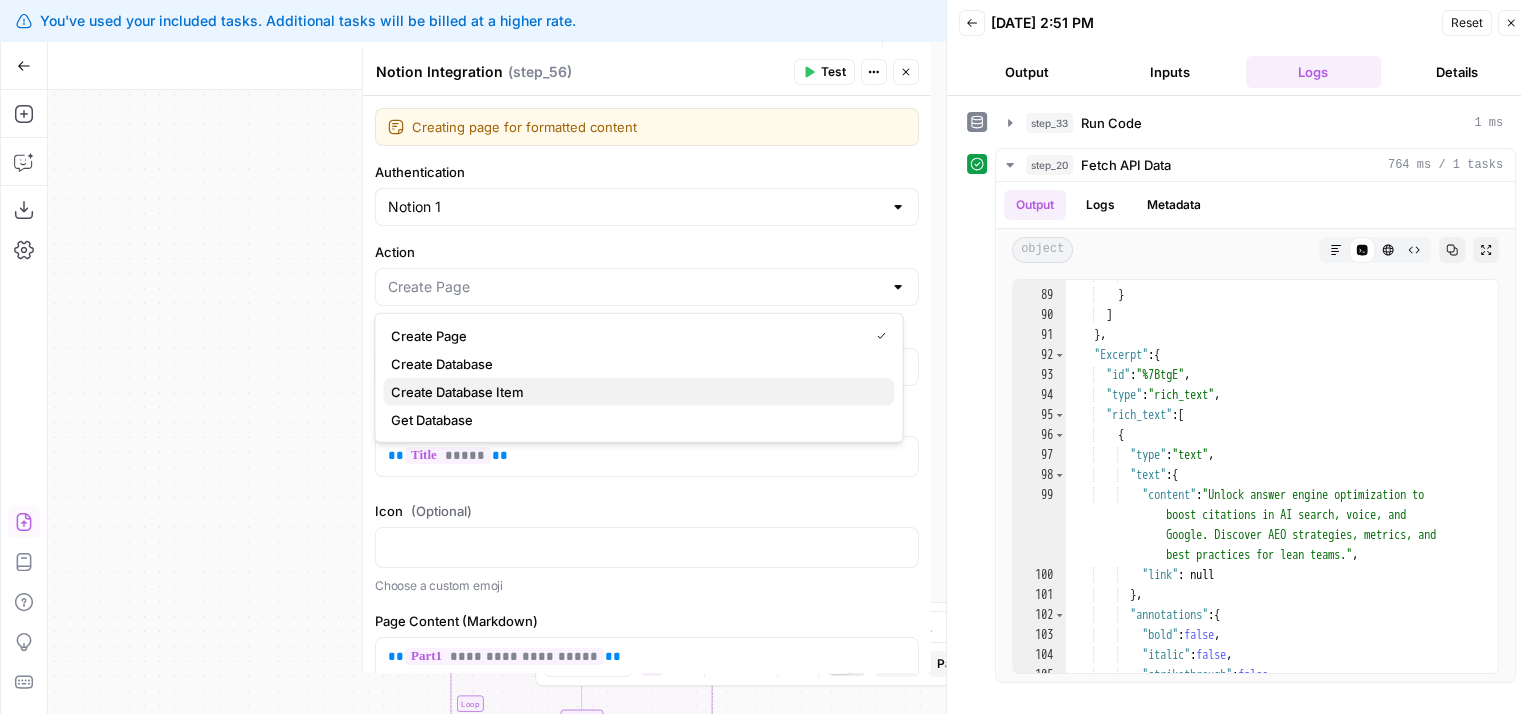 click on "Create Database Item" at bounding box center [638, 392] 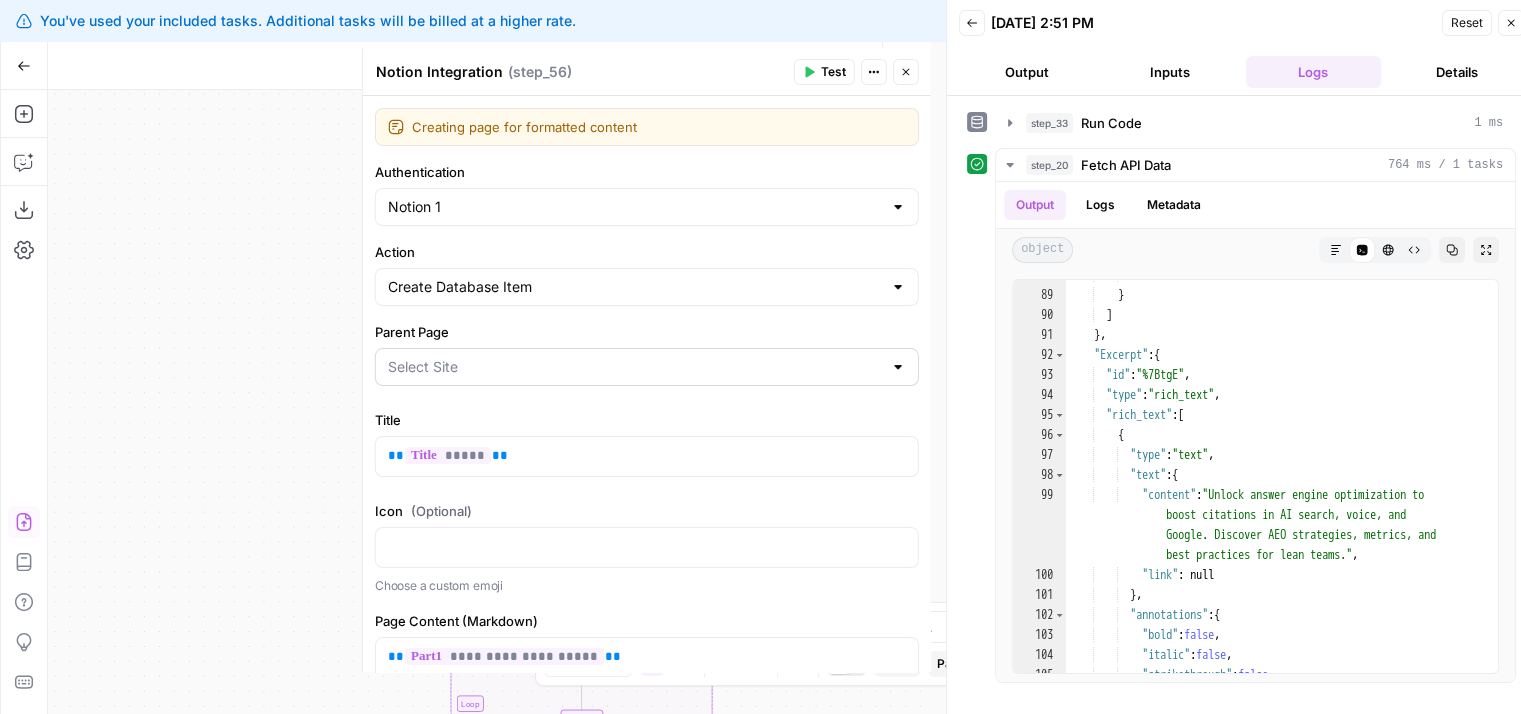 type on "Butterflowy Blogs" 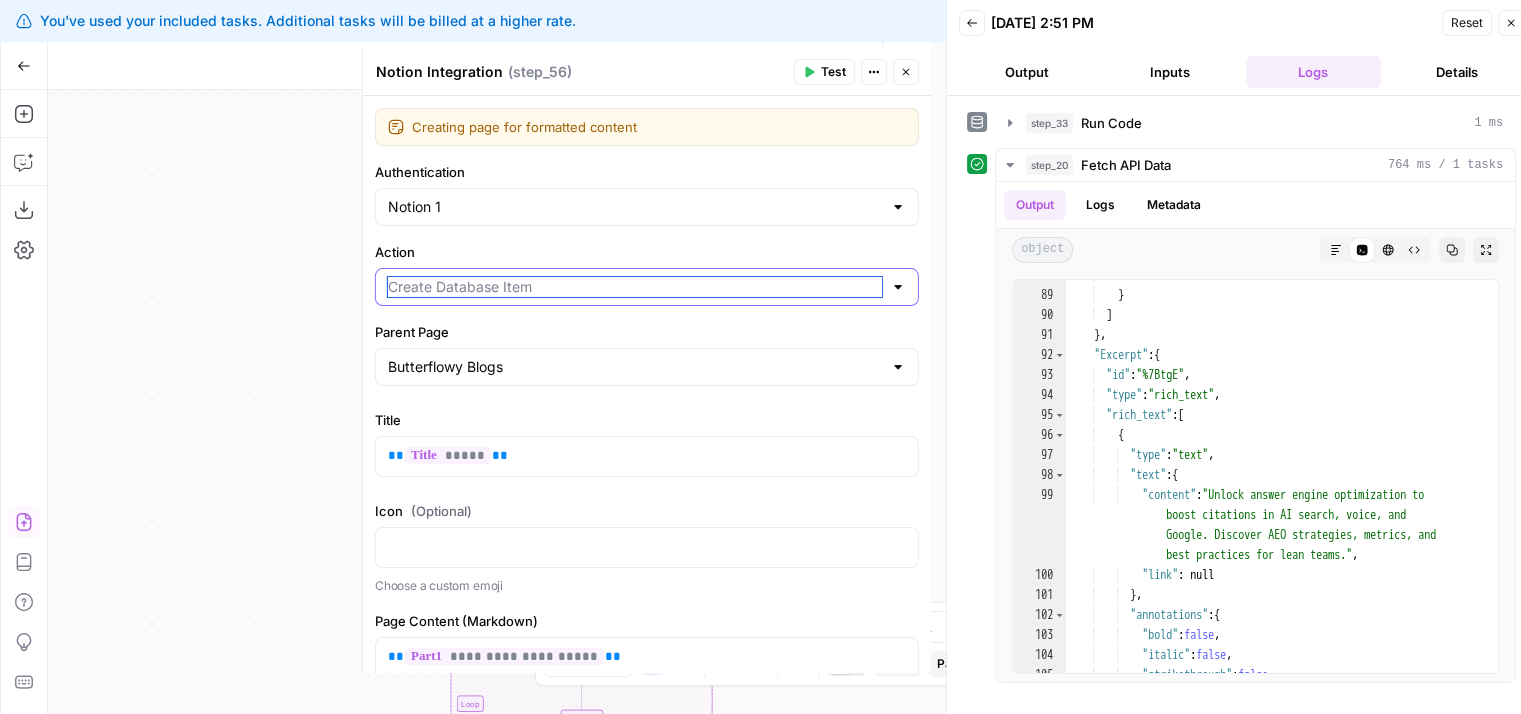 click on "Action" at bounding box center (635, 287) 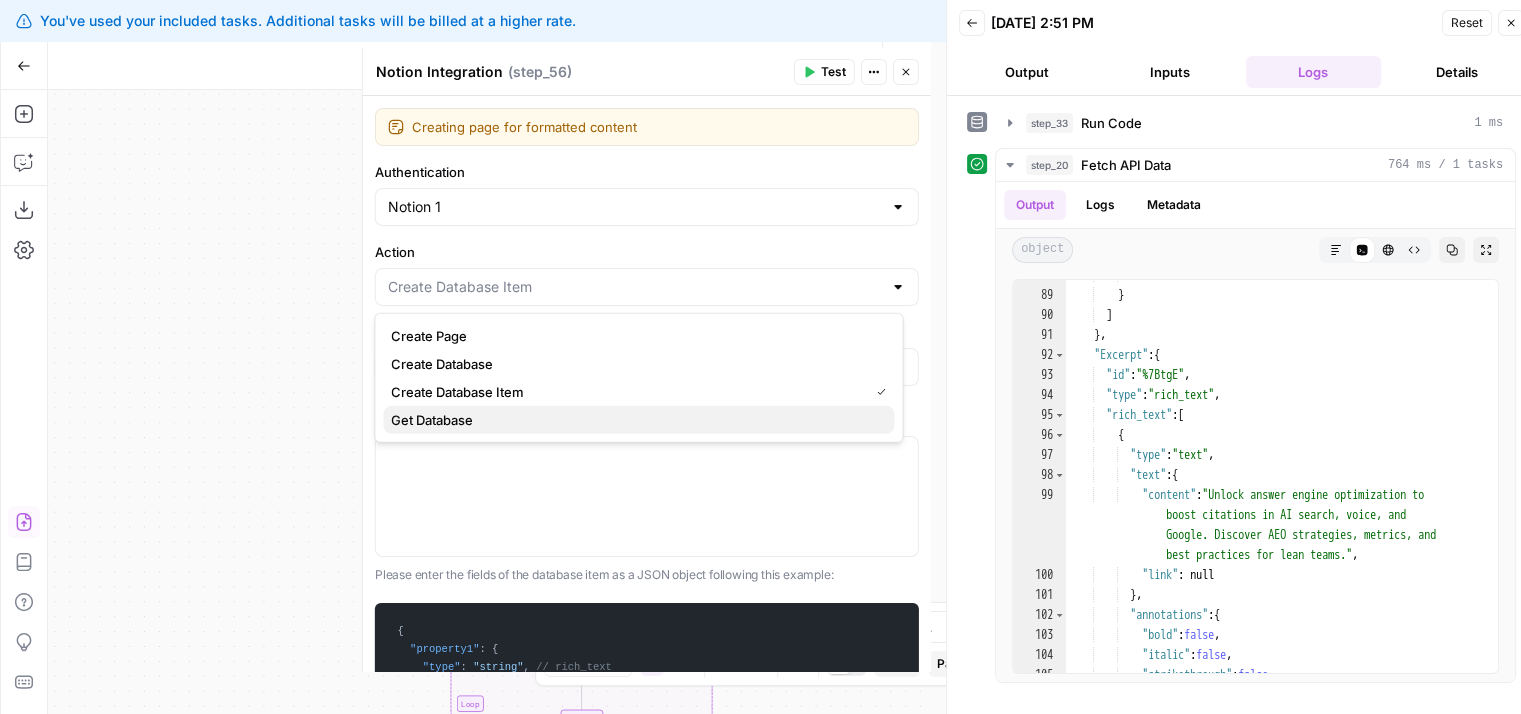click on "Get Database" at bounding box center [638, 420] 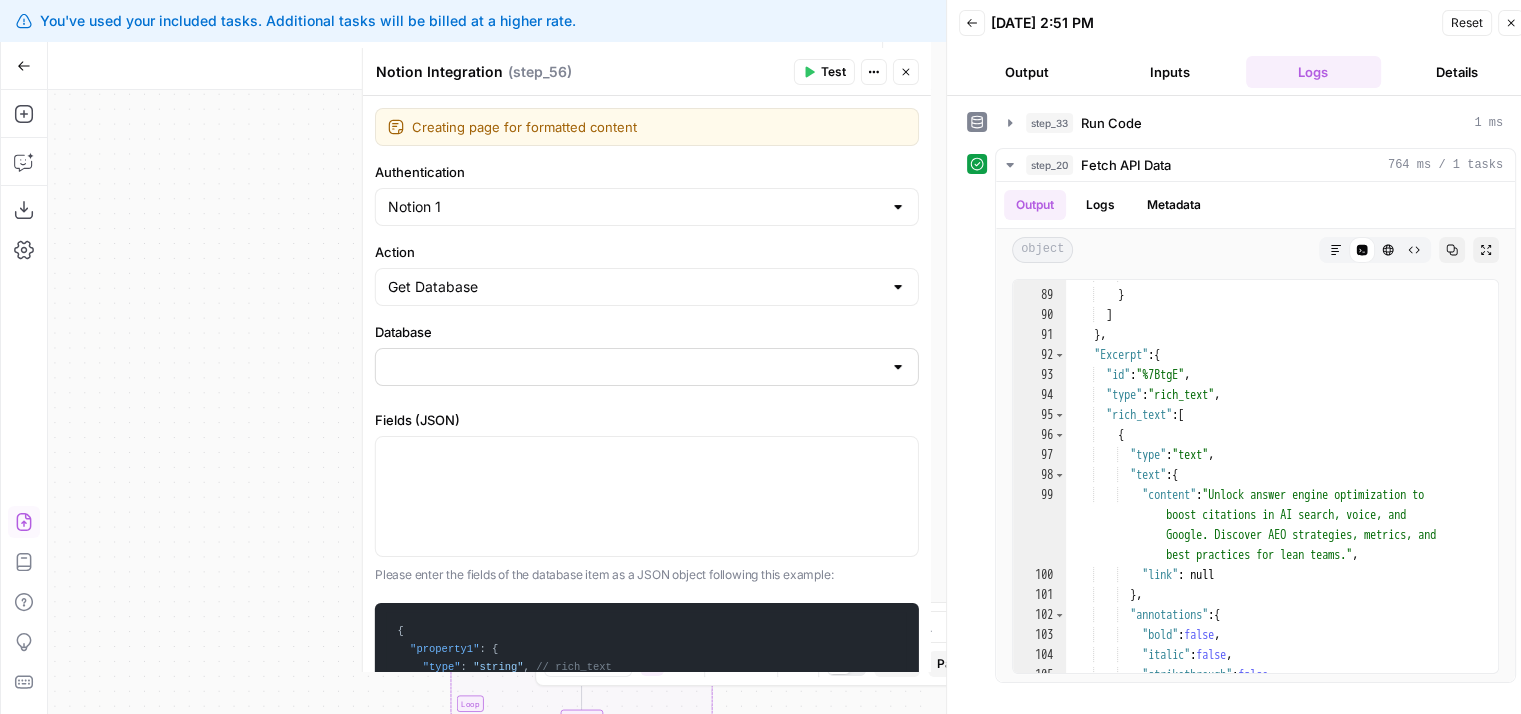 click at bounding box center [647, 367] 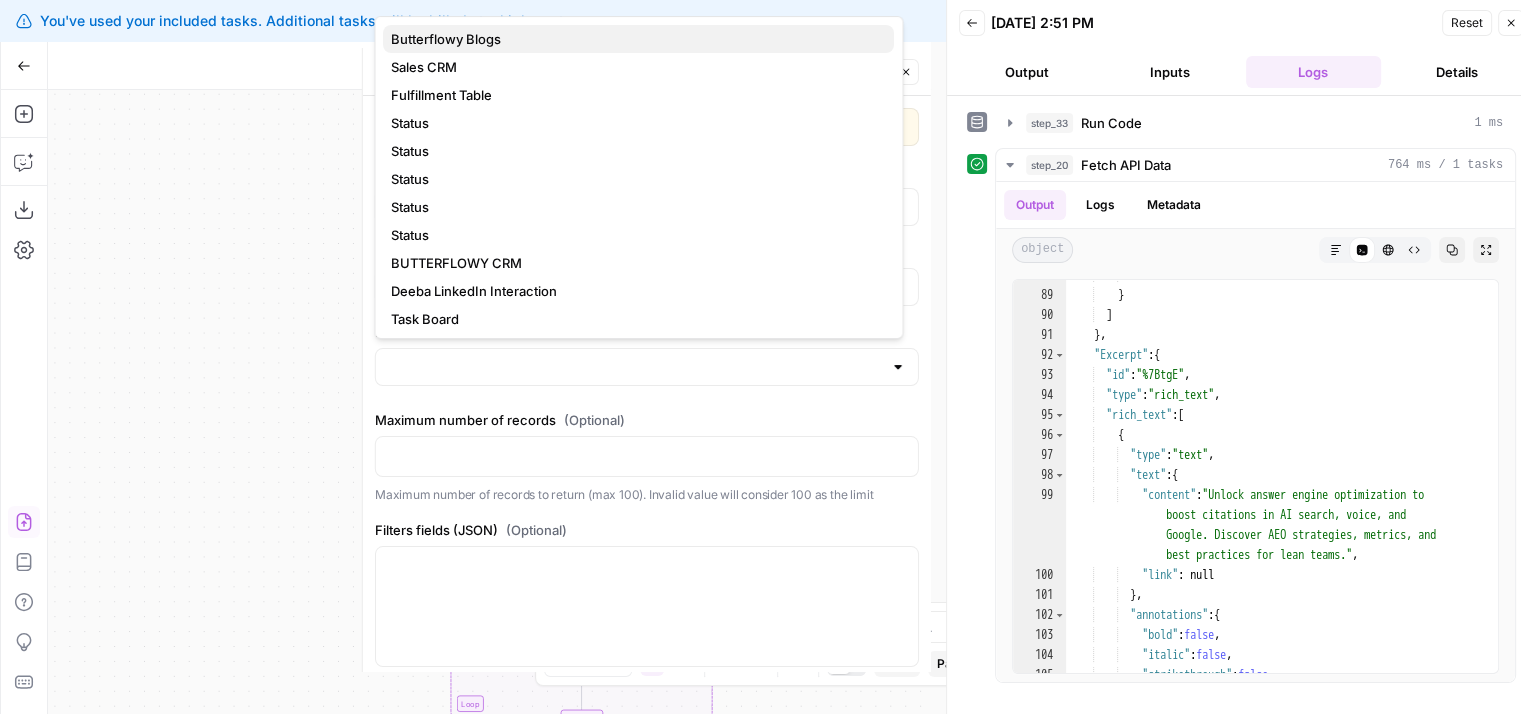 click on "Butterflowy Blogs" at bounding box center [638, 39] 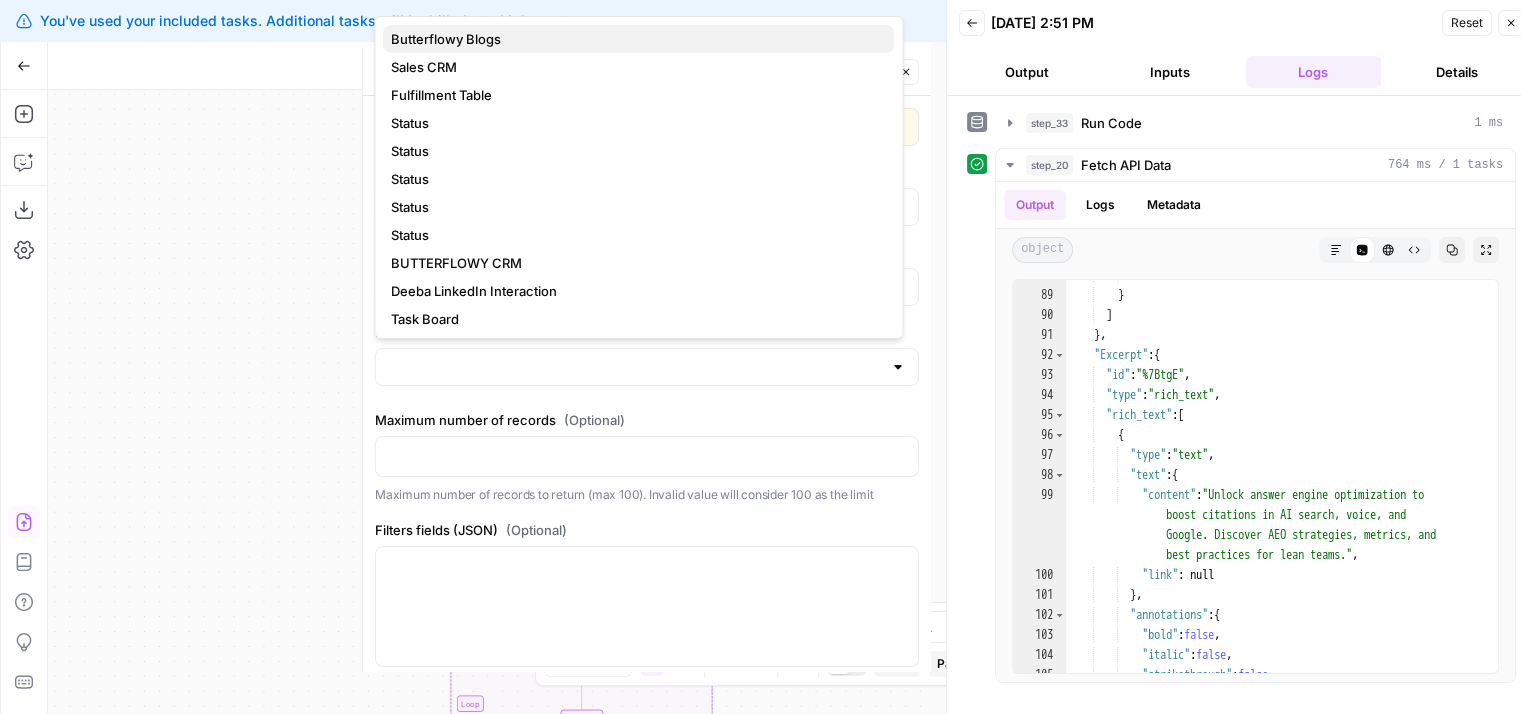 type on "Butterflowy Blogs" 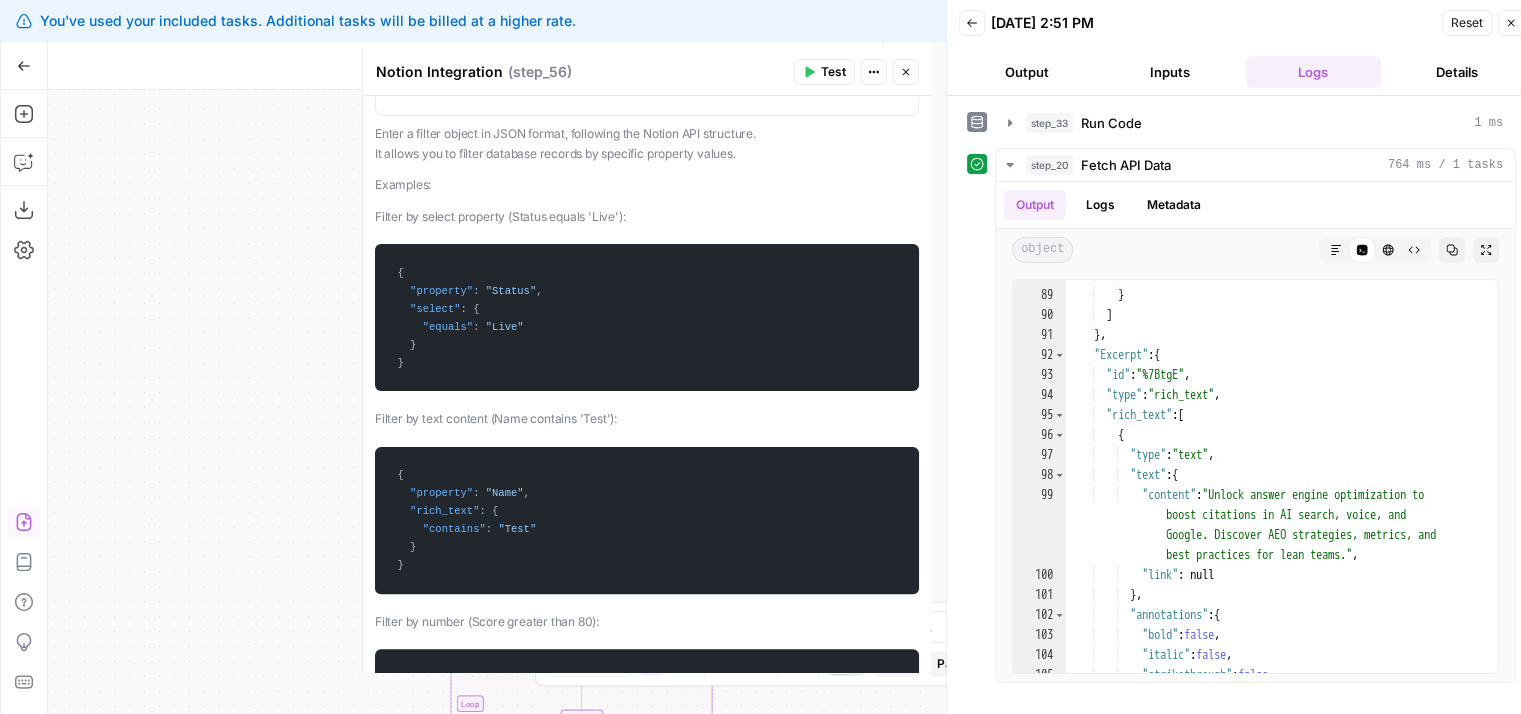scroll, scrollTop: 571, scrollLeft: 0, axis: vertical 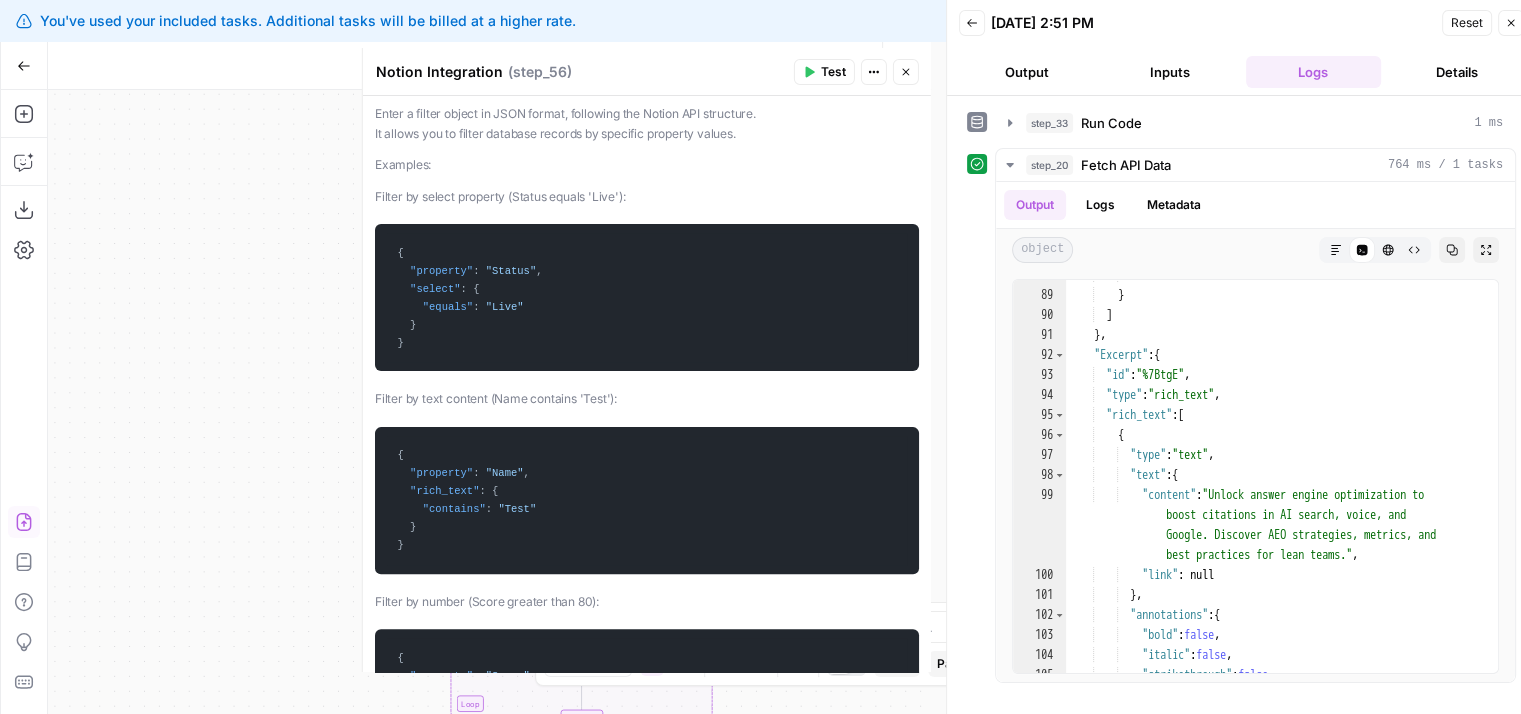 drag, startPoint x: 405, startPoint y: 549, endPoint x: 392, endPoint y: 443, distance: 106.7942 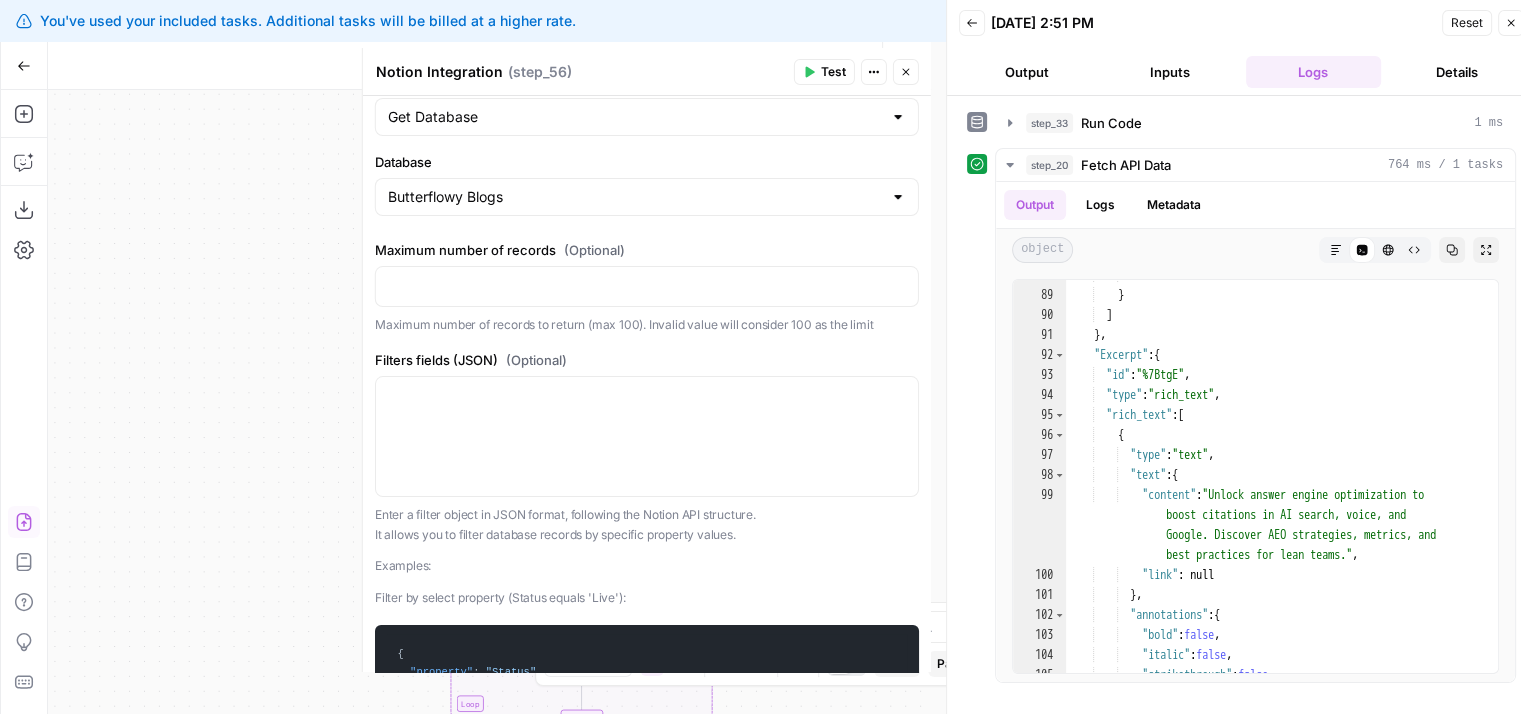 scroll, scrollTop: 164, scrollLeft: 0, axis: vertical 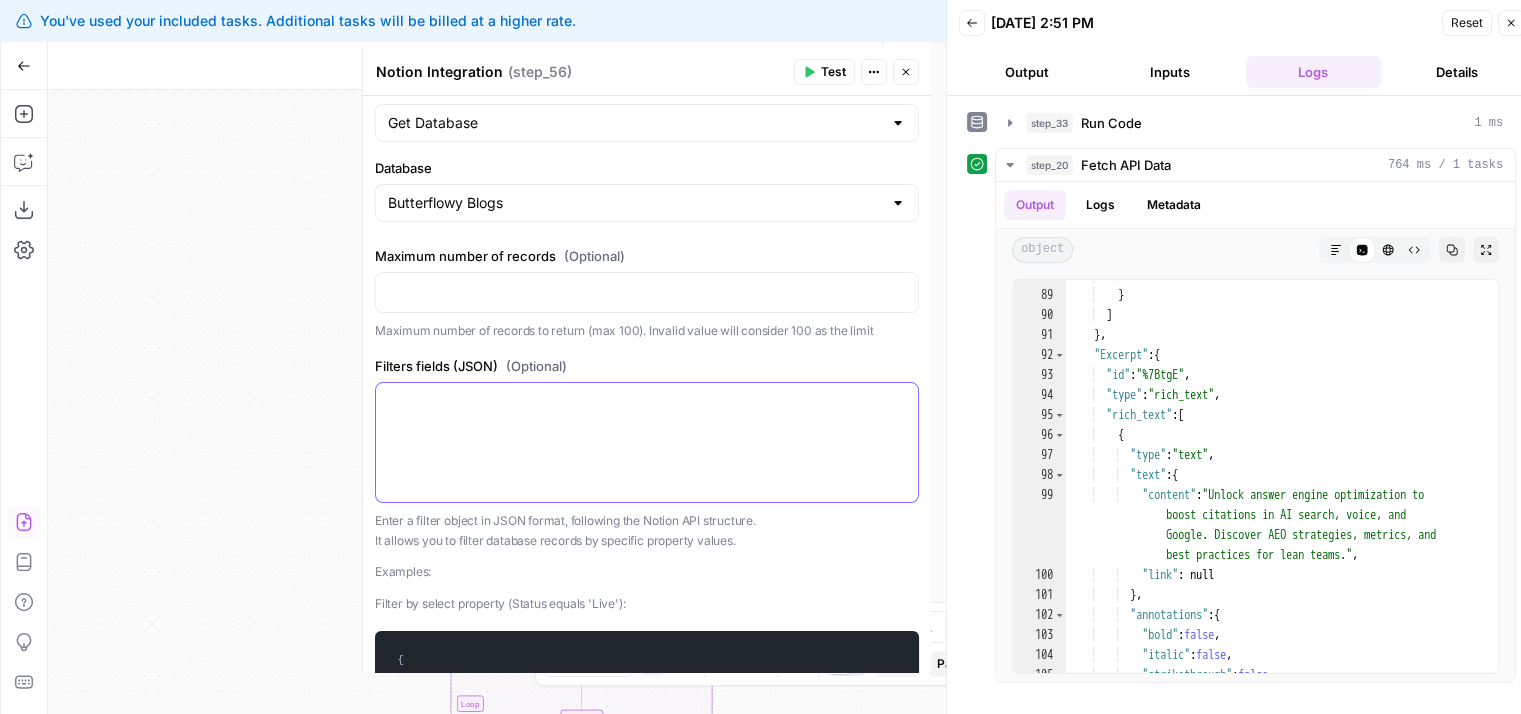 click at bounding box center (647, 442) 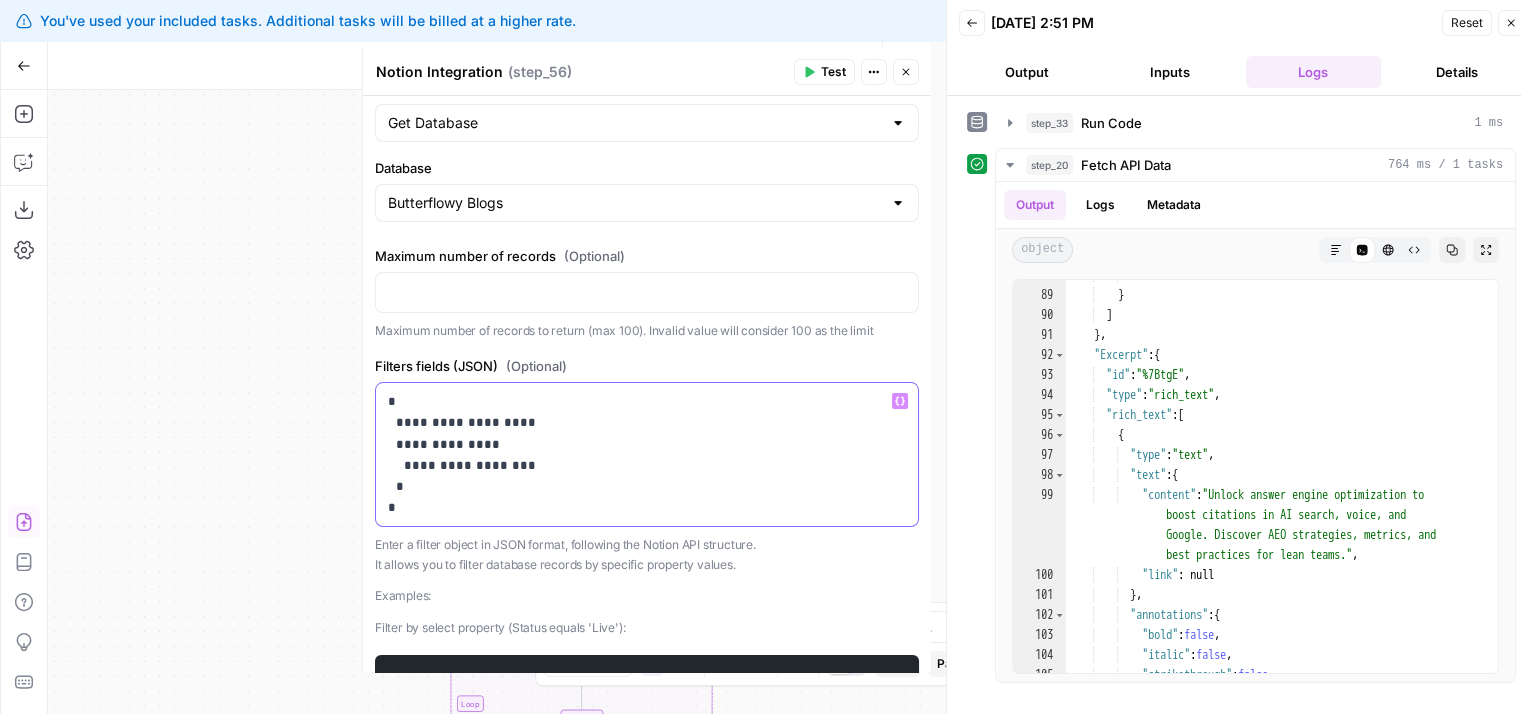 drag, startPoint x: 502, startPoint y: 461, endPoint x: 477, endPoint y: 455, distance: 25.70992 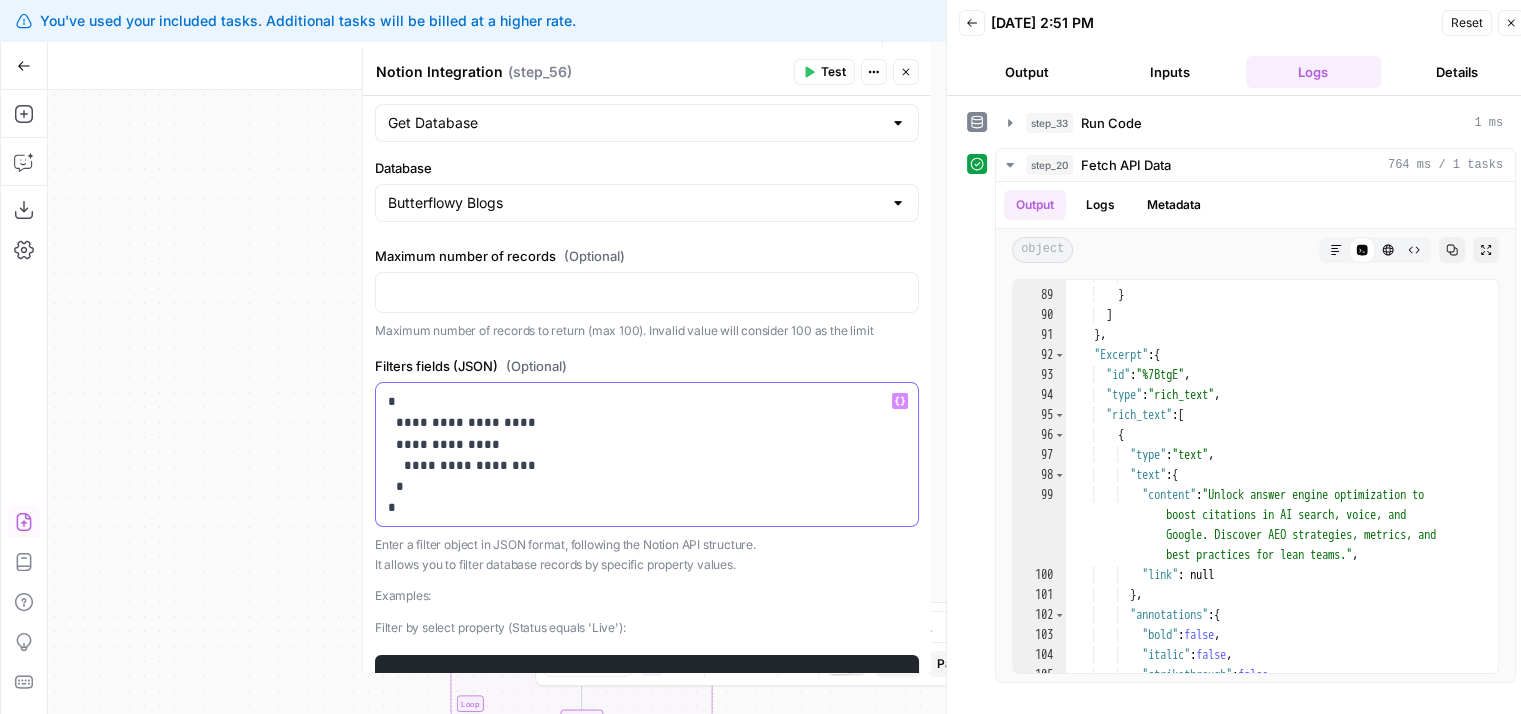 click on "**********" at bounding box center (639, 454) 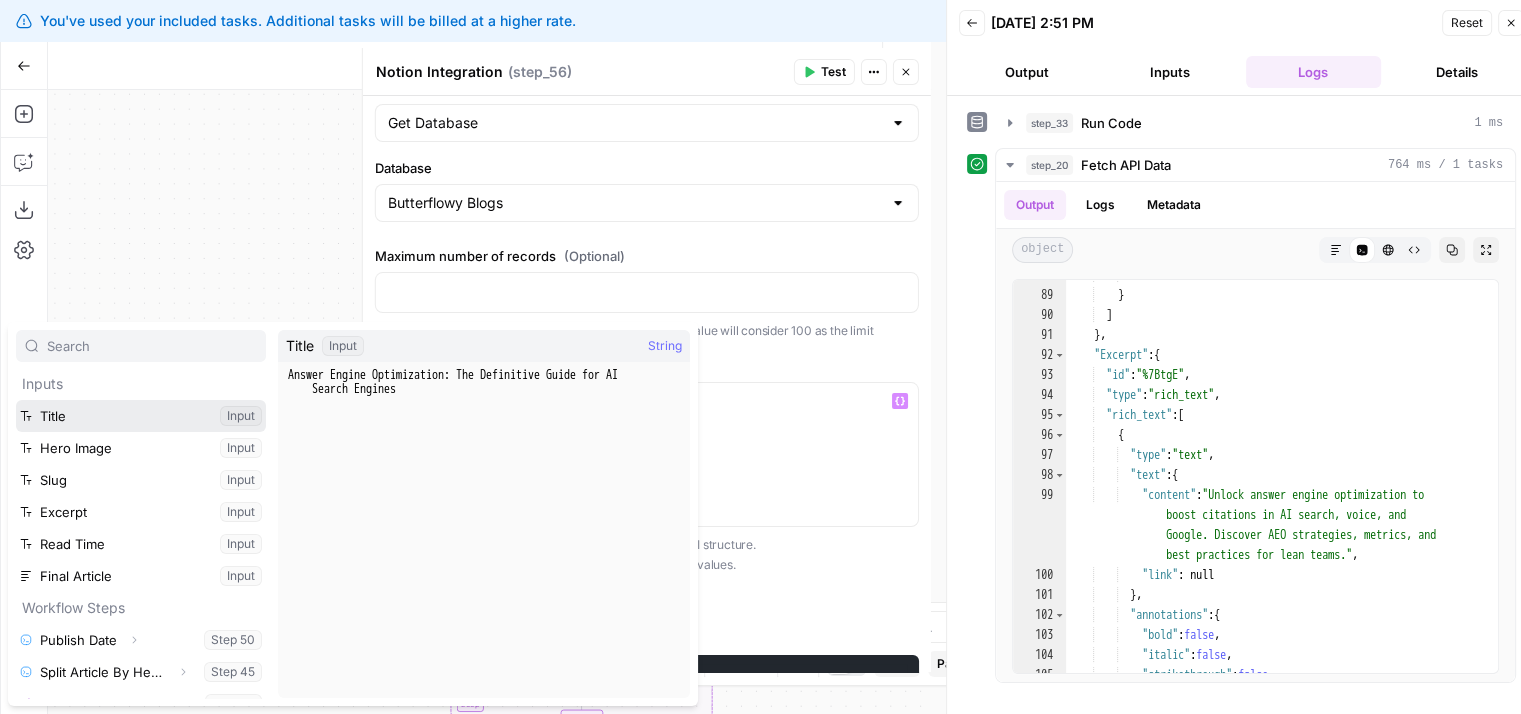 click at bounding box center [141, 416] 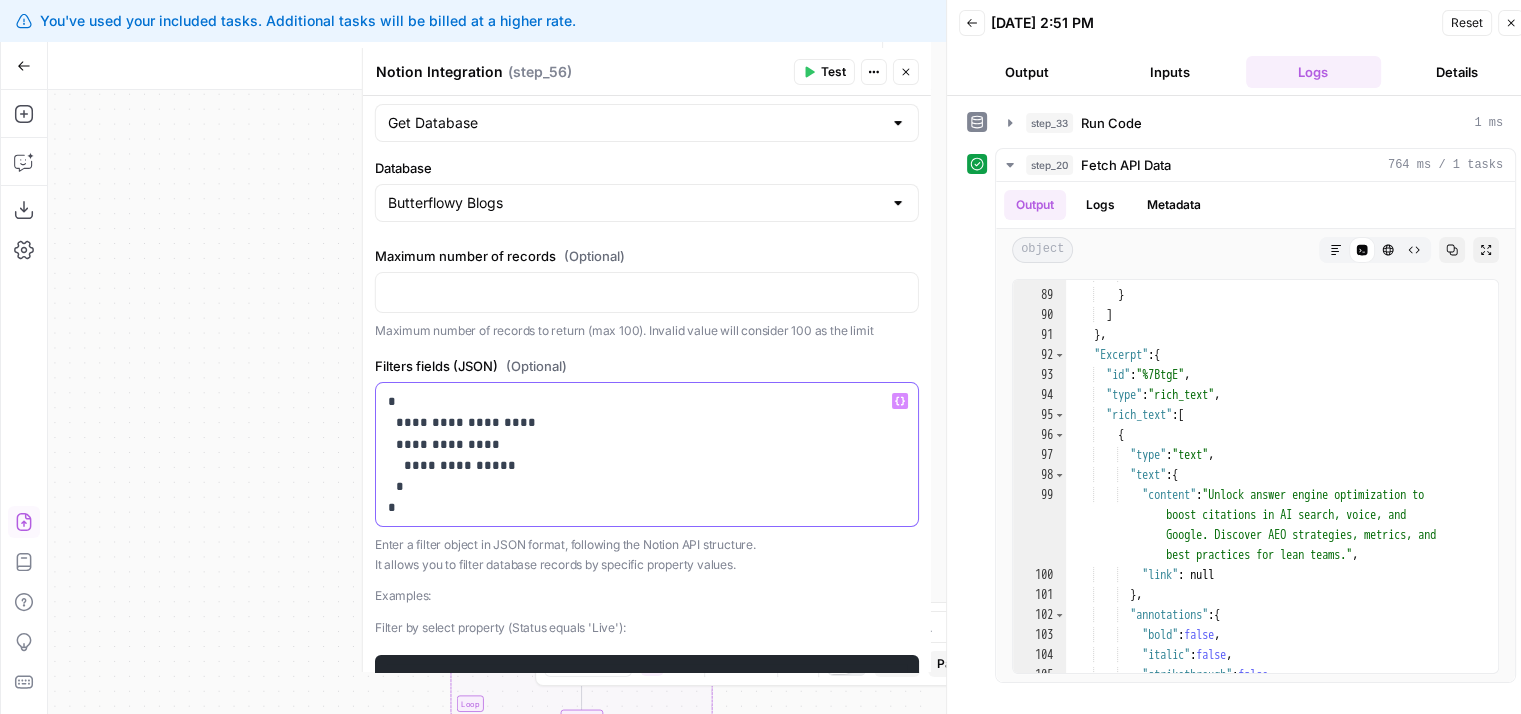 type 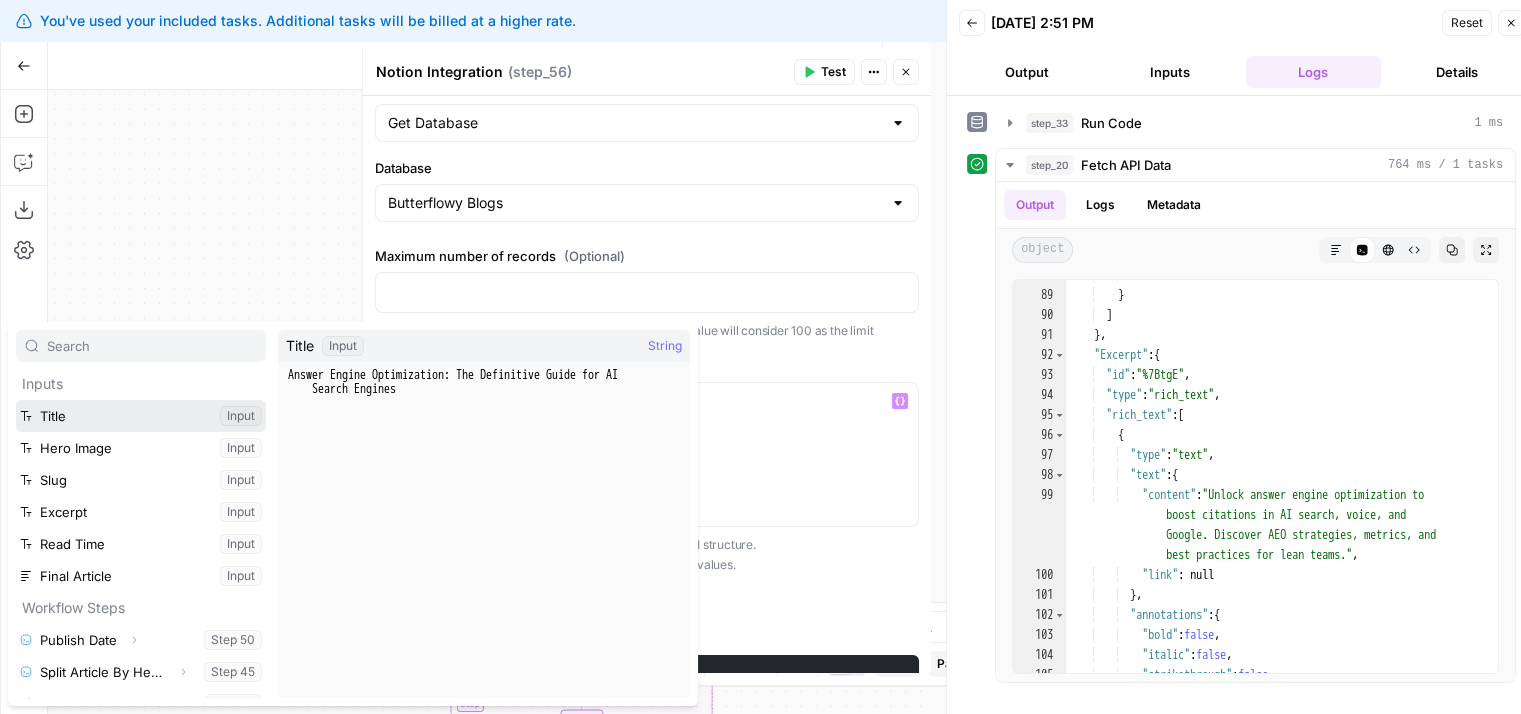 click at bounding box center (141, 416) 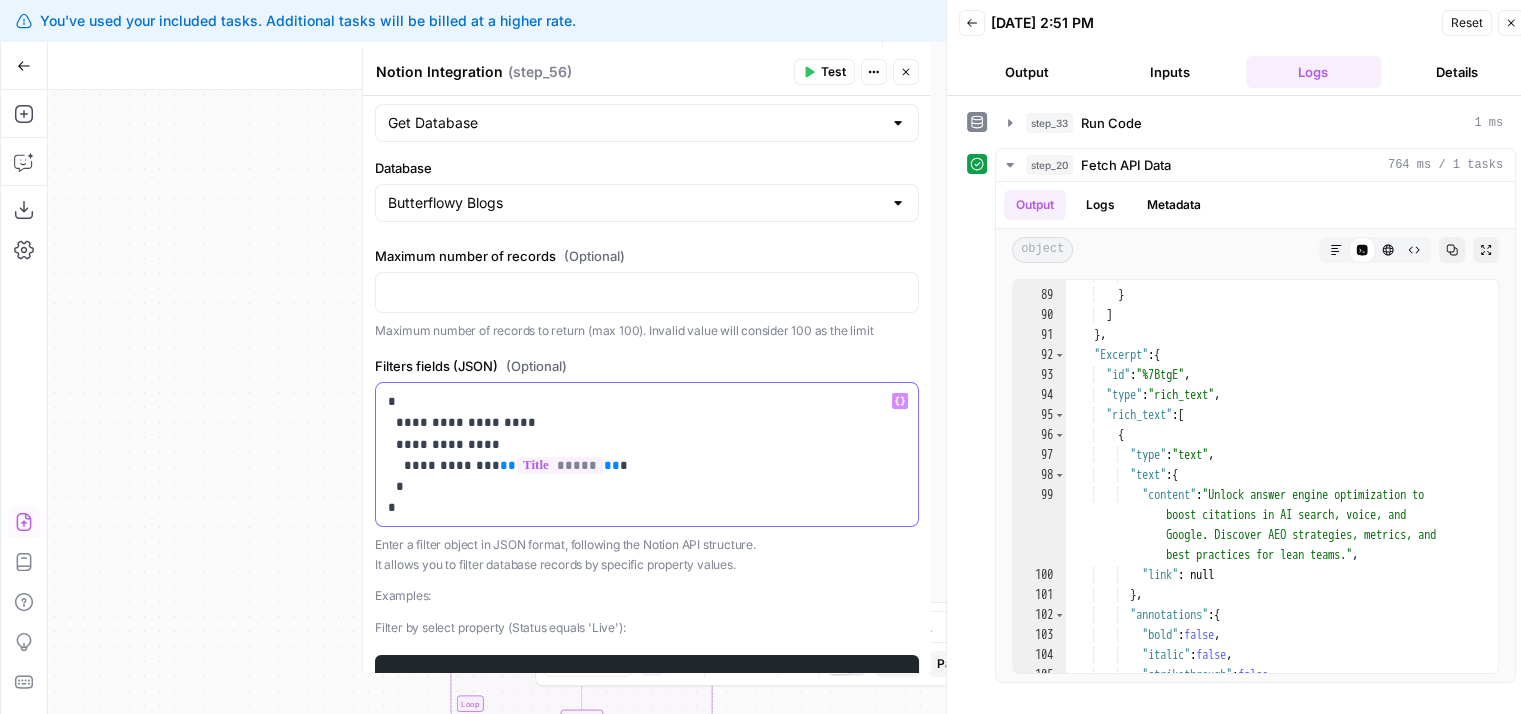 drag, startPoint x: 504, startPoint y: 418, endPoint x: 472, endPoint y: 412, distance: 32.55764 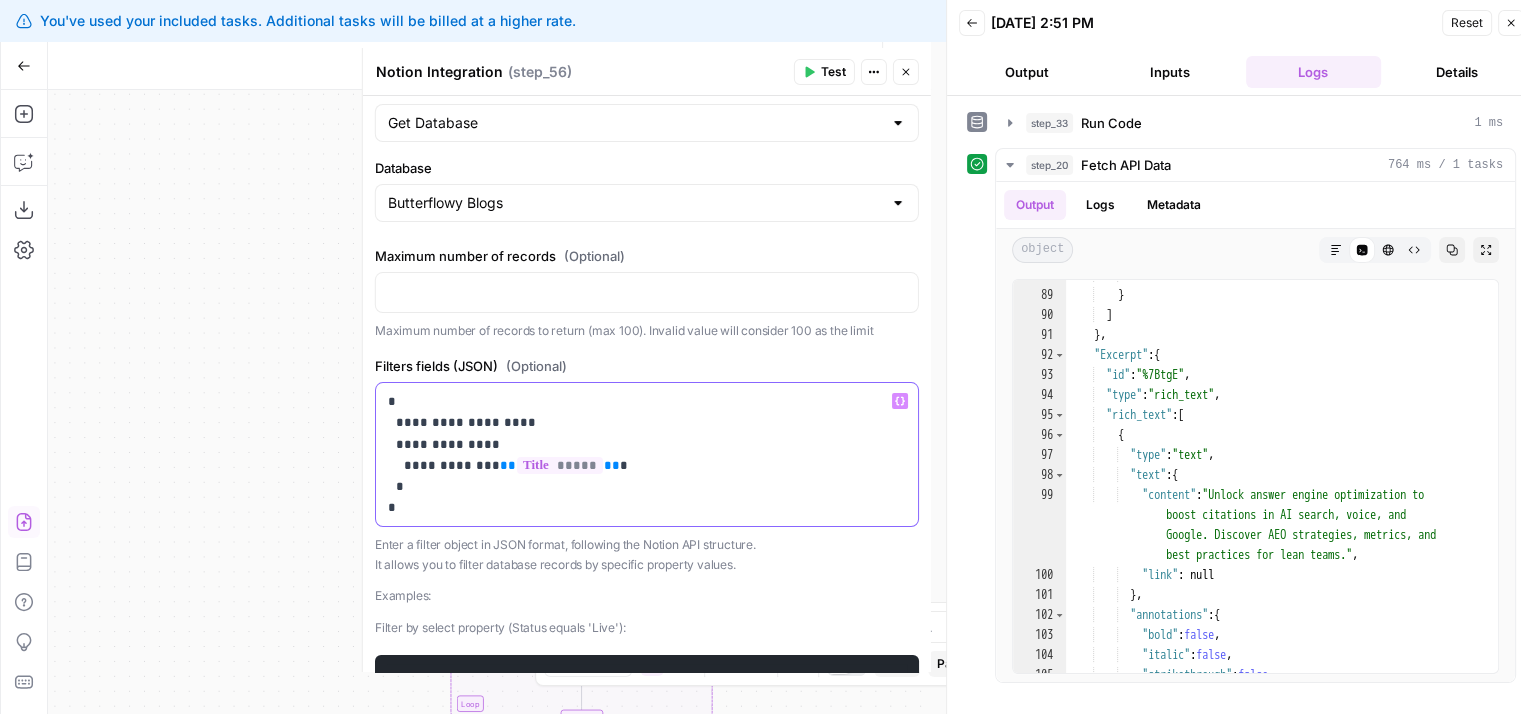 click on "**********" at bounding box center (639, 454) 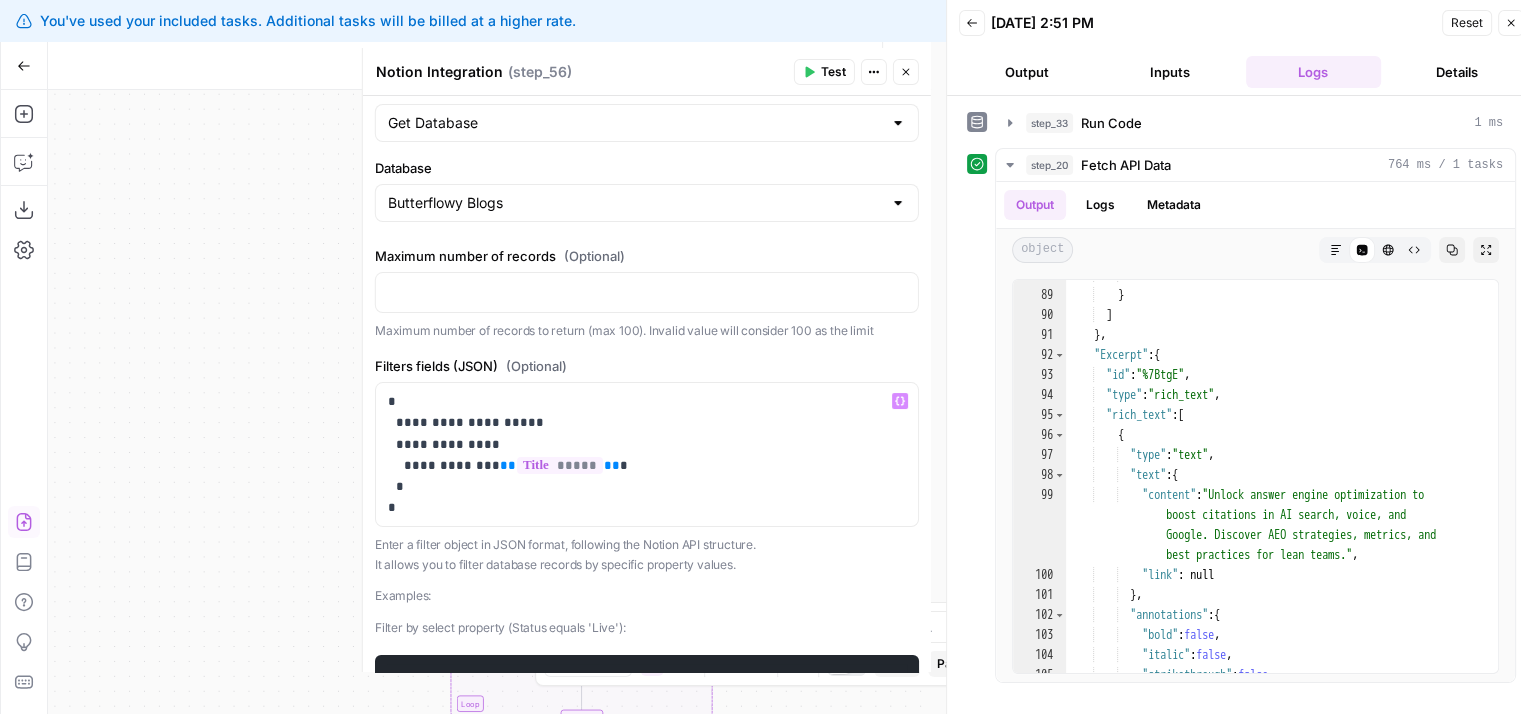 click on "**********" at bounding box center [647, 384] 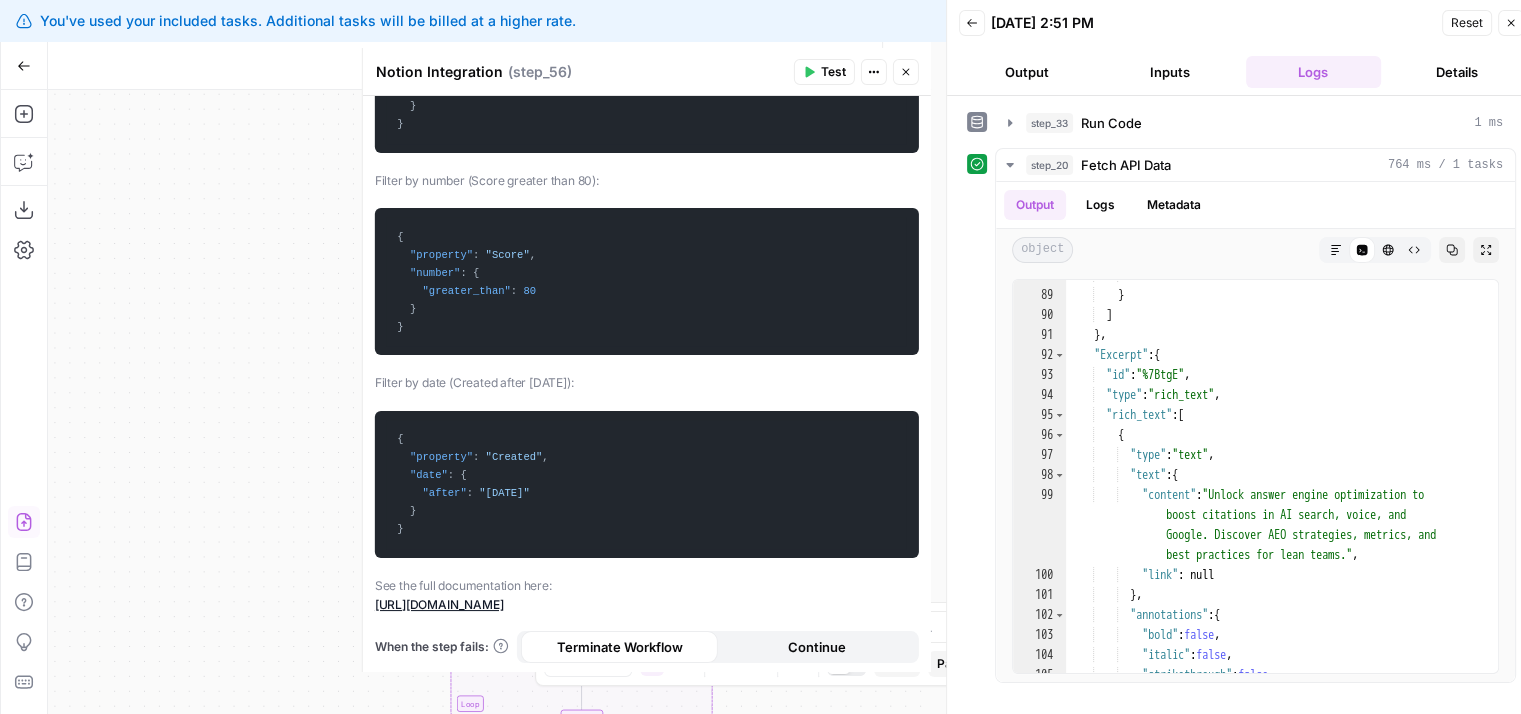 scroll, scrollTop: 0, scrollLeft: 0, axis: both 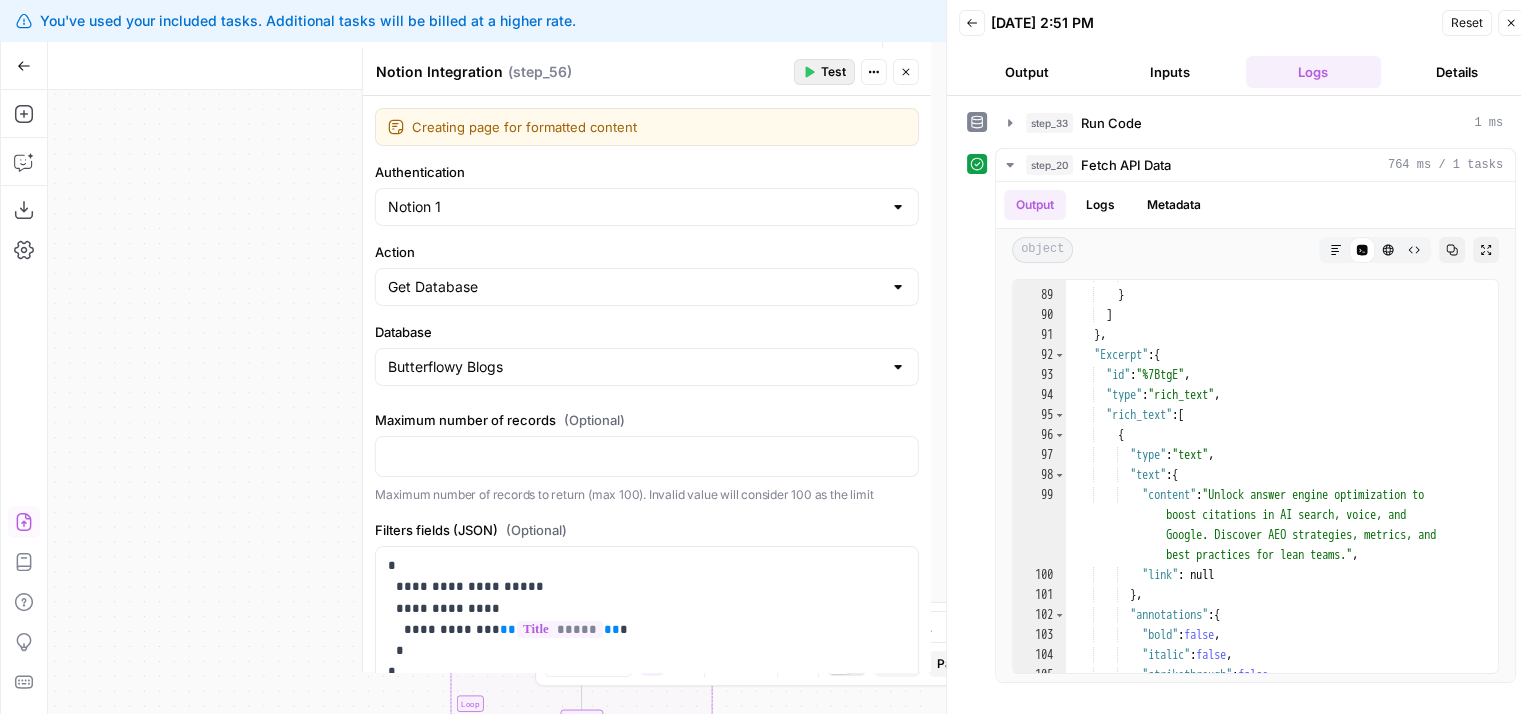 click on "Test" at bounding box center [833, 72] 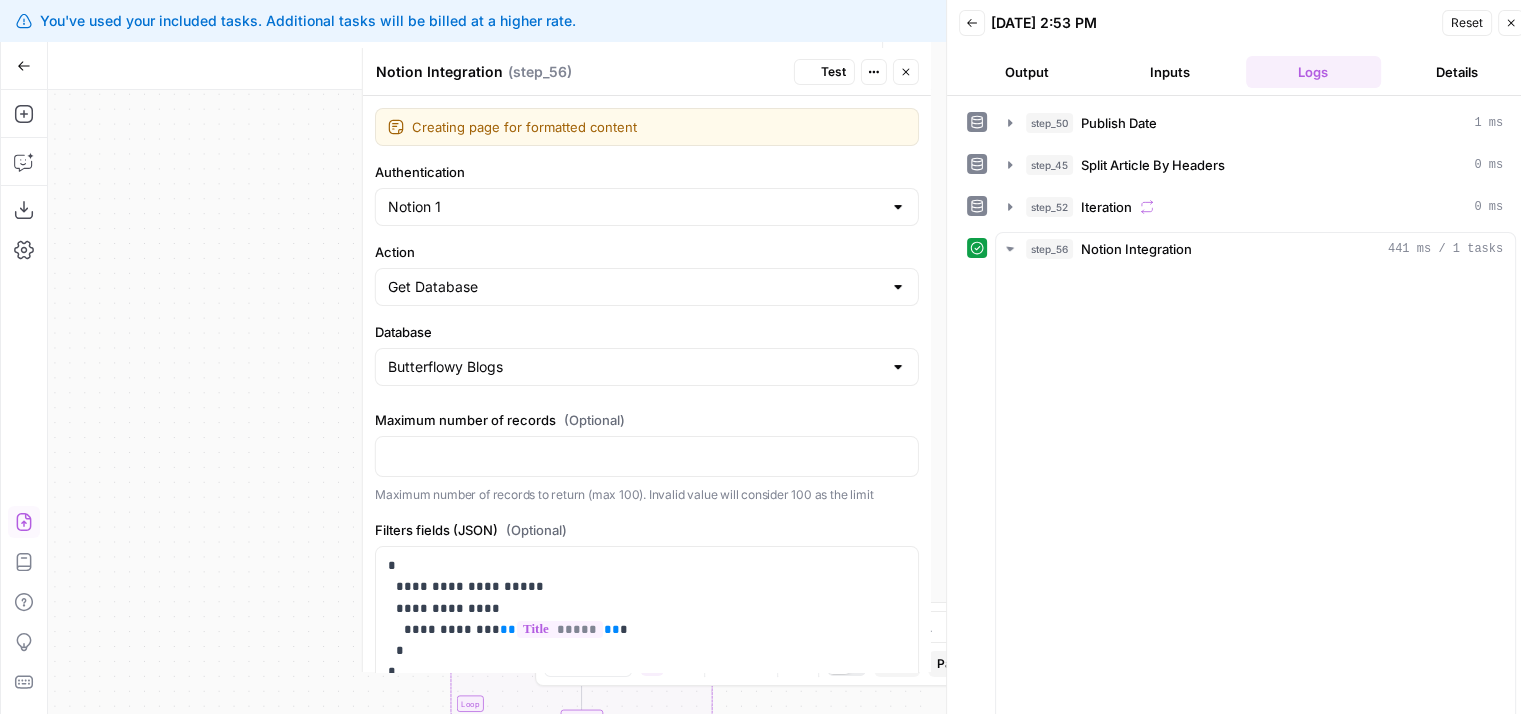 scroll, scrollTop: 96, scrollLeft: 0, axis: vertical 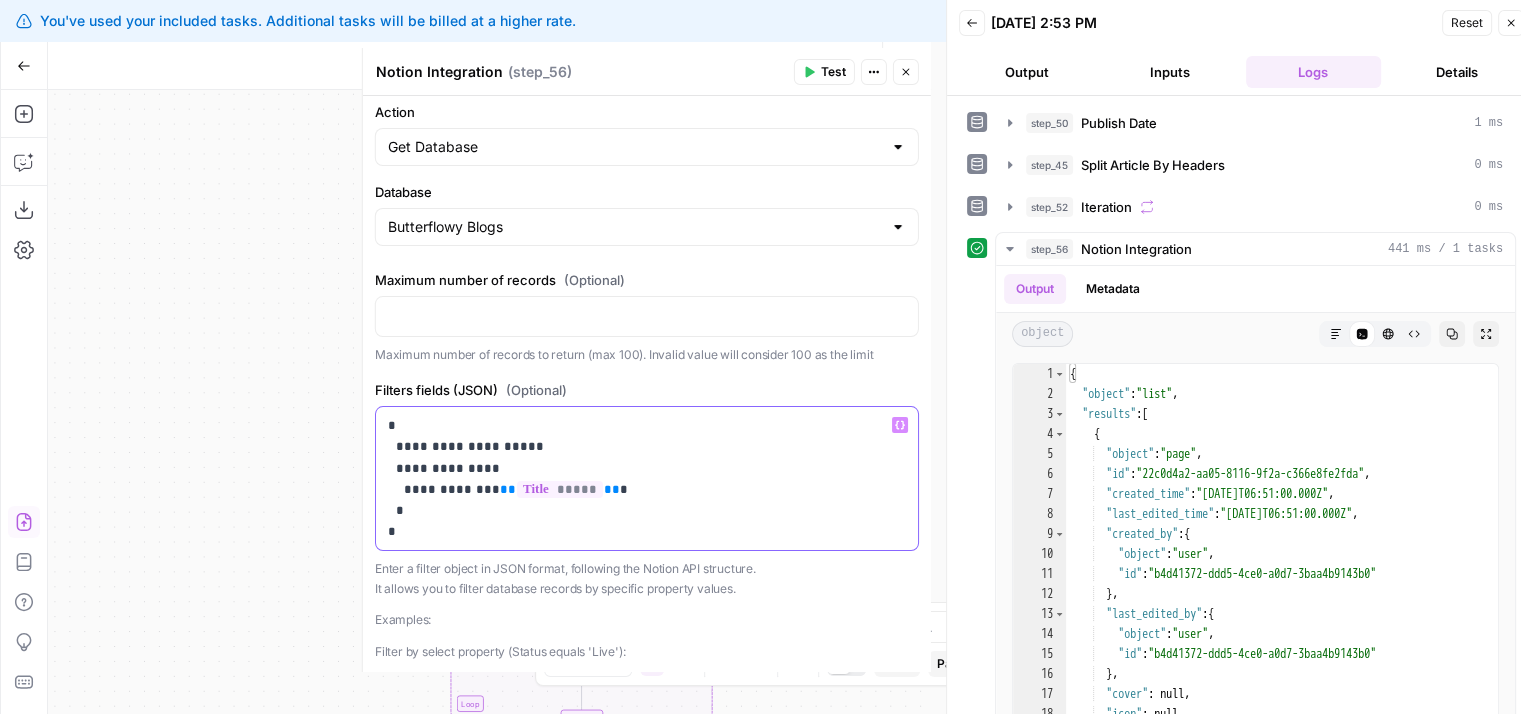 drag, startPoint x: 451, startPoint y: 469, endPoint x: 398, endPoint y: 469, distance: 53 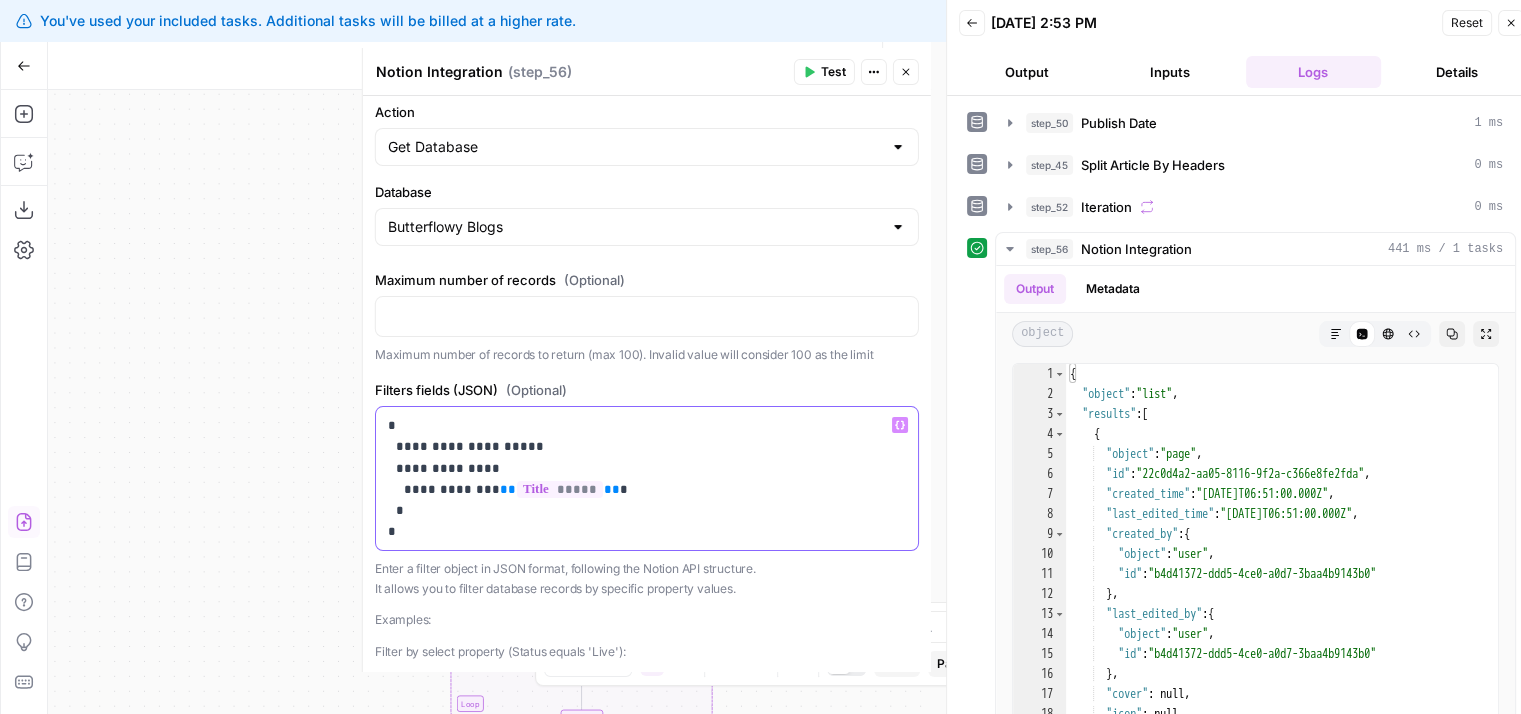click on "**********" at bounding box center (639, 478) 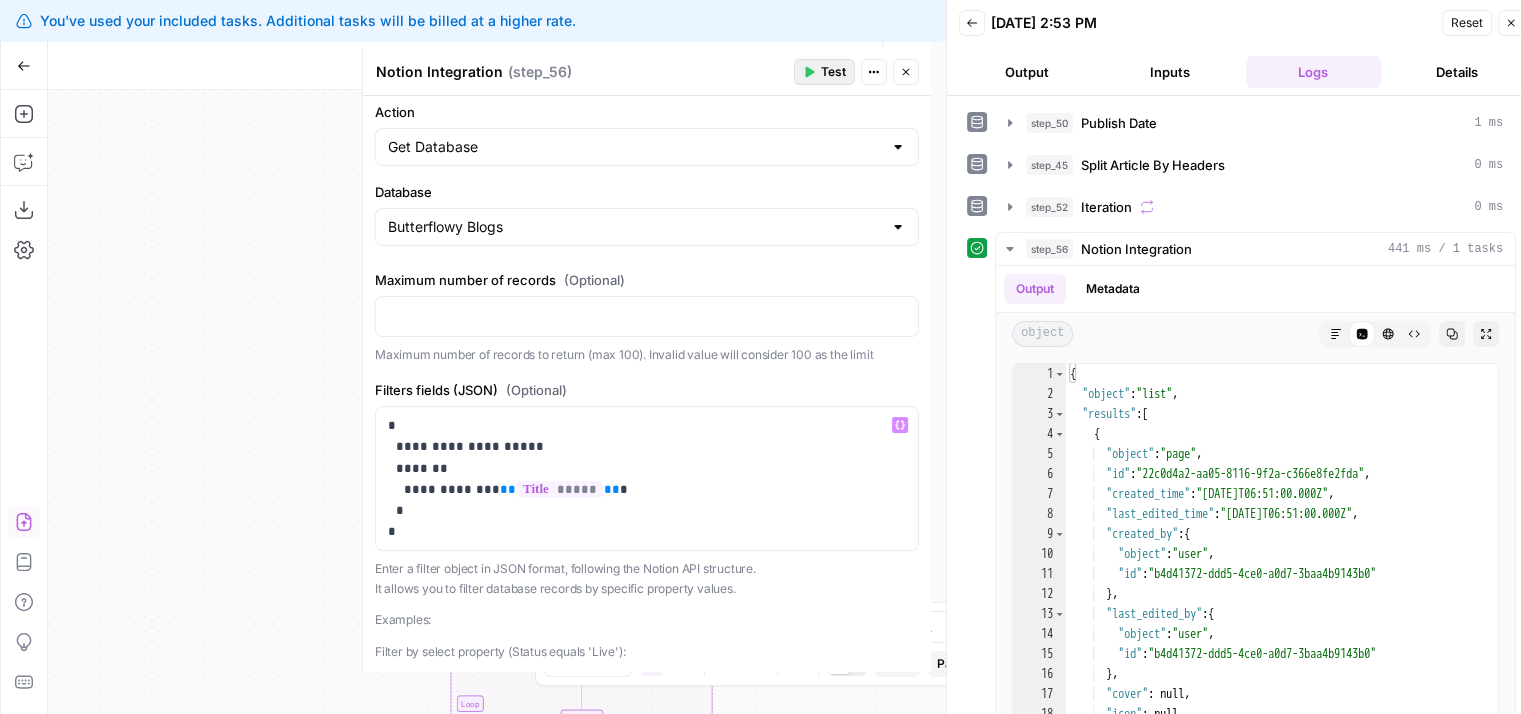 click on "Test" at bounding box center (833, 72) 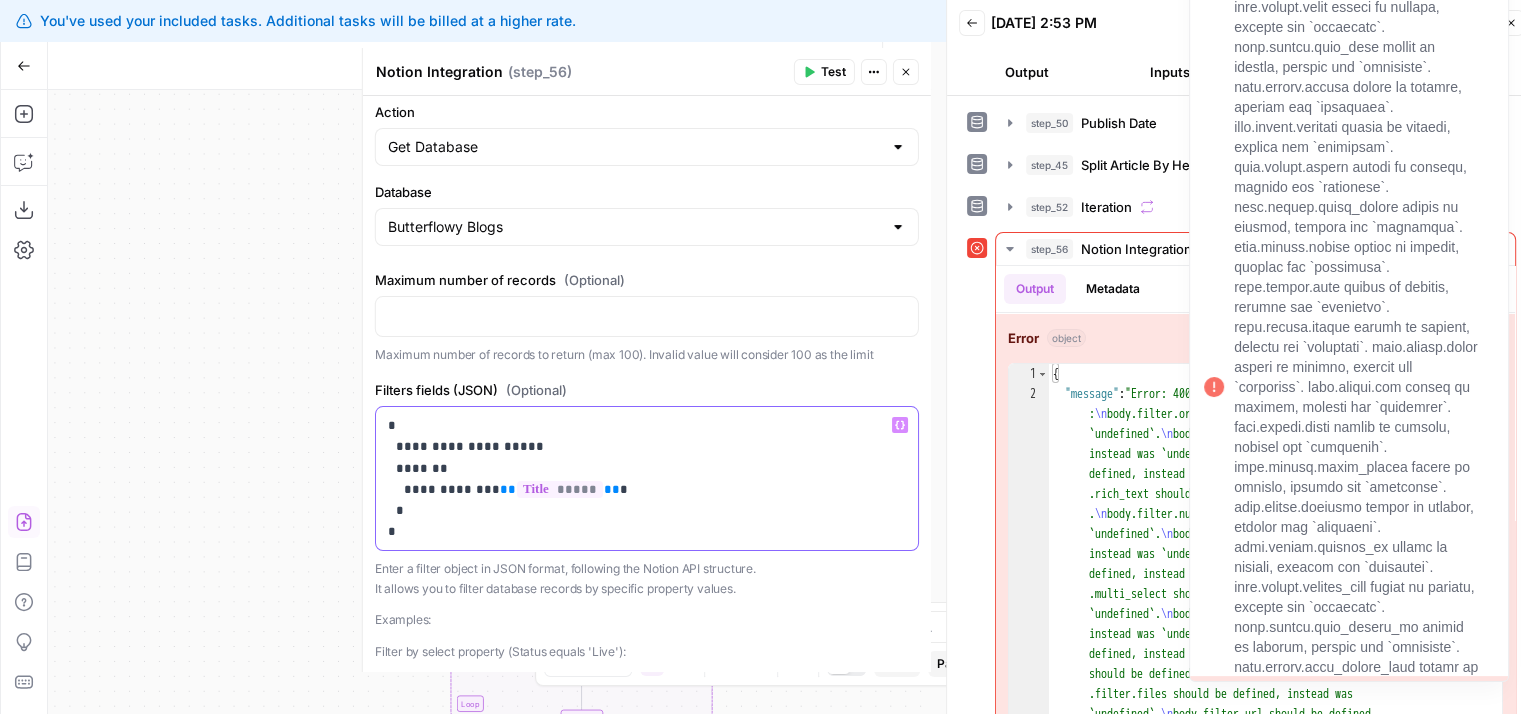 click on "**********" at bounding box center (639, 478) 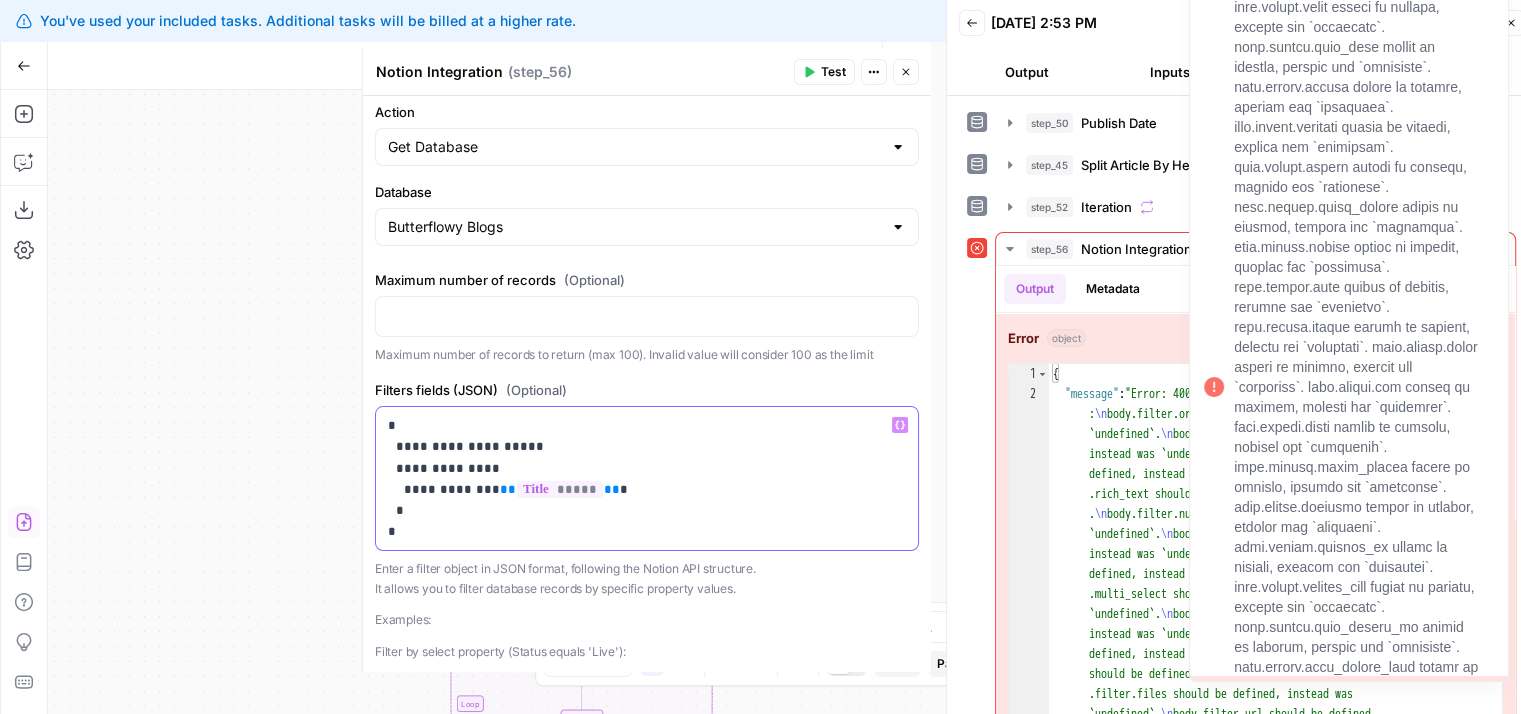 click on "**********" at bounding box center (639, 478) 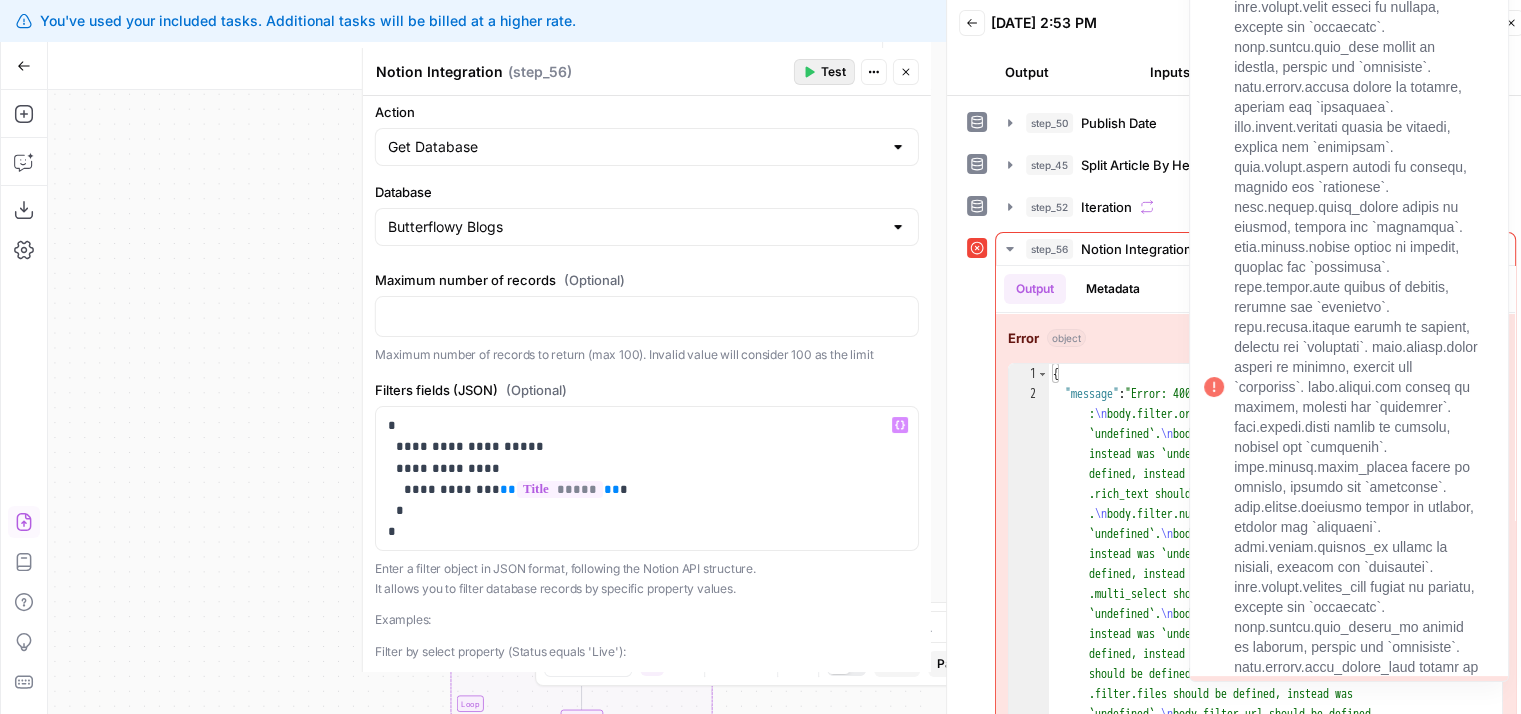 click on "Test" at bounding box center [833, 72] 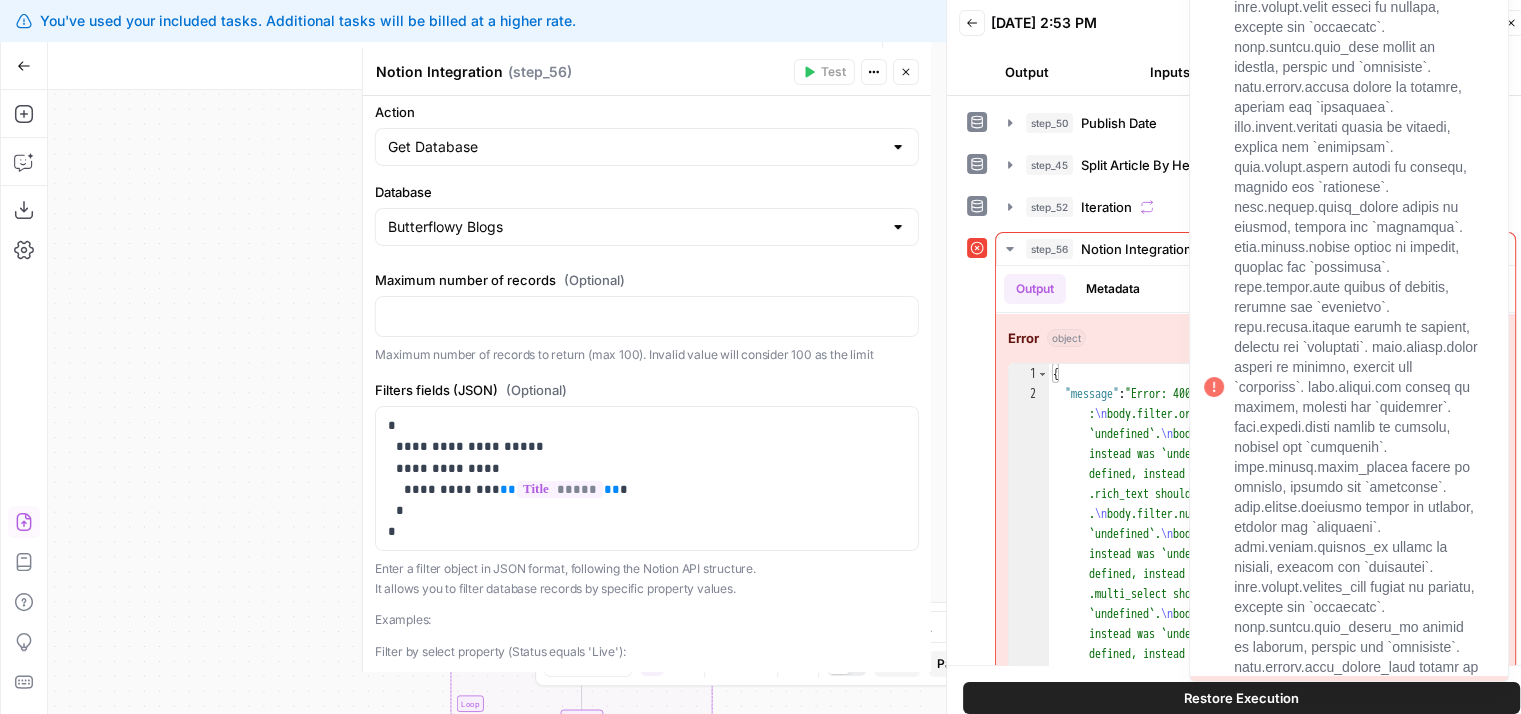 scroll, scrollTop: 1016, scrollLeft: 0, axis: vertical 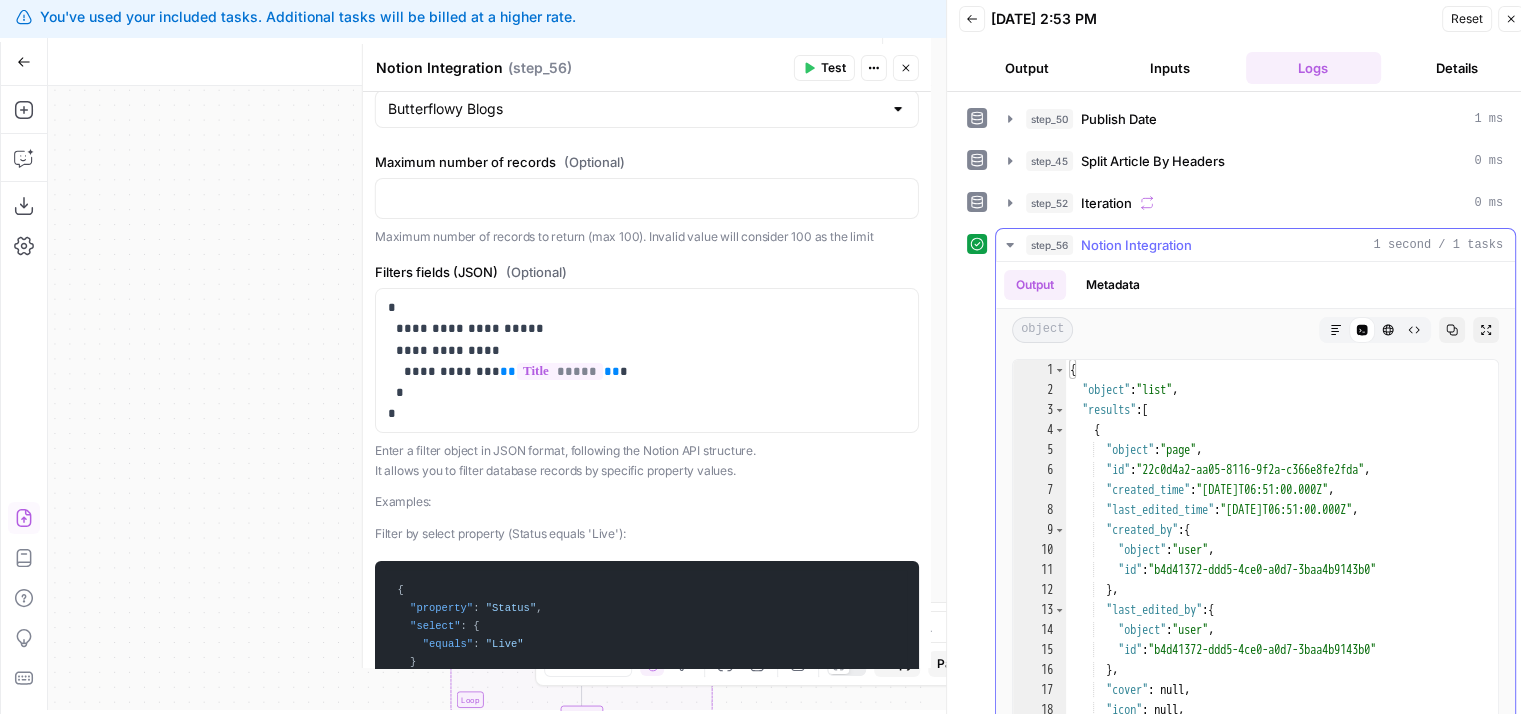type on "**********" 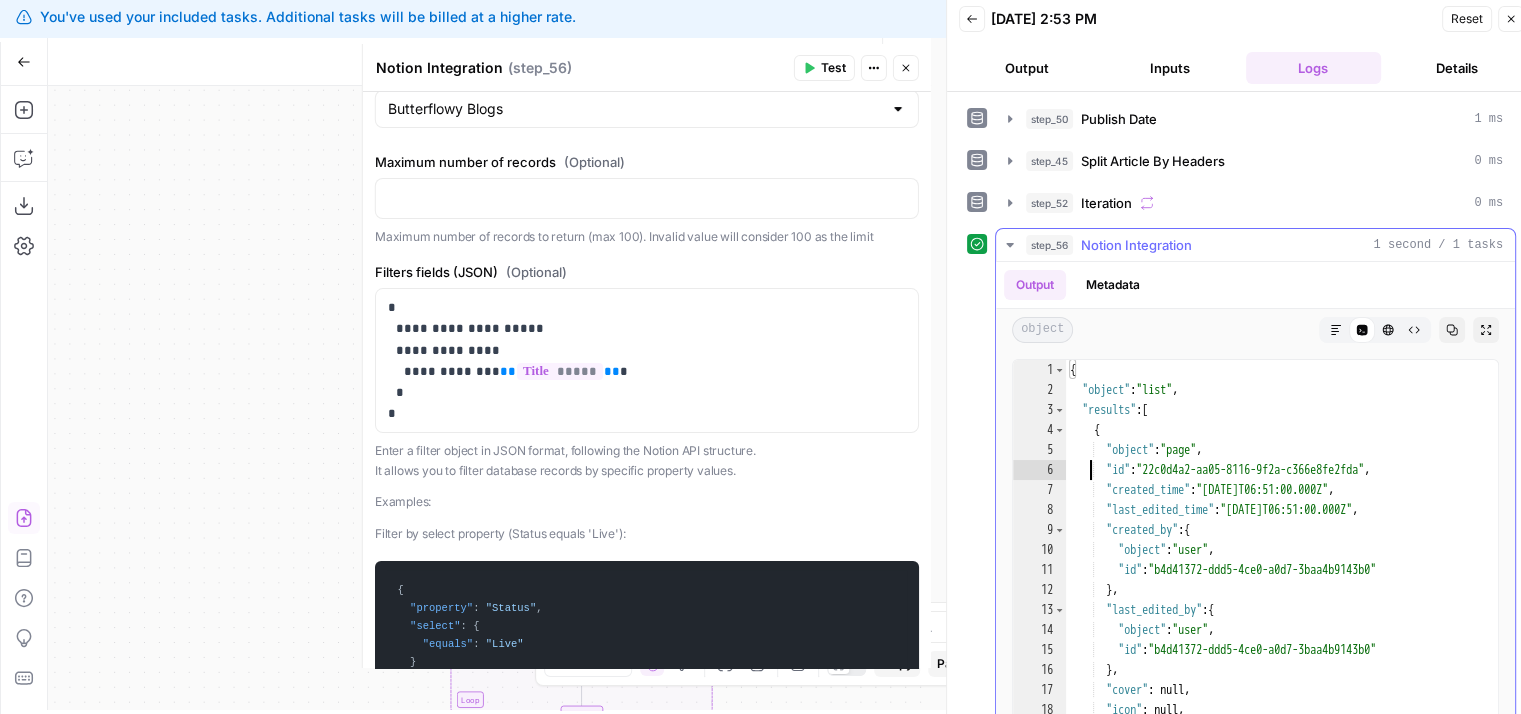 click on "{    "object" :  "list" ,    "results" :  [      {         "object" :  "page" ,         "id" :  "22c0d4a2-aa05-8116-9f2a-c366e8fe2fda" ,         "created_time" :  "2025-07-10T06:51:00.000Z" ,         "last_edited_time" :  "2025-07-10T06:51:00.000Z" ,         "created_by" :  {           "object" :  "user" ,           "id" :  "b4d41372-ddd5-4ce0-a0d7-3baa4b9143b0"         } ,         "last_edited_by" :  {           "object" :  "user" ,           "id" :  "b4d41372-ddd5-4ce0-a0d7-3baa4b9143b0"         } ,         "cover" : null ,         "icon" : null ,         "parent" :  {           "type" :  "database_id" ,           "database_id" :  "2280d4a2-aa05-80f7-9d68              -e1ce48d8c5ce"" at bounding box center (1274, 587) 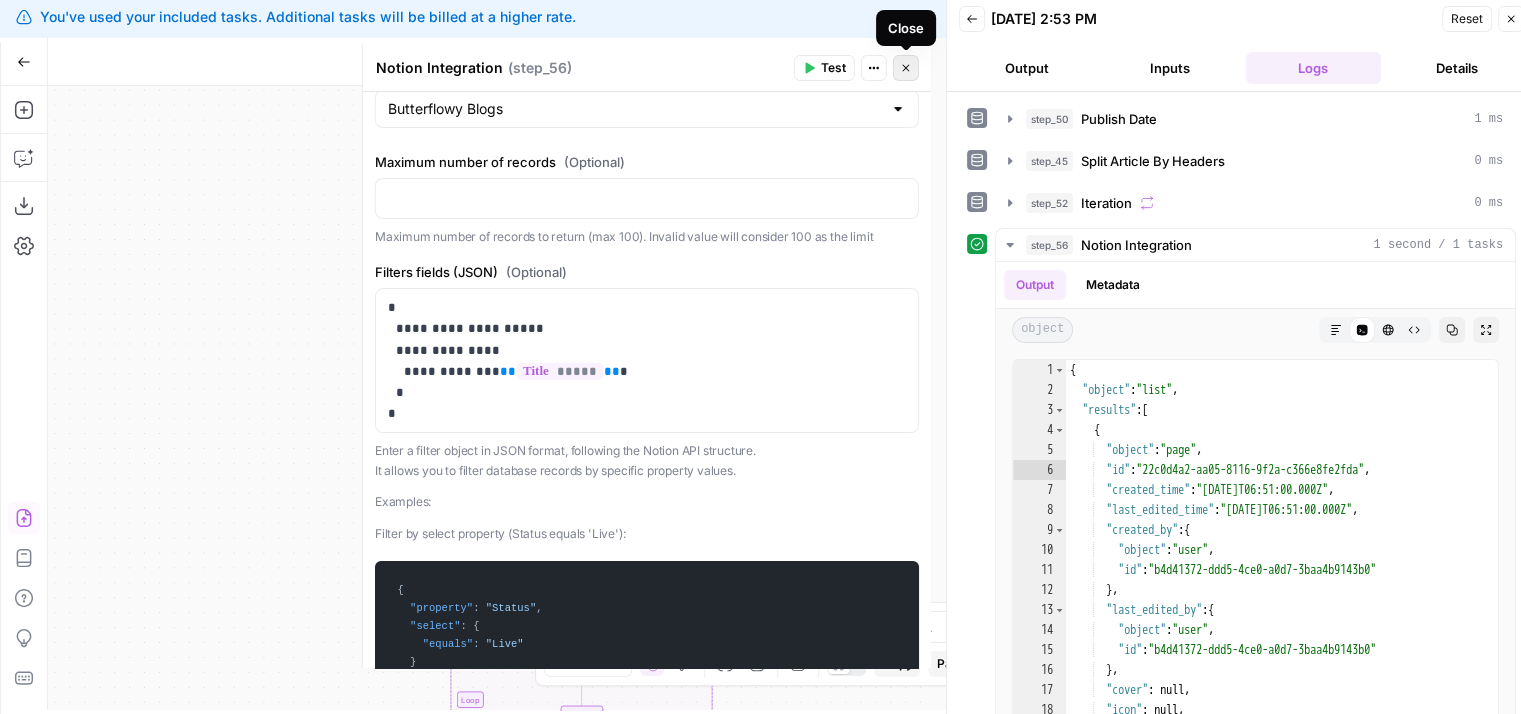 click on "Close" at bounding box center [906, 68] 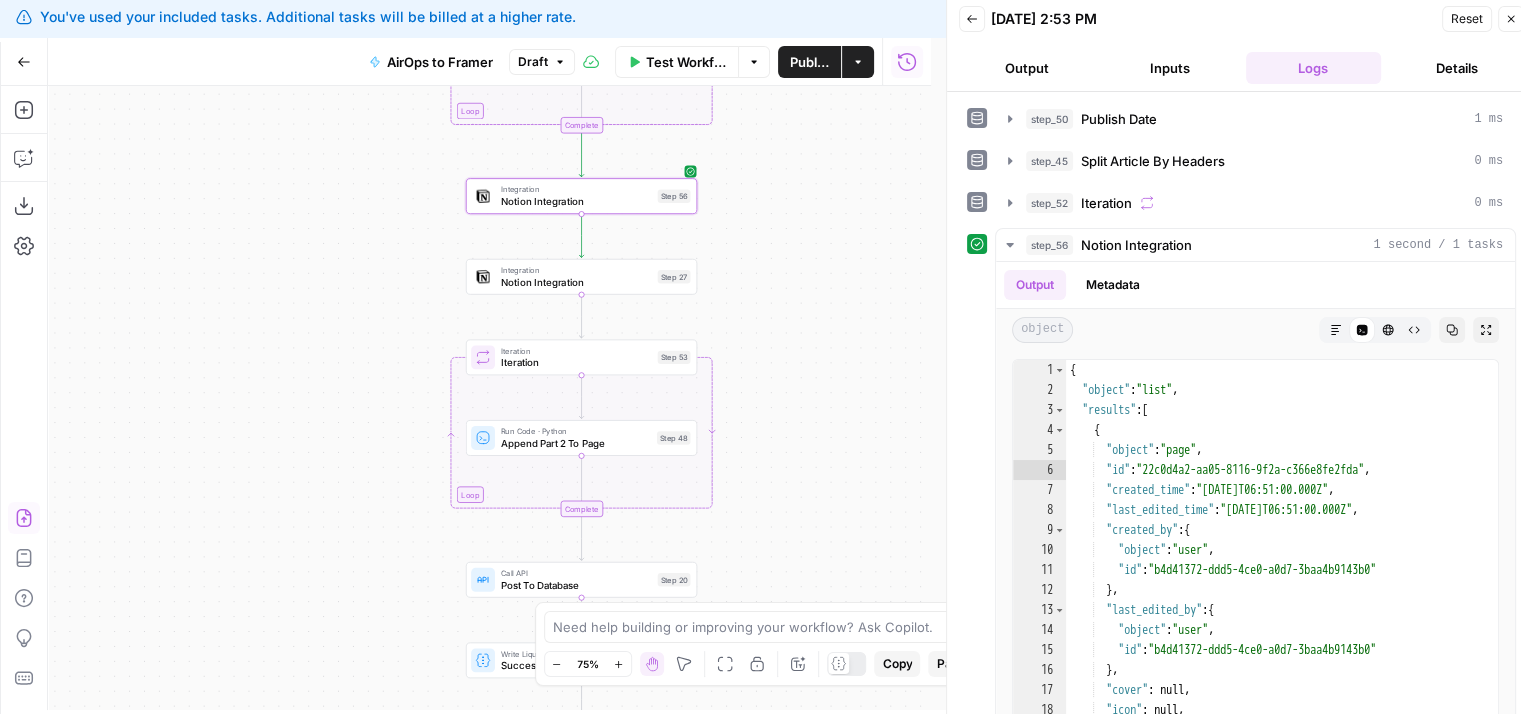 click on "Workflow Set Inputs Inputs Run Code · Python Publish Date Step 50 Run Code · Python Split Article By Headers Step 45 Loop Iteration Iteration Step 52 Run Code · JavaScript Convert Parts To Blocks Step 33 Complete Integration Notion Integration Step 56 Integration Notion Integration Step 27 Loop Iteration Iteration Step 53 Run Code · Python Append Part 2 To Page Step 48 Complete Call API Post To Database Step 20 Write Liquid Text Success Step 54 End Output" at bounding box center (489, 398) 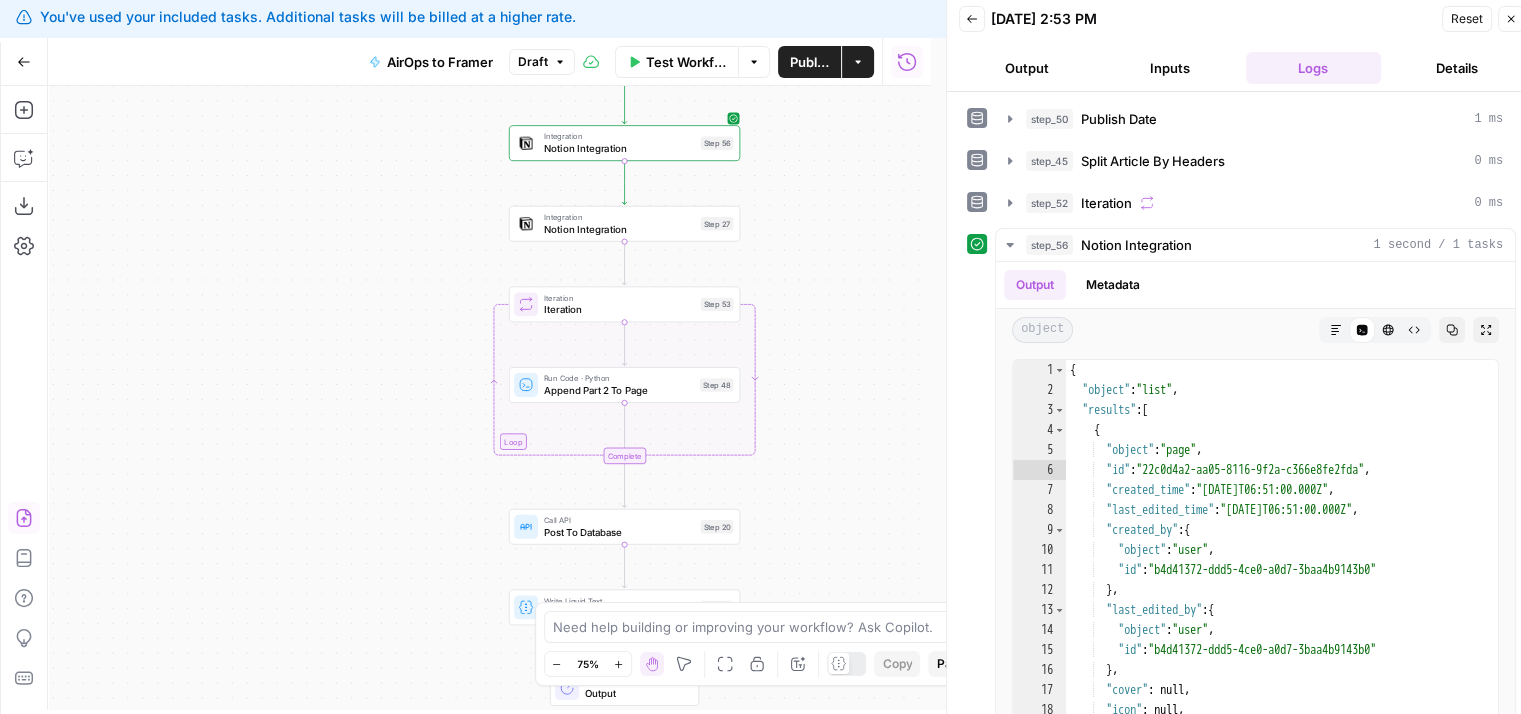 drag, startPoint x: 272, startPoint y: 266, endPoint x: 315, endPoint y: 211, distance: 69.81404 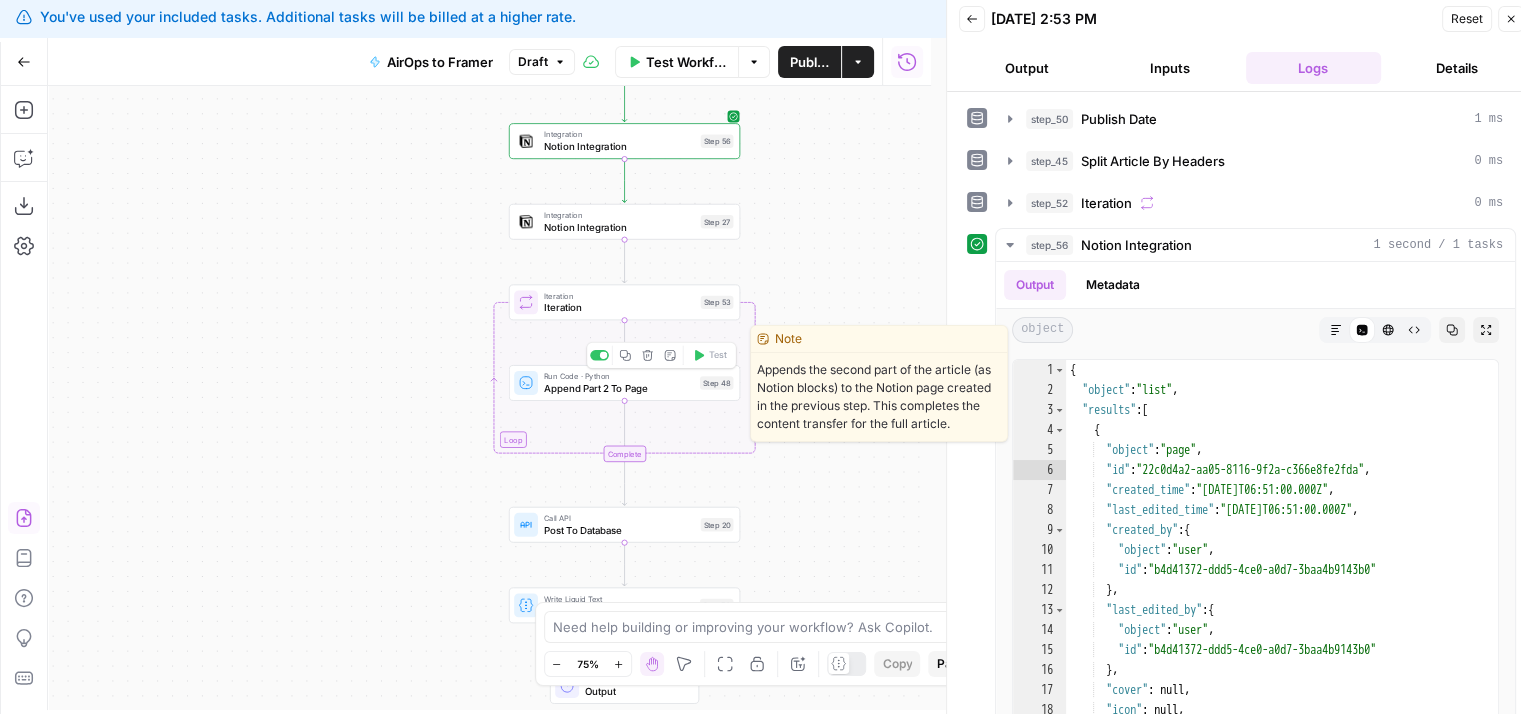 click on "Append Part 2 To Page" at bounding box center (619, 388) 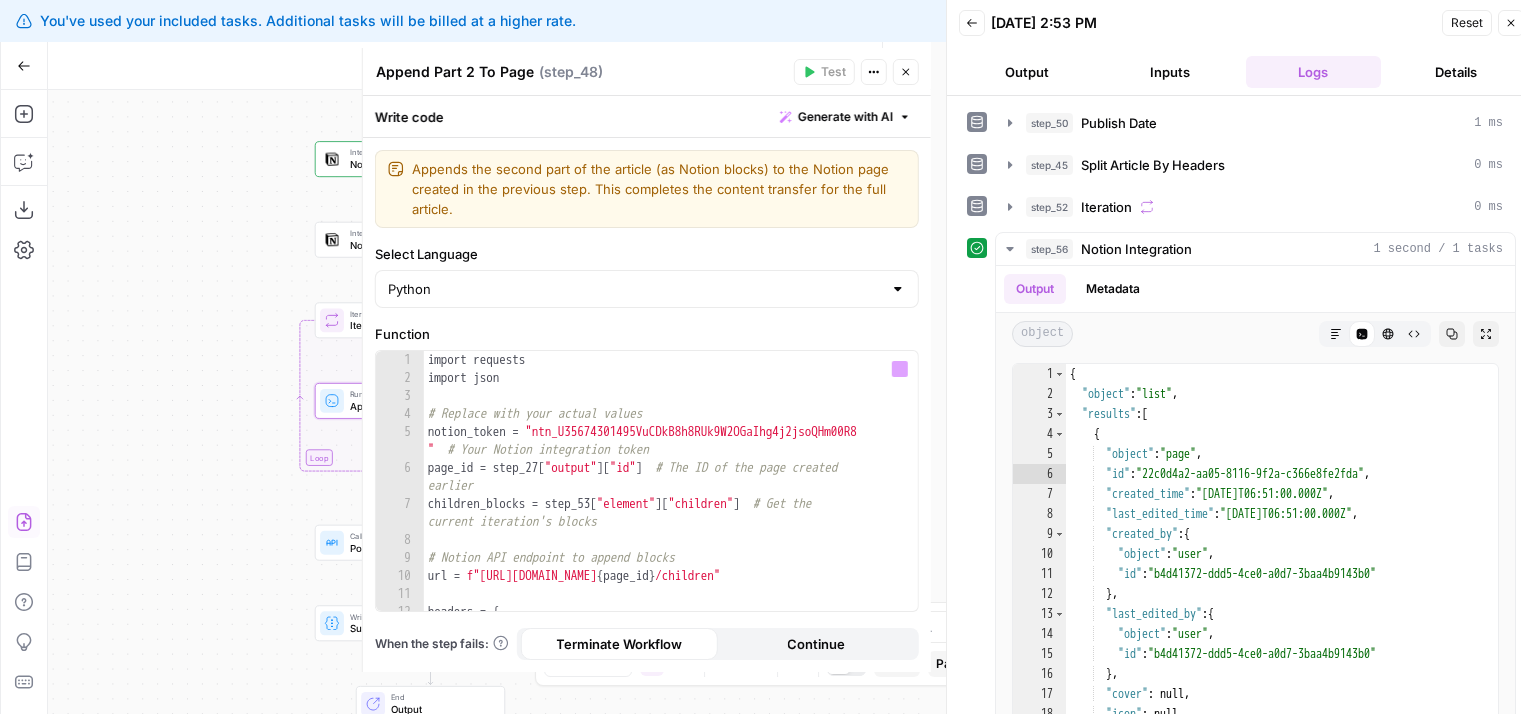 scroll, scrollTop: 4, scrollLeft: 0, axis: vertical 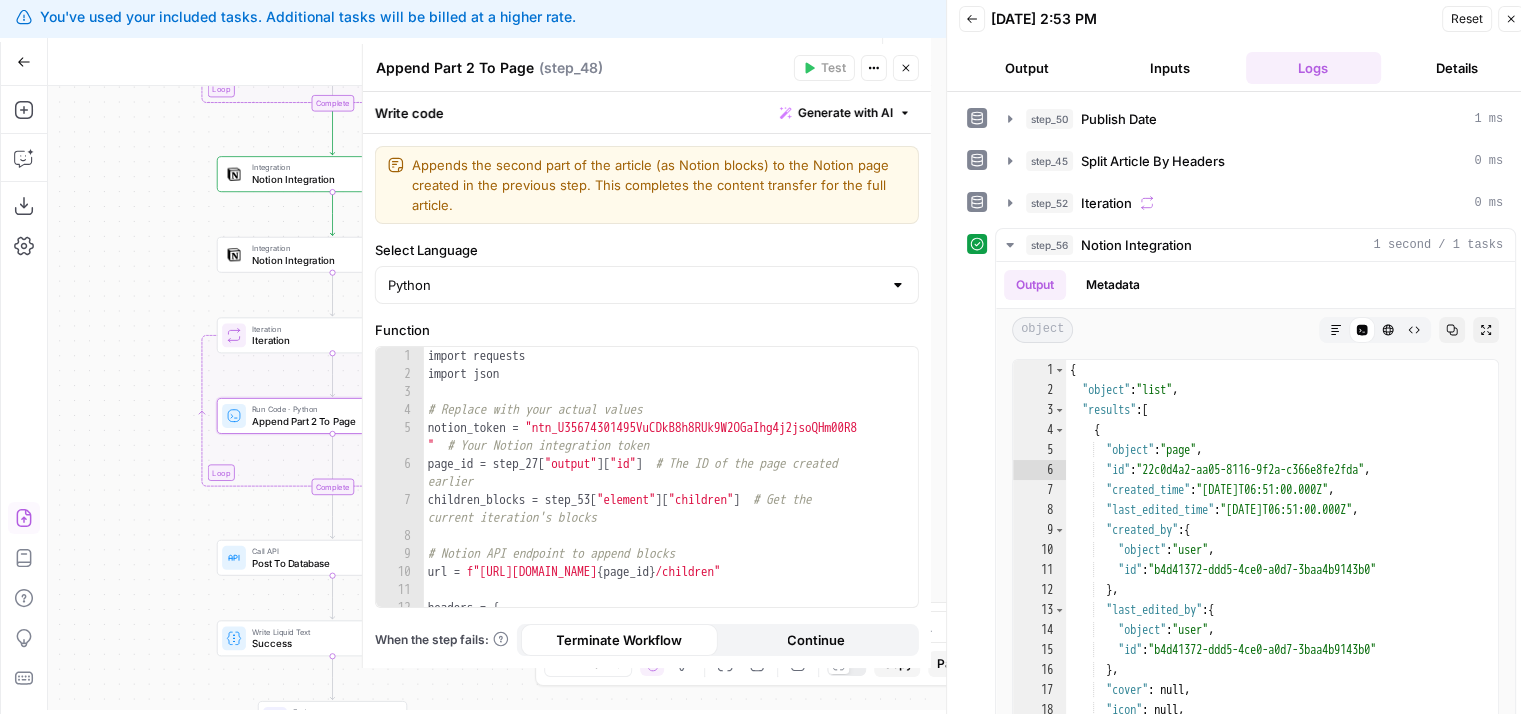 drag, startPoint x: 212, startPoint y: 380, endPoint x: 84, endPoint y: 380, distance: 128 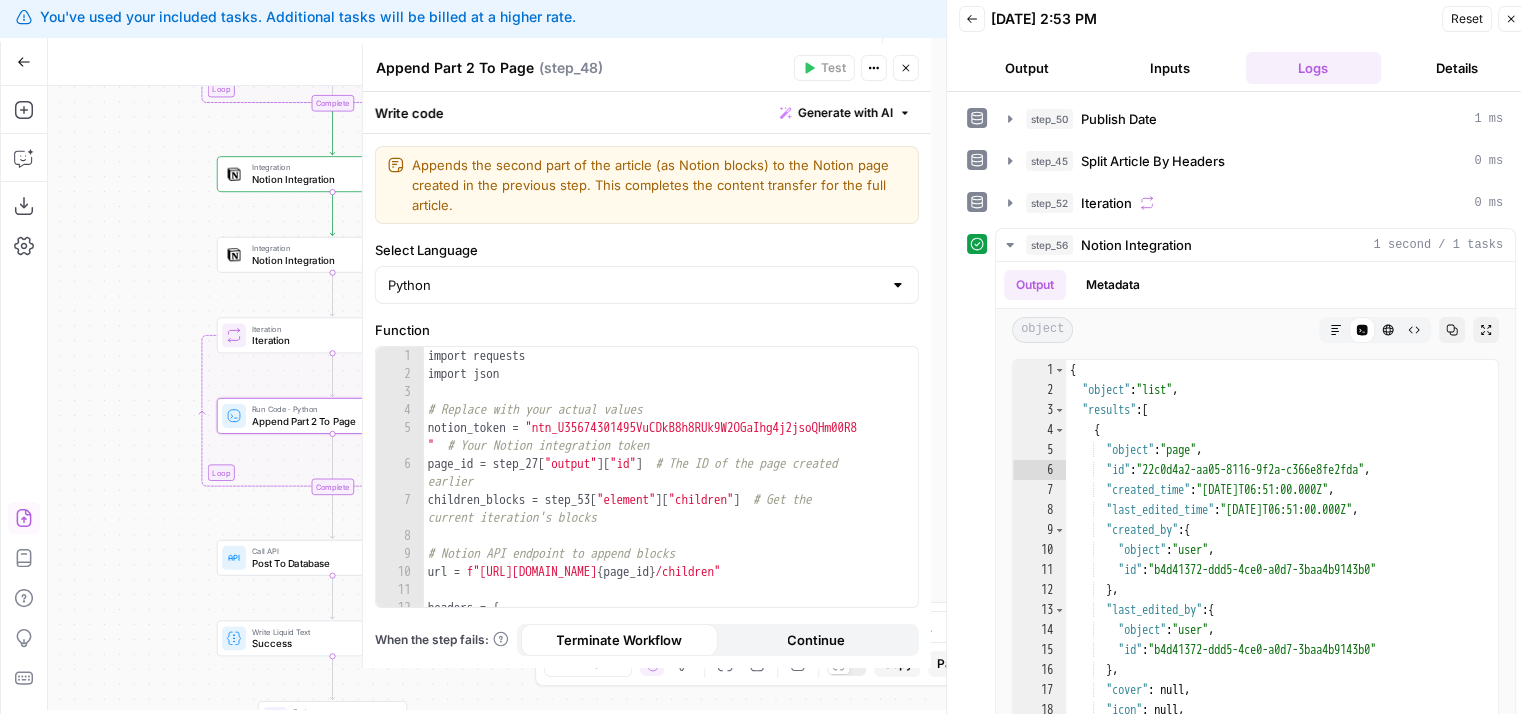 click on "Workflow Set Inputs Inputs Run Code · Python Publish Date Step 50 Run Code · Python Split Article By Headers Step 45 Loop Iteration Iteration Step 52 Run Code · JavaScript Convert Parts To Blocks Step 33 Complete Integration Notion Integration Step 56 Integration Notion Integration Step 27 Loop Iteration Iteration Step 53 Run Code · Python Append Part 2 To Page Step 48 Complete Call API Post To Database Step 20 Write Liquid Text Success Step 54 End Output" at bounding box center (489, 398) 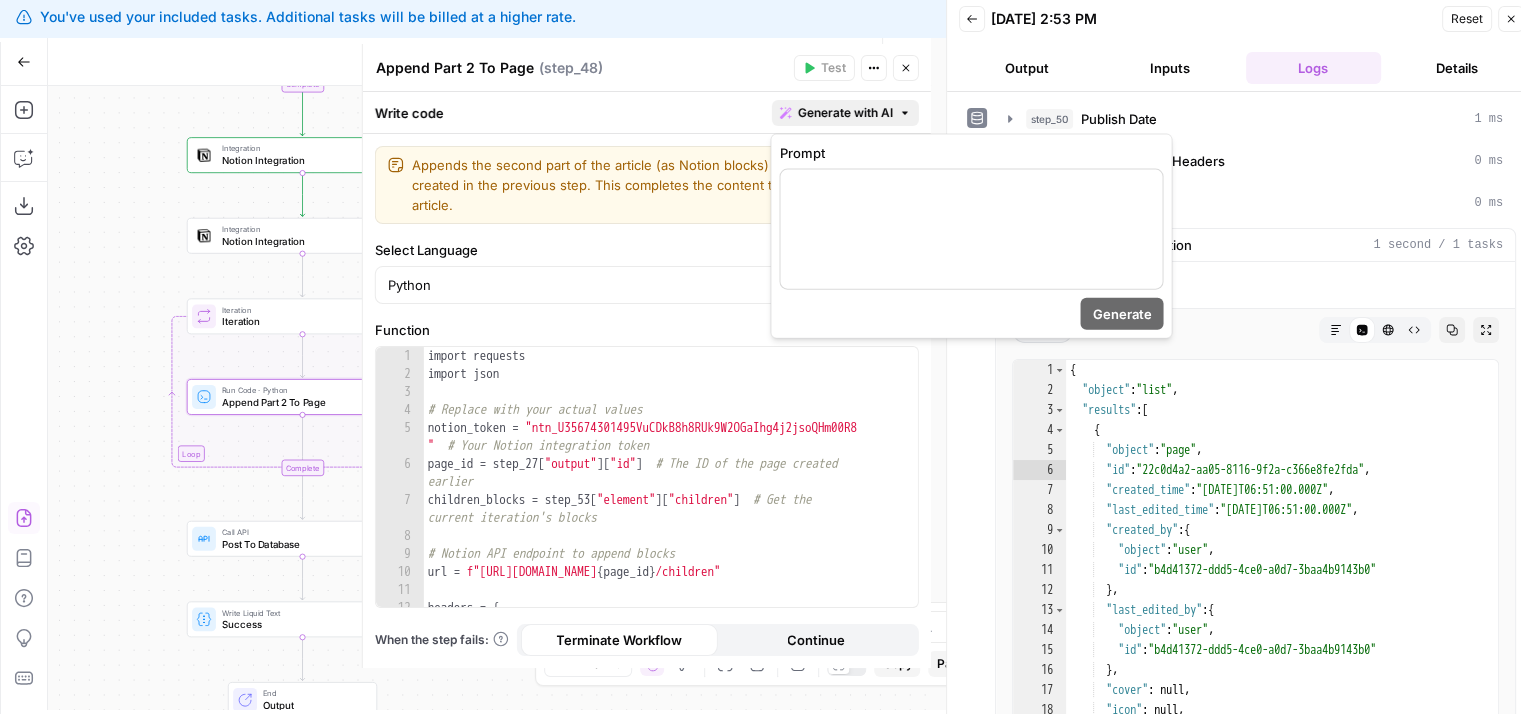 drag, startPoint x: 830, startPoint y: 115, endPoint x: 863, endPoint y: 213, distance: 103.40696 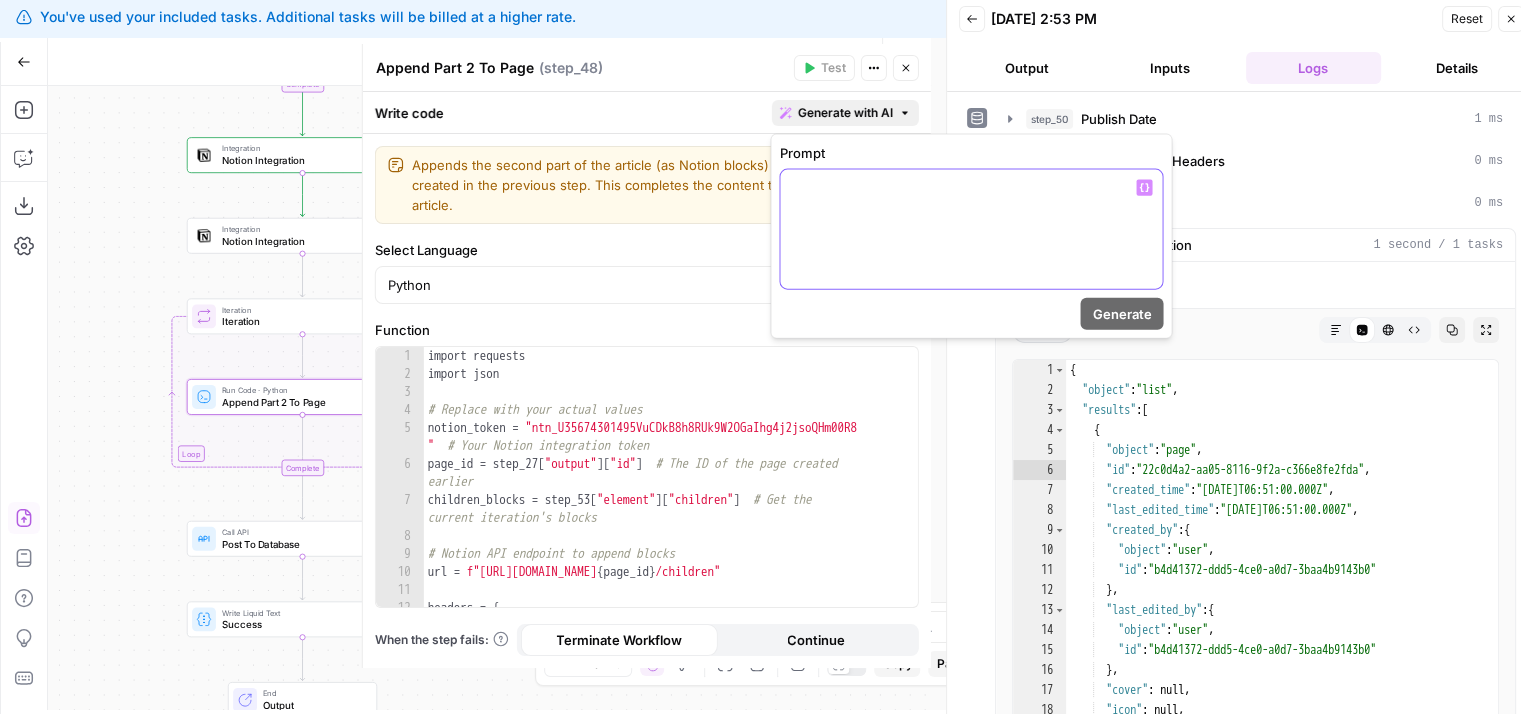 click at bounding box center (971, 229) 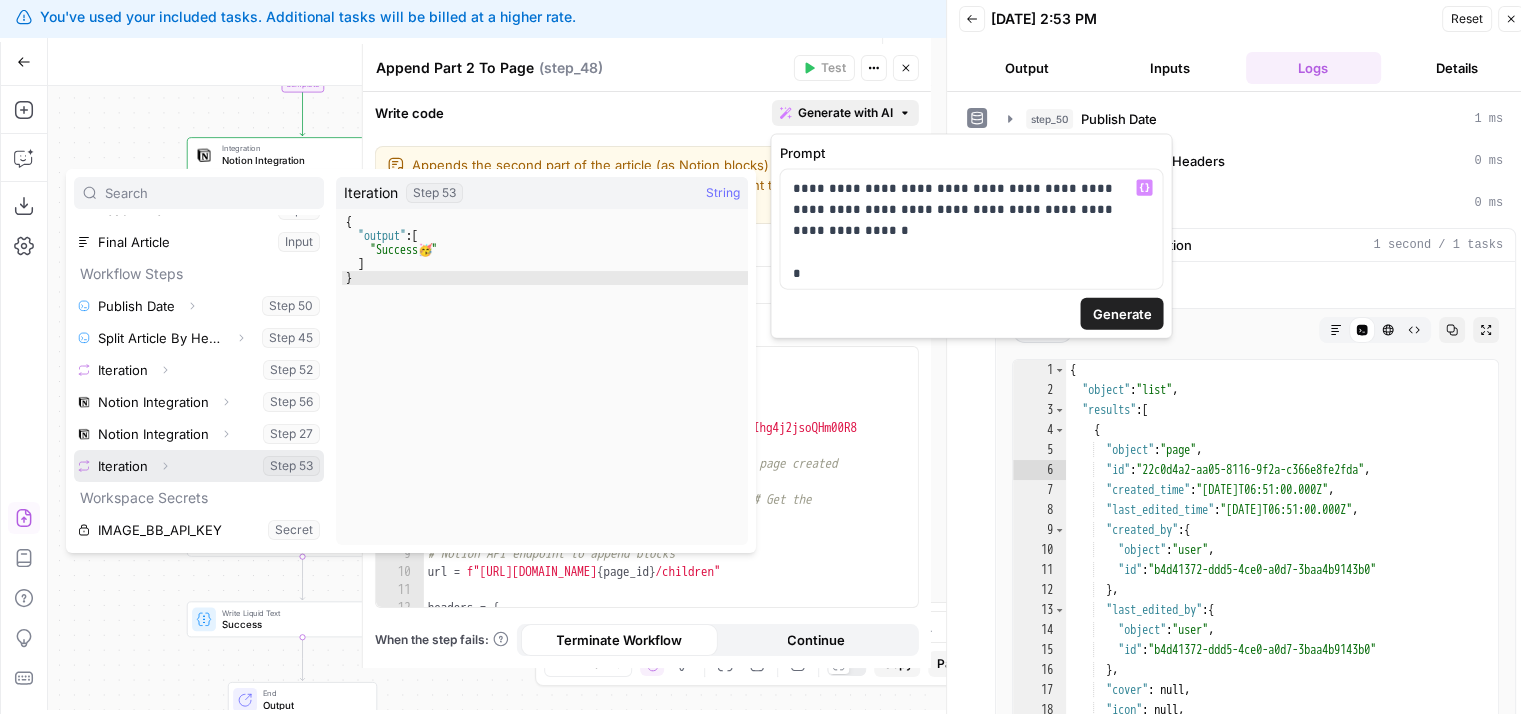 scroll, scrollTop: 180, scrollLeft: 0, axis: vertical 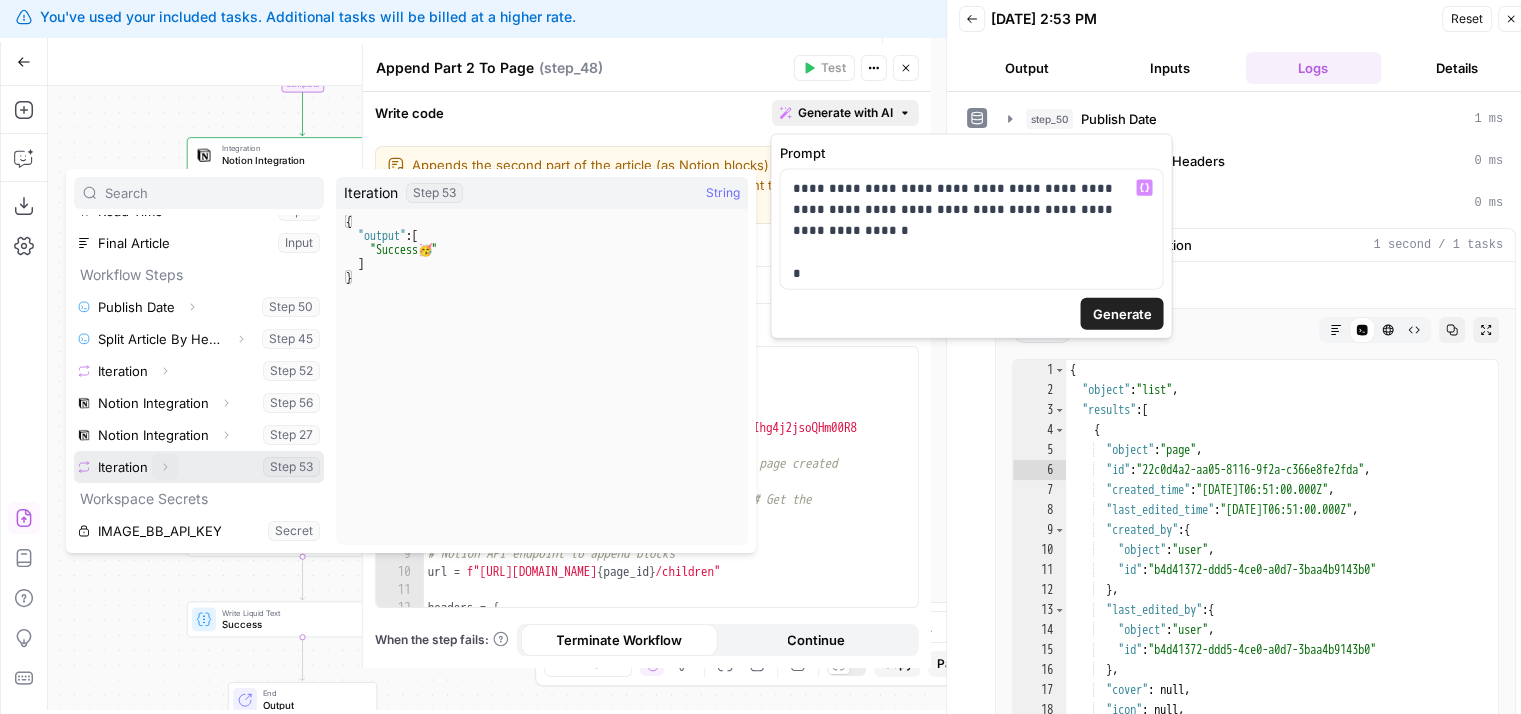 click 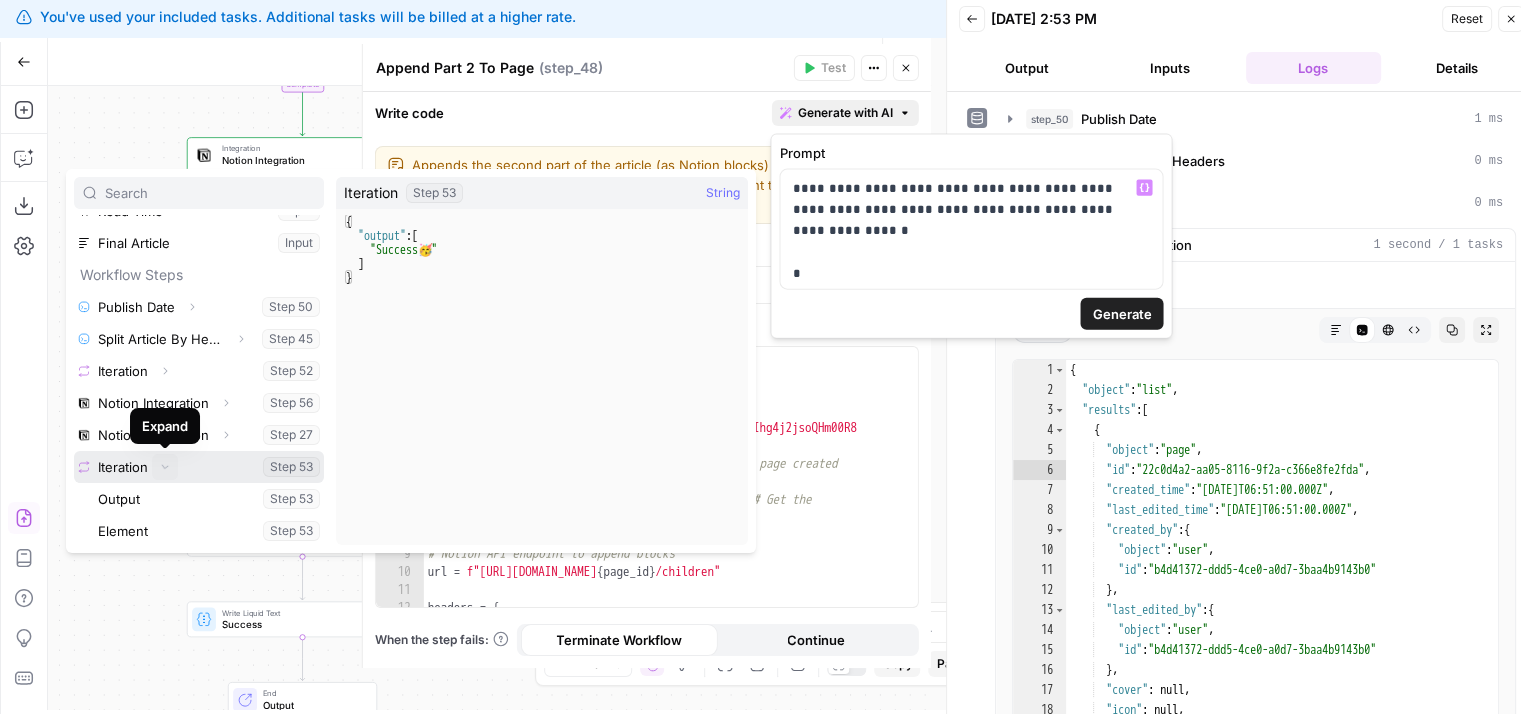 scroll, scrollTop: 277, scrollLeft: 0, axis: vertical 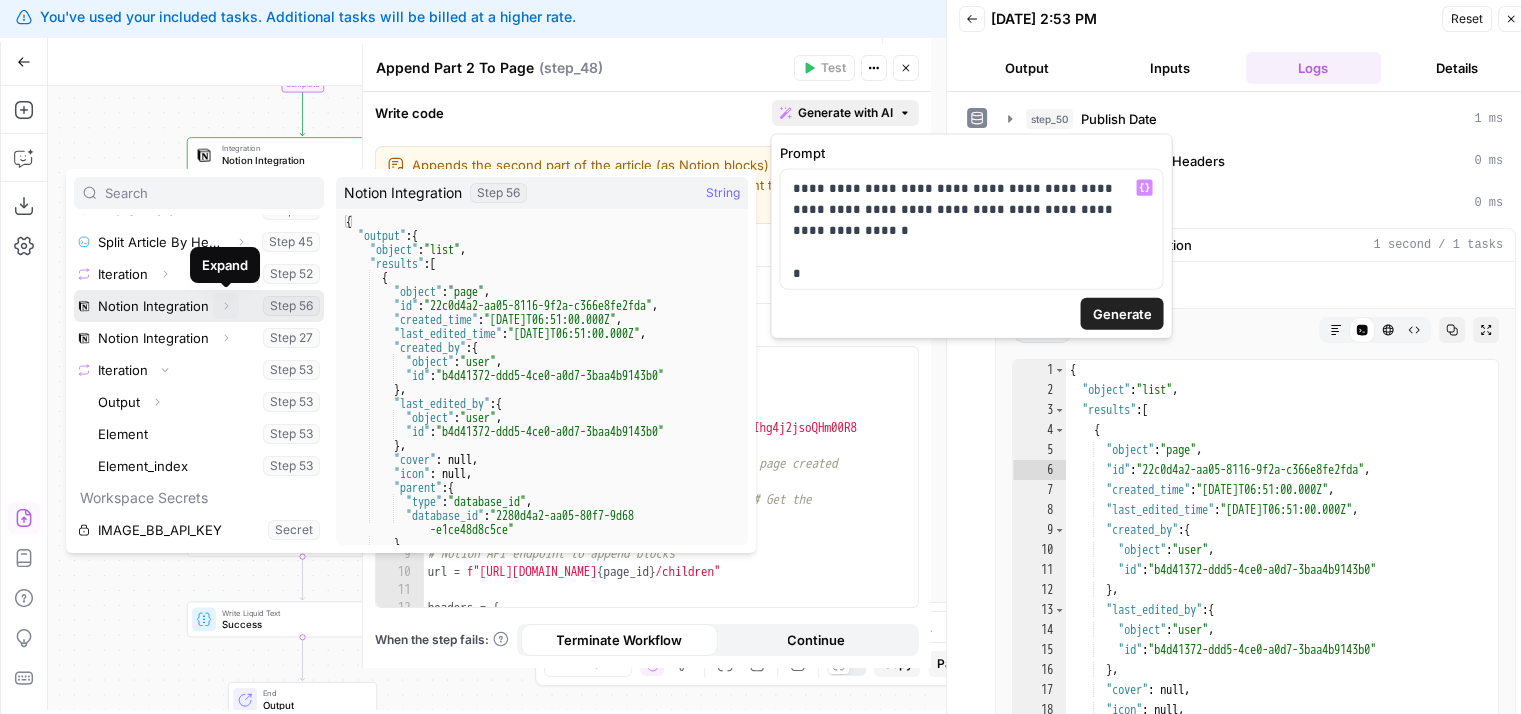 click 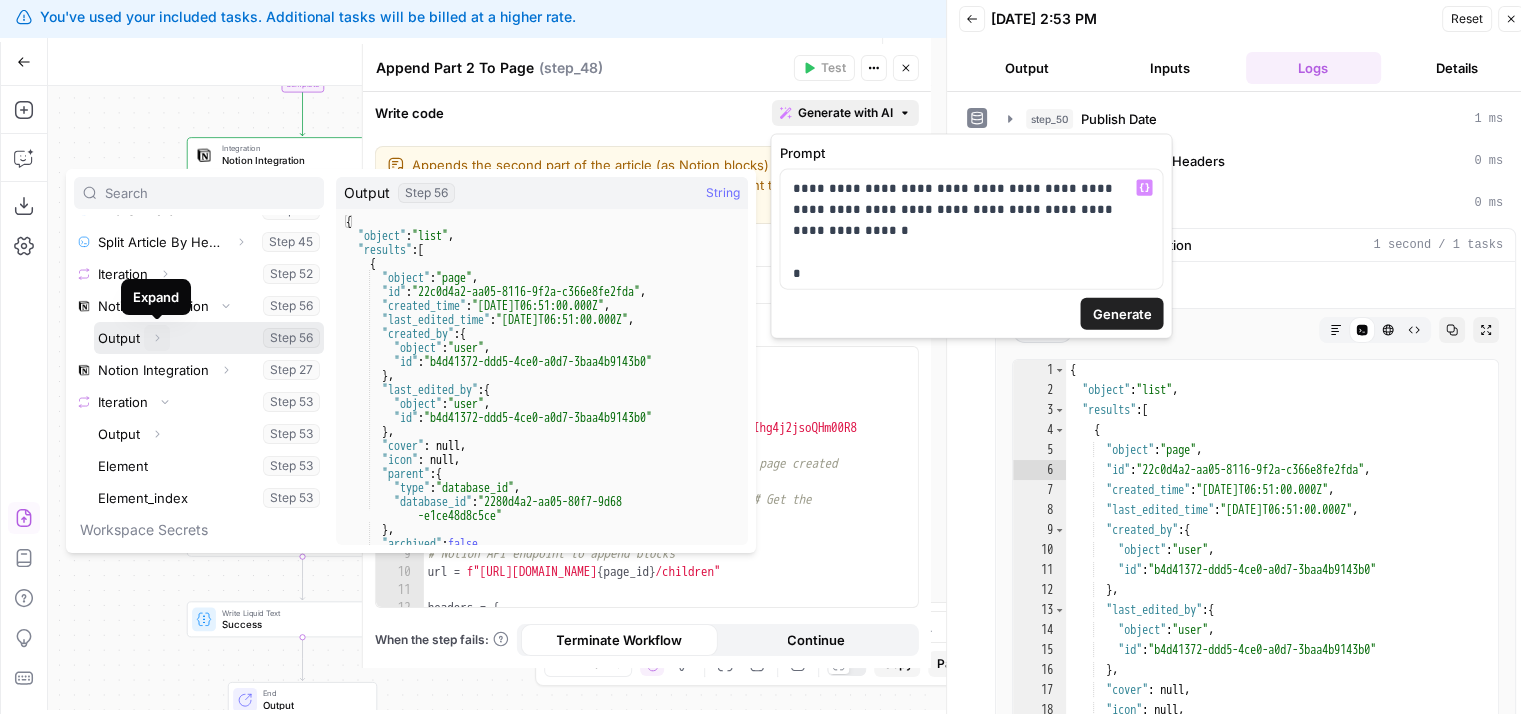 click 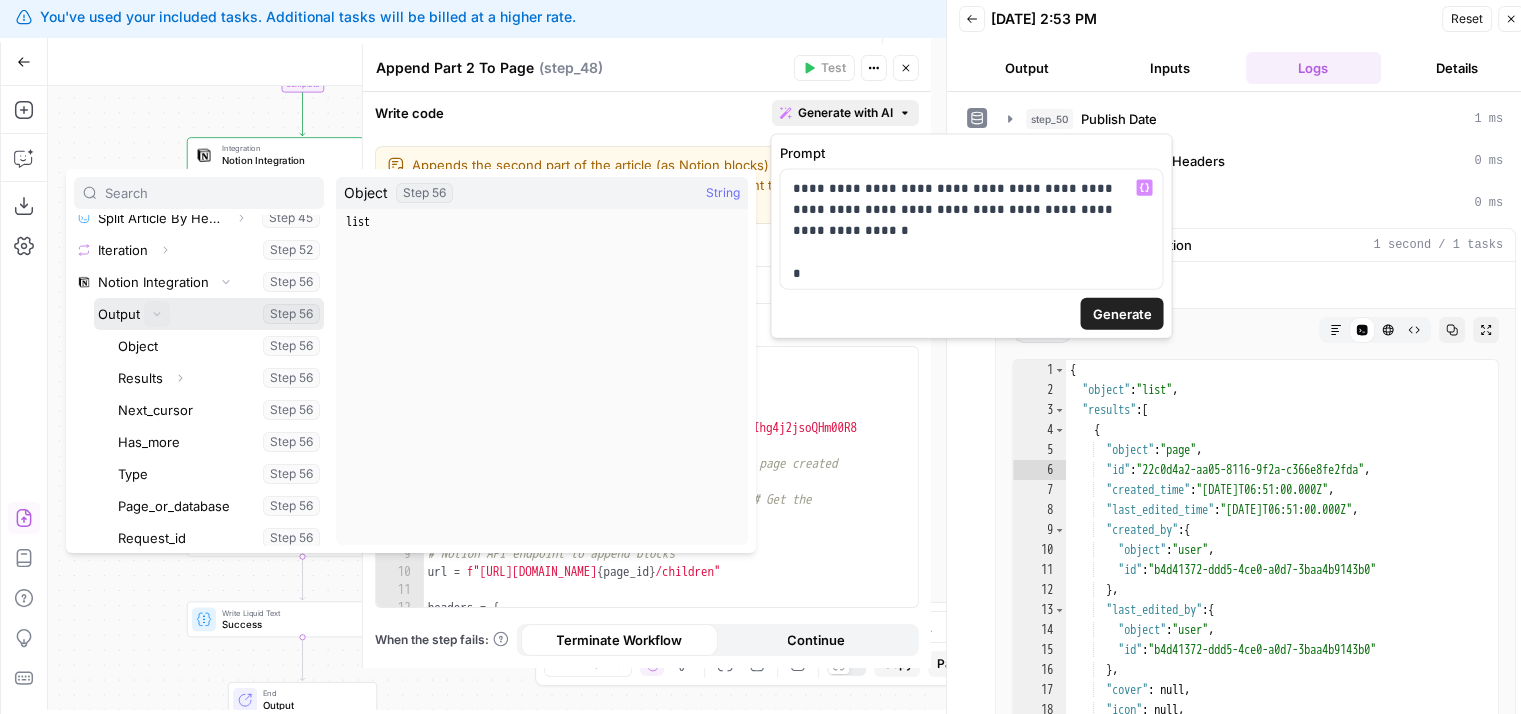 scroll, scrollTop: 304, scrollLeft: 0, axis: vertical 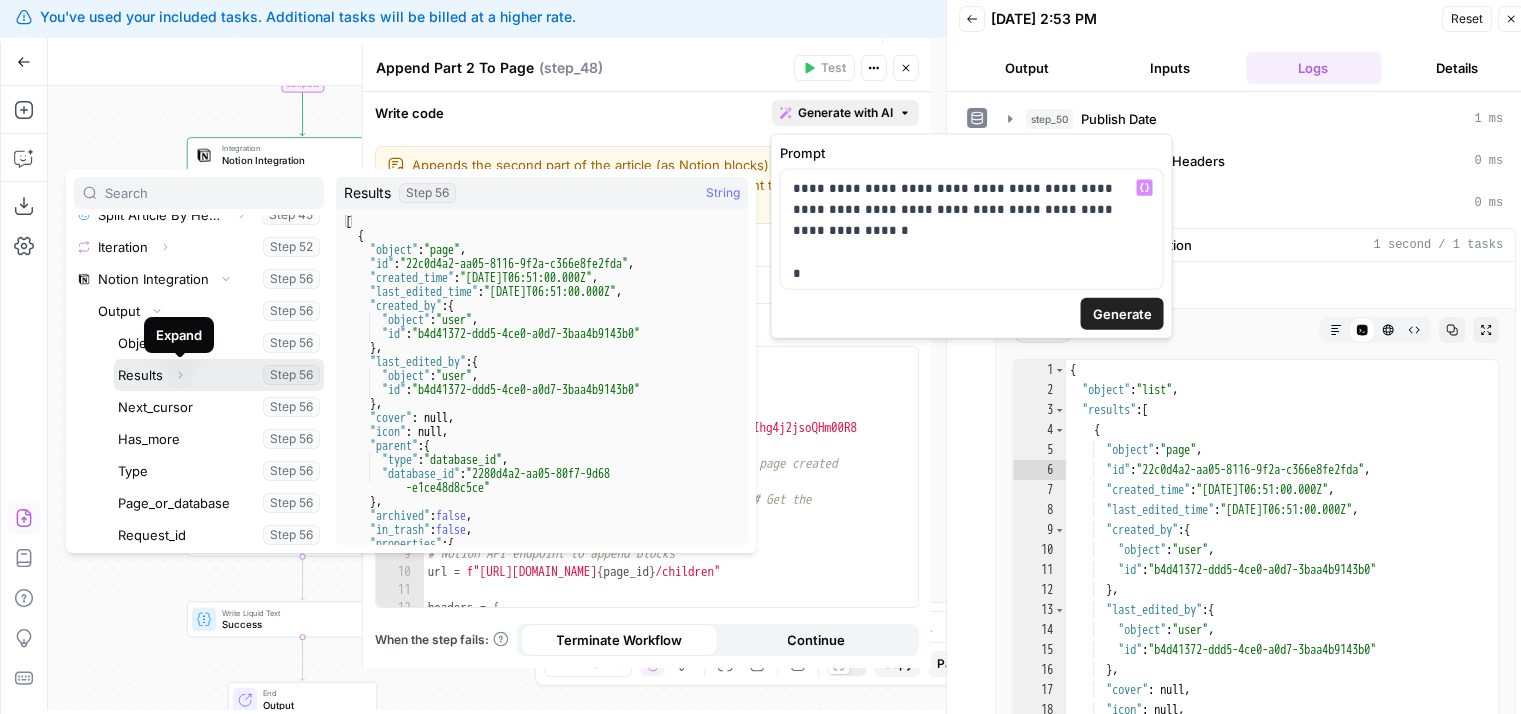 click on "Expand" at bounding box center (185, 375) 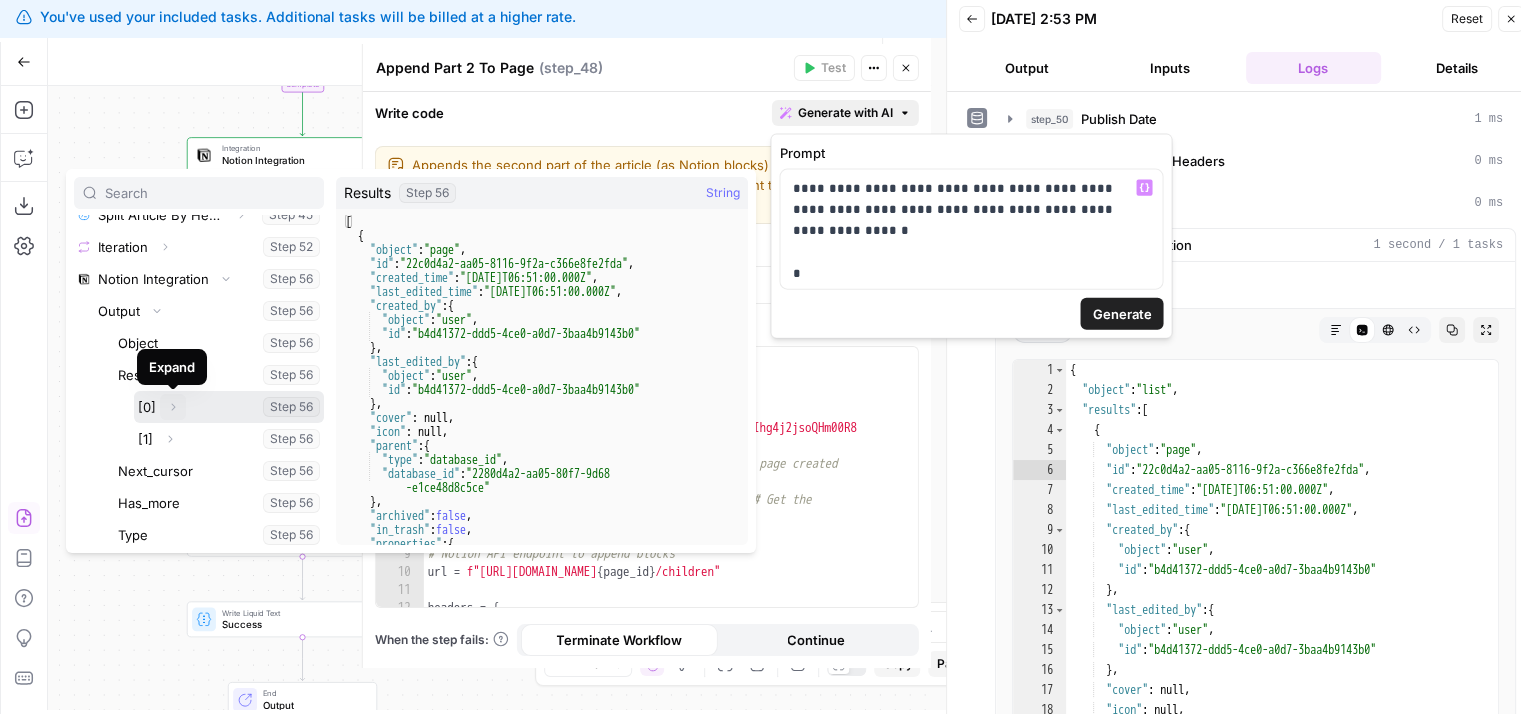 click 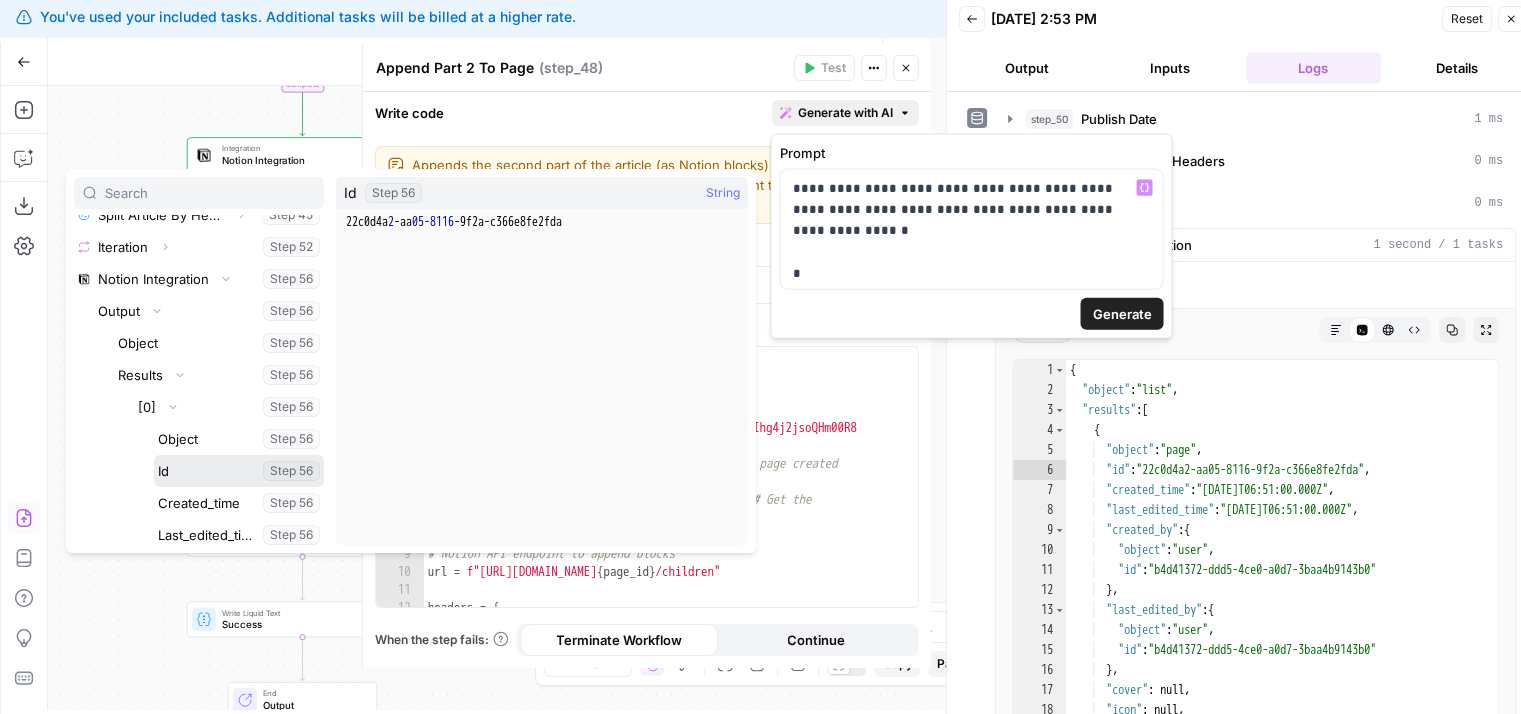 click at bounding box center [239, 471] 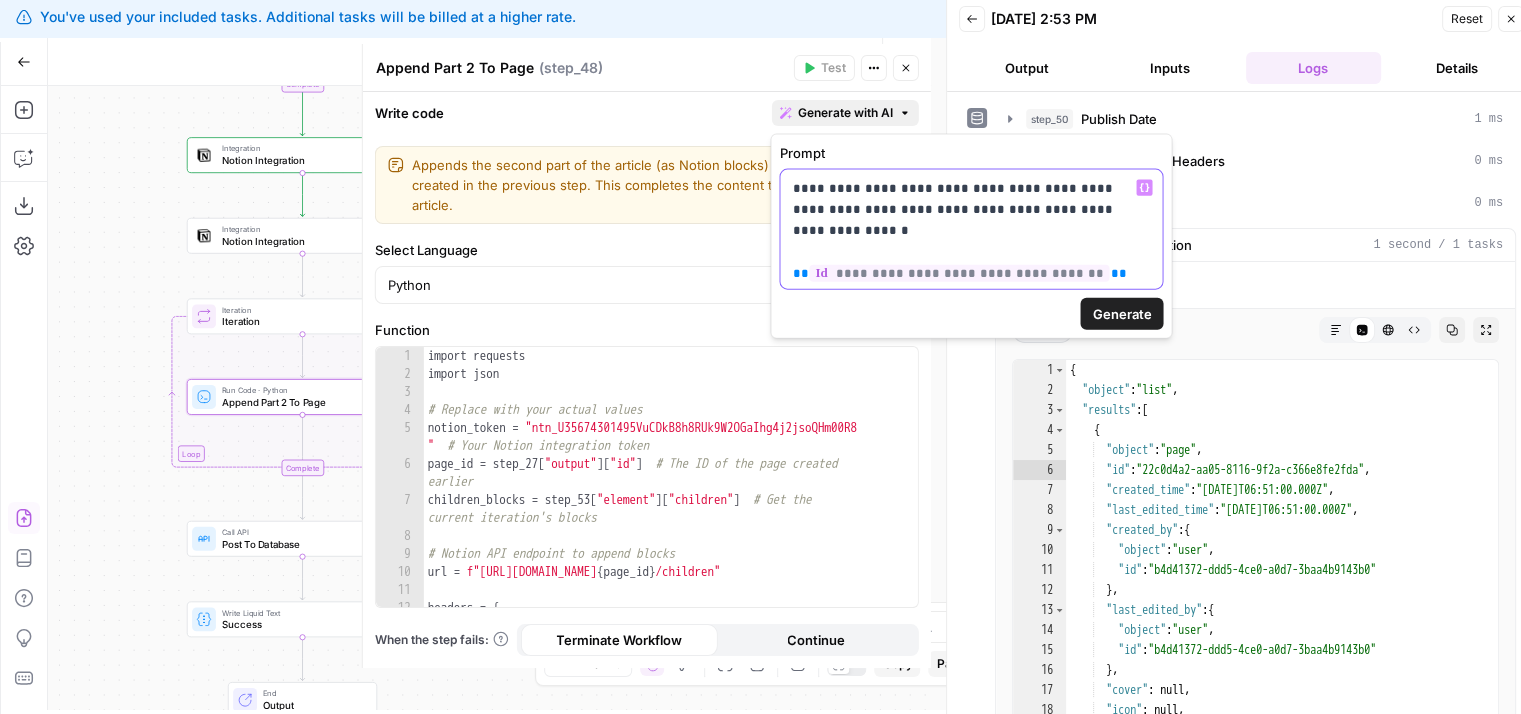 click on "**********" at bounding box center [971, 229] 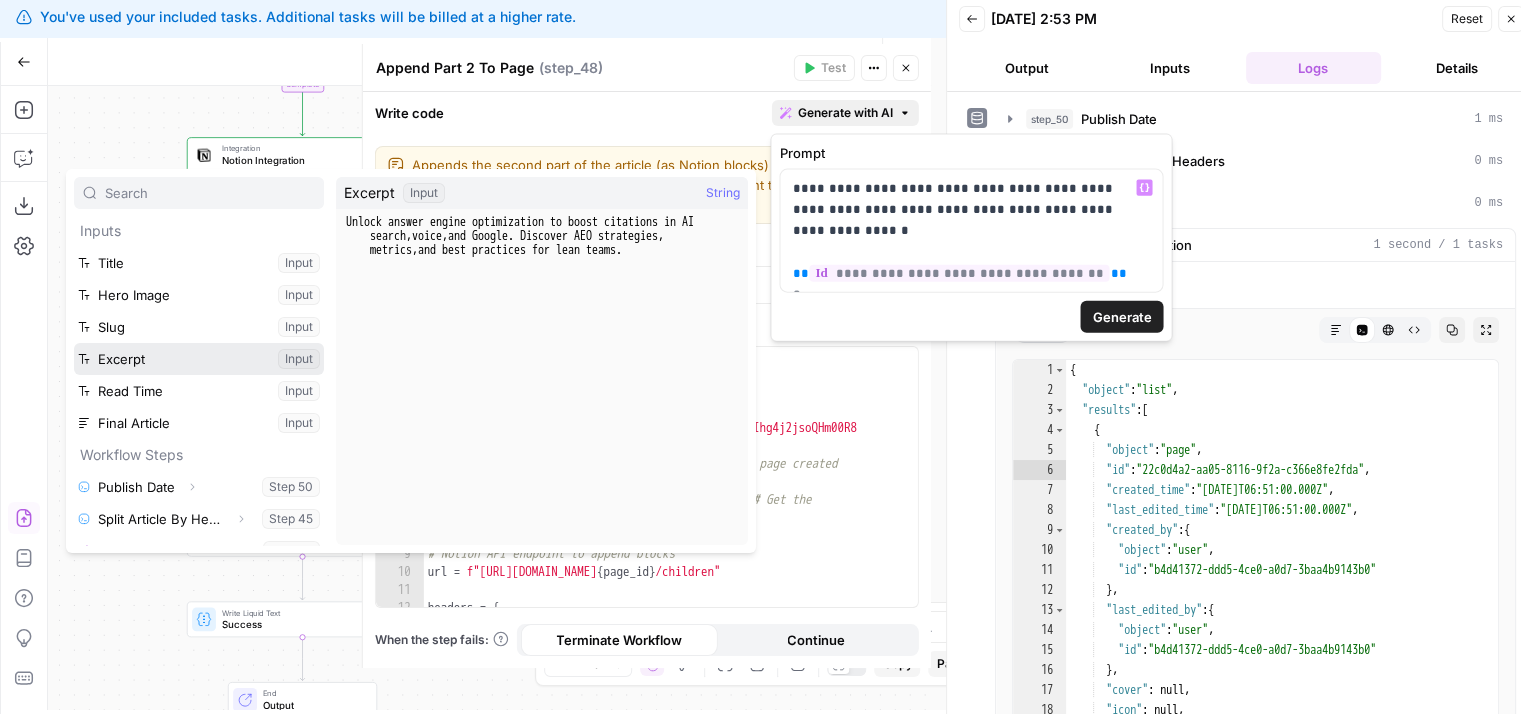 scroll, scrollTop: 167, scrollLeft: 0, axis: vertical 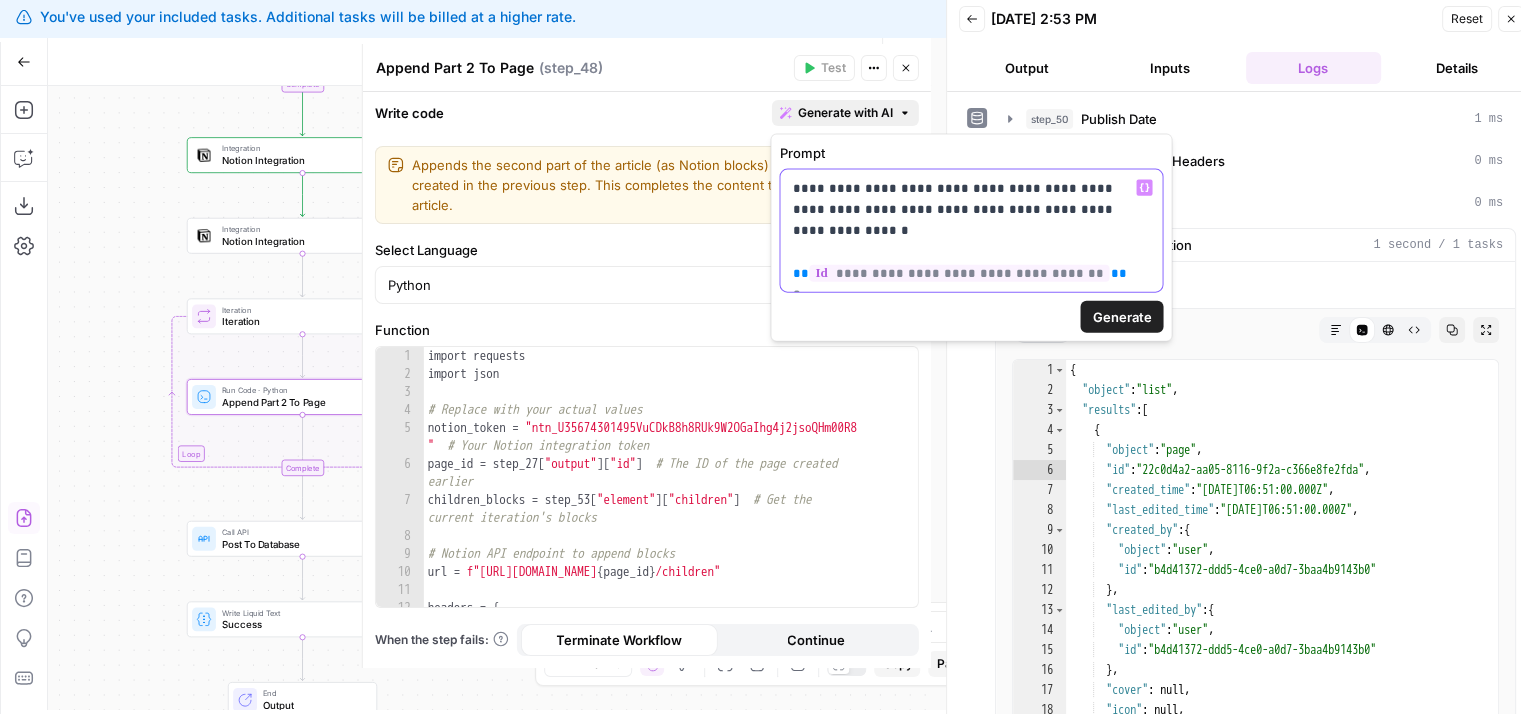 click on "**********" at bounding box center [971, 231] 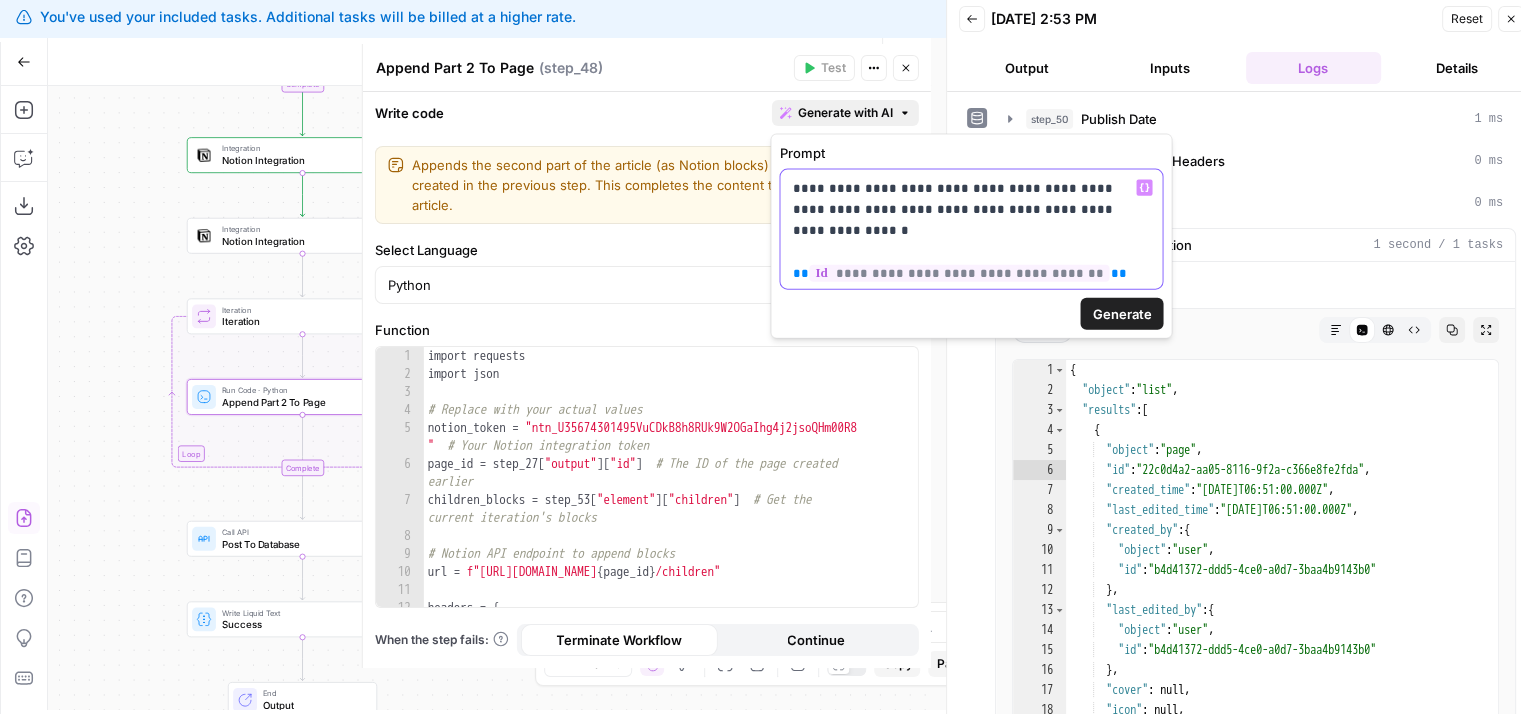click on "**********" at bounding box center [971, 220] 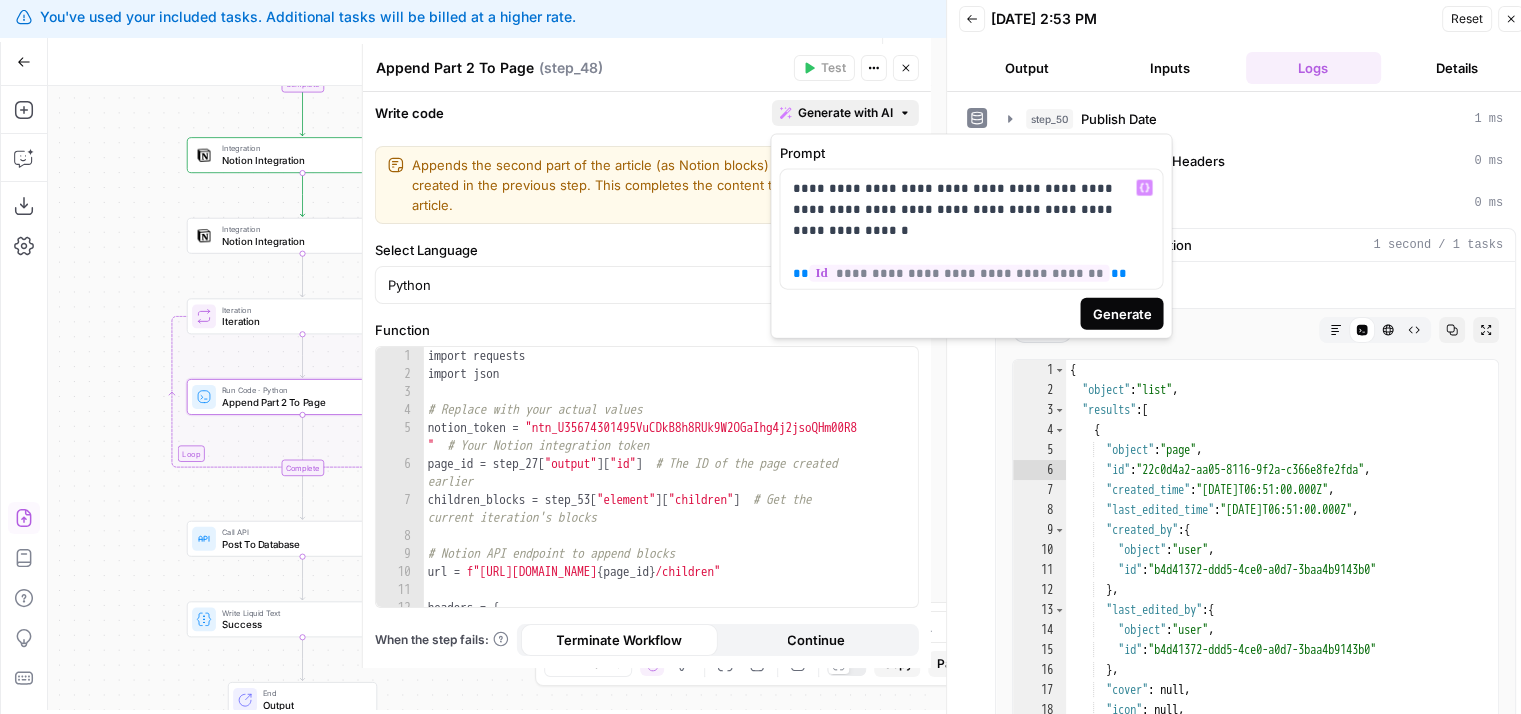 click on "Generate" at bounding box center (1121, 314) 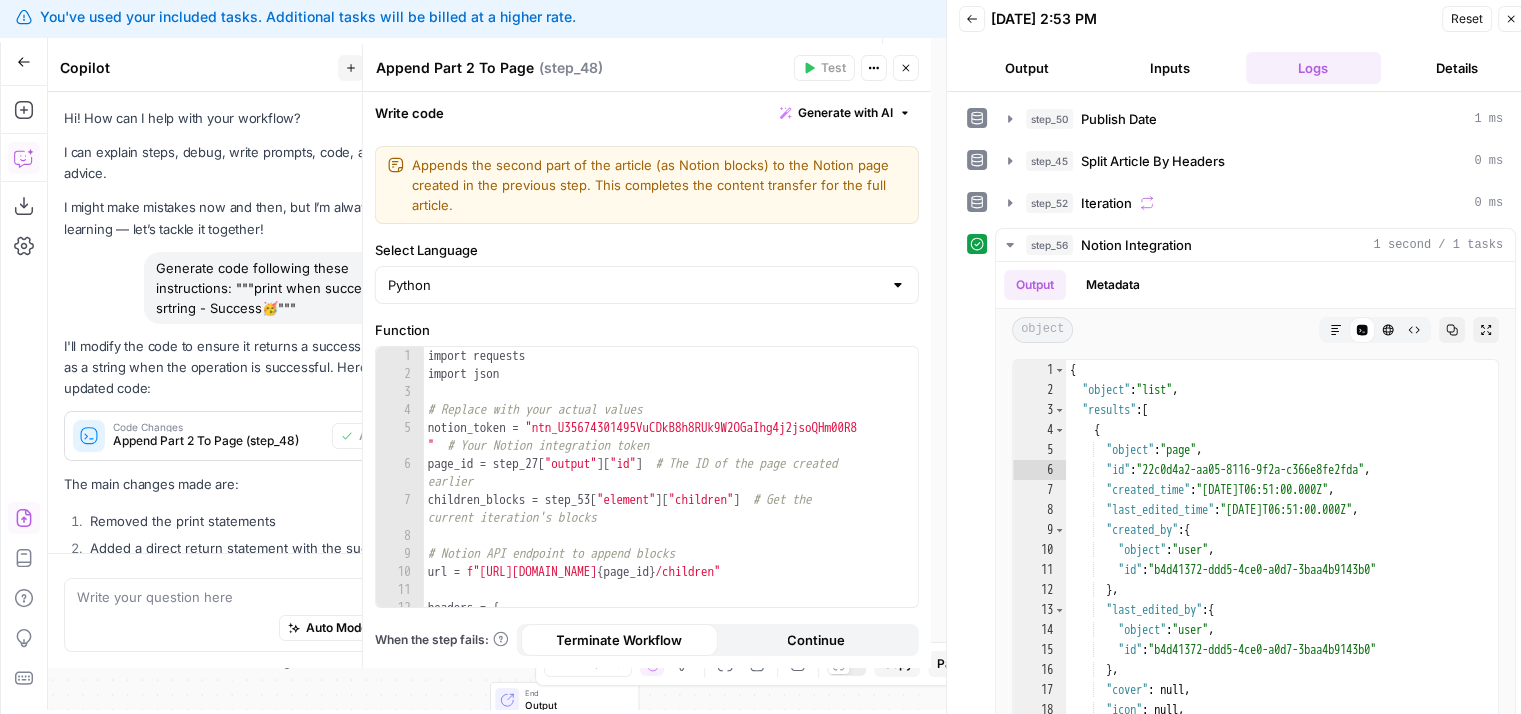 scroll, scrollTop: 6987, scrollLeft: 0, axis: vertical 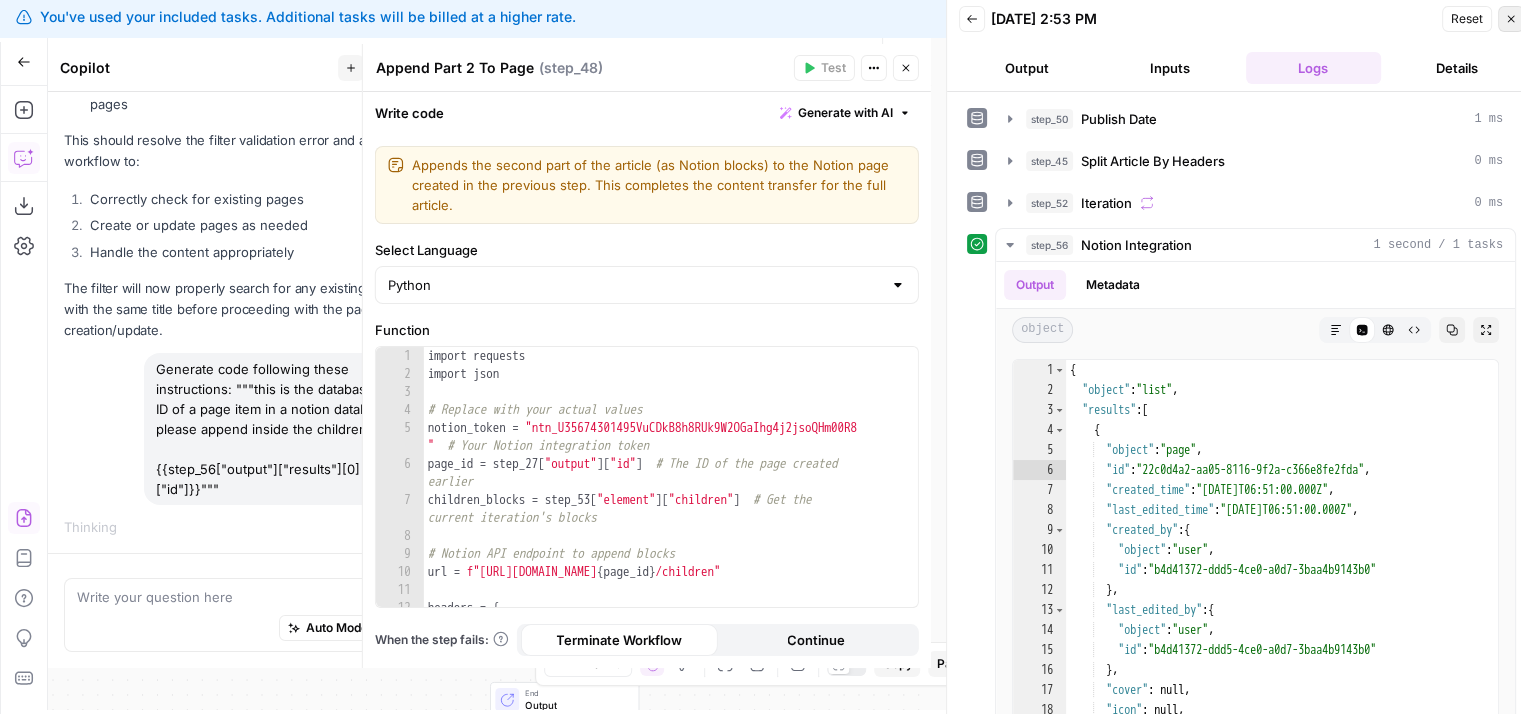 click on "Close" at bounding box center (1511, 19) 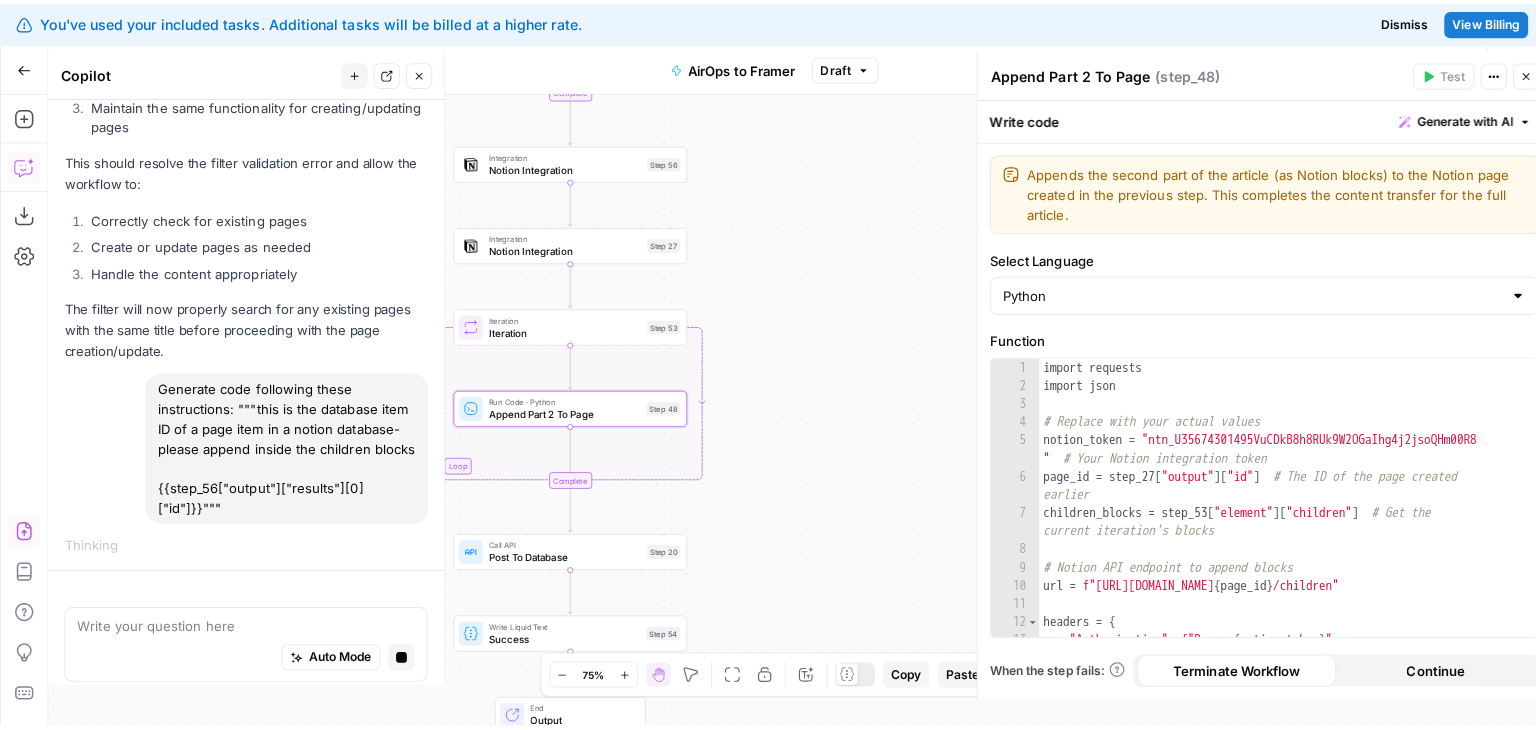 scroll, scrollTop: 0, scrollLeft: 0, axis: both 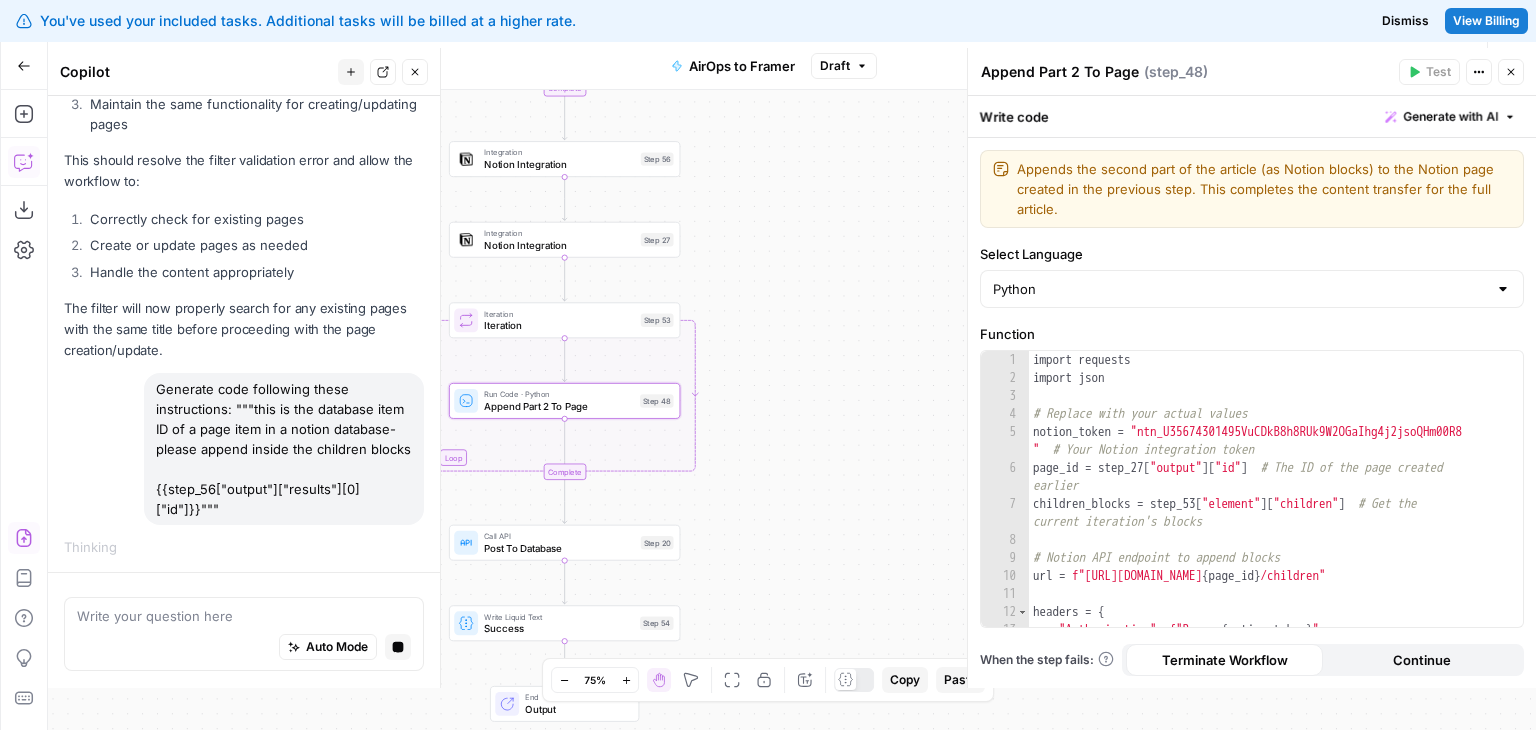 drag, startPoint x: 831, startPoint y: 316, endPoint x: 889, endPoint y: 277, distance: 69.89278 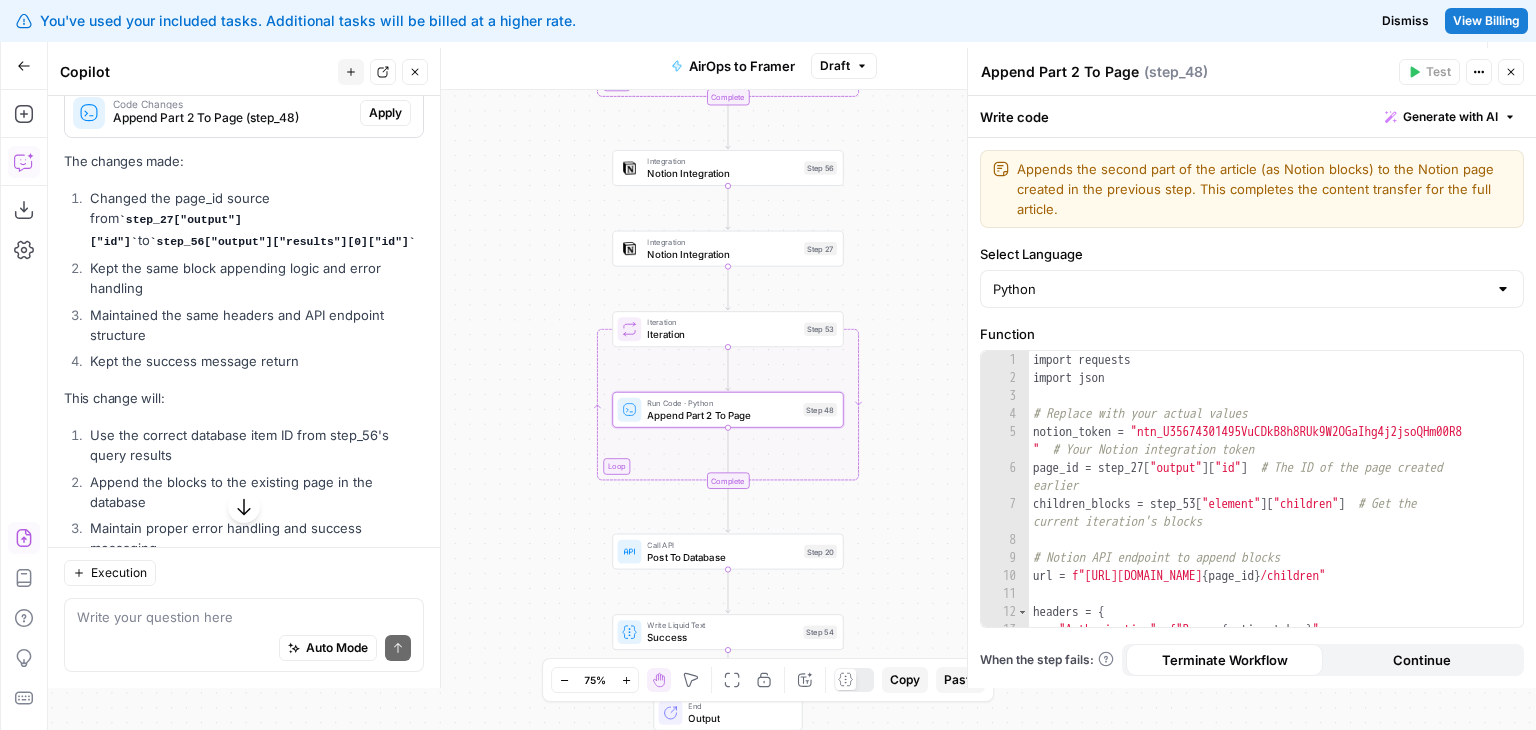 scroll, scrollTop: 7652, scrollLeft: 0, axis: vertical 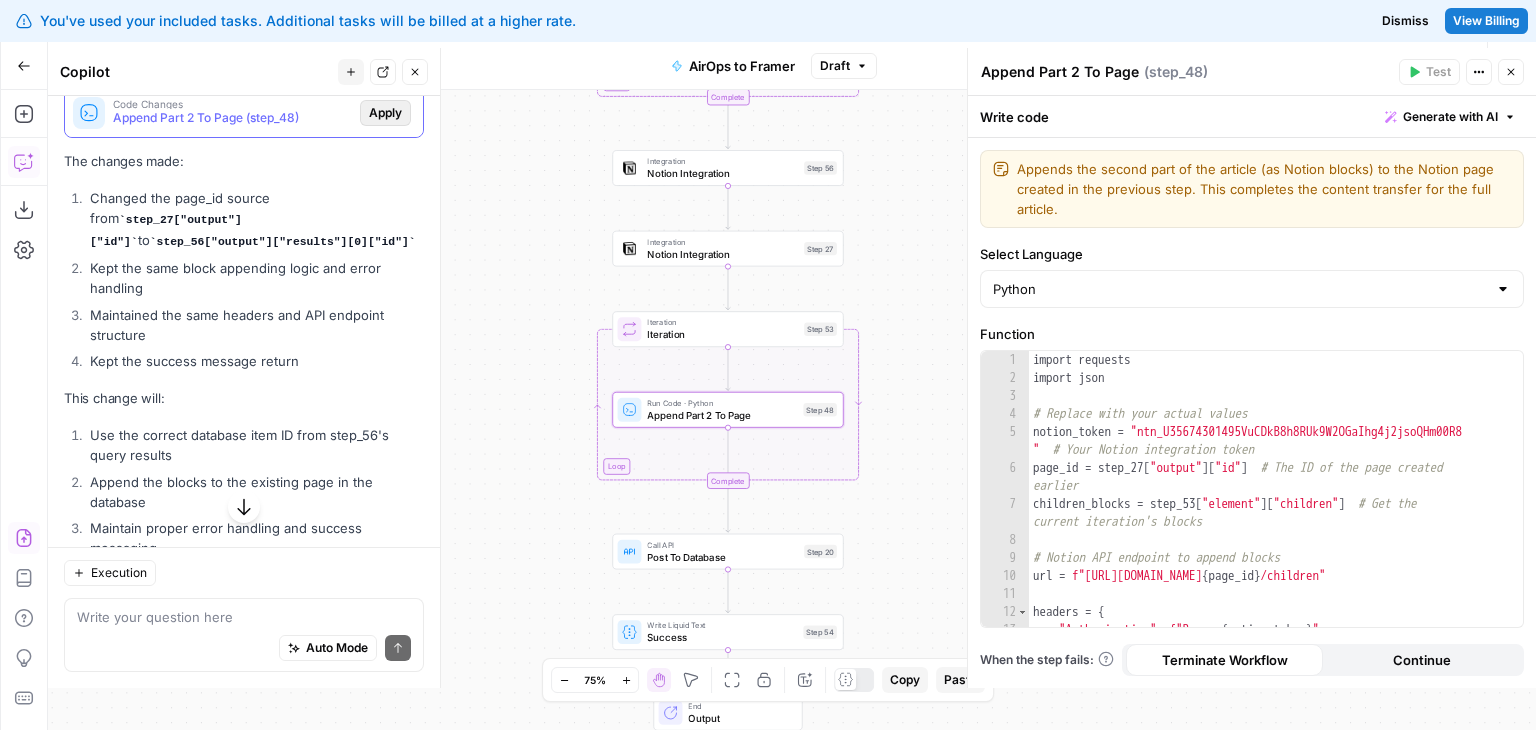 click on "Apply" at bounding box center [385, 113] 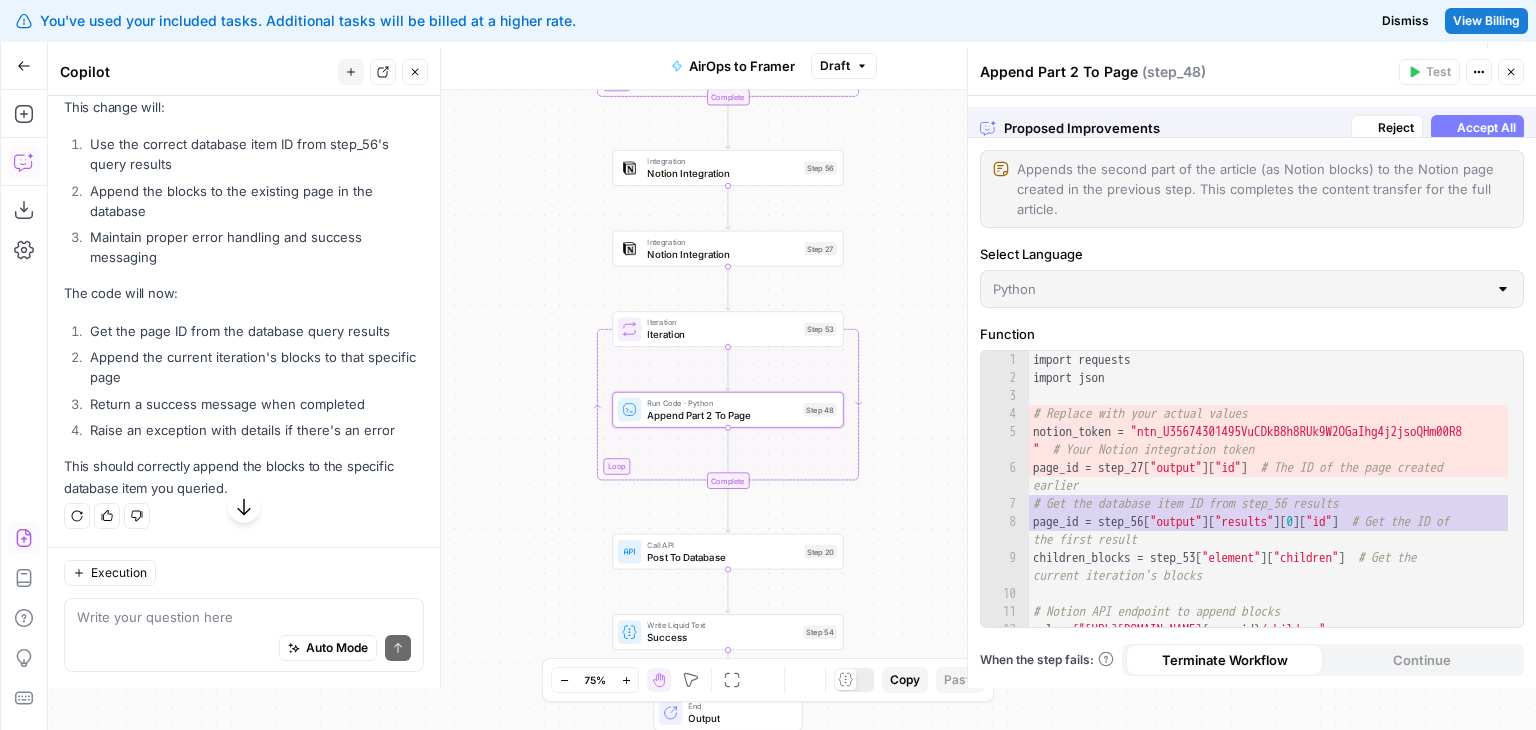 scroll, scrollTop: 7332, scrollLeft: 0, axis: vertical 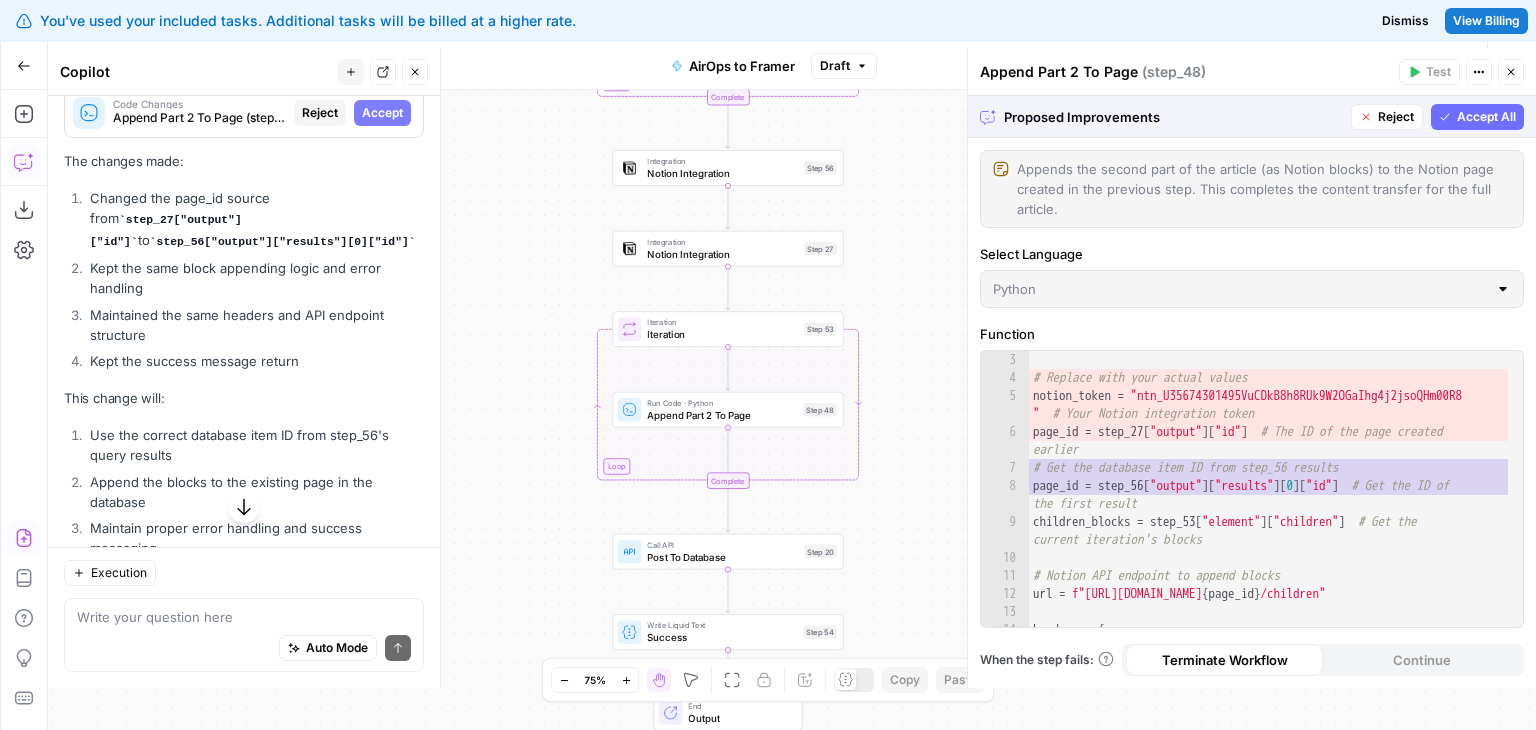 click on "Accept All" at bounding box center [1486, 117] 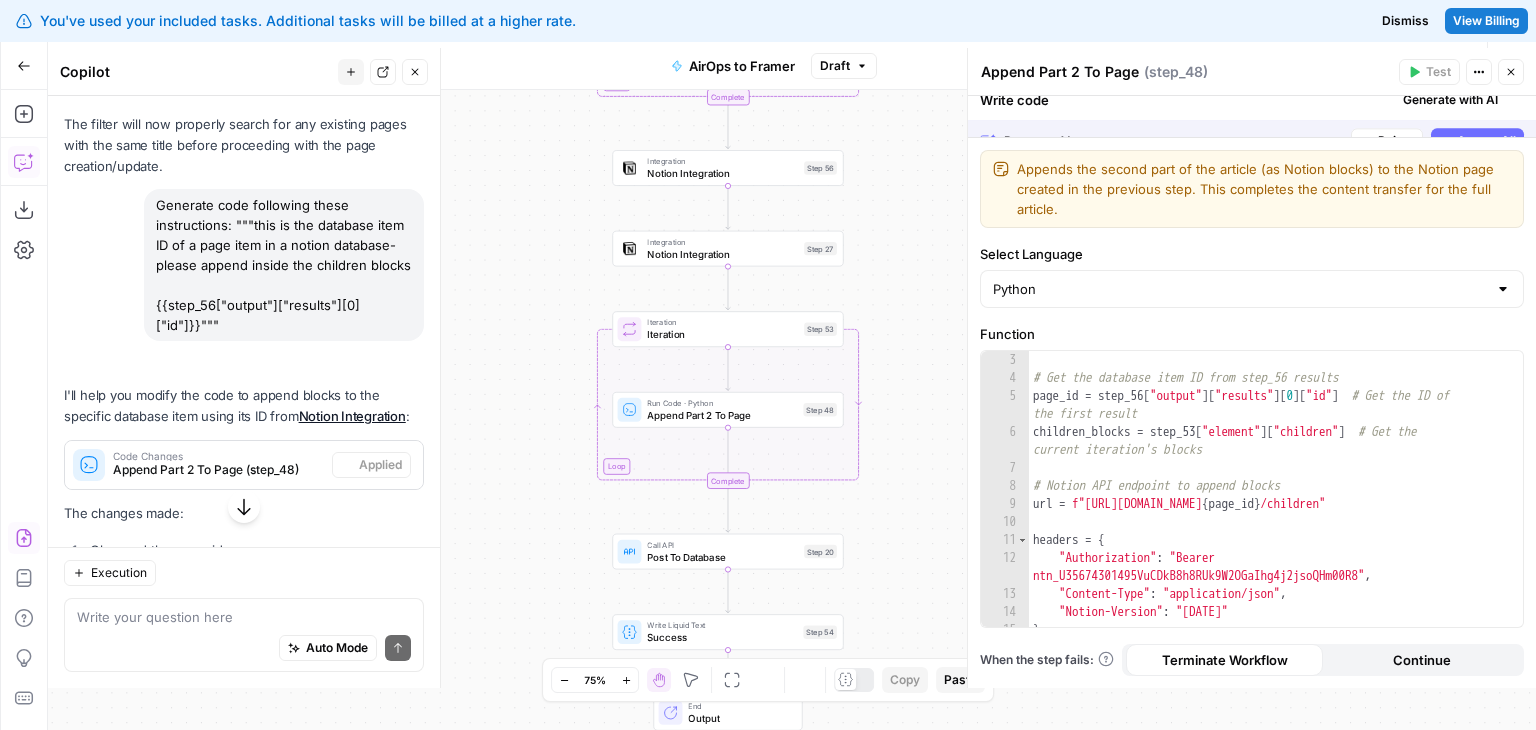scroll, scrollTop: 7652, scrollLeft: 0, axis: vertical 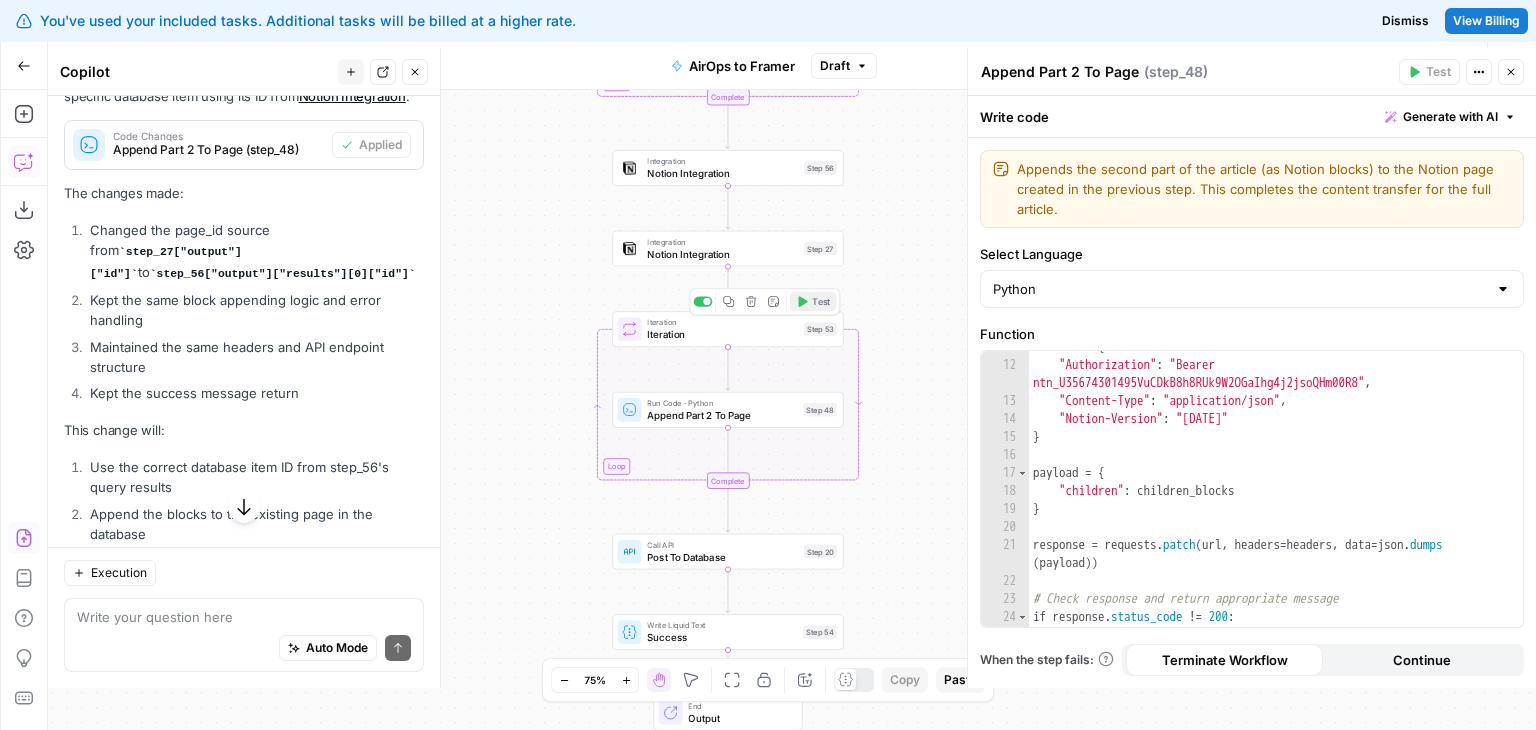 click on "Test" at bounding box center [813, 301] 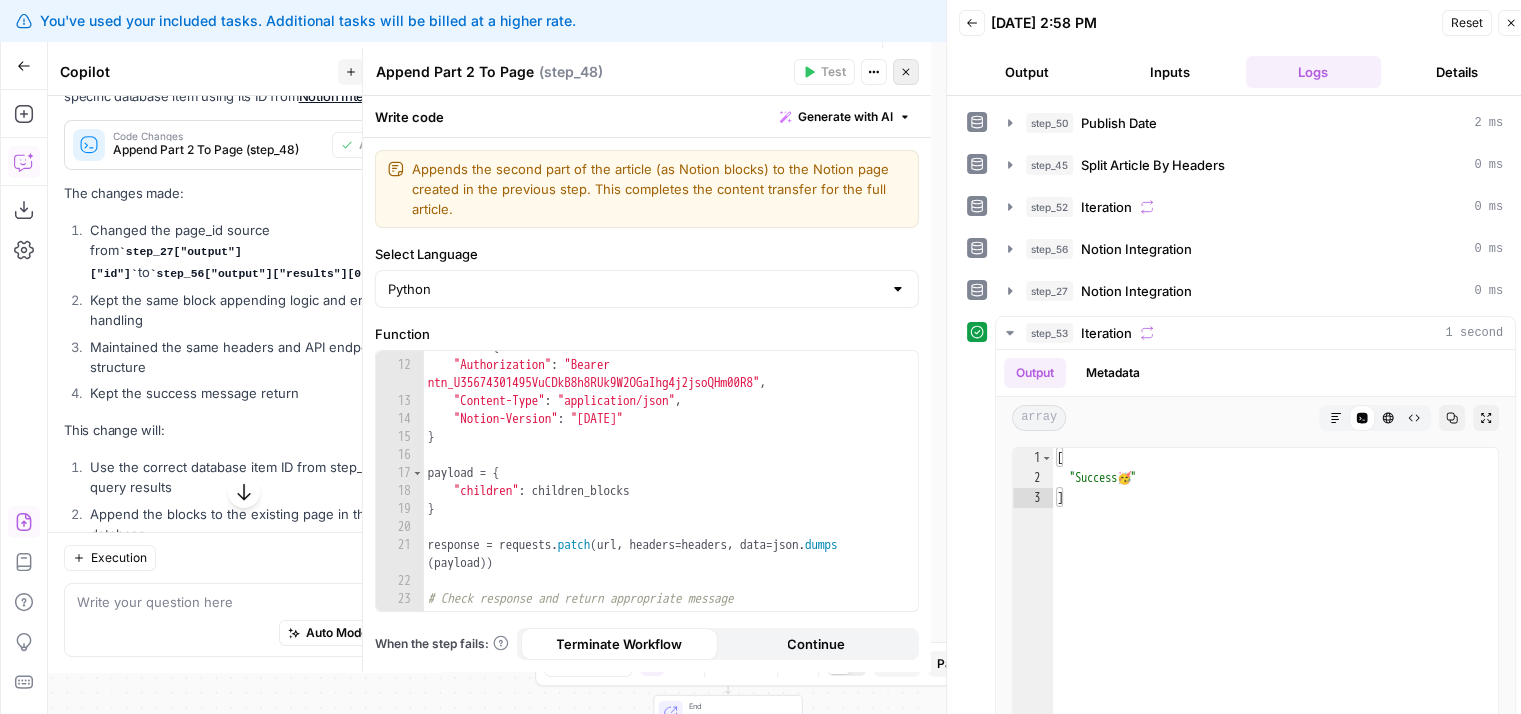 click on "Close" at bounding box center [906, 72] 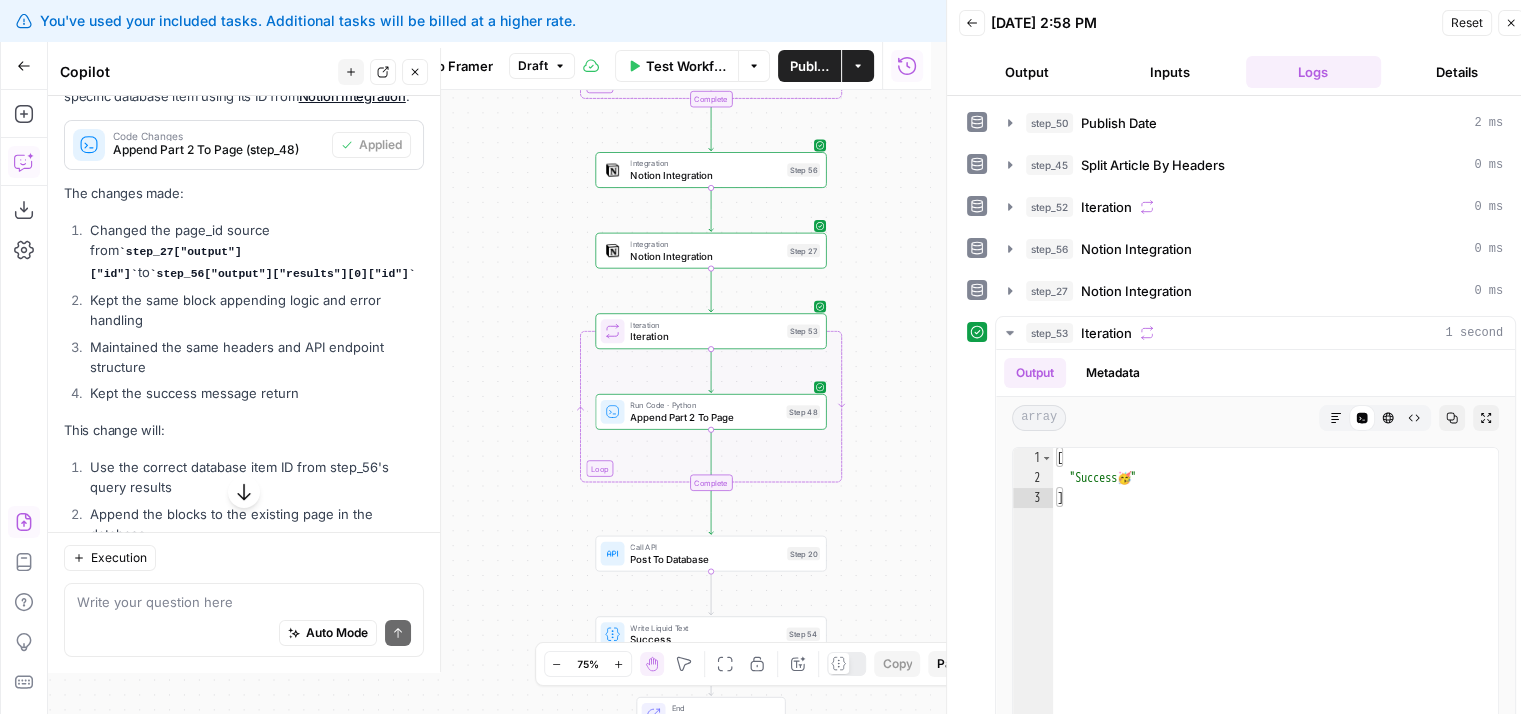 drag, startPoint x: 525, startPoint y: 387, endPoint x: 506, endPoint y: 389, distance: 19.104973 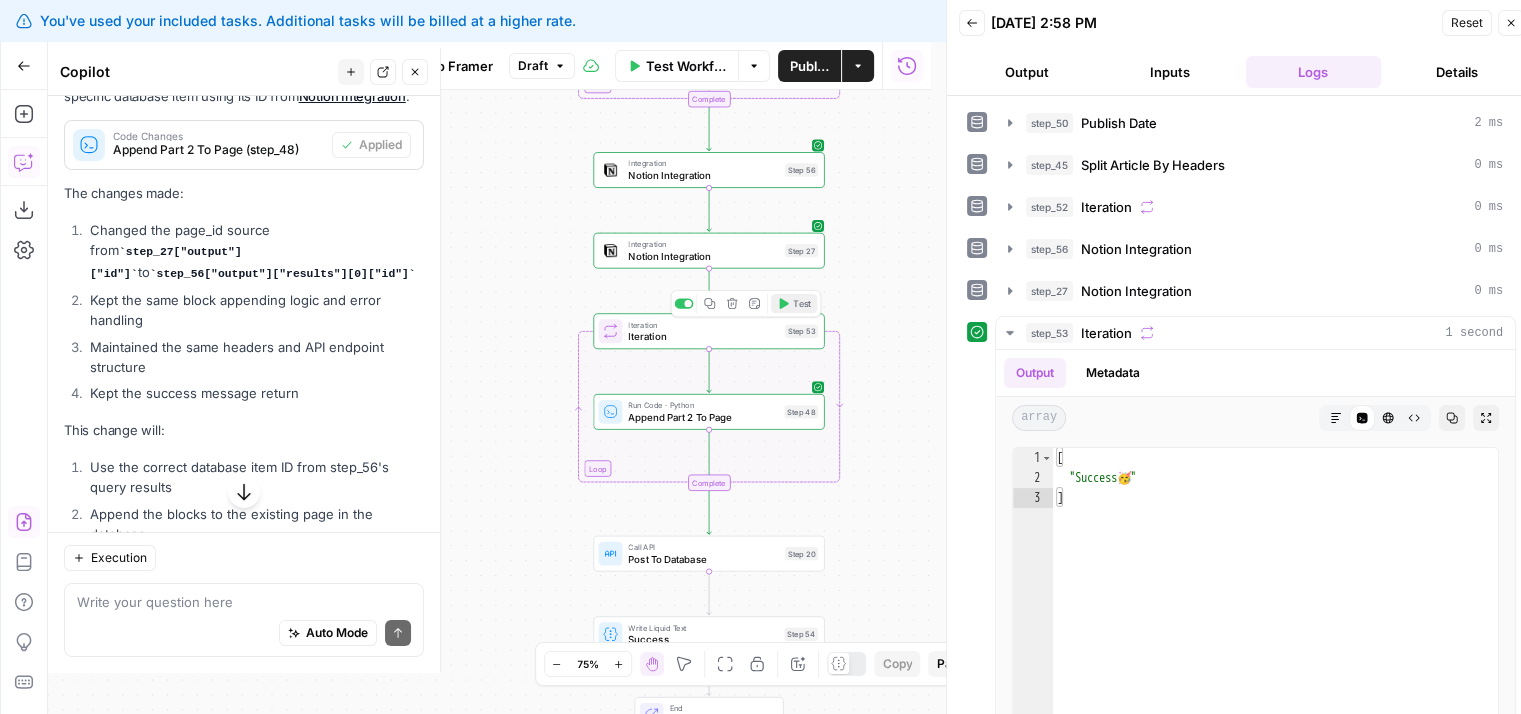 click on "Test" at bounding box center (802, 303) 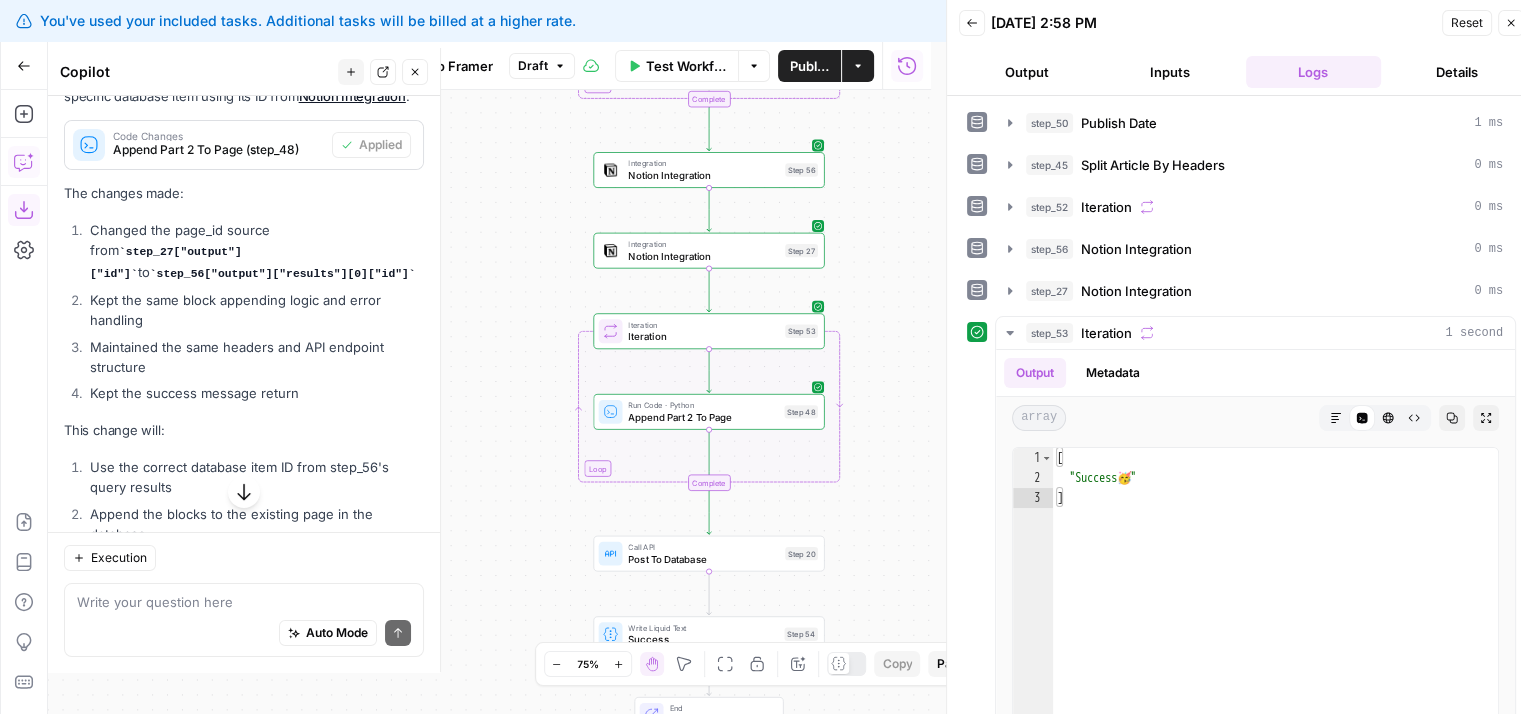 click on "Download as JSON" at bounding box center (24, 210) 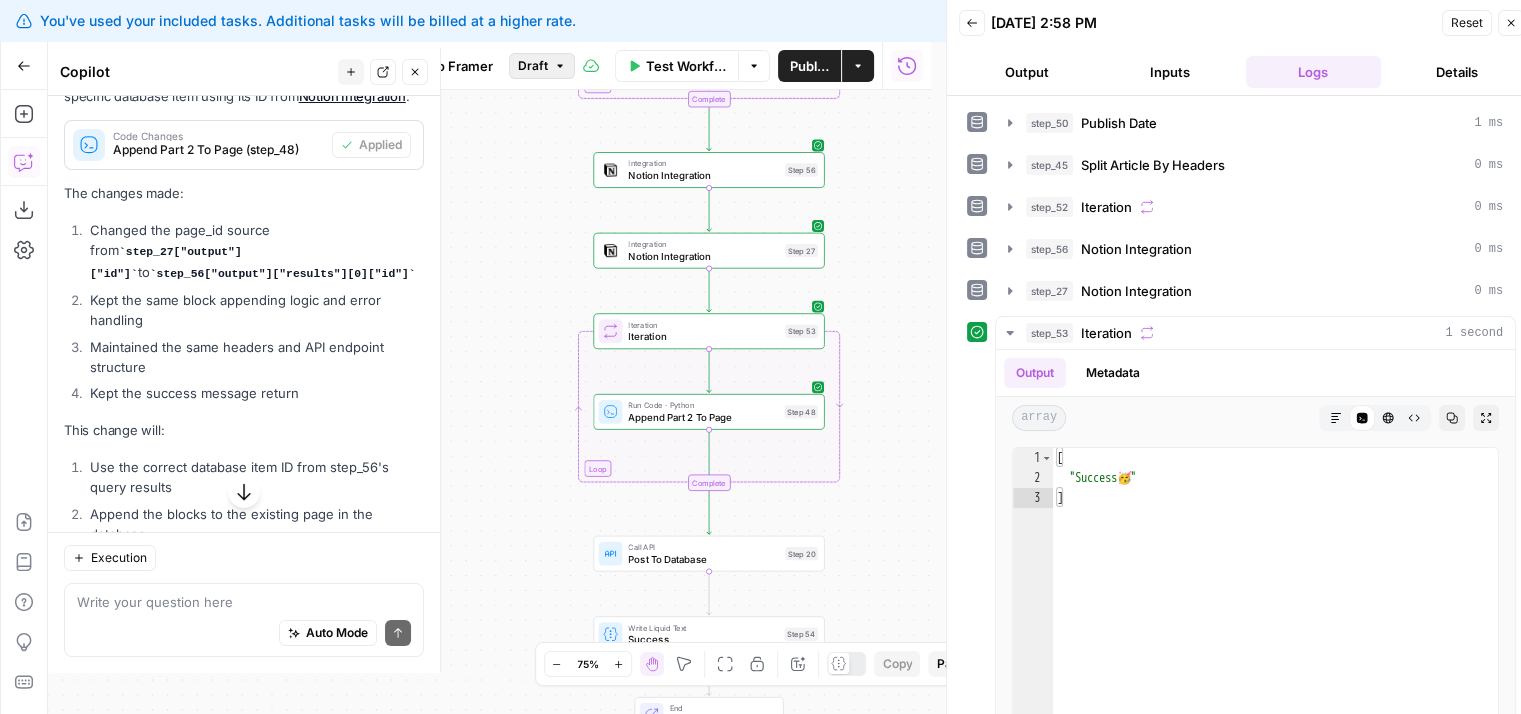 click on "Draft" at bounding box center [542, 66] 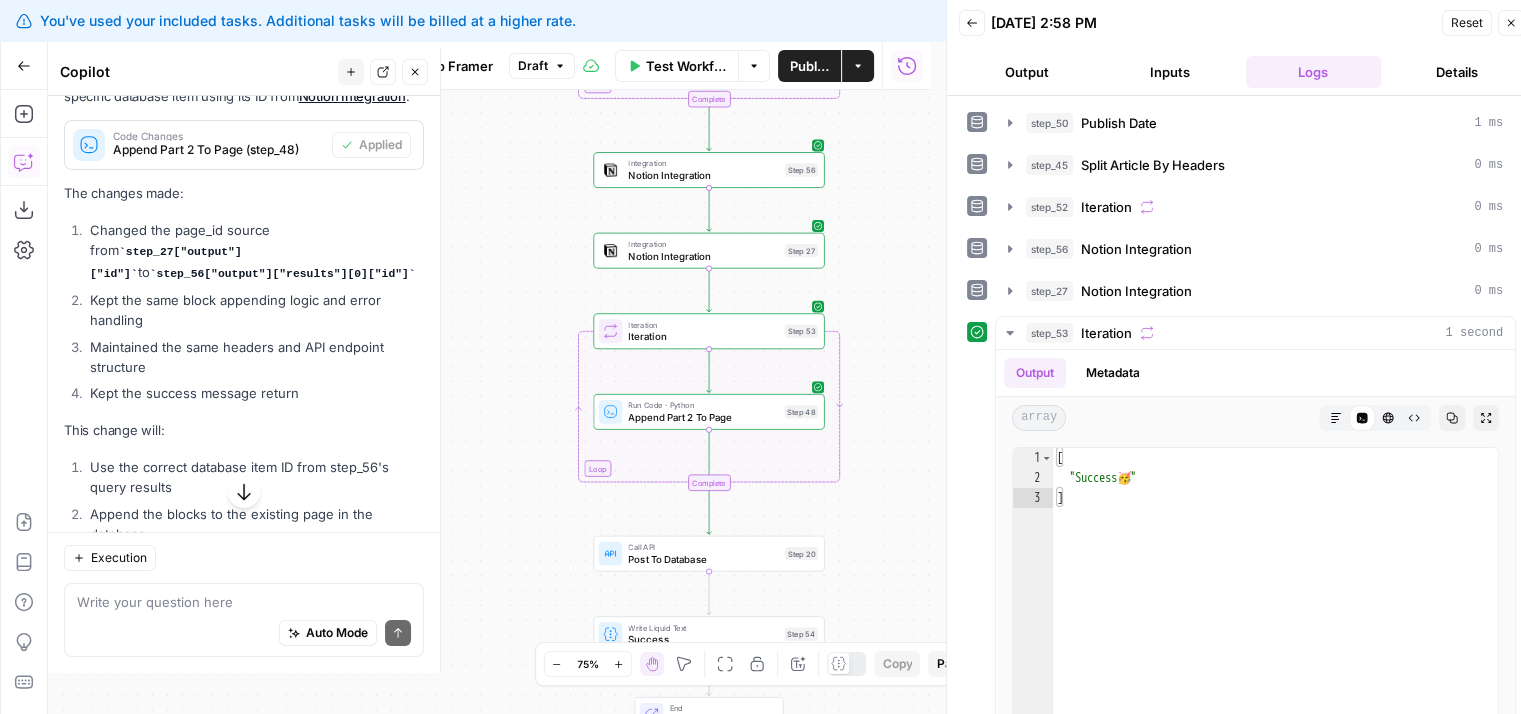 click on "Workflow Set Inputs Inputs Run Code · Python Publish Date Step 50 Run Code · Python Split Article By Headers Step 45 Loop Iteration Iteration Step 52 Run Code · JavaScript Convert Parts To Blocks Step 33 Complete Integration Notion Integration Step 56 Integration Notion Integration Step 27 Loop Iteration Iteration Step 53 Run Code · Python Append Part 2 To Page Step 48 Complete Call API Post To Database Step 20 Write Liquid Text Success Step 54 End Output" at bounding box center (489, 402) 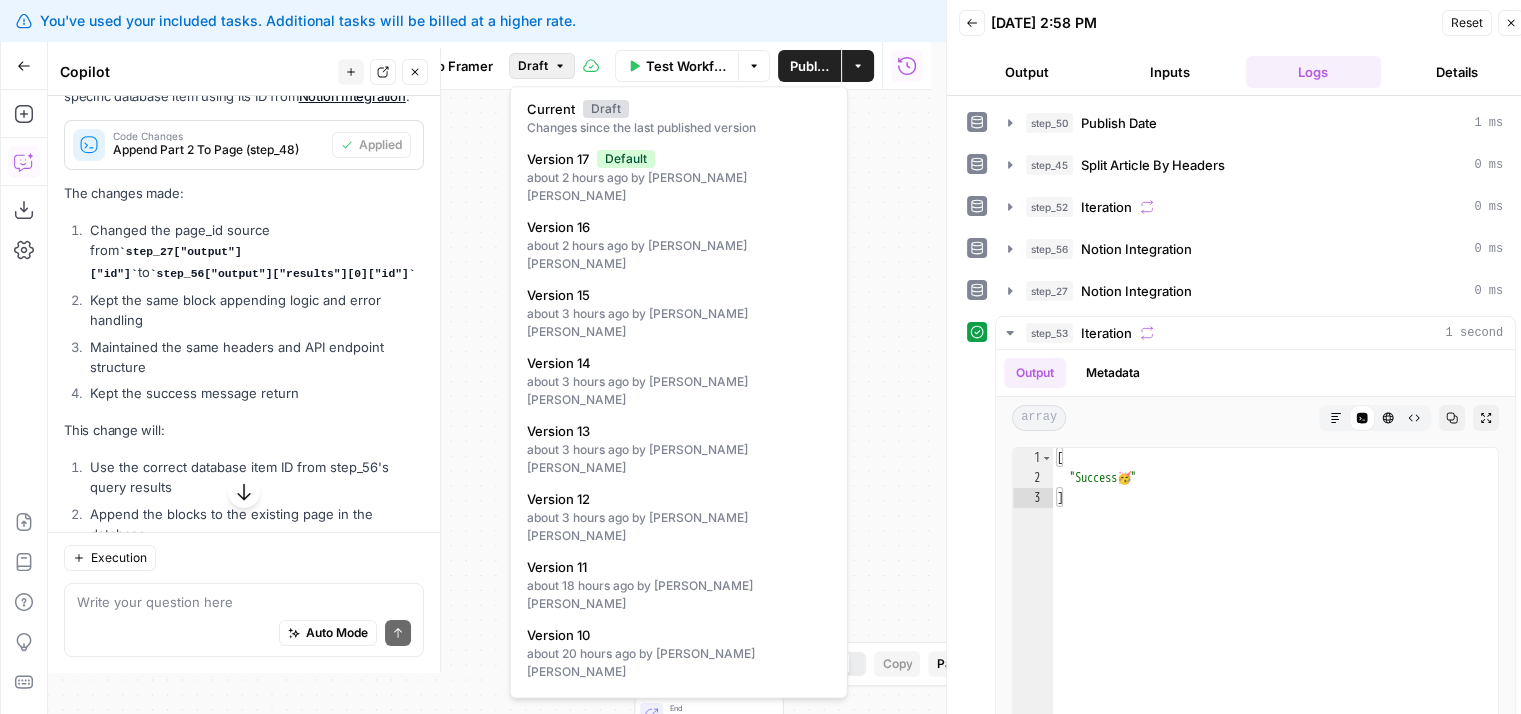 click on "Draft" at bounding box center [542, 66] 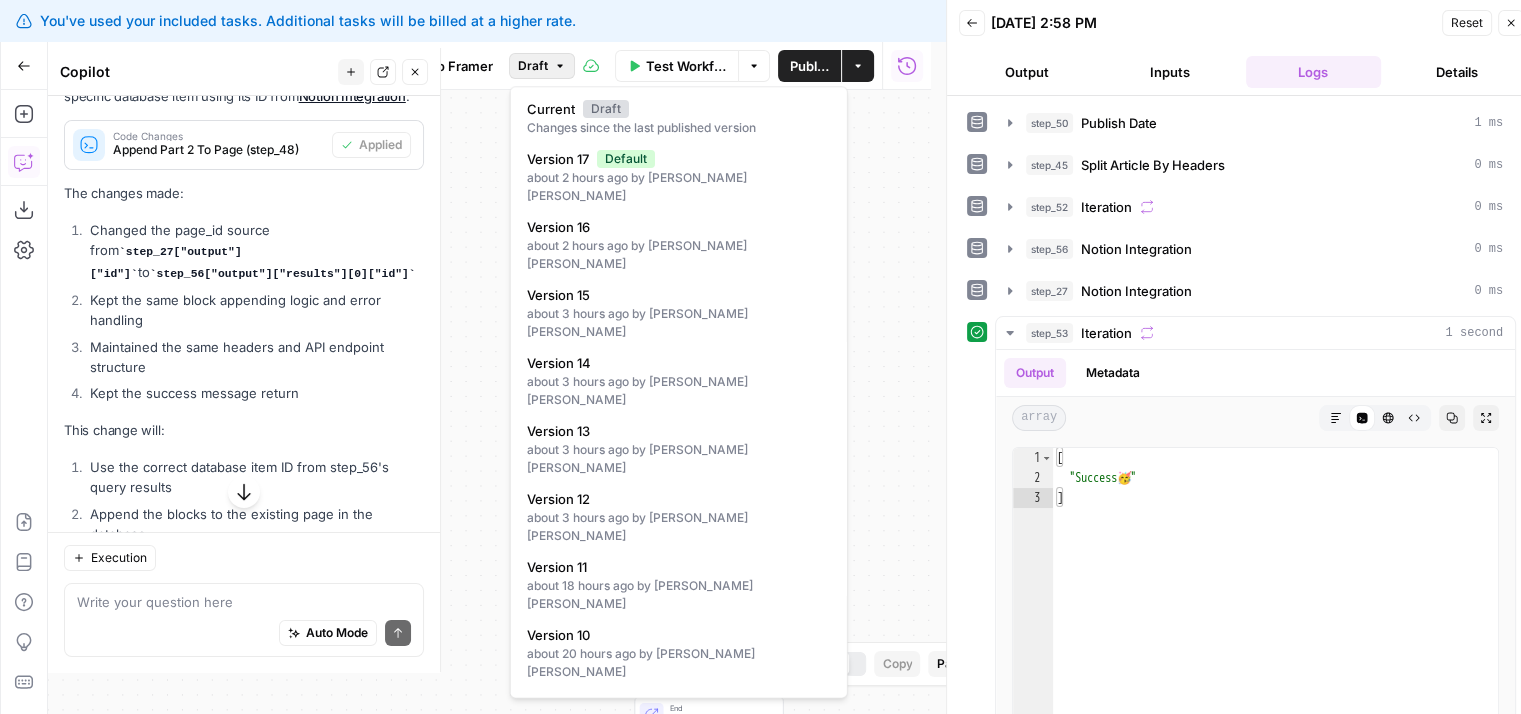click on "Workflow Set Inputs Inputs Run Code · Python Publish Date Step 50 Run Code · Python Split Article By Headers Step 45 Loop Iteration Iteration Step 52 Run Code · JavaScript Convert Parts To Blocks Step 33 Complete Integration Notion Integration Step 56 Integration Notion Integration Step 27 Loop Iteration Iteration Step 53 Run Code · Python Append Part 2 To Page Step 48 Complete Call API Post To Database Step 20 Write Liquid Text Success Step 54 End Output" at bounding box center (489, 402) 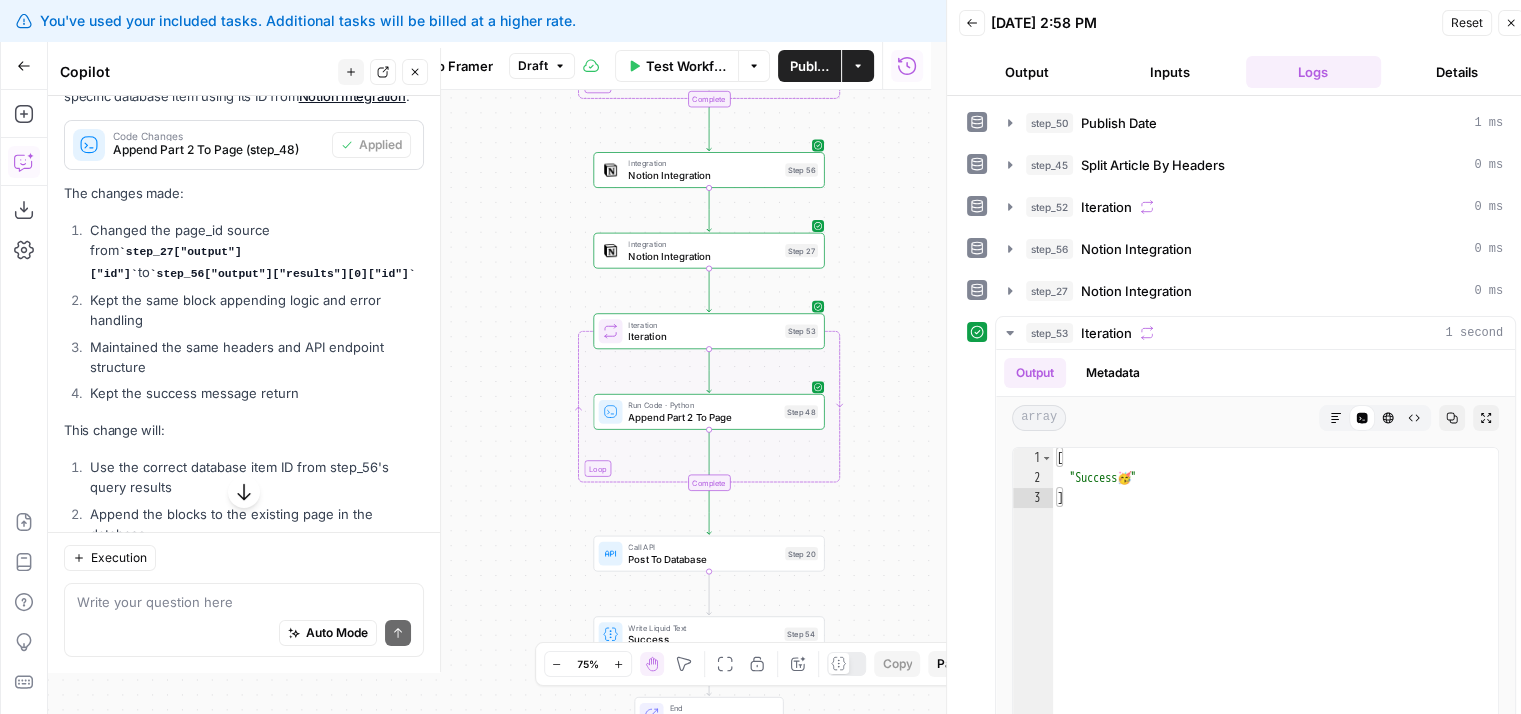 click on "Workflow Set Inputs Inputs Run Code · Python Publish Date Step 50 Run Code · Python Split Article By Headers Step 45 Loop Iteration Iteration Step 52 Run Code · JavaScript Convert Parts To Blocks Step 33 Complete Integration Notion Integration Step 56 Integration Notion Integration Step 27 Loop Iteration Iteration Step 53 Run Code · Python Append Part 2 To Page Step 48 Complete Call API Post To Database Step 20 Write Liquid Text Success Step 54 End Output" at bounding box center [489, 402] 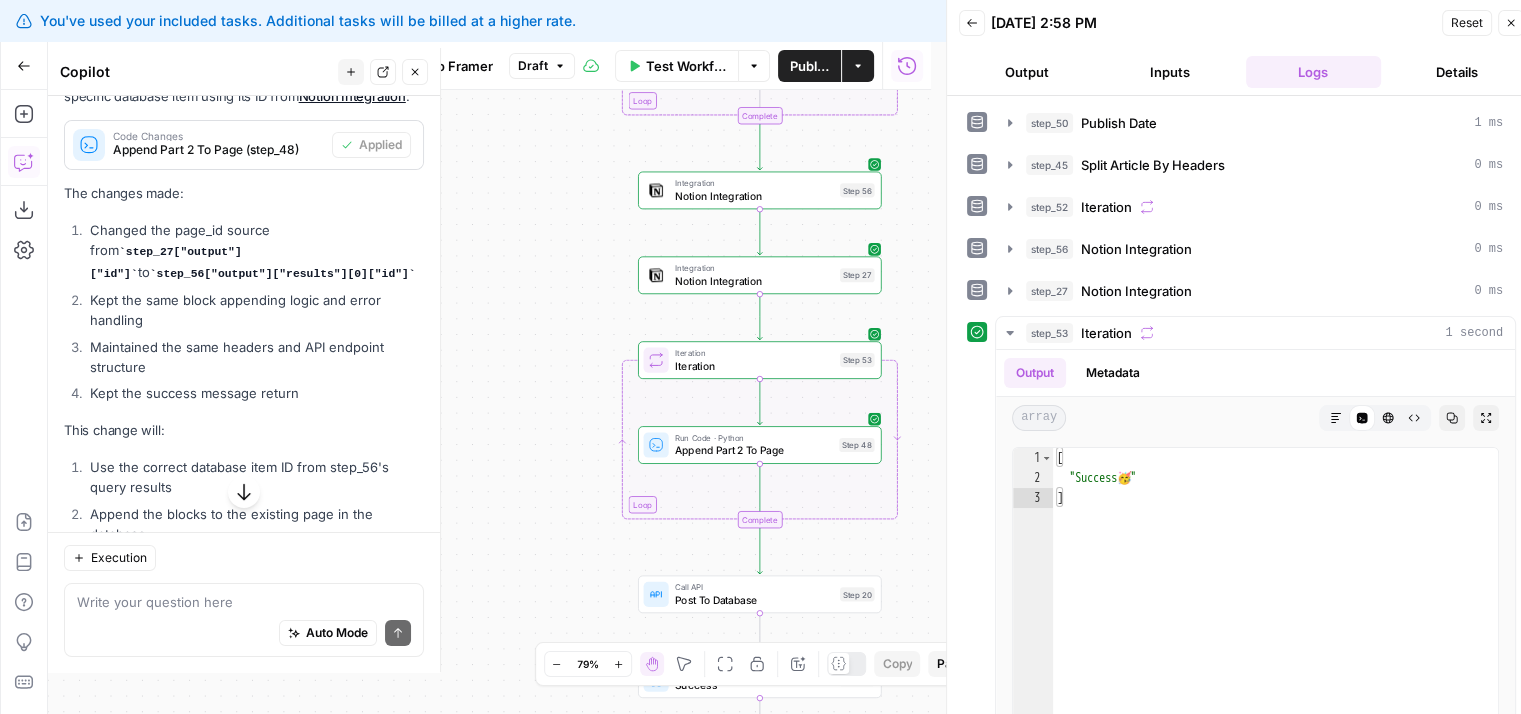 drag, startPoint x: 548, startPoint y: 217, endPoint x: 501, endPoint y: 268, distance: 69.354164 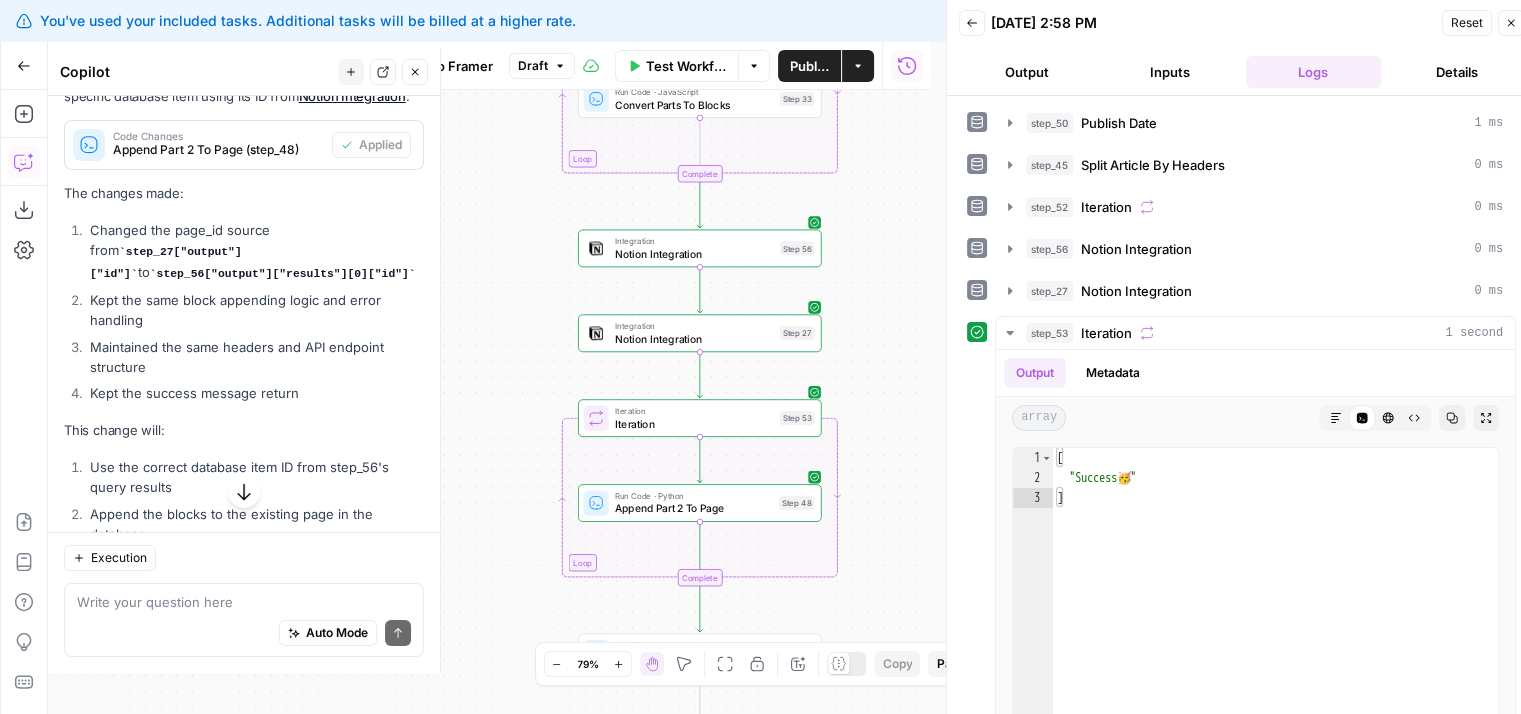 drag, startPoint x: 576, startPoint y: 353, endPoint x: 561, endPoint y: 361, distance: 17 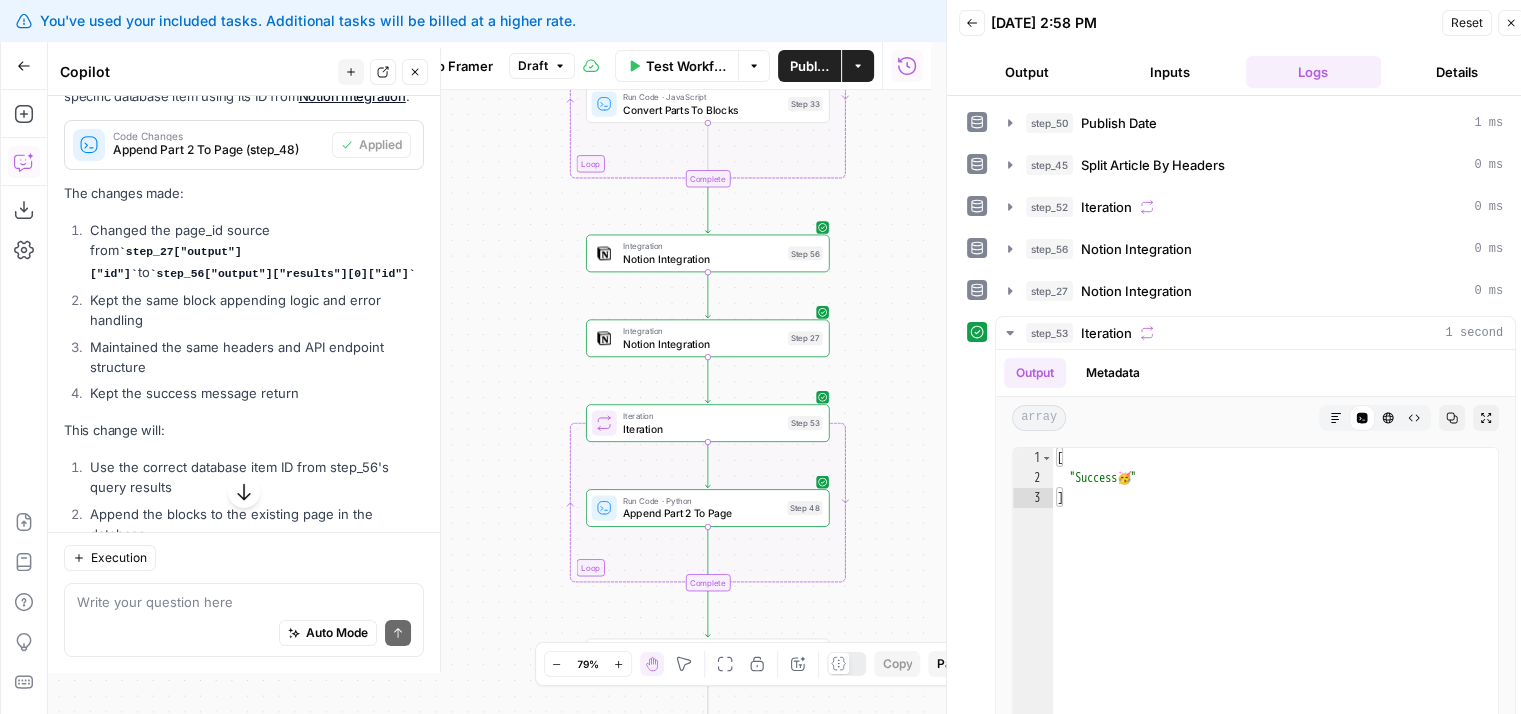 drag, startPoint x: 517, startPoint y: 291, endPoint x: 525, endPoint y: 301, distance: 12.806249 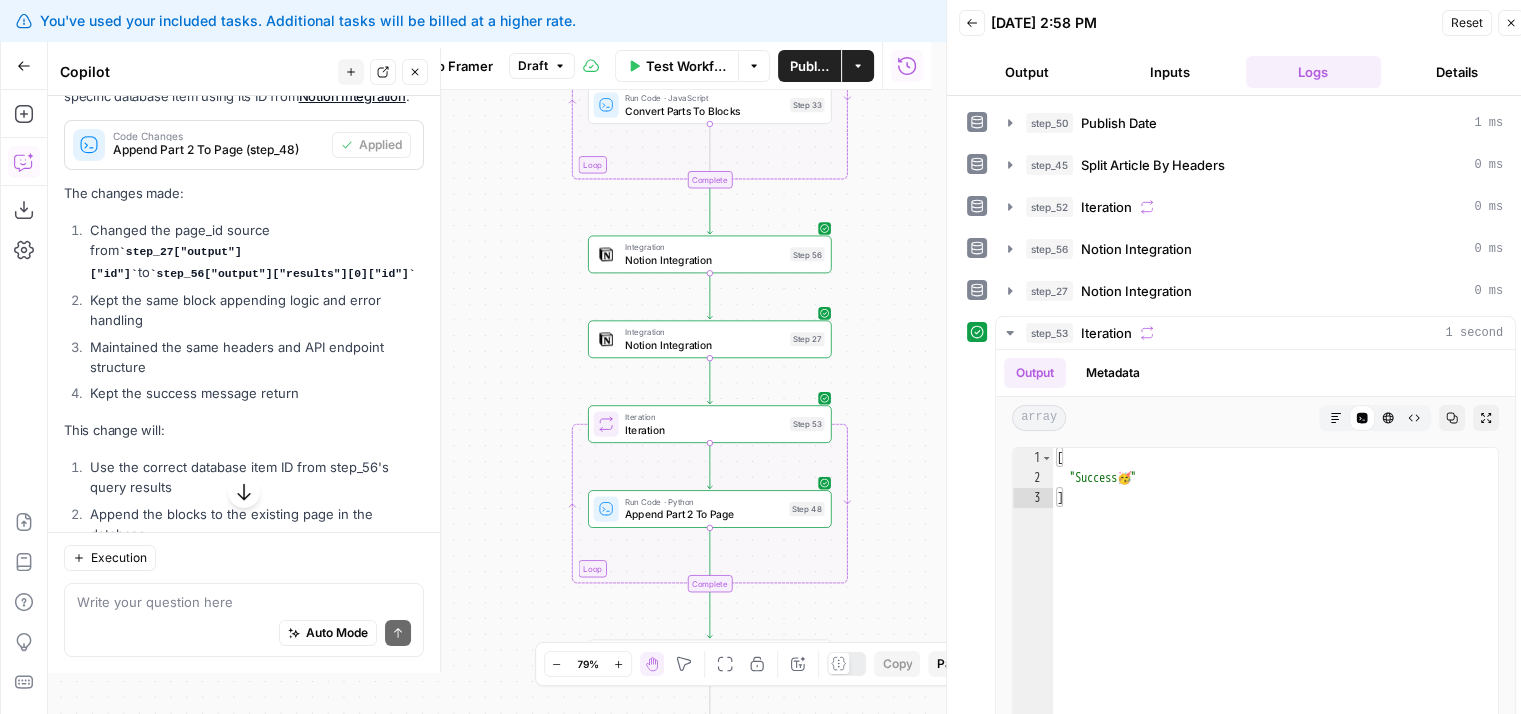 drag, startPoint x: 552, startPoint y: 129, endPoint x: 564, endPoint y: 136, distance: 13.892444 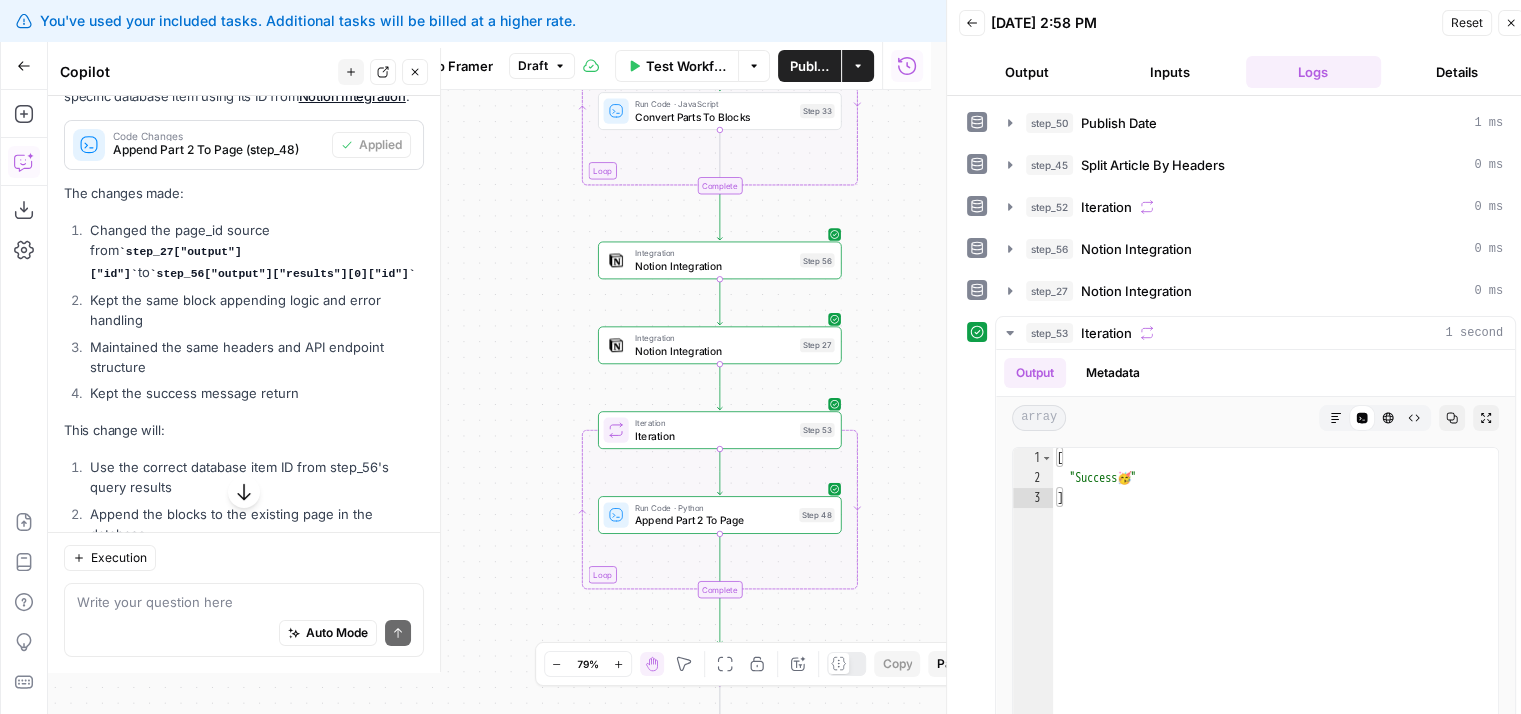 drag, startPoint x: 522, startPoint y: 264, endPoint x: 507, endPoint y: 373, distance: 110.02727 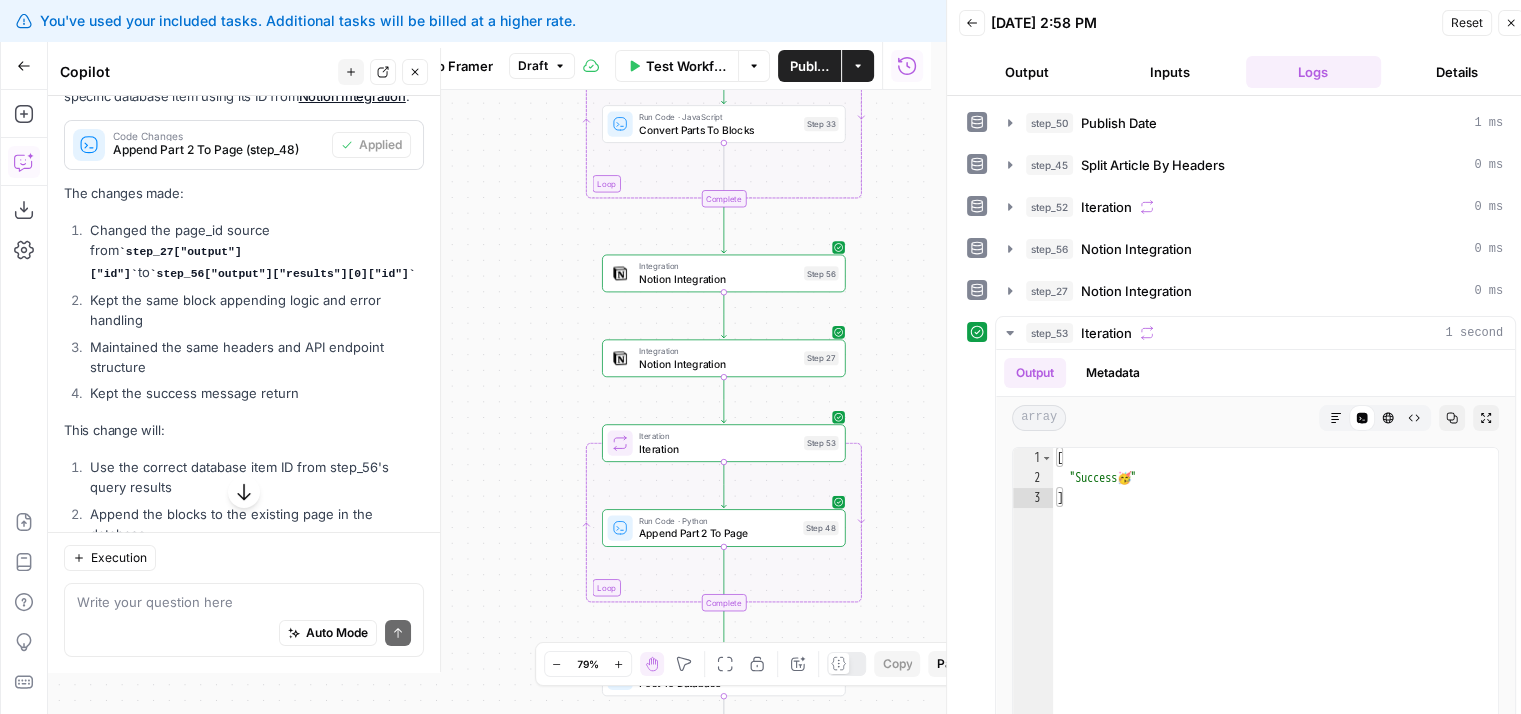 drag, startPoint x: 507, startPoint y: 373, endPoint x: 533, endPoint y: 237, distance: 138.463 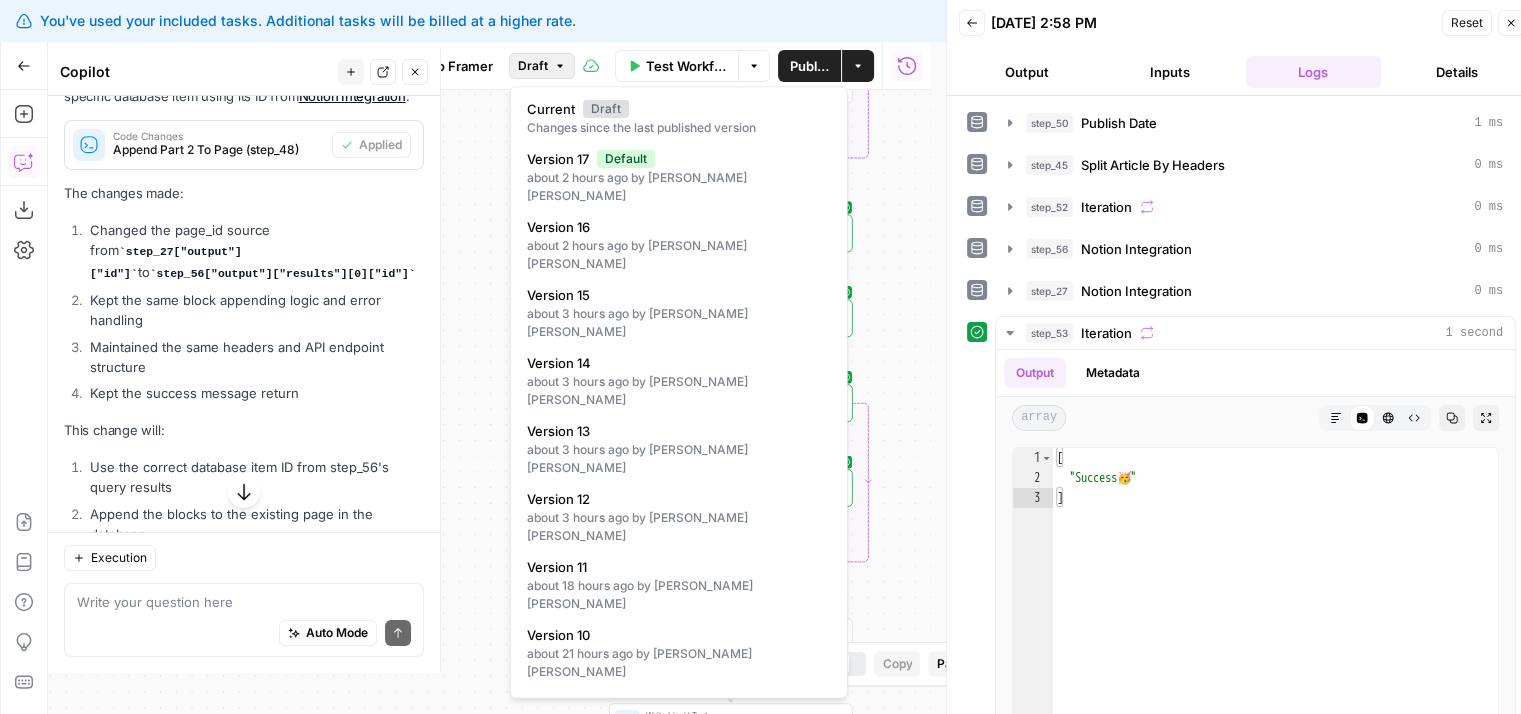 click on "Draft" at bounding box center (542, 66) 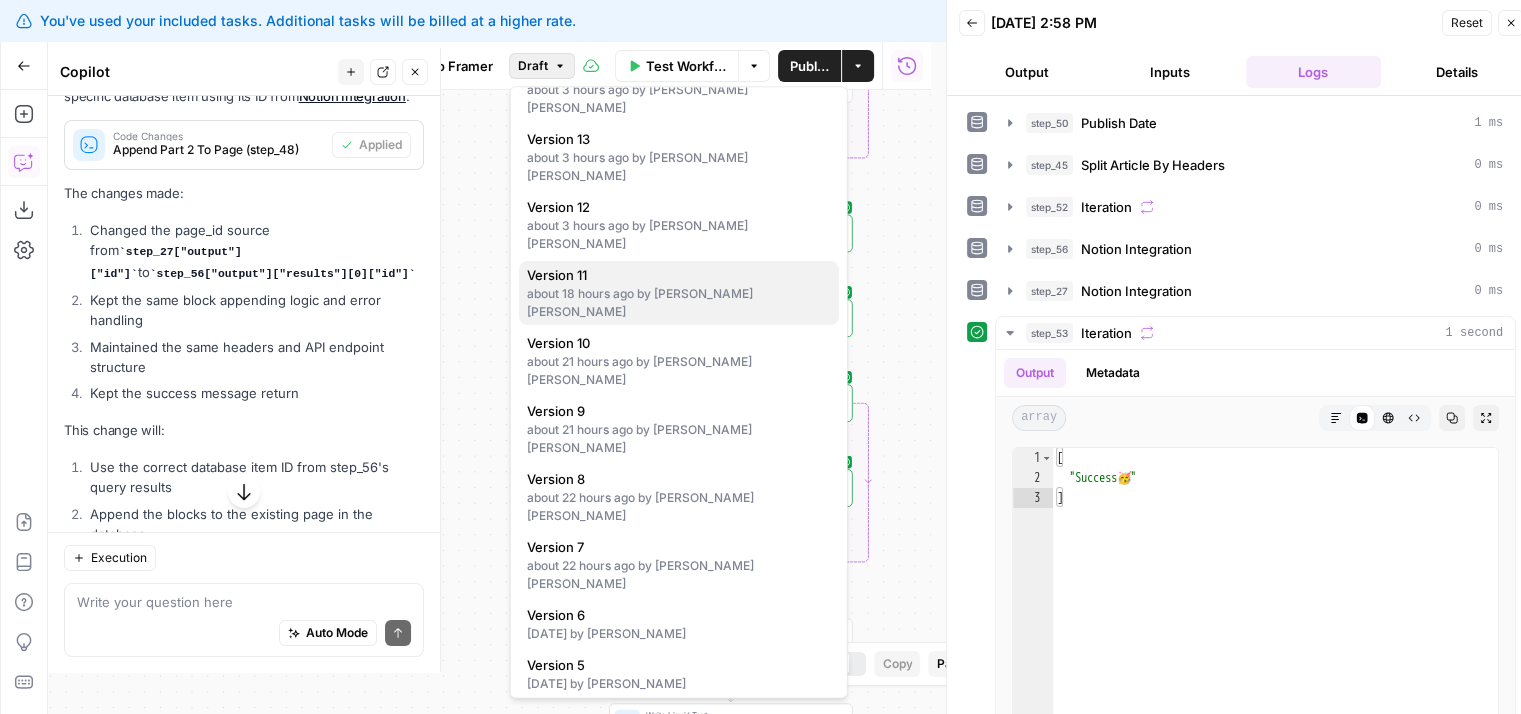 scroll, scrollTop: 301, scrollLeft: 0, axis: vertical 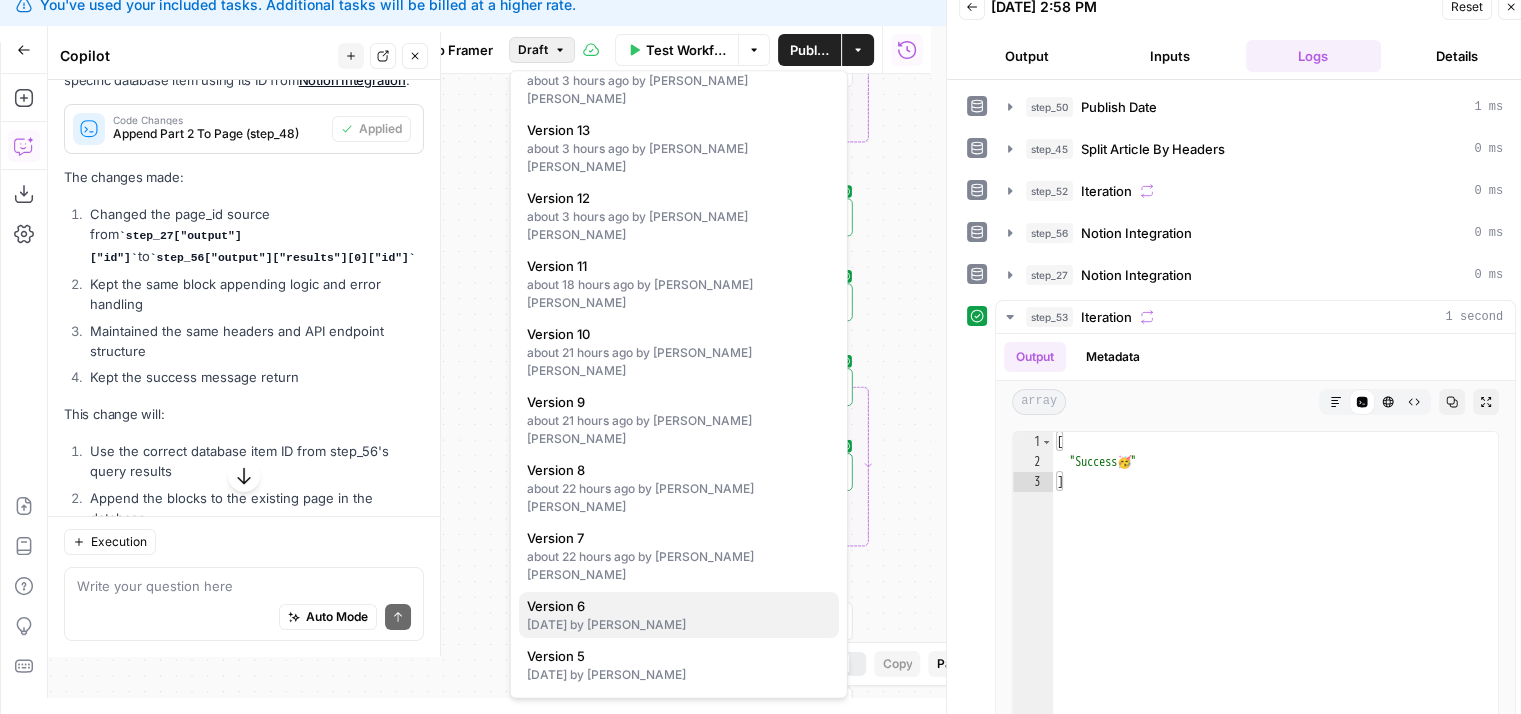 click on "[DATE]
by [PERSON_NAME]" at bounding box center (679, 625) 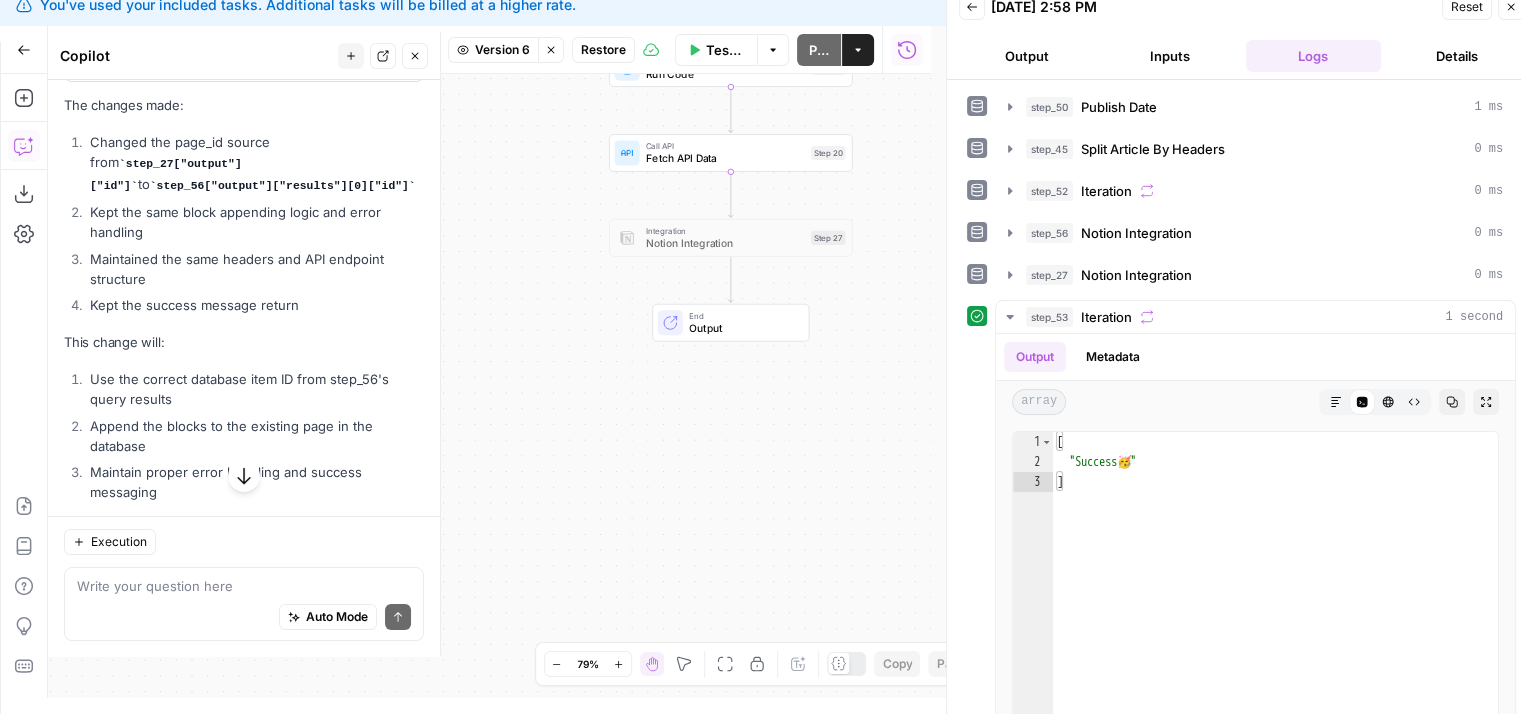 scroll, scrollTop: 7592, scrollLeft: 0, axis: vertical 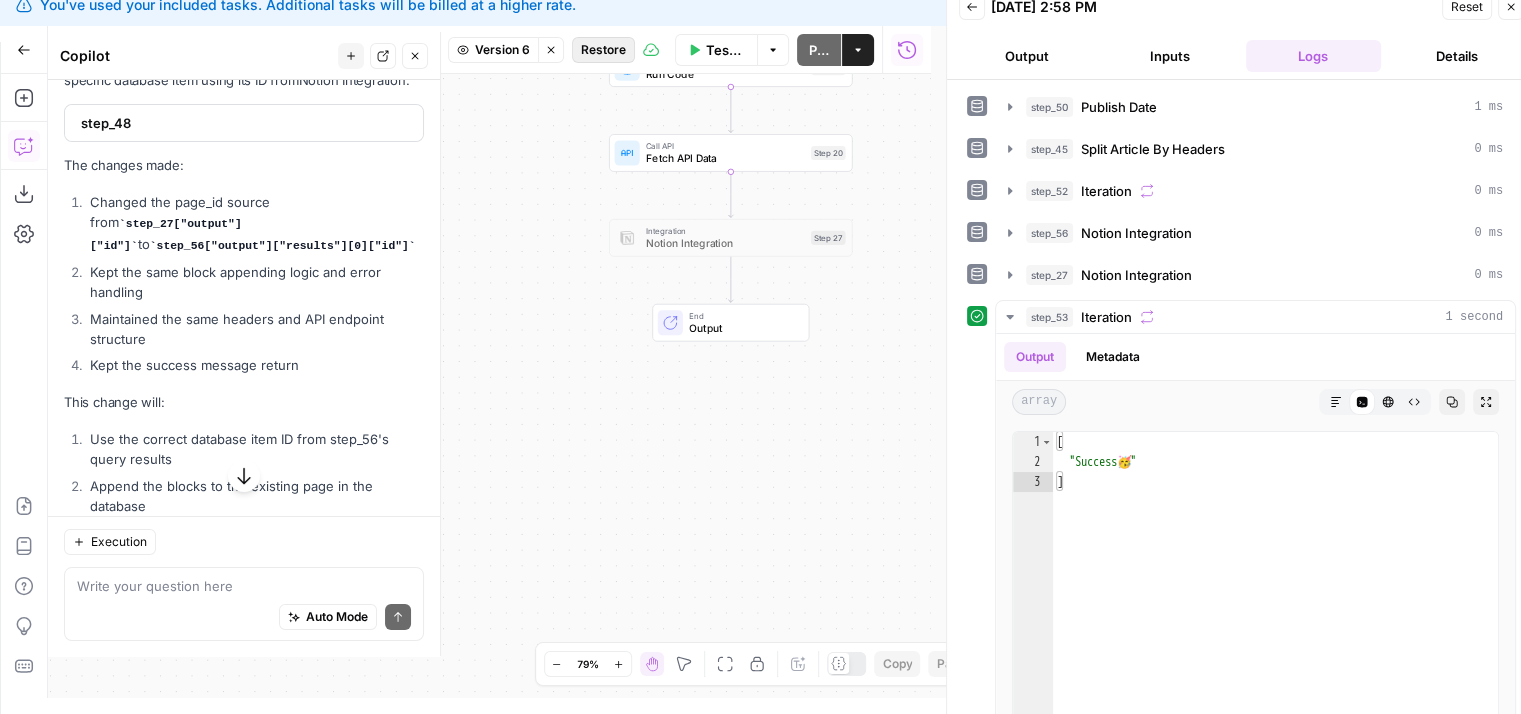 click on "Restore" at bounding box center (603, 50) 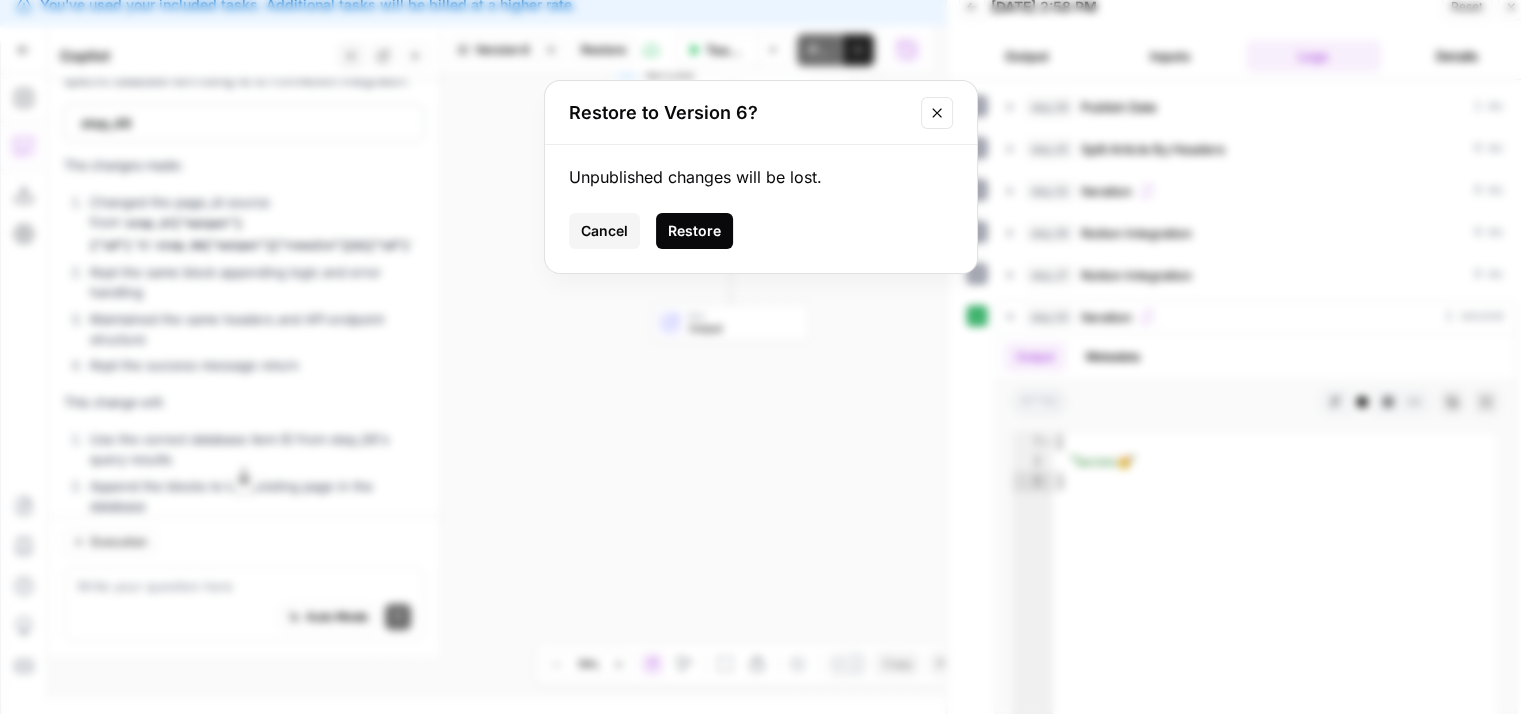 click on "Restore" at bounding box center [694, 231] 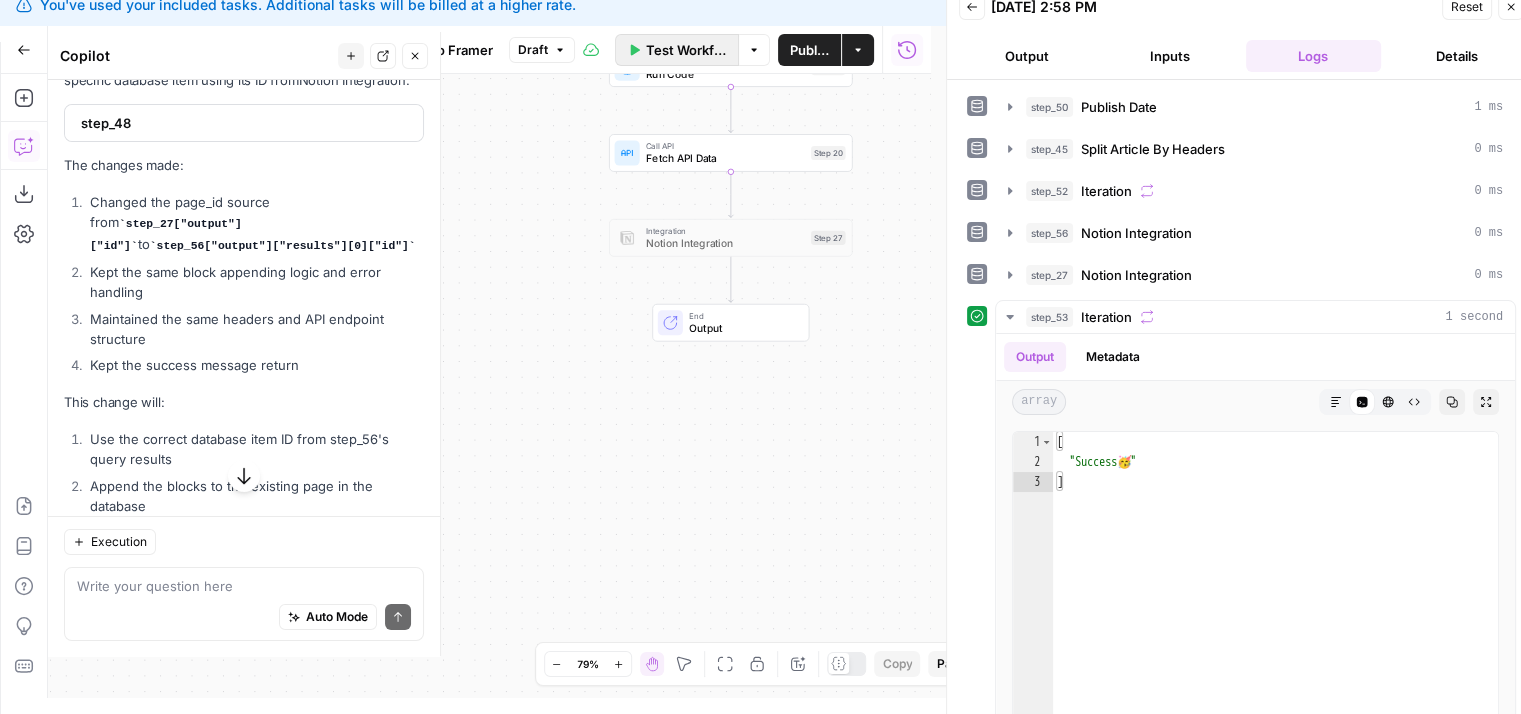 click on "Test Workflow" at bounding box center [677, 50] 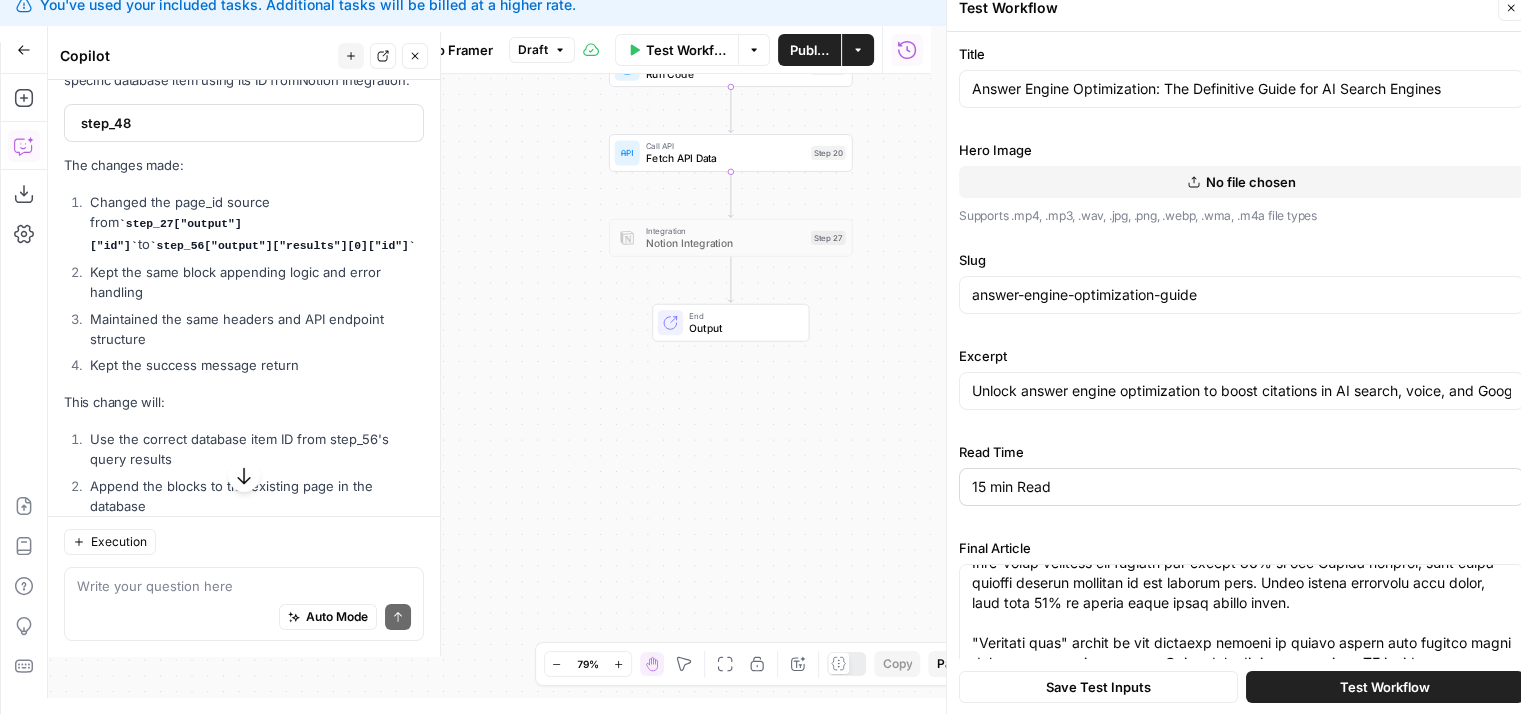 scroll, scrollTop: 1698, scrollLeft: 0, axis: vertical 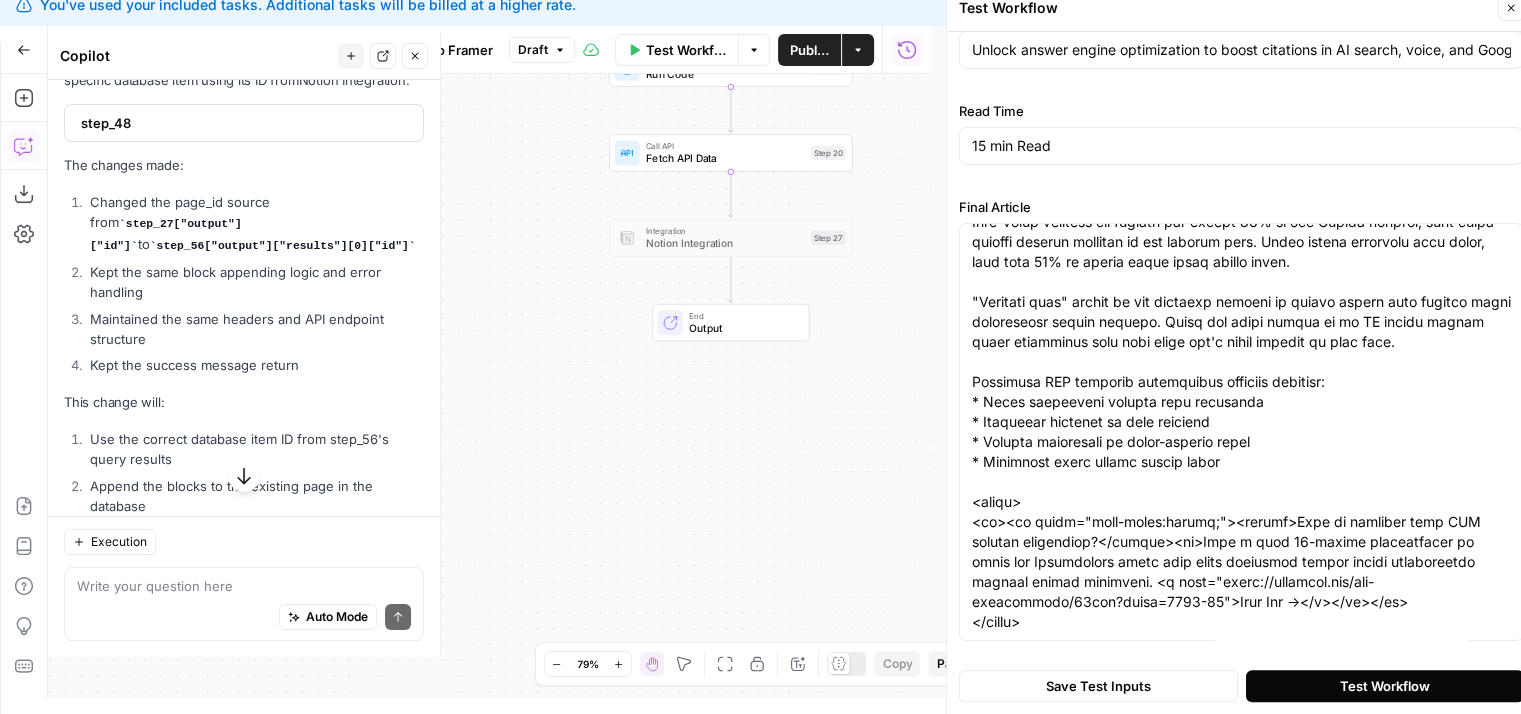 click on "Test Workflow" at bounding box center [1385, 686] 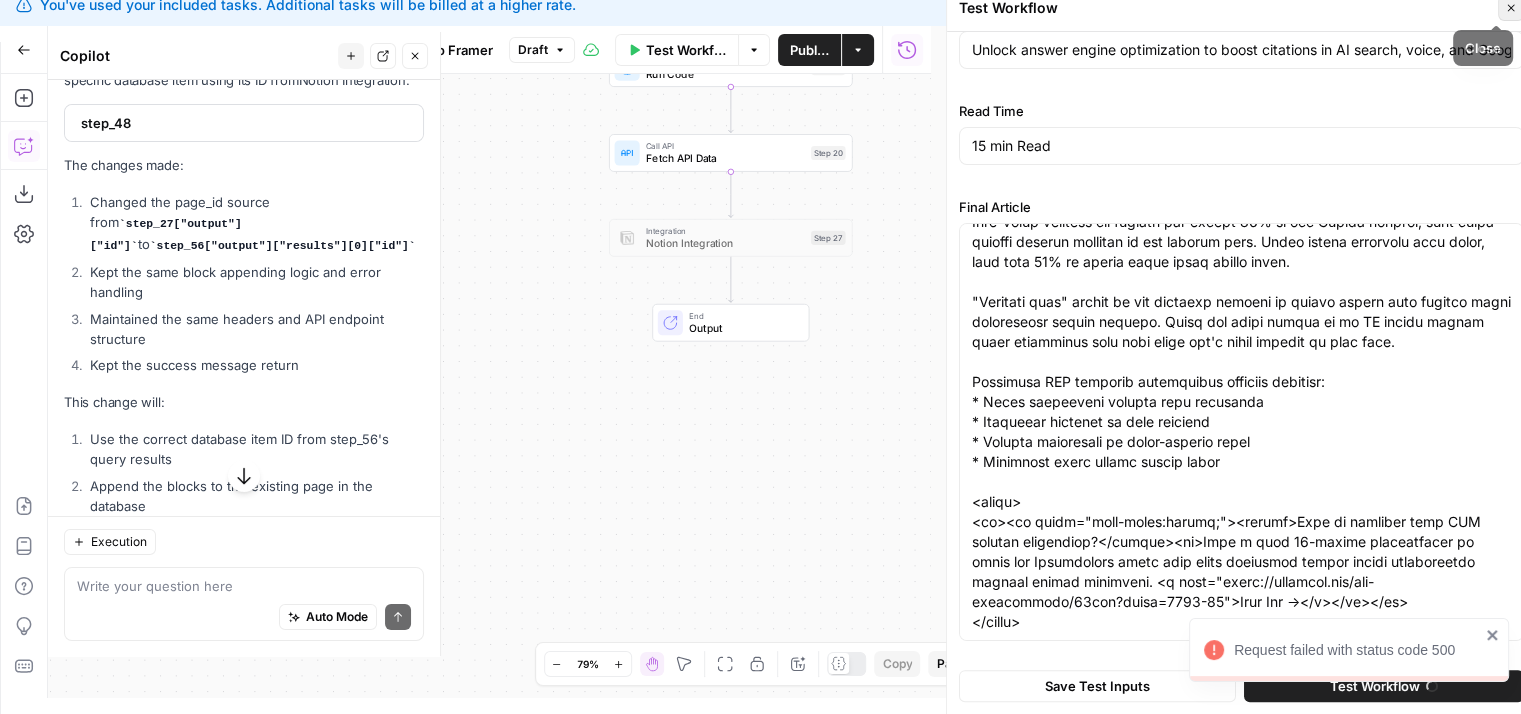 click 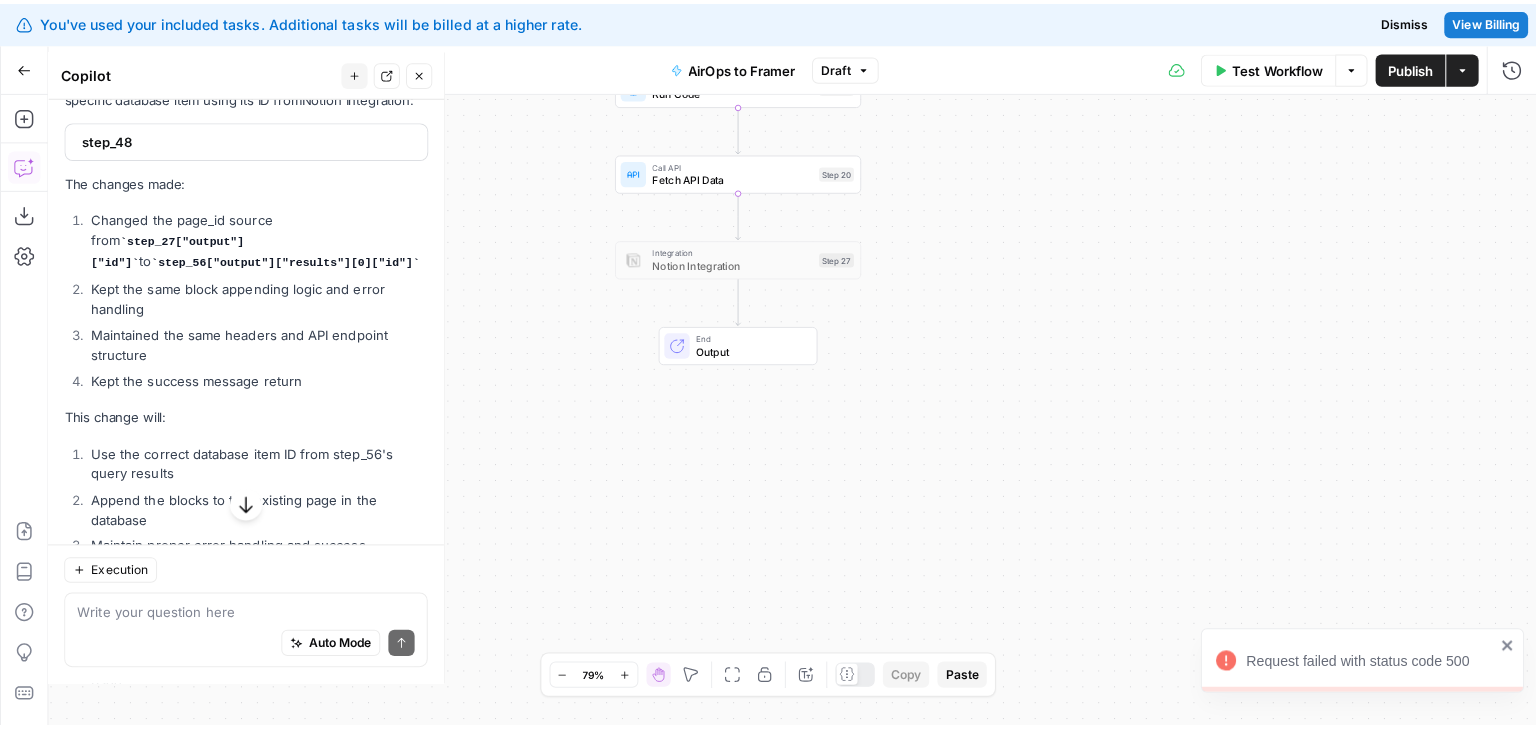 scroll, scrollTop: 0, scrollLeft: 0, axis: both 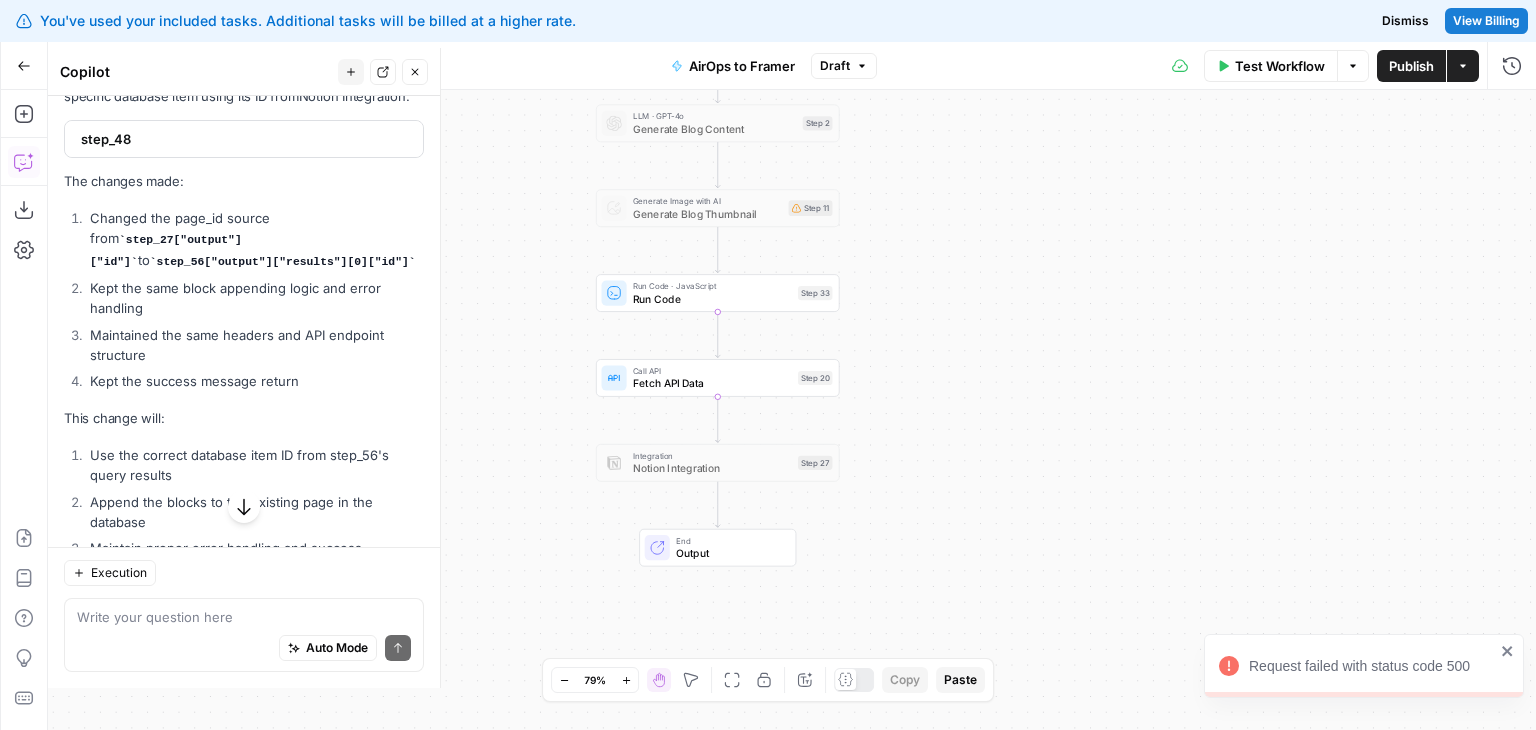 drag, startPoint x: 1012, startPoint y: 176, endPoint x: 999, endPoint y: 385, distance: 209.40392 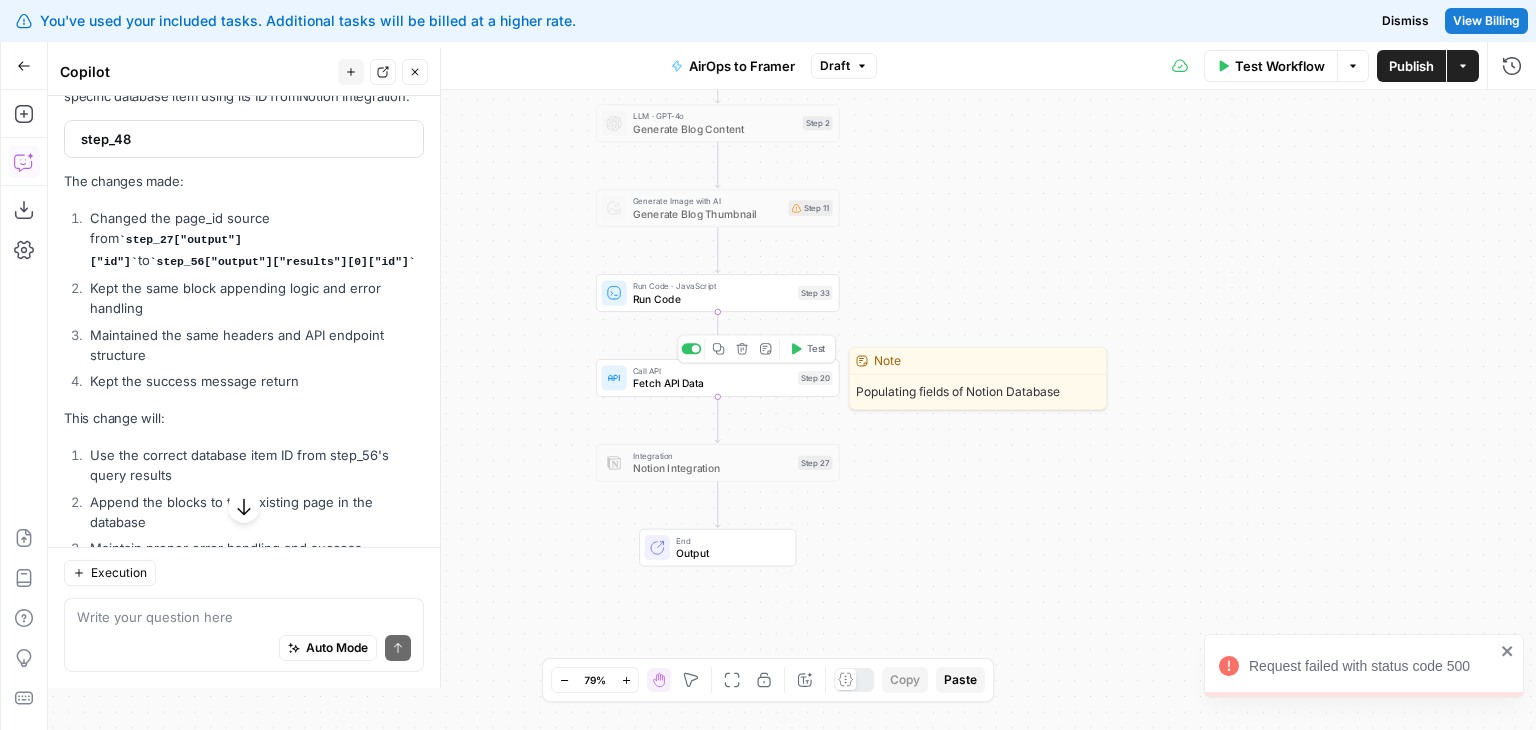 click on "Call API Fetch API Data Step 20 Copy step Delete step Edit Note Test" at bounding box center [718, 378] 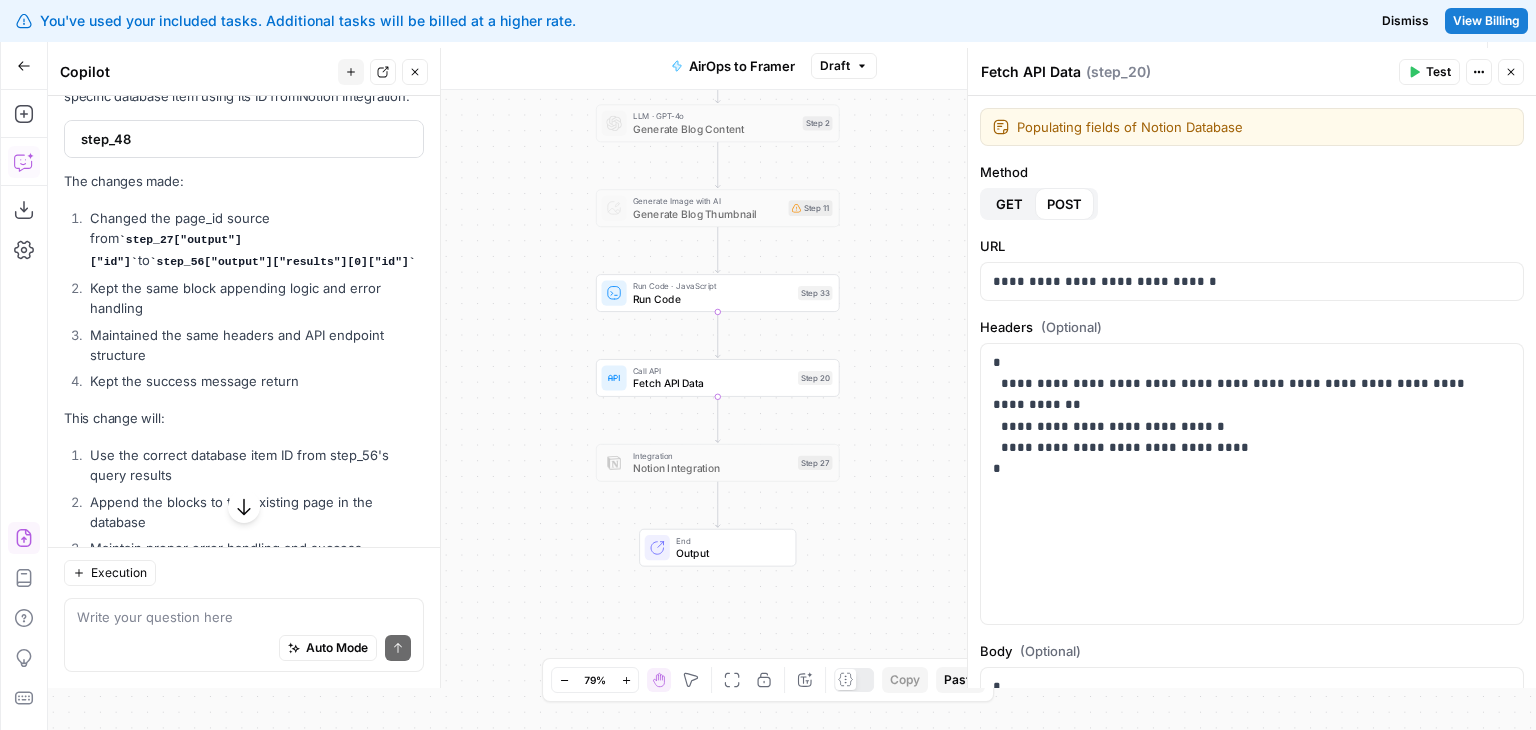 click 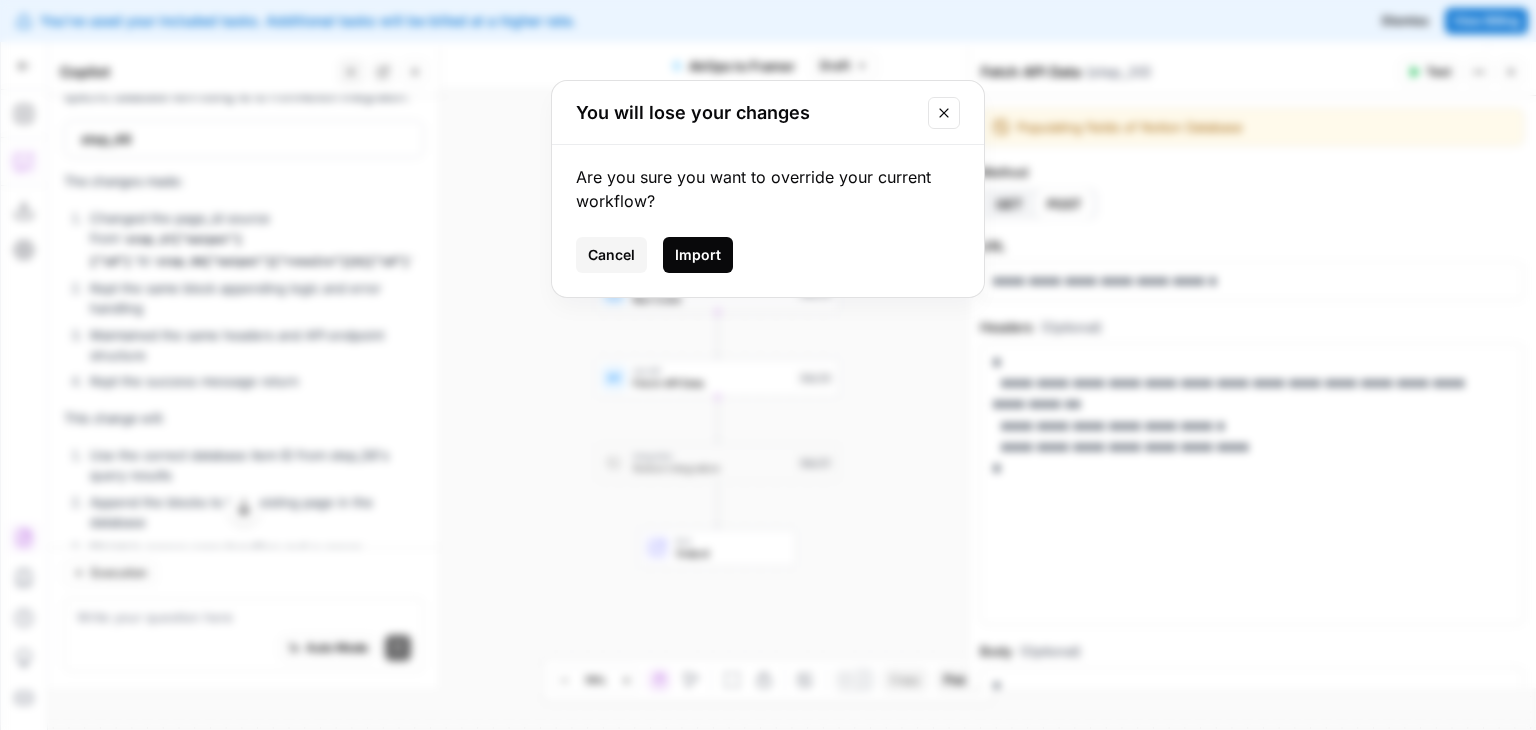 click on "Import" at bounding box center [698, 255] 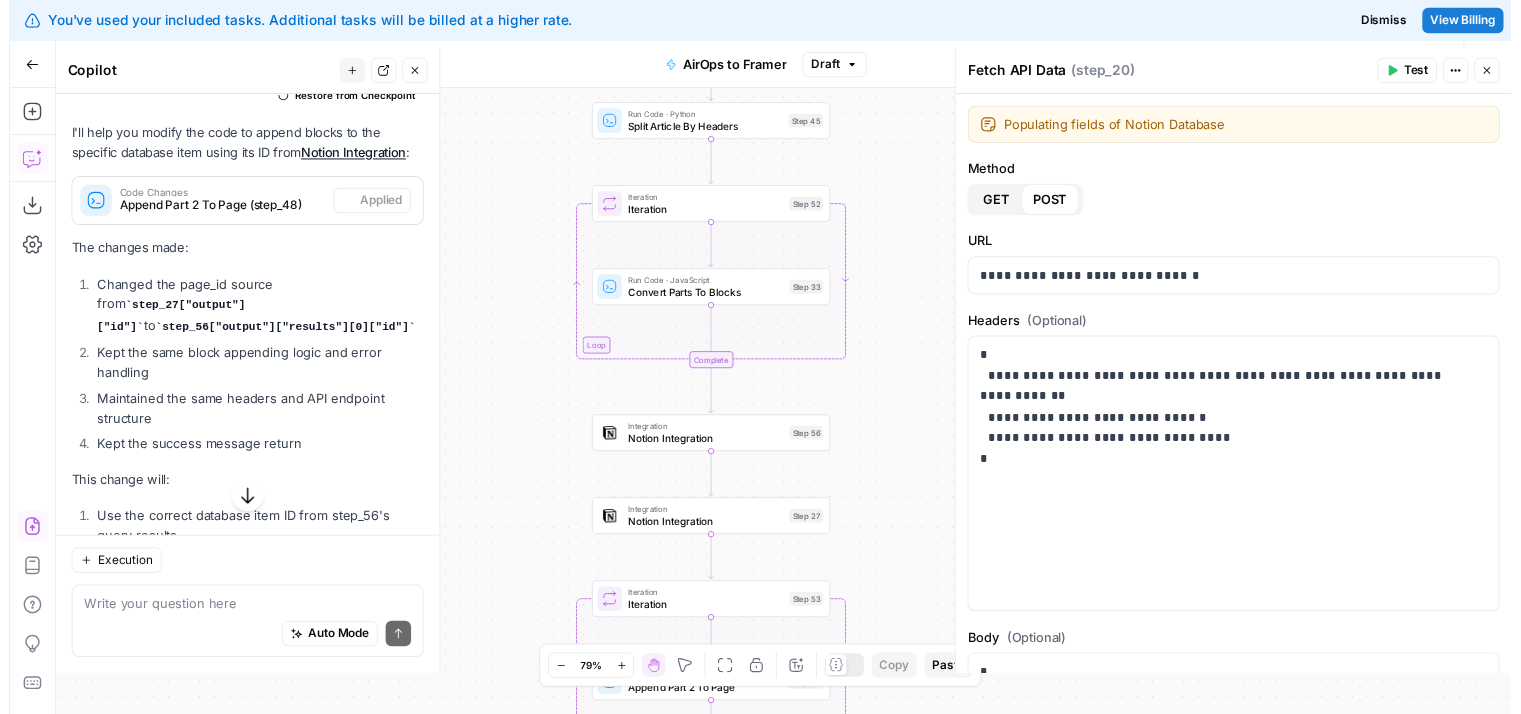 scroll, scrollTop: 7652, scrollLeft: 0, axis: vertical 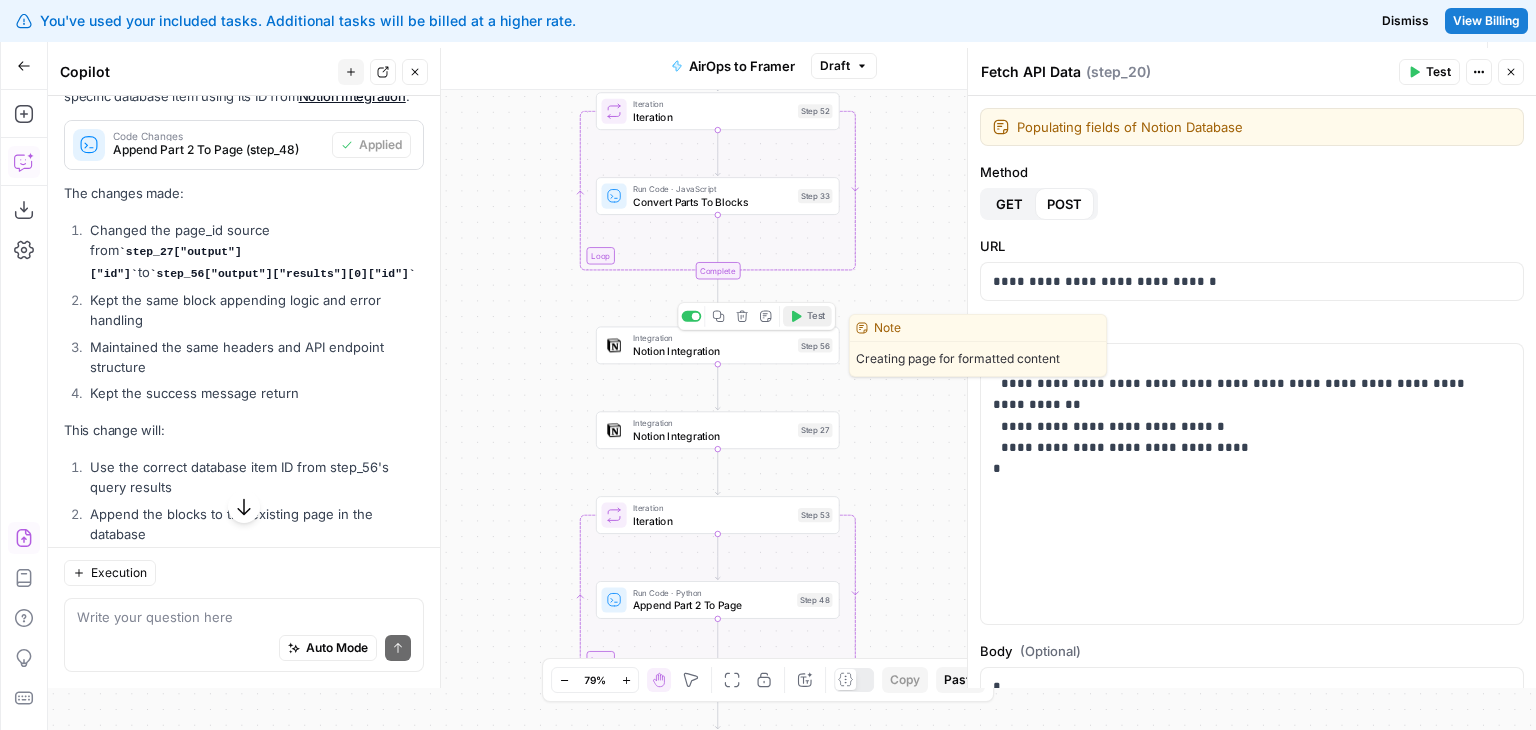 click 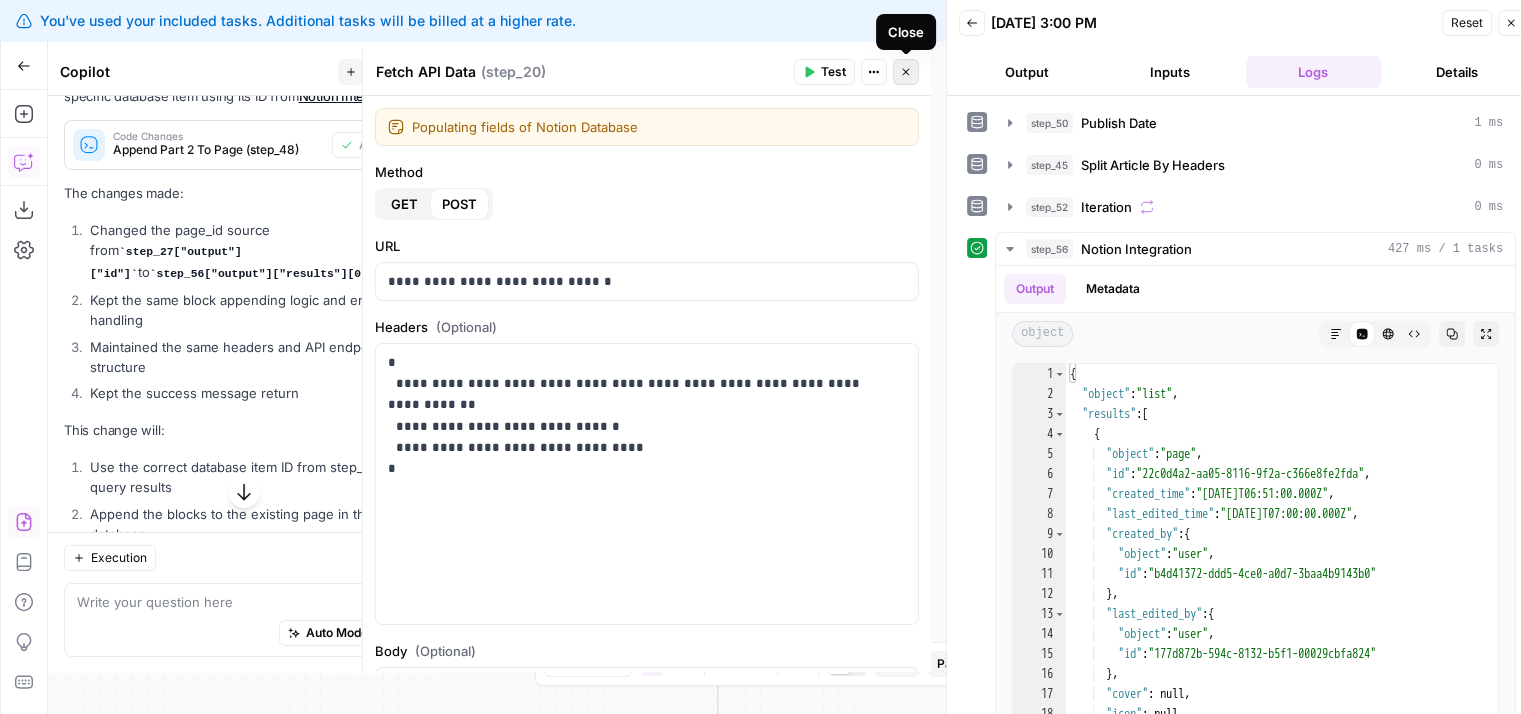 click 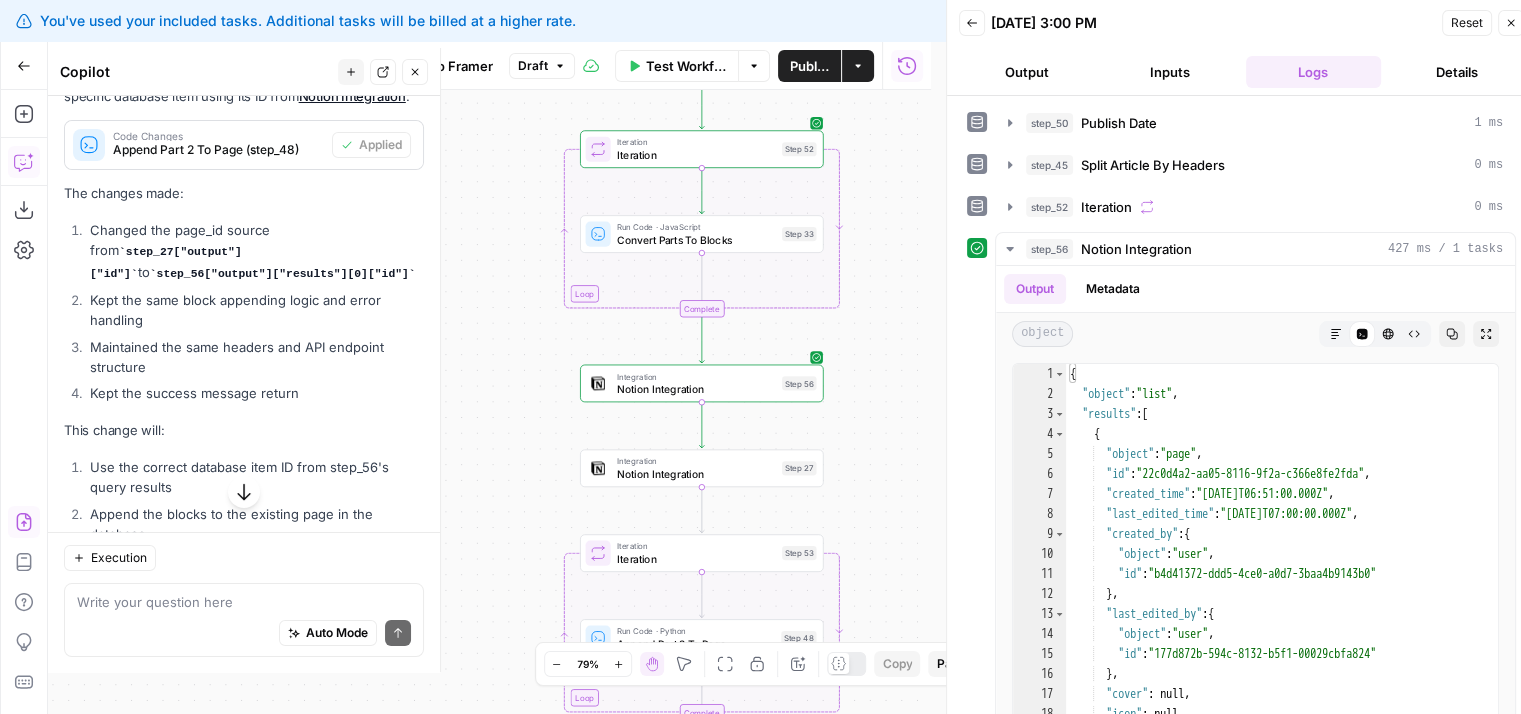 drag, startPoint x: 556, startPoint y: 343, endPoint x: 520, endPoint y: 413, distance: 78.714676 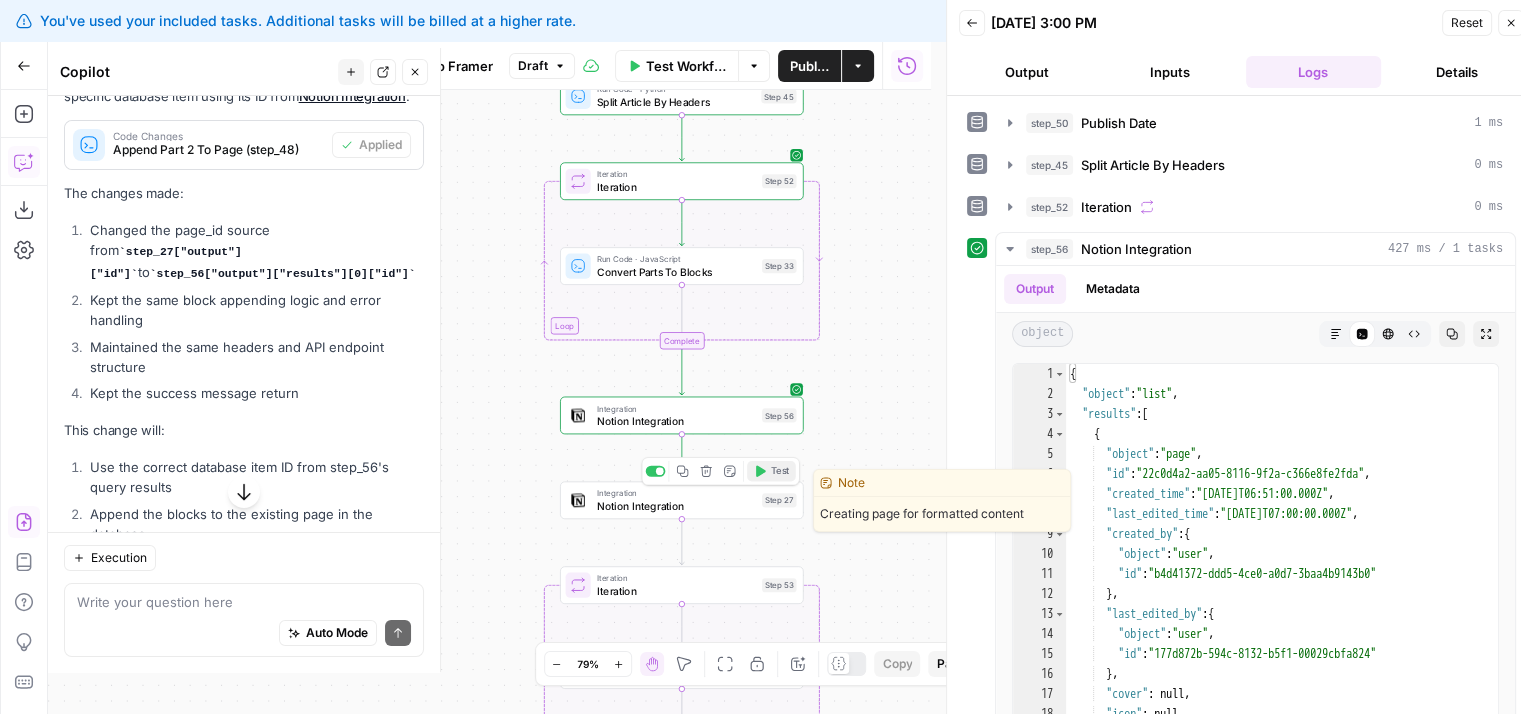 click on "Test" at bounding box center [771, 471] 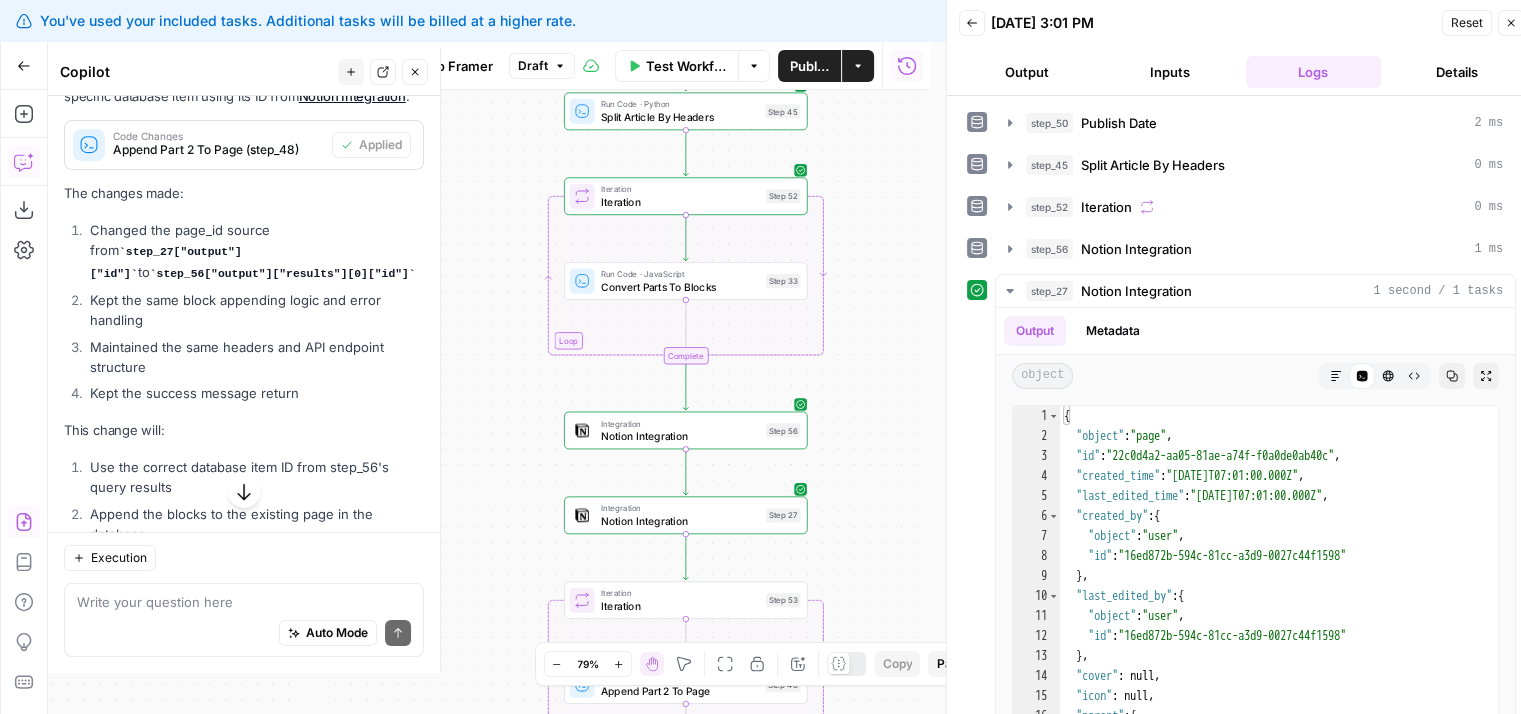 drag, startPoint x: 904, startPoint y: 348, endPoint x: 917, endPoint y: 424, distance: 77.10383 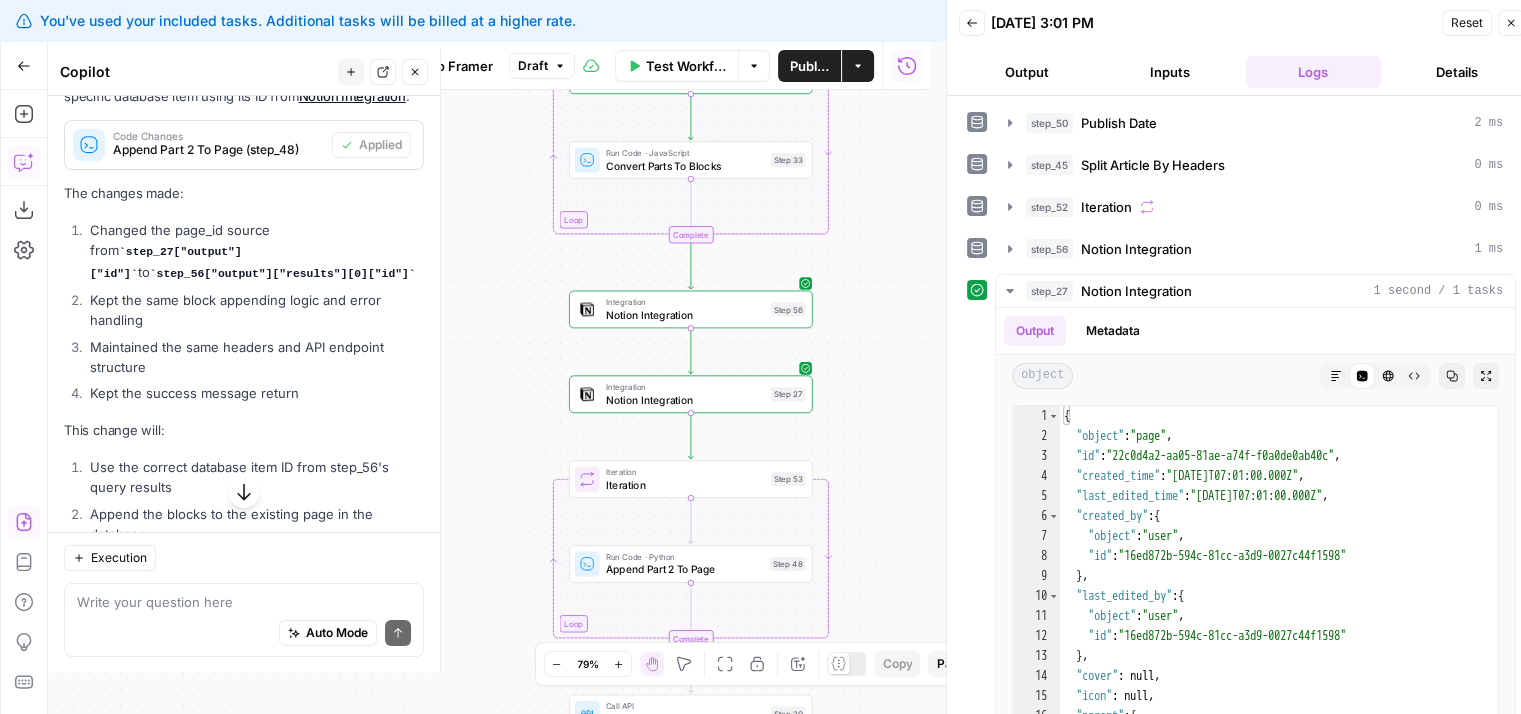 drag, startPoint x: 905, startPoint y: 468, endPoint x: 900, endPoint y: 278, distance: 190.06578 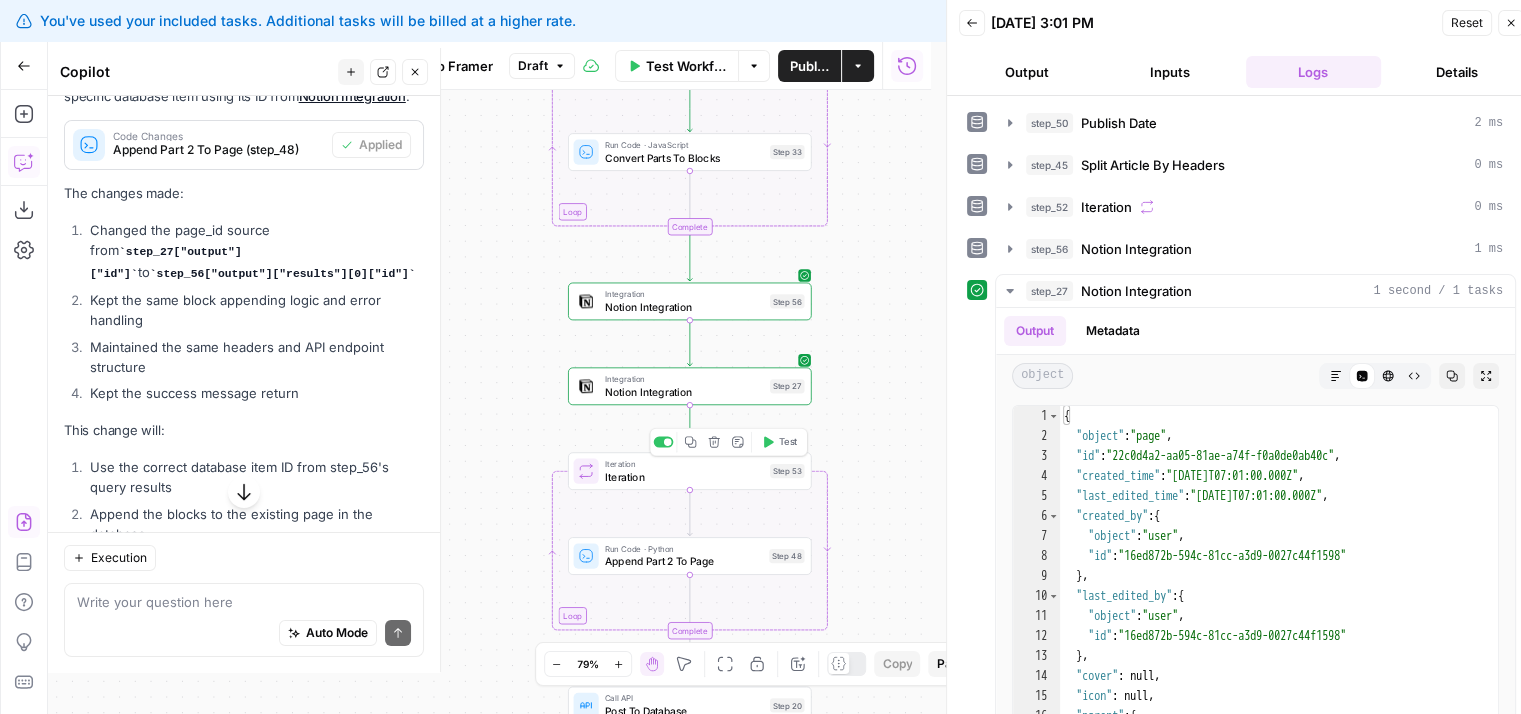 click on "Iteration Iteration Step 53 Copy step Delete step Add Note Test" at bounding box center (688, 471) 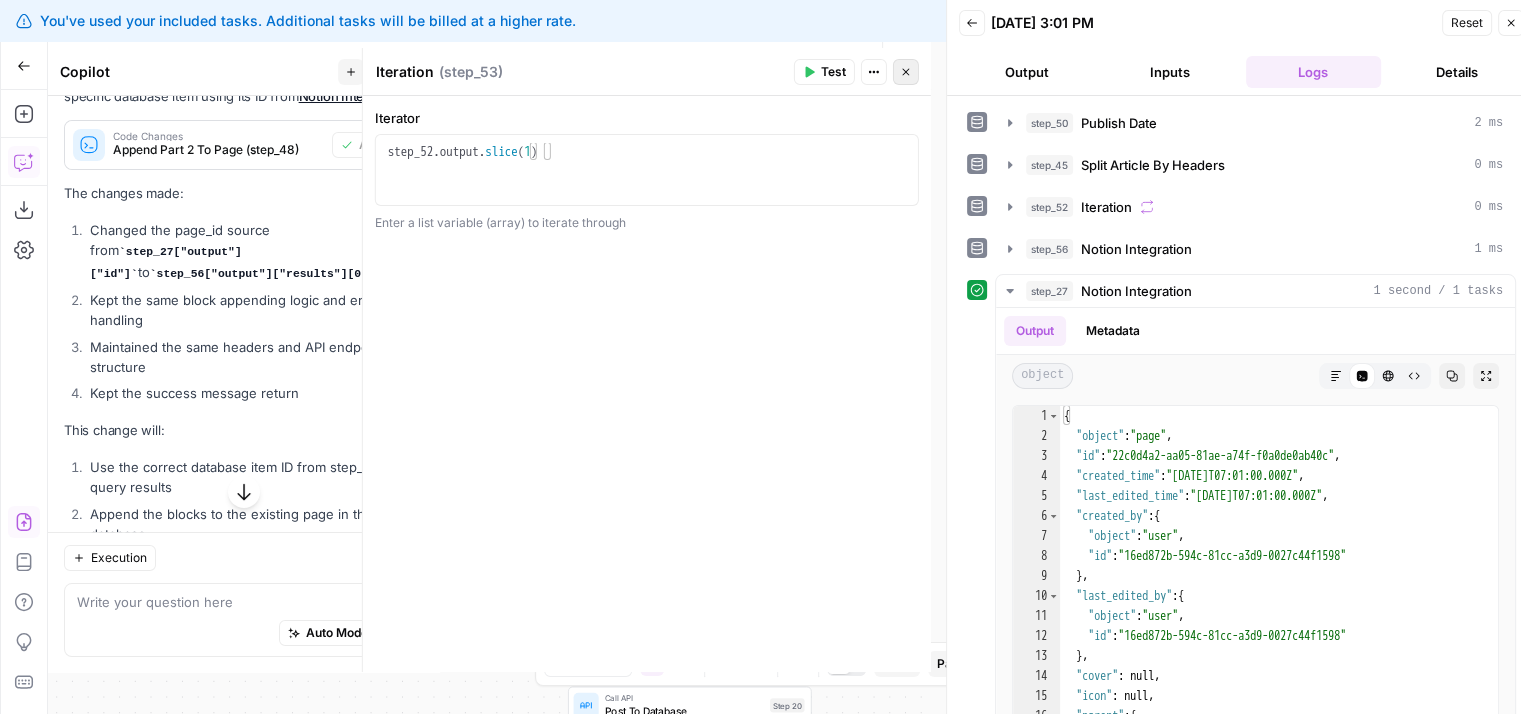 click 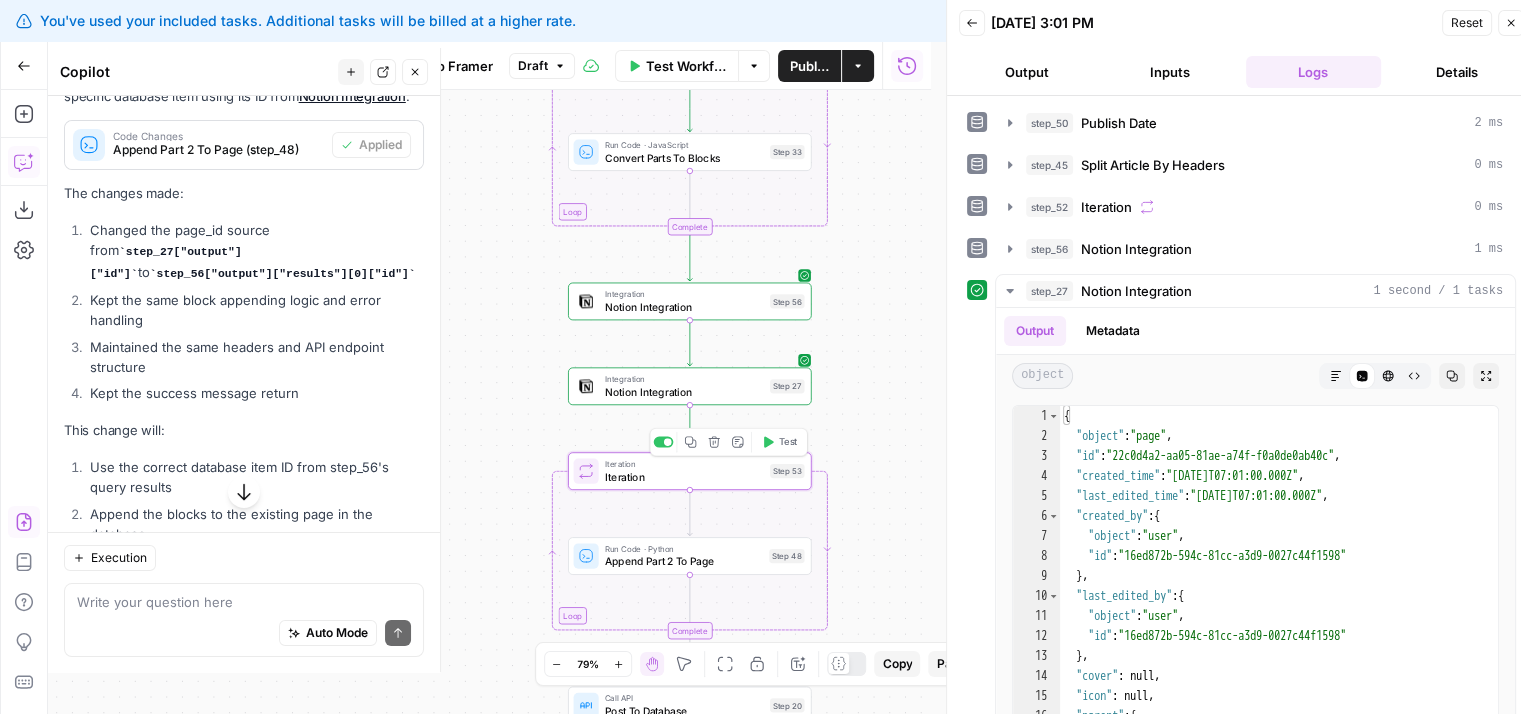 click on "Iteration" at bounding box center (684, 477) 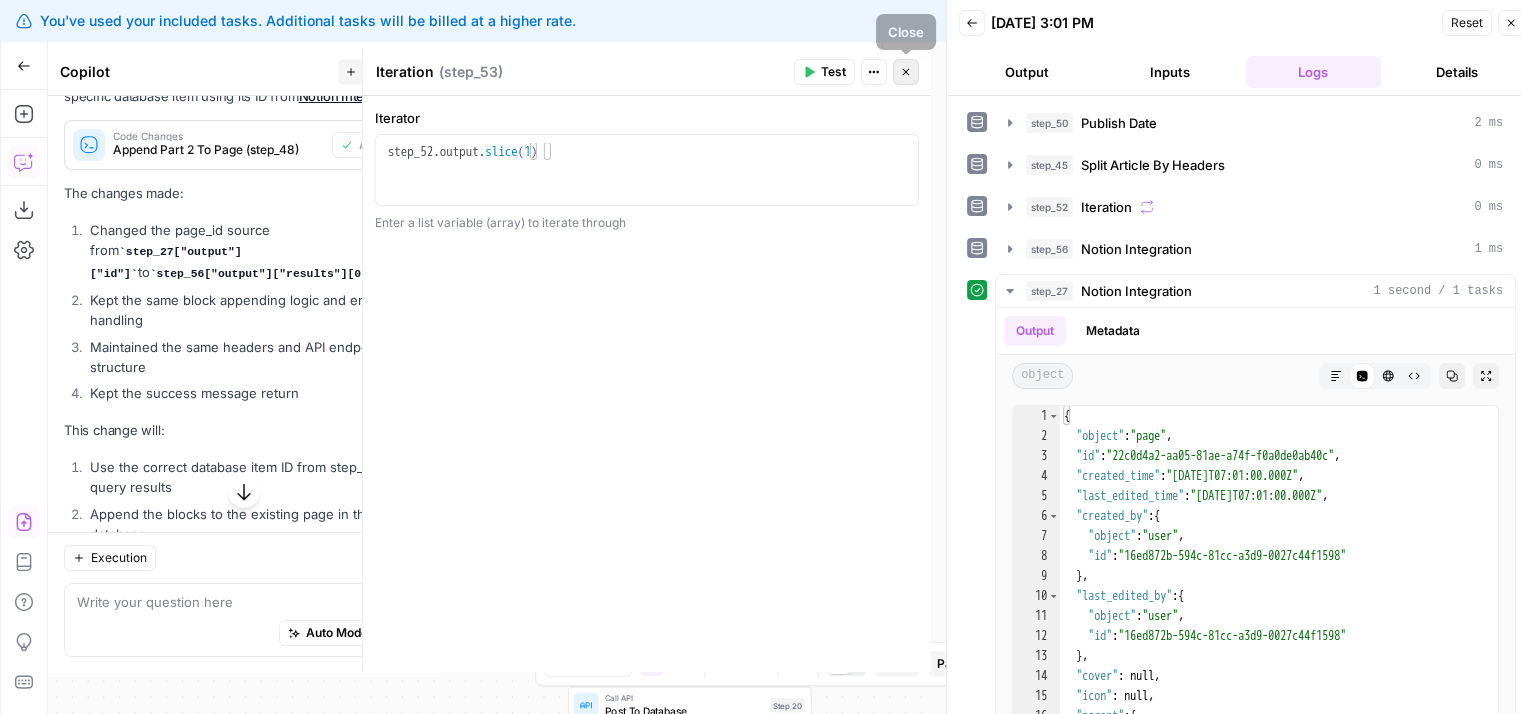 click on "Close" at bounding box center (906, 72) 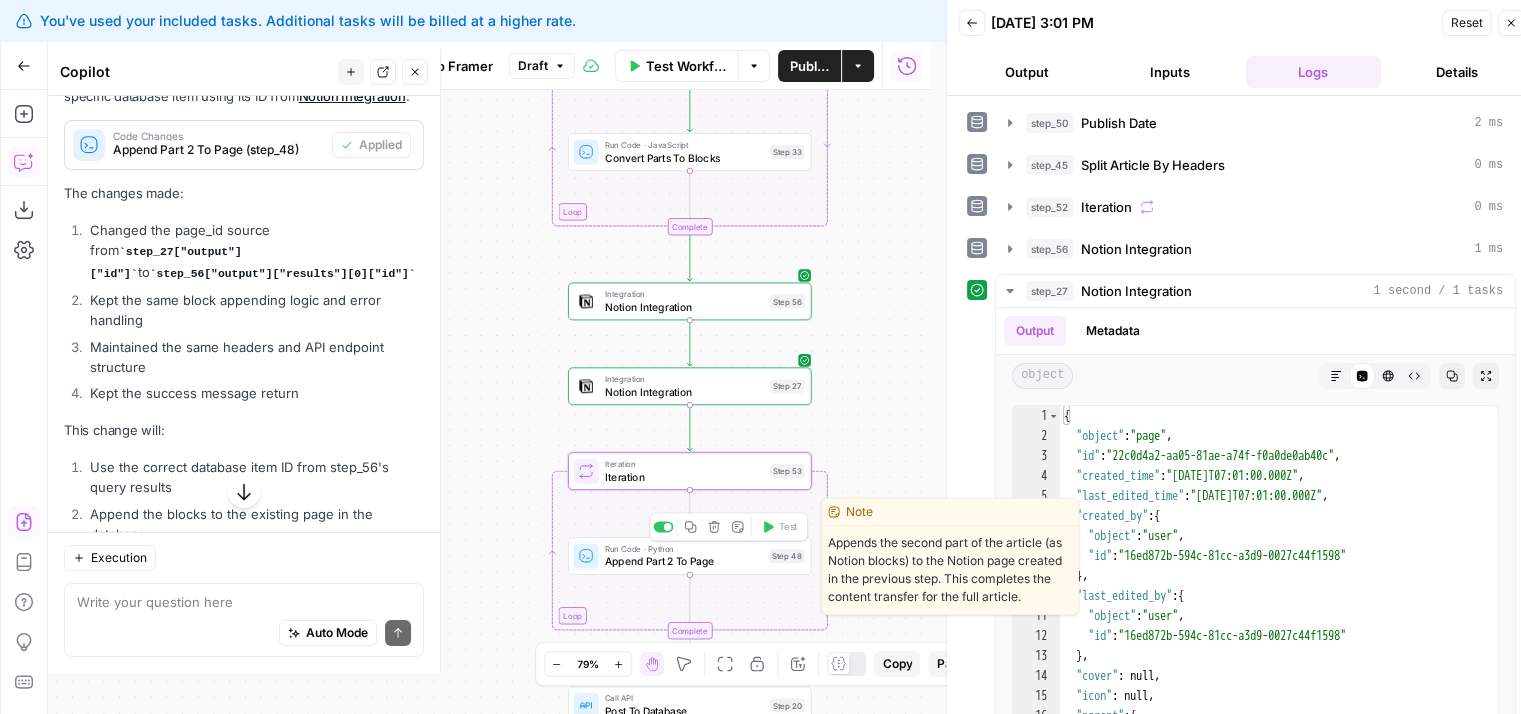 click on "Append Part 2 To Page" at bounding box center (684, 562) 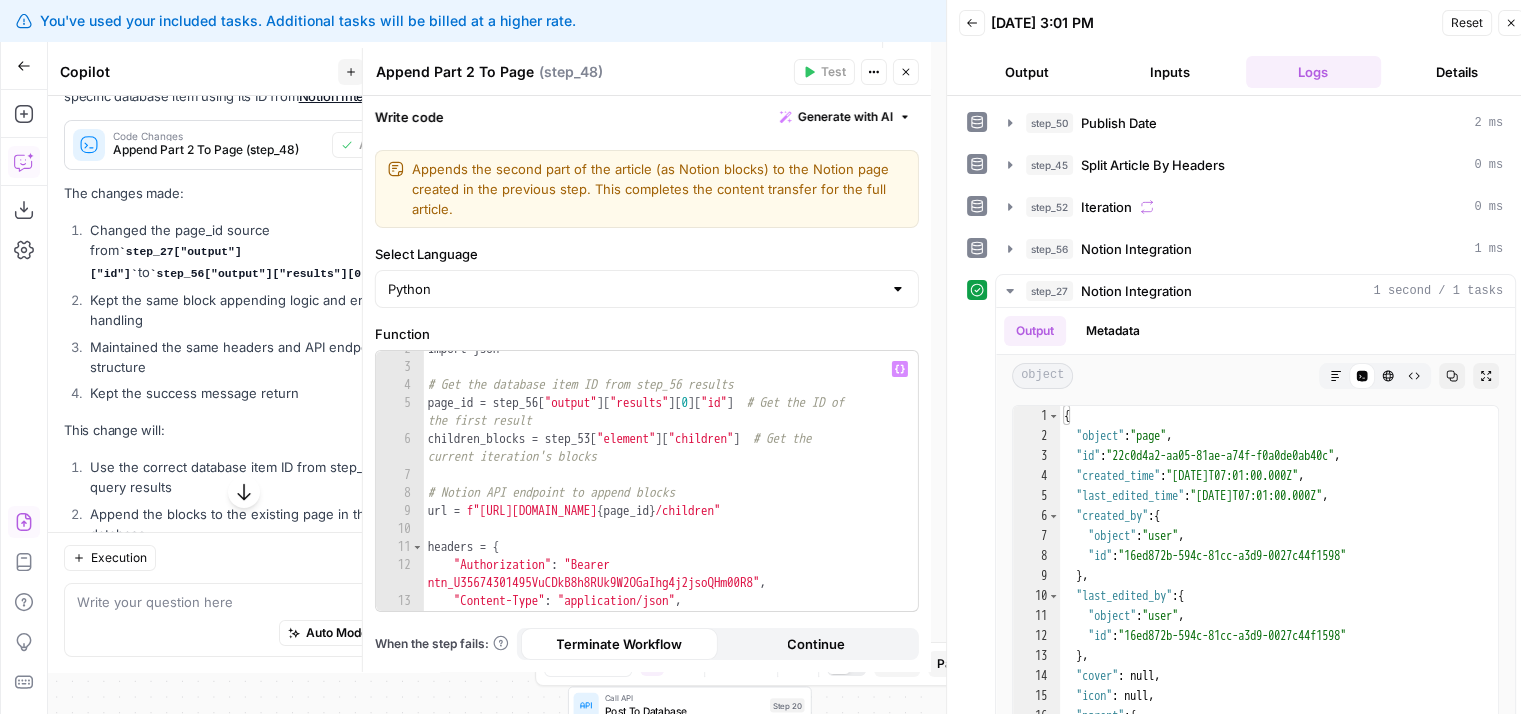scroll, scrollTop: 29, scrollLeft: 0, axis: vertical 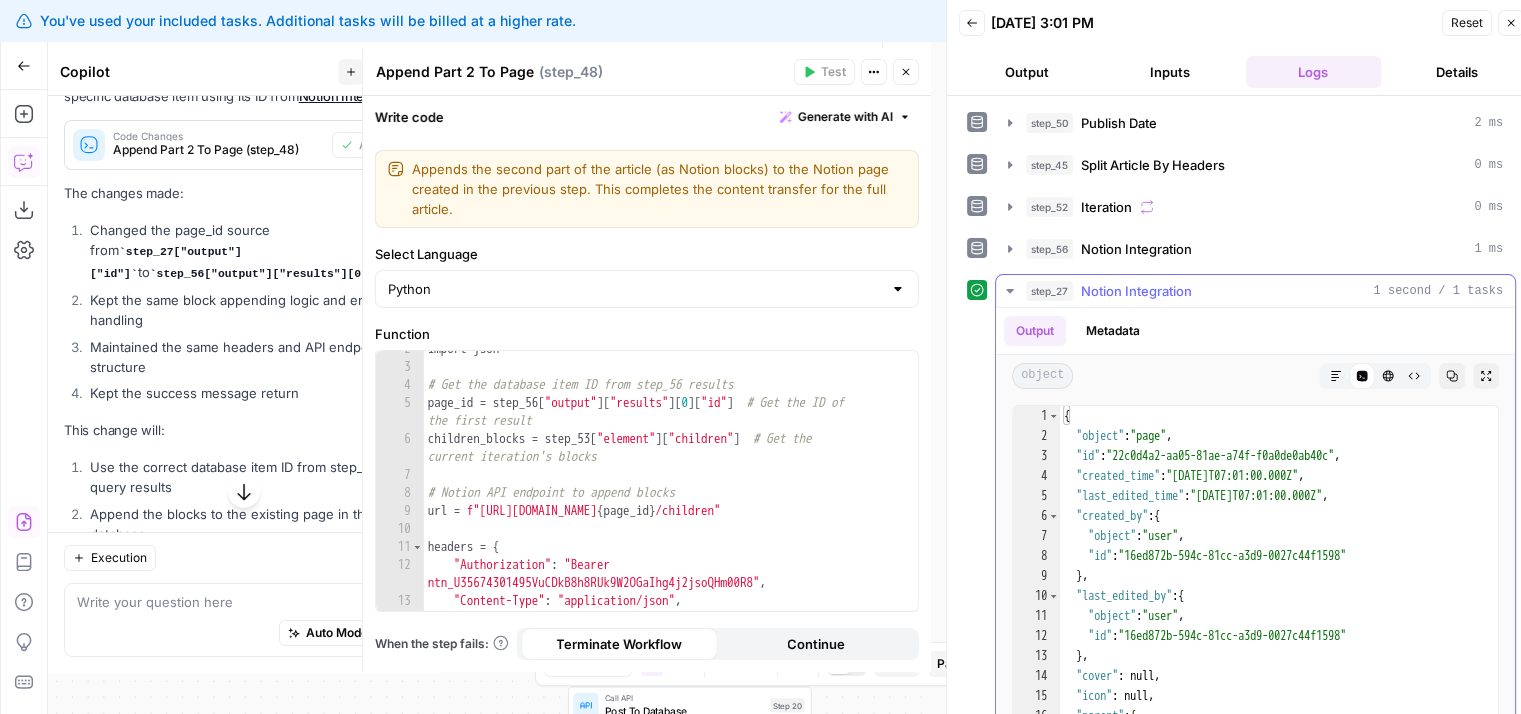 click on "step_27" at bounding box center (1049, 291) 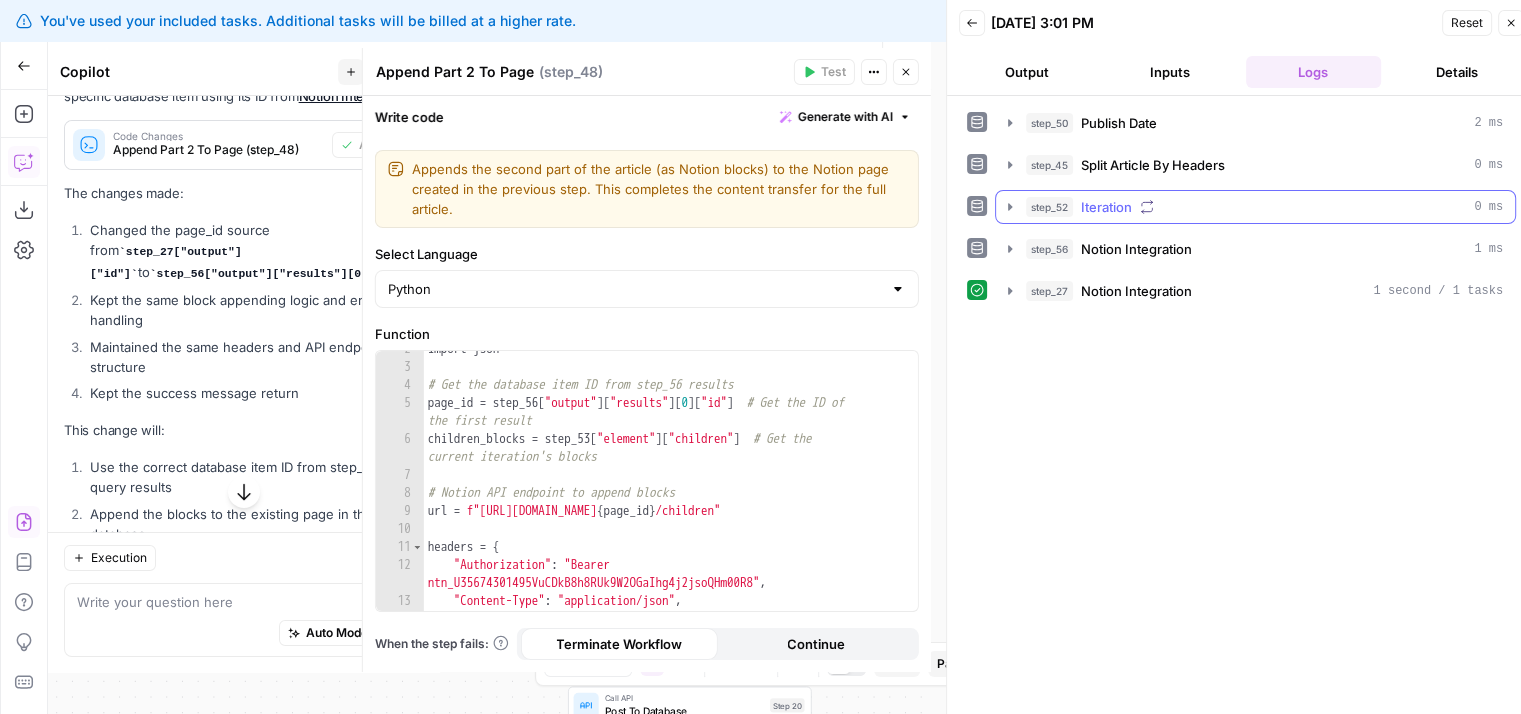 click on "step_52 Iteration 0 ms" at bounding box center (1264, 207) 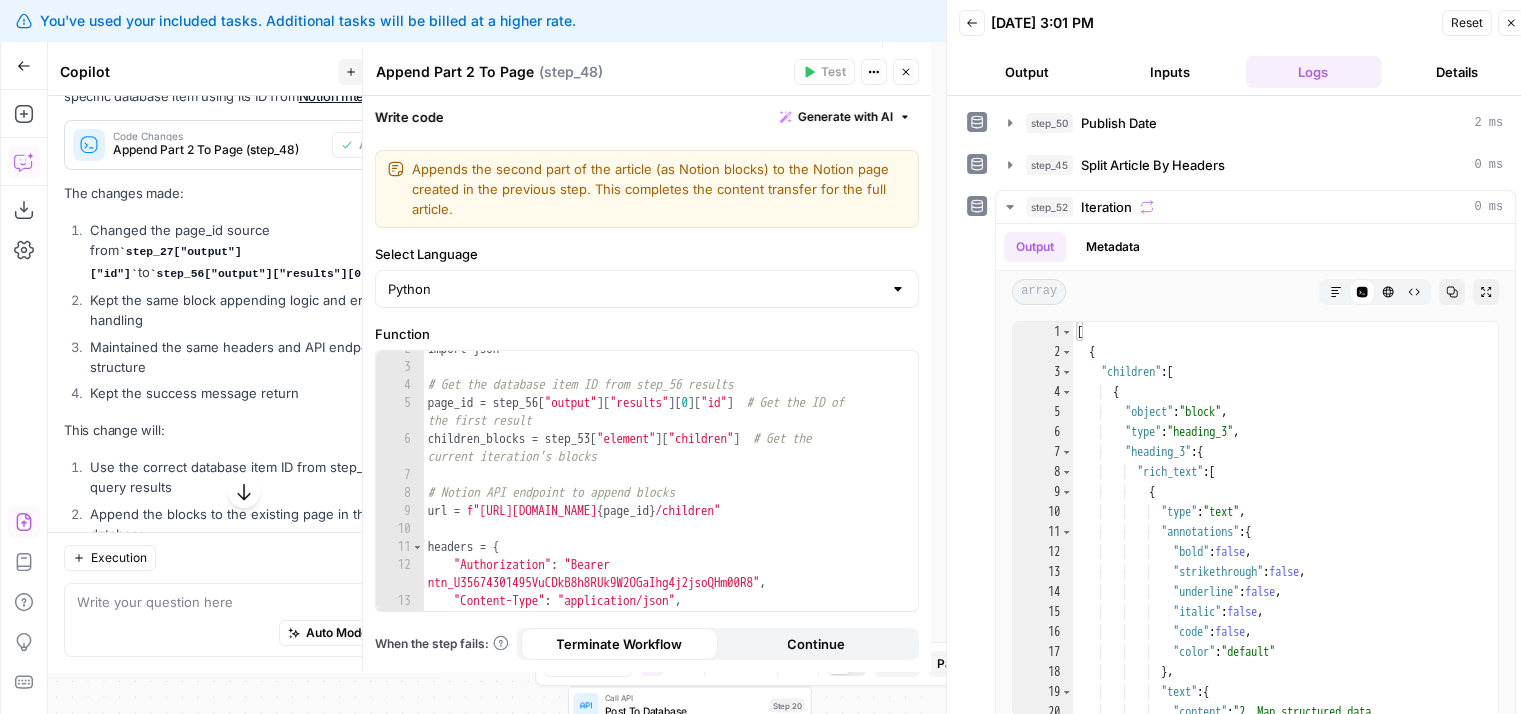 scroll, scrollTop: 85, scrollLeft: 0, axis: vertical 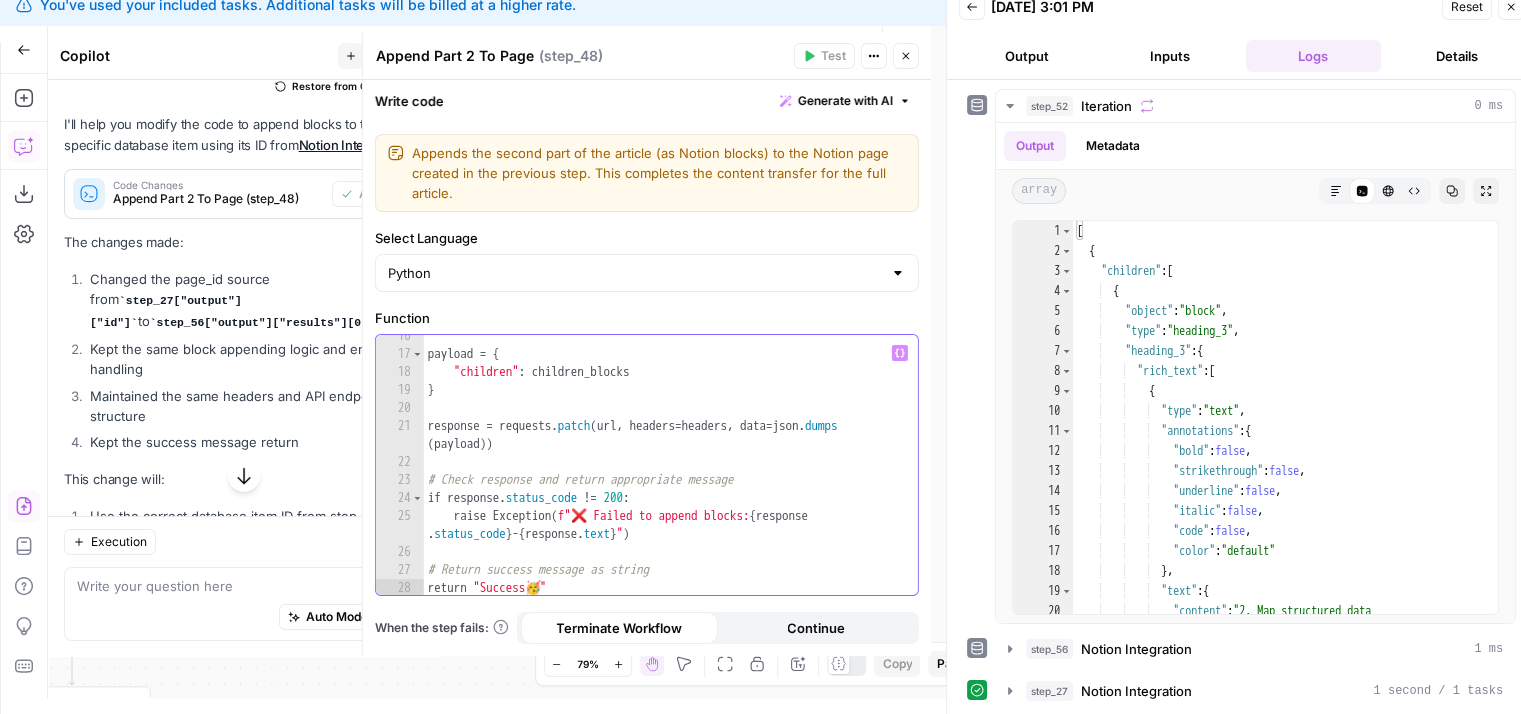 type on "**********" 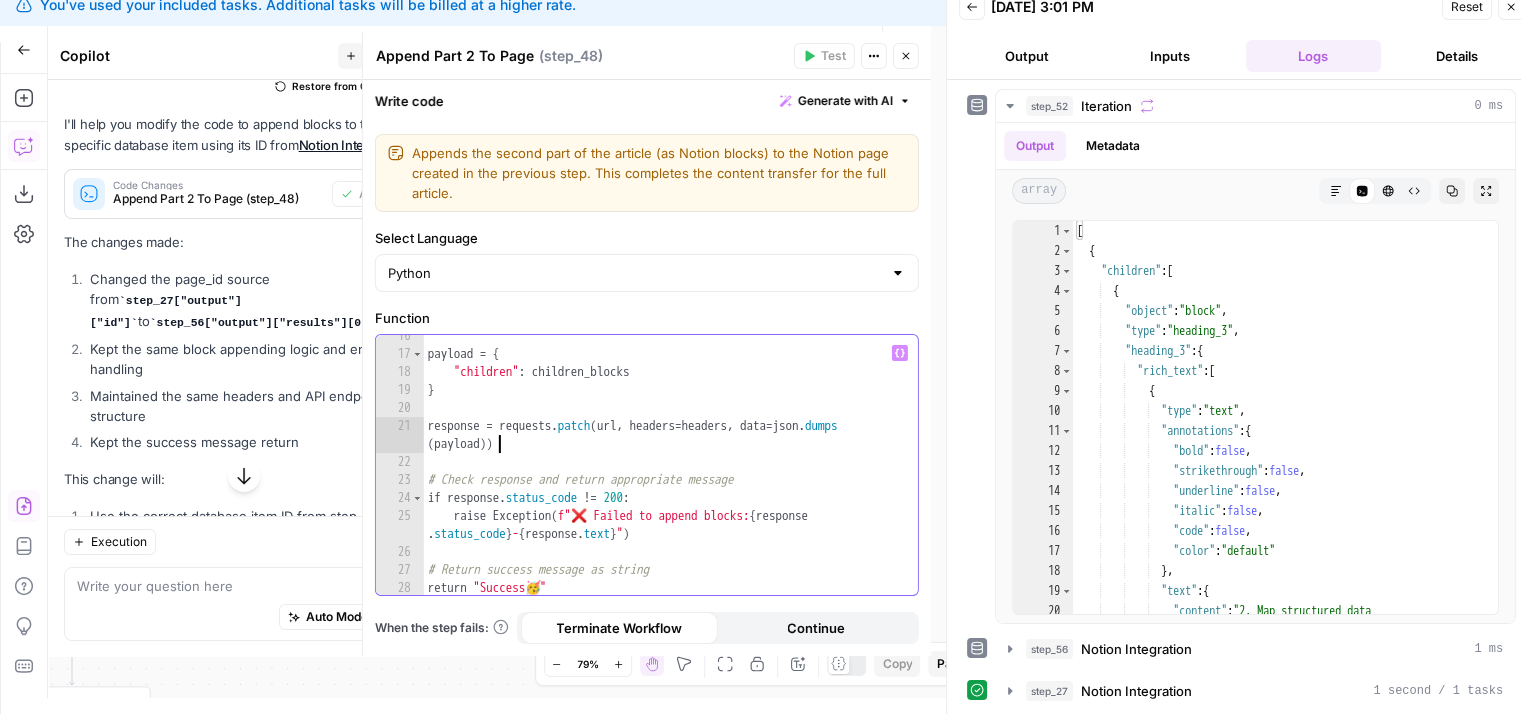 click on "payload   =   {      "children" :   children_blocks } response   =   requests . patch ( url ,   headers = headers ,   data = json . dumps ( payload )) # Check response and return appropriate message if   response . status_code   !=   200 :      raise   Exception ( f"❌ Failed to append blocks:  { response . status_code }  -  { response . text } " ) # Return success message as string return   "Success 🥳 "" at bounding box center [664, 476] 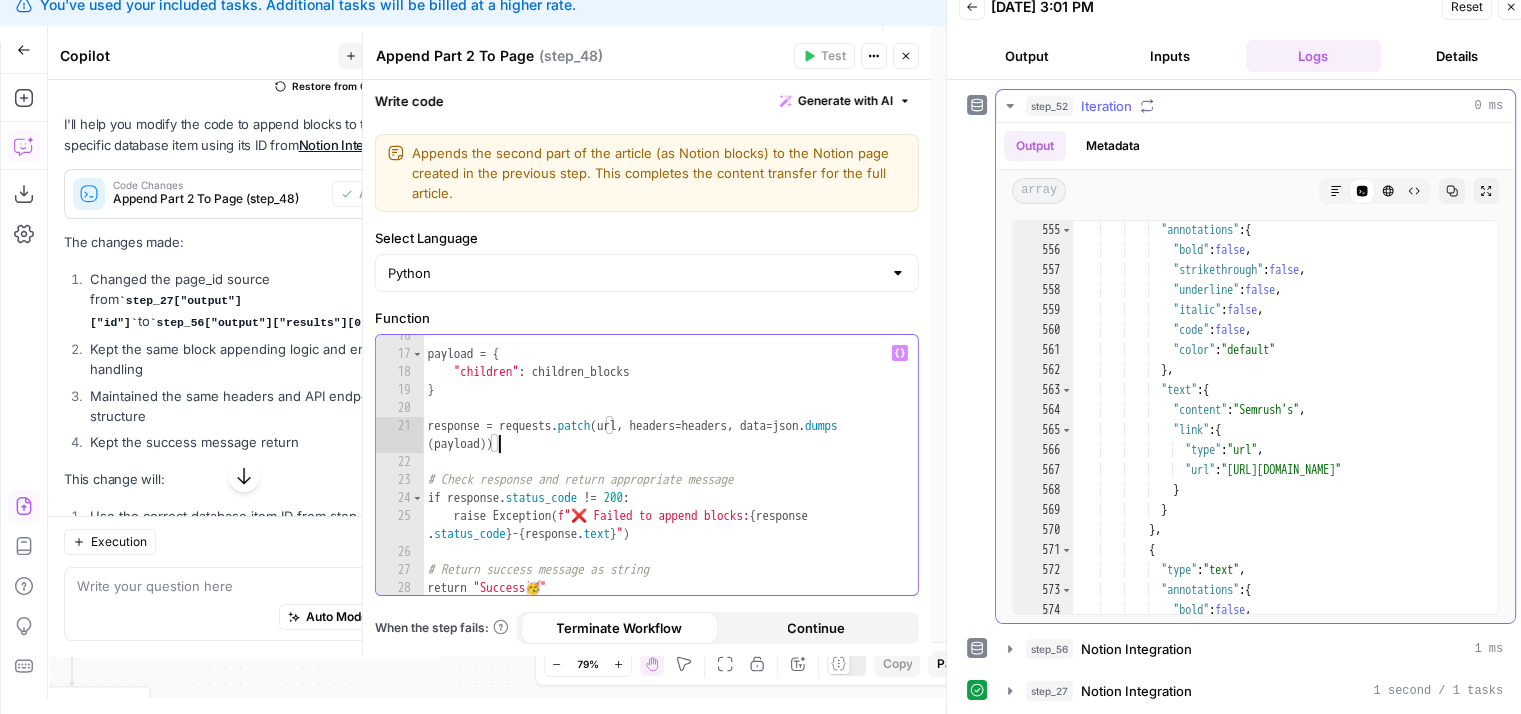 scroll, scrollTop: 8671, scrollLeft: 0, axis: vertical 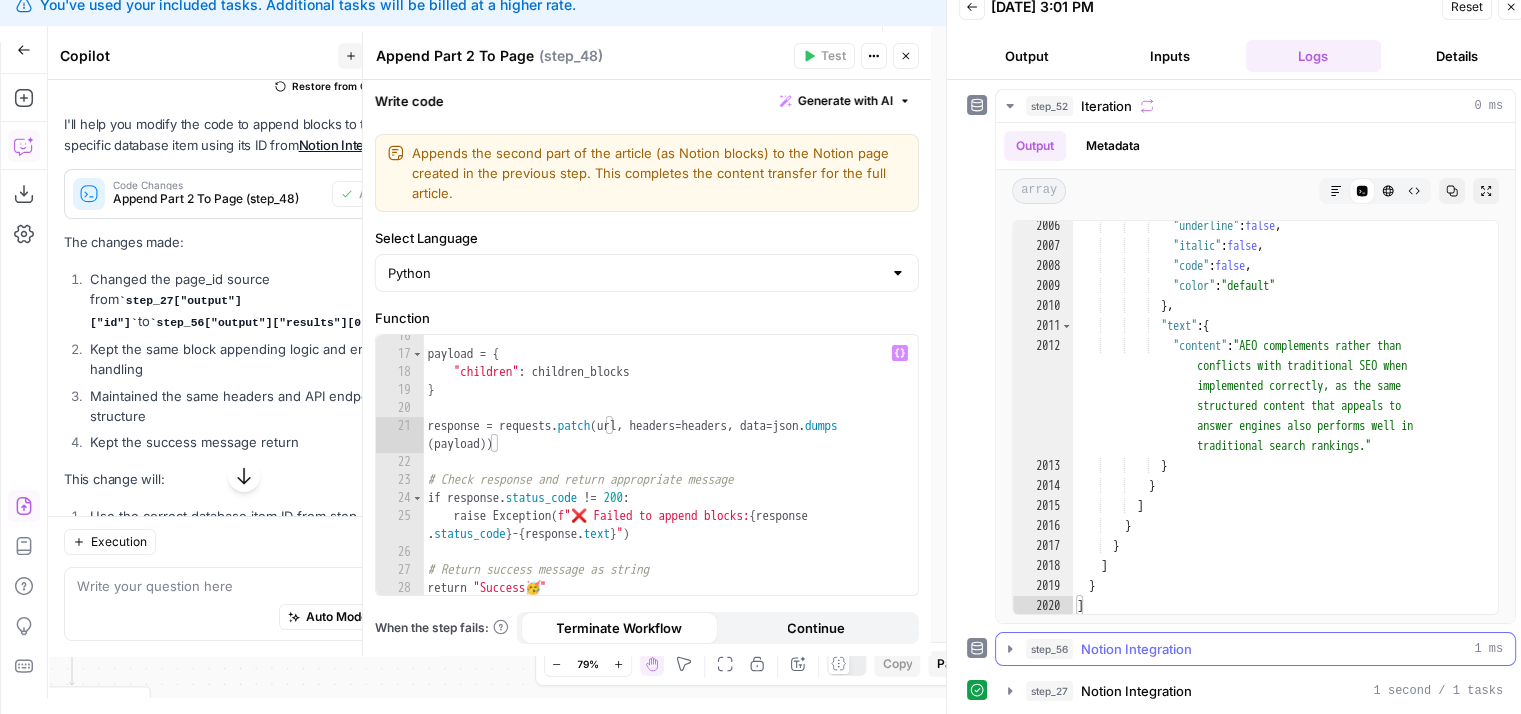 click on "step_56" at bounding box center (1049, 649) 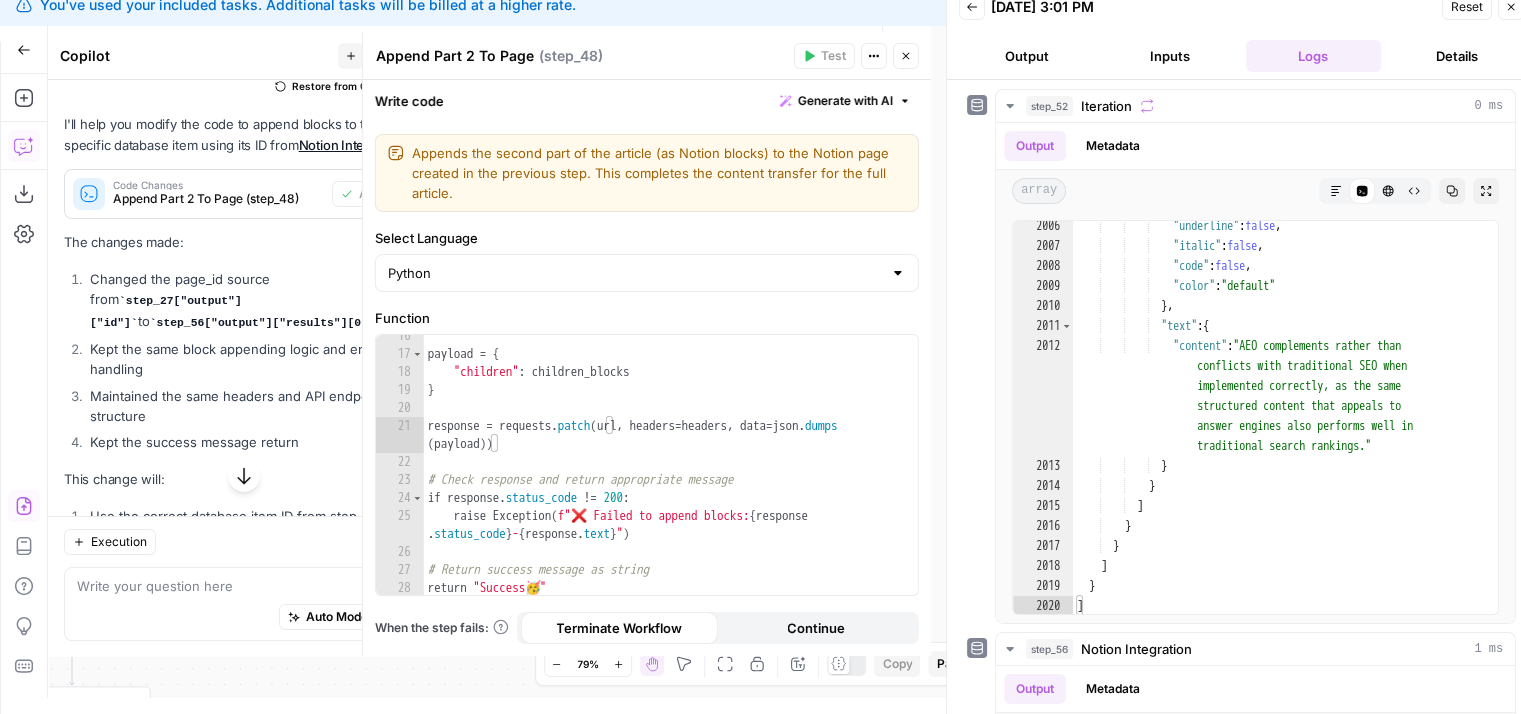 scroll, scrollTop: 586, scrollLeft: 0, axis: vertical 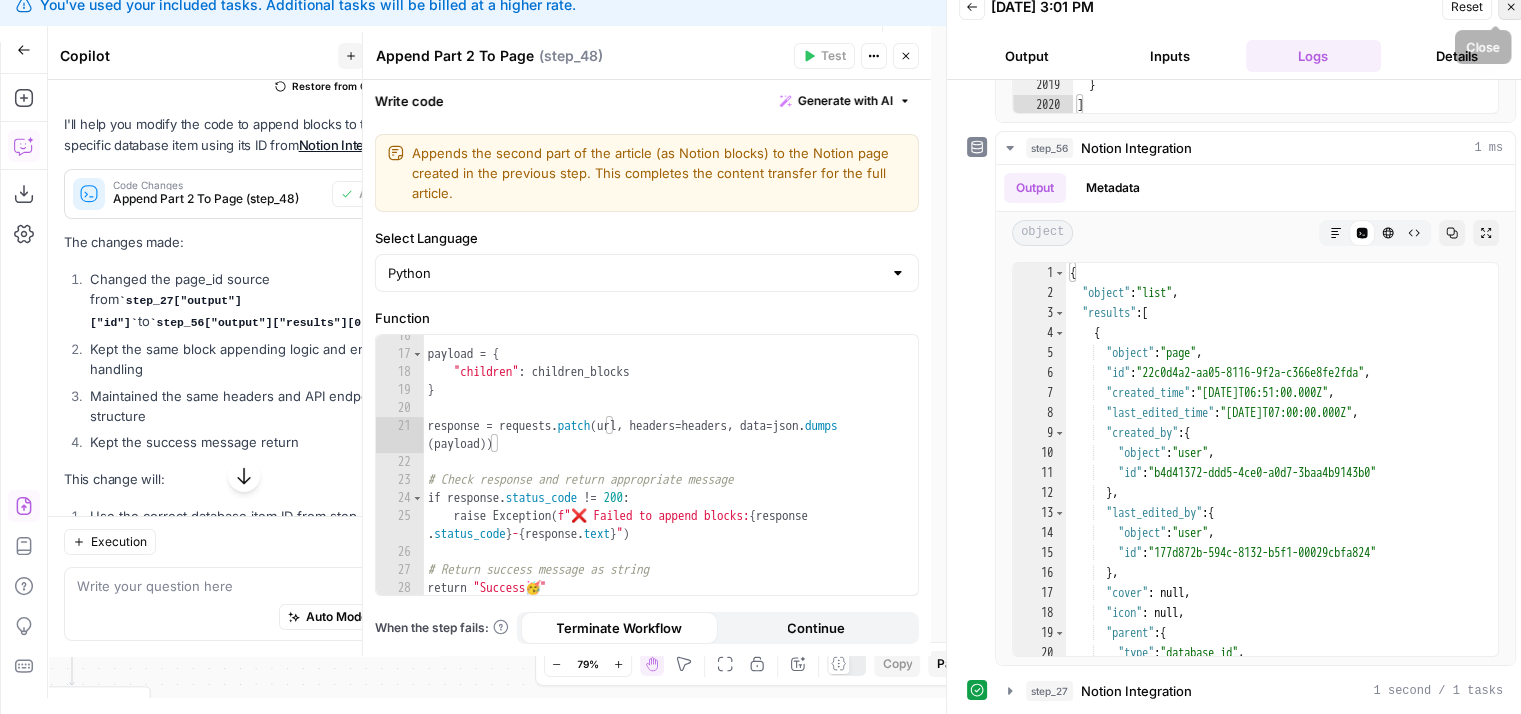 click 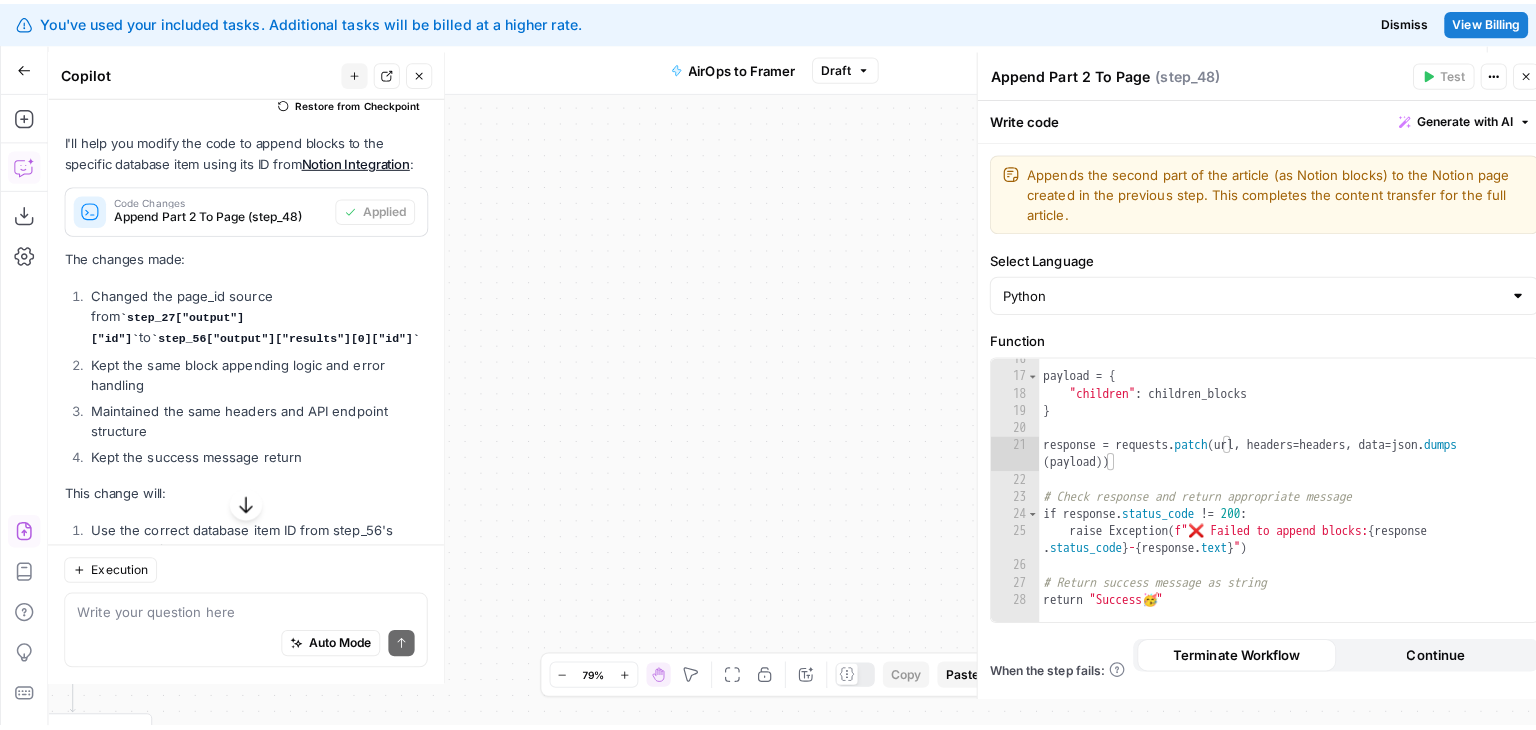 scroll, scrollTop: 0, scrollLeft: 0, axis: both 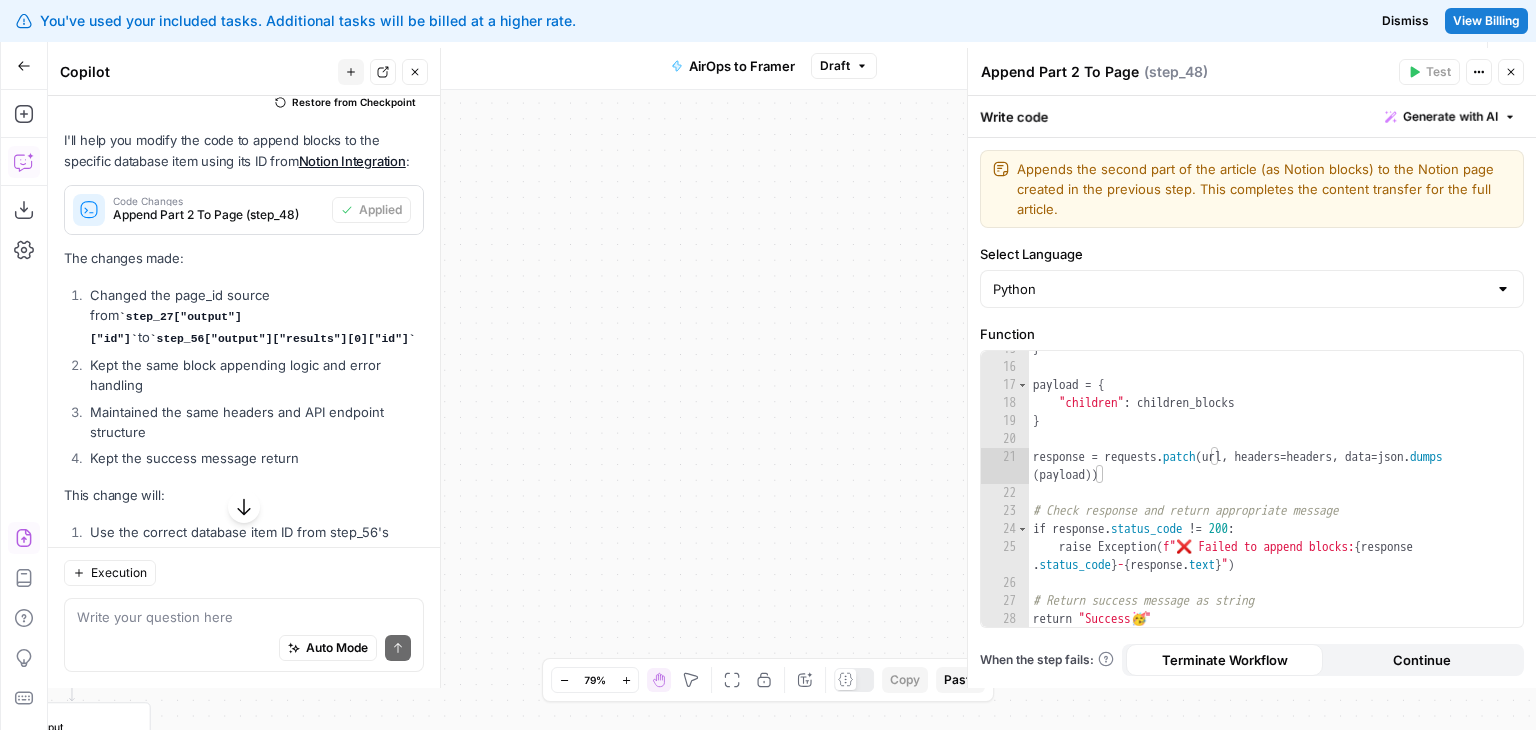 click on "Workflow Set Inputs Inputs Run Code · Python Publish Date Step 50 Run Code · Python Split Article By Headers Step 45 Loop Iteration Iteration Step 52 Run Code · JavaScript Convert Parts To Blocks Step 33 Complete Integration Notion Integration Step 56 Integration Notion Integration Step 27 Loop Iteration Iteration Step 53 Run Code · Python Append Part 2 To Page Step 48 Complete Call API Post To Database Step 20 Write Liquid Text Success Step 54 End Output" at bounding box center [792, 410] 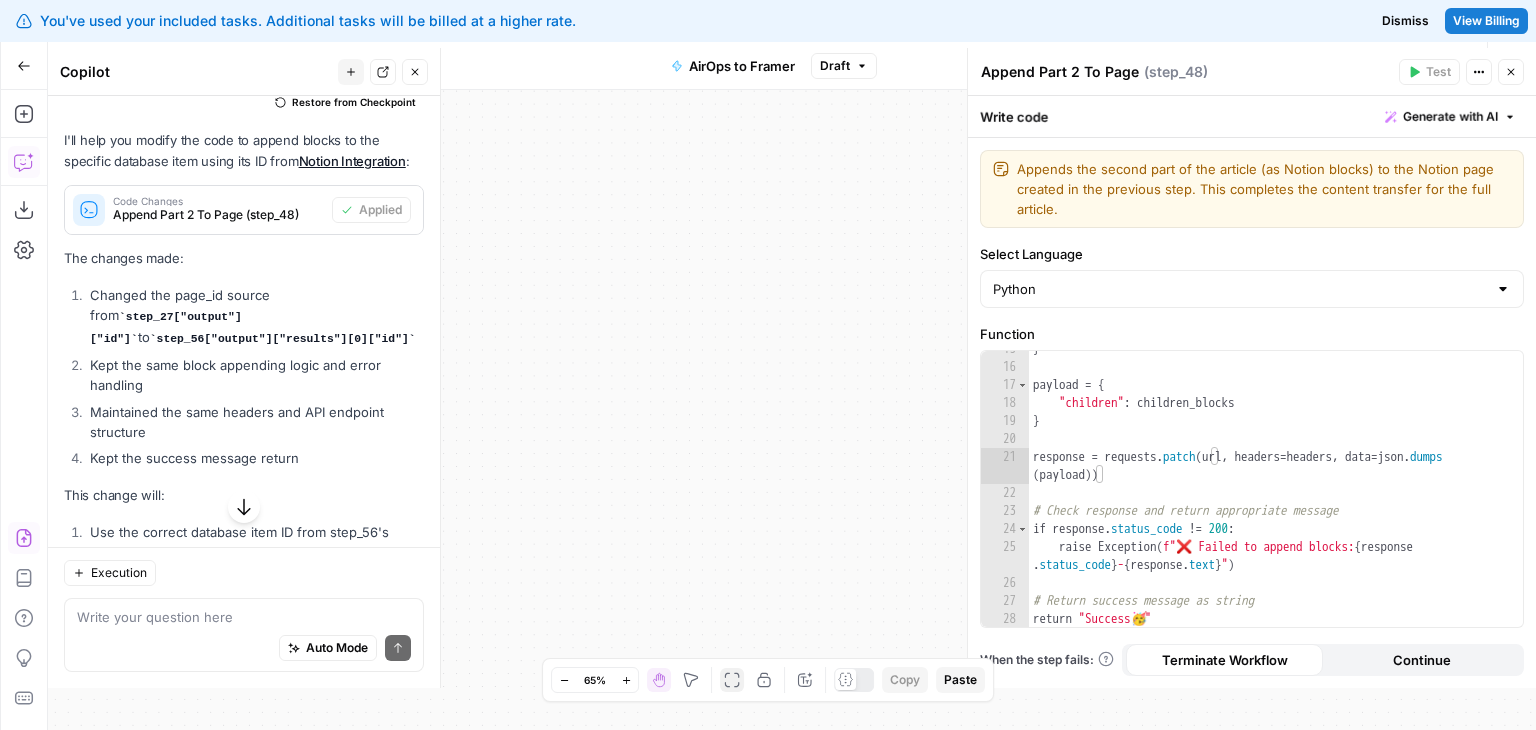 click 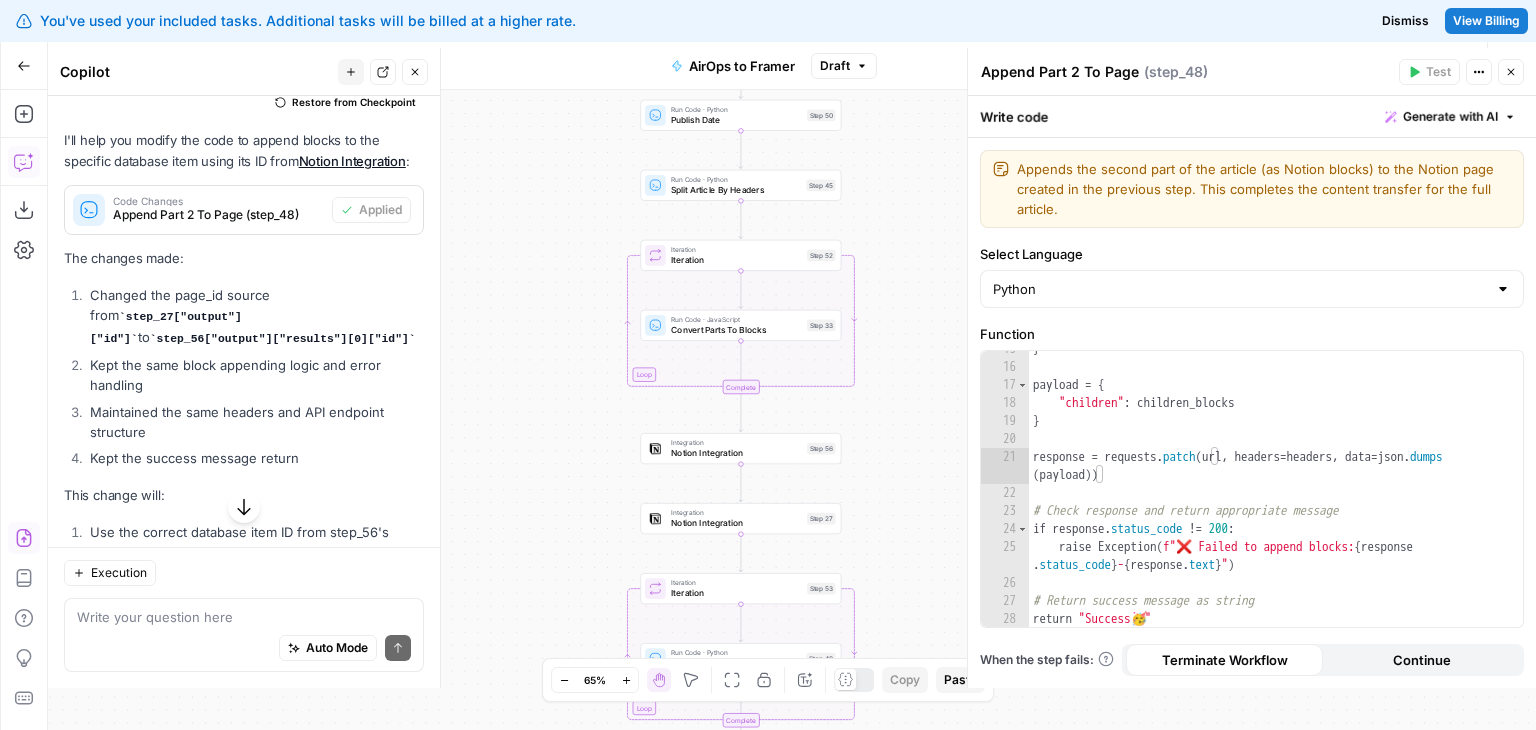 drag, startPoint x: 626, startPoint y: 369, endPoint x: 528, endPoint y: 423, distance: 111.89281 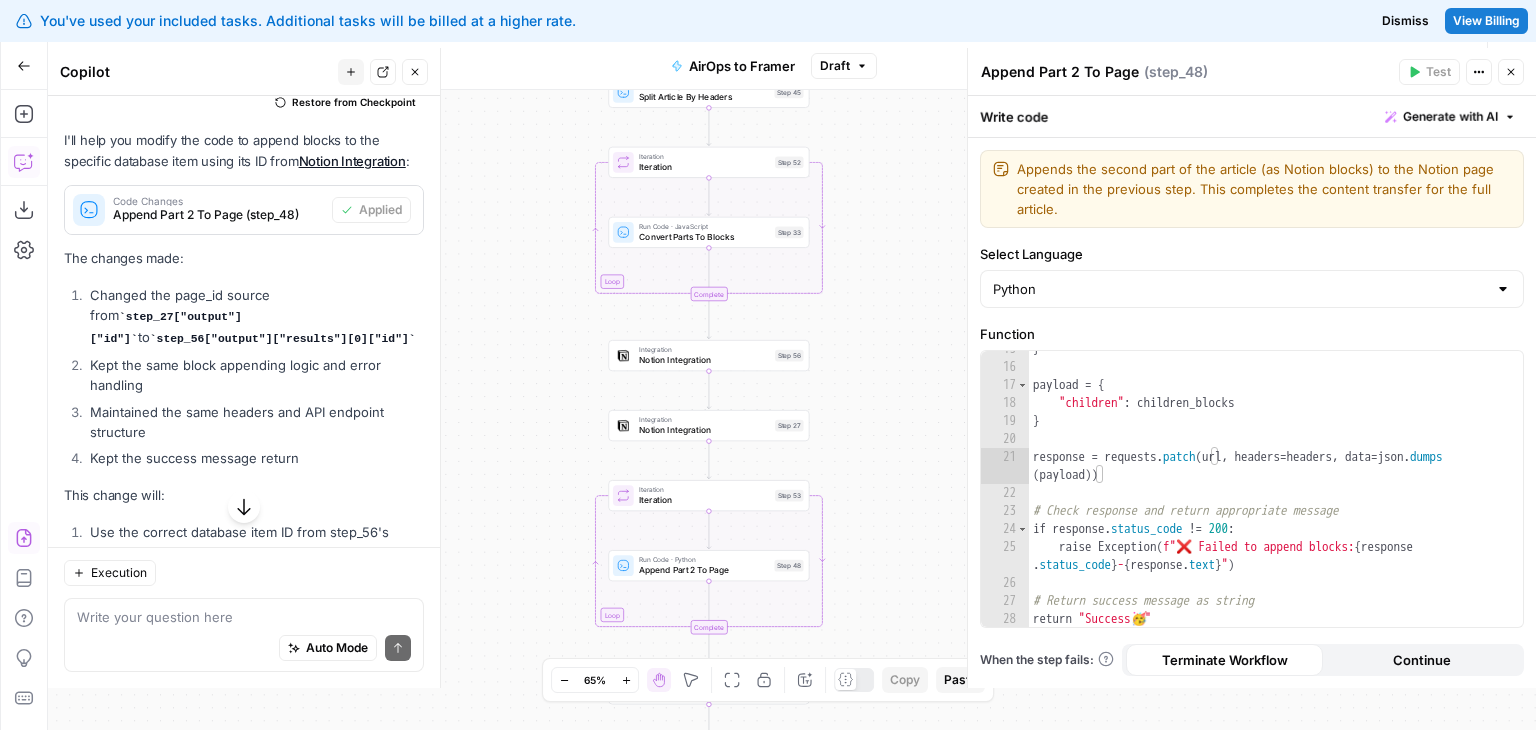 drag, startPoint x: 545, startPoint y: 469, endPoint x: 517, endPoint y: 371, distance: 101.92154 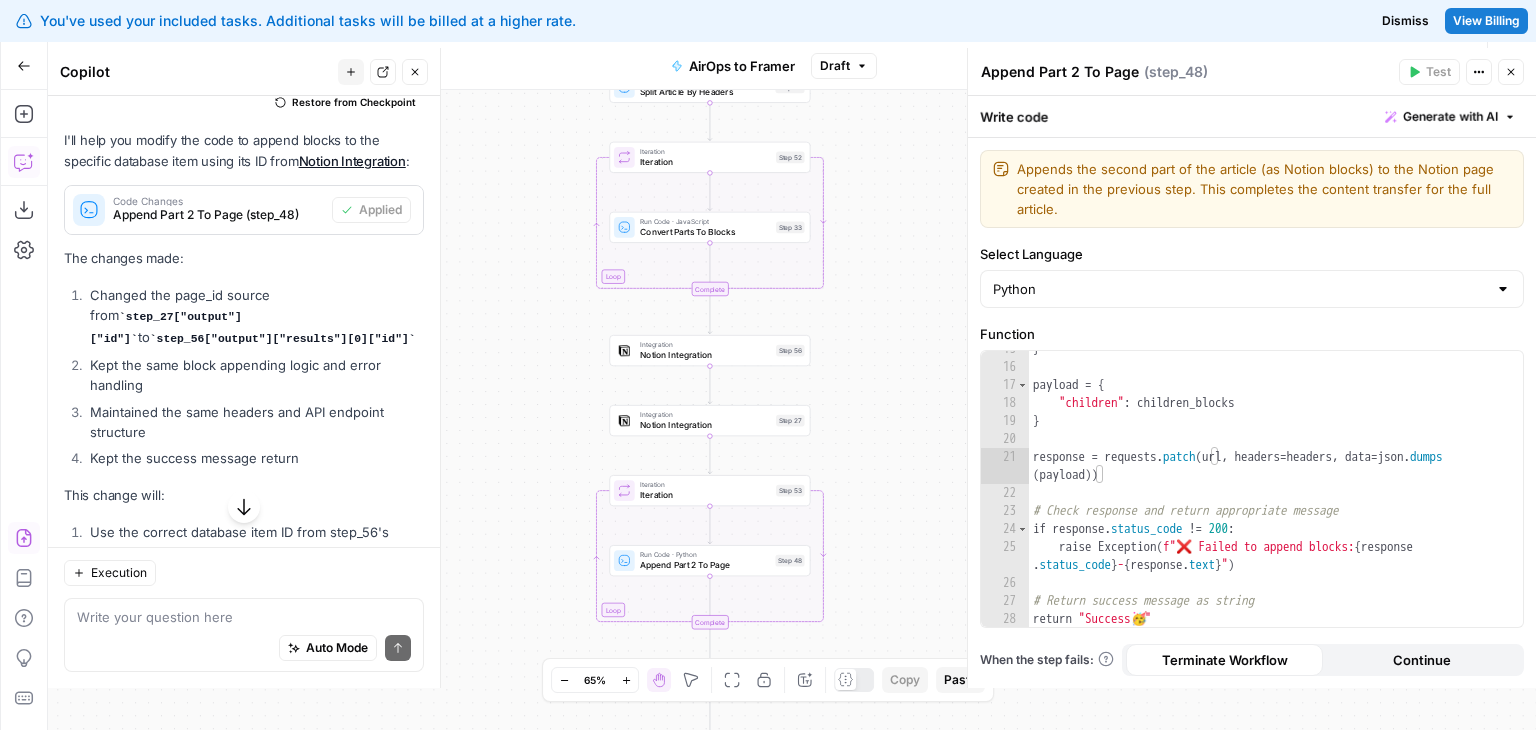 click on "Workflow Set Inputs Inputs Run Code · Python Publish Date Step 50 Run Code · Python Split Article By Headers Step 45 Loop Iteration Iteration Step 52 Run Code · JavaScript Convert Parts To Blocks Step 33 Complete Integration Notion Integration Step 56 Integration Notion Integration Step 27 Loop Iteration Iteration Step 53 Run Code · Python Append Part 2 To Page Step 48 Complete Call API Post To Database Step 20 Write Liquid Text Success Step 54 End Output" at bounding box center (792, 410) 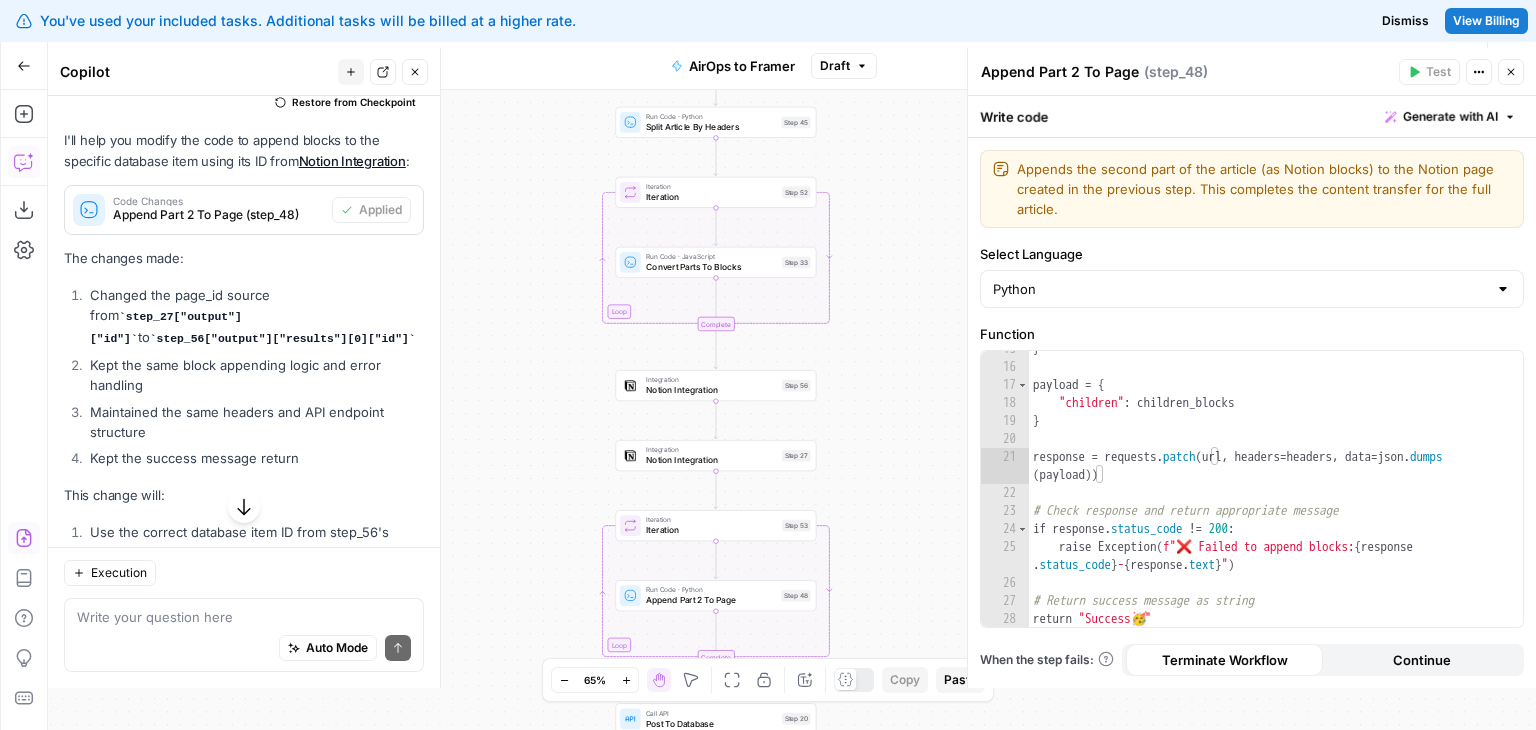 drag, startPoint x: 517, startPoint y: 371, endPoint x: 530, endPoint y: 565, distance: 194.43507 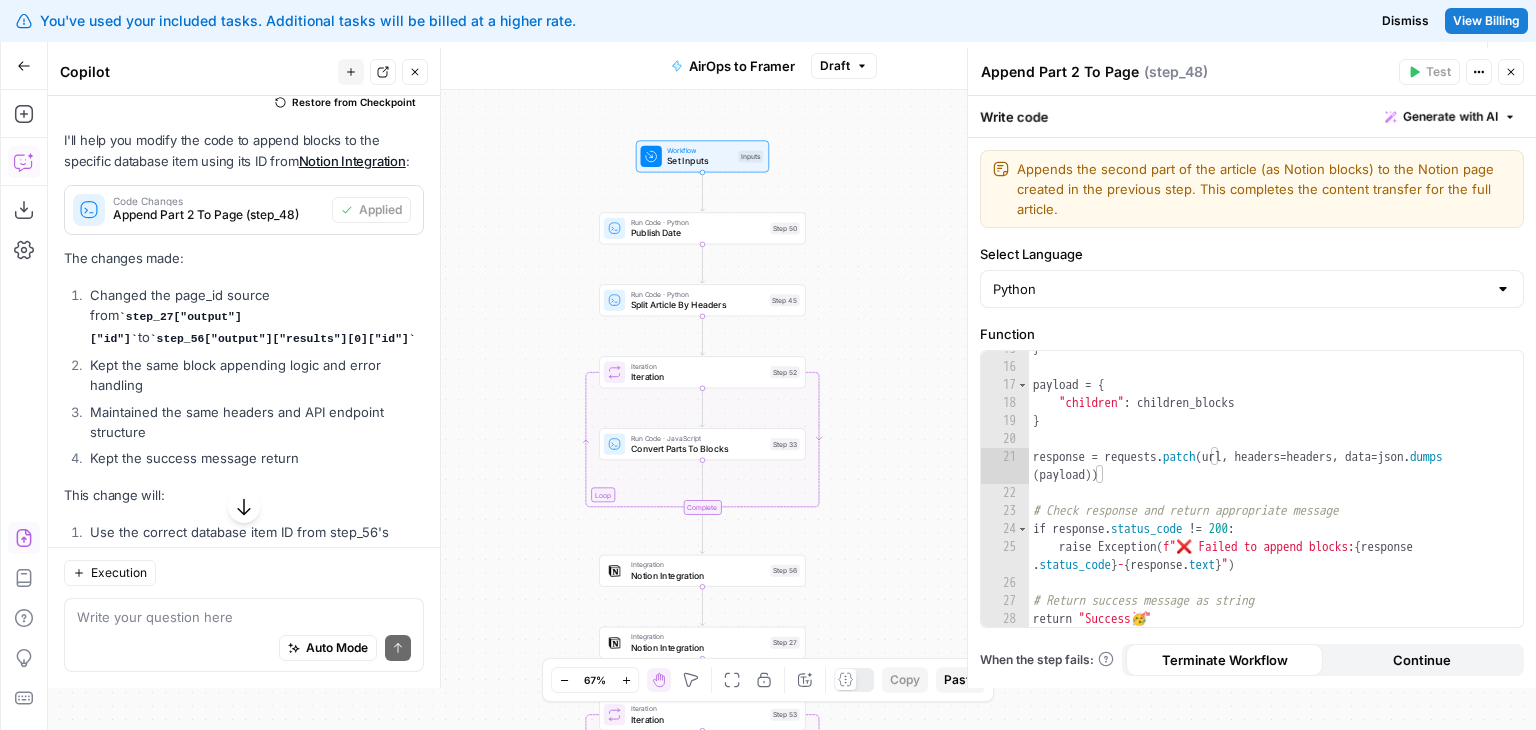 drag, startPoint x: 592, startPoint y: 196, endPoint x: 536, endPoint y: 325, distance: 140.63072 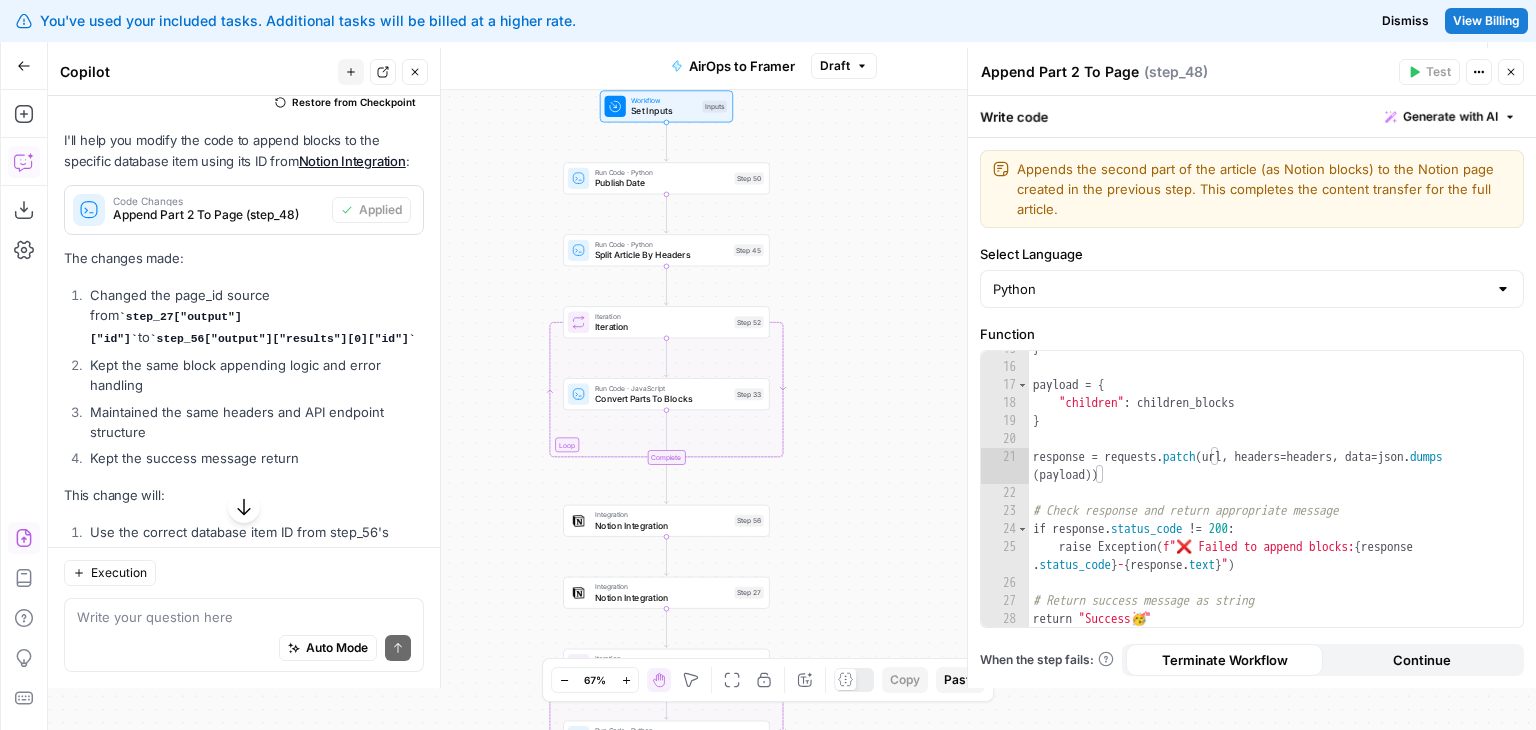 drag, startPoint x: 938, startPoint y: 486, endPoint x: 904, endPoint y: 432, distance: 63.812225 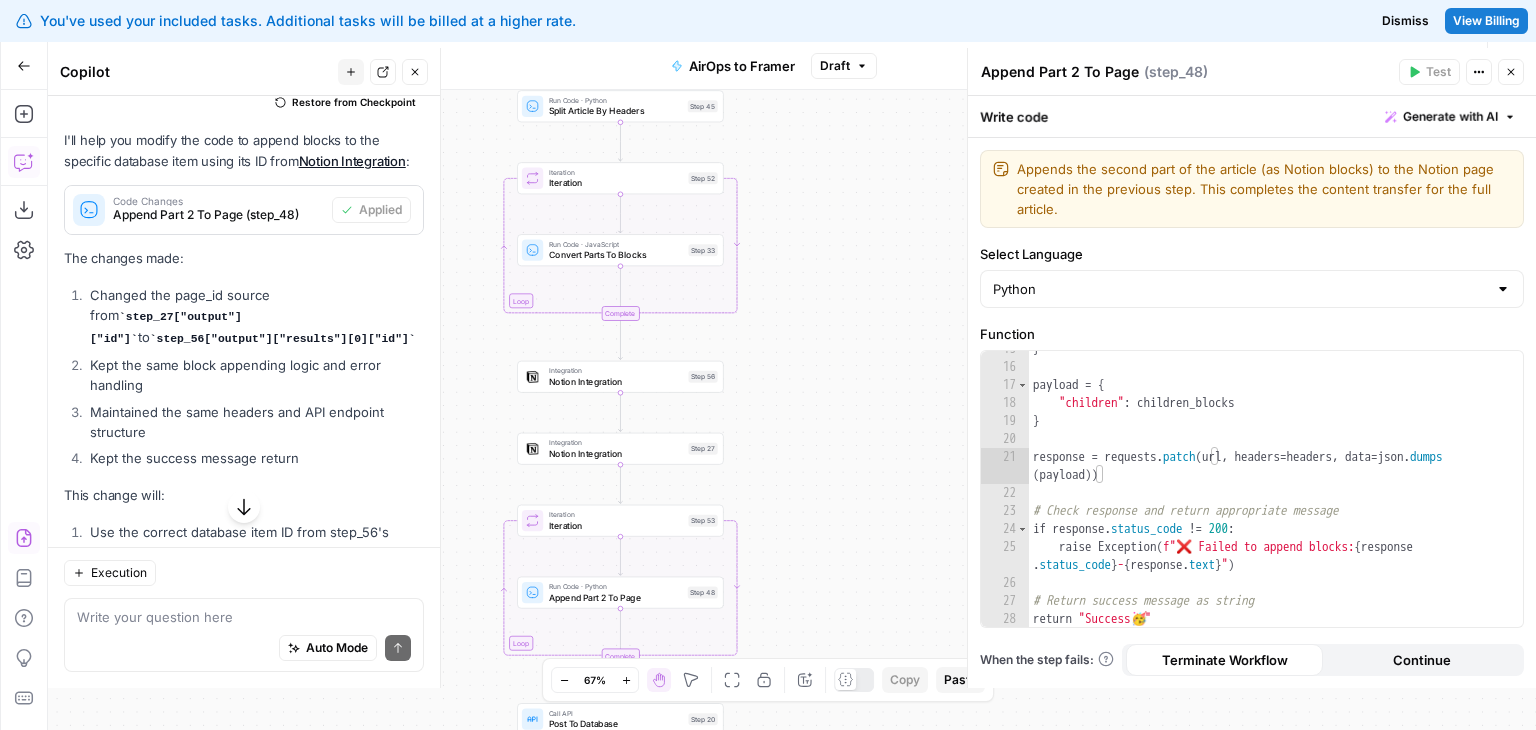 drag, startPoint x: 904, startPoint y: 432, endPoint x: 860, endPoint y: 282, distance: 156.32019 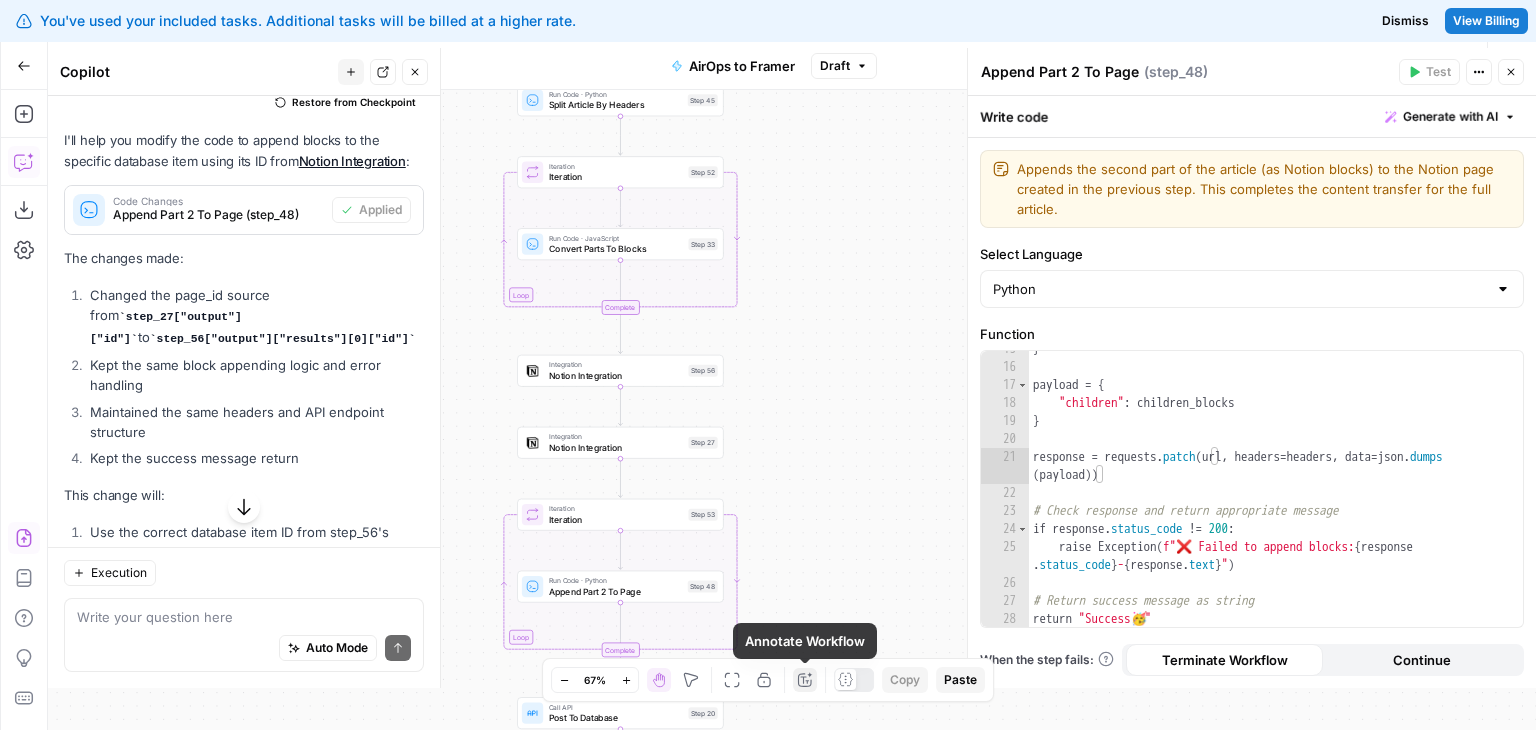 click 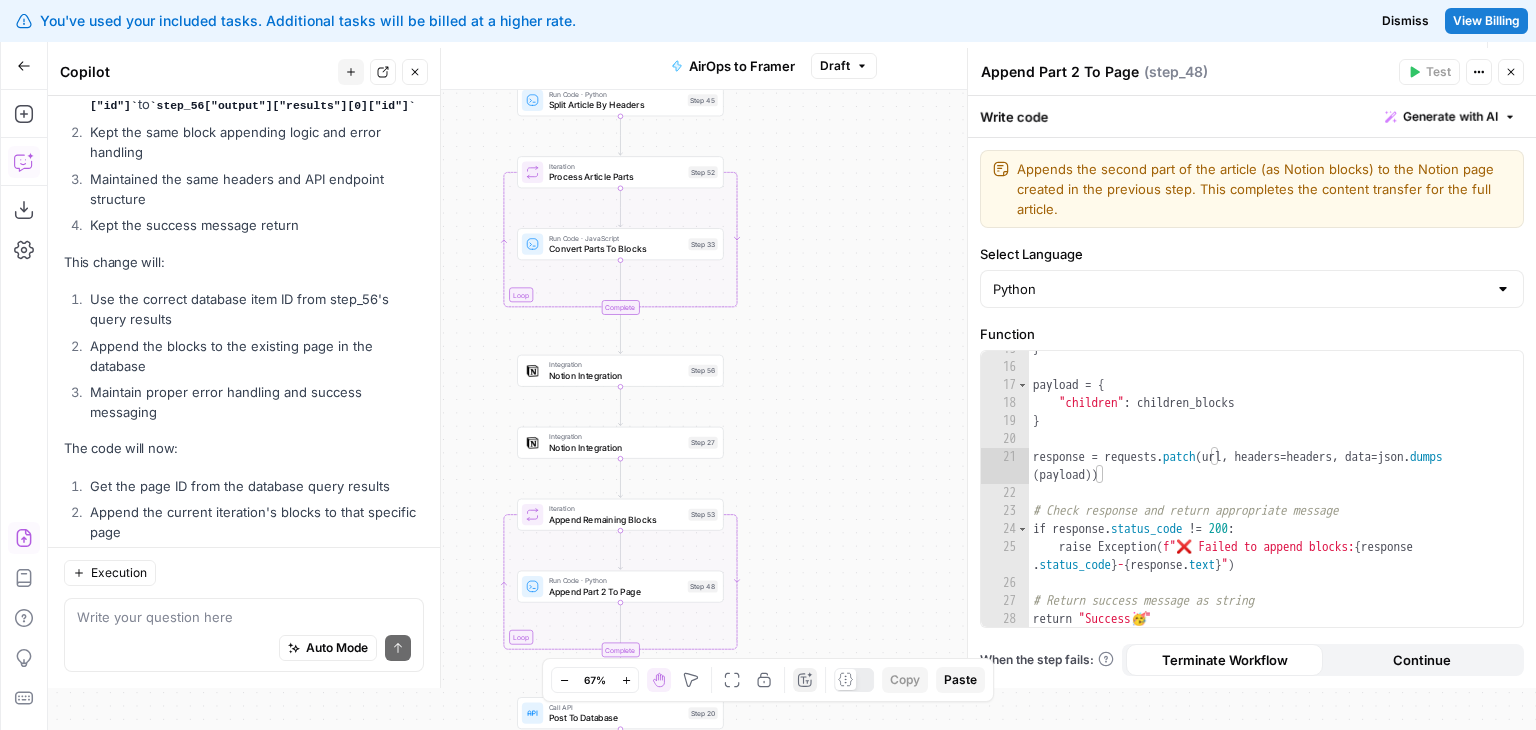 scroll, scrollTop: 7789, scrollLeft: 0, axis: vertical 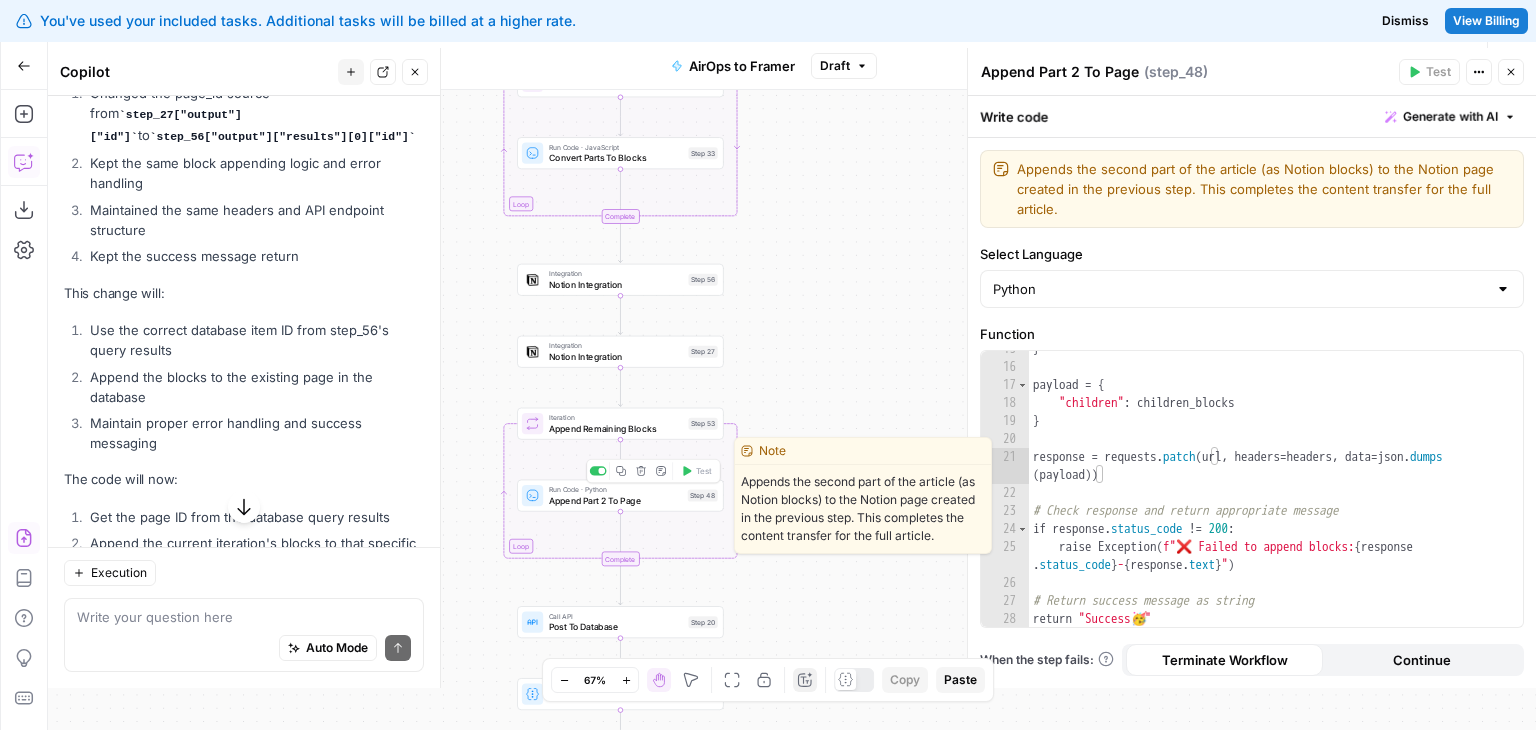 click on "Append Part 2 To Page" at bounding box center [616, 500] 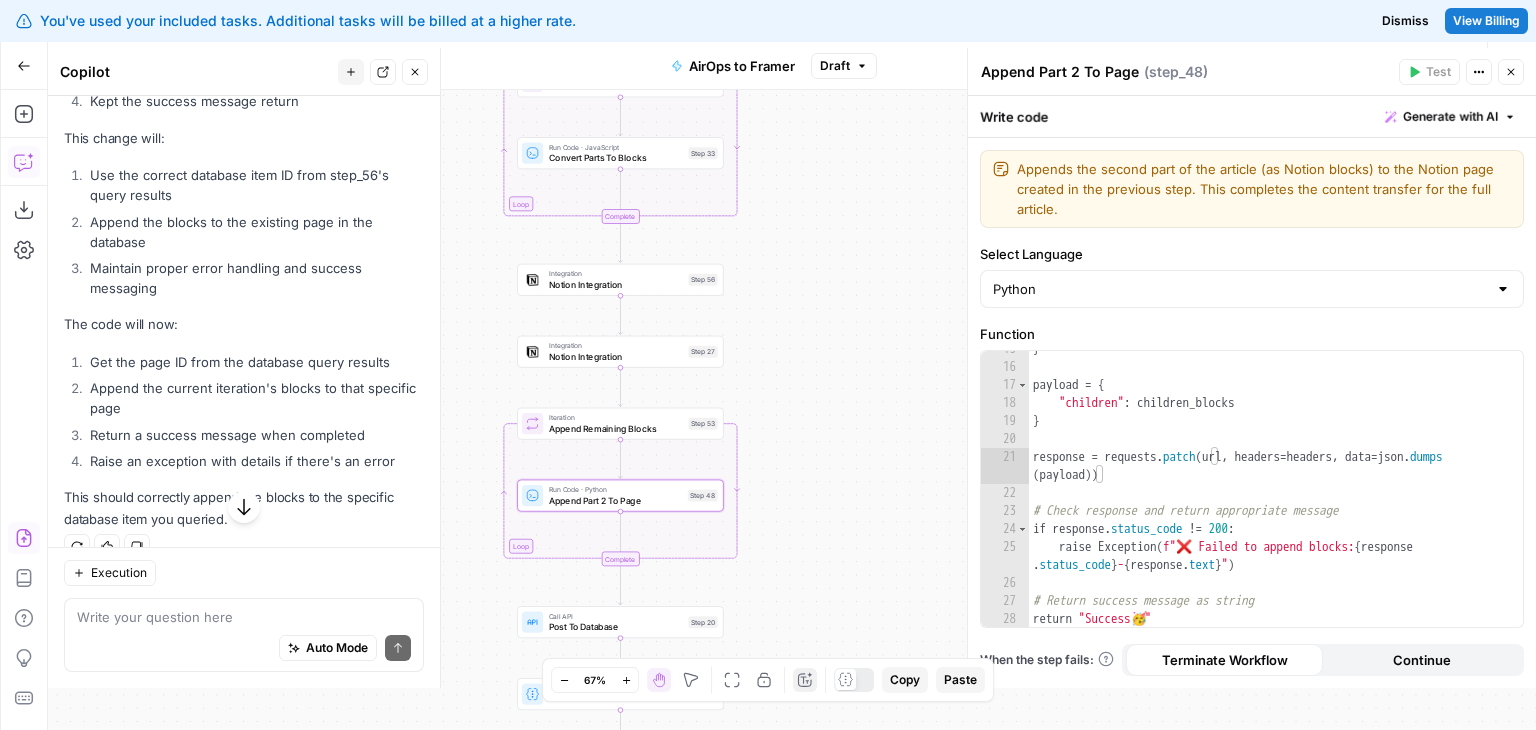 scroll, scrollTop: 8136, scrollLeft: 0, axis: vertical 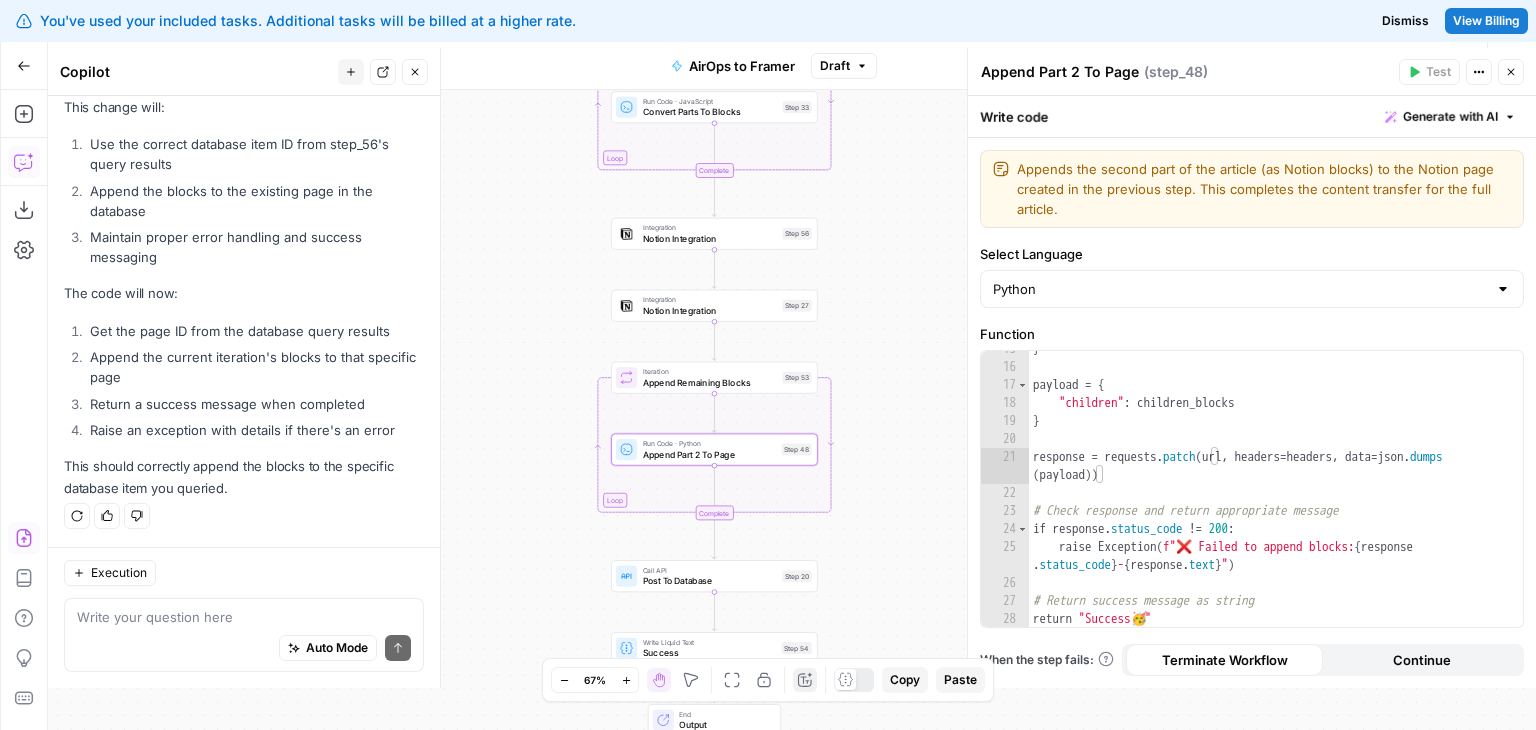 drag, startPoint x: 834, startPoint y: 285, endPoint x: 937, endPoint y: 217, distance: 123.42204 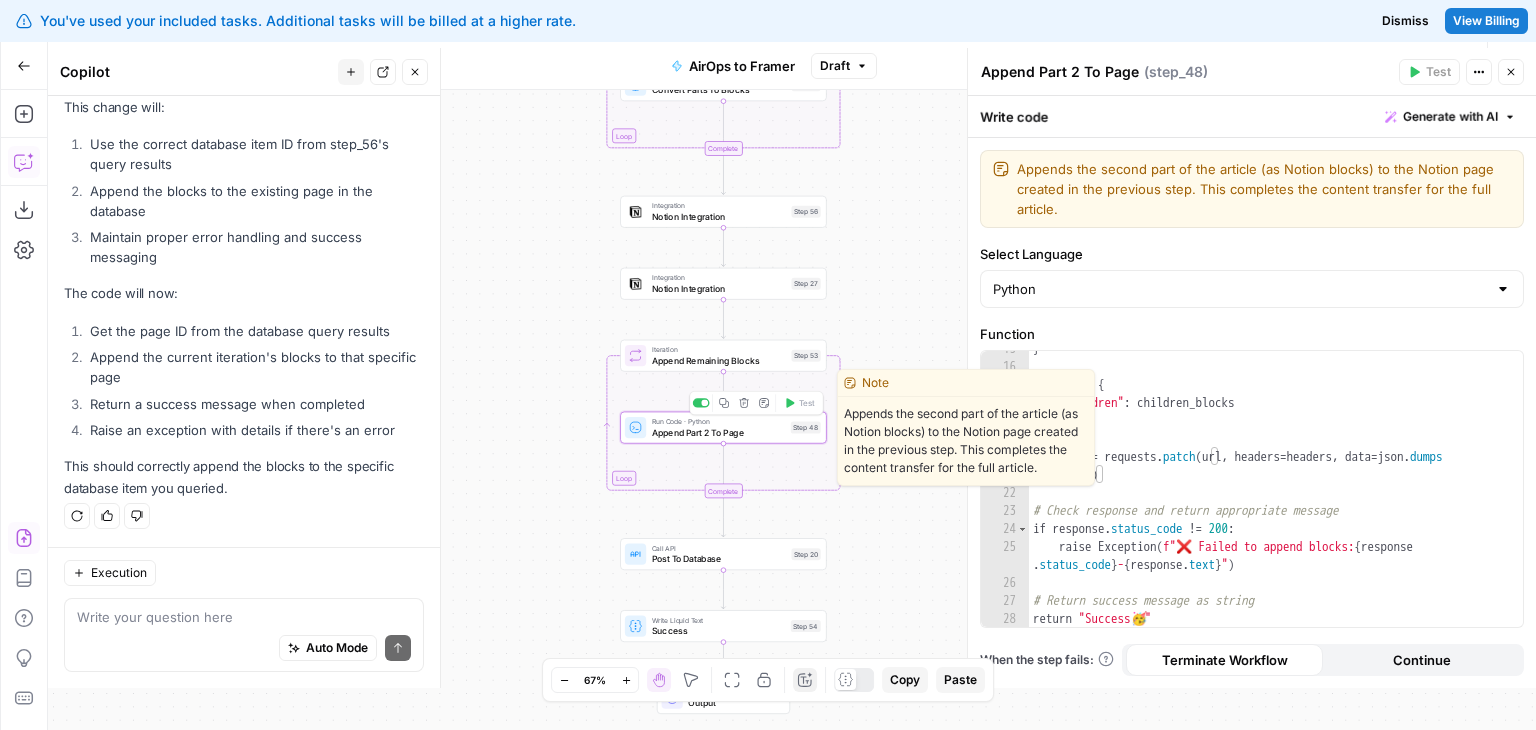 click on "Append Part 2 To Page" at bounding box center (719, 432) 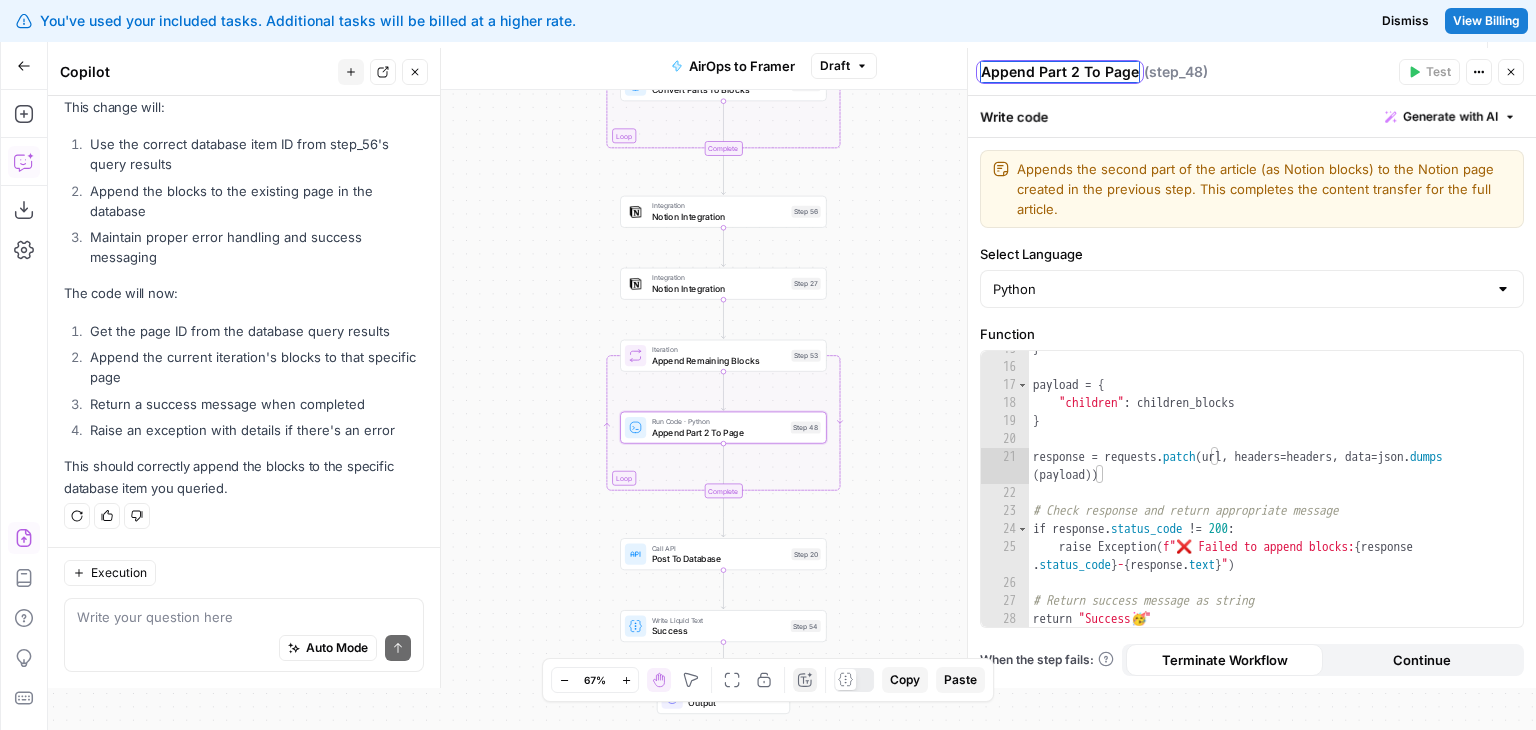 click on "Append Part 2 To Page" at bounding box center [1060, 72] 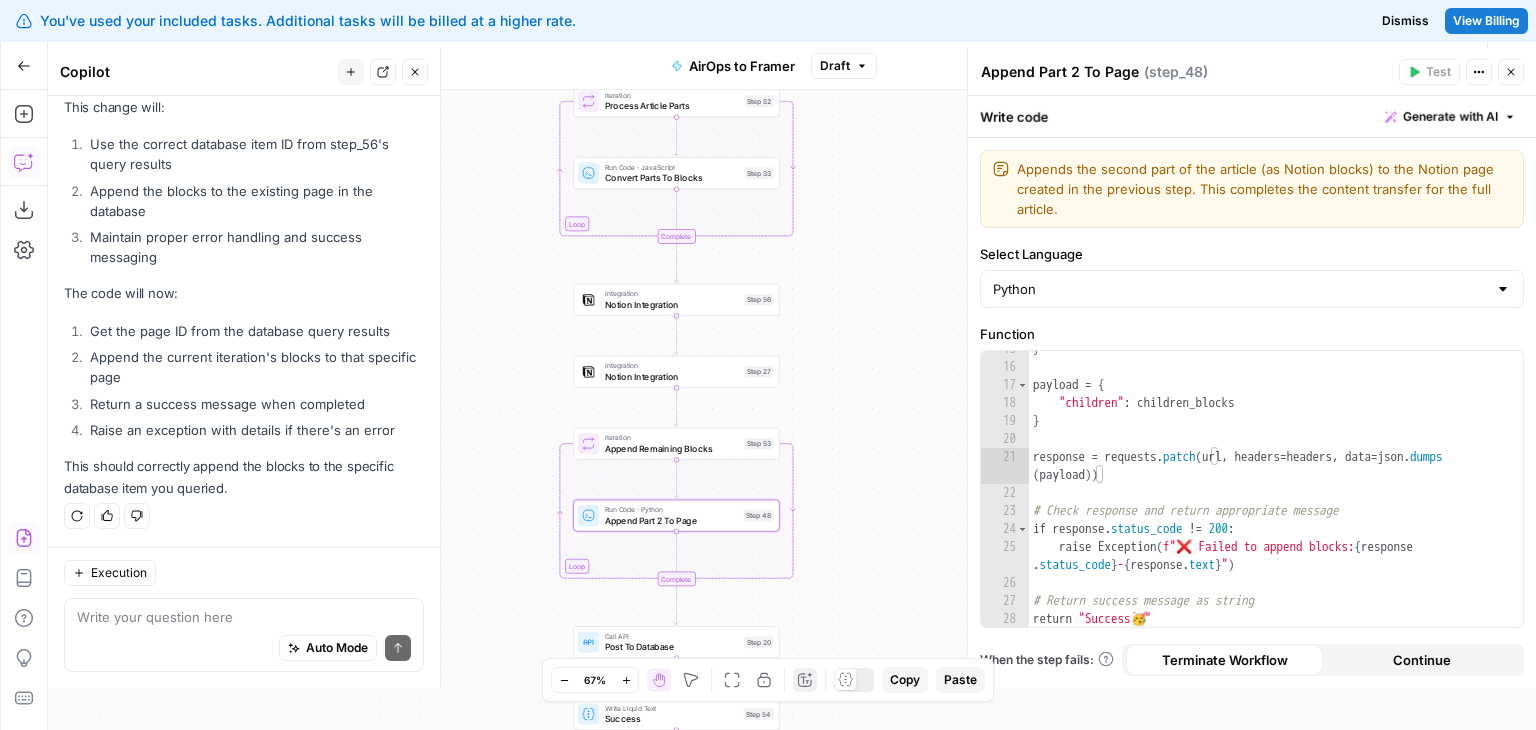 drag, startPoint x: 507, startPoint y: 250, endPoint x: 509, endPoint y: 391, distance: 141.01419 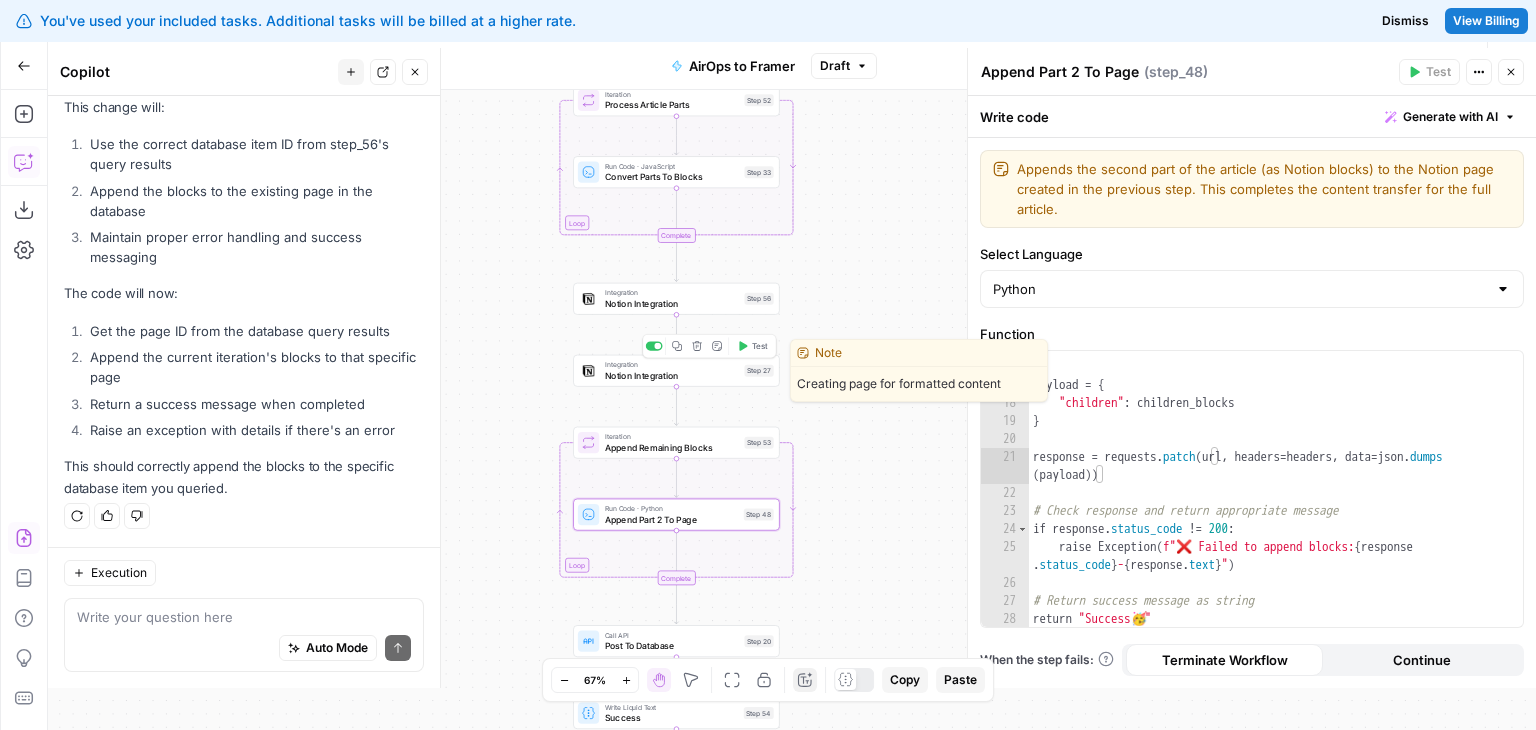 click on "Notion Integration" at bounding box center [672, 375] 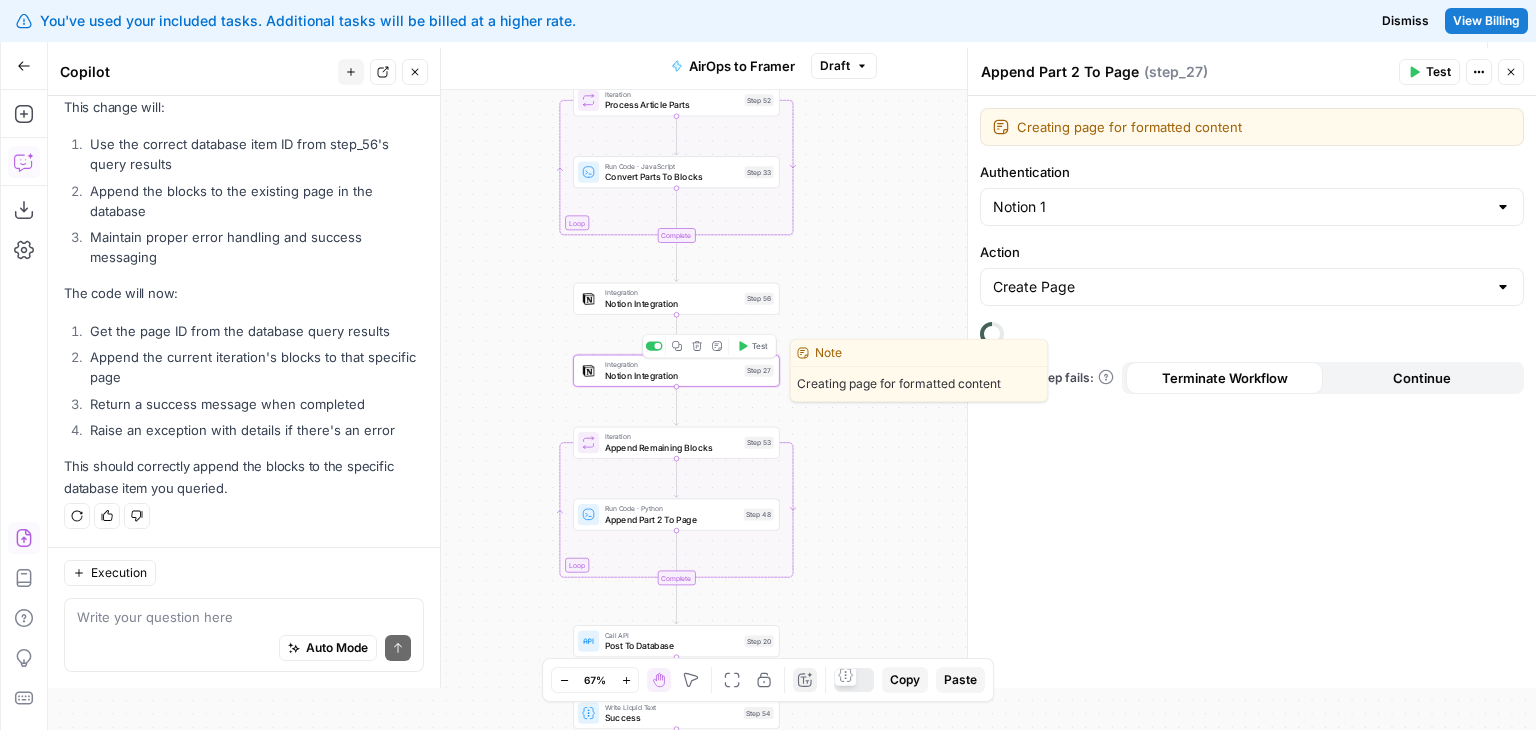 type on "Notion Integration" 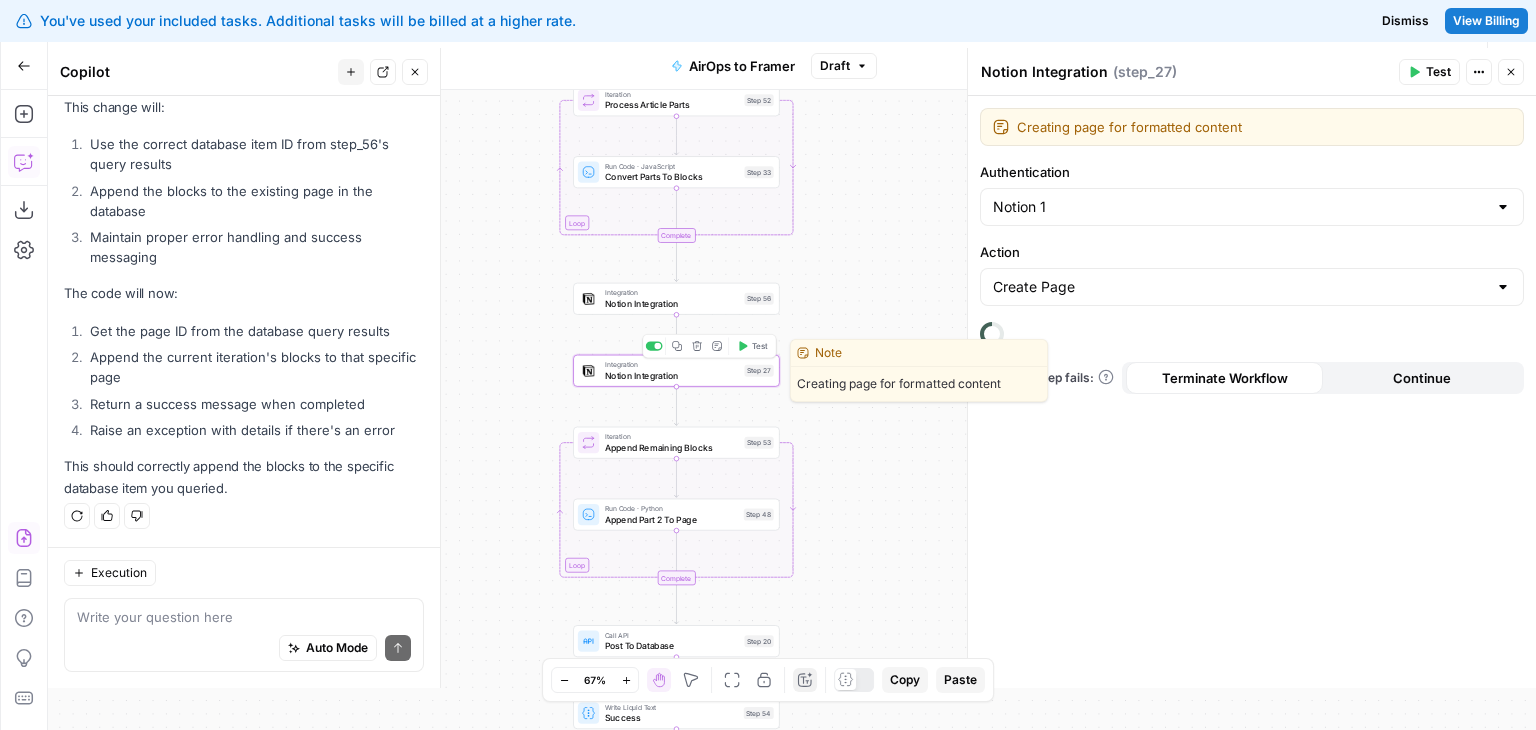 scroll, scrollTop: 8136, scrollLeft: 0, axis: vertical 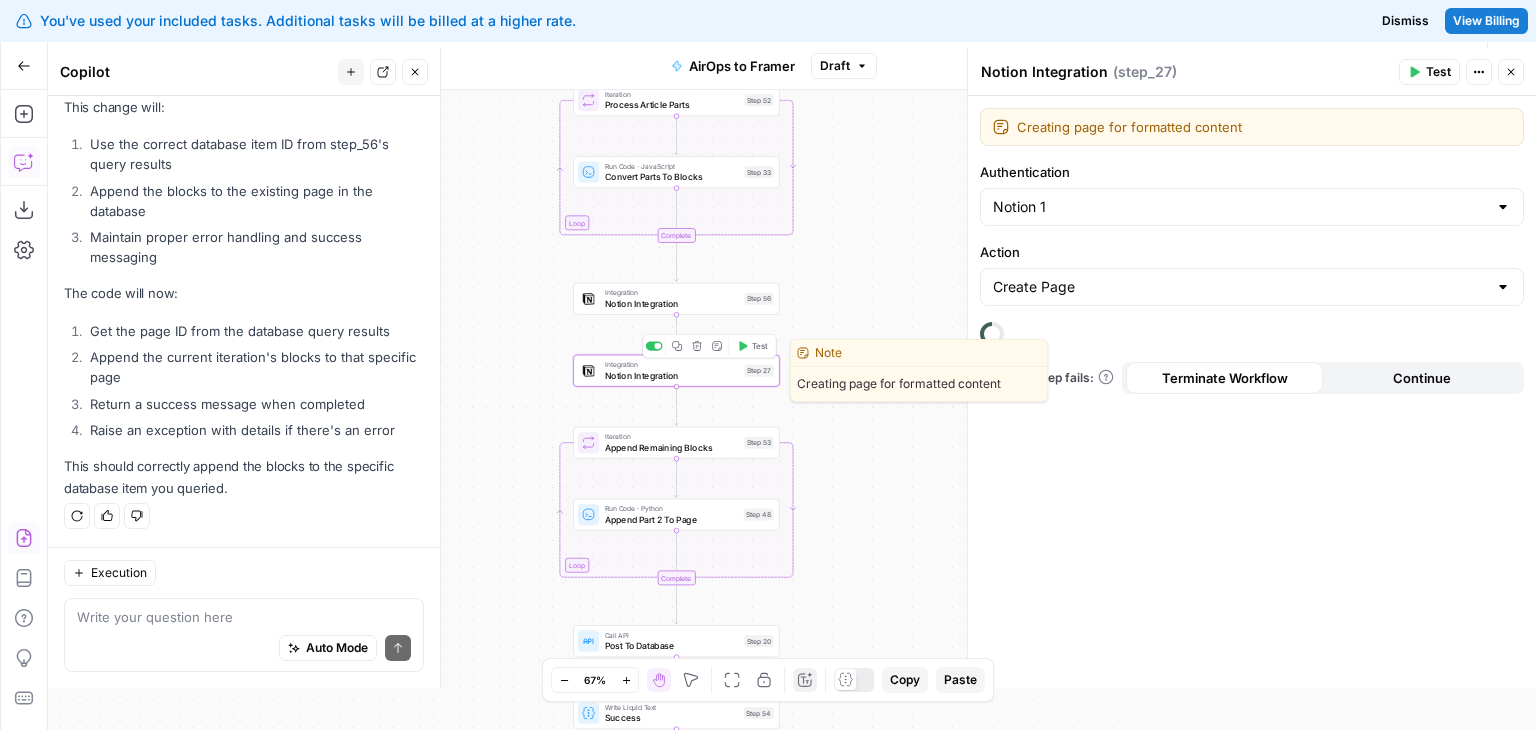 click on "Notion Integration" at bounding box center [672, 375] 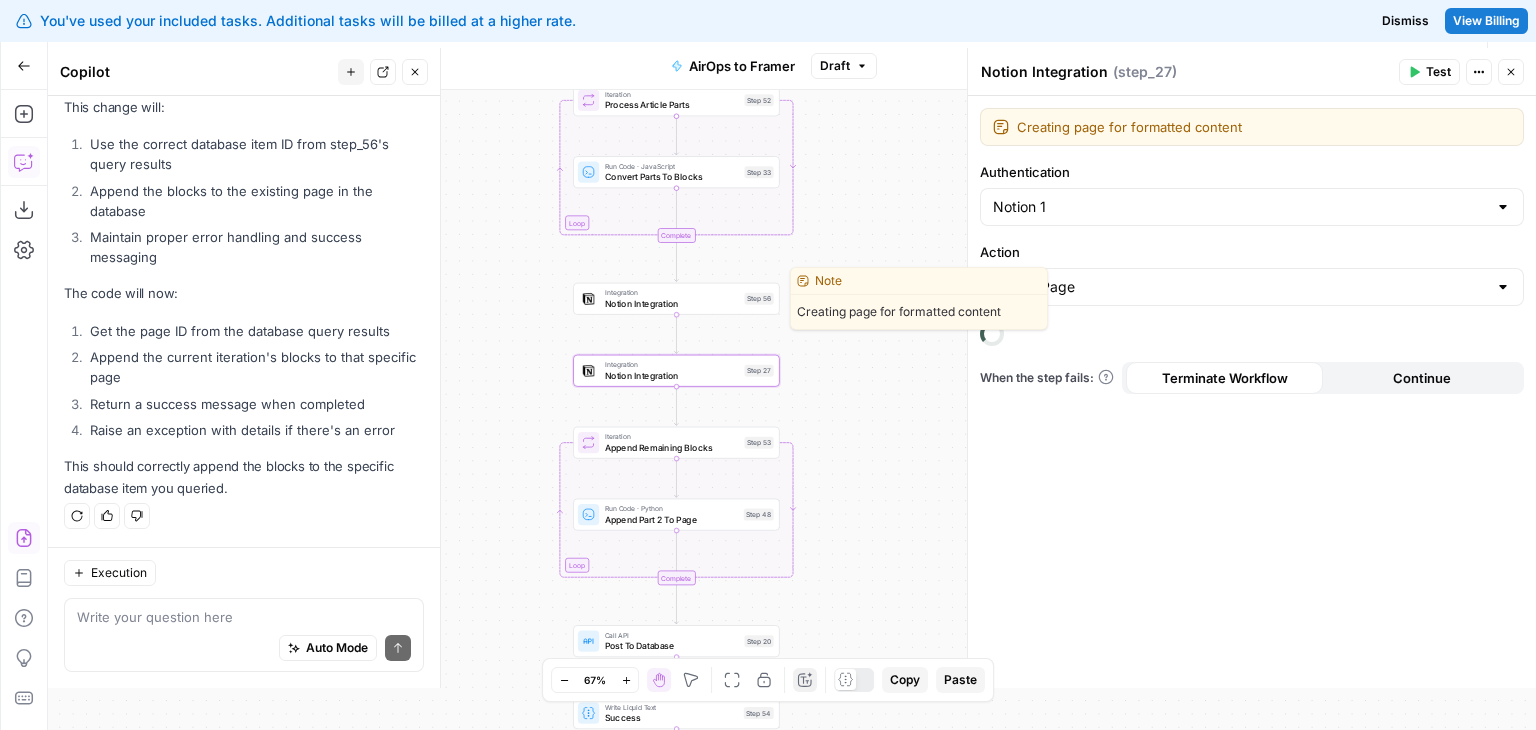 click on "Notion Integration" at bounding box center [672, 303] 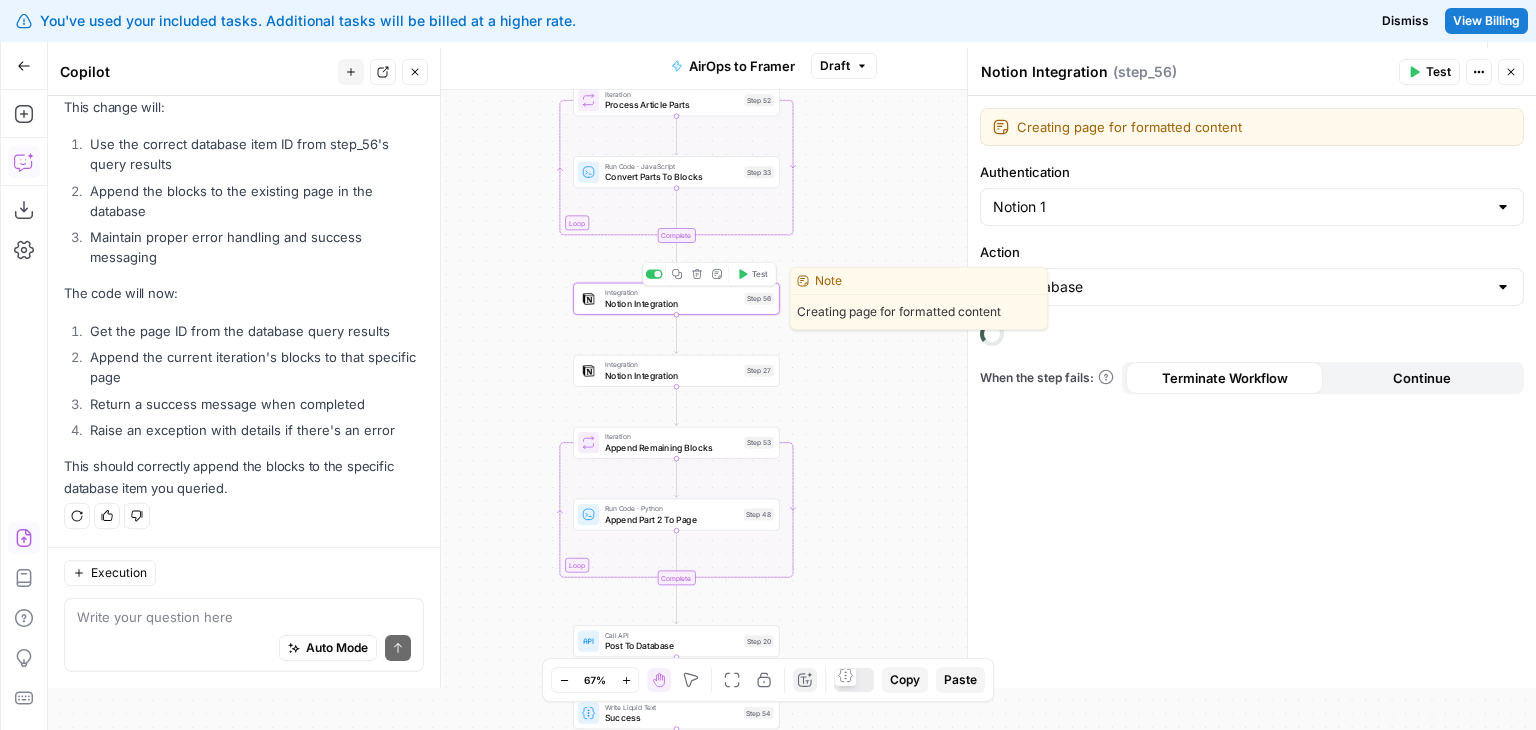scroll, scrollTop: 8136, scrollLeft: 0, axis: vertical 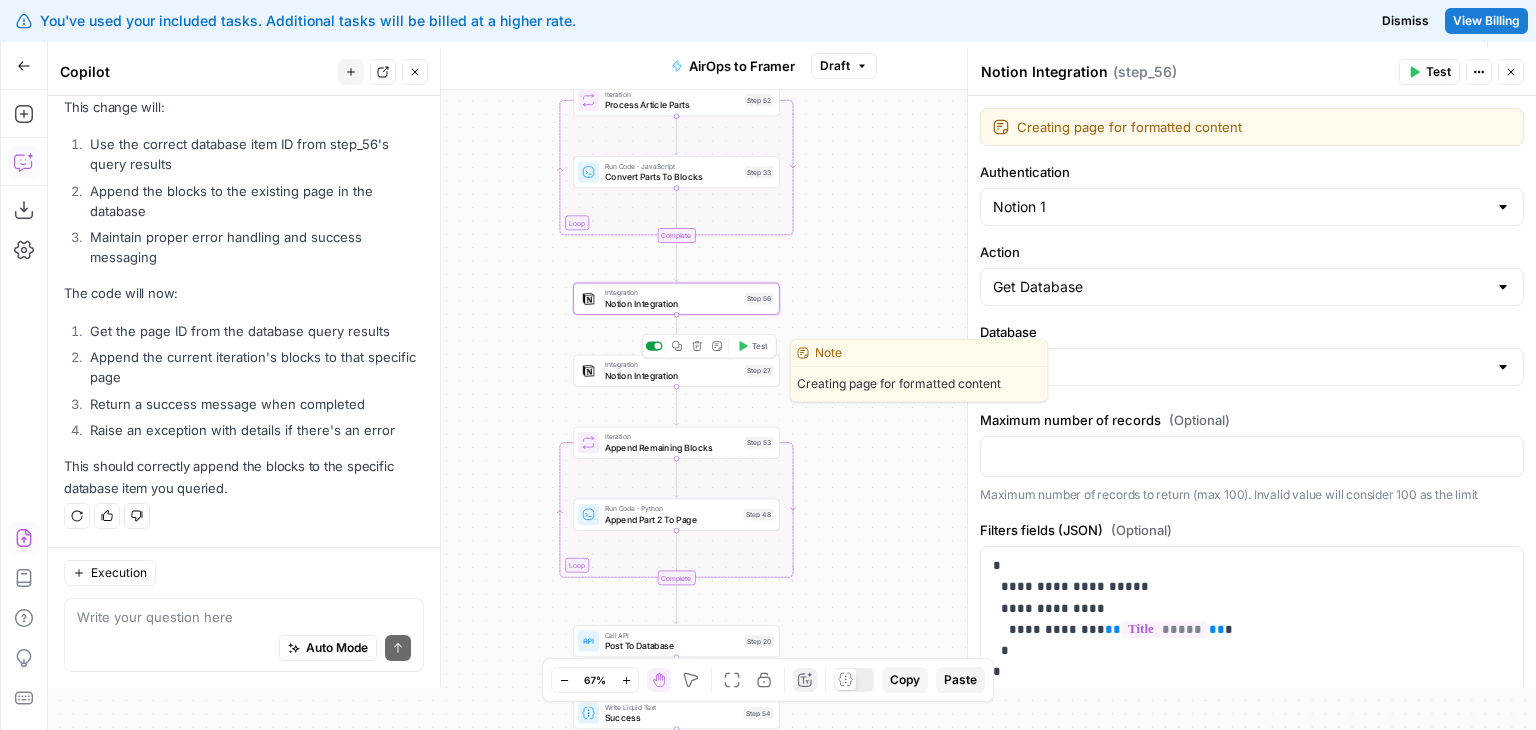 click at bounding box center (654, 345) 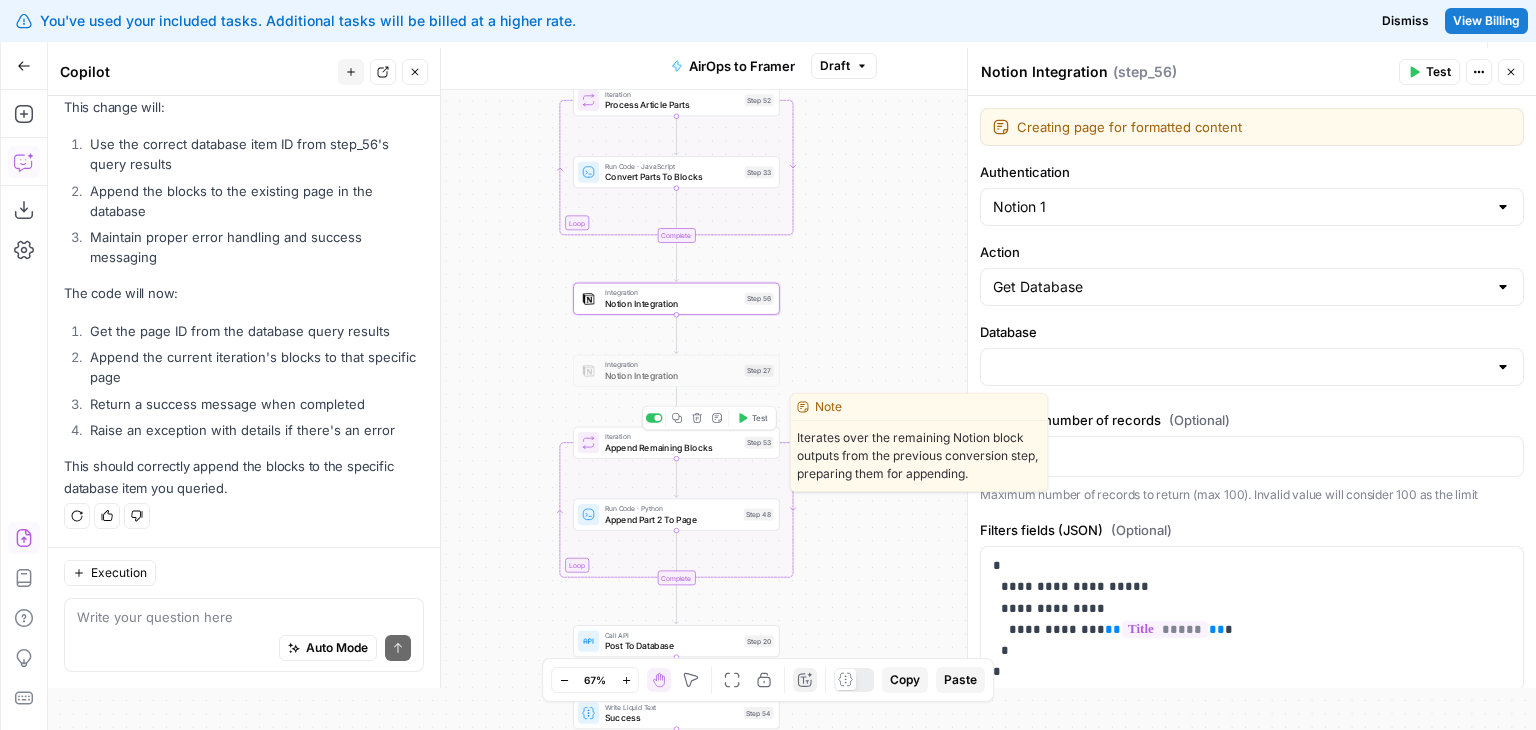 click on "Iteration" at bounding box center [672, 436] 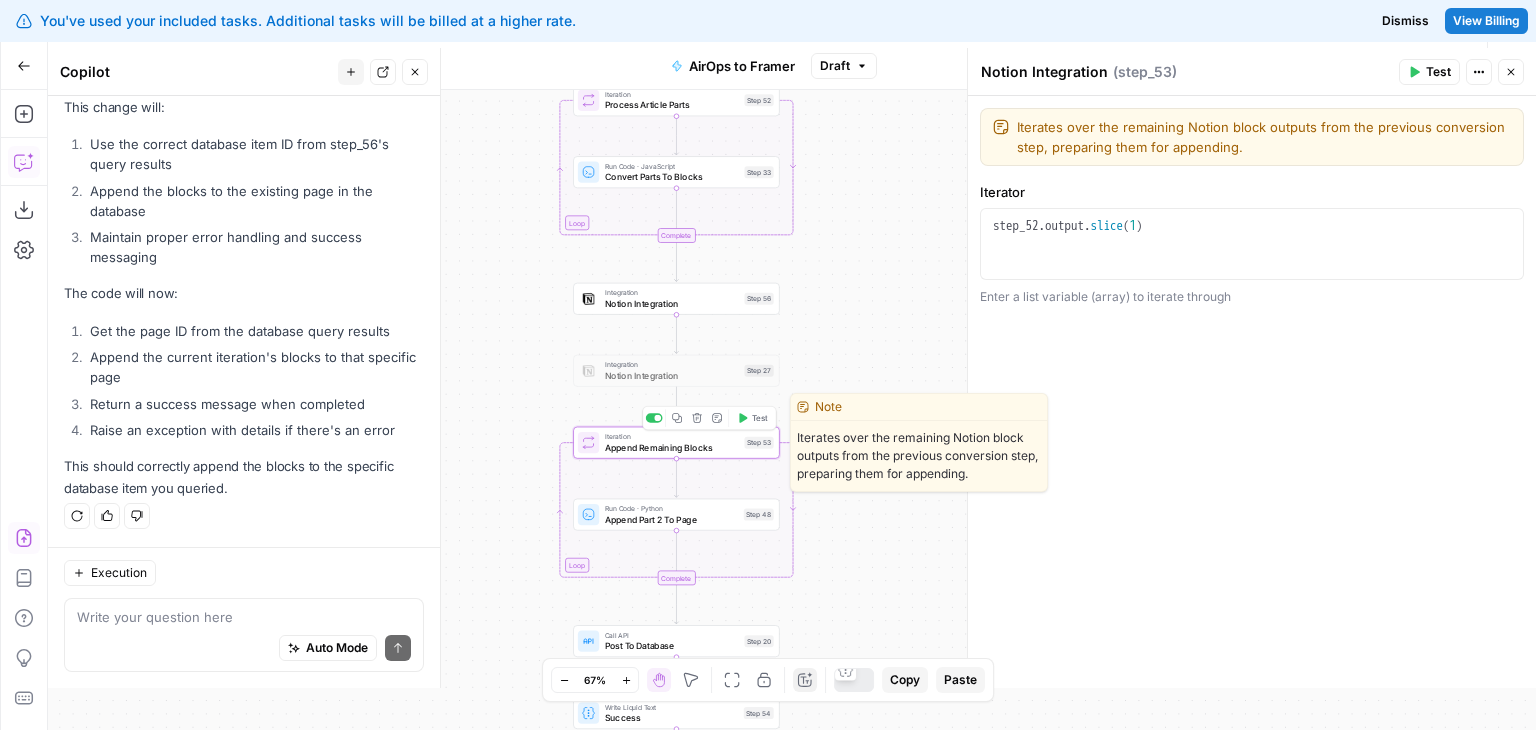 type on "Append Remaining Blocks" 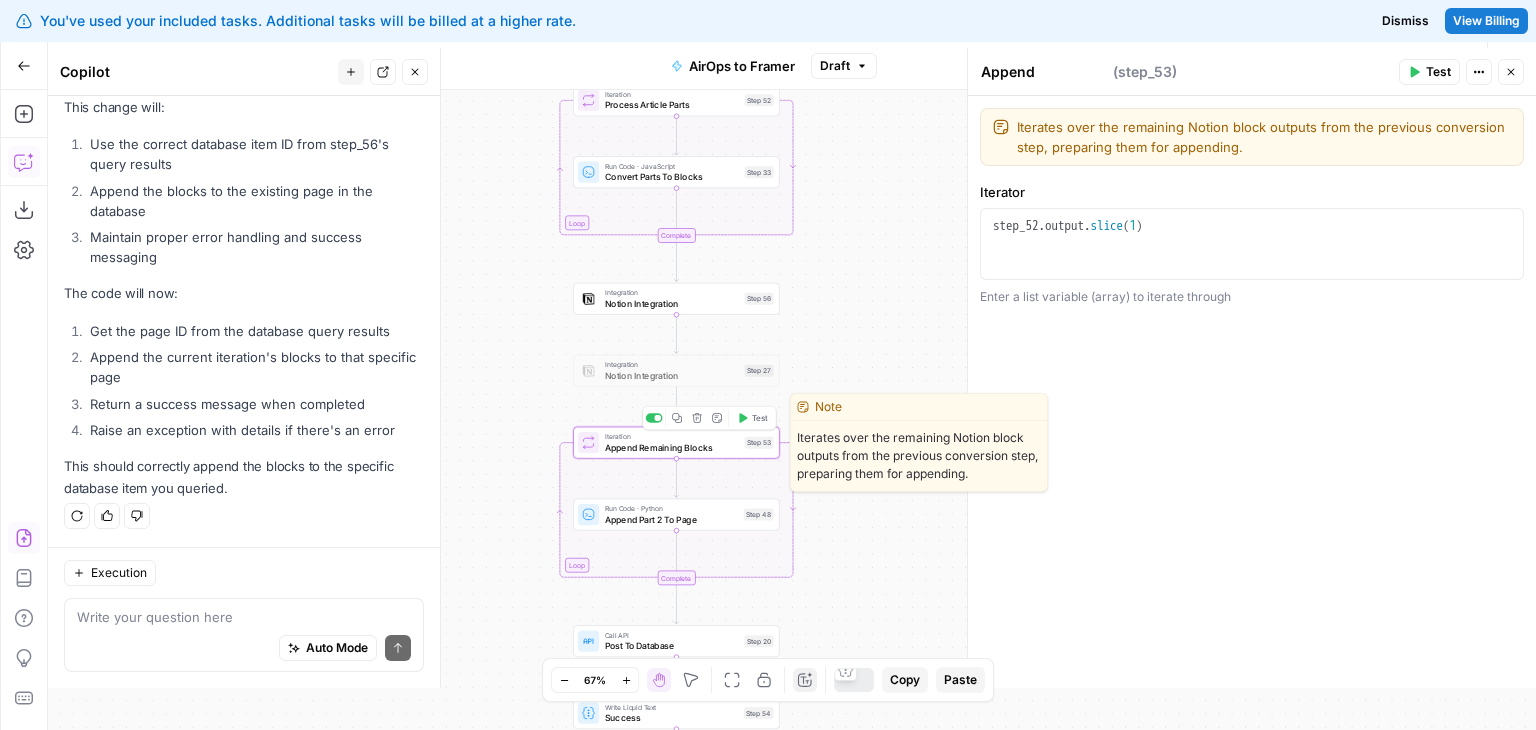 scroll, scrollTop: 8136, scrollLeft: 0, axis: vertical 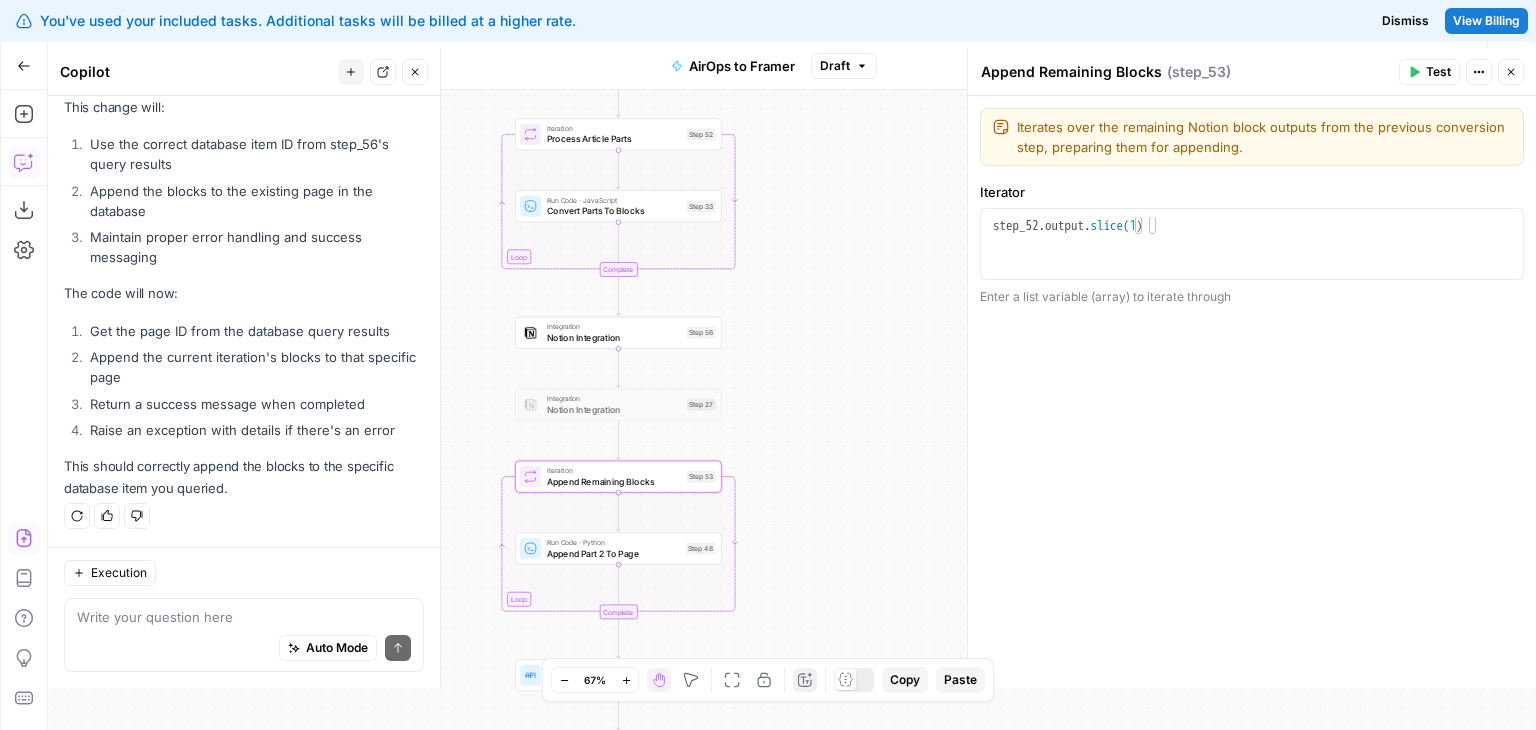 drag, startPoint x: 565, startPoint y: 339, endPoint x: 507, endPoint y: 371, distance: 66.24198 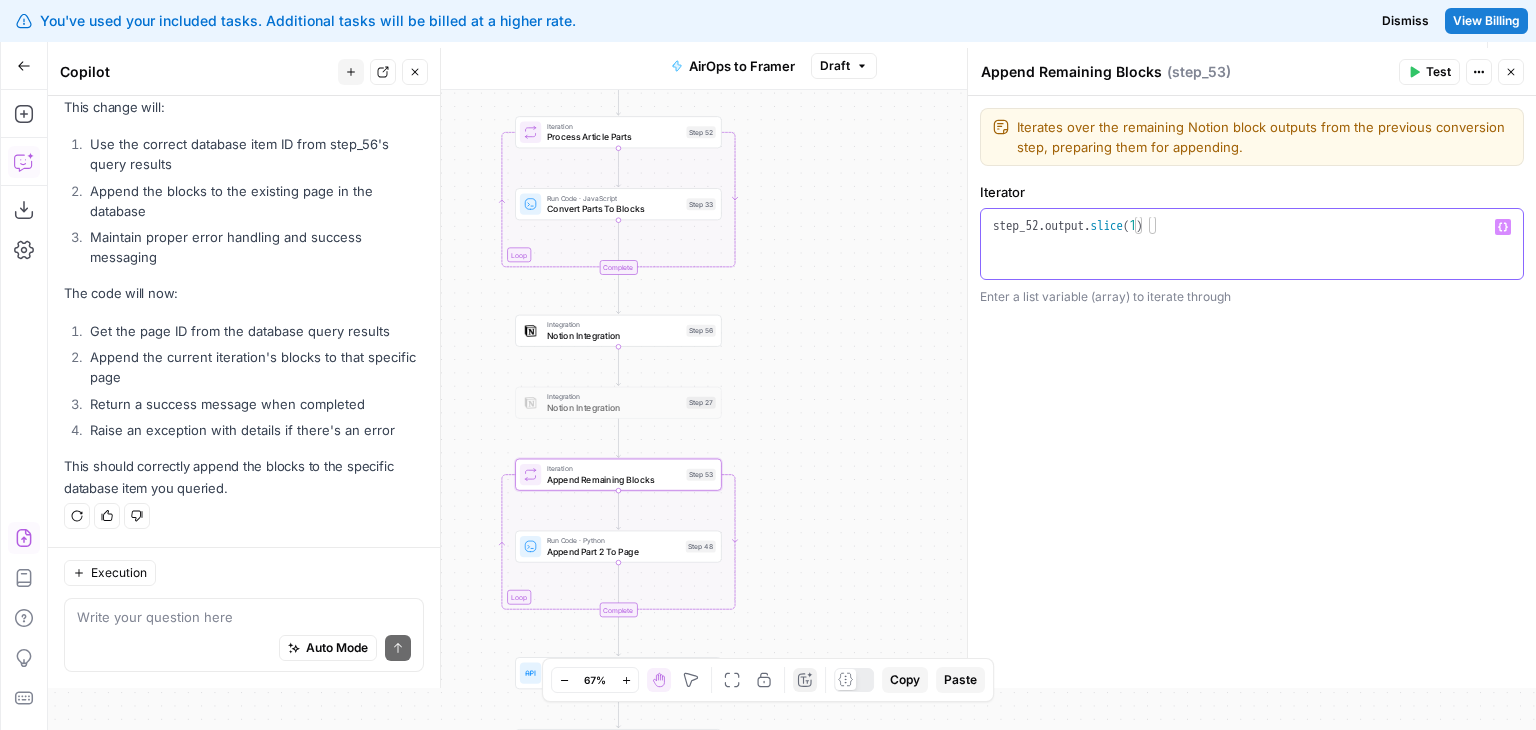 type on "**********" 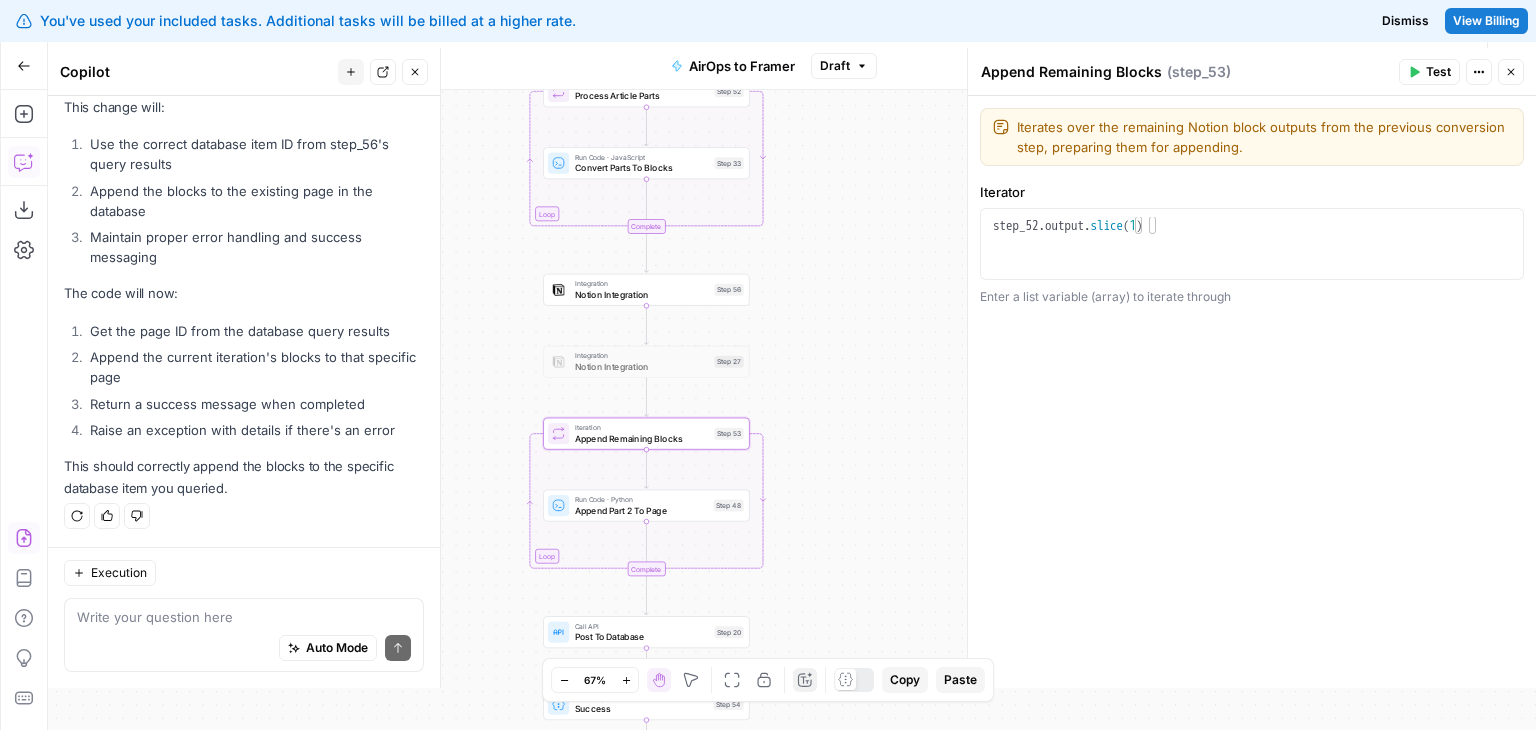drag, startPoint x: 820, startPoint y: 170, endPoint x: 850, endPoint y: 119, distance: 59.16925 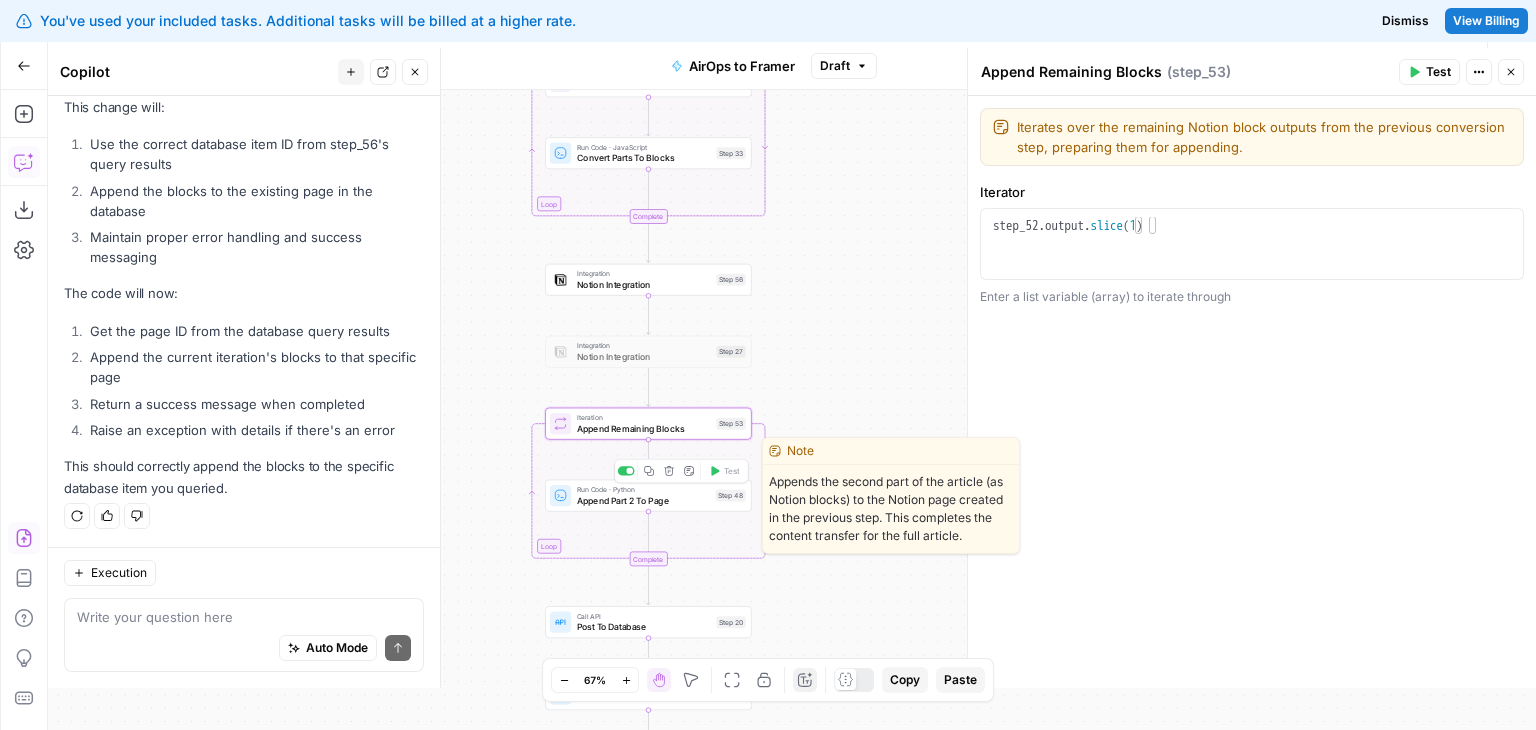 click on "Append Part 2 To Page" at bounding box center (644, 500) 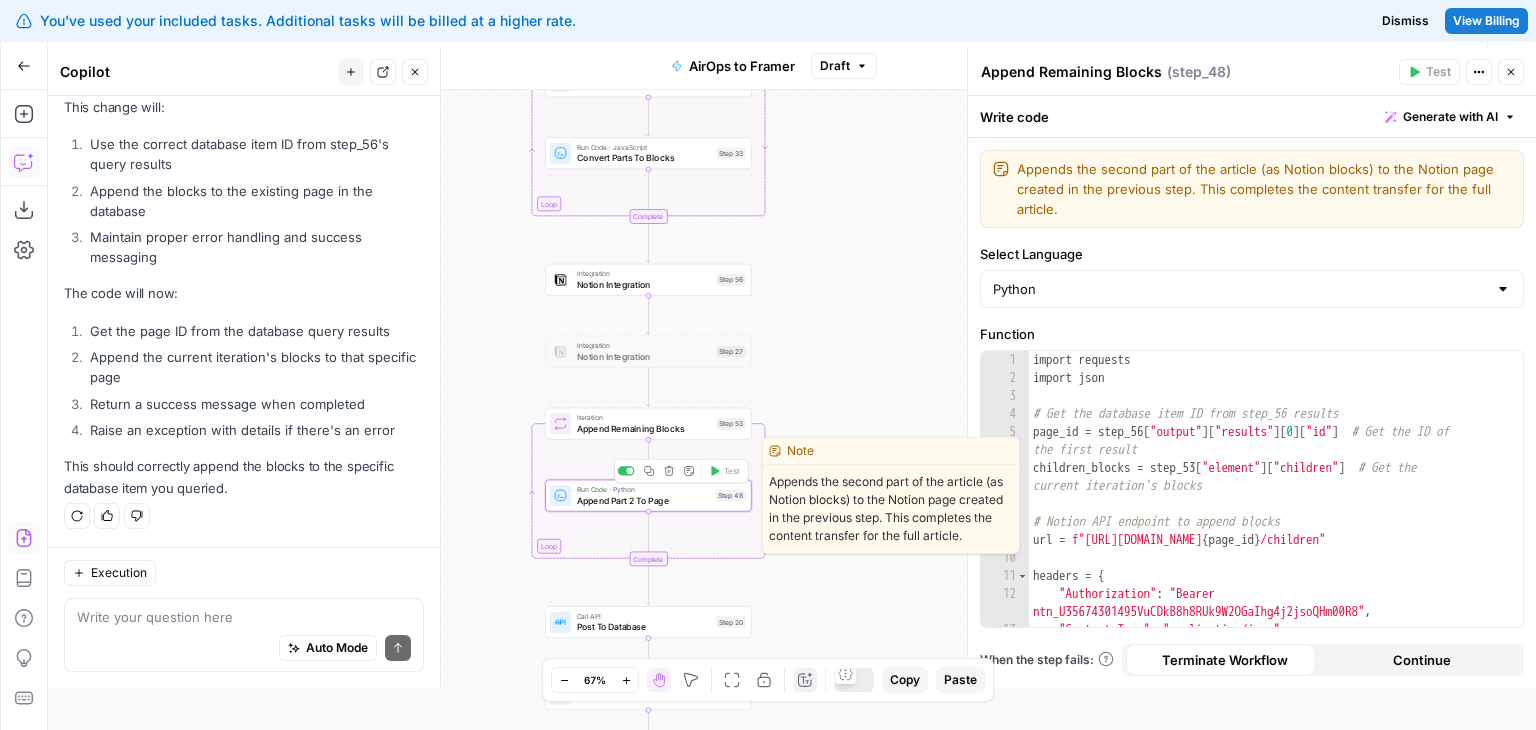 type on "Append Part 2 To Page" 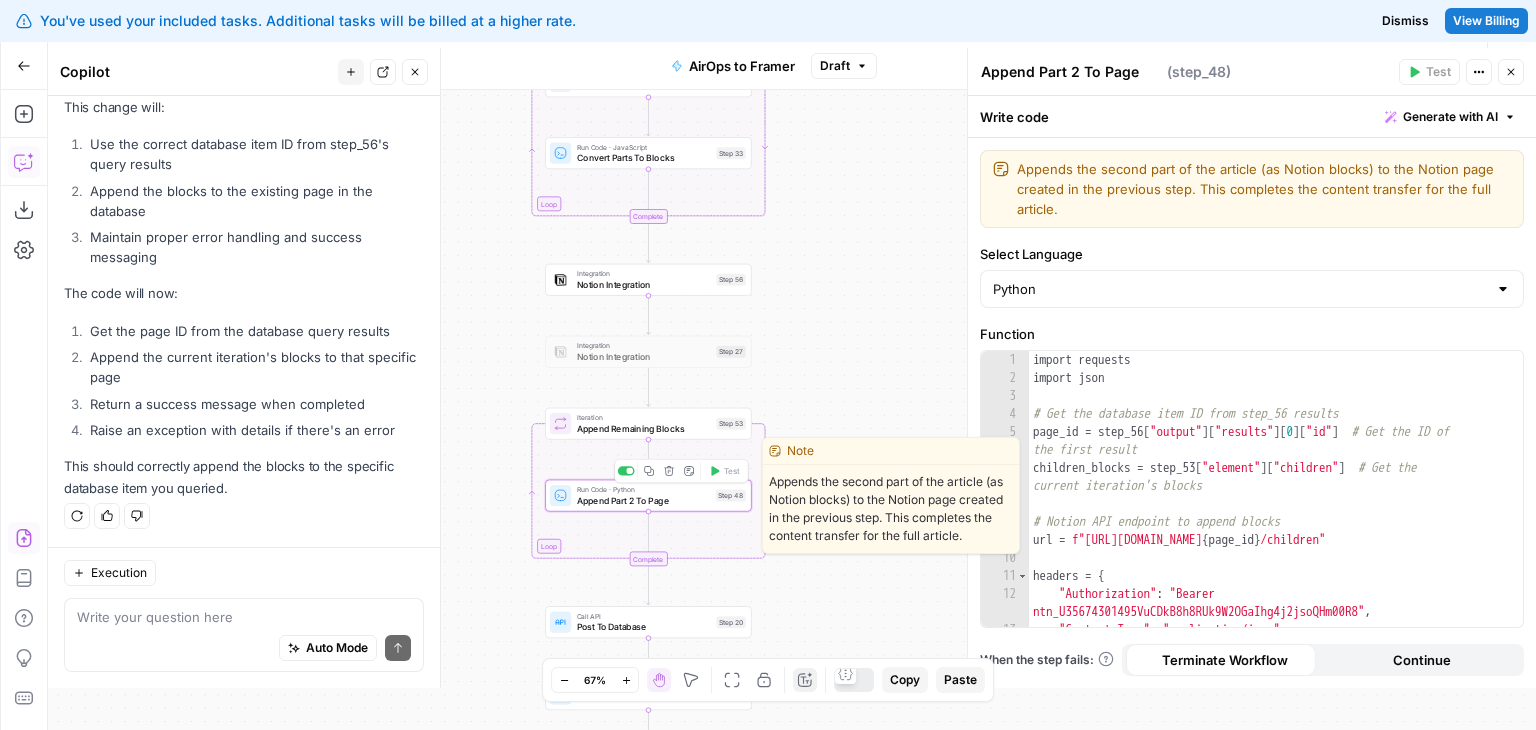 scroll, scrollTop: 8136, scrollLeft: 0, axis: vertical 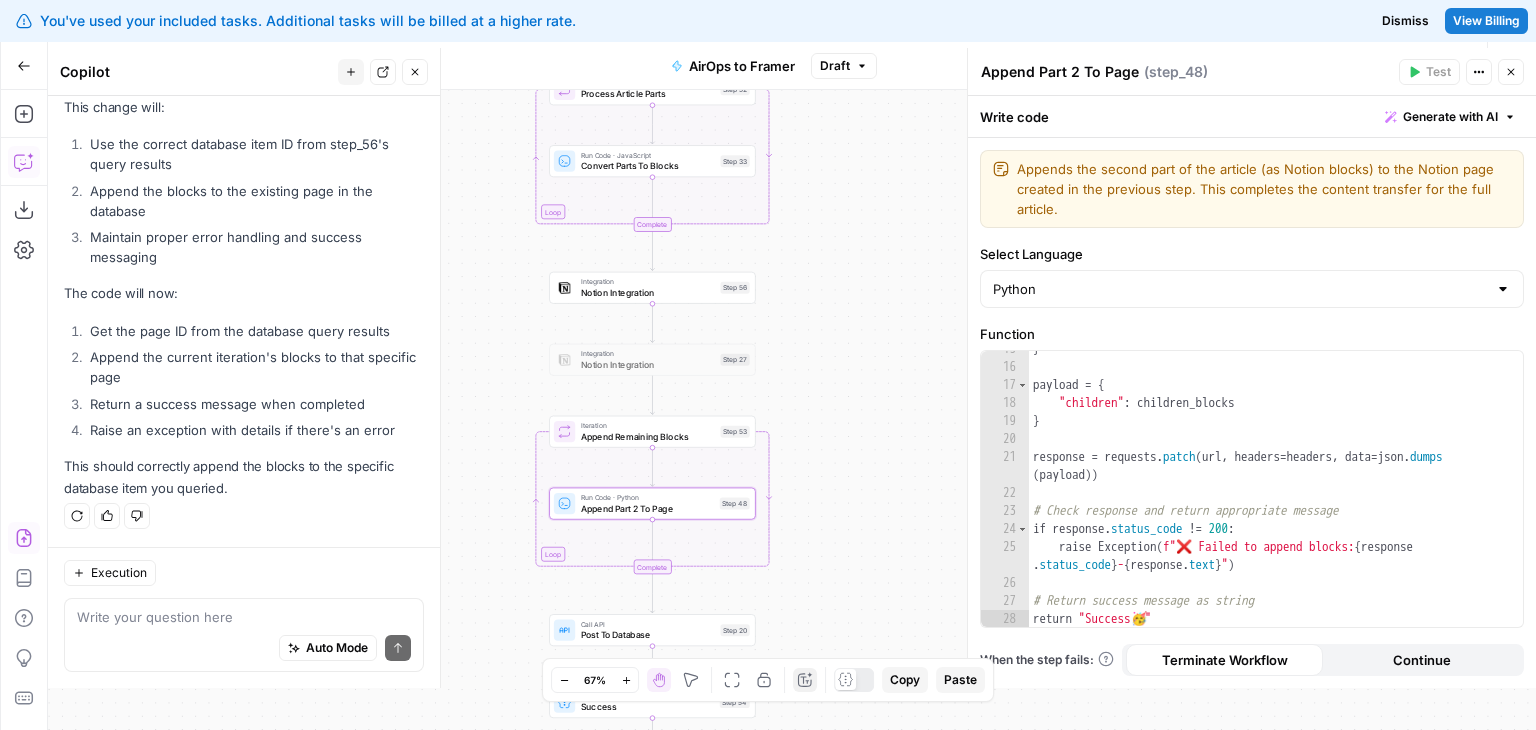 click on "Workflow Set Inputs Inputs Run Code · Python Publish Date Step 50 Run Code · Python Split Article By Headers Step 45 Loop Iteration Process Article Parts Step 52 Run Code · JavaScript Convert Parts To Blocks Step 33 Complete Integration Notion Integration Step 56 Integration Notion Integration Step 27 Loop Iteration Append Remaining Blocks Step 53 Run Code · Python Append Part 2 To Page Step 48 Complete Call API Post To Database Step 20 Write Liquid Text Success Step 54 End Output" at bounding box center (792, 410) 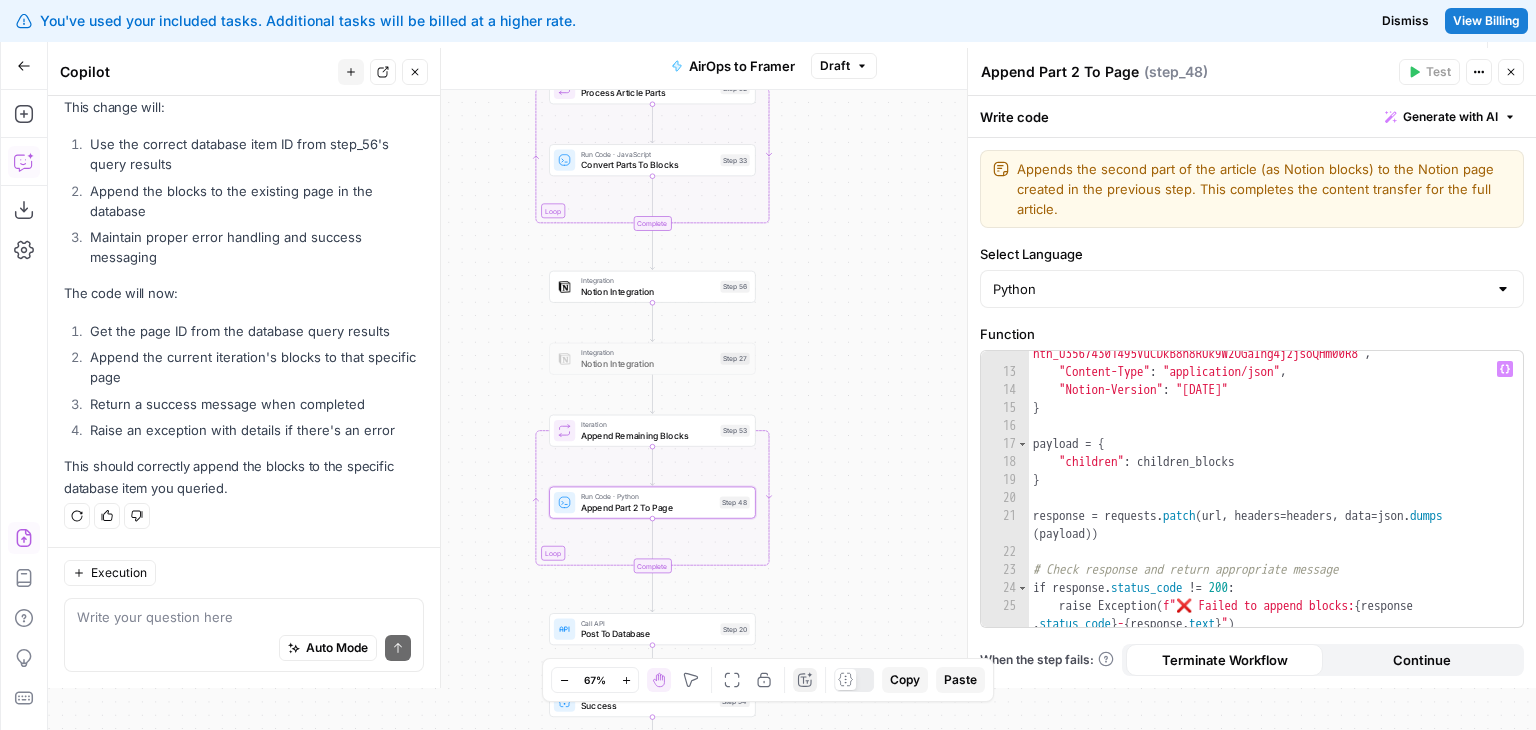 scroll, scrollTop: 316, scrollLeft: 0, axis: vertical 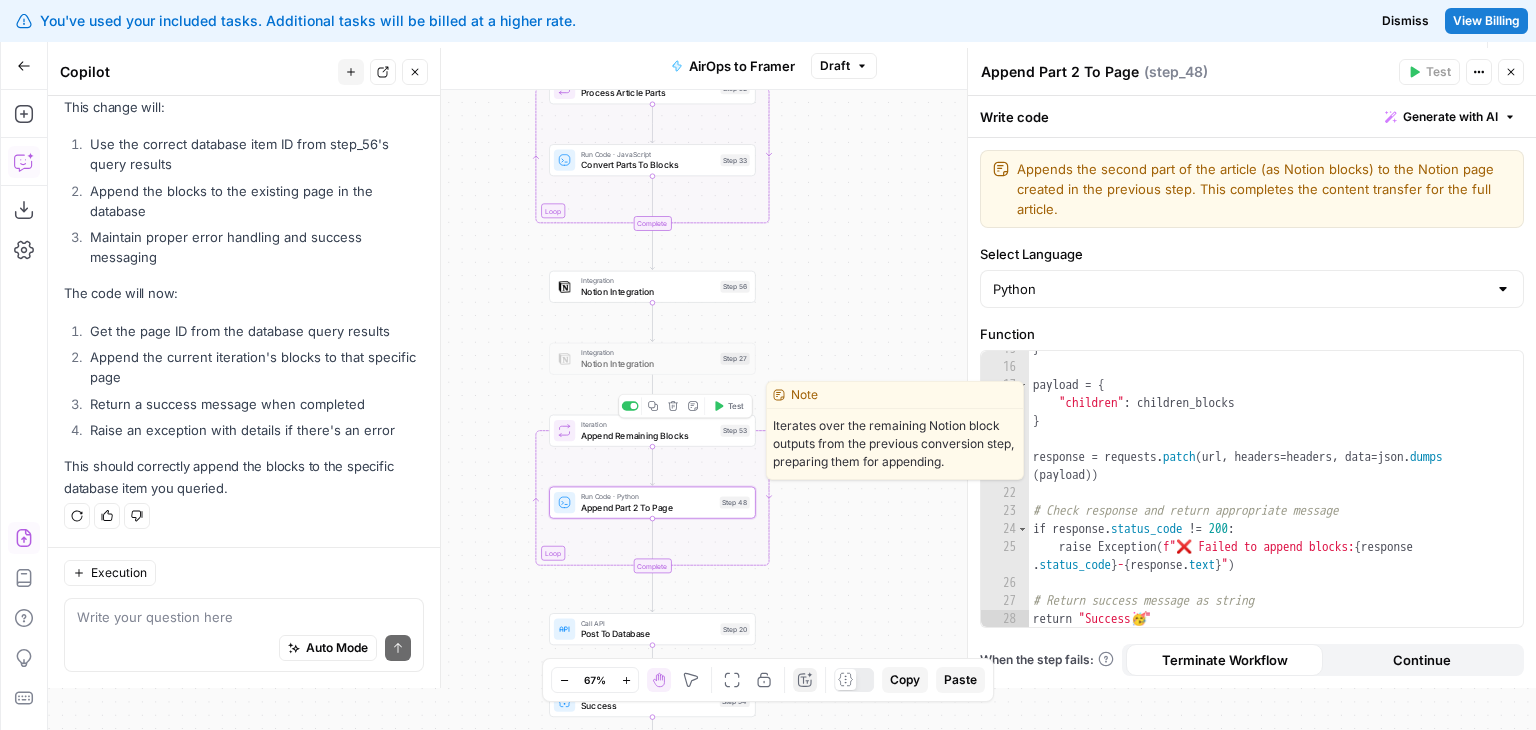 click on "Iteration Append Remaining Blocks Step 53 Copy step Delete step Edit Note Test" at bounding box center (652, 431) 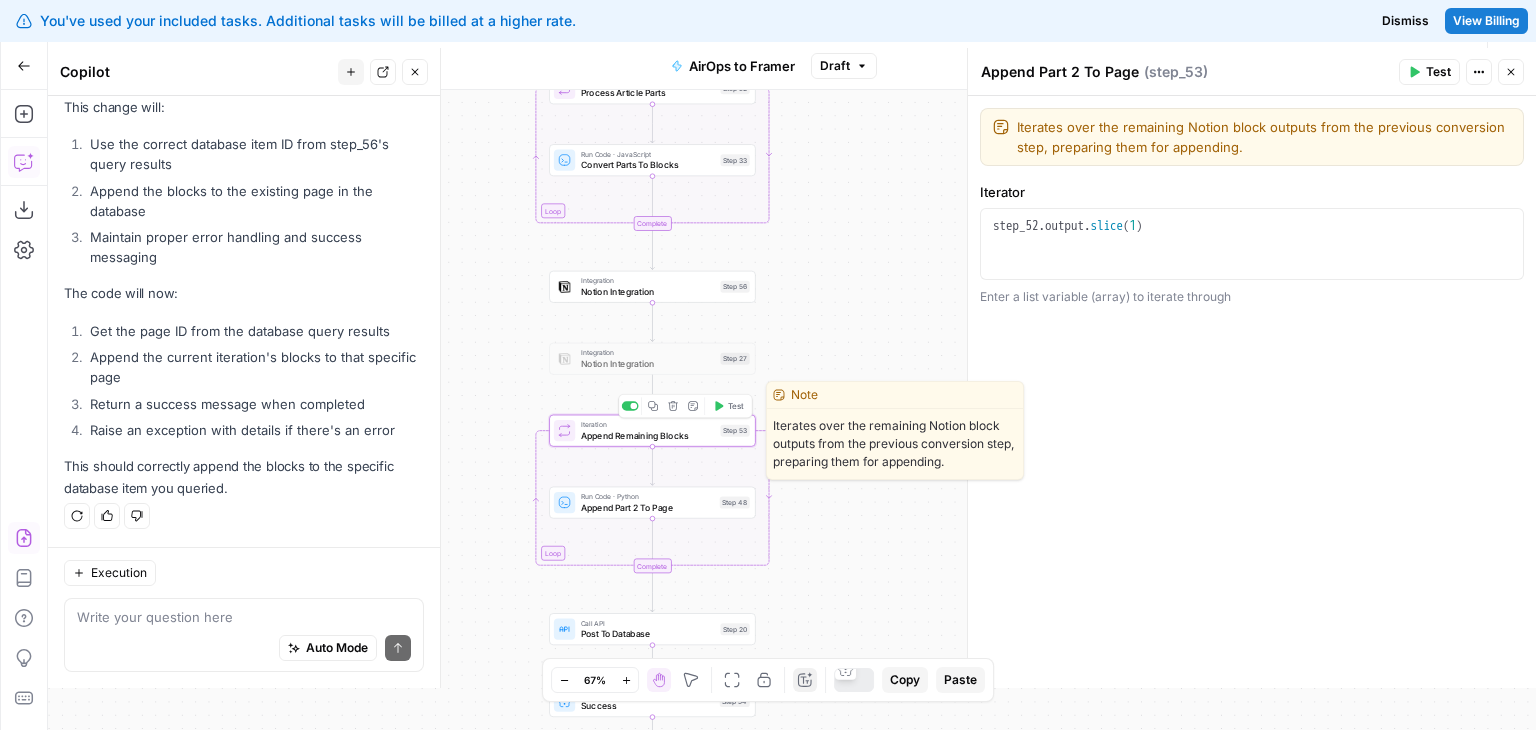 type on "Append Remaining Blocks" 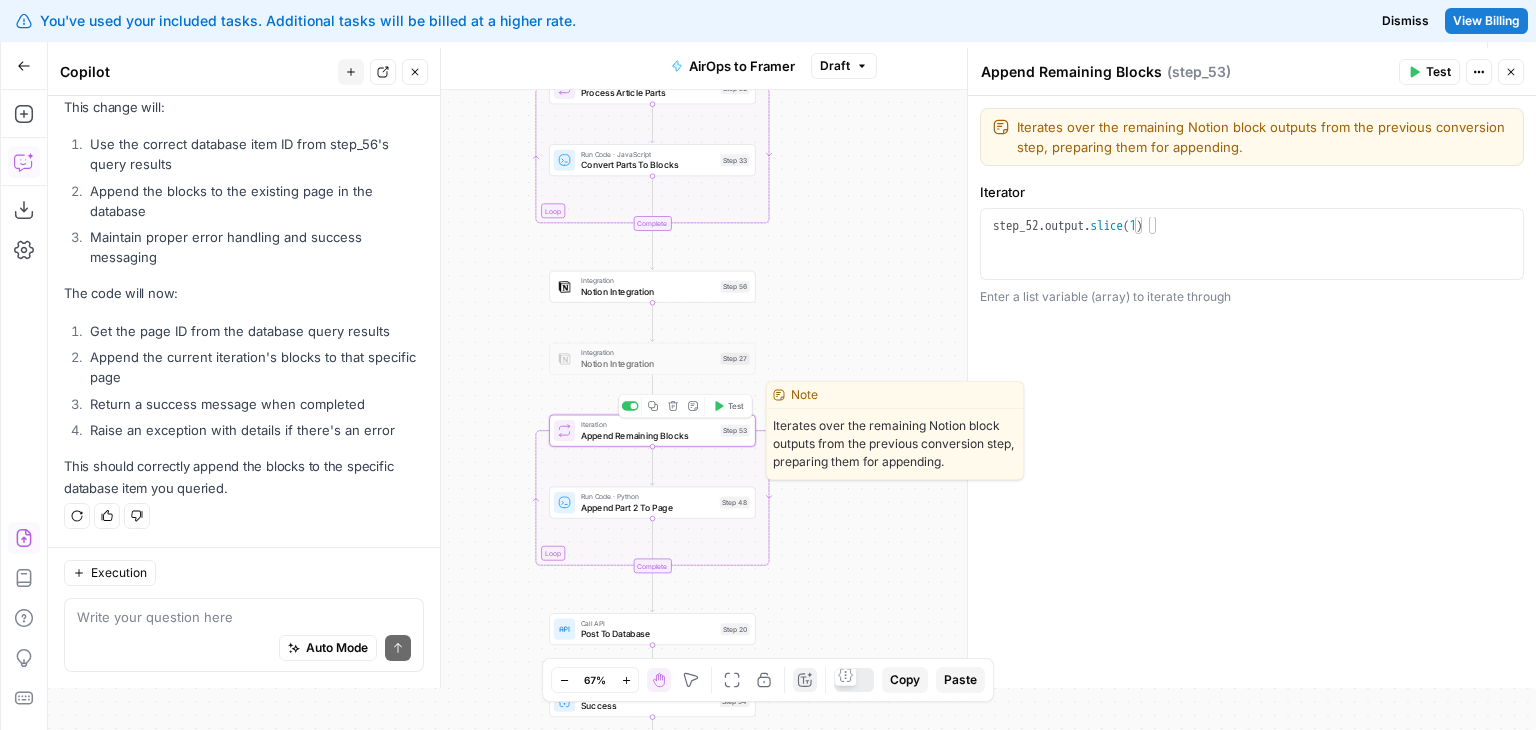 scroll, scrollTop: 8136, scrollLeft: 0, axis: vertical 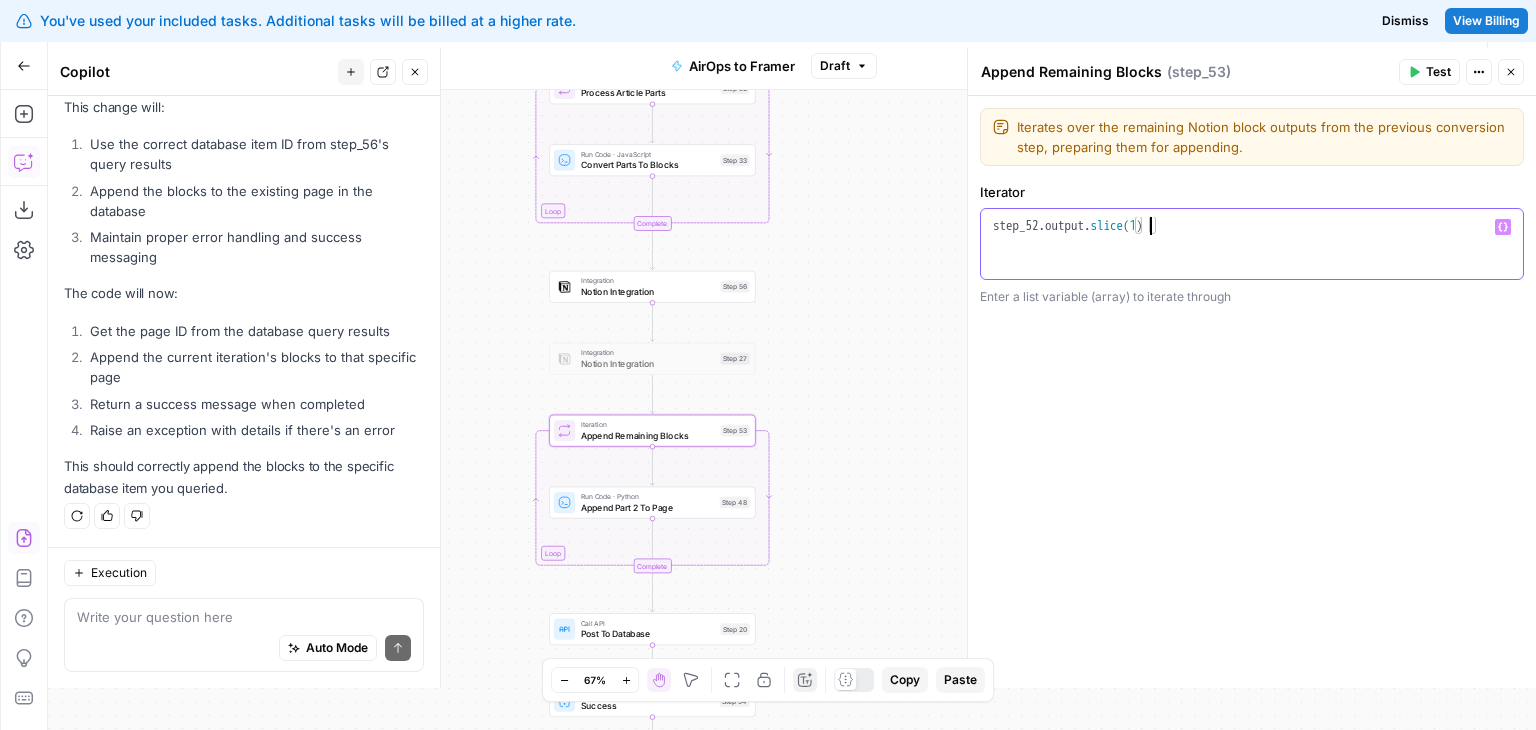 click on "step_52 . output . slice ( 1 )" at bounding box center [1252, 262] 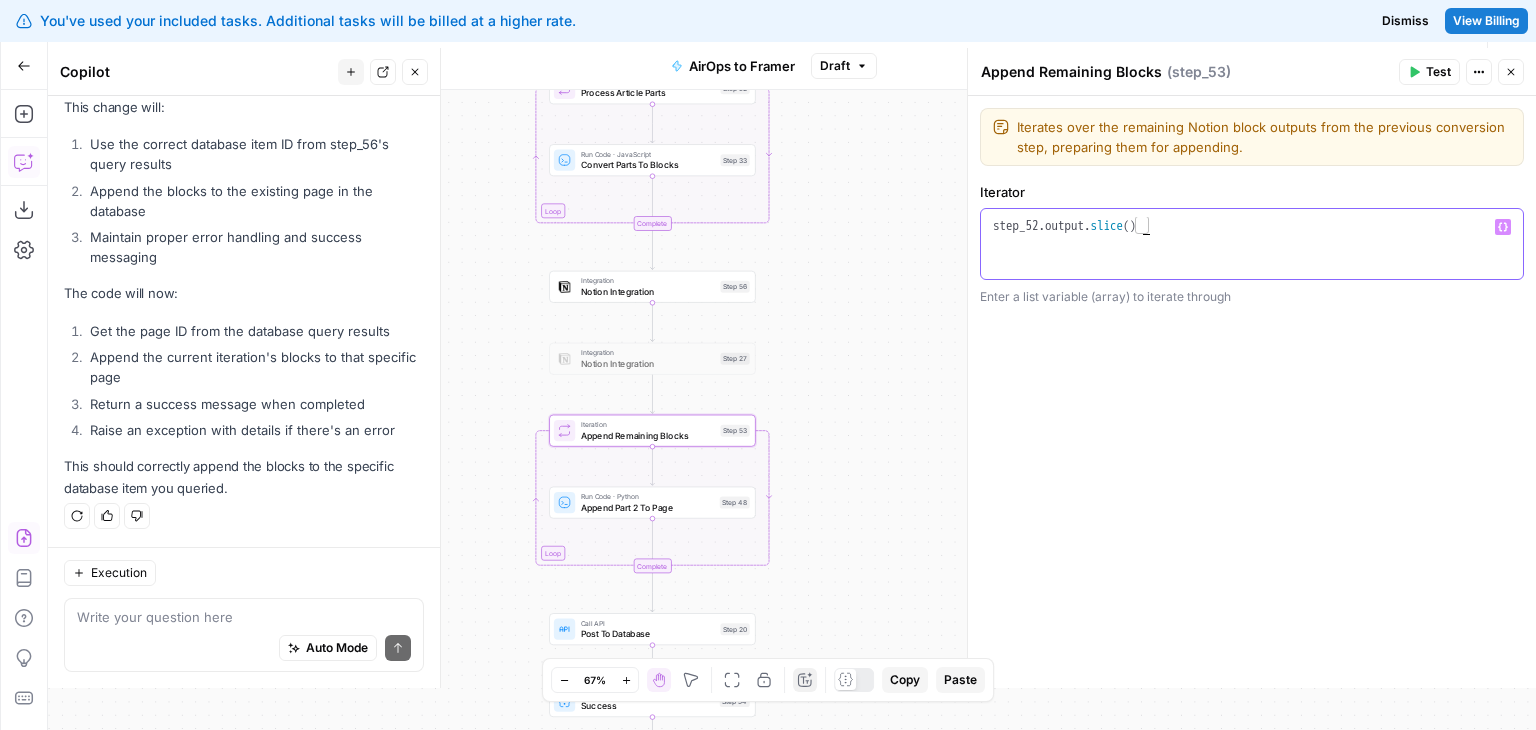 click on "step_52 . output . slice ( )" at bounding box center (1252, 262) 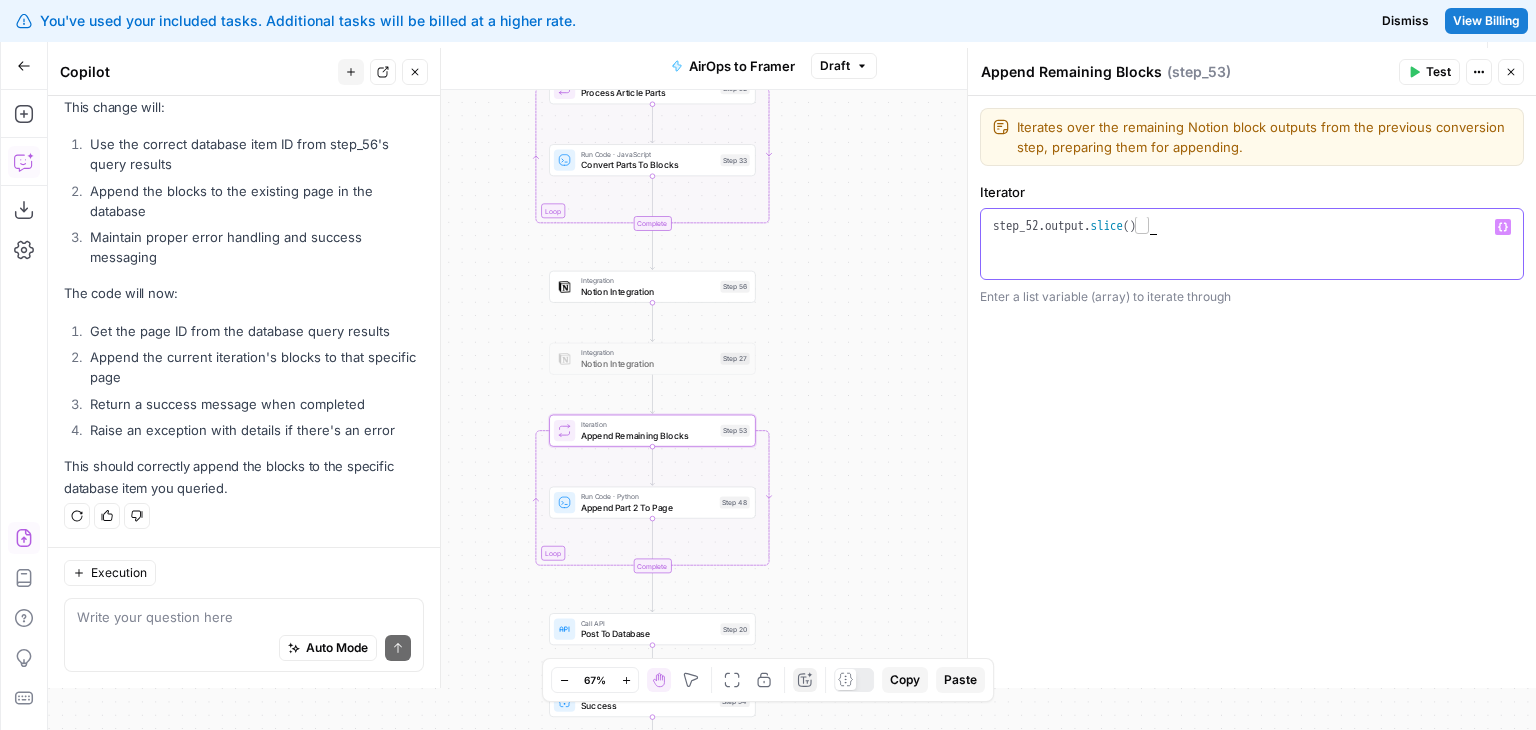 click on "step_52 . output . slice ( )" at bounding box center (1252, 262) 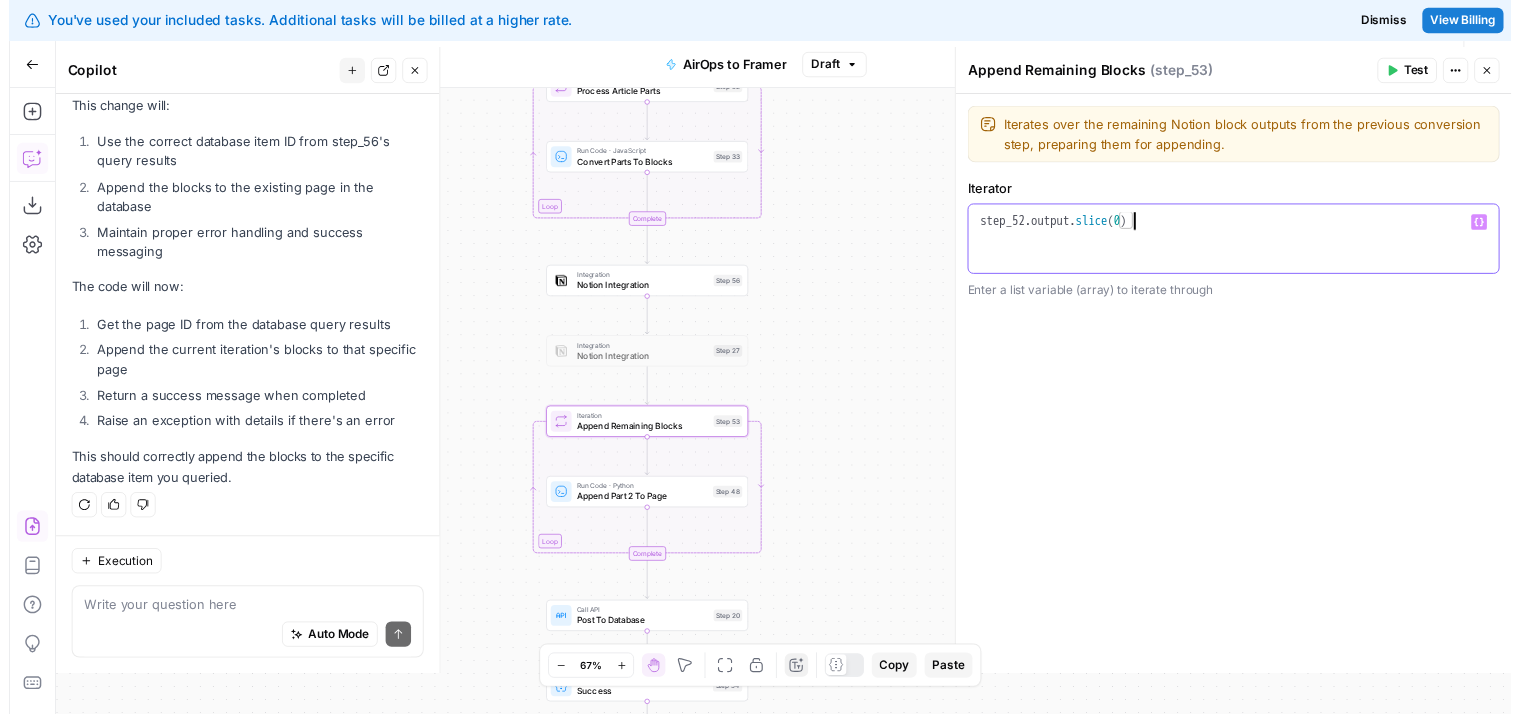 scroll, scrollTop: 8, scrollLeft: 11, axis: both 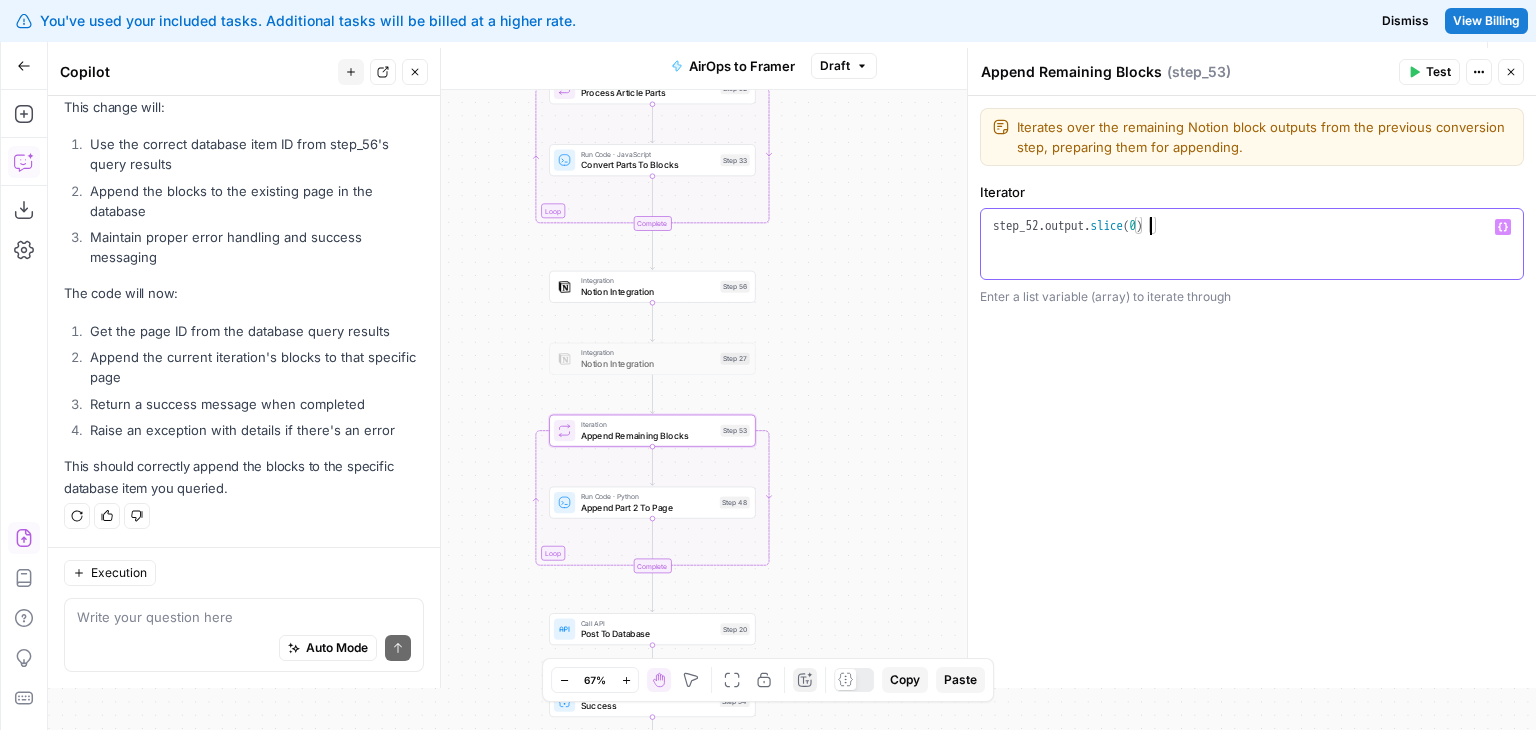 type on "**********" 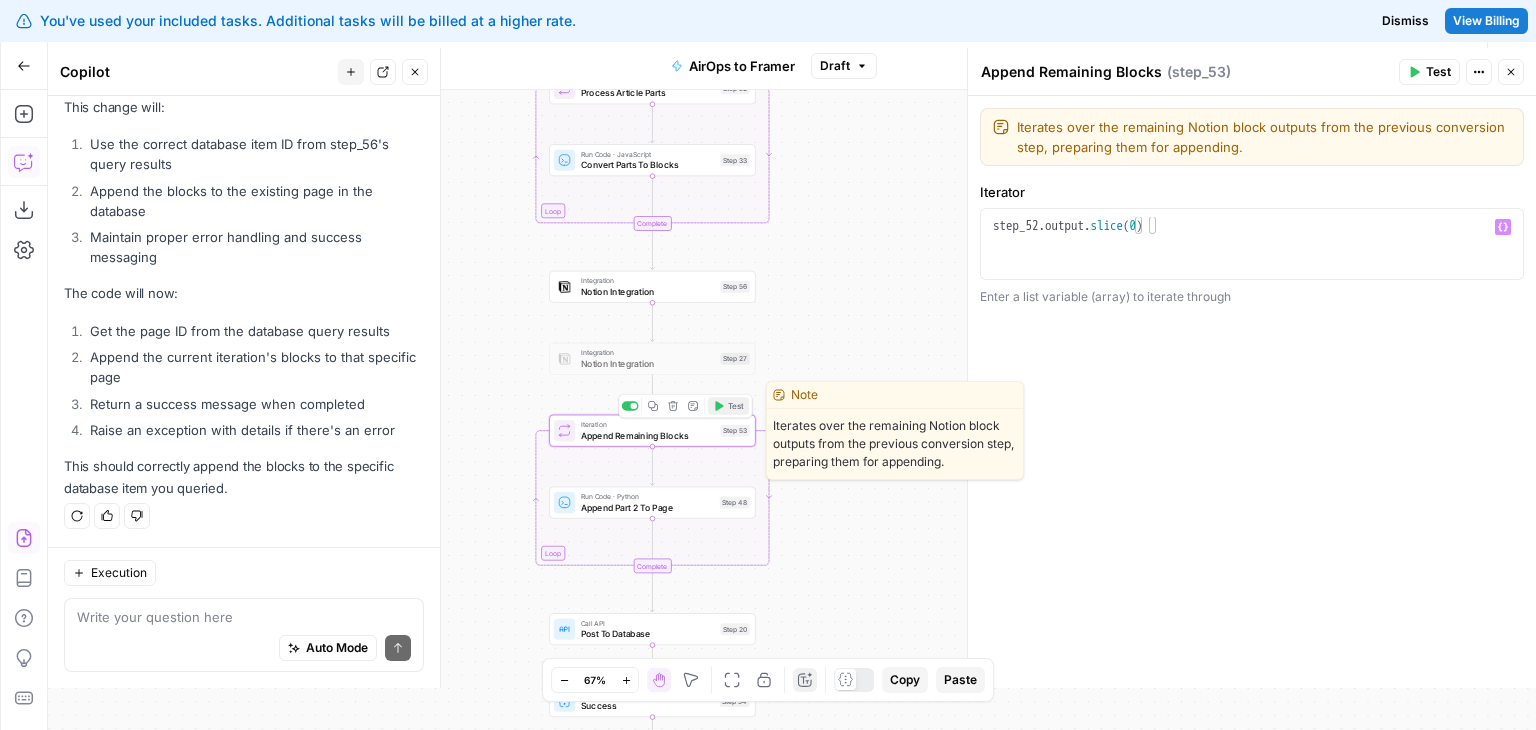 click on "Test" at bounding box center [736, 406] 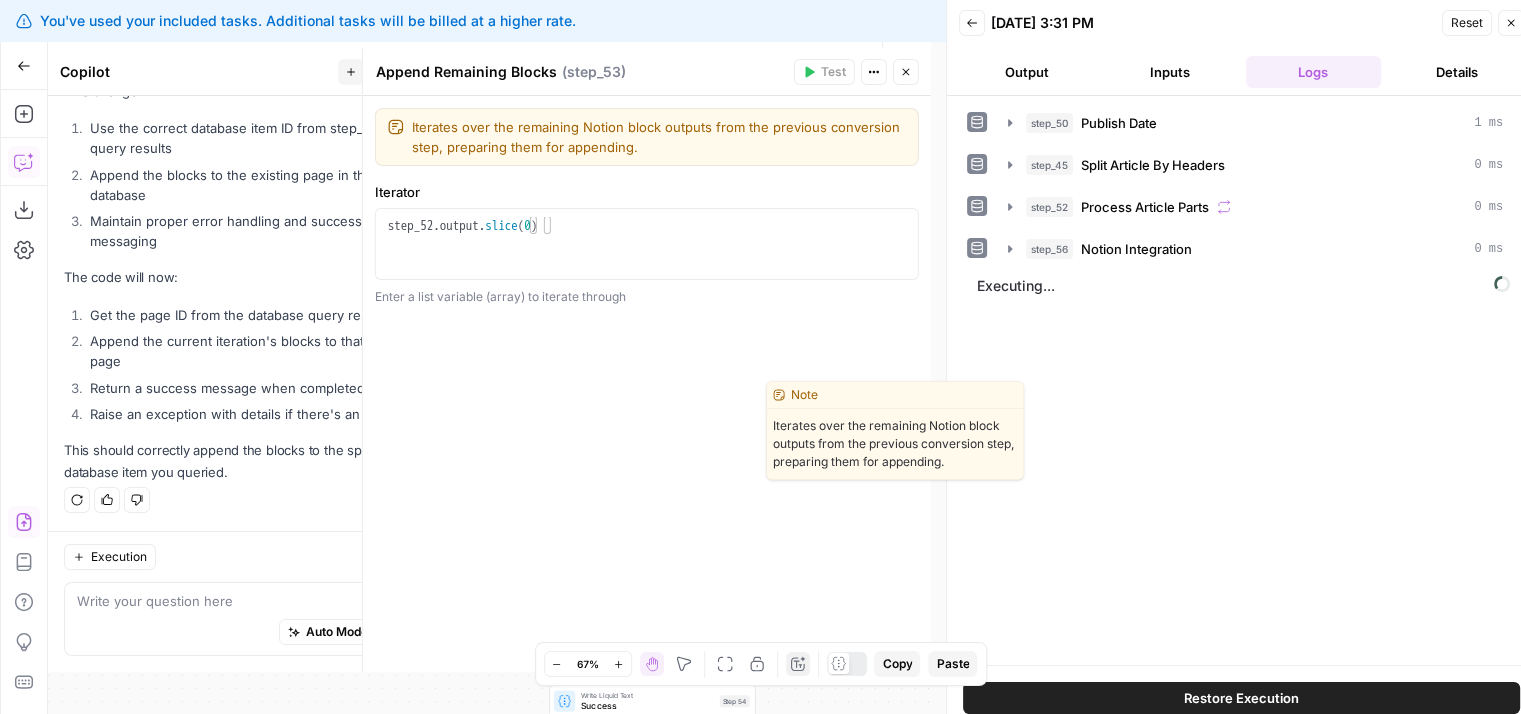 scroll, scrollTop: 8152, scrollLeft: 0, axis: vertical 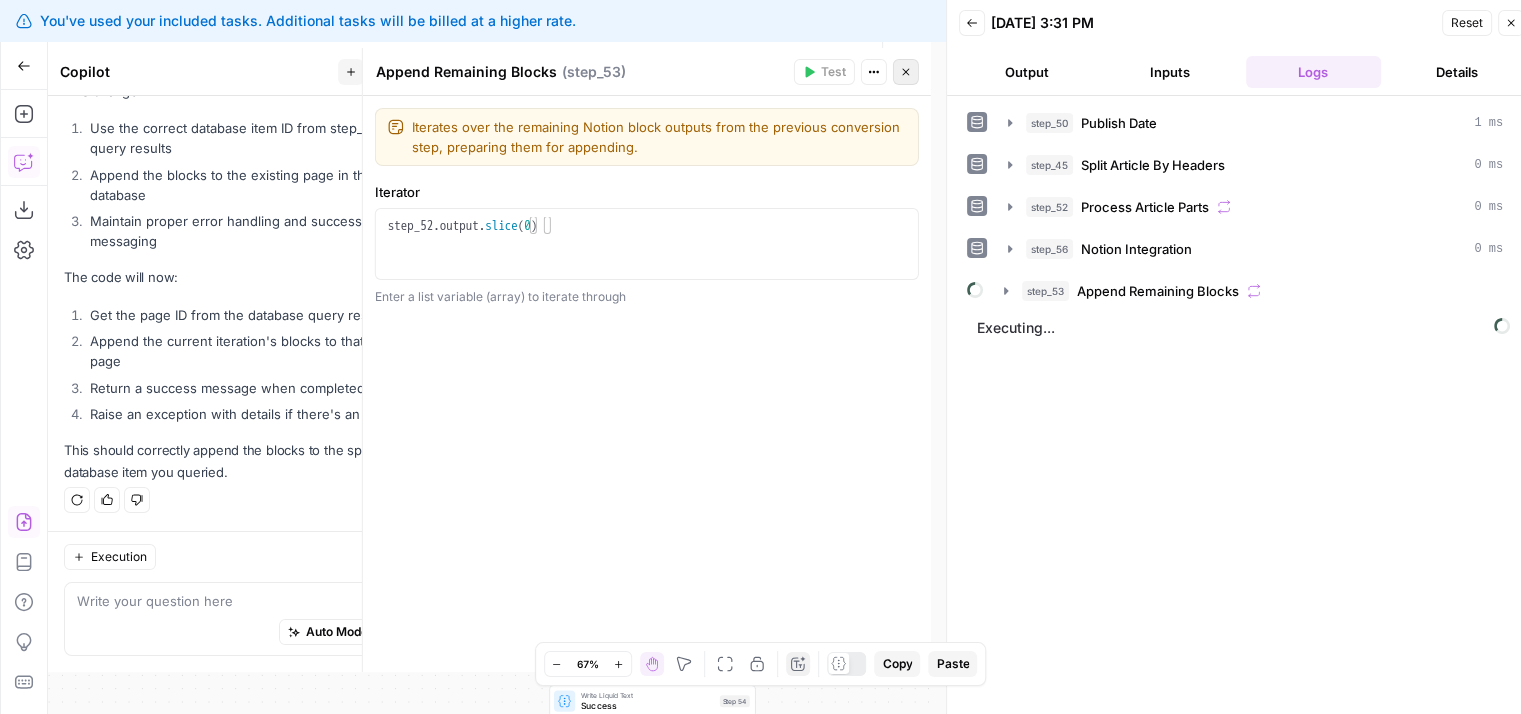 click on "Close" at bounding box center [906, 72] 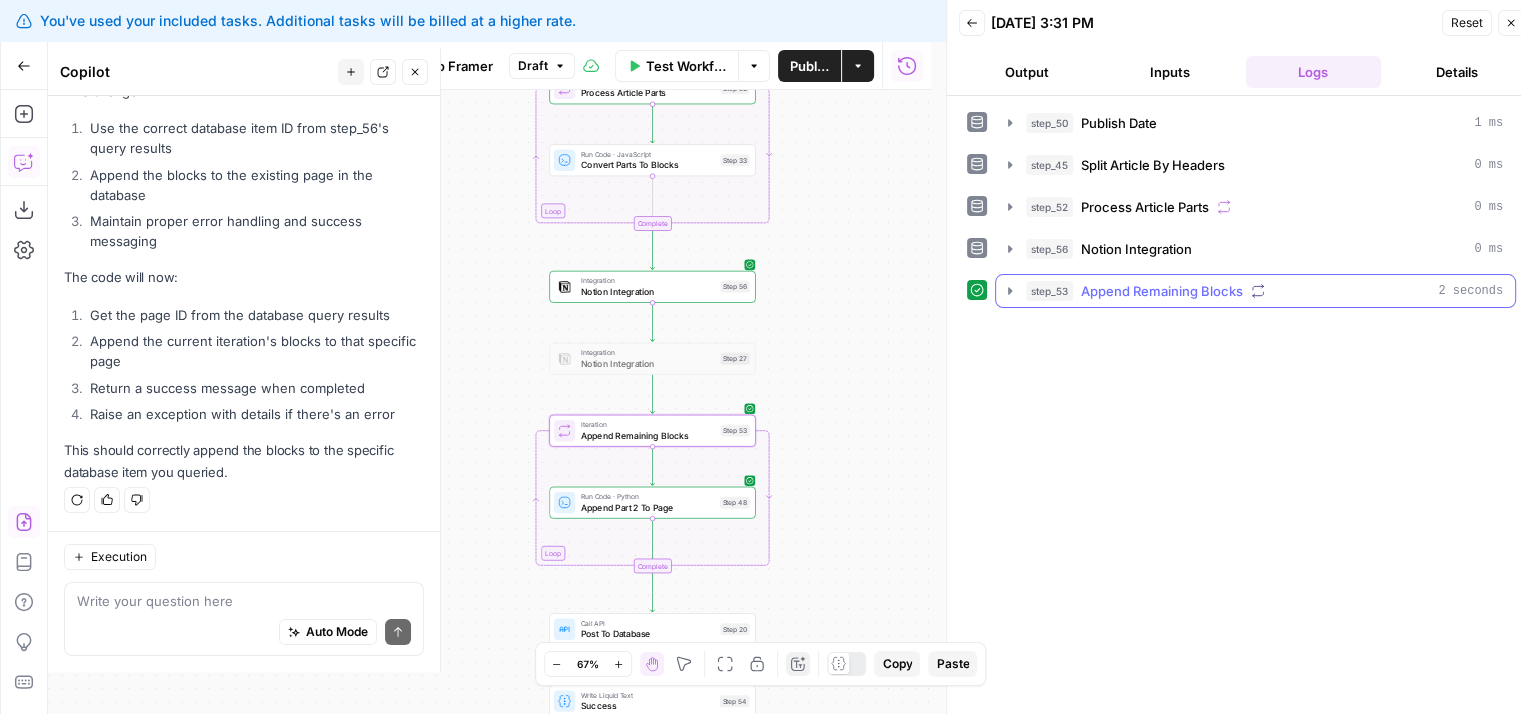 click 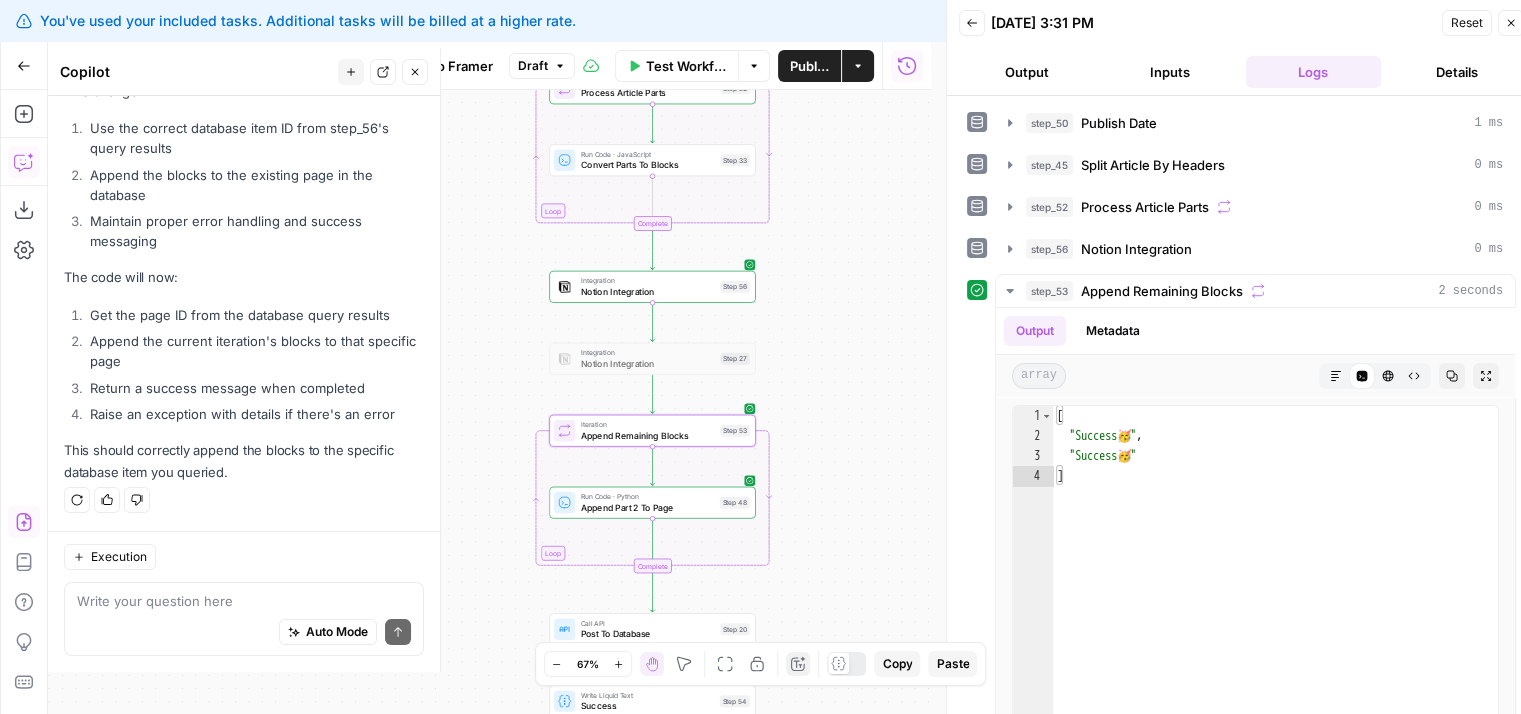 scroll, scrollTop: 177, scrollLeft: 0, axis: vertical 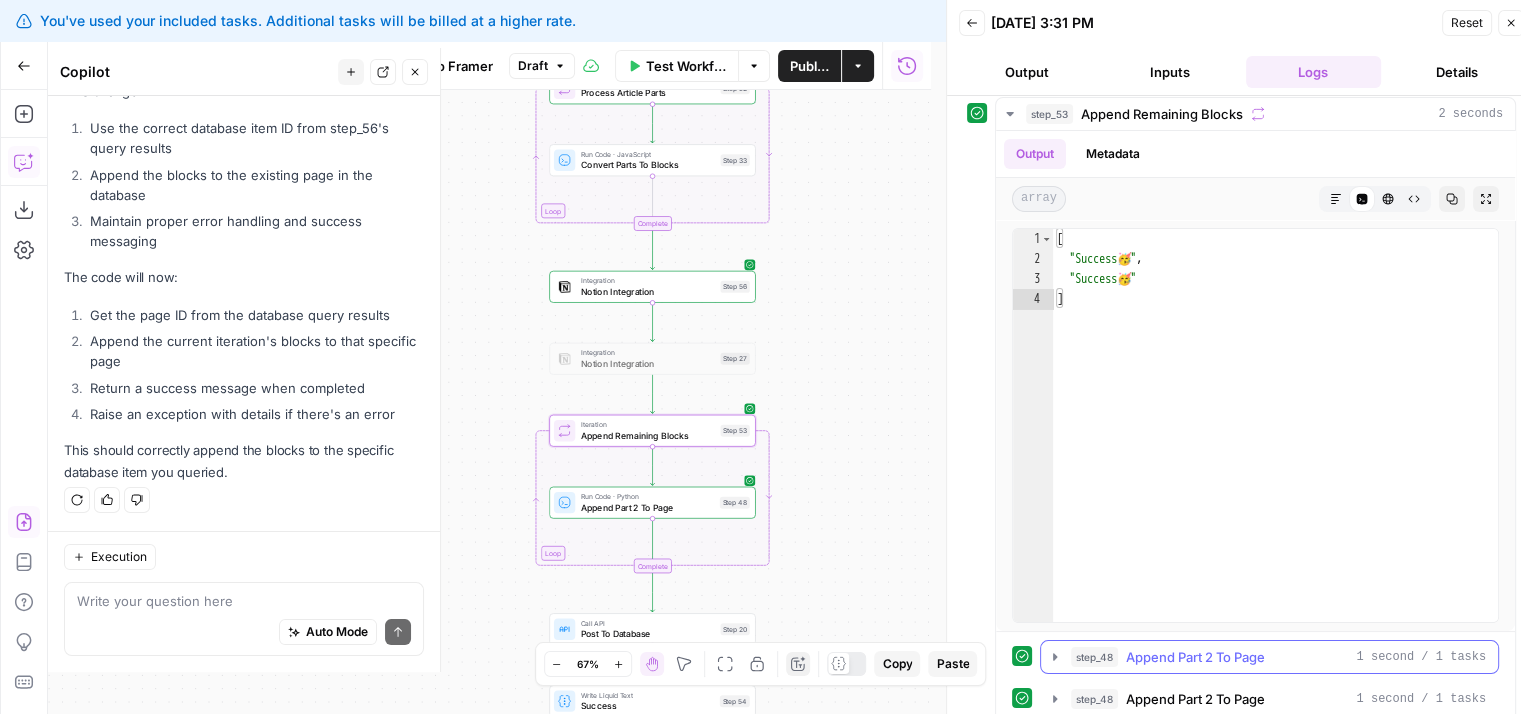 click on "step_48" at bounding box center [1094, 657] 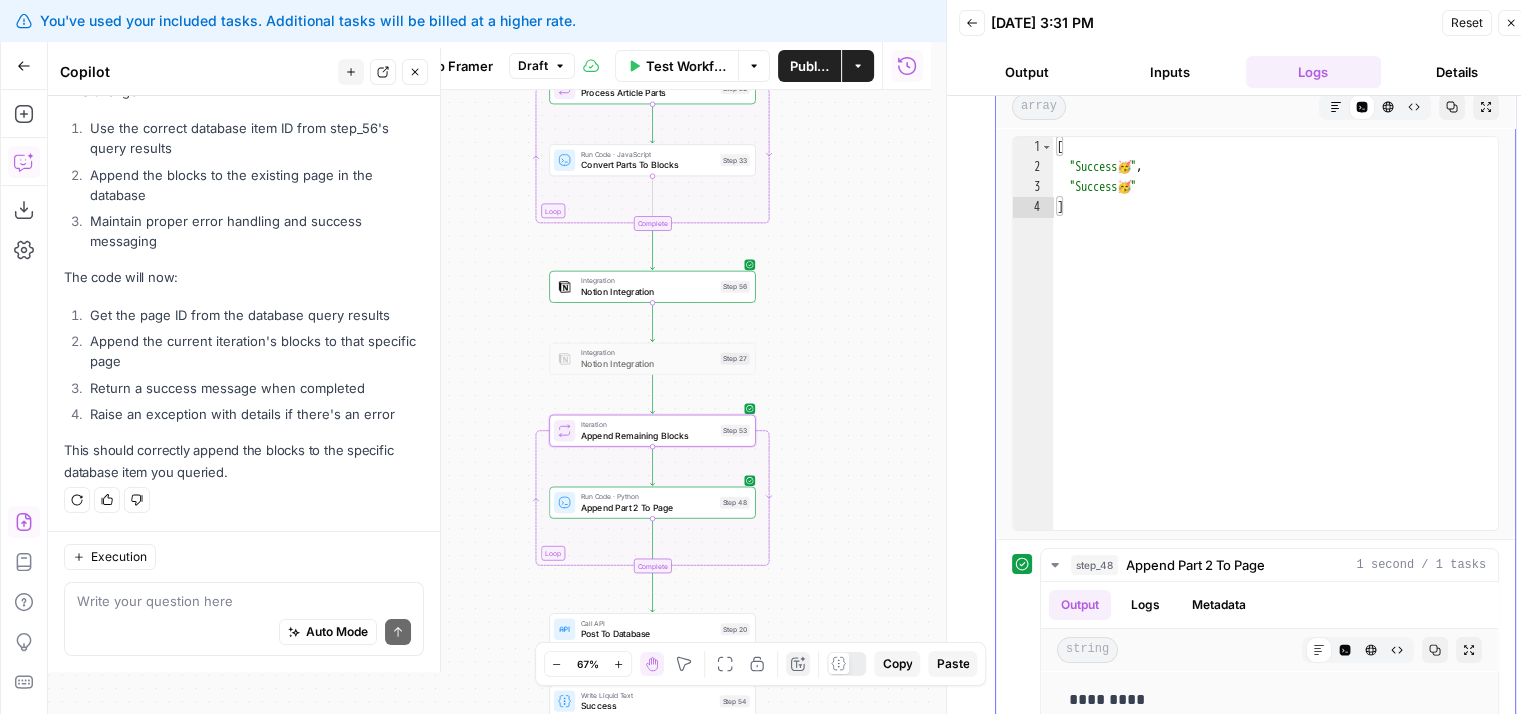 scroll, scrollTop: 0, scrollLeft: 0, axis: both 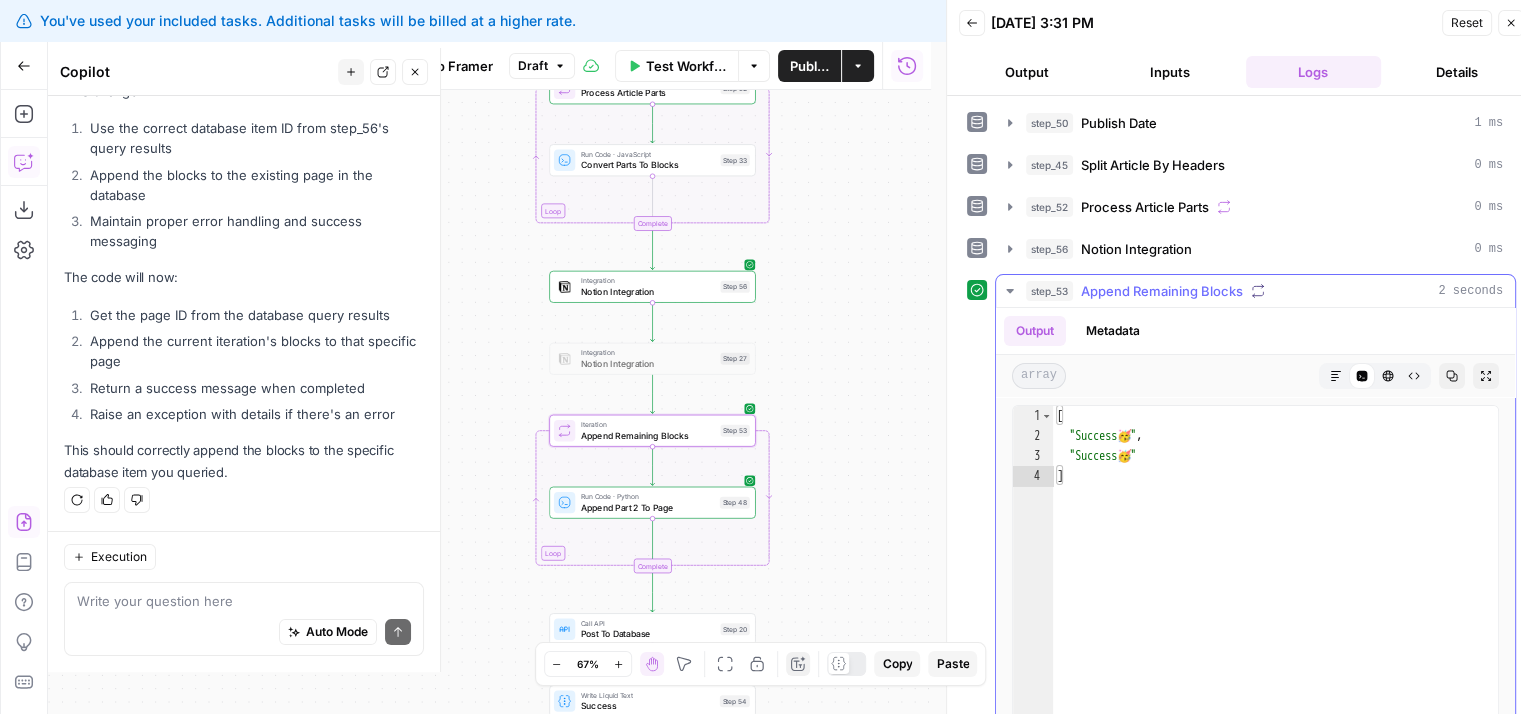 click on "step_53 Append Remaining Blocks 2 seconds" at bounding box center (1255, 291) 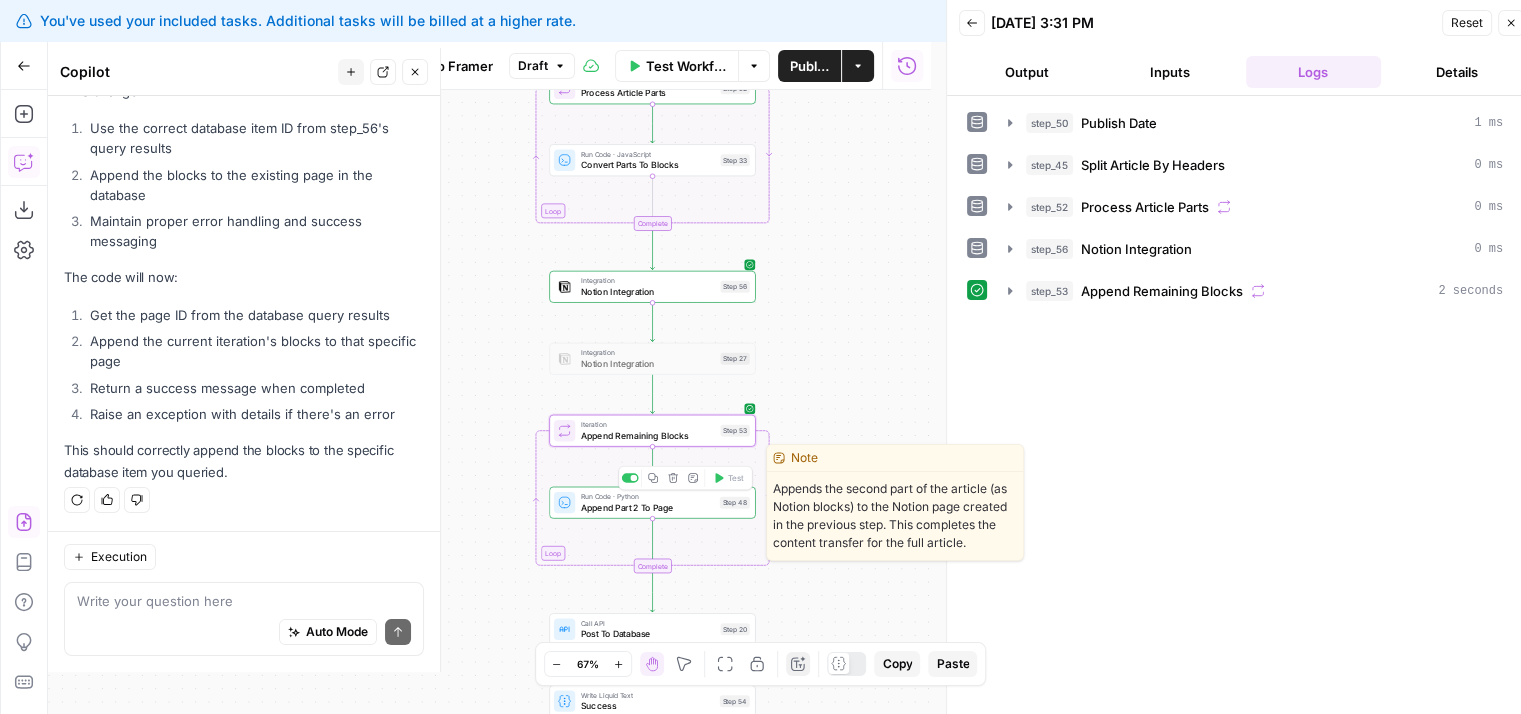 click on "Append Part 2 To Page" at bounding box center [648, 507] 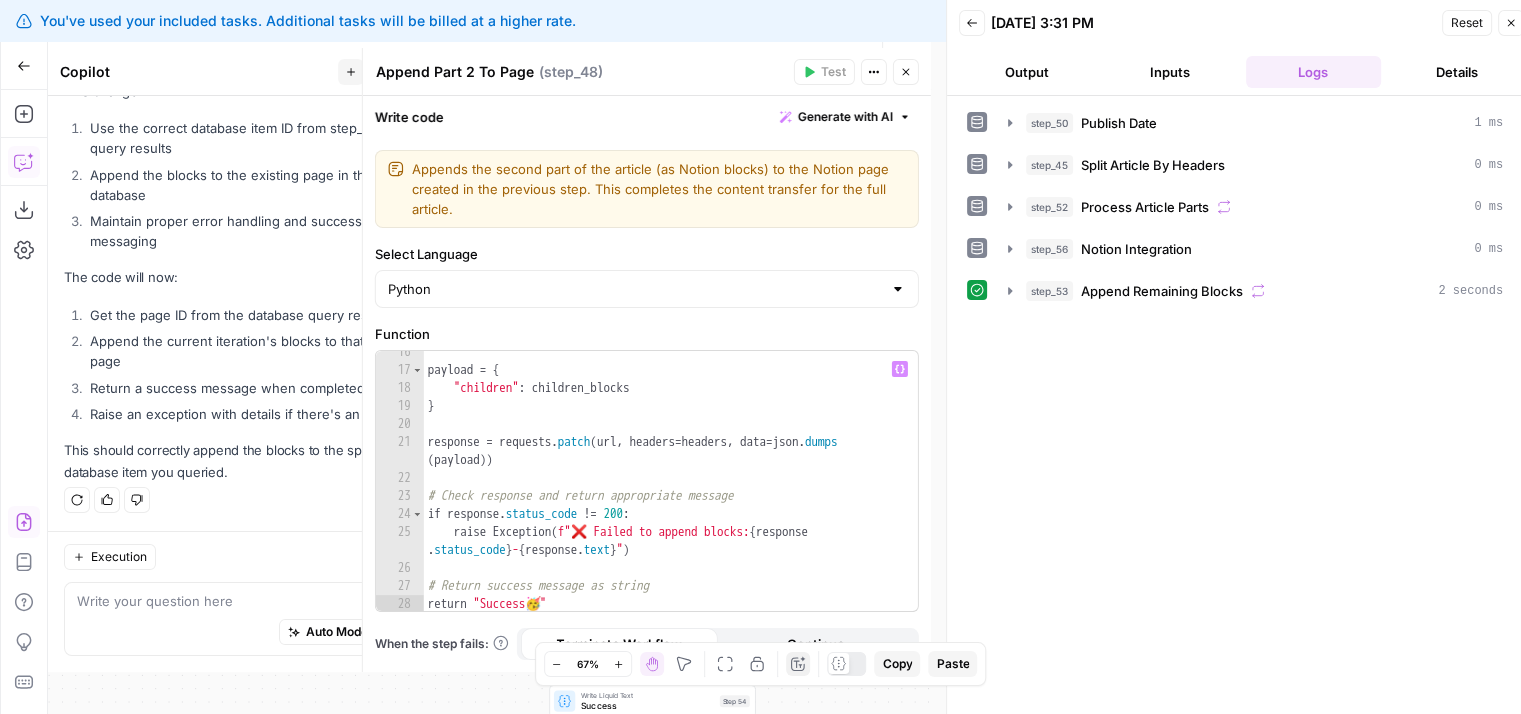 scroll, scrollTop: 332, scrollLeft: 0, axis: vertical 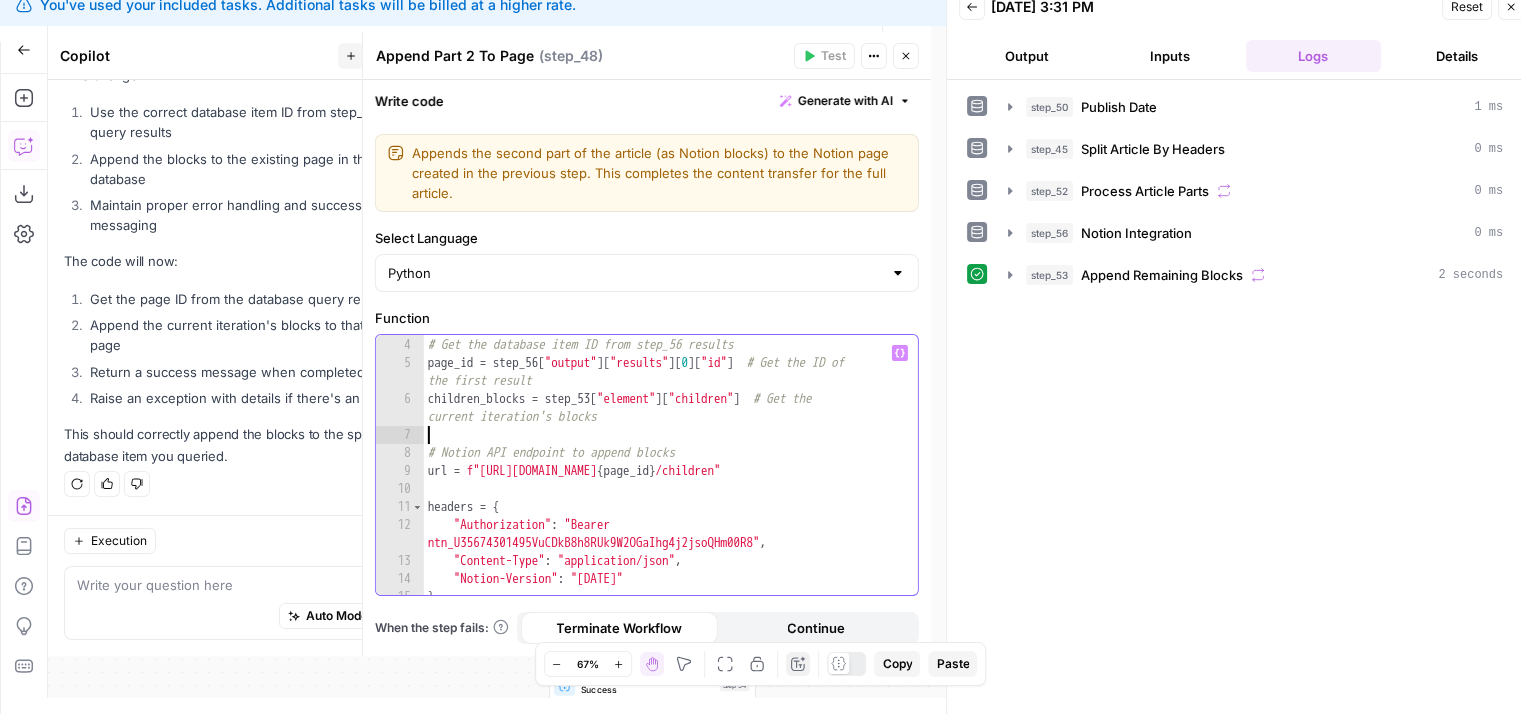 click on "# Get the database item ID from step_56 results page_id   =   step_56 [ "output" ] [ "results" ] [ 0 ] [ "id" ]    # Get the ID of  the first result children_blocks   =   step_53 [ "element" ] [ "children" ]    # Get the  current iteration's blocks # Notion API endpoint to append blocks url   =   f"[URL][DOMAIN_NAME] { page_id } /children" headers   =   {      "Authorization" :   "[AUTH_TOKEN]" ,      "Content-Type" :   "application/json" ,      "Notion-Version" :   "[DATE]" }" at bounding box center (664, 467) 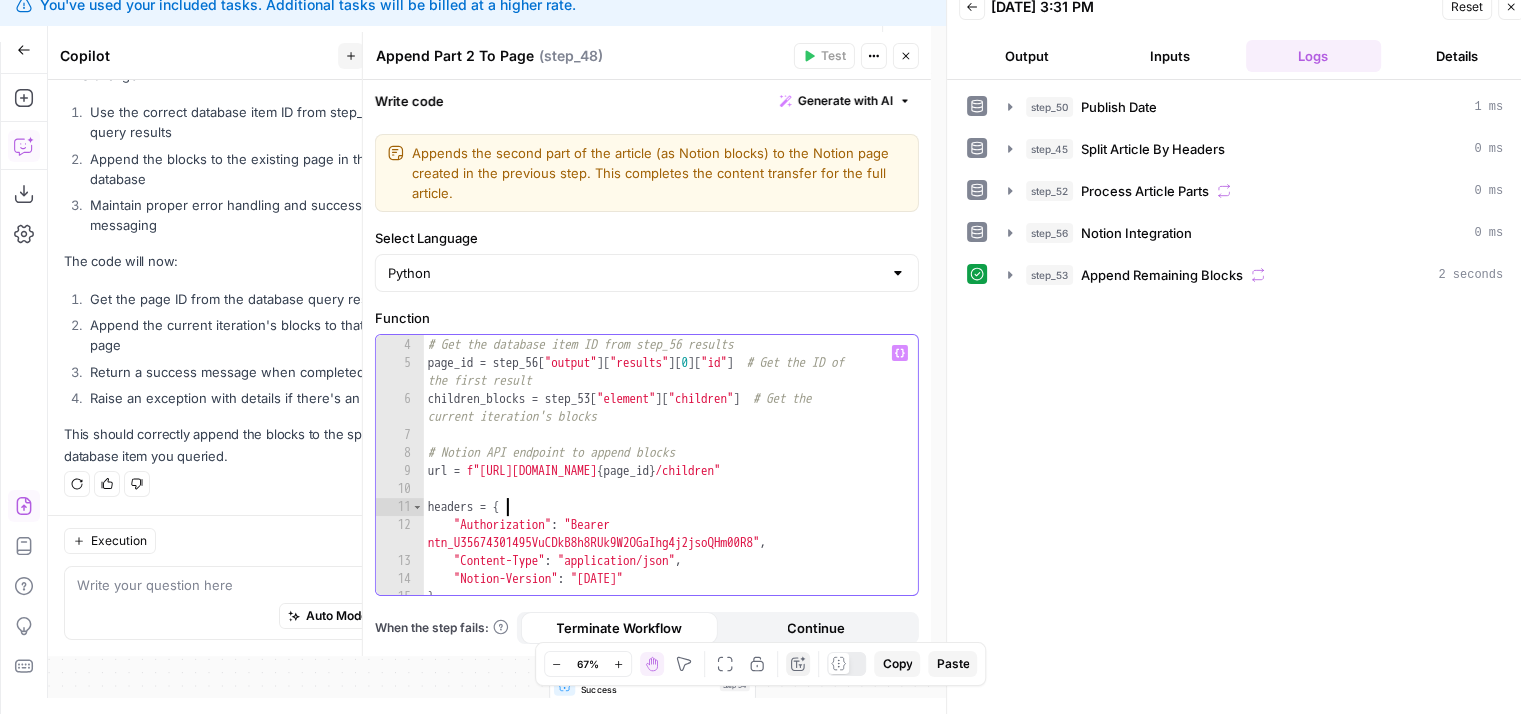 click on "# Get the database item ID from step_56 results page_id   =   step_56 [ "output" ] [ "results" ] [ 0 ] [ "id" ]    # Get the ID of  the first result children_blocks   =   step_53 [ "element" ] [ "children" ]    # Get the  current iteration's blocks # Notion API endpoint to append blocks url   =   f"[URL][DOMAIN_NAME] { page_id } /children" headers   =   {      "Authorization" :   "[AUTH_TOKEN]" ,      "Content-Type" :   "application/json" ,      "Notion-Version" :   "[DATE]" }" at bounding box center (664, 467) 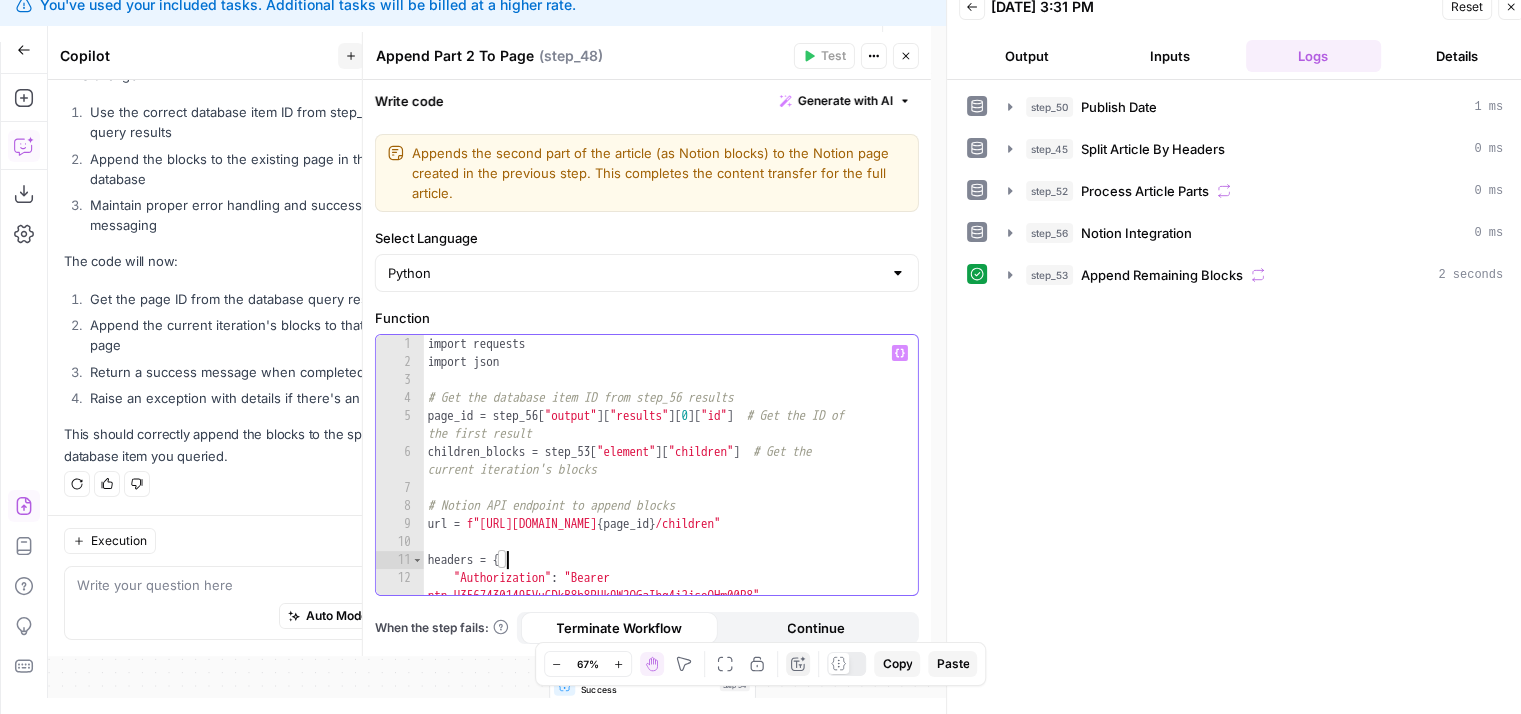 scroll, scrollTop: 0, scrollLeft: 0, axis: both 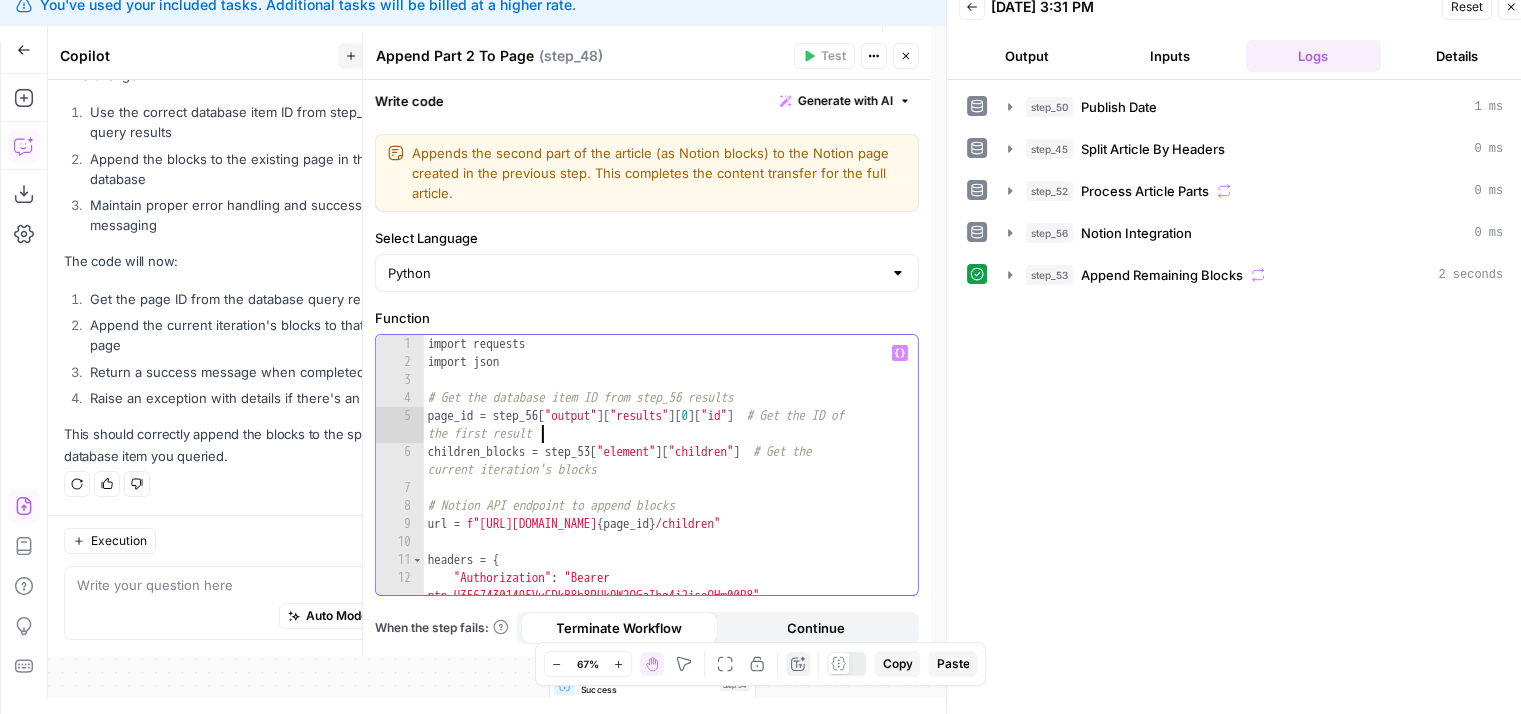 click on "import   requests import   json # Get the database item ID from step_56 results page_id   =   step_56 [ "output" ] [ "results" ] [ 0 ] [ "id" ]    # Get the ID of  the first result children_blocks   =   step_53 [ "element" ] [ "children" ]    # Get the  current iteration's blocks # Notion API endpoint to append blocks url   =   f"[URL][DOMAIN_NAME] { page_id } /children" headers   =   {      "Authorization" :   "[AUTH_TOKEN]" ,      "Content-Type" :   "application/json" ," at bounding box center (664, 484) 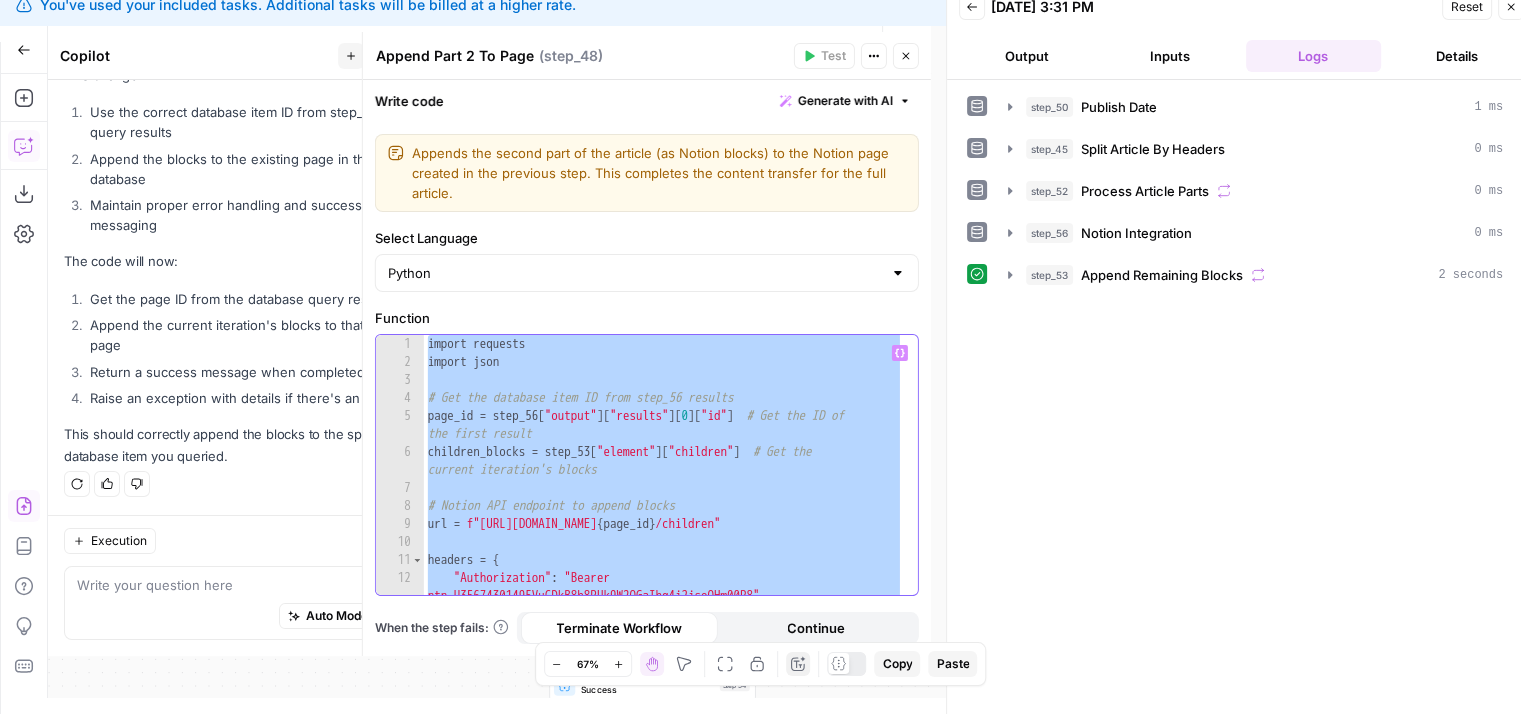 click on "import   requests import   json # Get the database item ID from step_56 results page_id   =   step_56 [ "output" ] [ "results" ] [ 0 ] [ "id" ]    # Get the ID of  the first result children_blocks   =   step_53 [ "element" ] [ "children" ]    # Get the  current iteration's blocks # Notion API endpoint to append blocks url   =   f"[URL][DOMAIN_NAME] { page_id } /children" headers   =   {      "Authorization" :   "[AUTH_TOKEN]" ,      "Content-Type" :   "application/json" ," at bounding box center (663, 465) 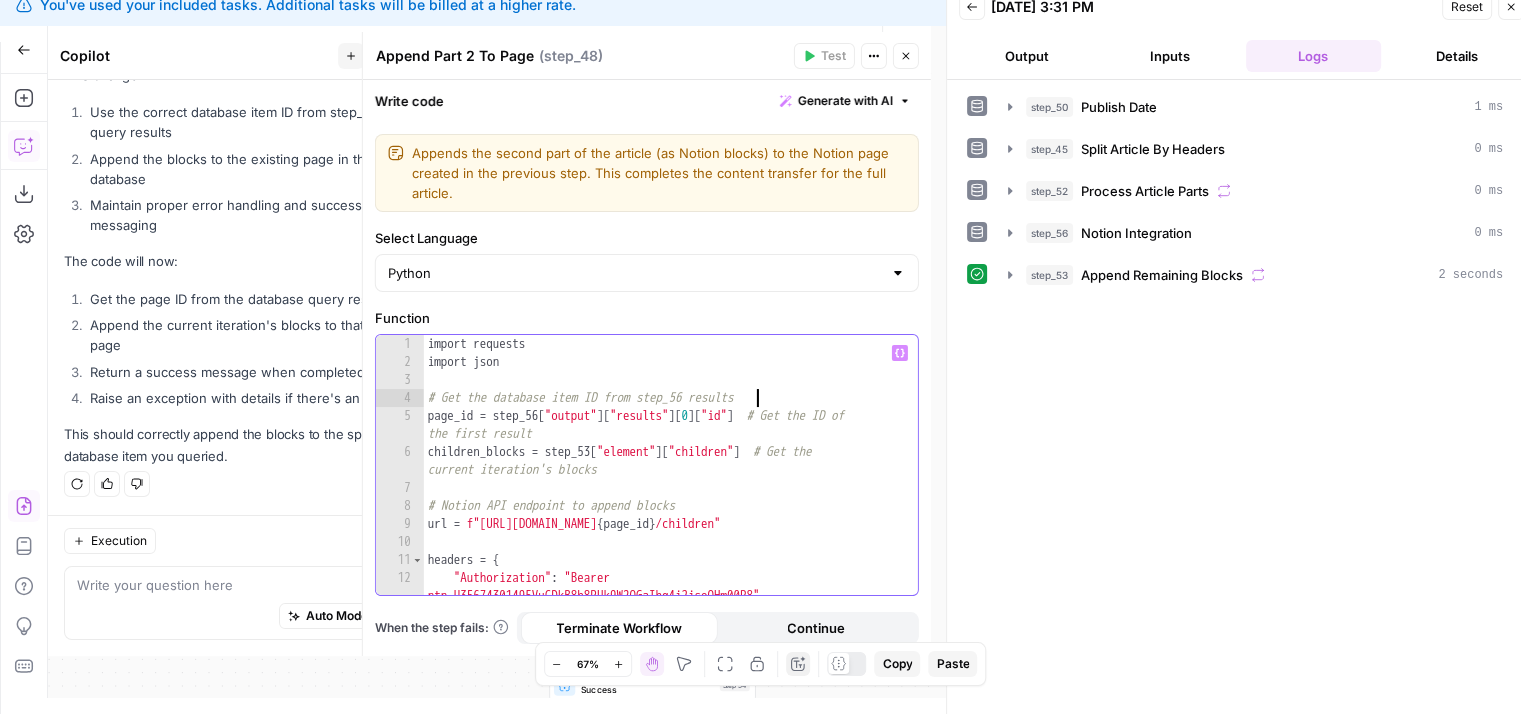 click on "import   requests import   json # Get the database item ID from step_56 results page_id   =   step_56 [ "output" ] [ "results" ] [ 0 ] [ "id" ]    # Get the ID of  the first result children_blocks   =   step_53 [ "element" ] [ "children" ]    # Get the  current iteration's blocks # Notion API endpoint to append blocks url   =   f"[URL][DOMAIN_NAME] { page_id } /children" headers   =   {      "Authorization" :   "[AUTH_TOKEN]" ,      "Content-Type" :   "application/json" ," at bounding box center [664, 484] 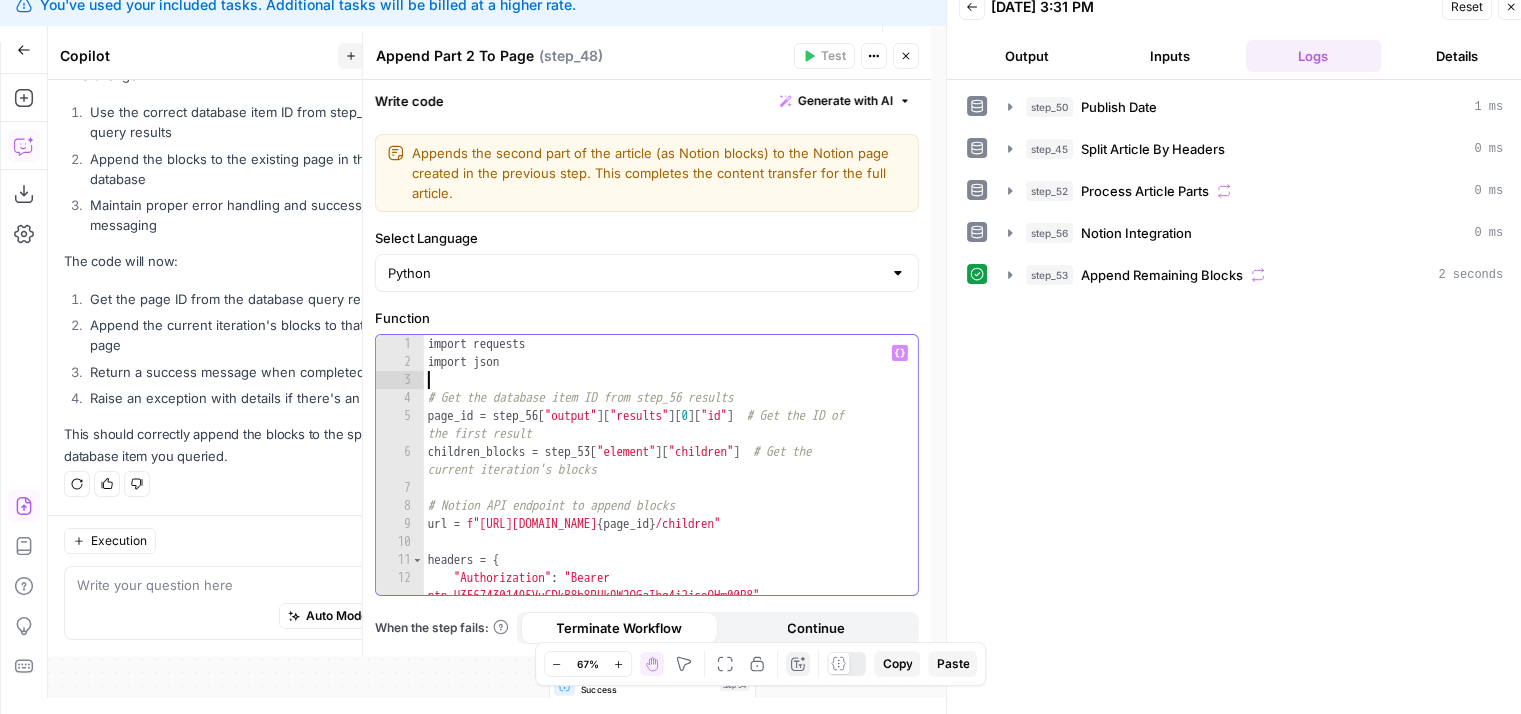 type on "**********" 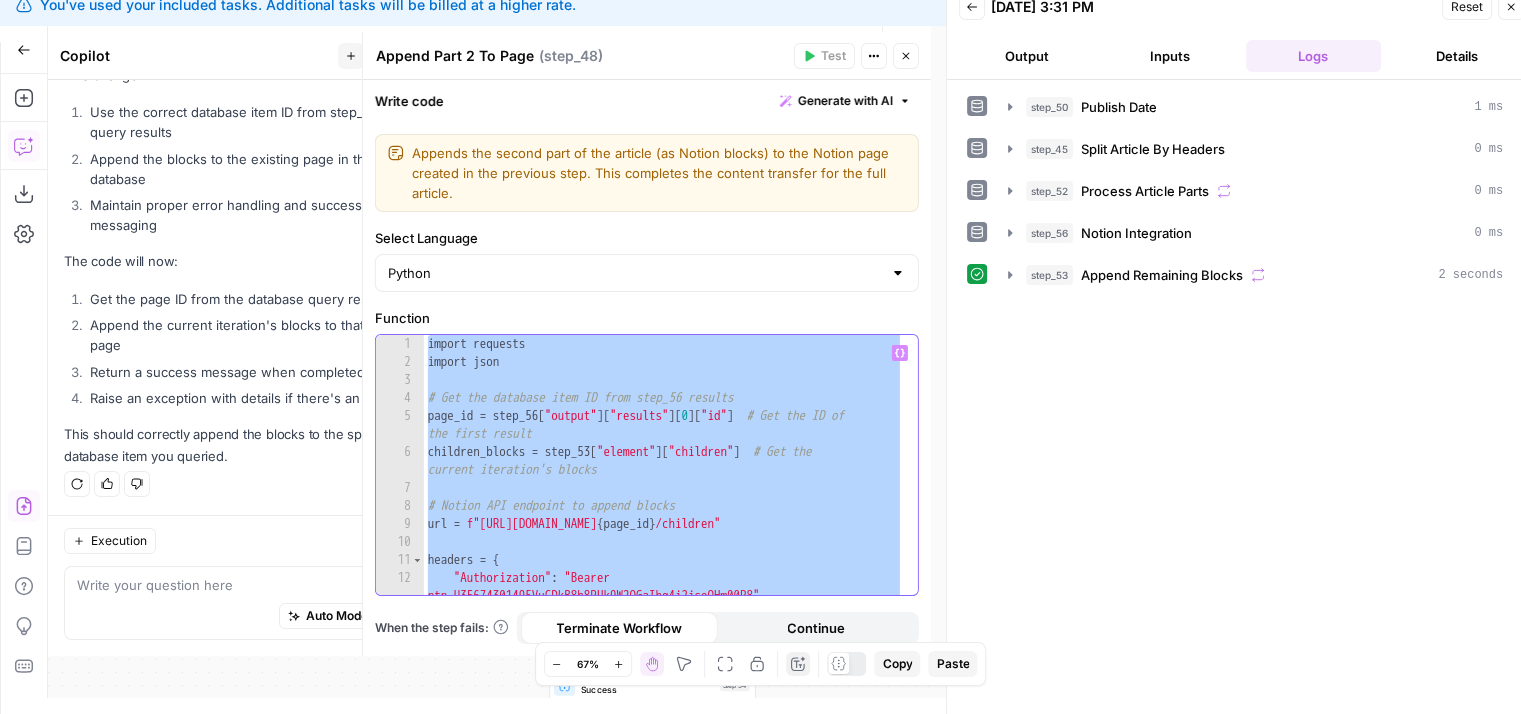 paste 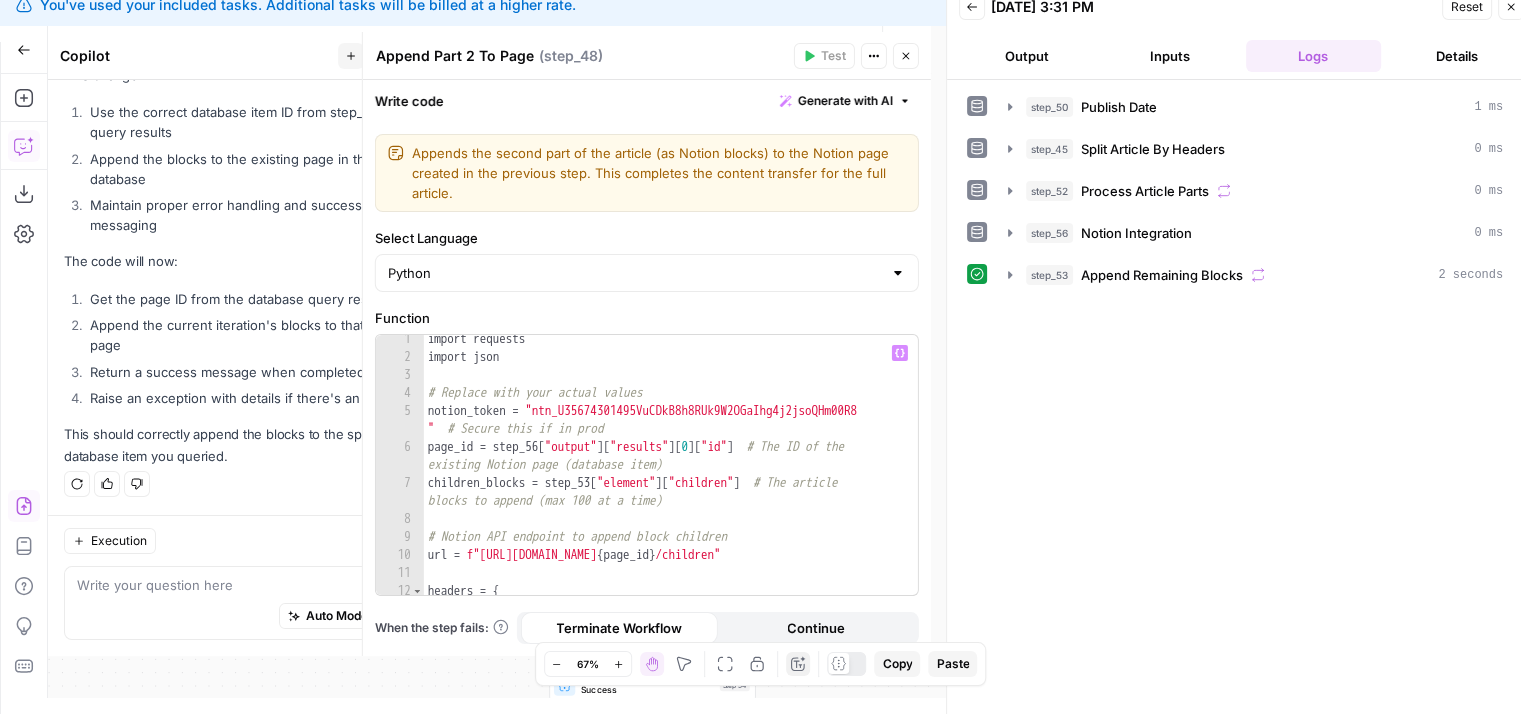 scroll, scrollTop: 0, scrollLeft: 0, axis: both 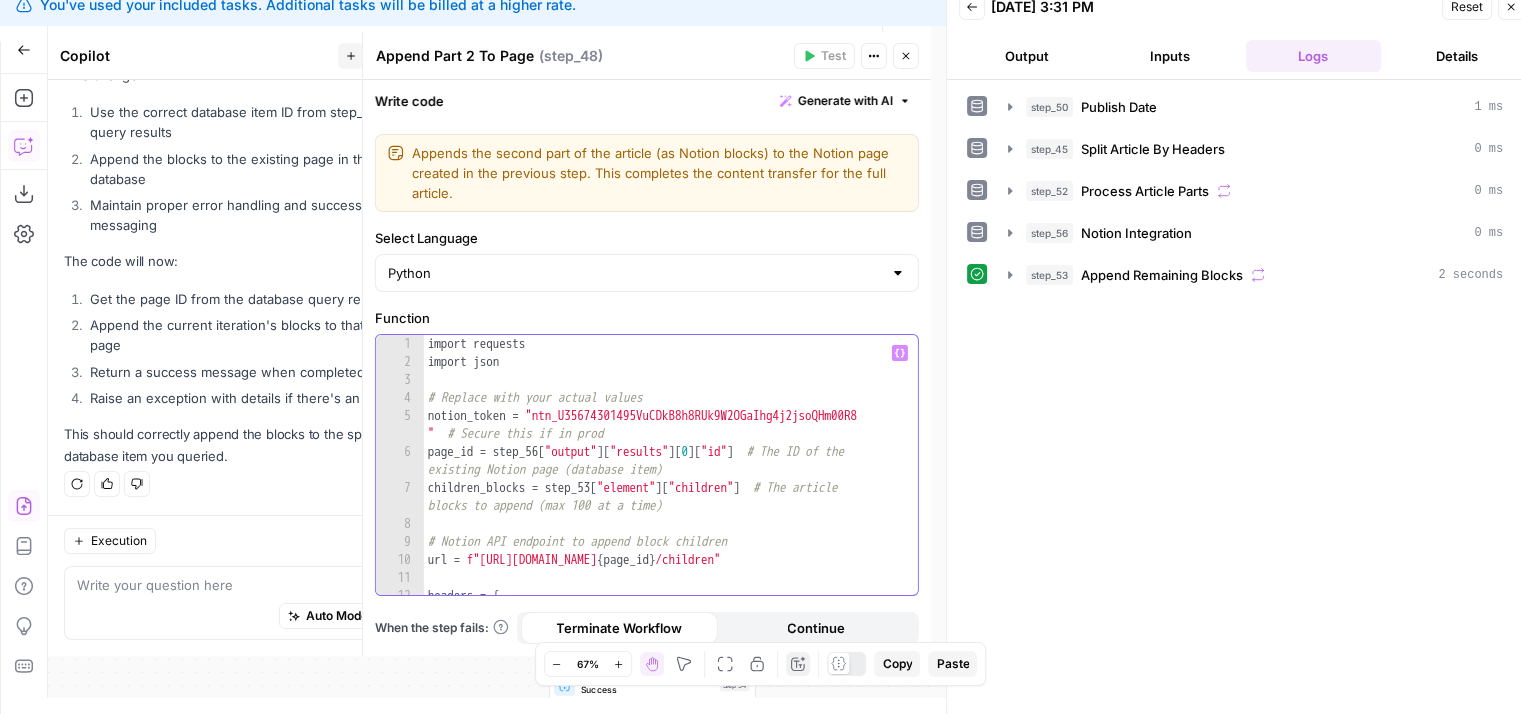 type on "**********" 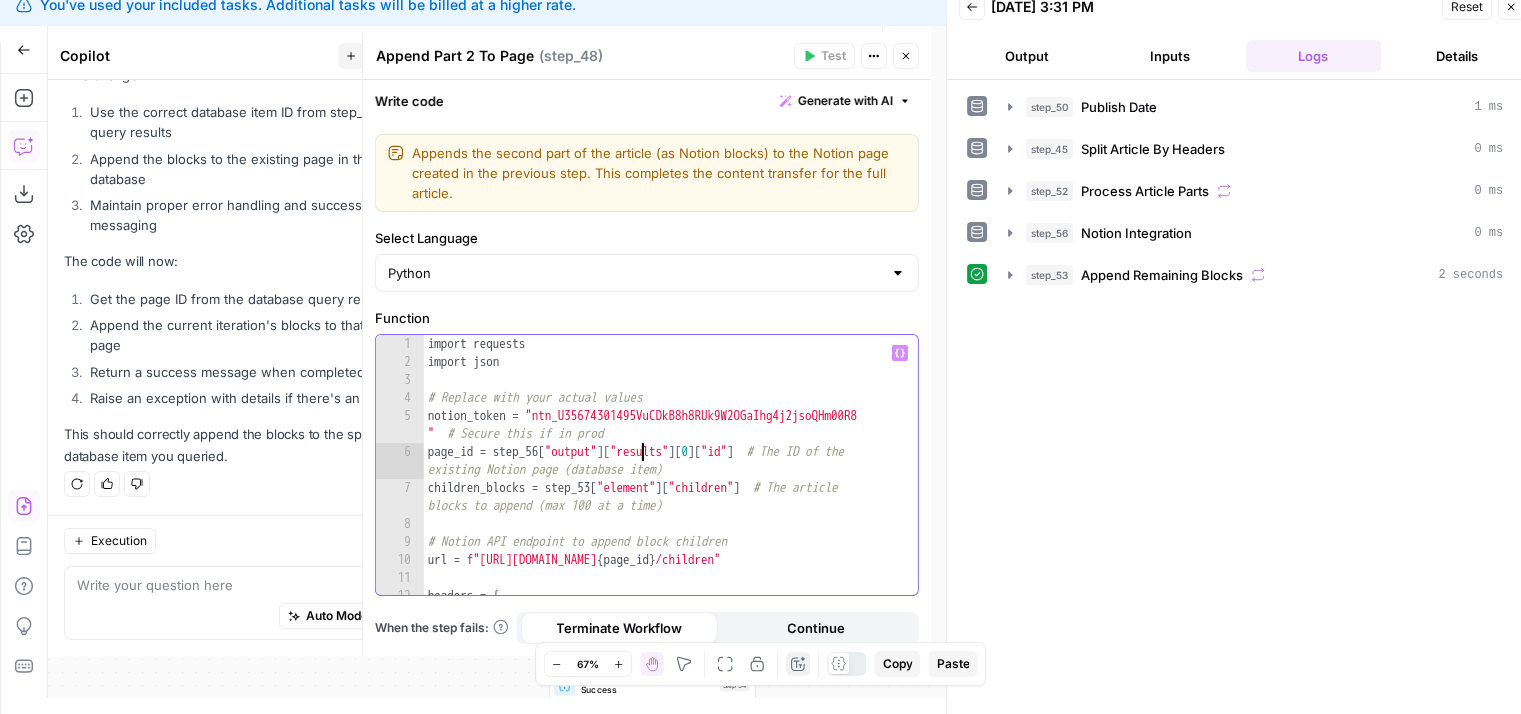 click on "import   requests import   json # Replace with your actual values notion_token   =   "ntn_U35674301495VuCDkB8h8RUk9W2OGaIhg4j2jsoQHm00R8 "    # Secure this if in prod page_id   =   step_56 [ "output" ] [ "results" ] [ 0 ] [ "id" ]    # The ID of the  existing Notion page (database item) children_blocks   =   step_53 [ "element" ] [ "children" ]    # The article  blocks to append (max 100 at a time) # Notion API endpoint to append block children url   =   f"[URL][DOMAIN_NAME] { page_id } /children" headers   =   {      "Authorization" :   f"Bearer  { notion_token } " ," at bounding box center (664, 484) 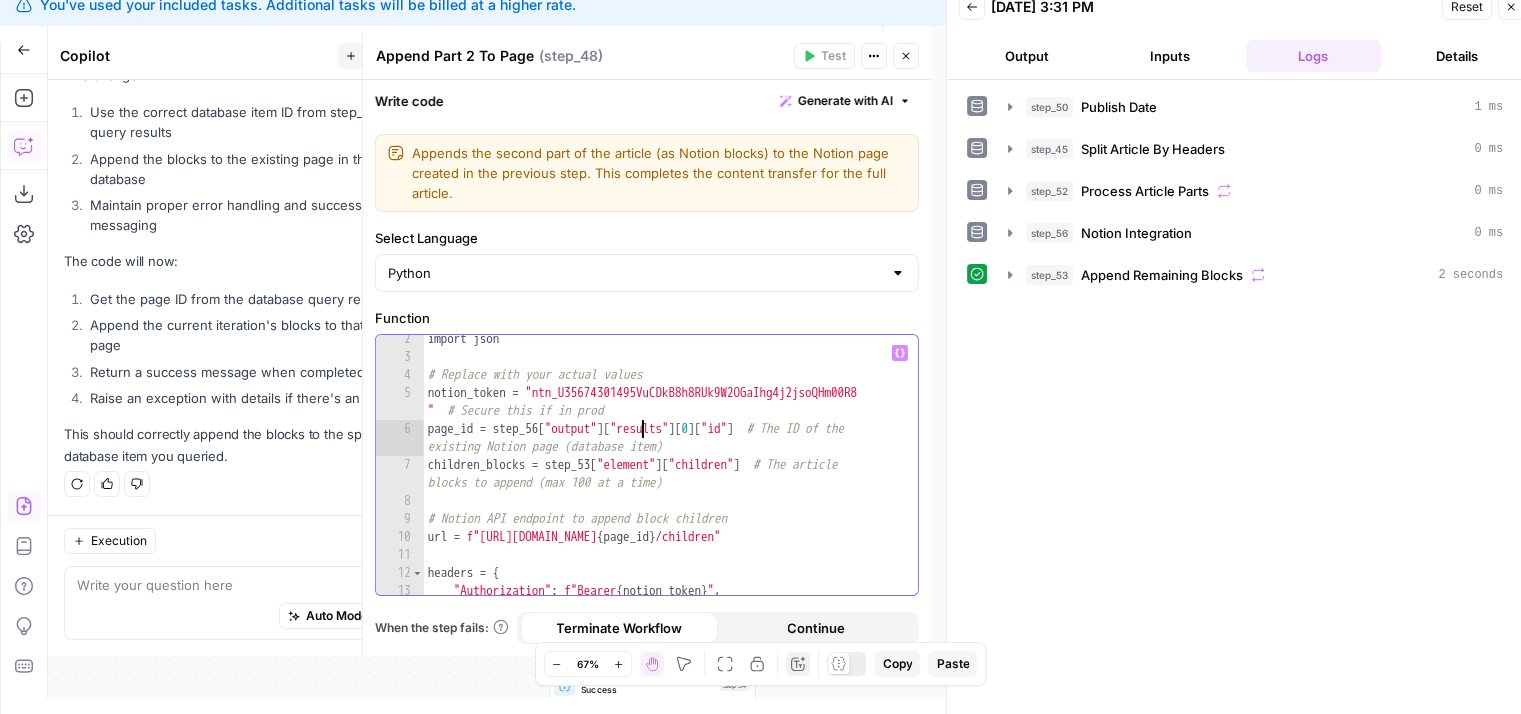 scroll, scrollTop: 26, scrollLeft: 0, axis: vertical 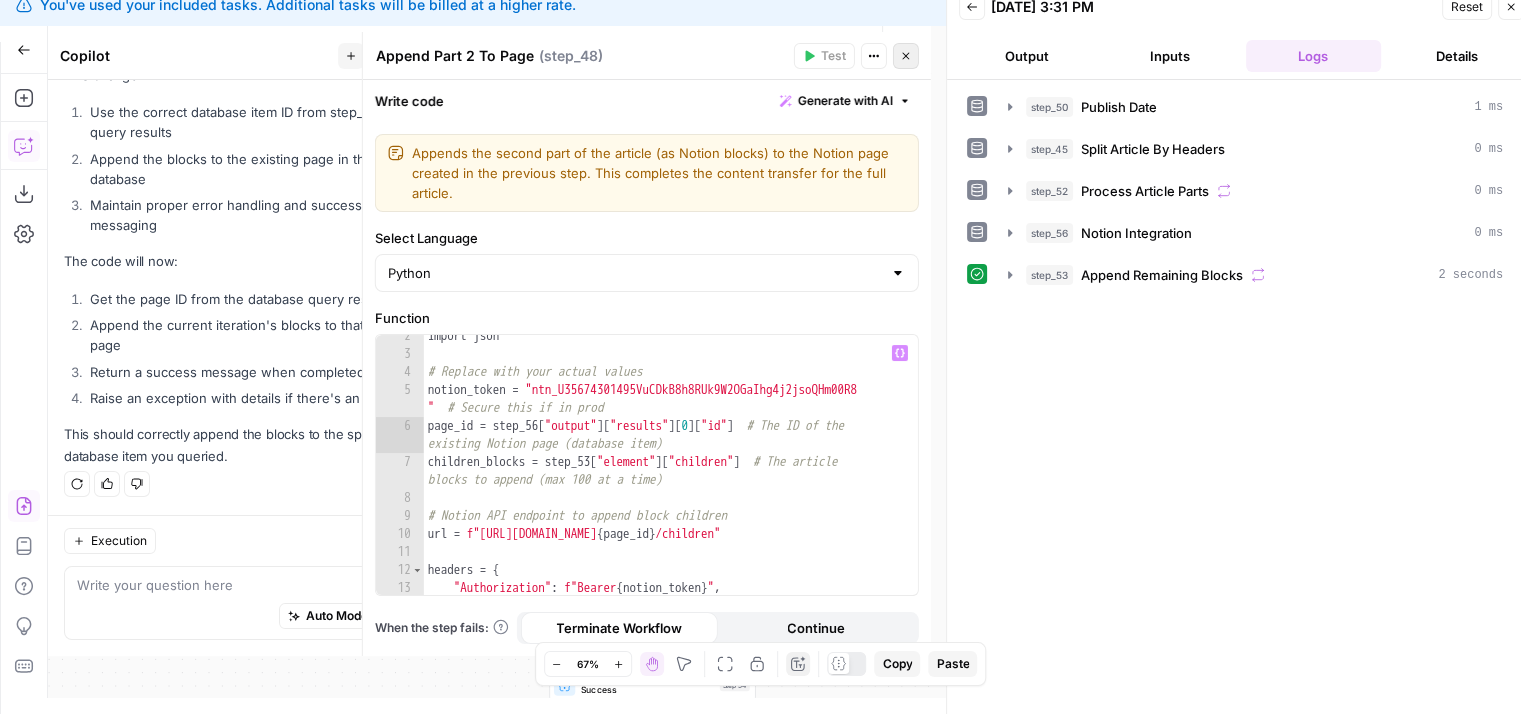 click 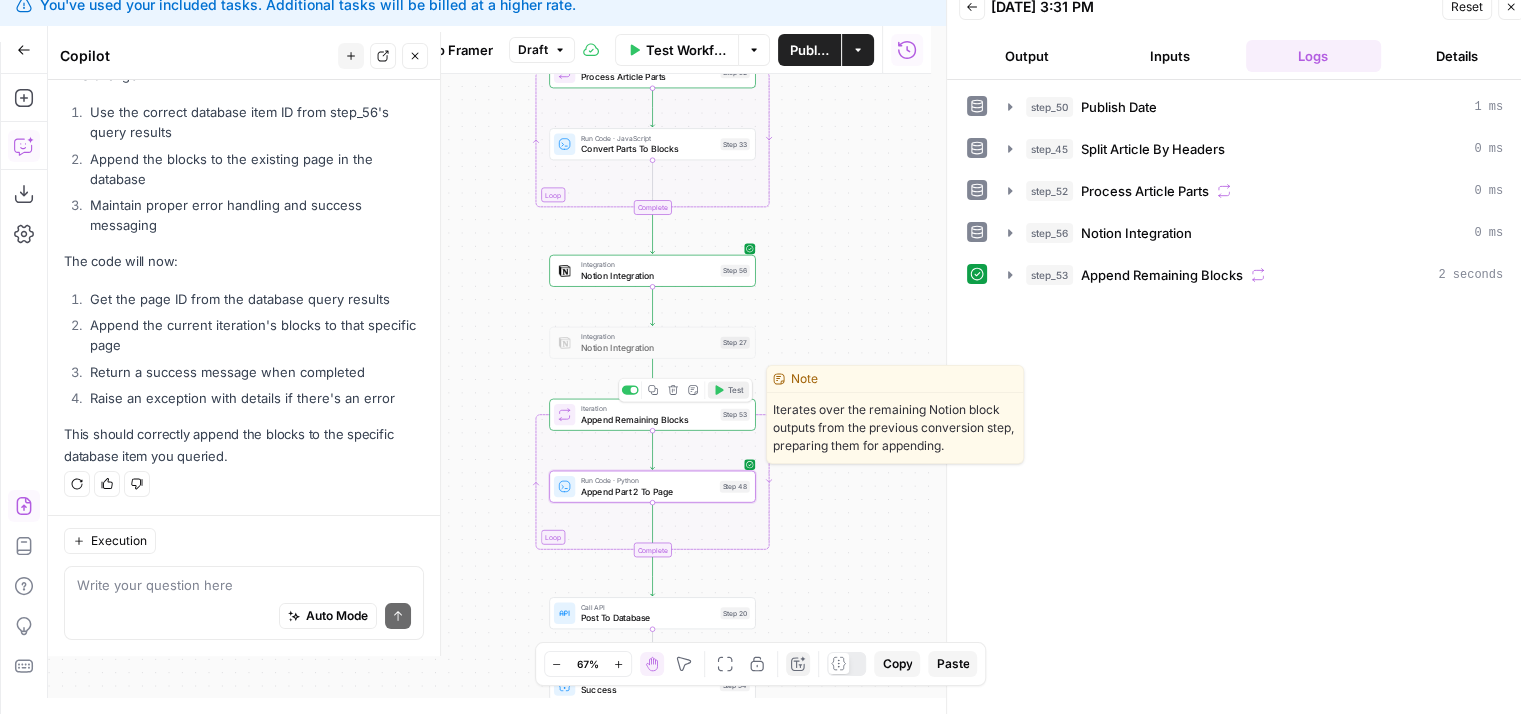 click on "Test" at bounding box center [736, 390] 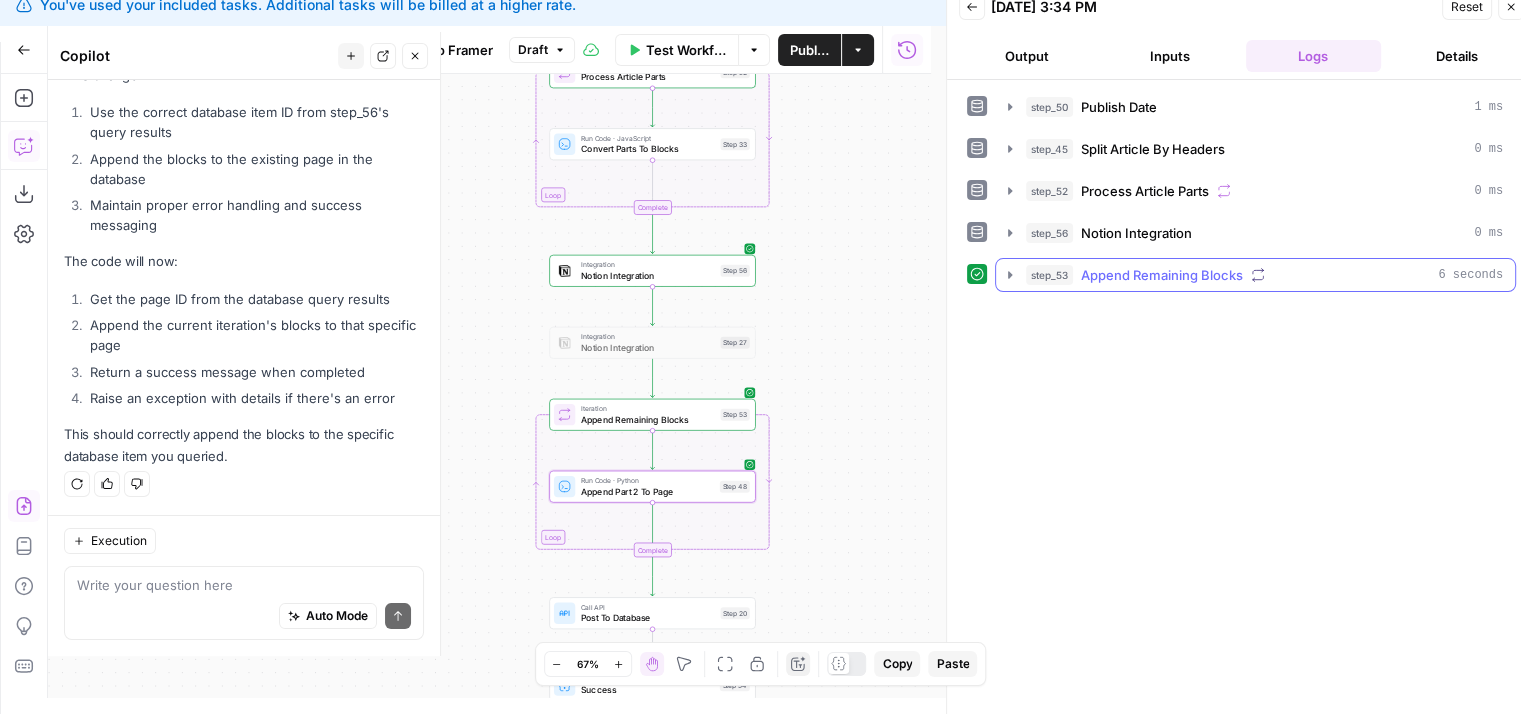 click 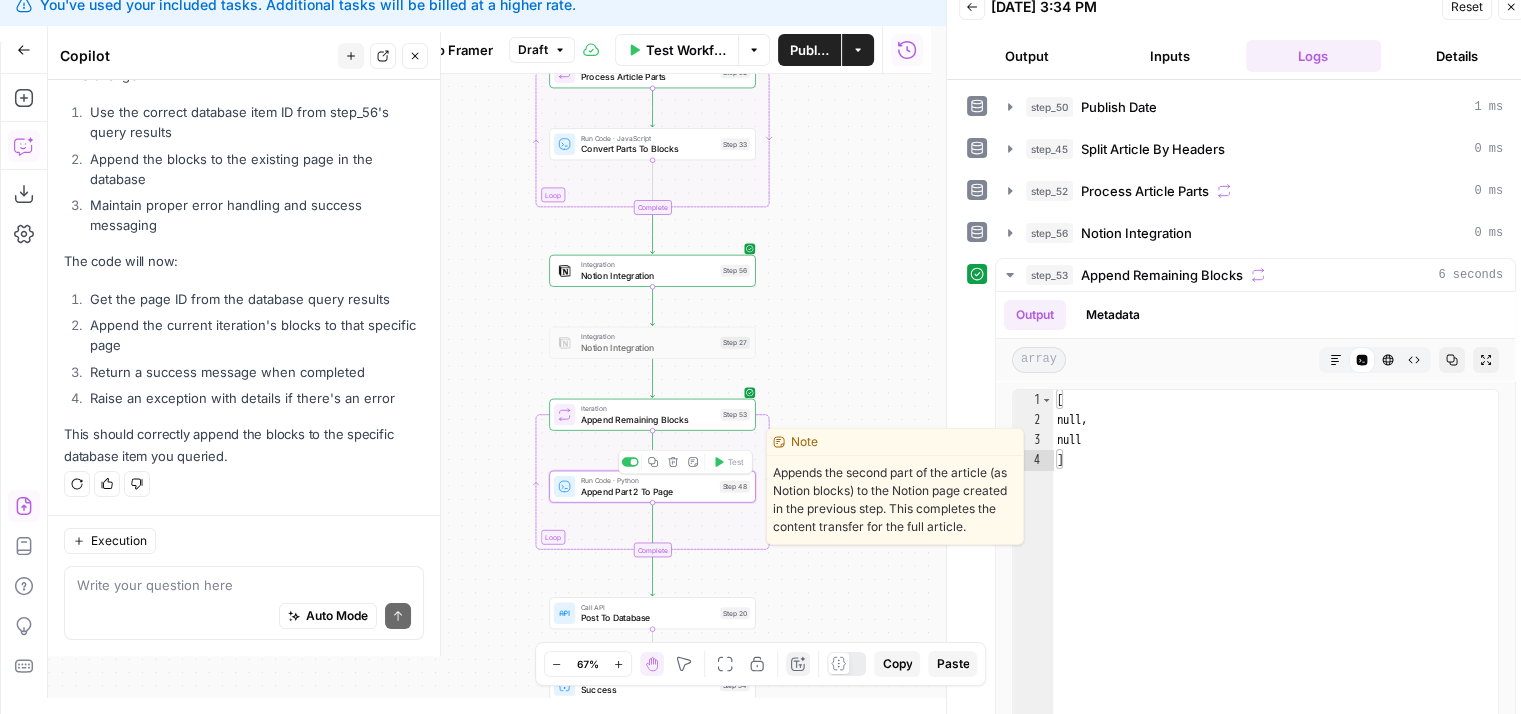 click on "Run Code · Python" at bounding box center (648, 480) 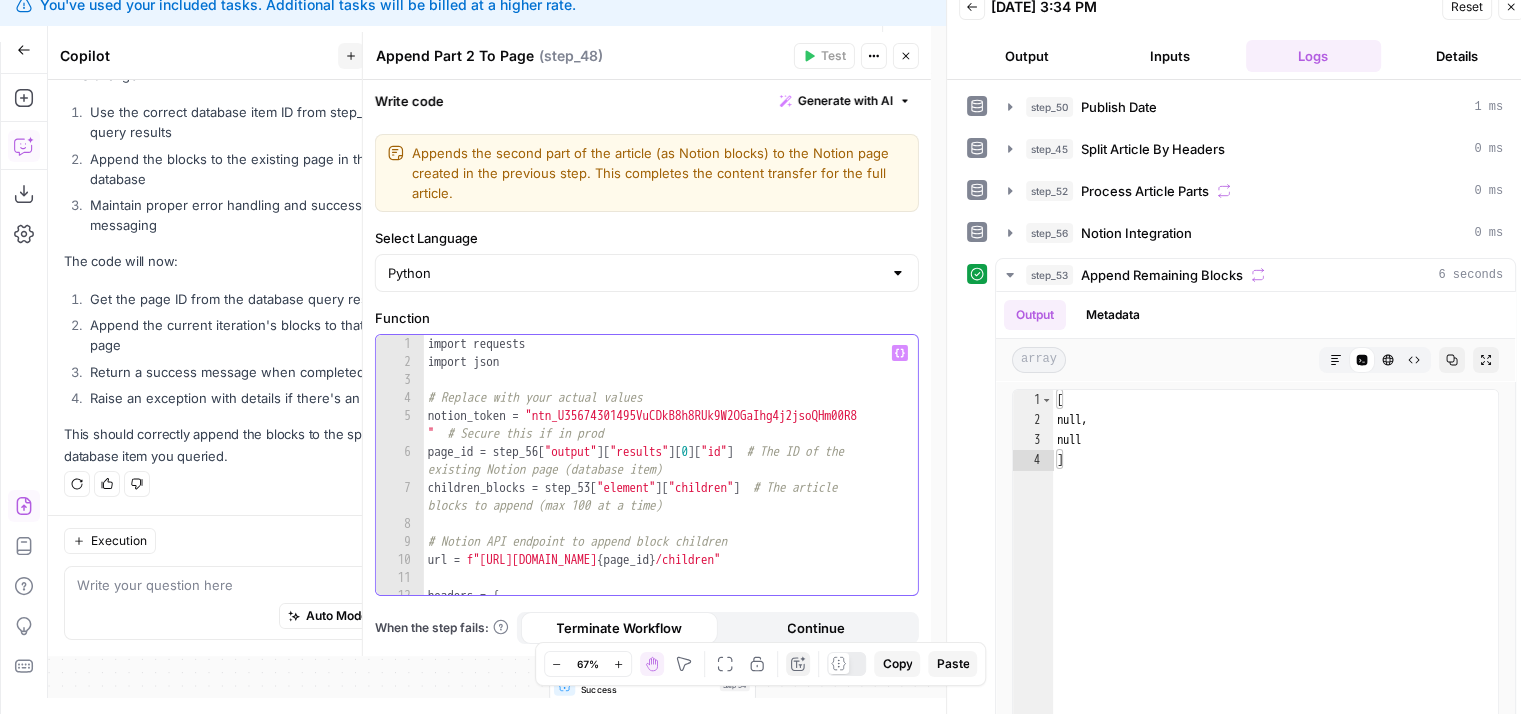 click on "import   requests import   json # Replace with your actual values notion_token   =   "ntn_U35674301495VuCDkB8h8RUk9W2OGaIhg4j2jsoQHm00R8 "    # Secure this if in prod page_id   =   step_56 [ "output" ] [ "results" ] [ 0 ] [ "id" ]    # The ID of the  existing Notion page (database item) children_blocks   =   step_53 [ "element" ] [ "children" ]    # The article  blocks to append (max 100 at a time) # Notion API endpoint to append block children url   =   f"[URL][DOMAIN_NAME] { page_id } /children" headers   =   {      "Authorization" :   f"Bearer  { notion_token } " ," at bounding box center [664, 484] 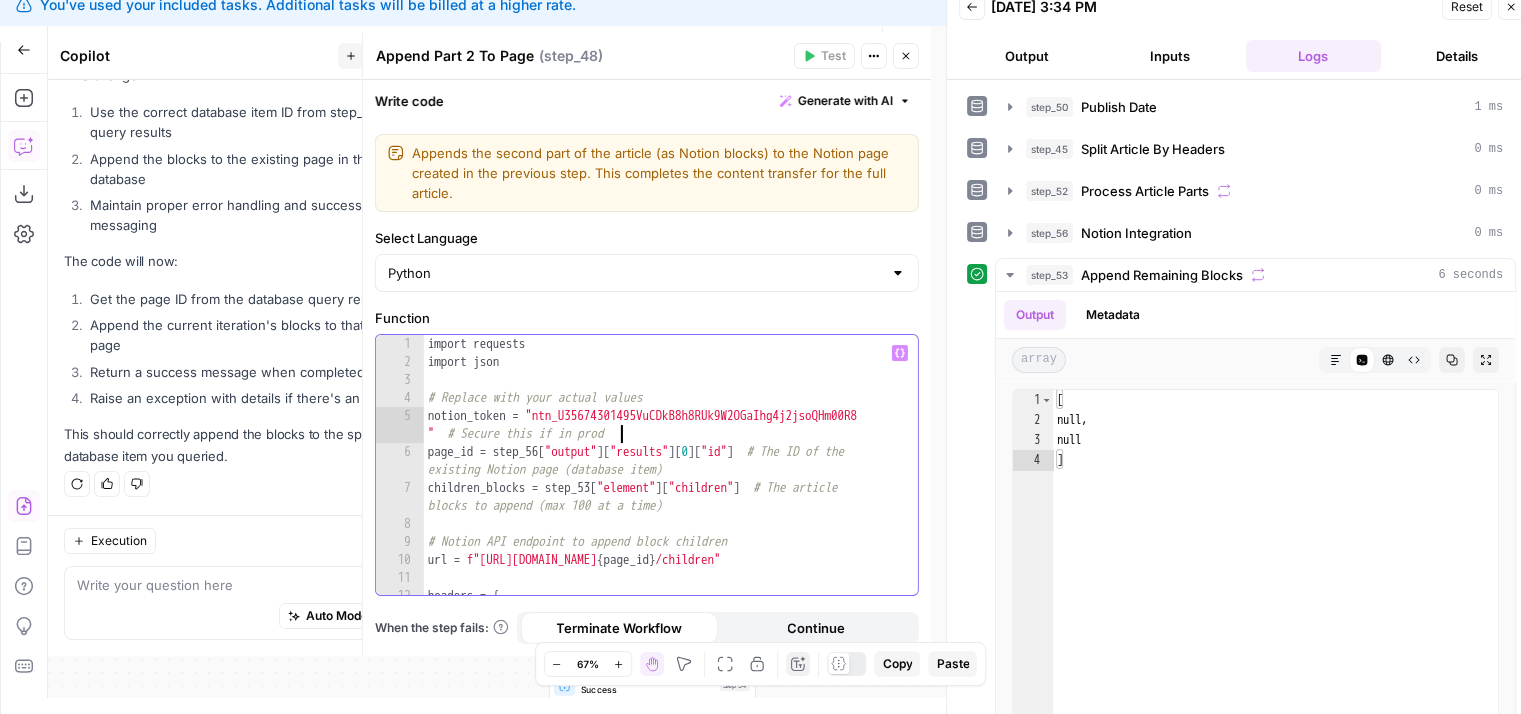 click on "import   requests import   json # Replace with your actual values notion_token   =   "ntn_U35674301495VuCDkB8h8RUk9W2OGaIhg4j2jsoQHm00R8 "    # Secure this if in prod page_id   =   step_56 [ "output" ] [ "results" ] [ 0 ] [ "id" ]    # The ID of the  existing Notion page (database item) children_blocks   =   step_53 [ "element" ] [ "children" ]    # The article  blocks to append (max 100 at a time) # Notion API endpoint to append block children url   =   f"[URL][DOMAIN_NAME] { page_id } /children" headers   =   {      "Authorization" :   f"Bearer  { notion_token } " ," at bounding box center [664, 484] 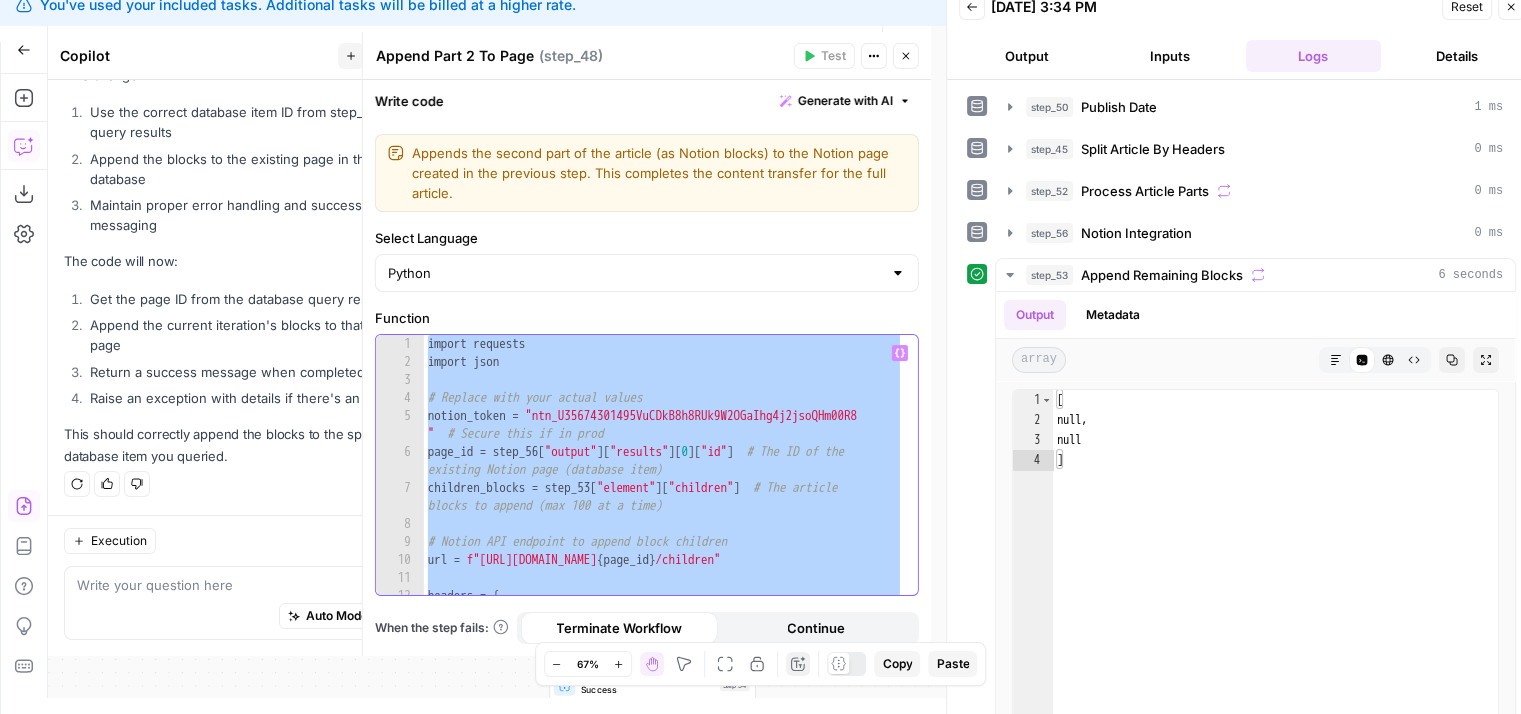 paste 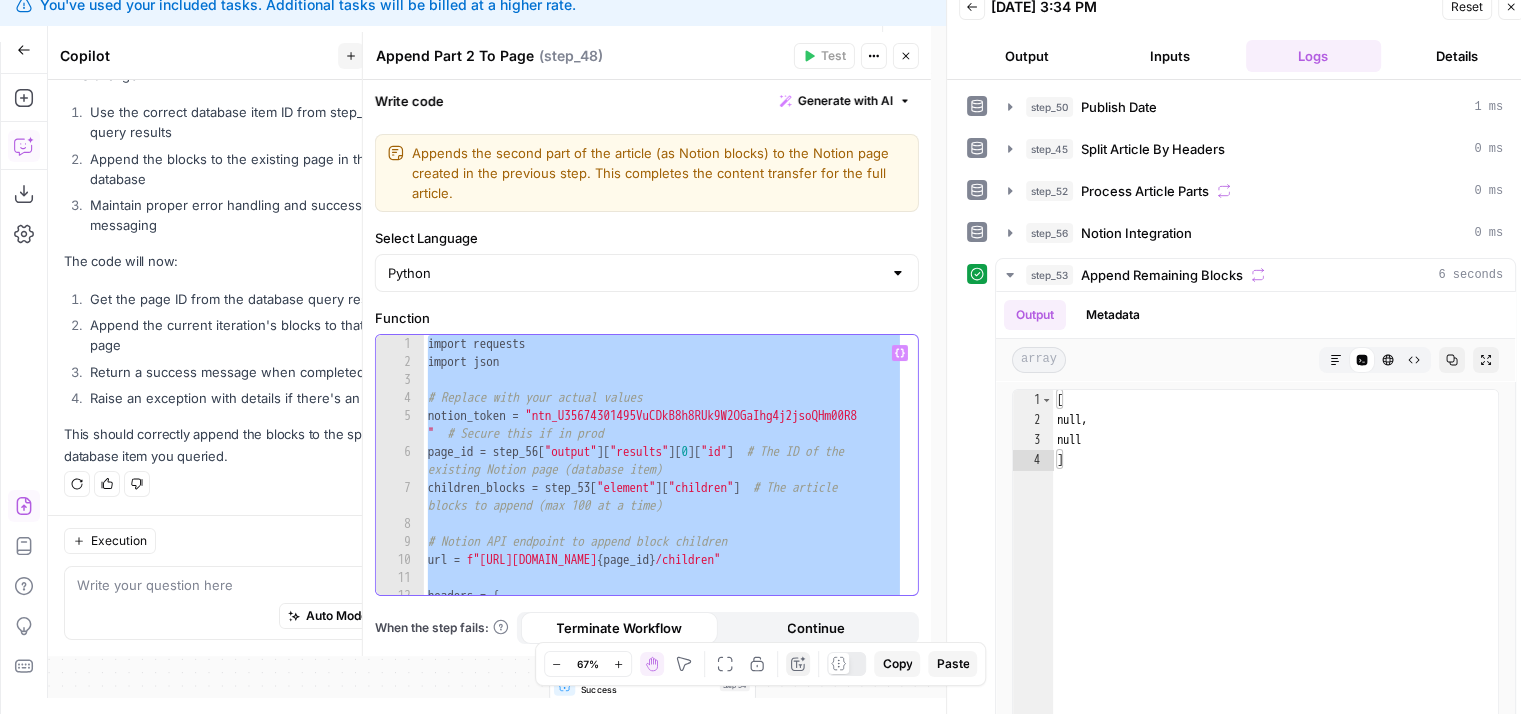 type on "**********" 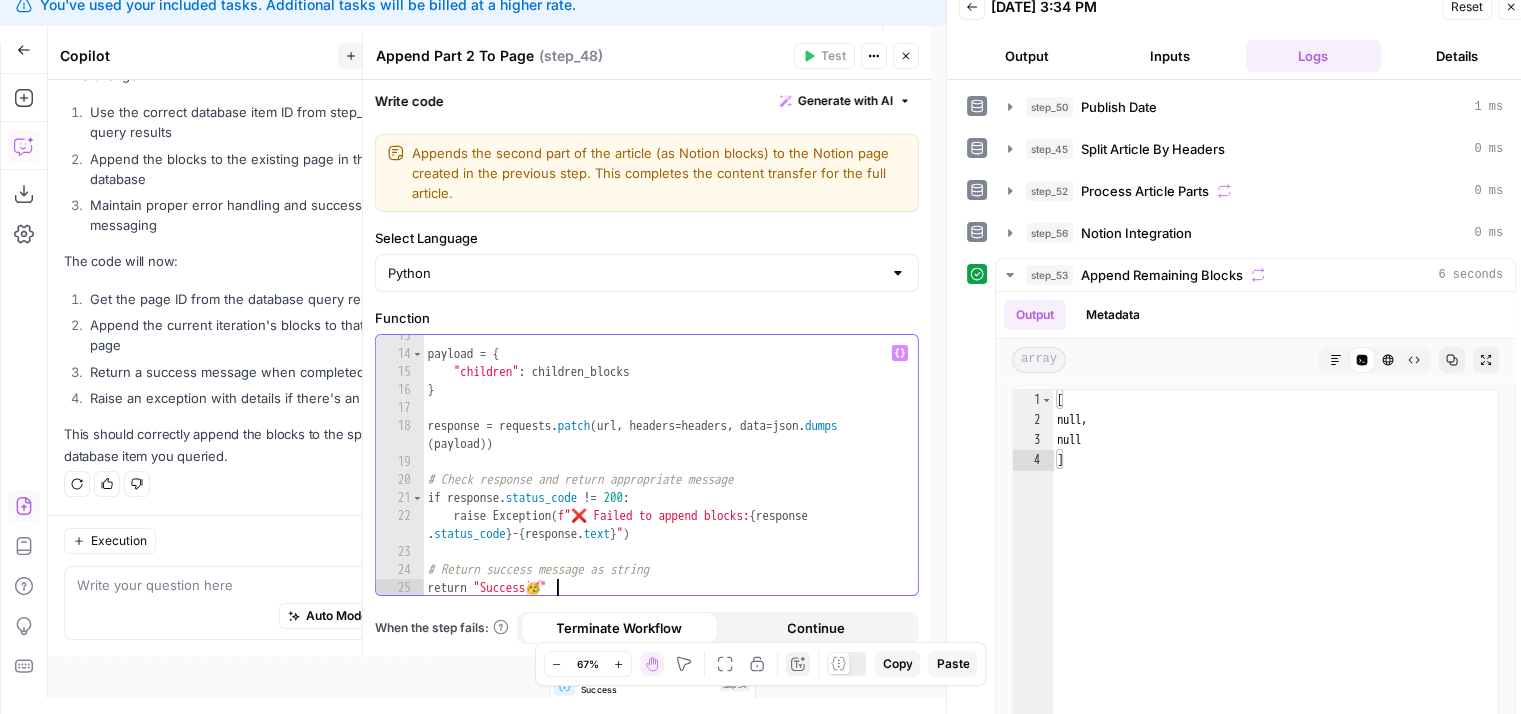 scroll, scrollTop: 277, scrollLeft: 0, axis: vertical 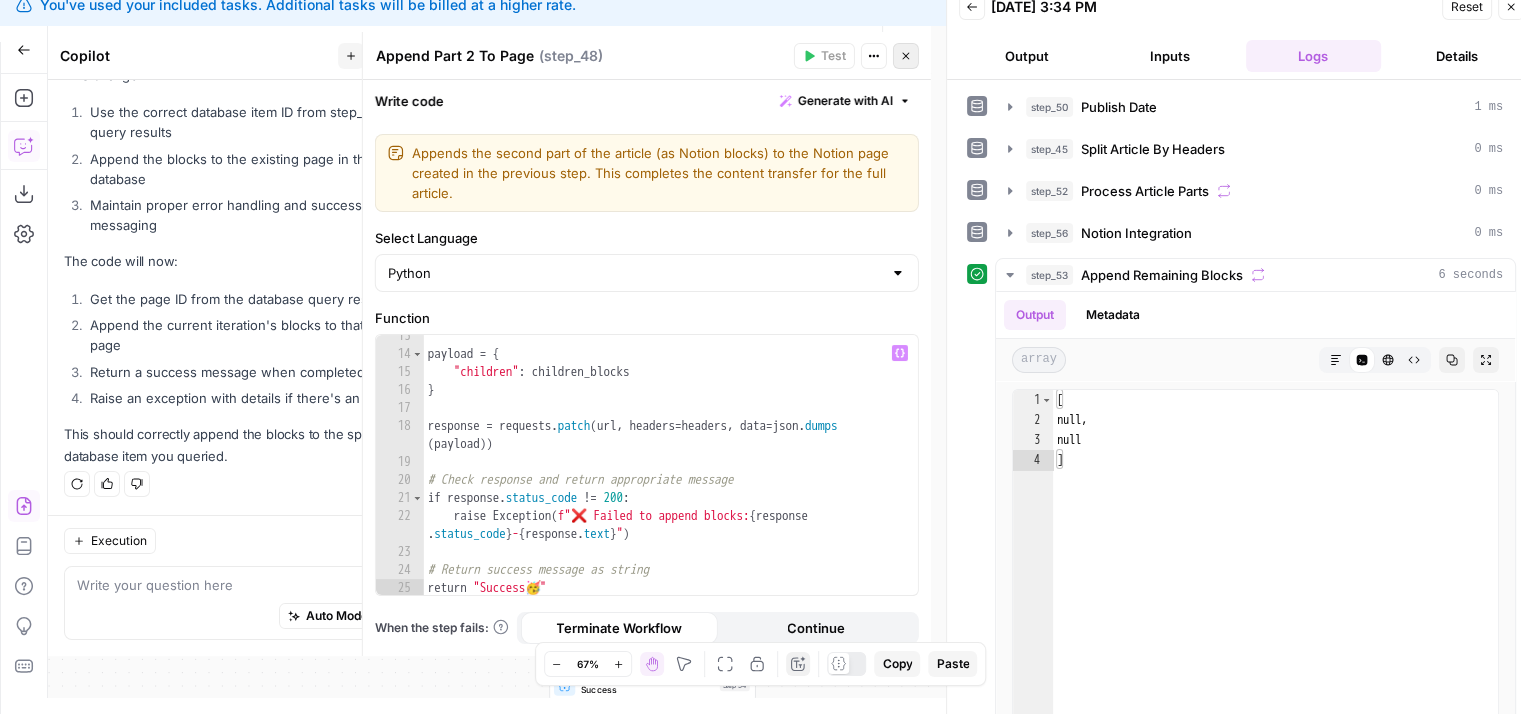 click on "Close" at bounding box center [906, 56] 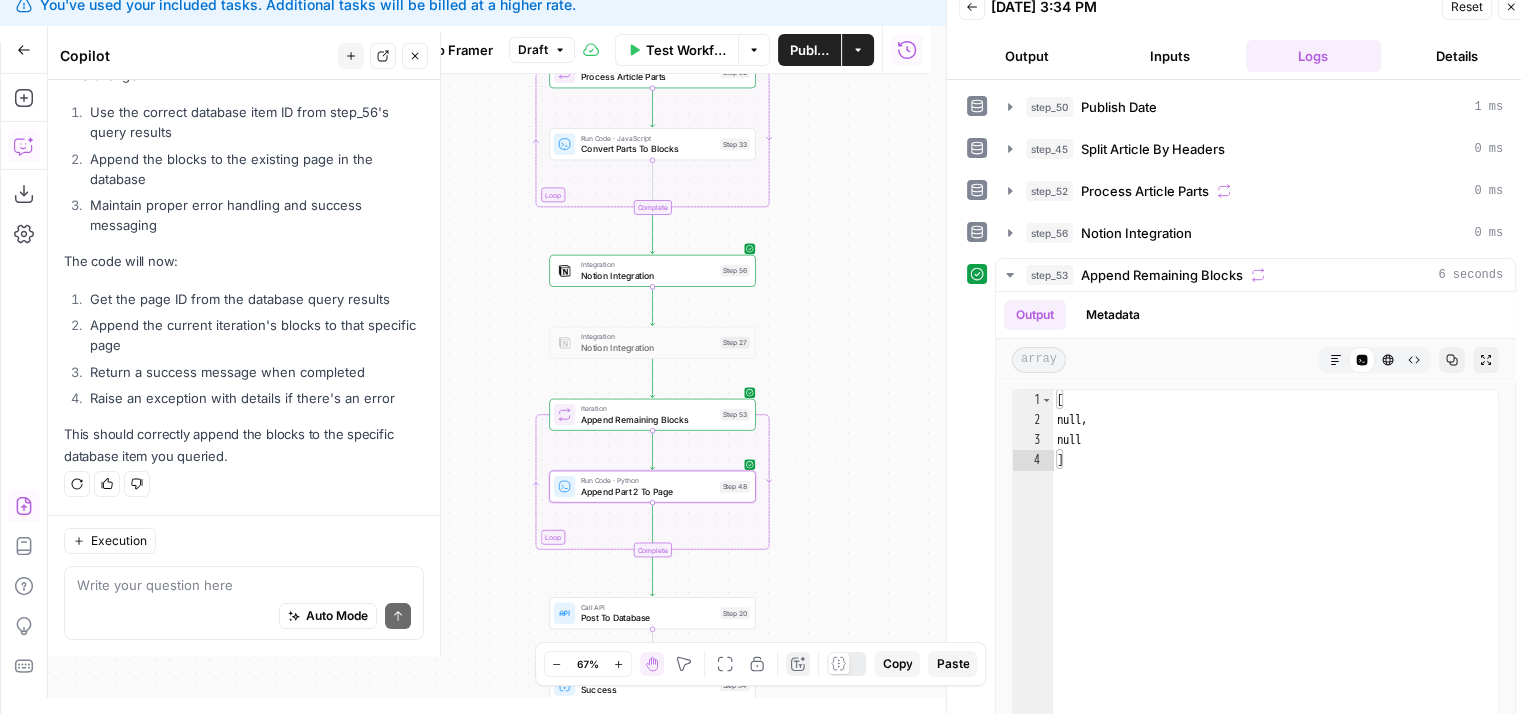 scroll, scrollTop: 177, scrollLeft: 0, axis: vertical 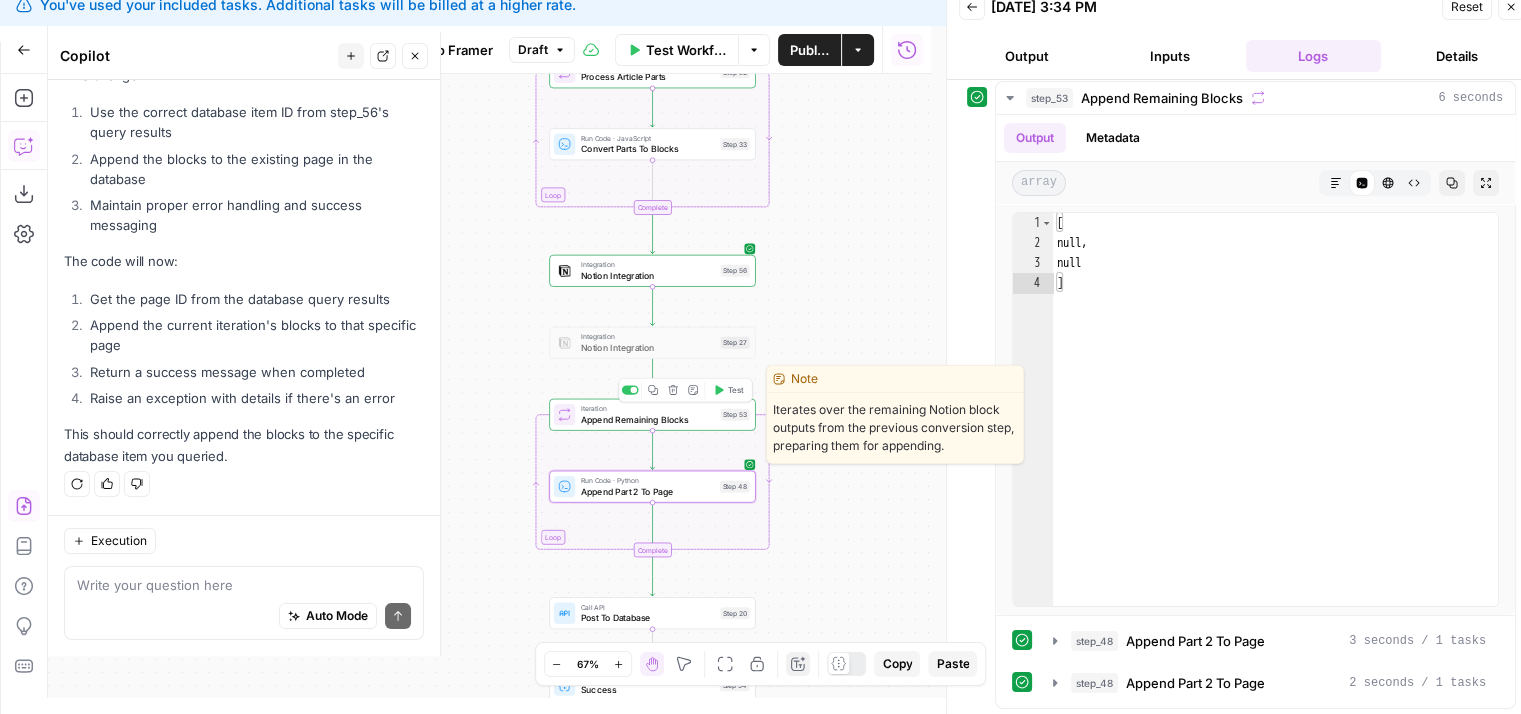 click on "Append Remaining Blocks" at bounding box center [648, 419] 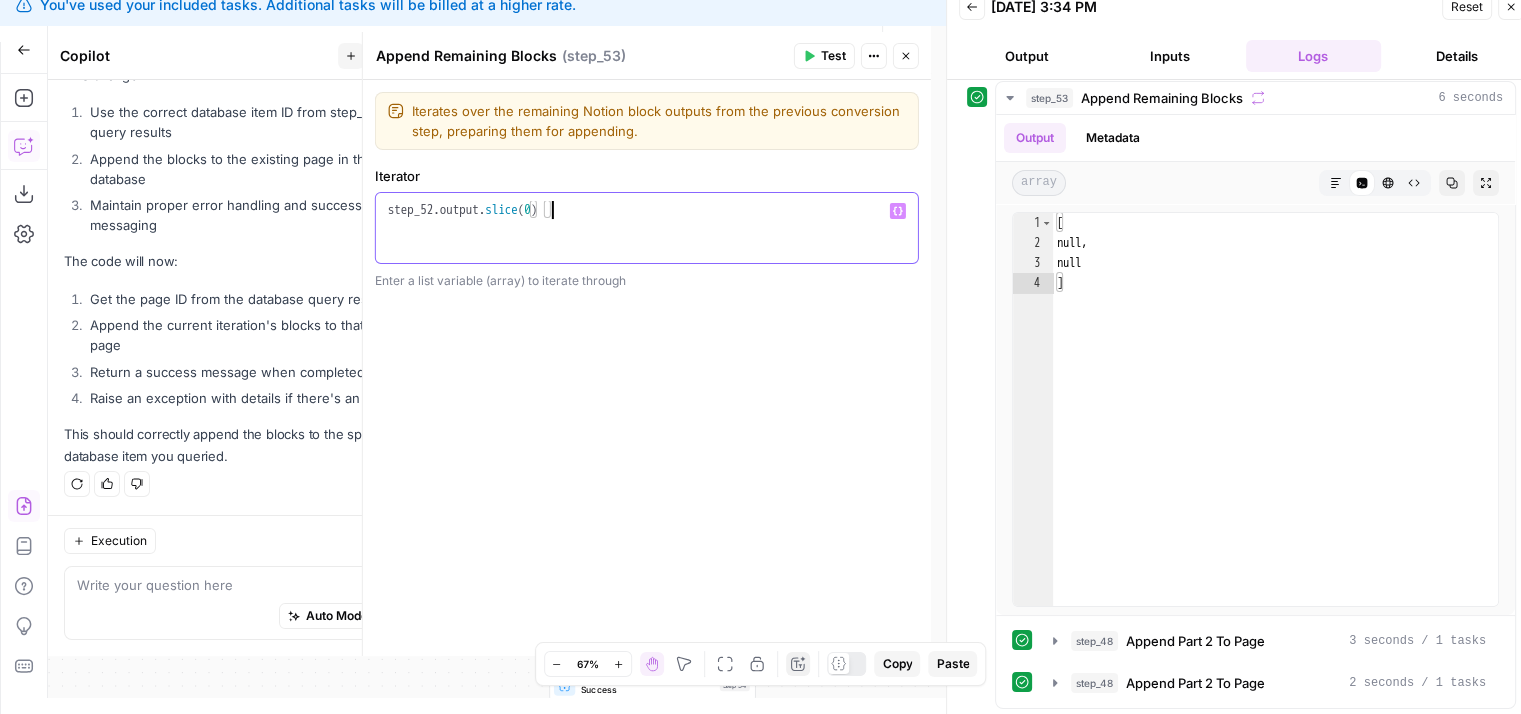 click on "step_52 . output . slice ( 0 )" at bounding box center [647, 246] 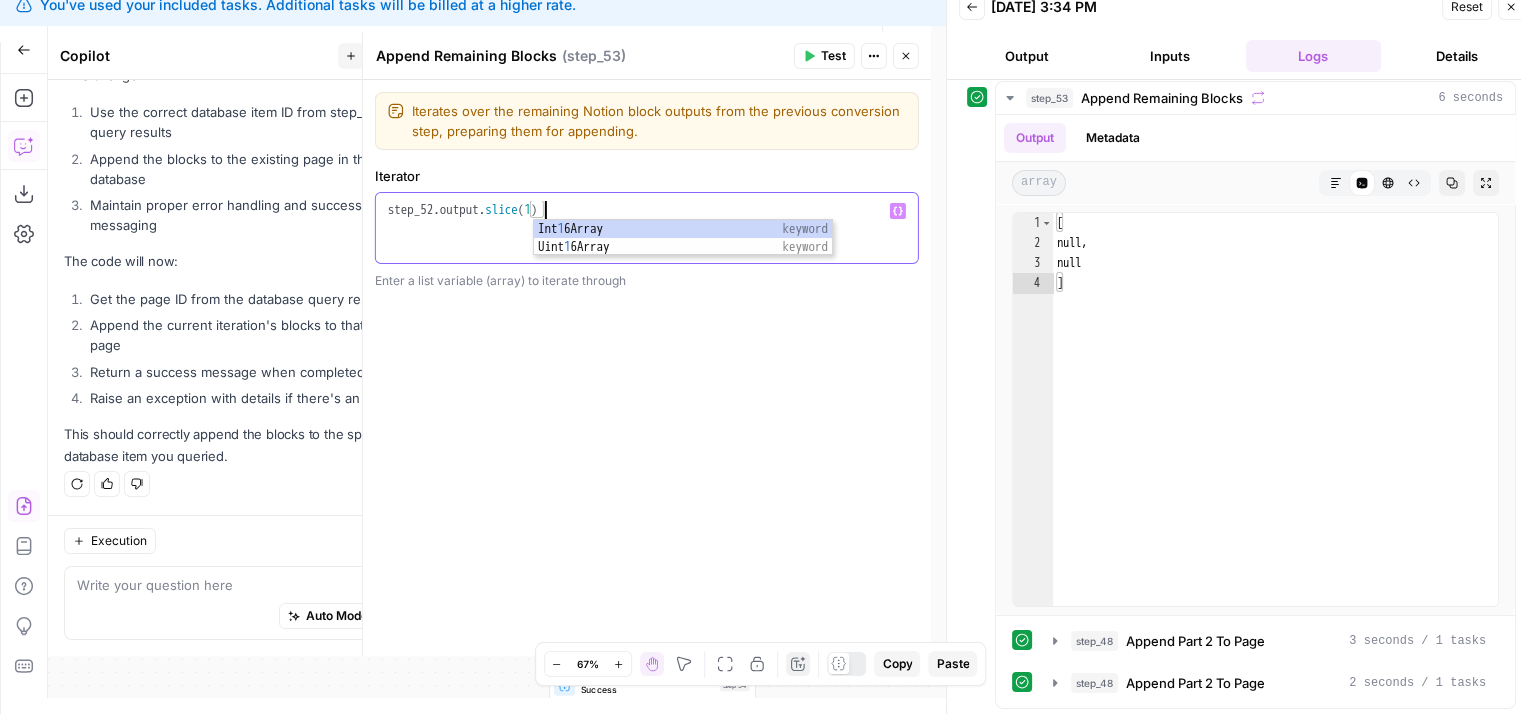 scroll, scrollTop: 8, scrollLeft: 11, axis: both 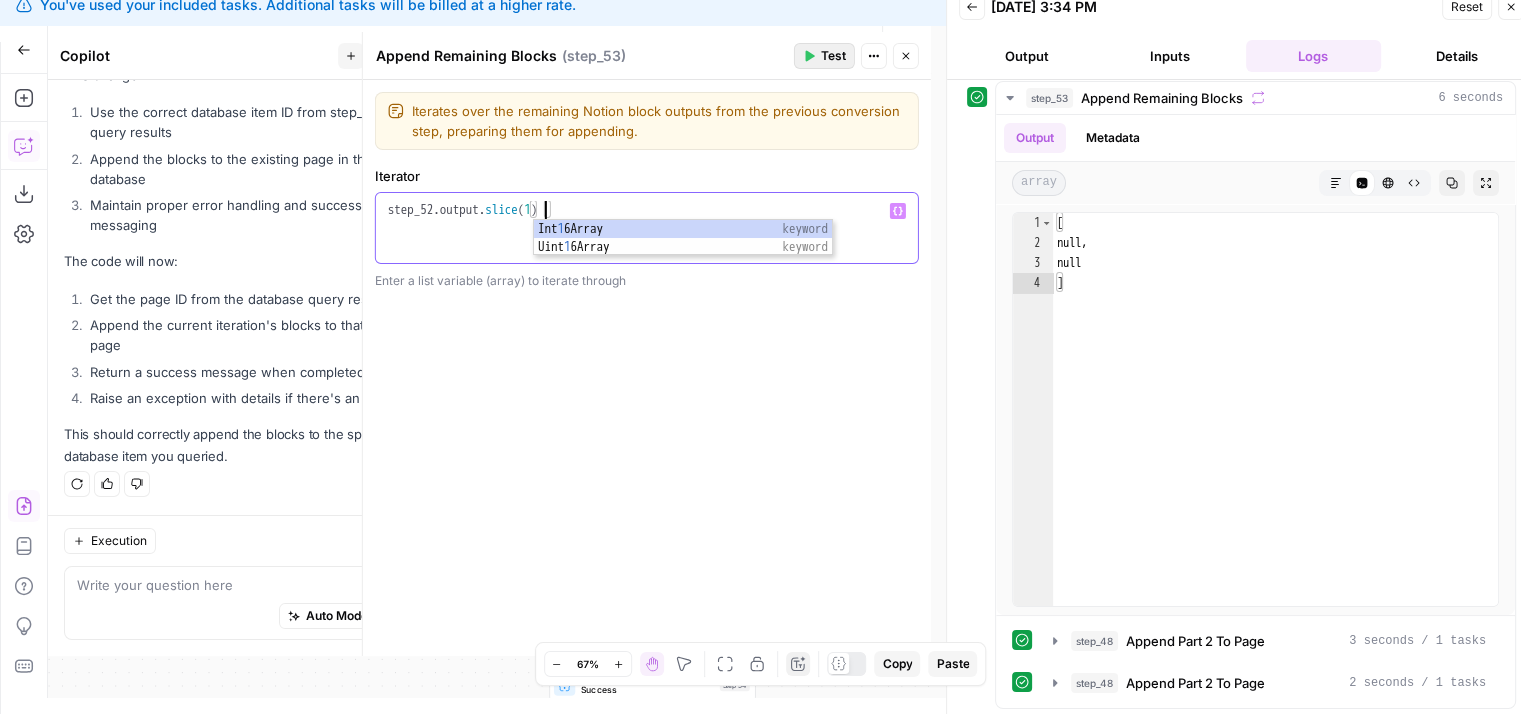 type on "**********" 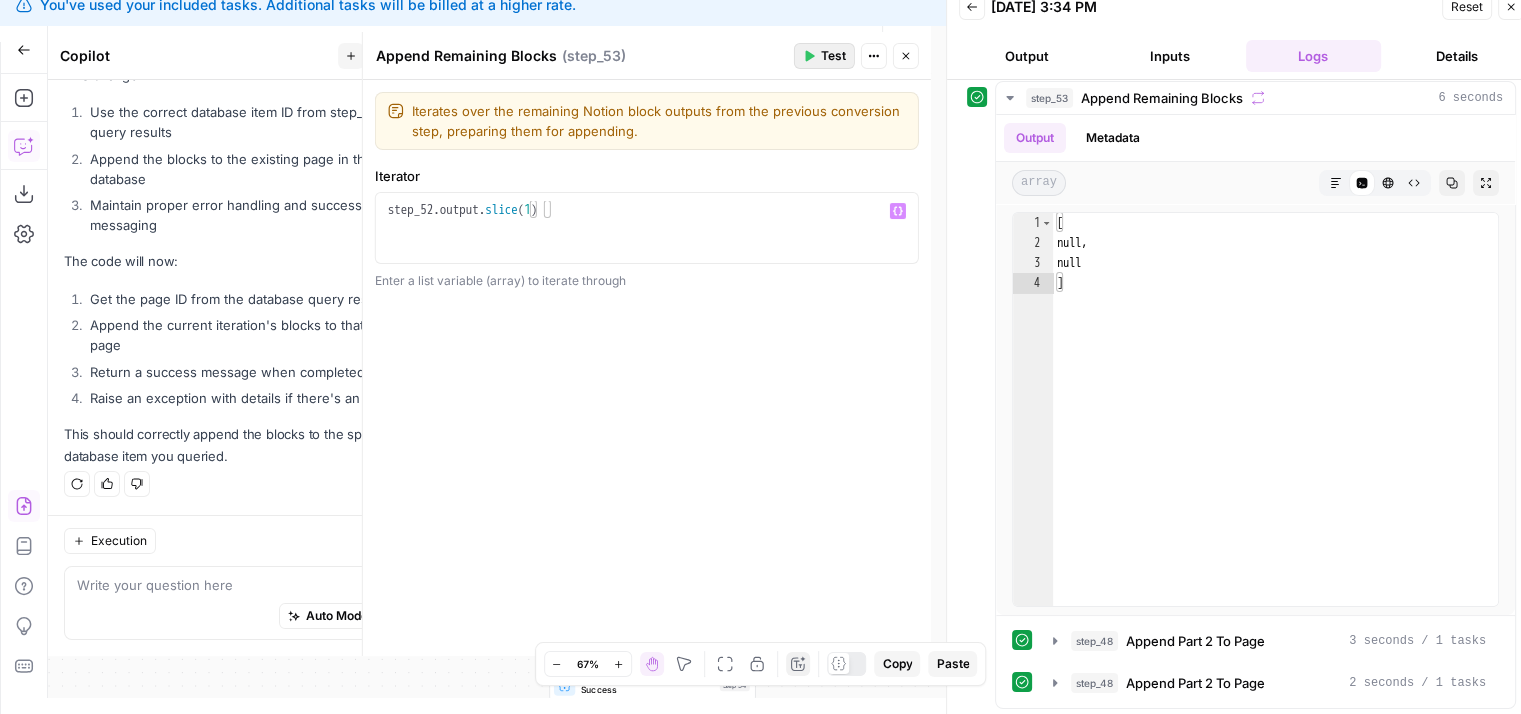click on "Test" at bounding box center [833, 56] 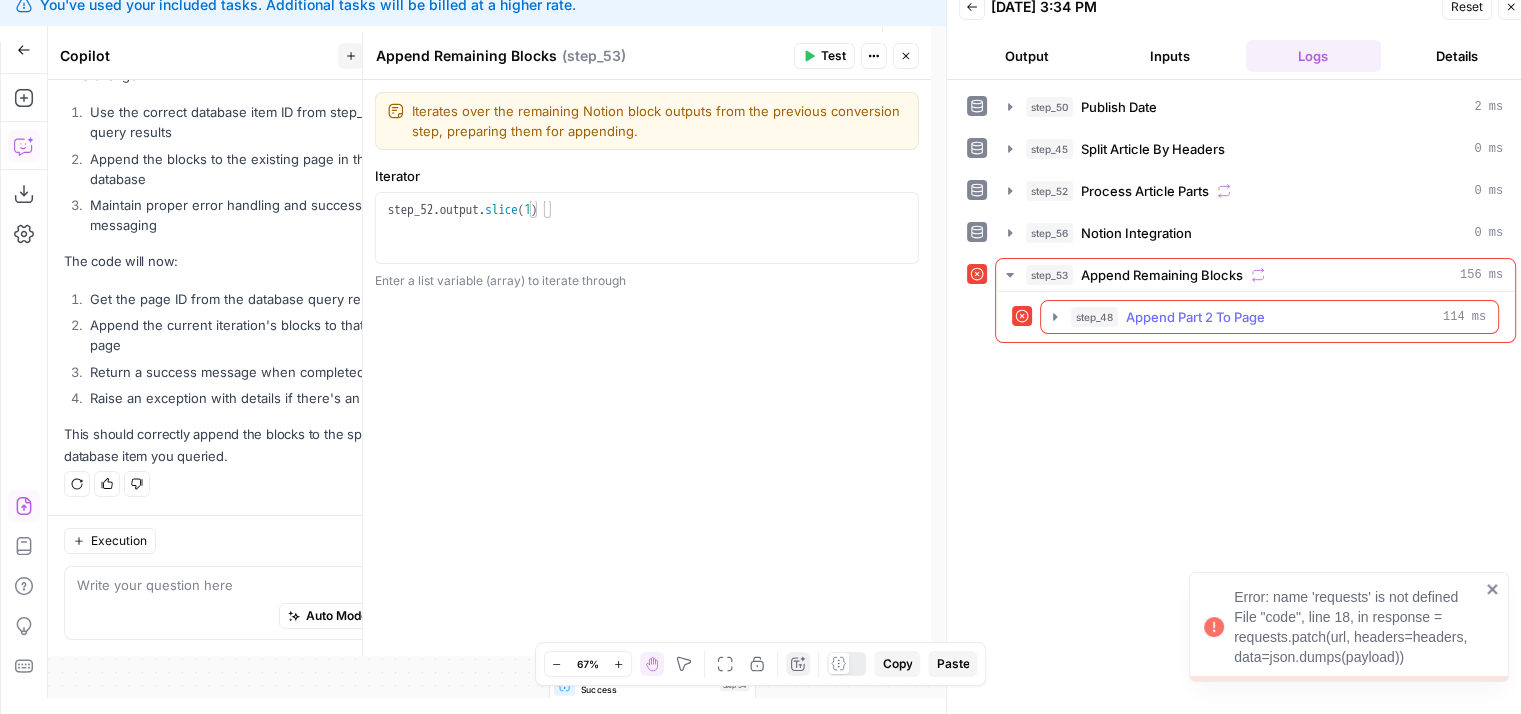 click 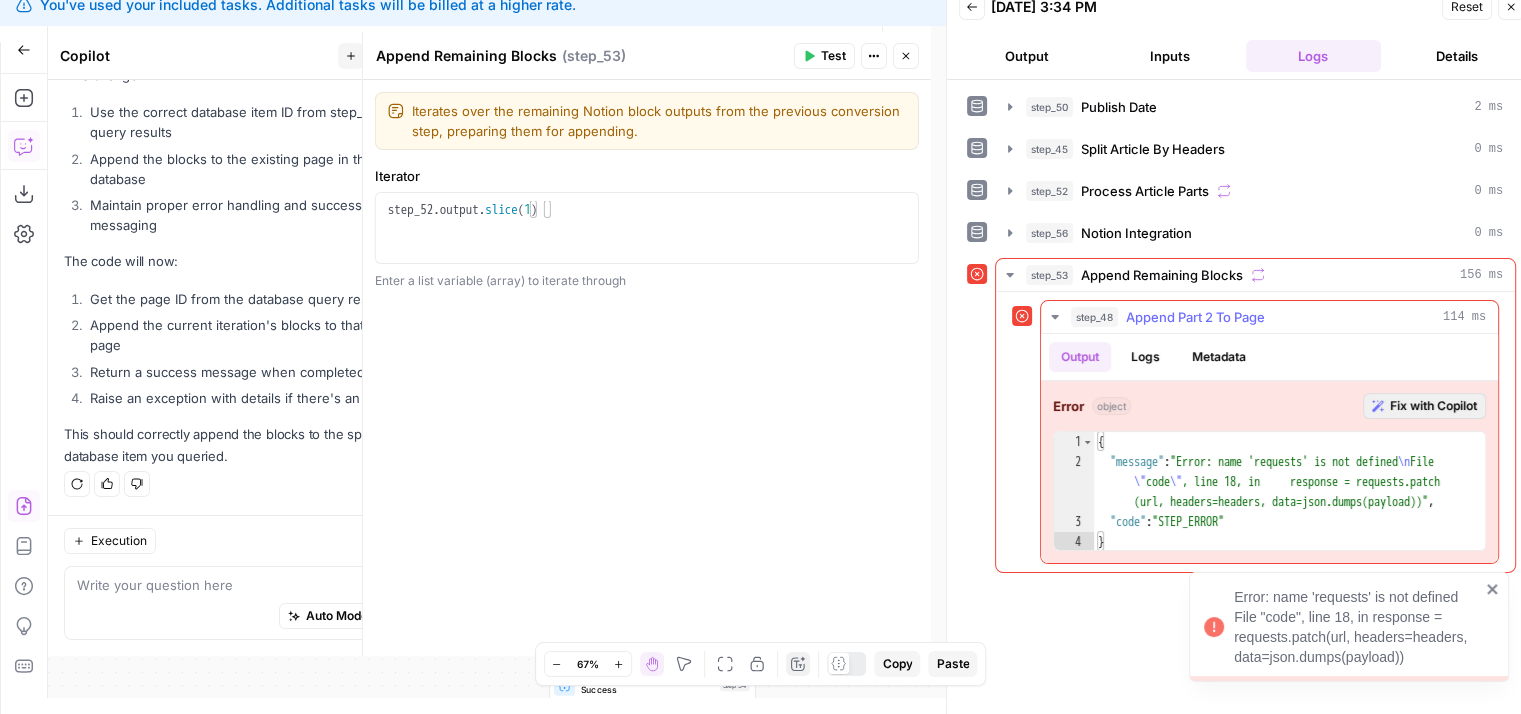 click on "Fix with Copilot" at bounding box center (1433, 406) 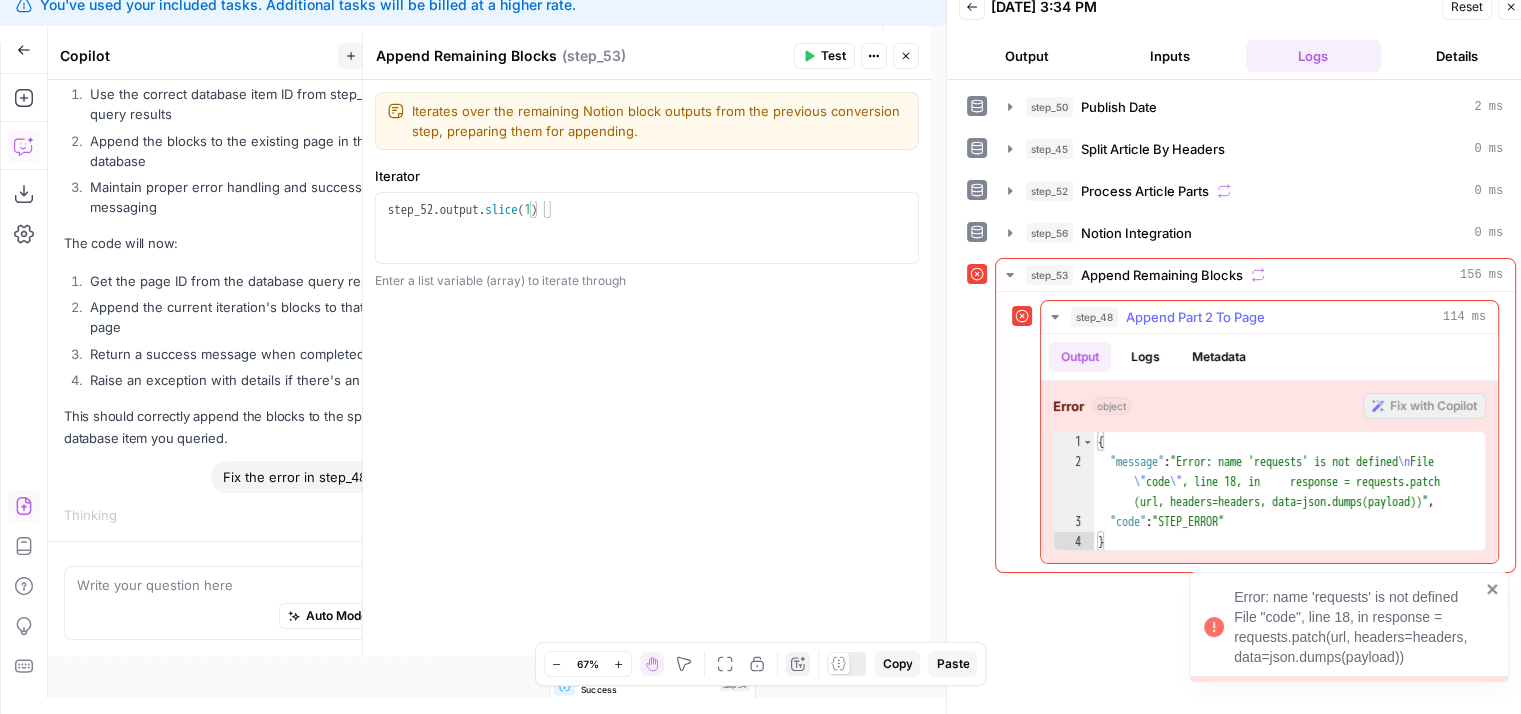 scroll, scrollTop: 7818, scrollLeft: 0, axis: vertical 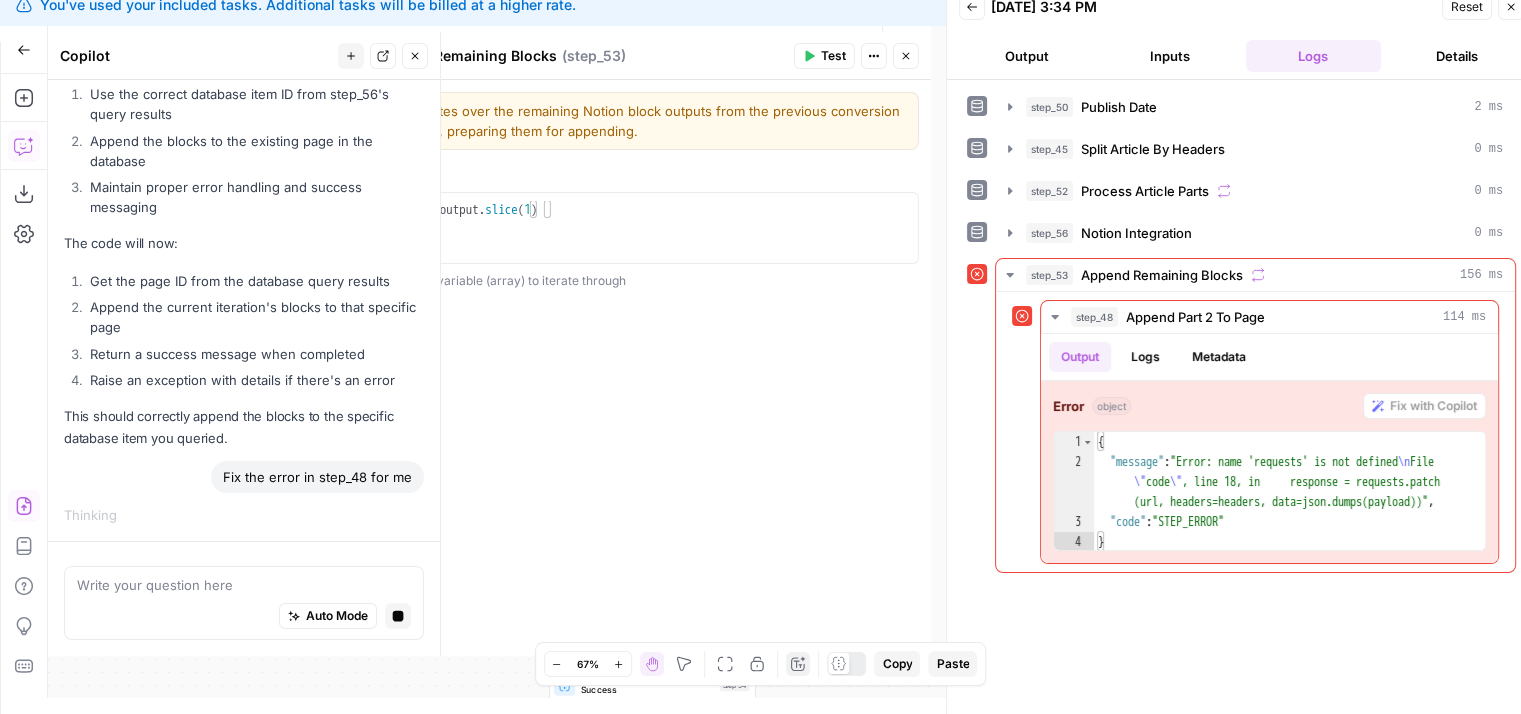click on "Get the page ID from the database query results" at bounding box center (254, 281) 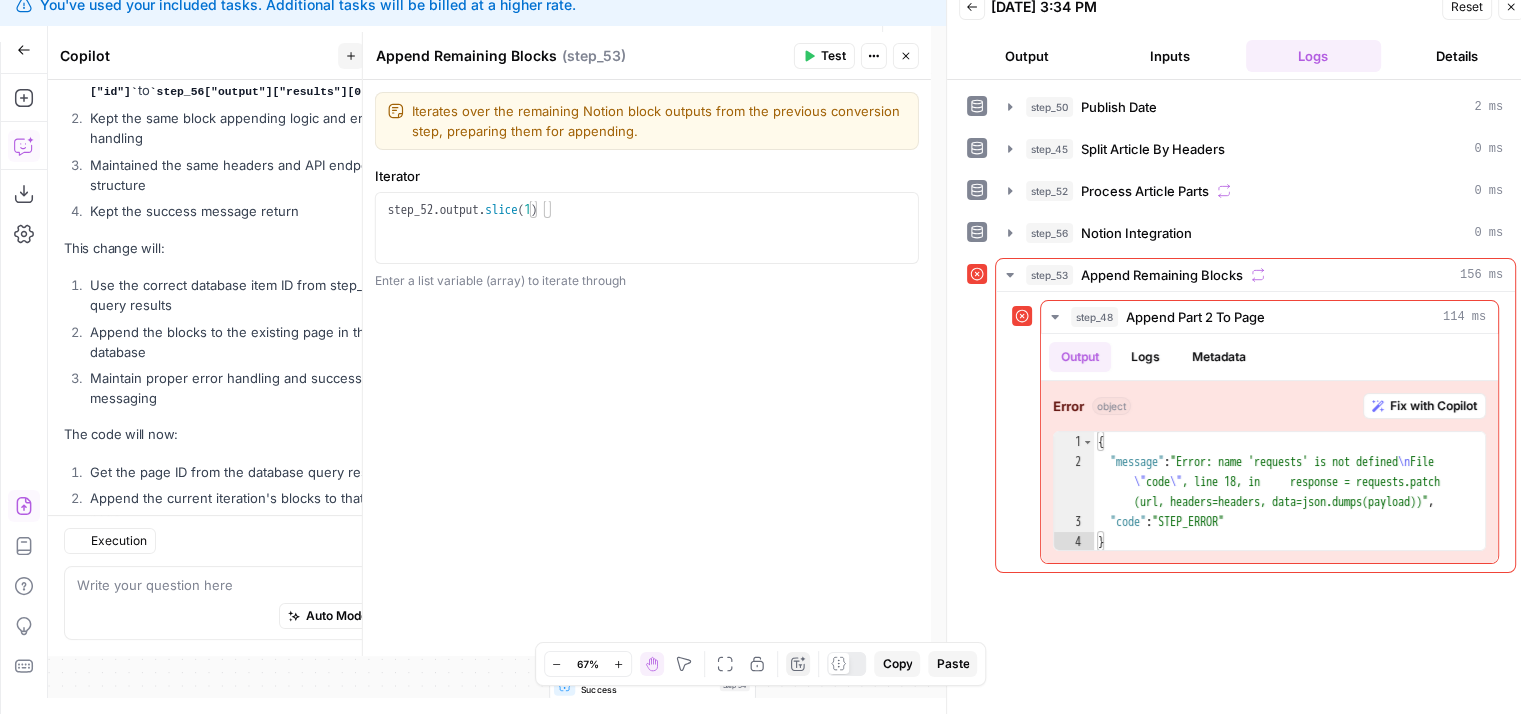 scroll, scrollTop: 8923, scrollLeft: 0, axis: vertical 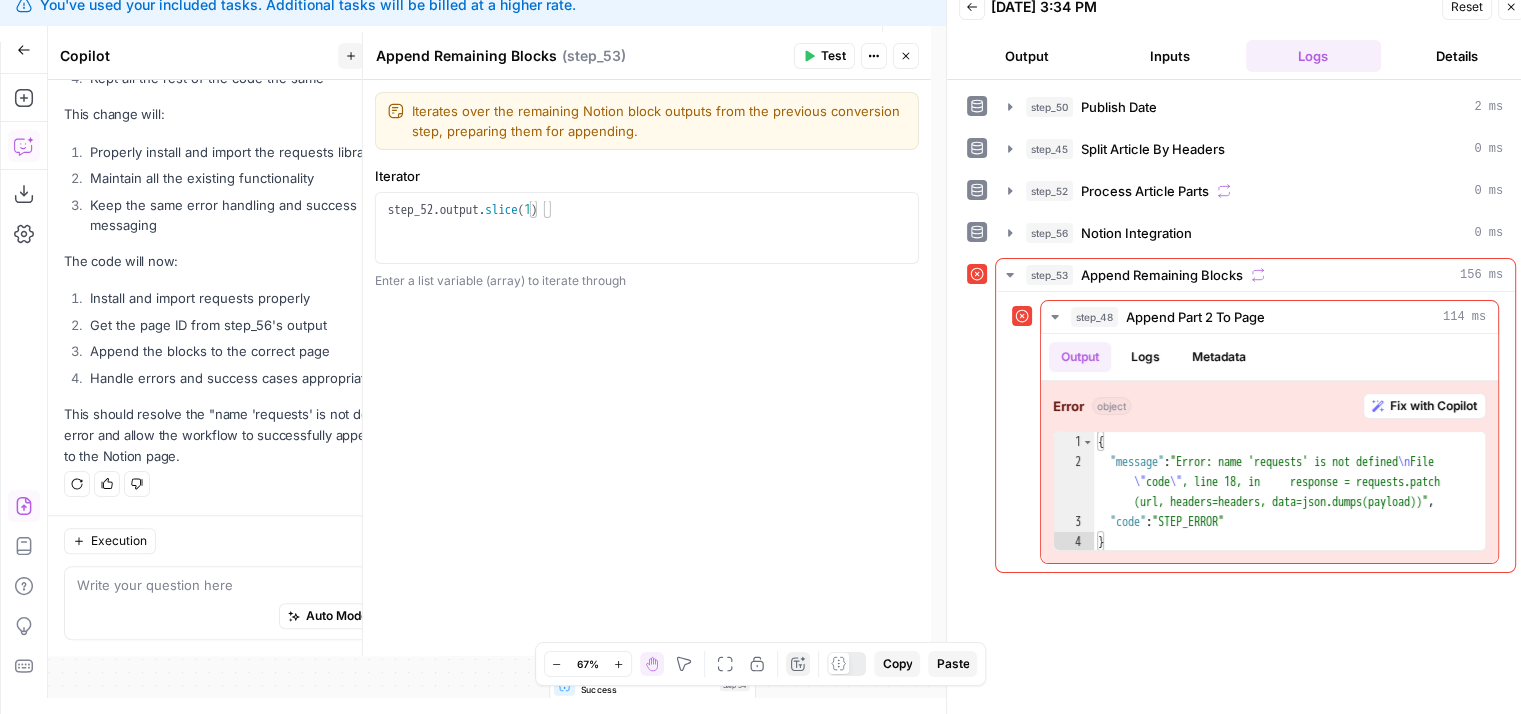 click on "**********" at bounding box center (647, 368) 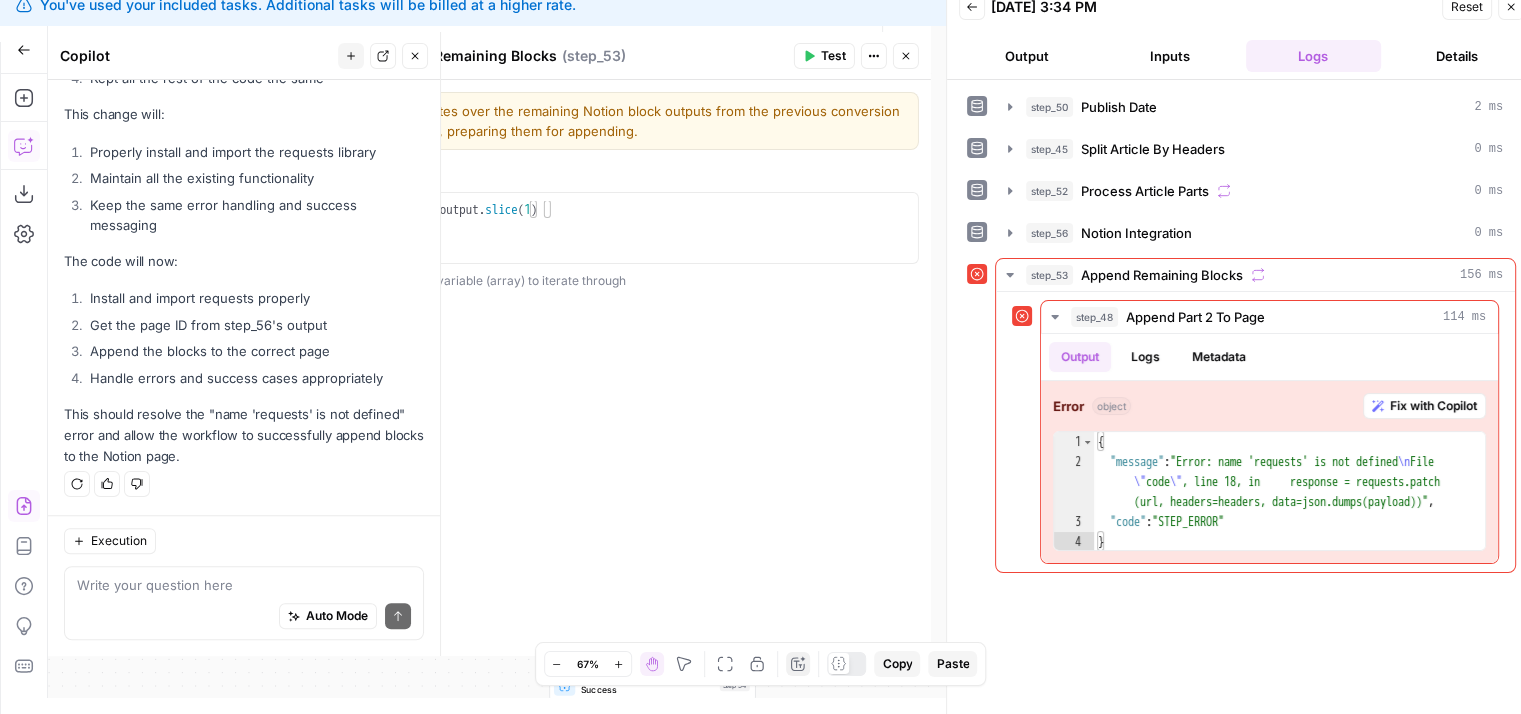 click on "Looking at the execution logs, I see the error in  Append Part 2 To Page  is "name 'requests' is not defined". We need to import the requests library properly. Here's the fix:
Code Changes Append Part 2 To Page (step_48) Apply
The changes made:
Added the [DOMAIN_NAME] to install the requests library
Added proper imports for subprocess and sys
Added the sys.path modification to include the installed library
Kept all the rest of the code the same
This change will:
Properly install and import the requests library
Maintain all the existing functionality
Keep the same error handling and success messaging
The code will now:
Install and import requests properly
Get the page ID from step_56's output
Append the blocks to the correct page
Handle errors and success cases appropriately
This should resolve the "name 'requests' is not defined" error and allow the workflow to successfully append blocks to the Notion page." at bounding box center (244, 120) 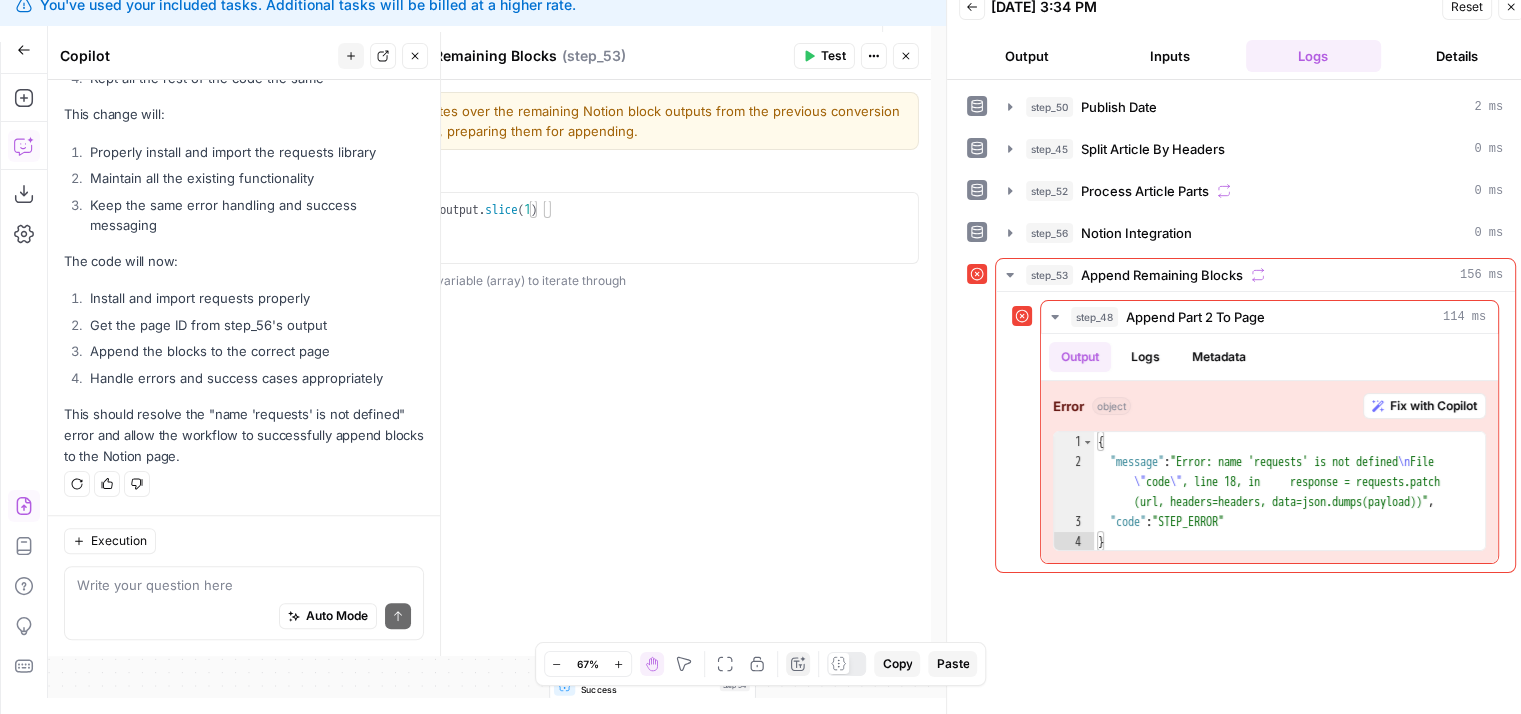 click on "Install and import requests properly
Get the page ID from step_56's output
Append the blocks to the correct page
Handle errors and success cases appropriately" at bounding box center [244, 338] 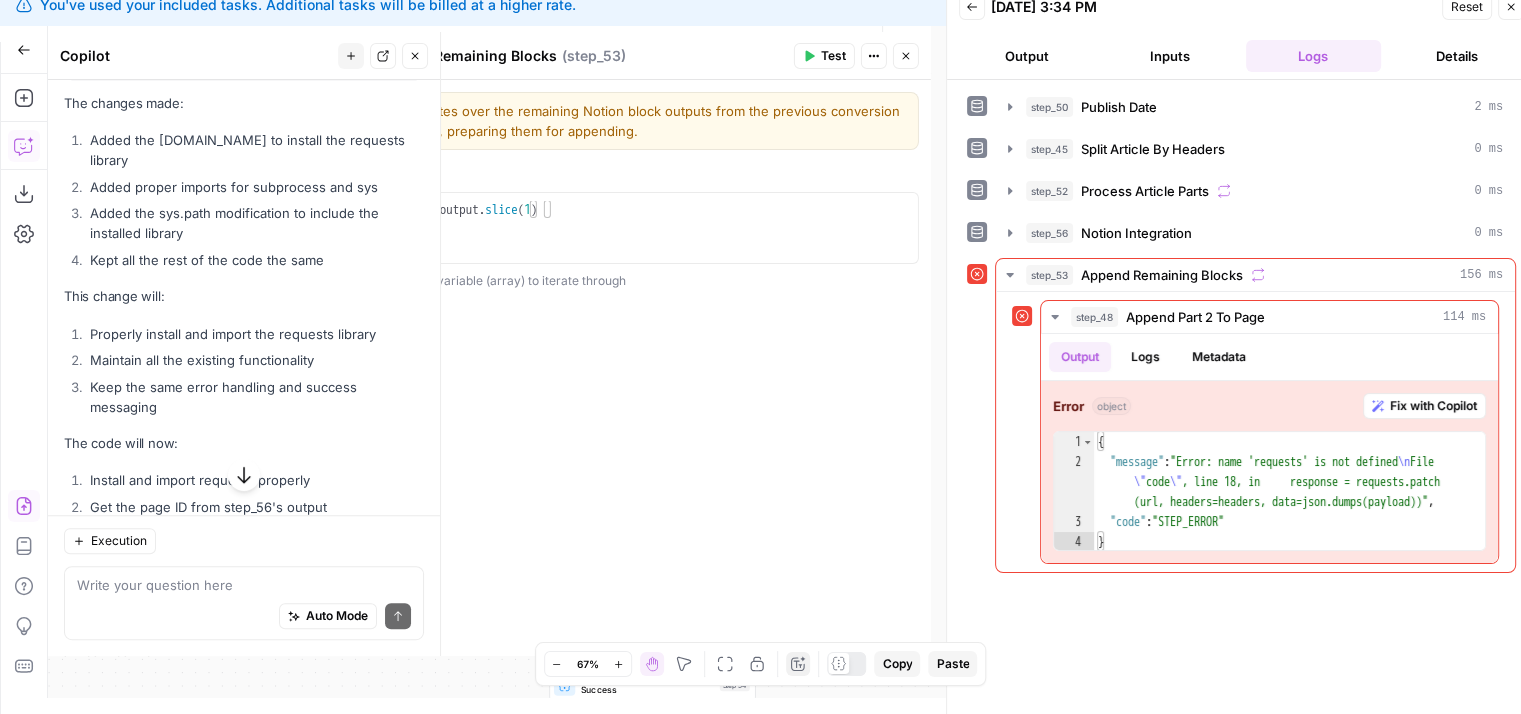 scroll, scrollTop: 8557, scrollLeft: 0, axis: vertical 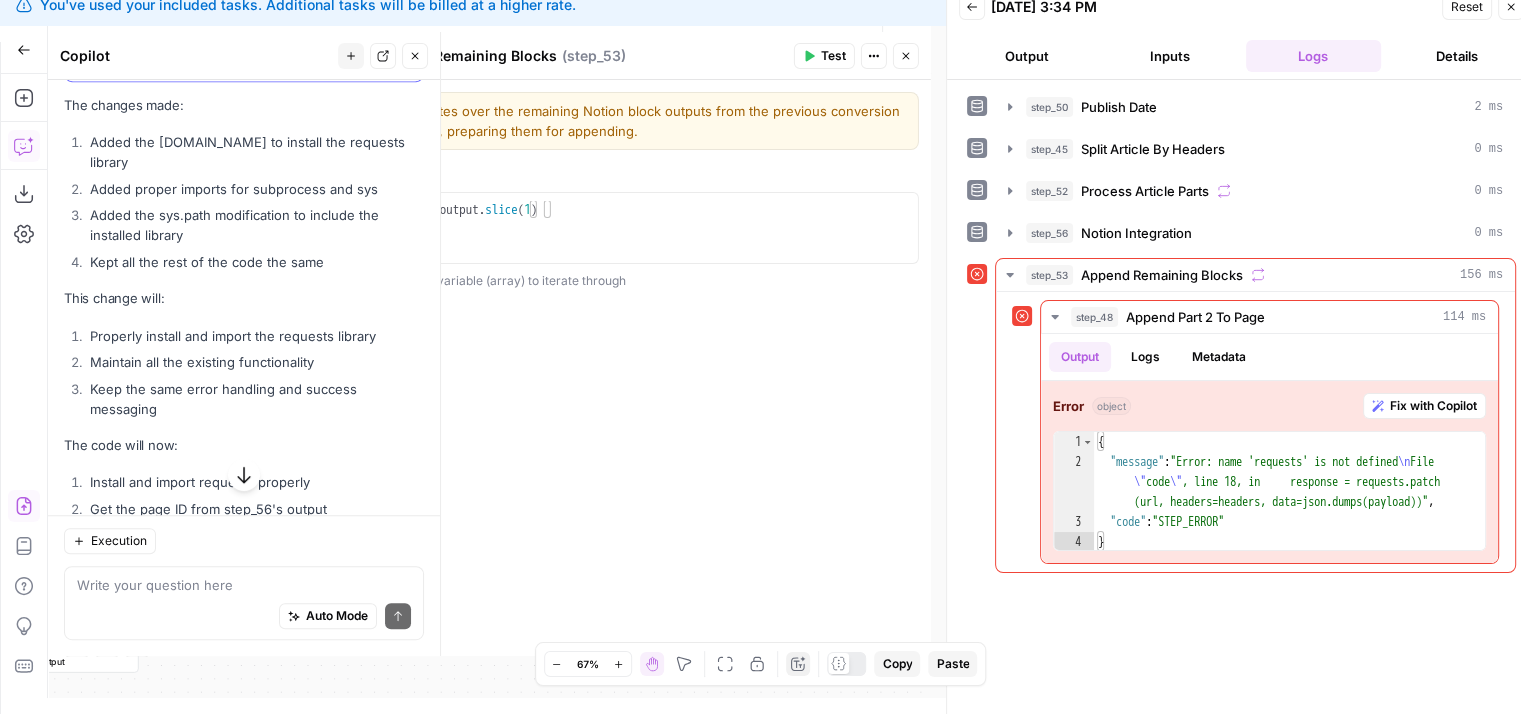 click on "Apply" at bounding box center (385, 57) 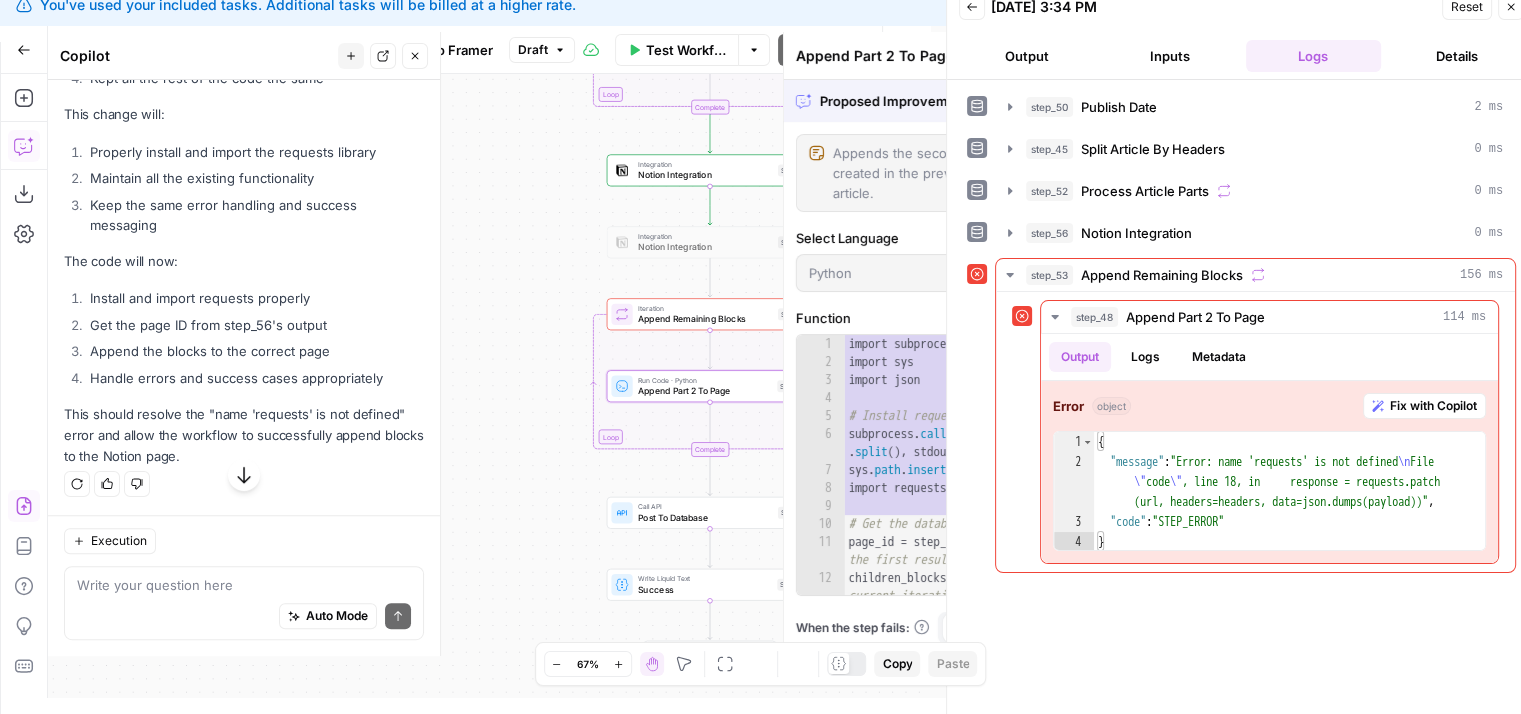 scroll, scrollTop: 8205, scrollLeft: 0, axis: vertical 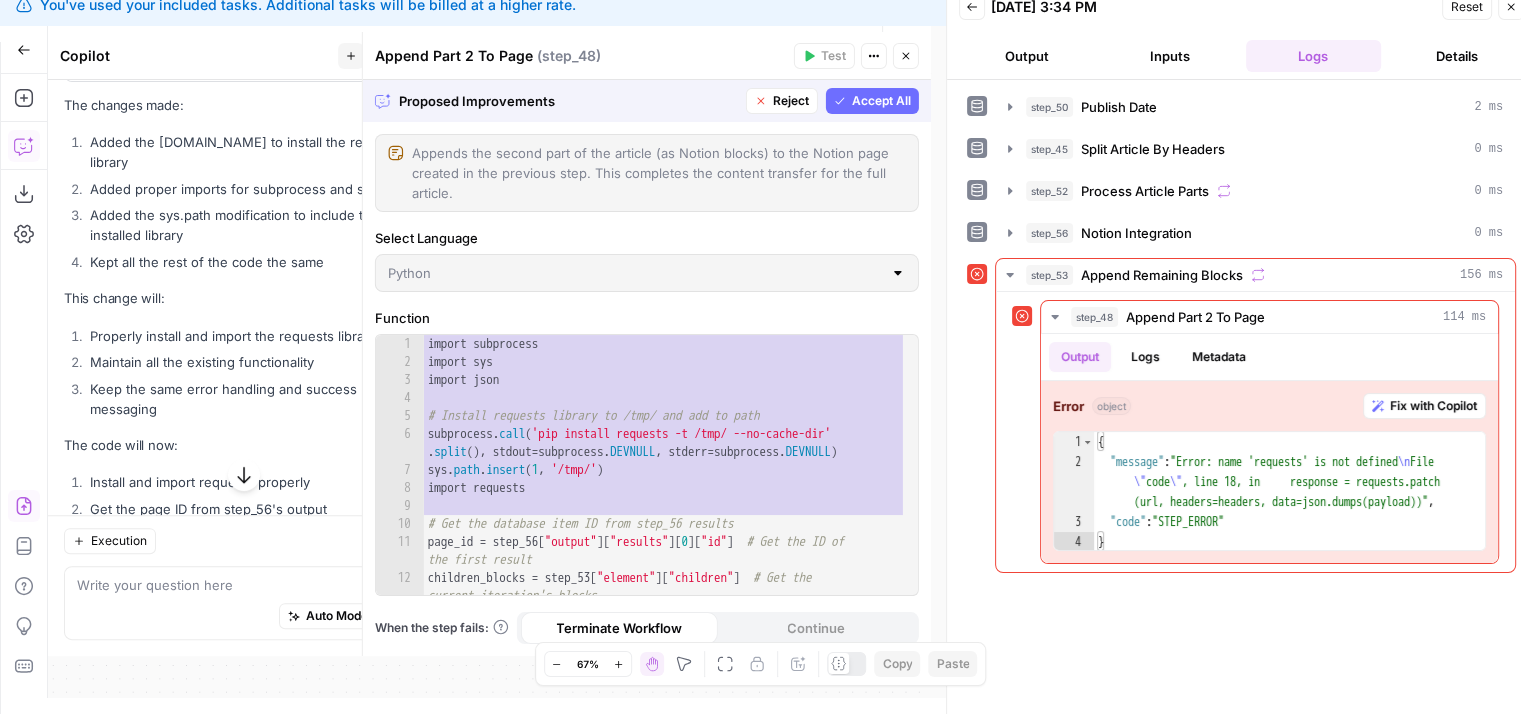 click on "Accept All" at bounding box center (881, 101) 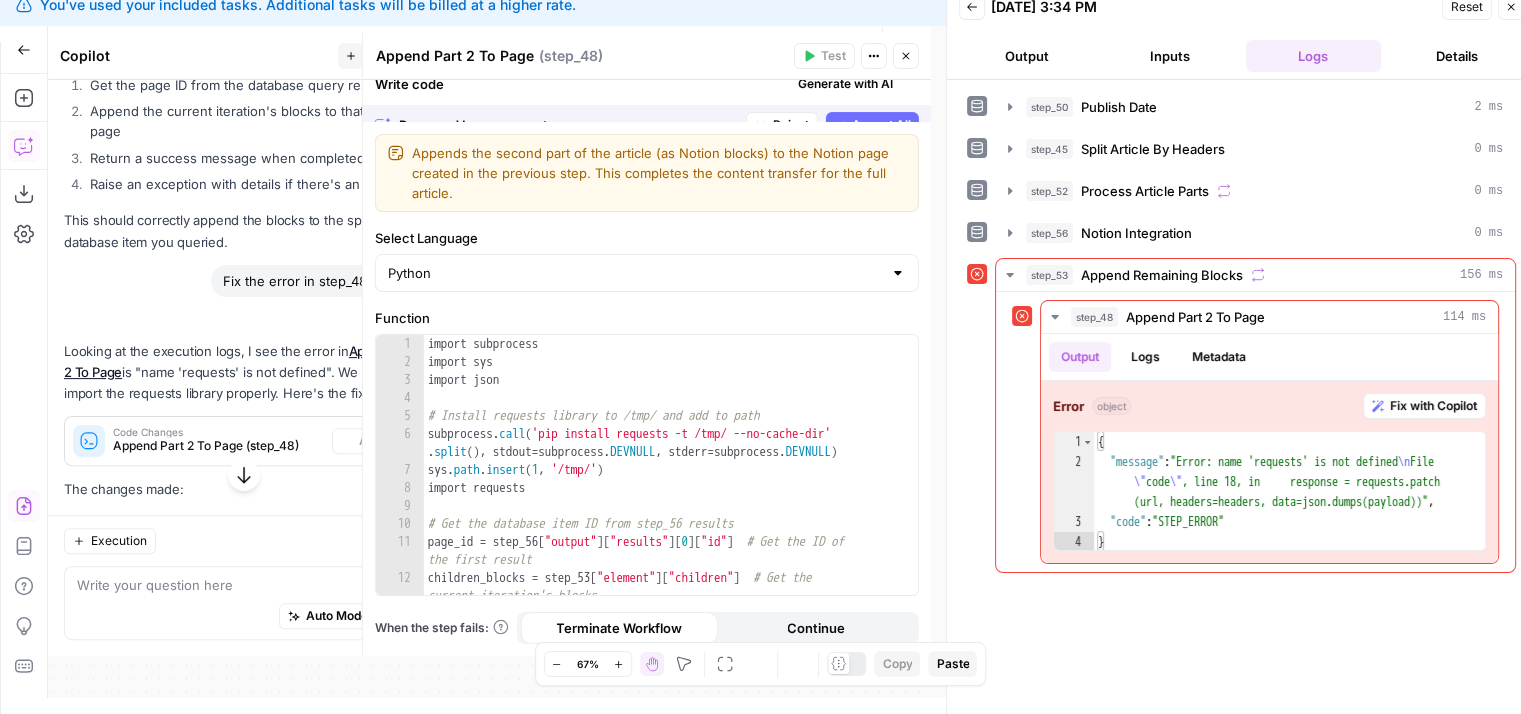 scroll, scrollTop: 8557, scrollLeft: 0, axis: vertical 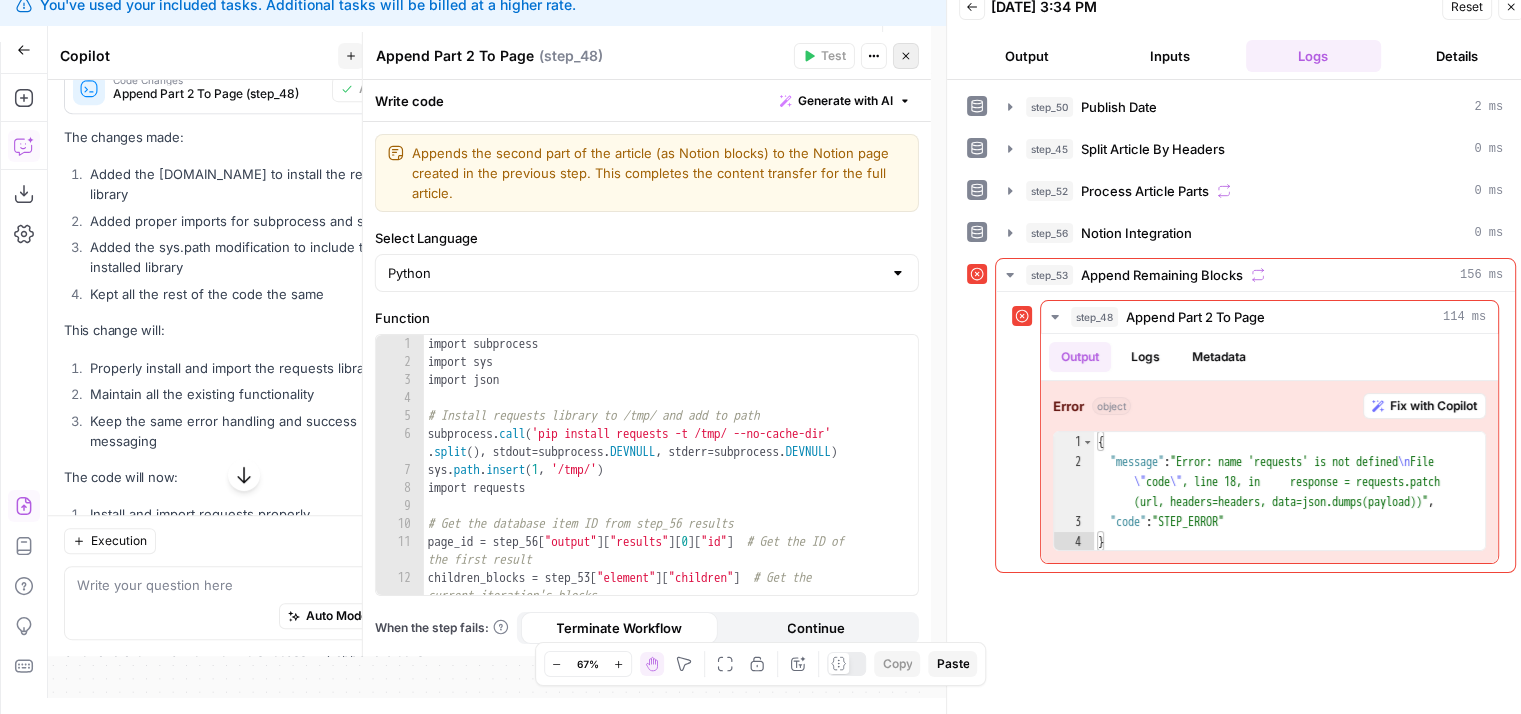 click 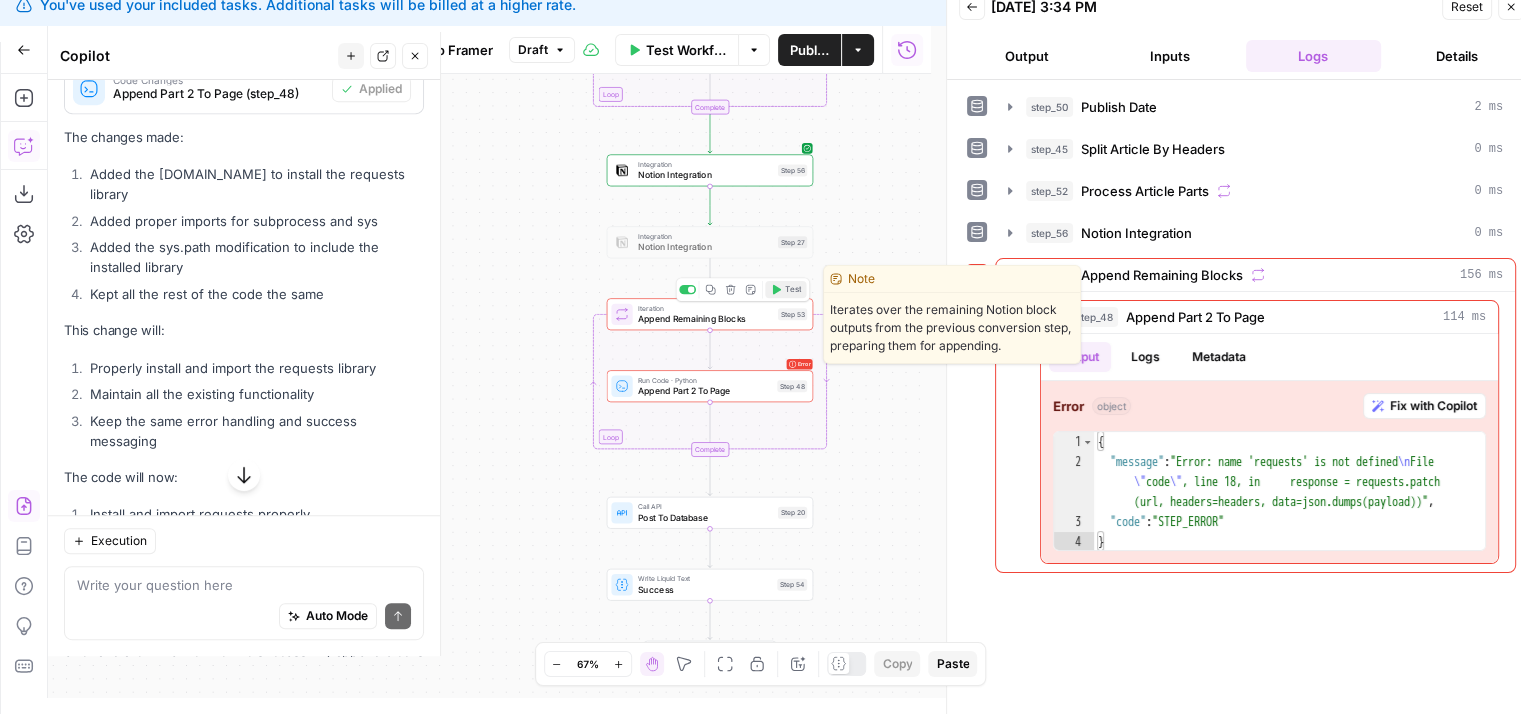 click on "Test" at bounding box center [793, 290] 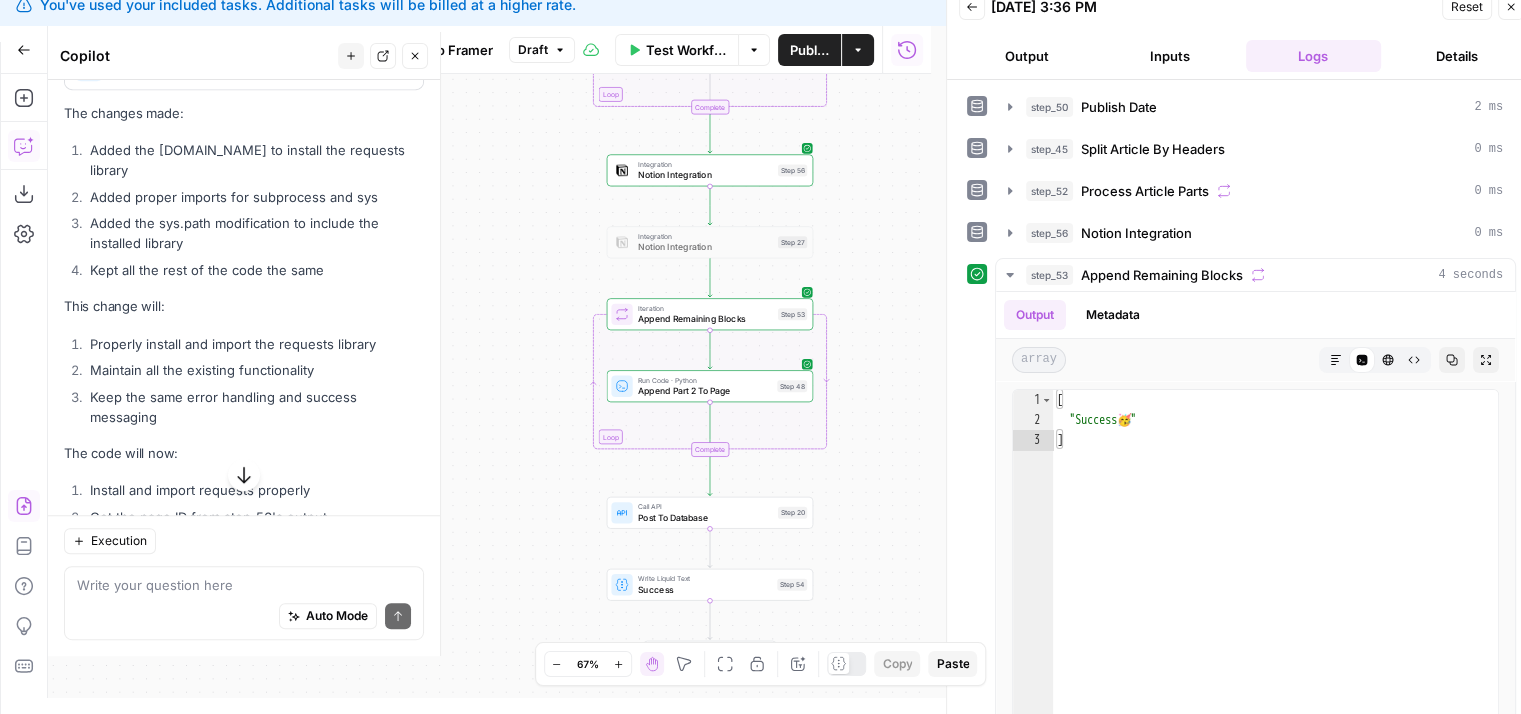 scroll, scrollTop: 8583, scrollLeft: 0, axis: vertical 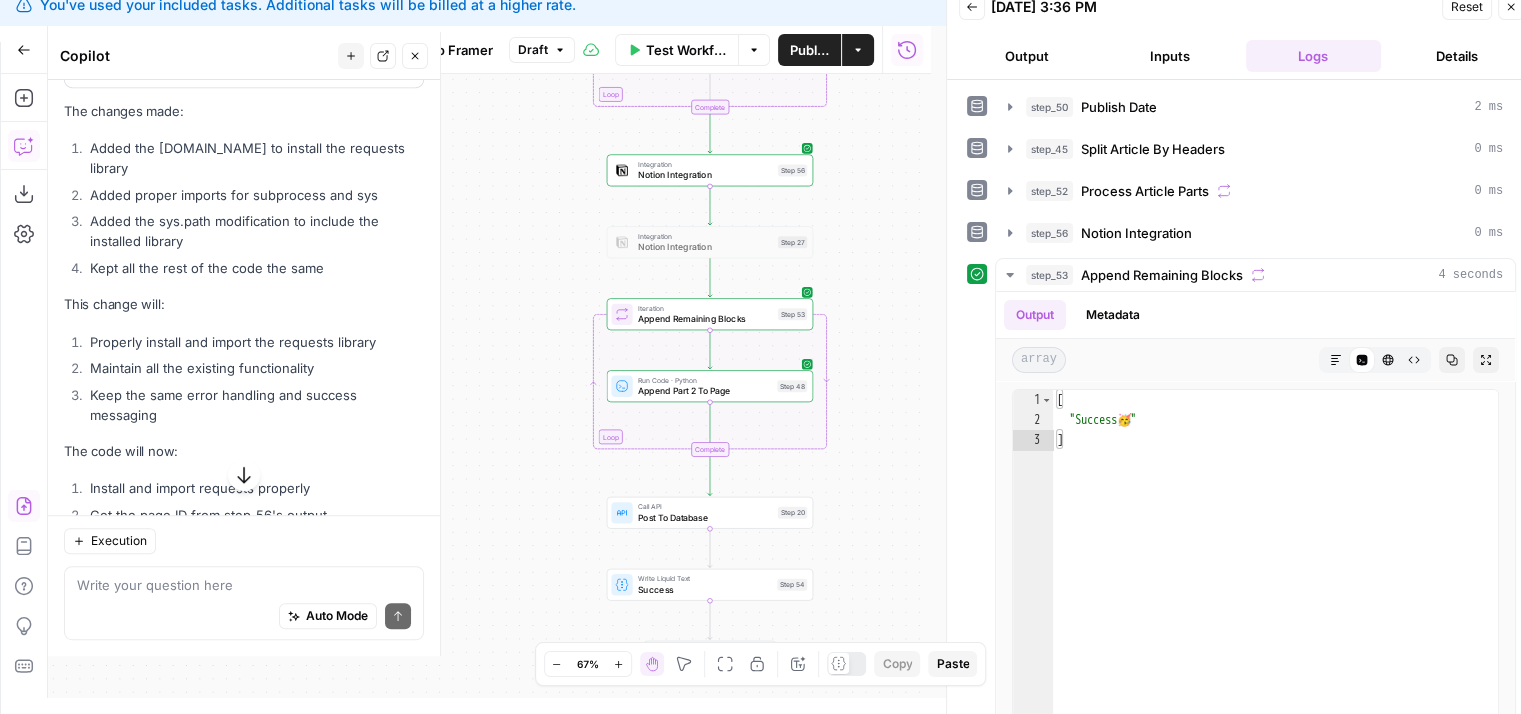 drag, startPoint x: 565, startPoint y: 284, endPoint x: 532, endPoint y: 336, distance: 61.587337 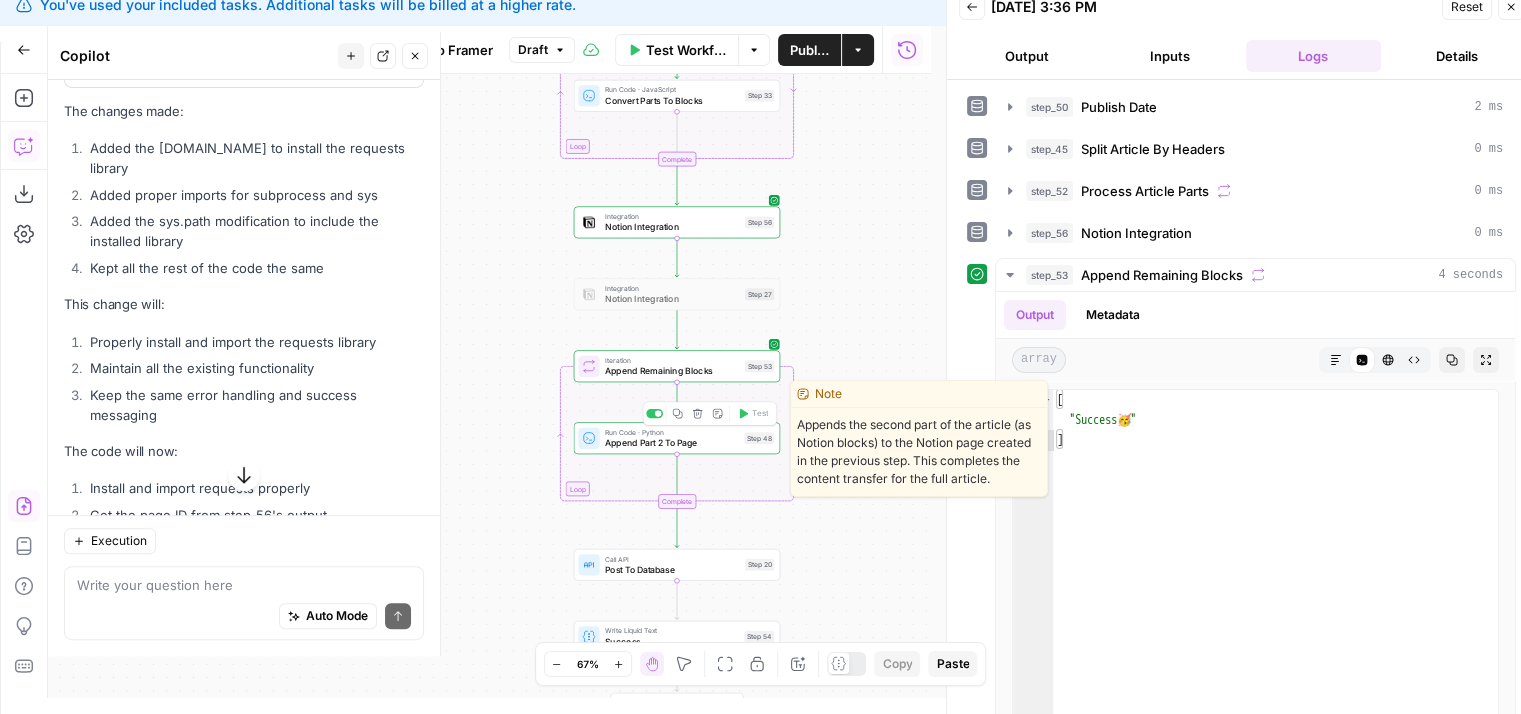 click on "Run Code · Python" at bounding box center (672, 432) 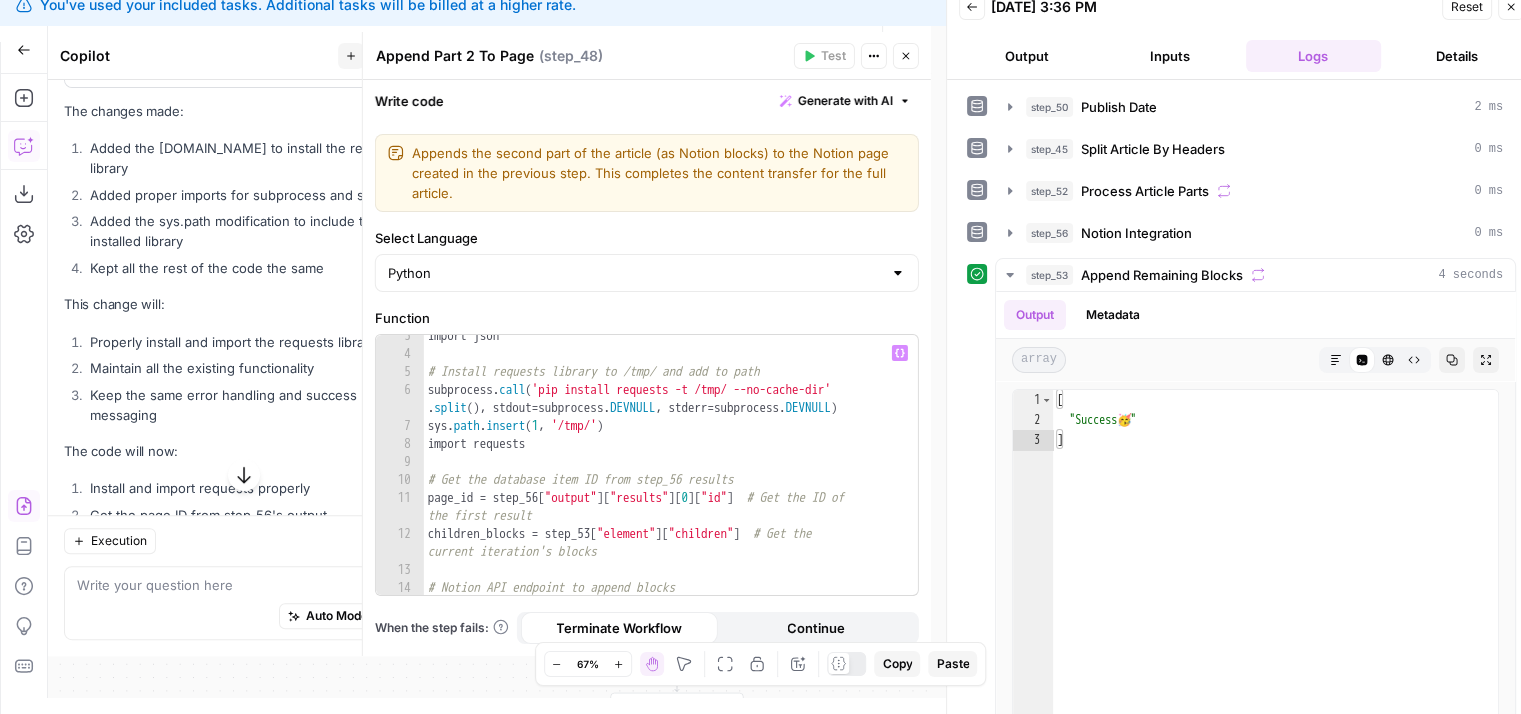 scroll, scrollTop: 43, scrollLeft: 0, axis: vertical 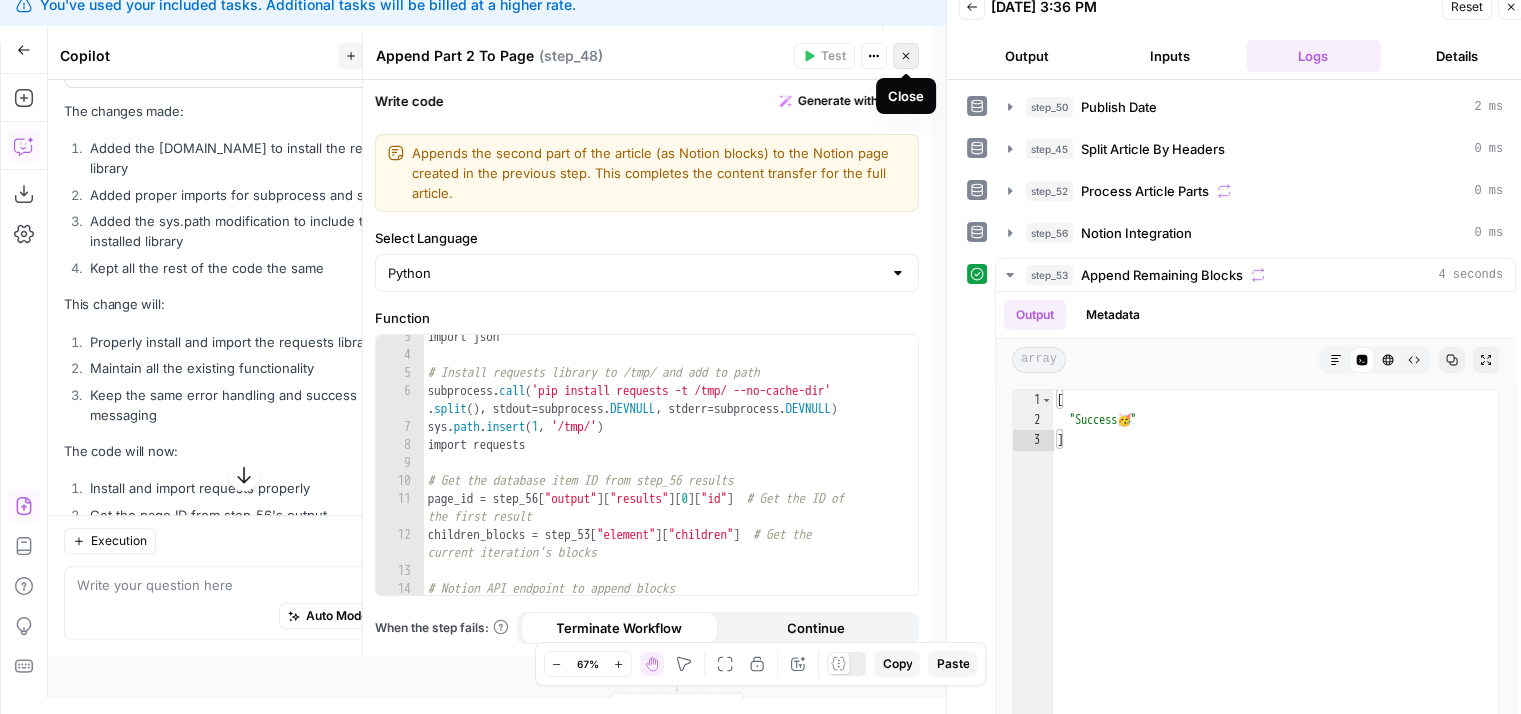 click 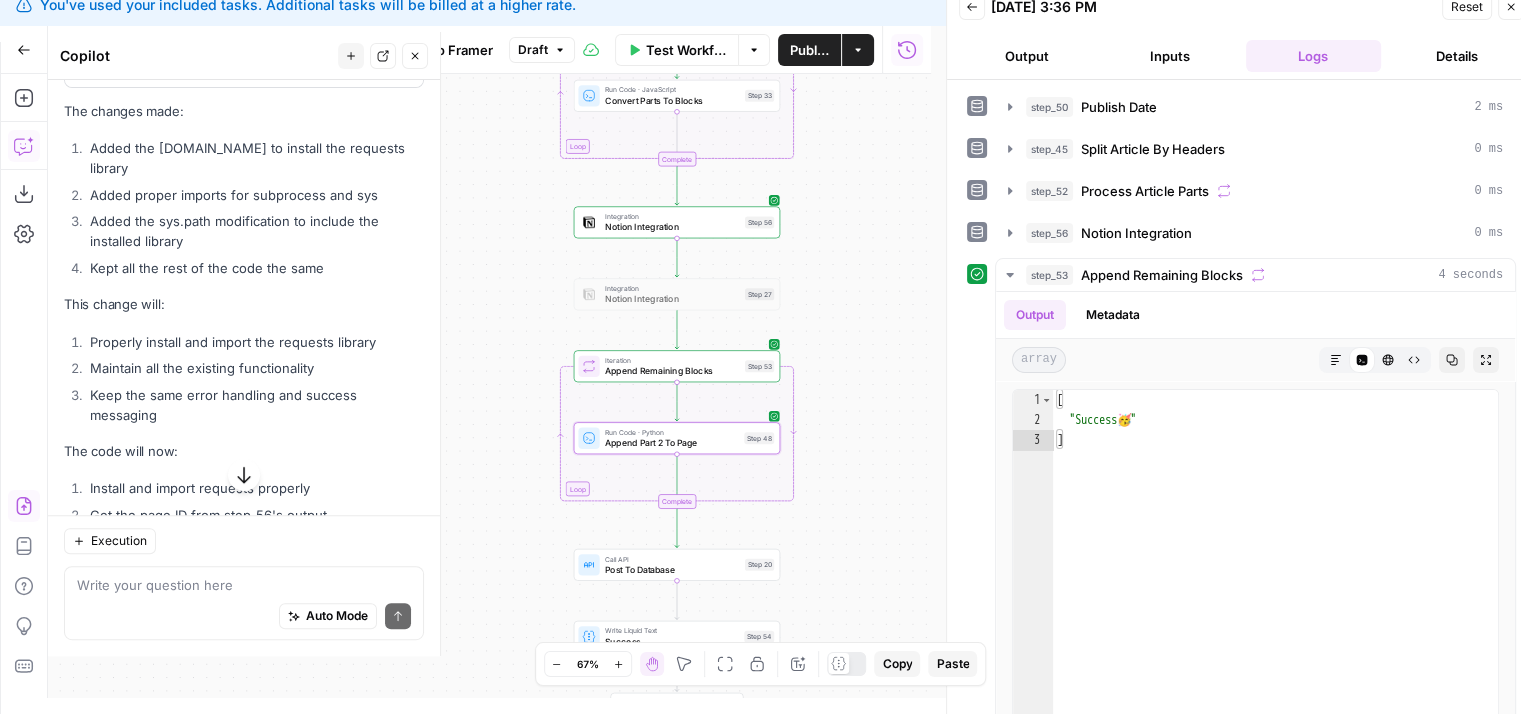drag, startPoint x: 530, startPoint y: 417, endPoint x: 505, endPoint y: 365, distance: 57.697487 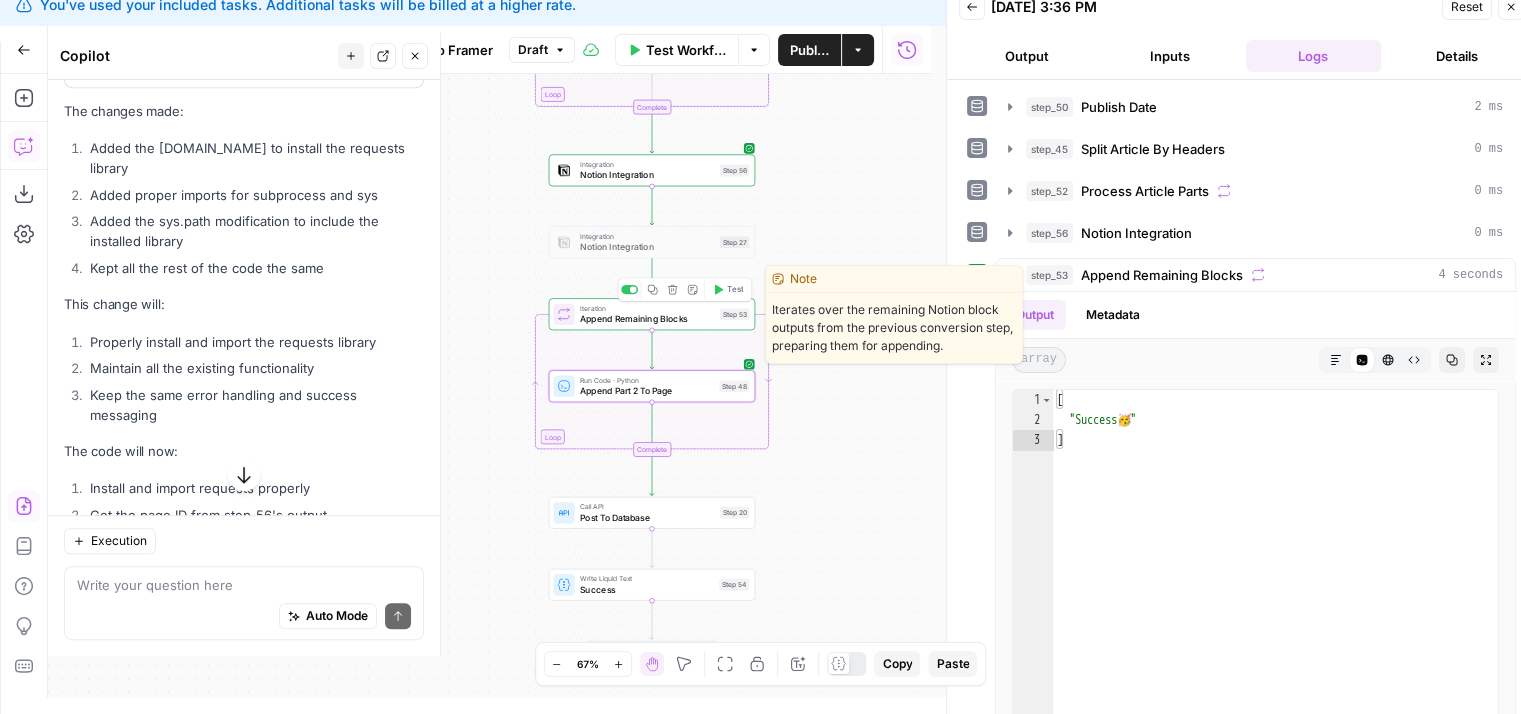 click on "Iteration Append Remaining Blocks Step 53 Copy step Delete step Edit Note Test" at bounding box center (652, 314) 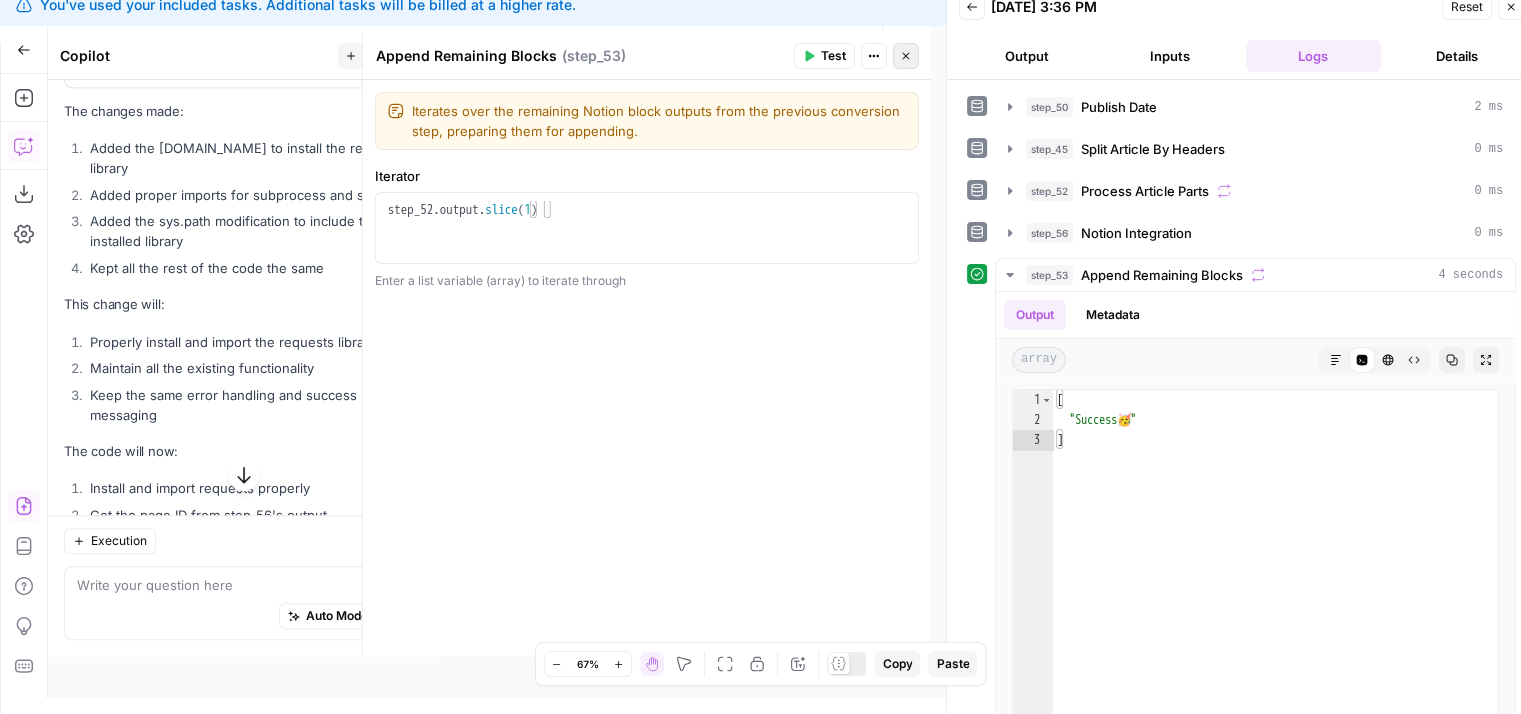 click on "Close" at bounding box center [906, 56] 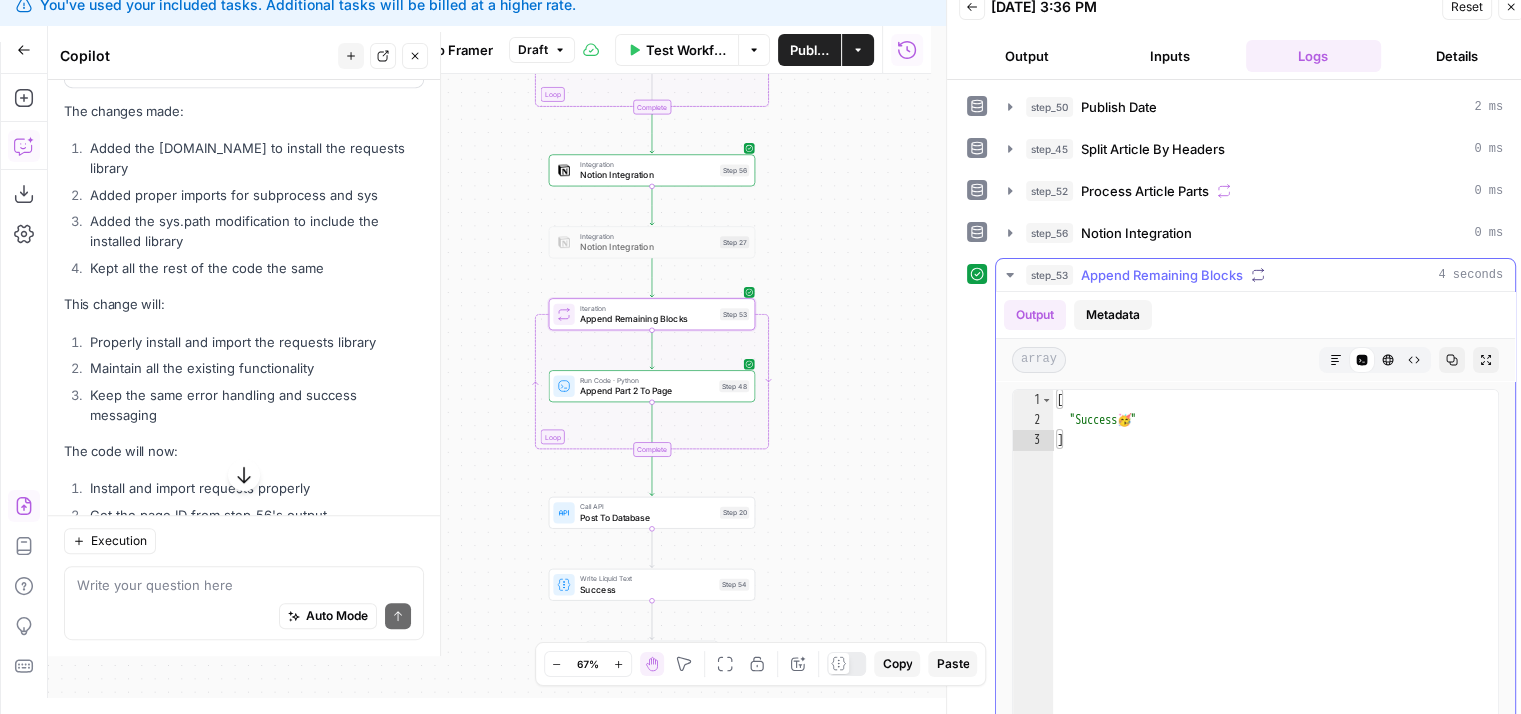 click on "Metadata" at bounding box center [1113, 315] 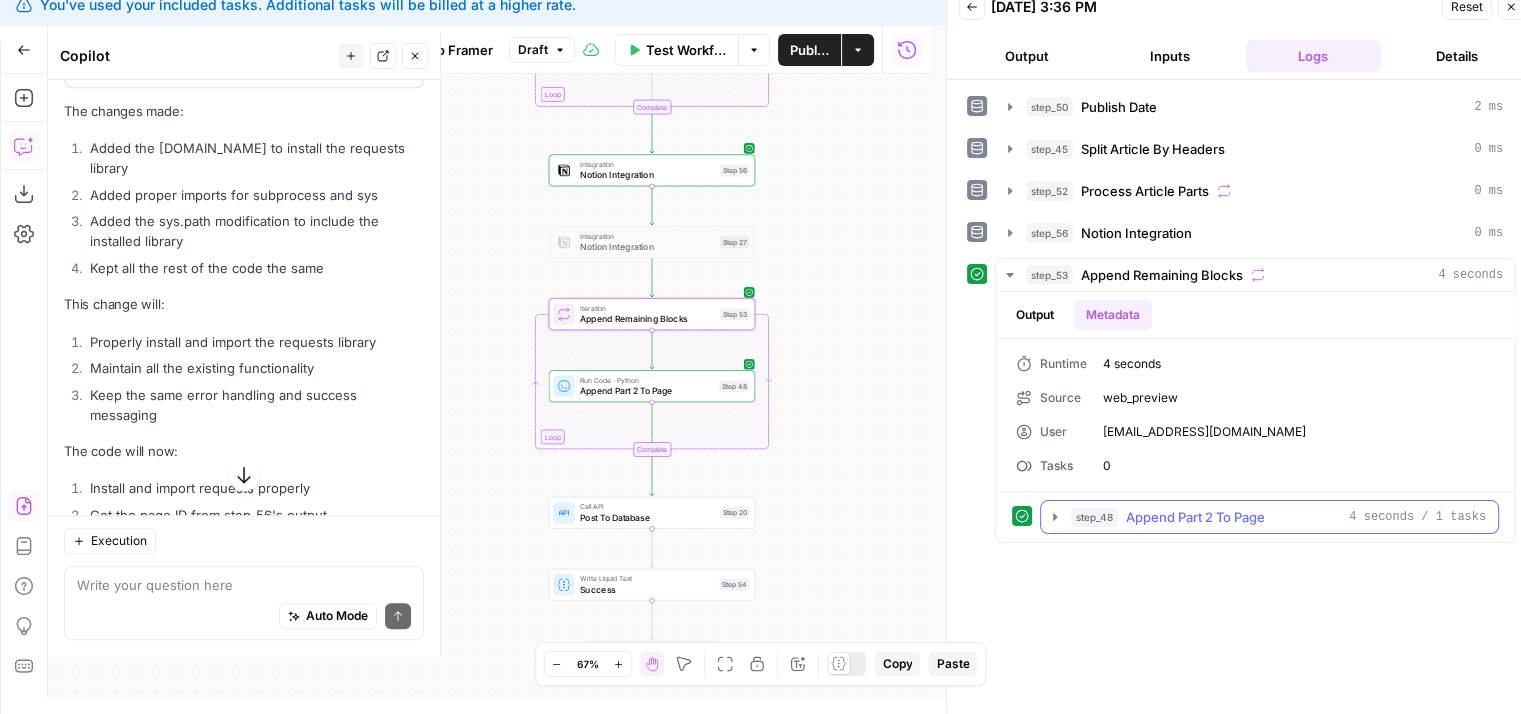 click 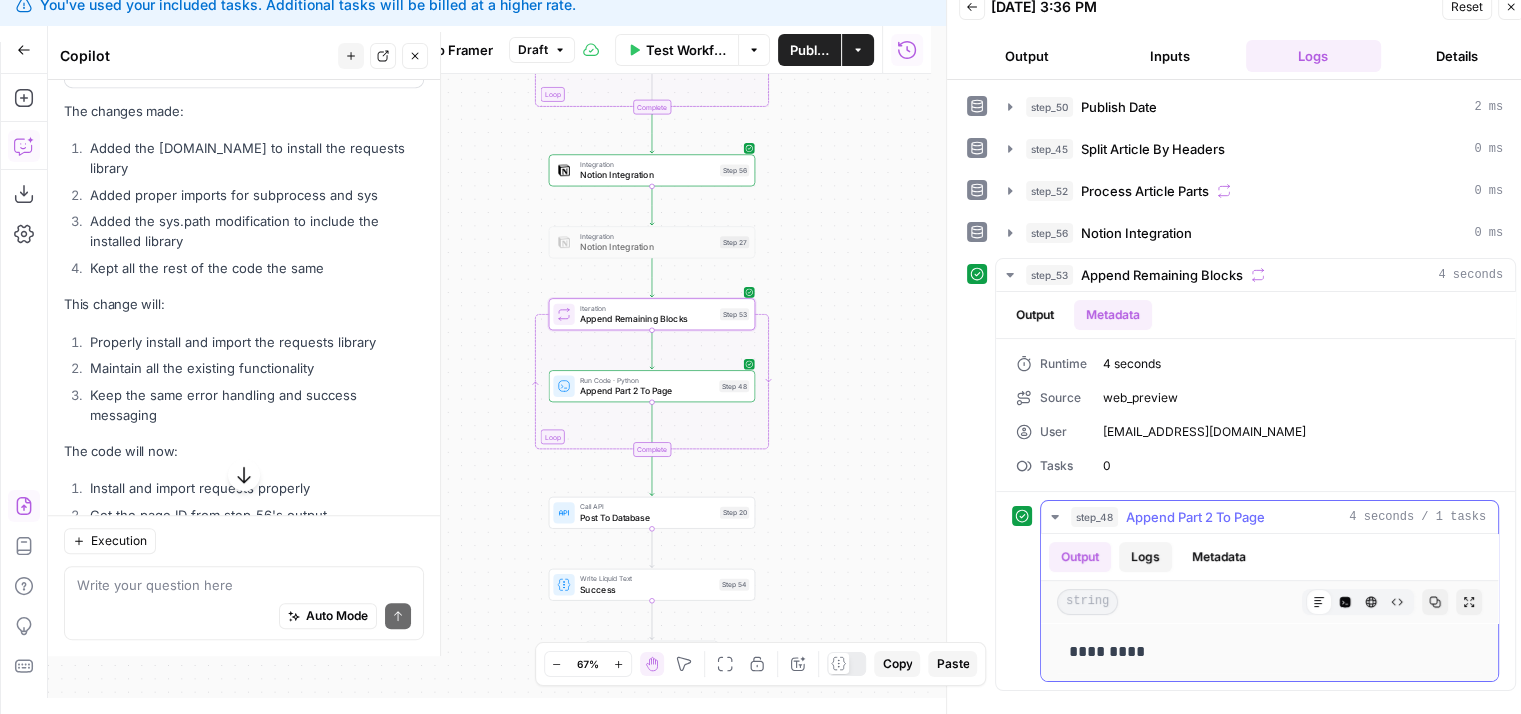 click on "Logs" at bounding box center [1145, 557] 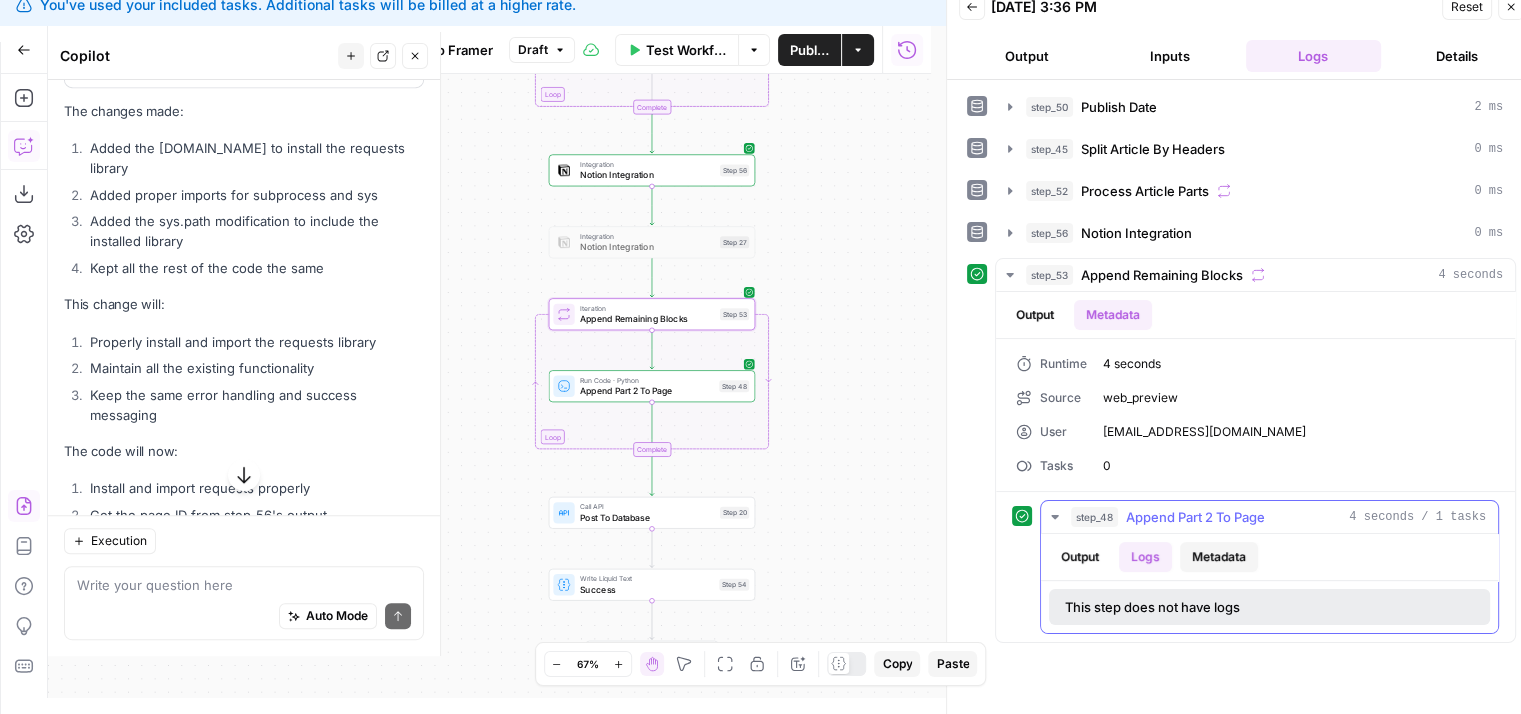 click on "Metadata" at bounding box center (1219, 557) 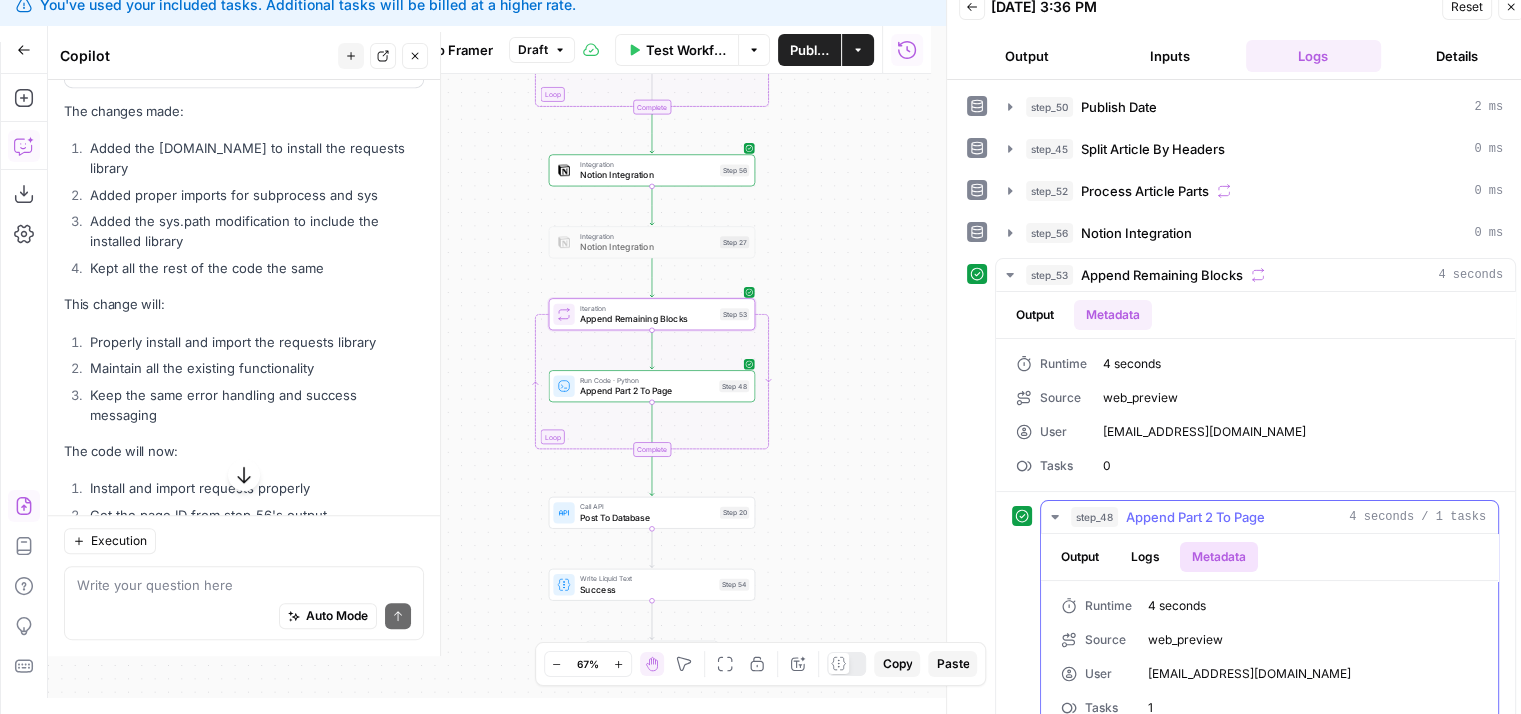 scroll, scrollTop: 34, scrollLeft: 0, axis: vertical 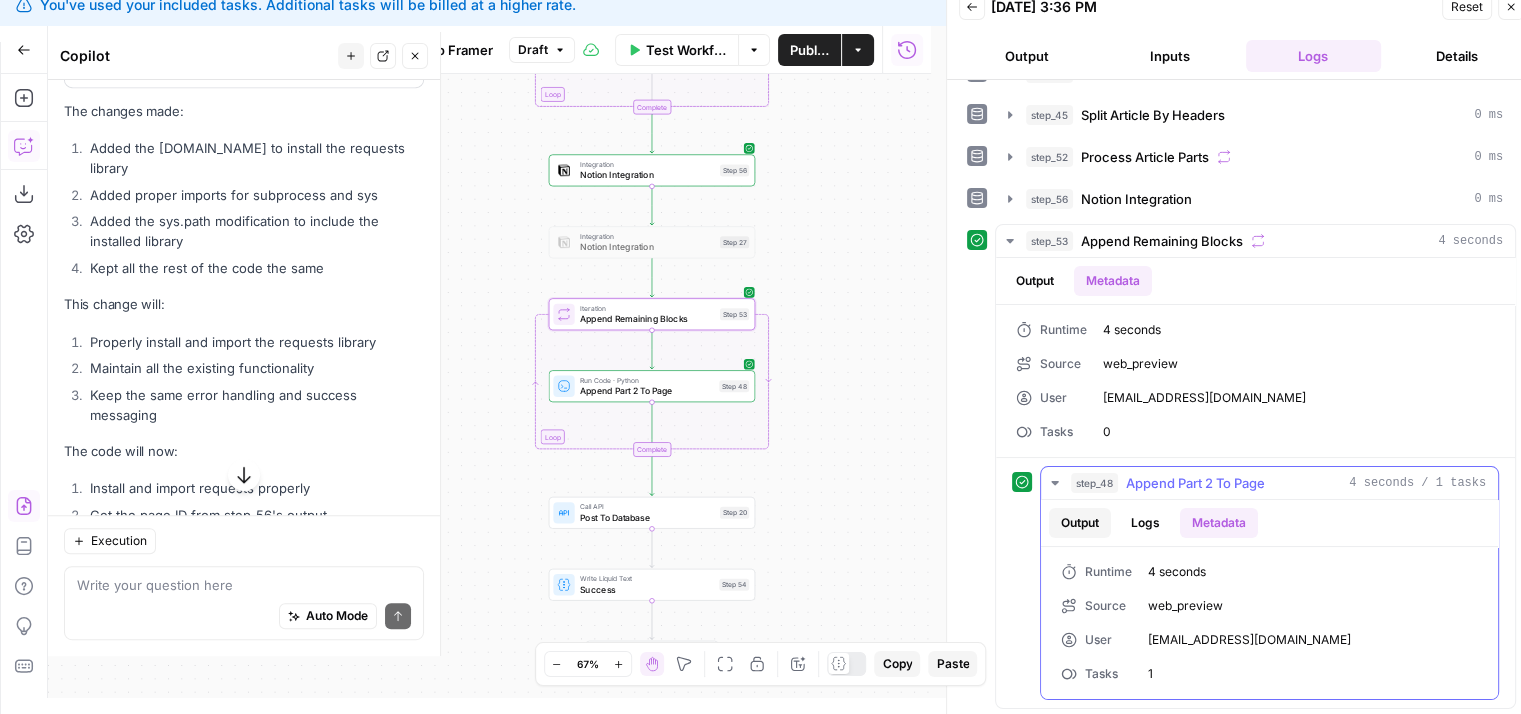 click on "Output" at bounding box center [1080, 523] 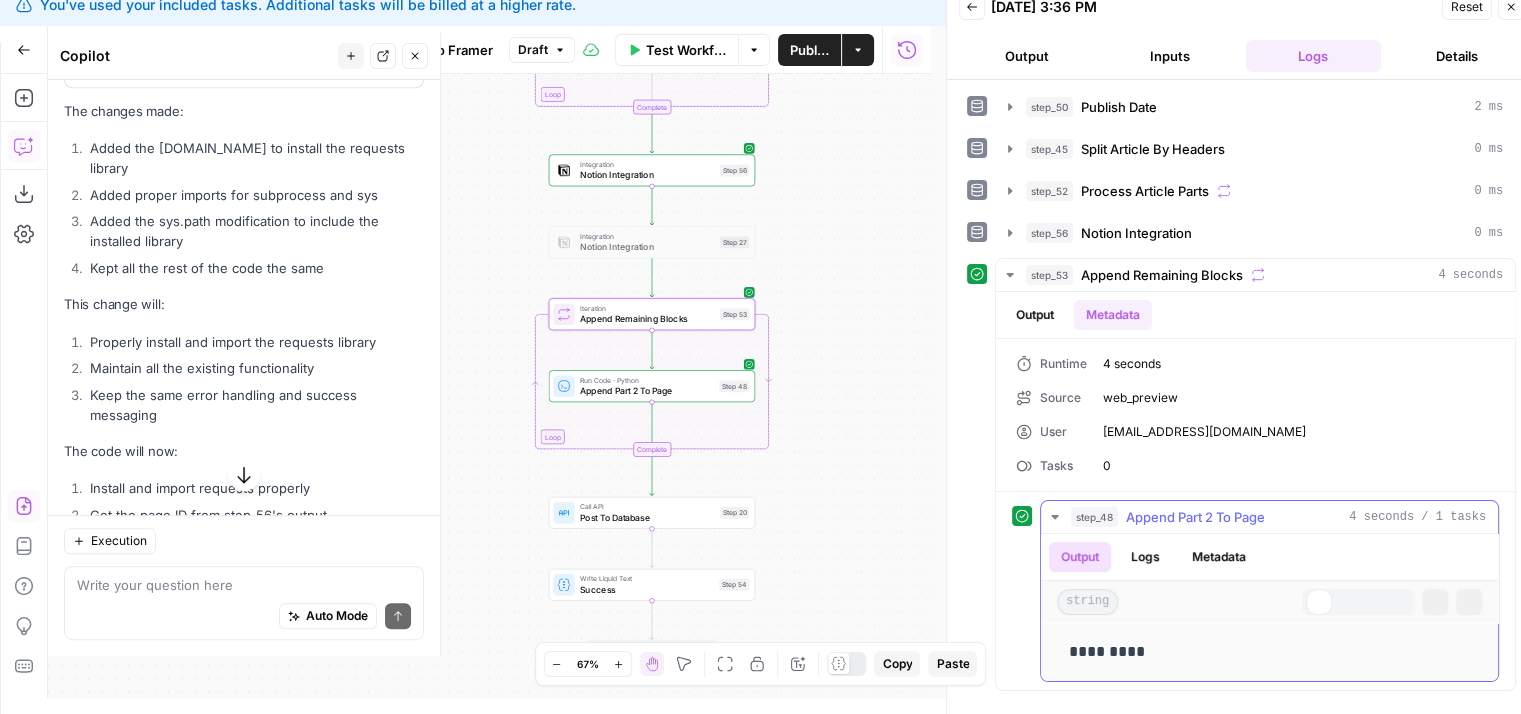 scroll, scrollTop: 0, scrollLeft: 0, axis: both 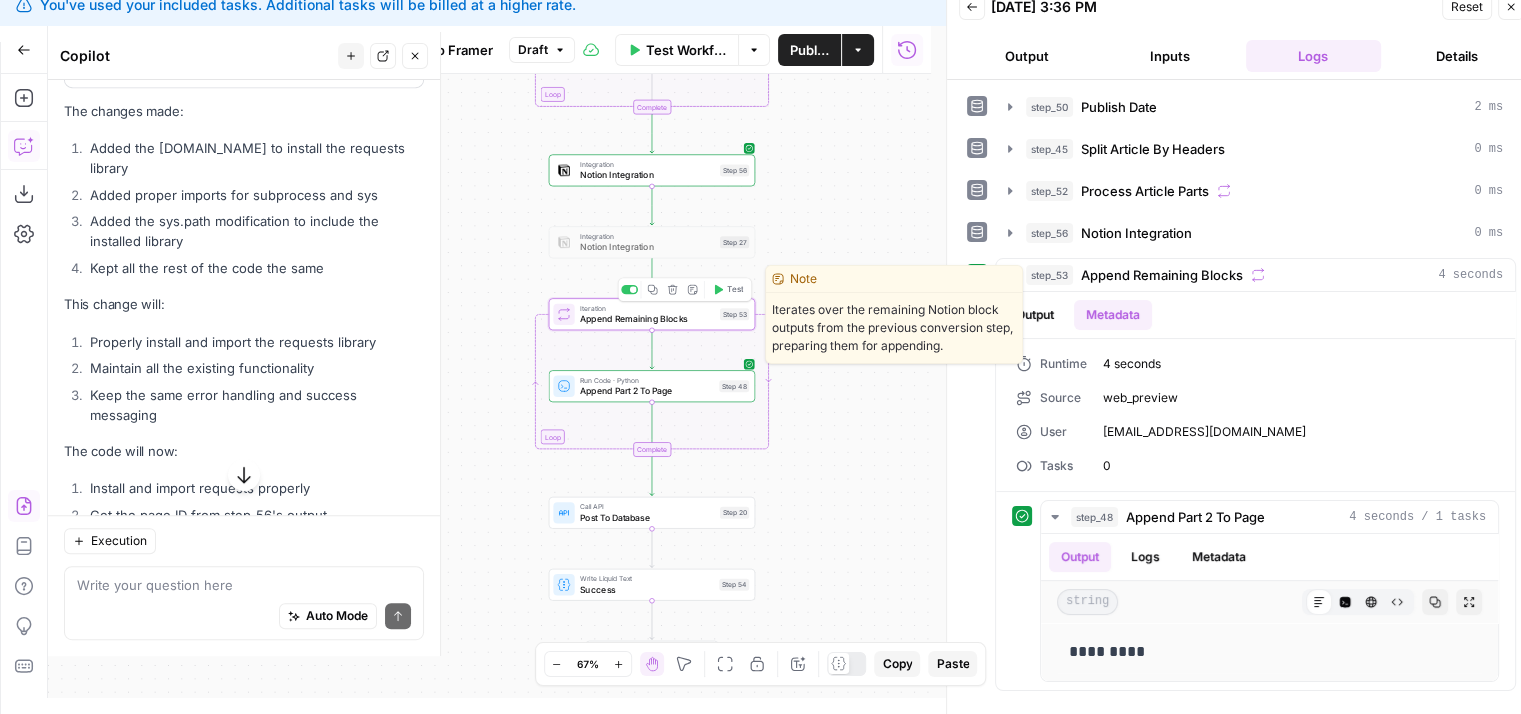 click 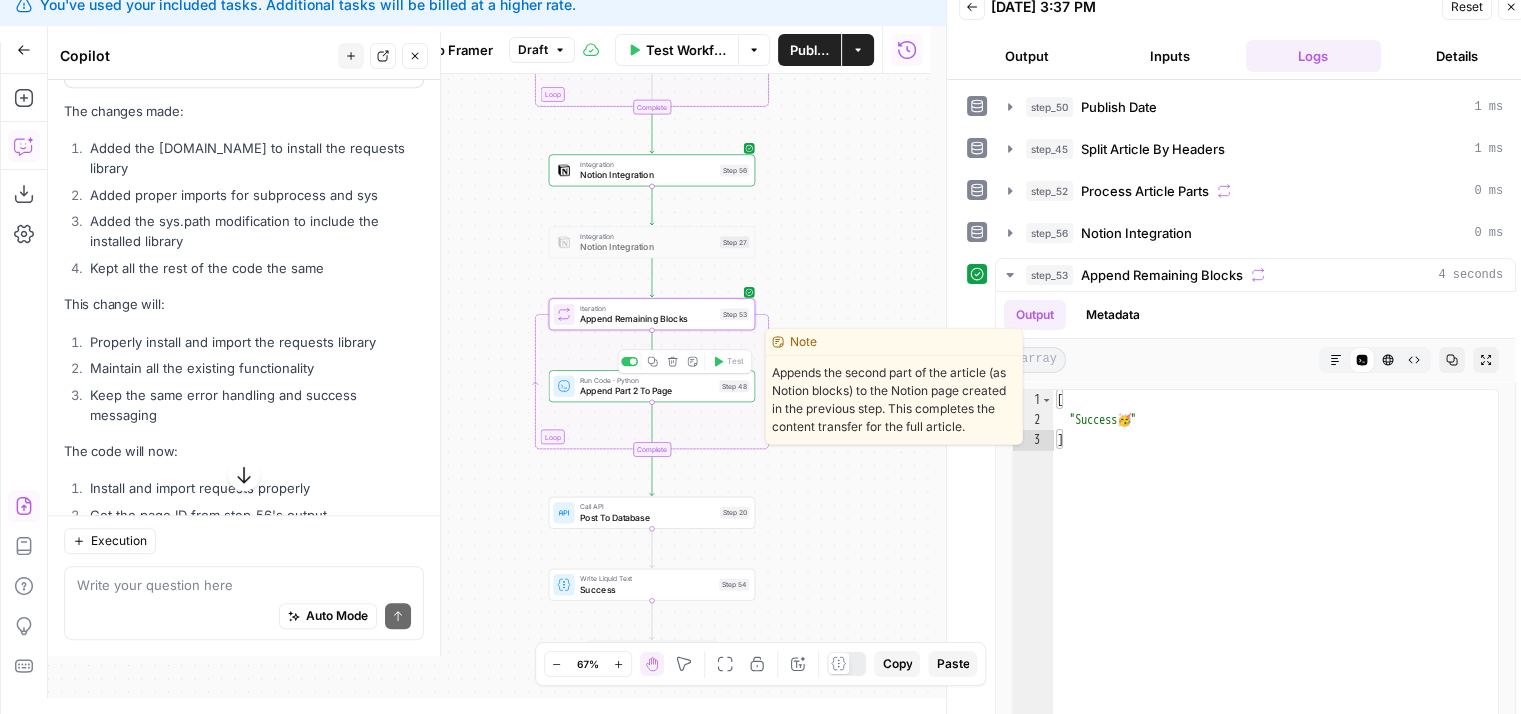 click on "Append Part 2 To Page" at bounding box center [647, 390] 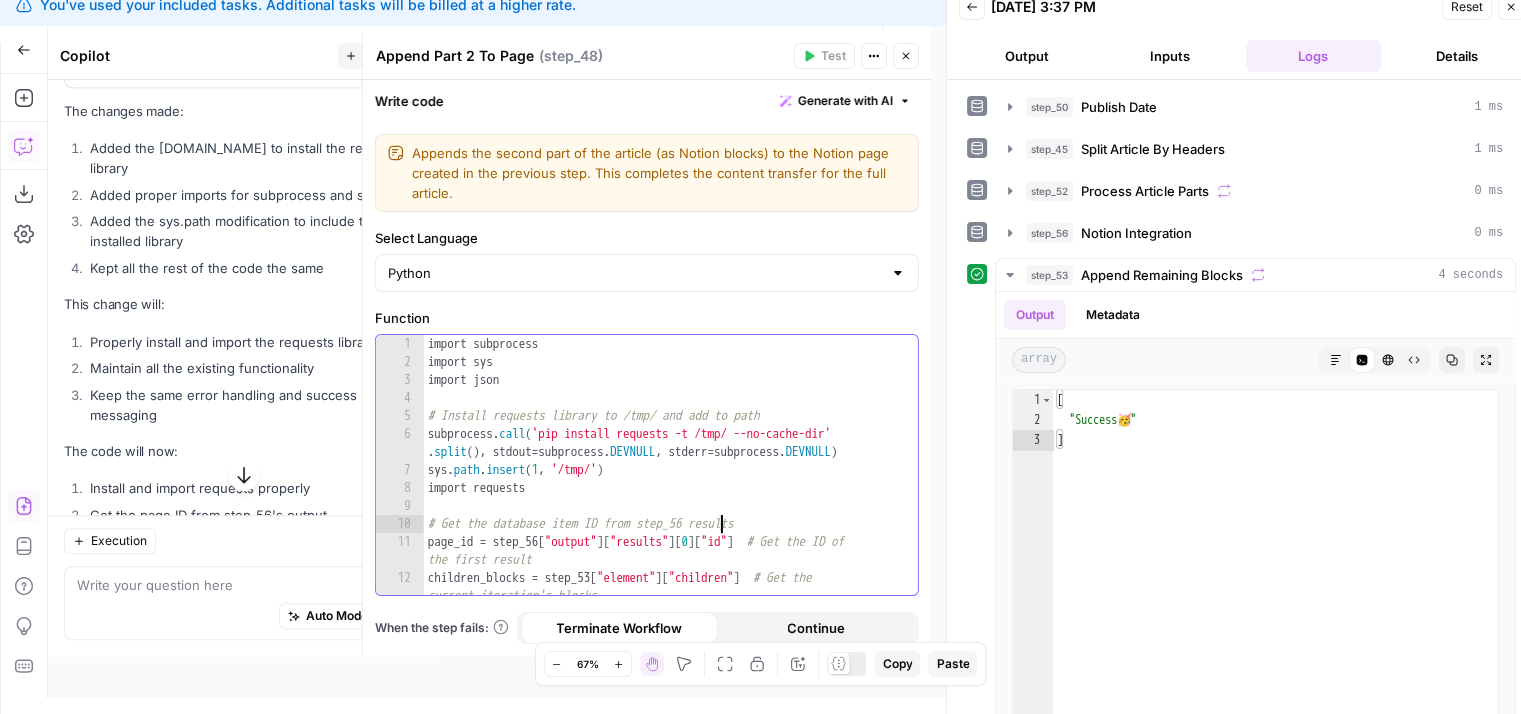 click on "import   subprocess import   sys import   json # Install requests library to /tmp/ and add to path subprocess . call ( 'pip install requests -t /tmp/ --no-cache-dir' . split ( ) ,   stdout = subprocess . DEVNULL ,   stderr = subprocess . DEVNULL ) sys . path . insert ( 1 ,   '/tmp/' ) import   requests # Get the database item ID from step_56 results page_id   =   step_56 [ "output" ] [ "results" ] [ 0 ] [ "id" ]    # Get the ID of  the first result children_blocks   =   step_53 [ "element" ] [ "children" ]    # Get the  current iteration's blocks" at bounding box center [664, 484] 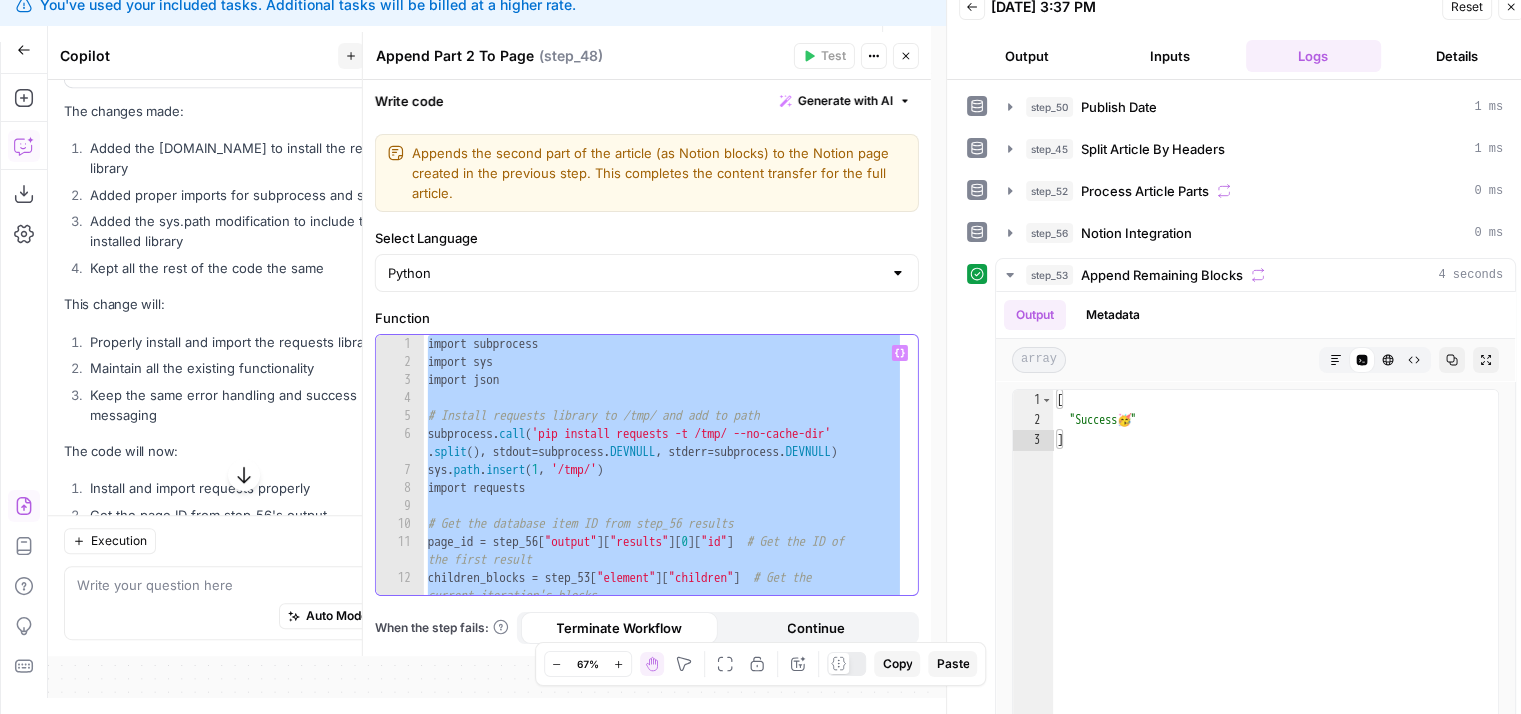 paste 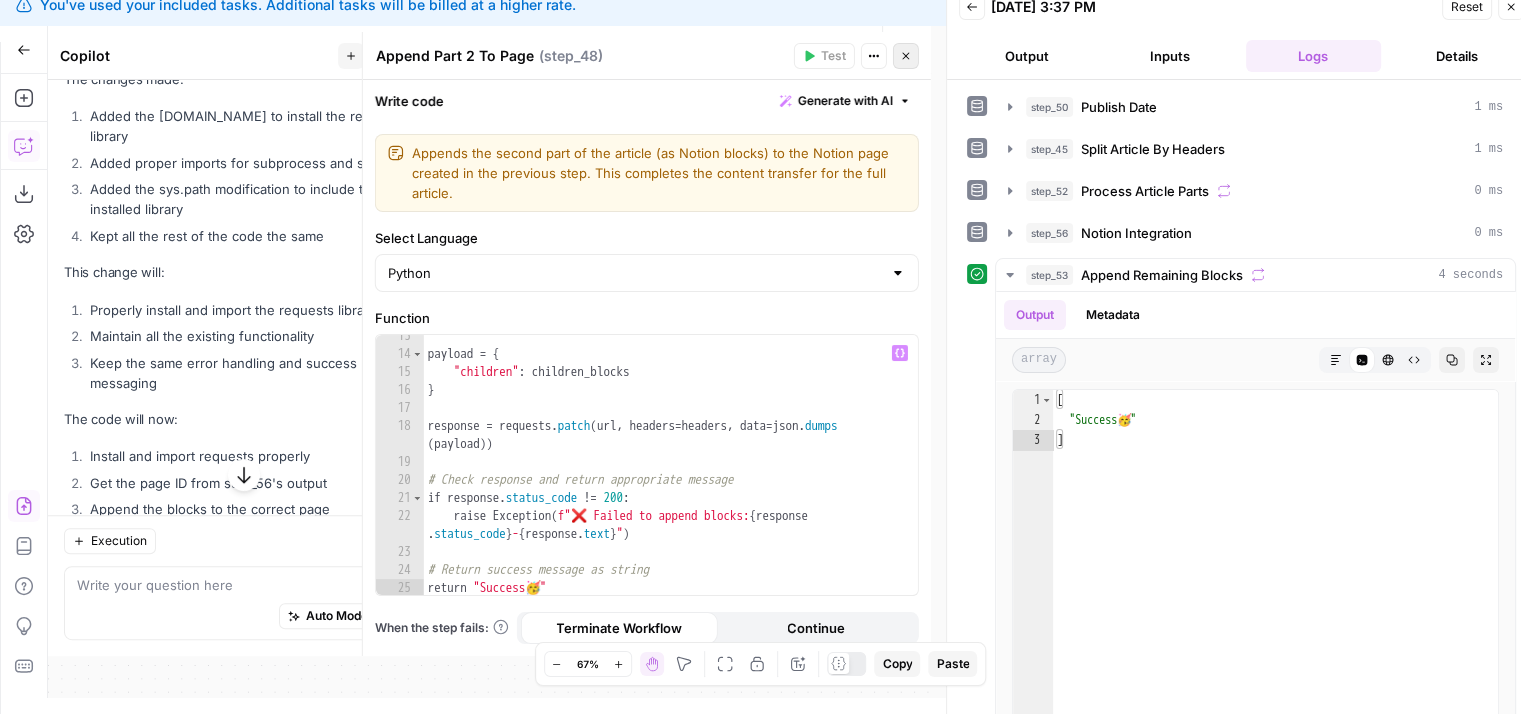 click 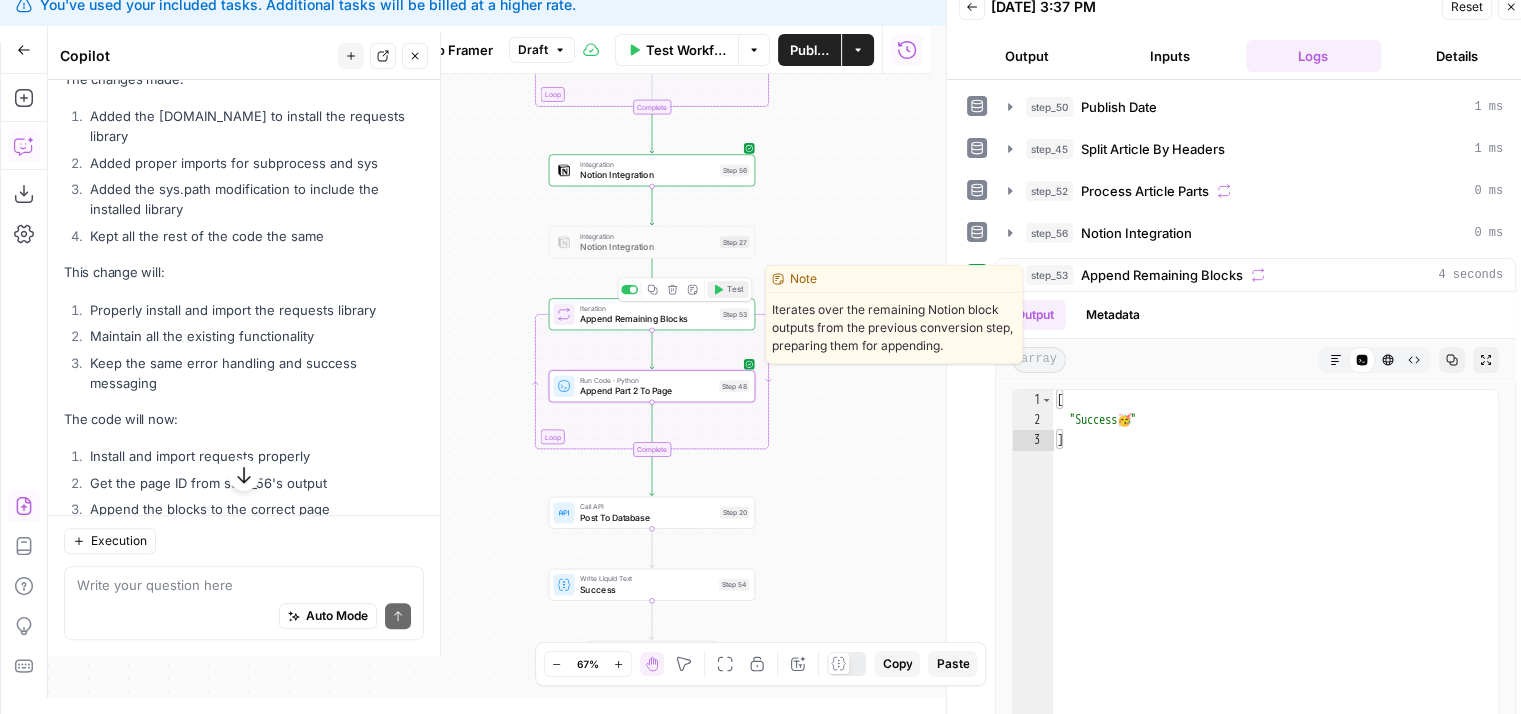 click 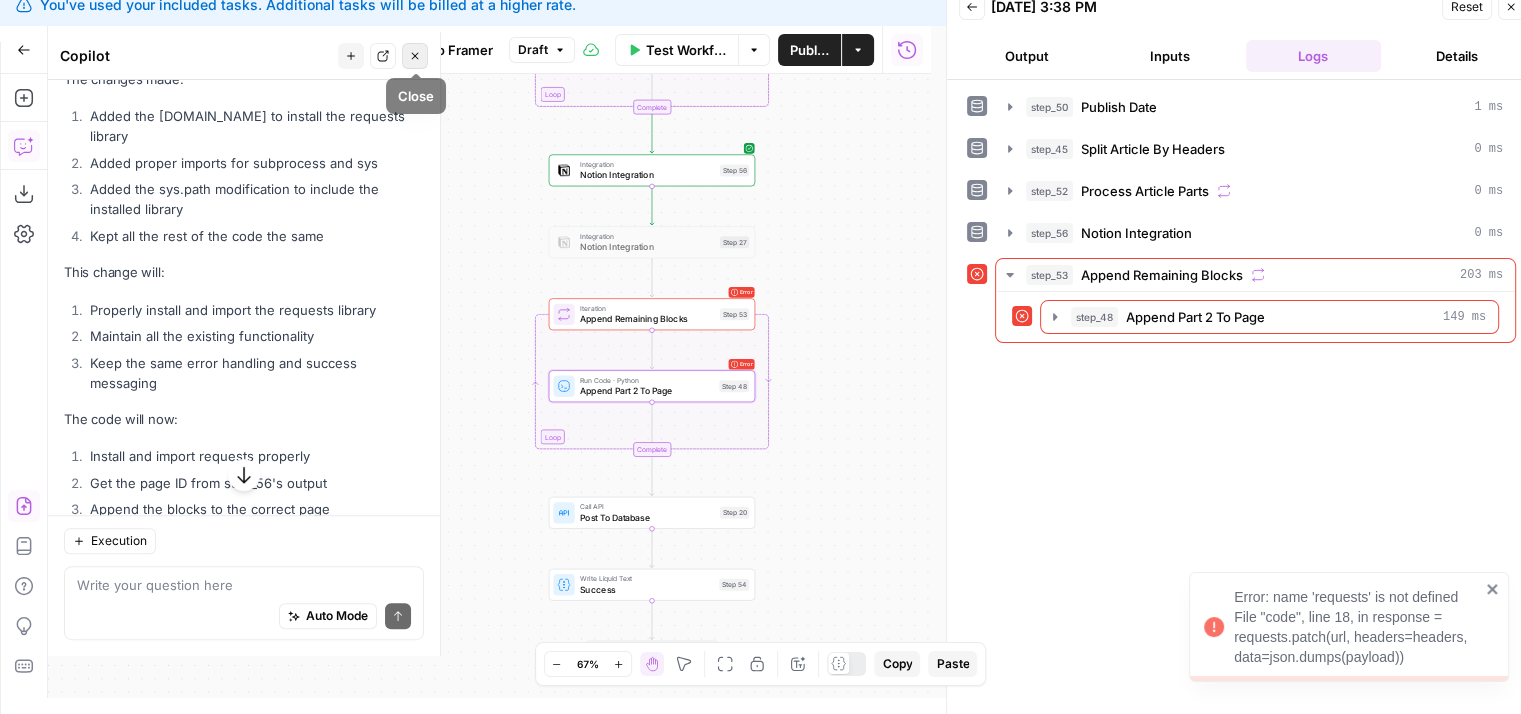 click 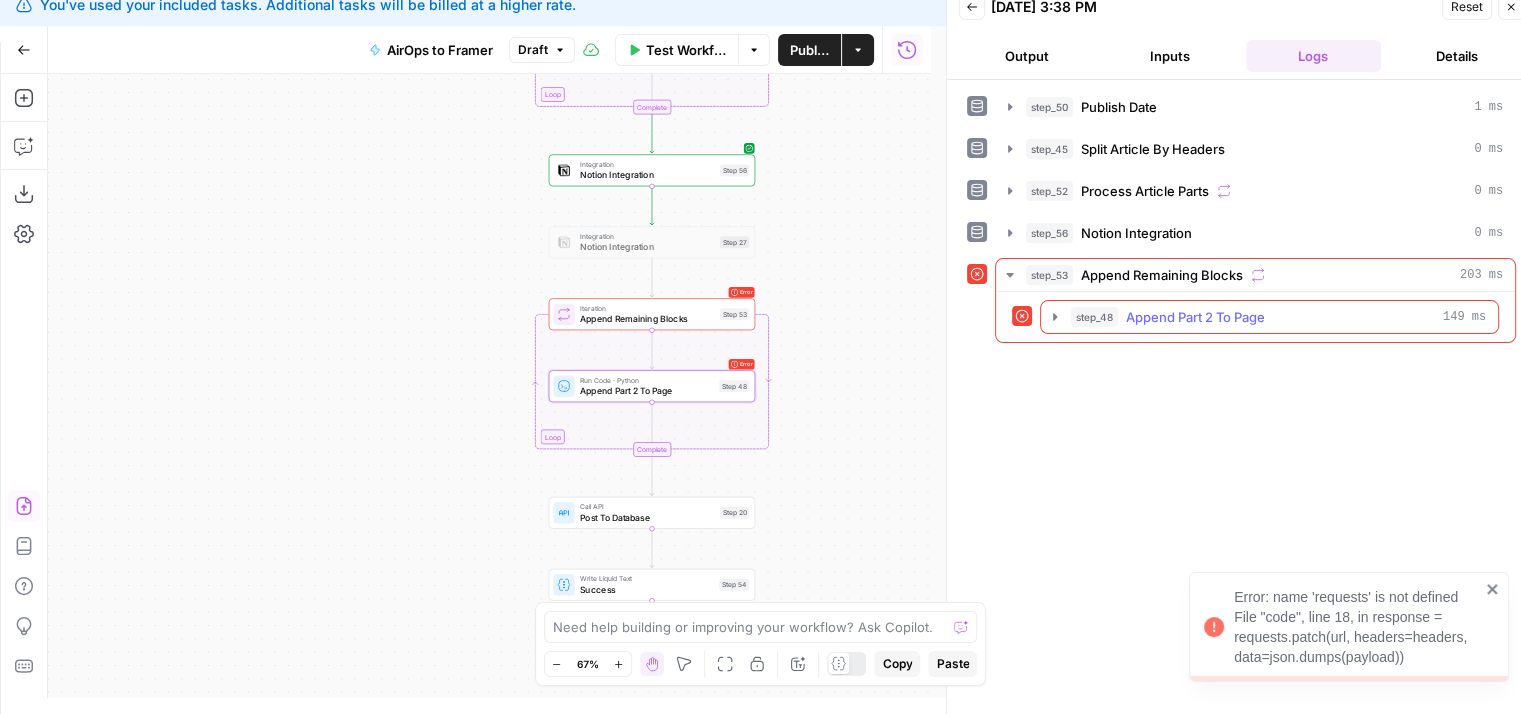 click 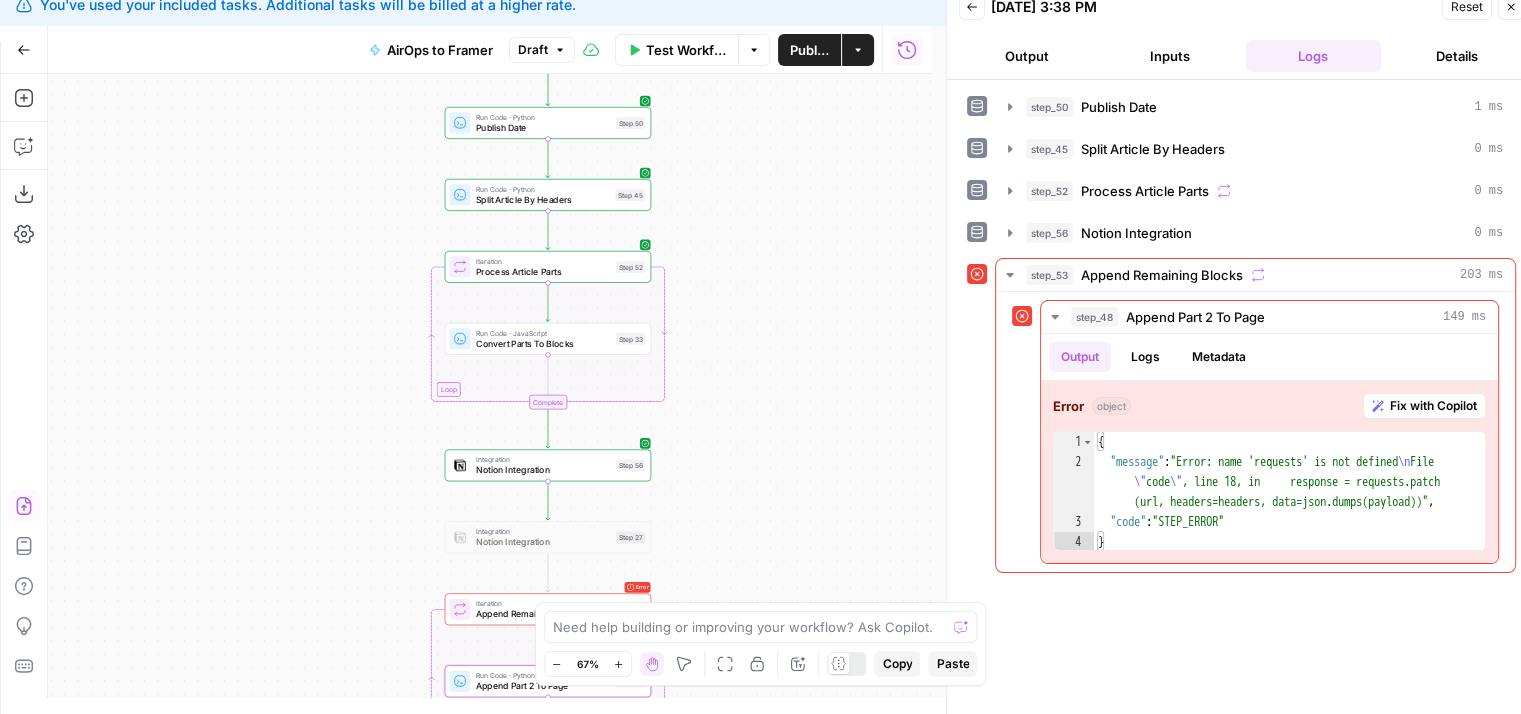 drag, startPoint x: 853, startPoint y: 218, endPoint x: 749, endPoint y: 513, distance: 312.79547 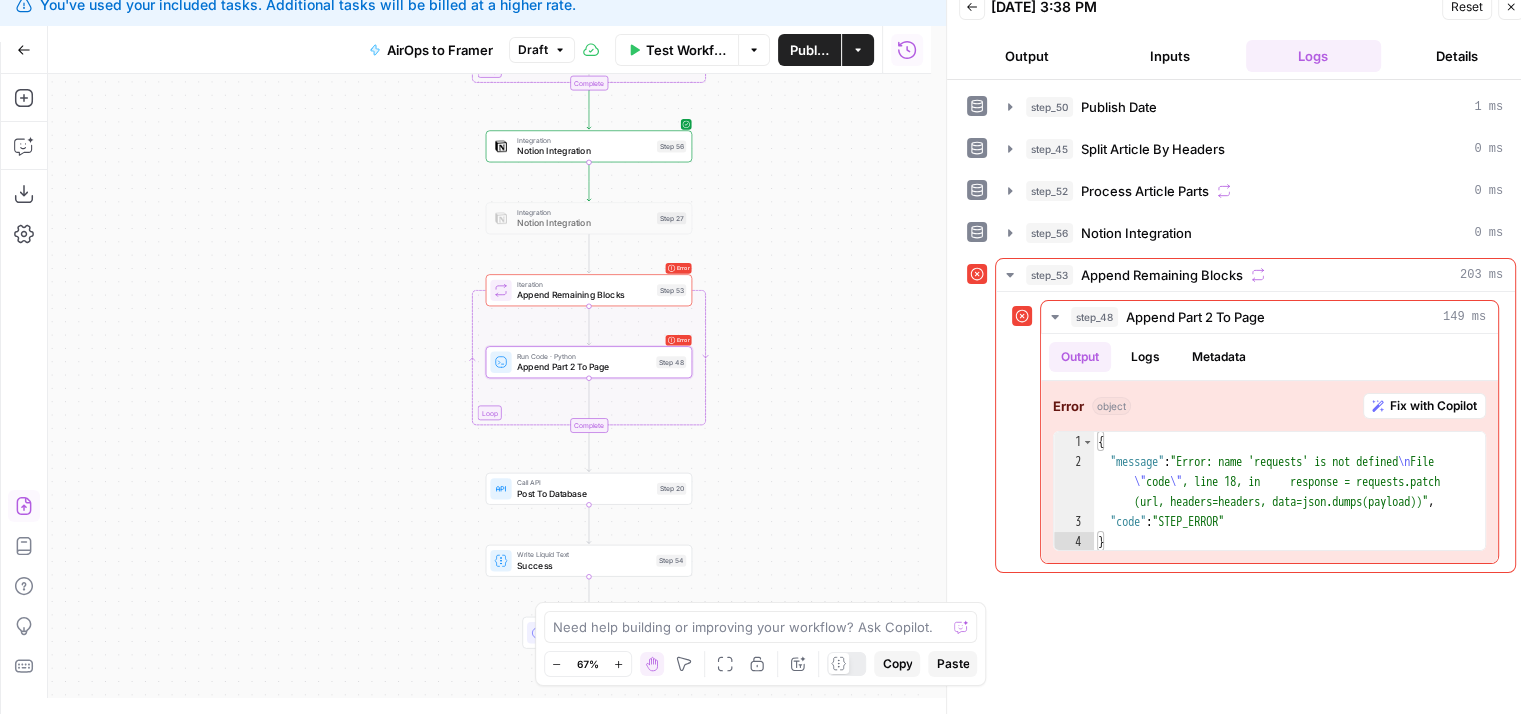 drag, startPoint x: 810, startPoint y: 510, endPoint x: 849, endPoint y: 189, distance: 323.36047 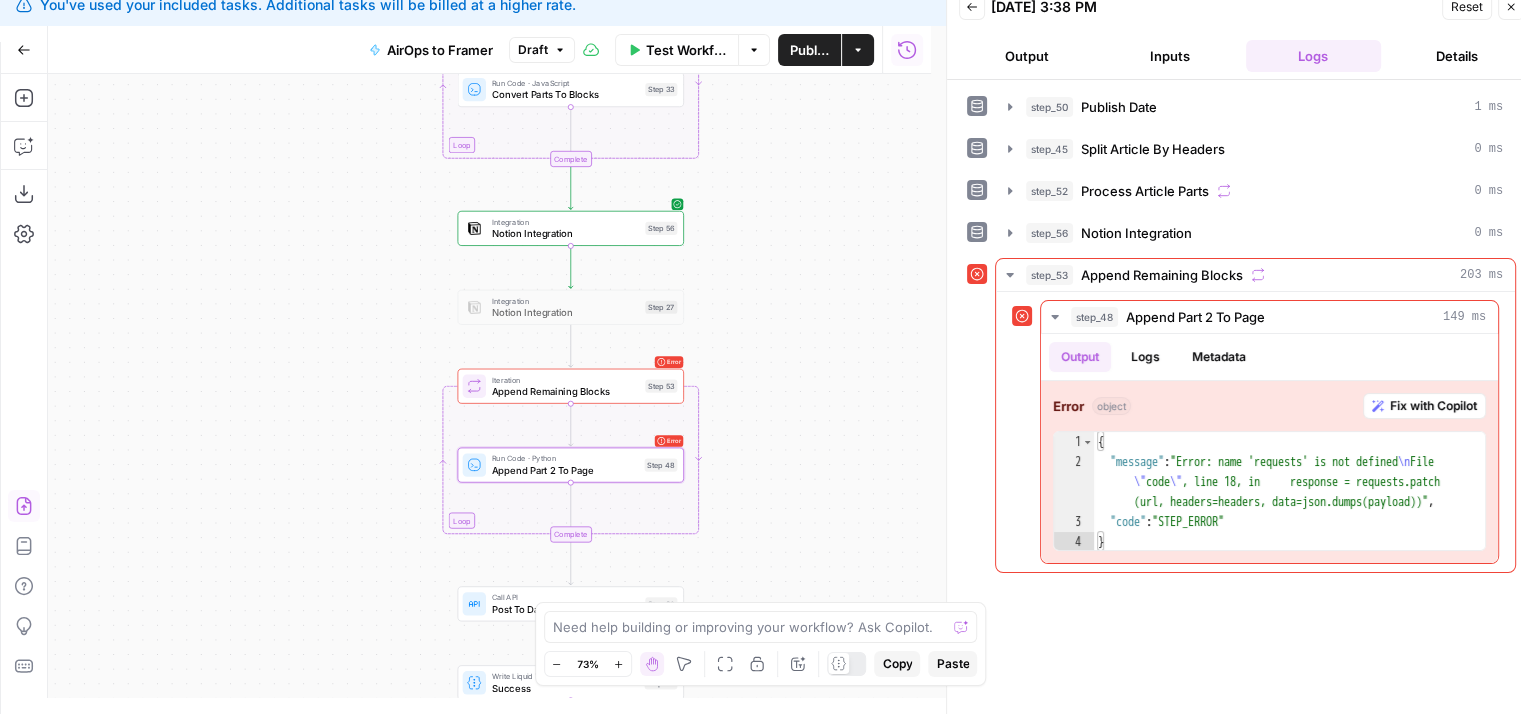 drag, startPoint x: 796, startPoint y: 217, endPoint x: 800, endPoint y: 308, distance: 91.08787 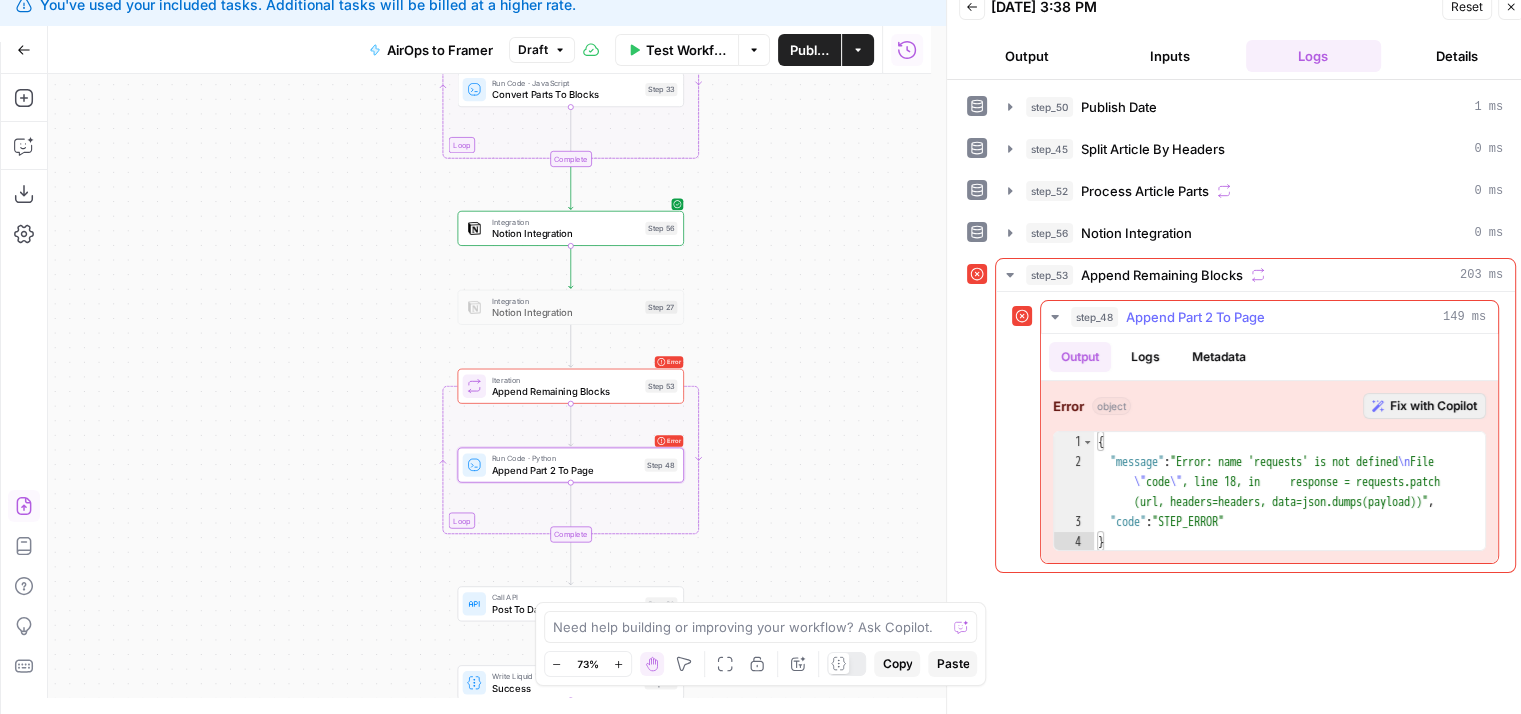 click on "Fix with Copilot" at bounding box center [1433, 406] 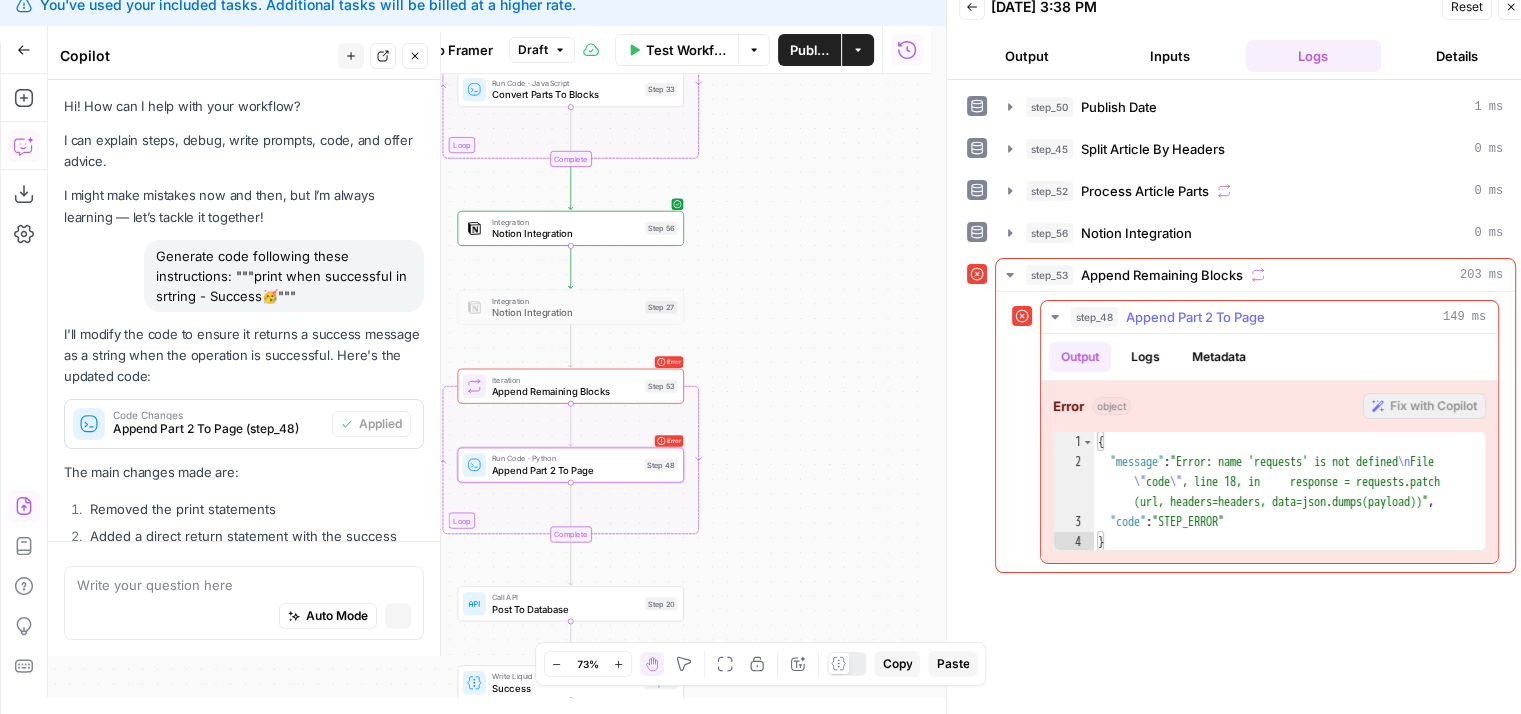 scroll, scrollTop: 8589, scrollLeft: 0, axis: vertical 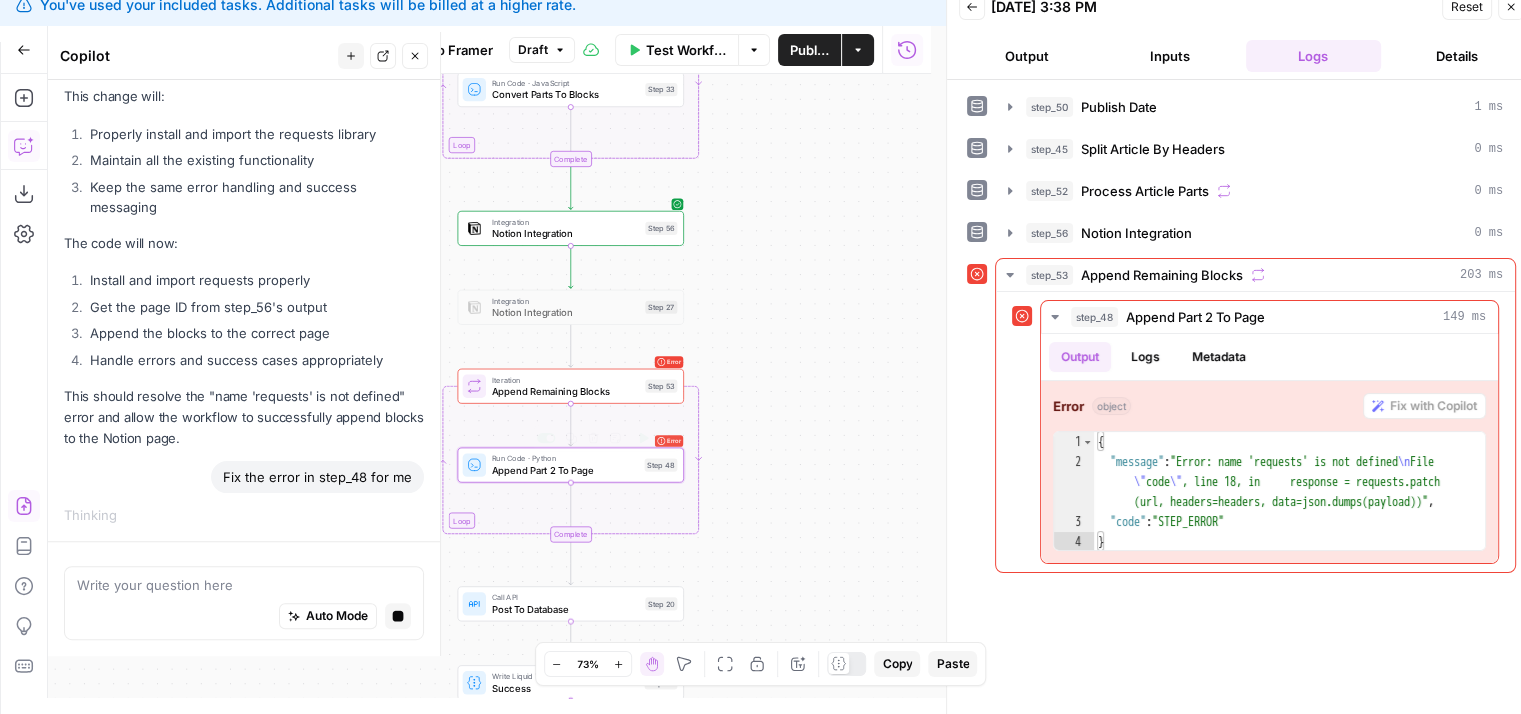 click on "Error Run Code · Python Append Part 2 To Page Step 48 Copy step Delete step Edit Note Test" at bounding box center (570, 464) 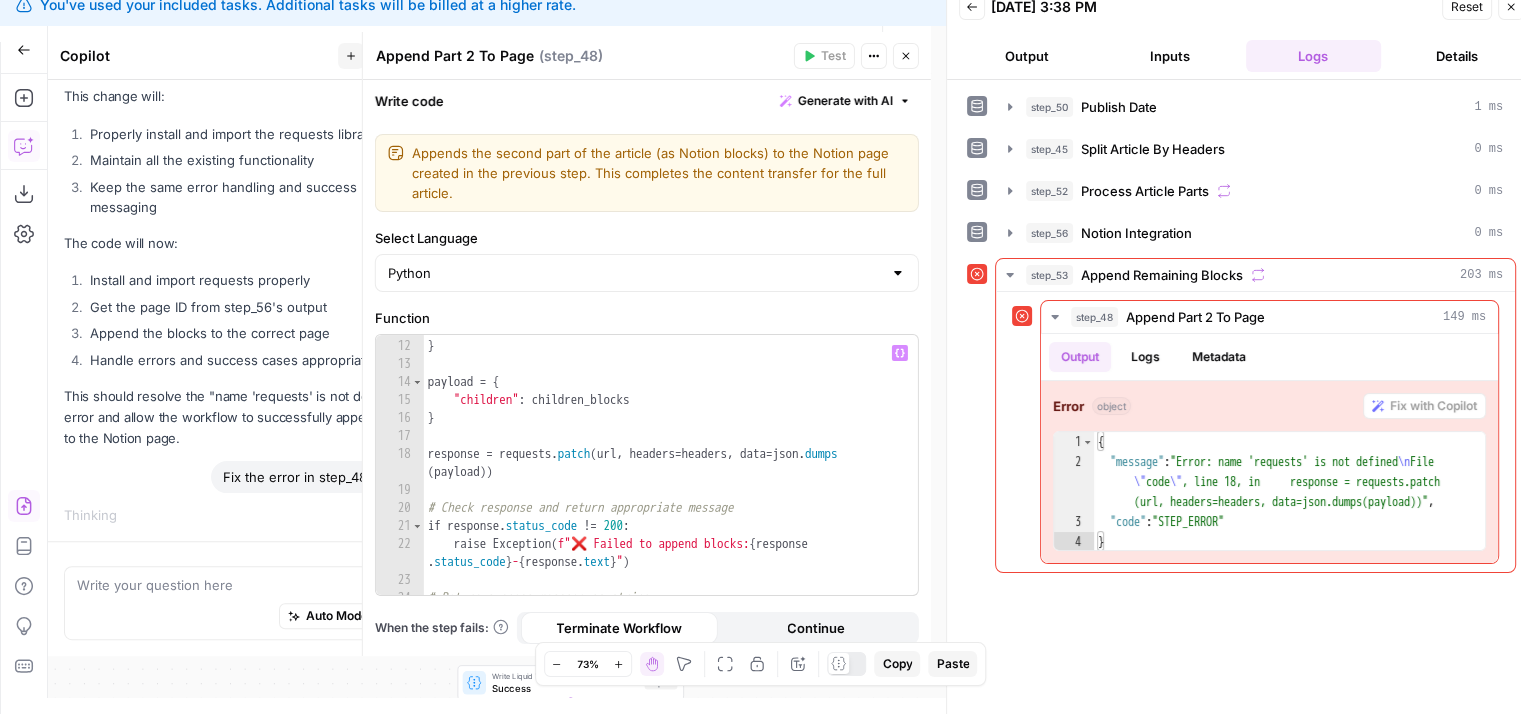 scroll, scrollTop: 0, scrollLeft: 0, axis: both 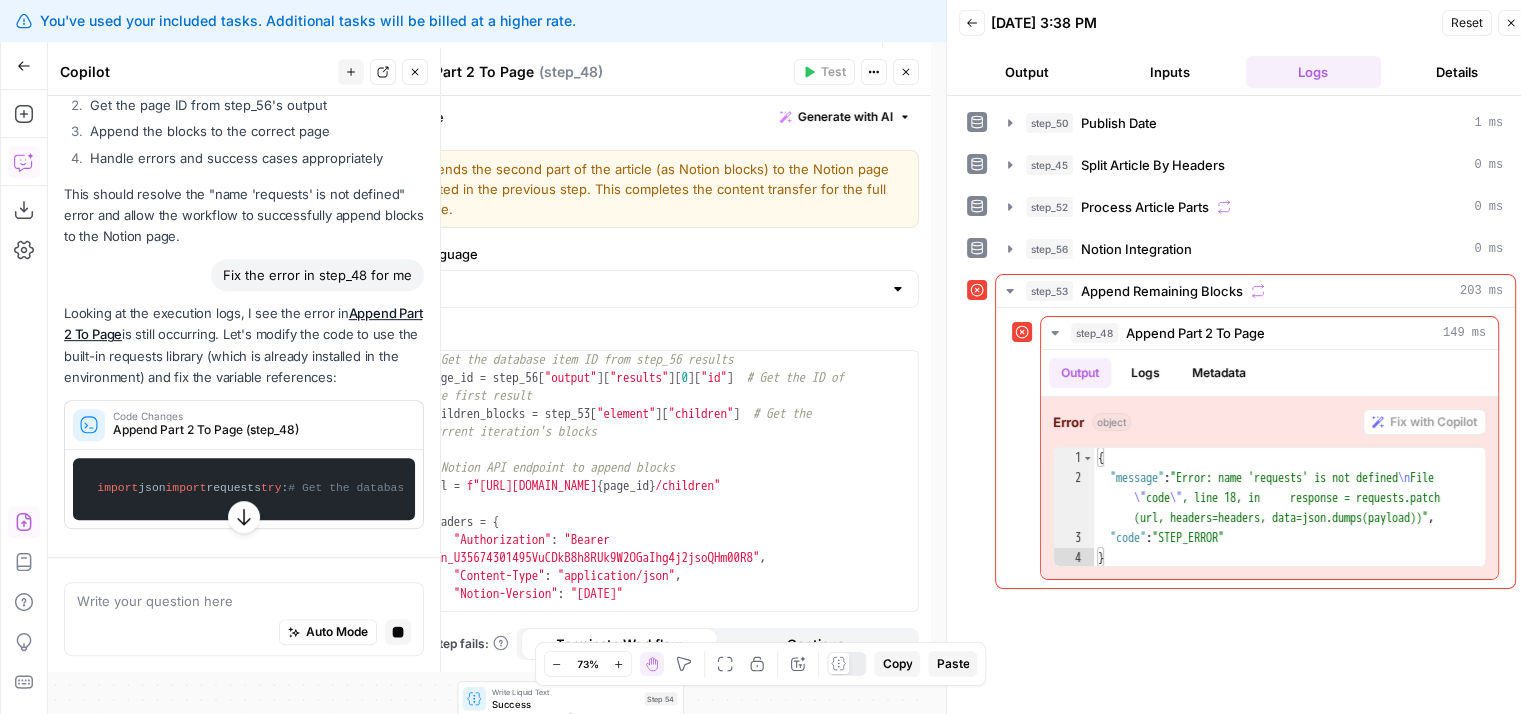 click on "This should resolve the "name 'requests' is not defined" error and allow the workflow to successfully append blocks to the Notion page." at bounding box center (244, 215) 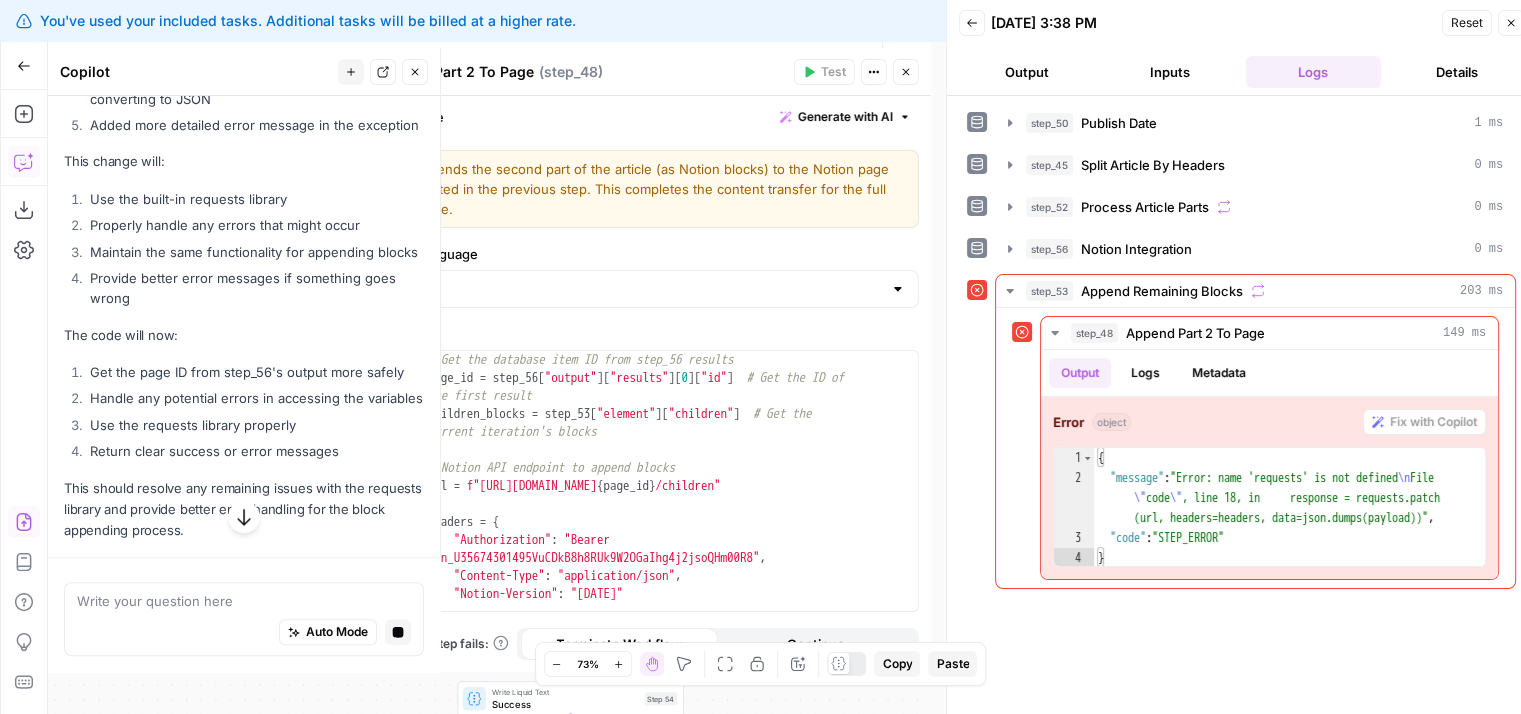 scroll, scrollTop: 9437, scrollLeft: 0, axis: vertical 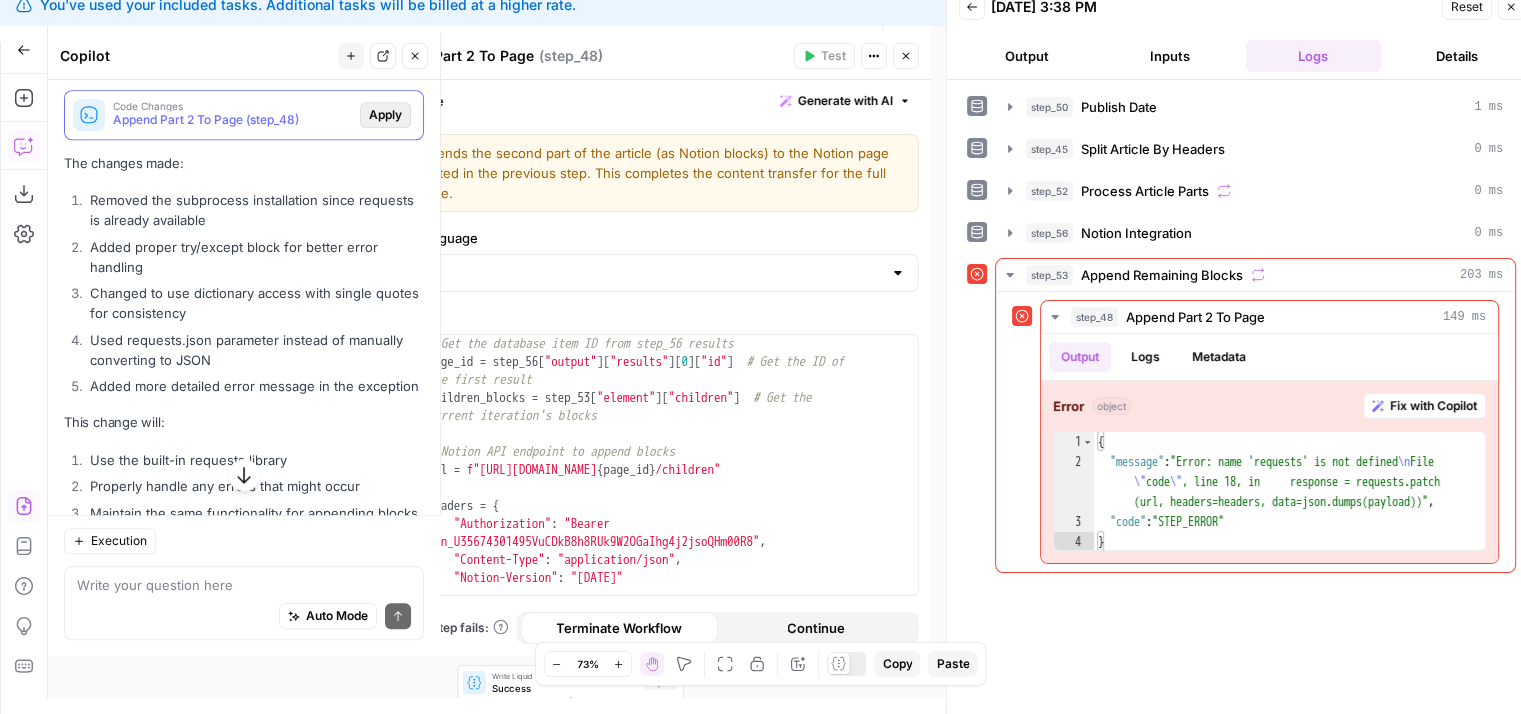 click on "Apply" at bounding box center [385, 115] 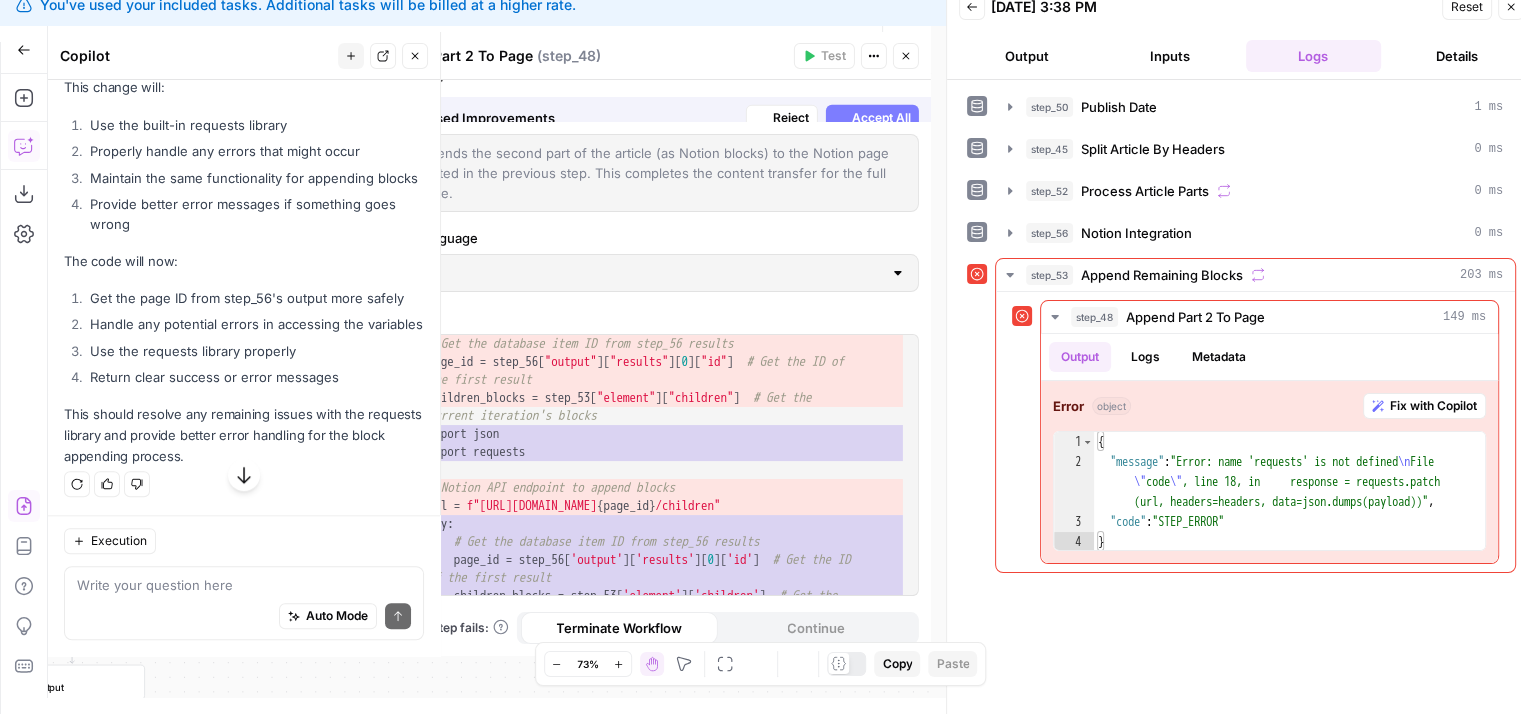 scroll, scrollTop: 8919, scrollLeft: 0, axis: vertical 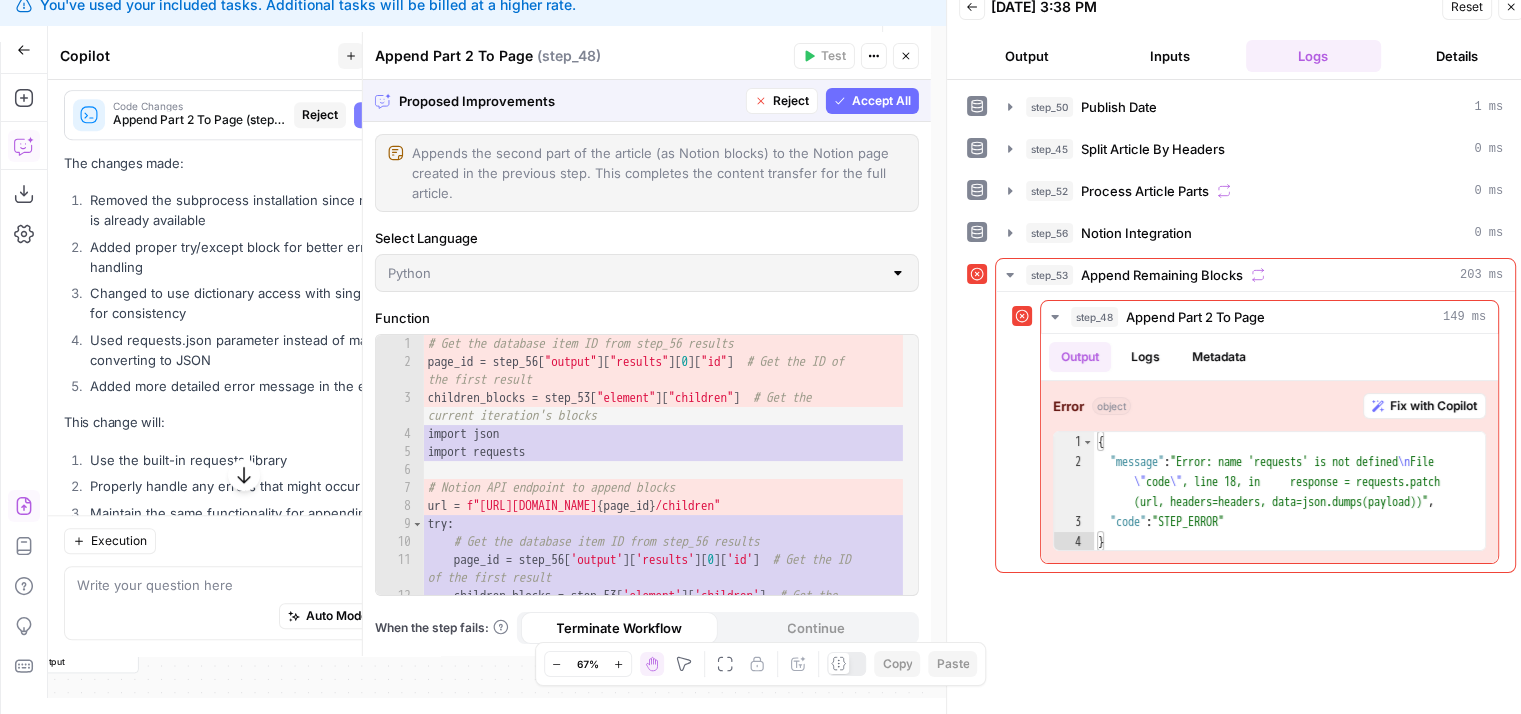 click on "Accept All" at bounding box center (881, 101) 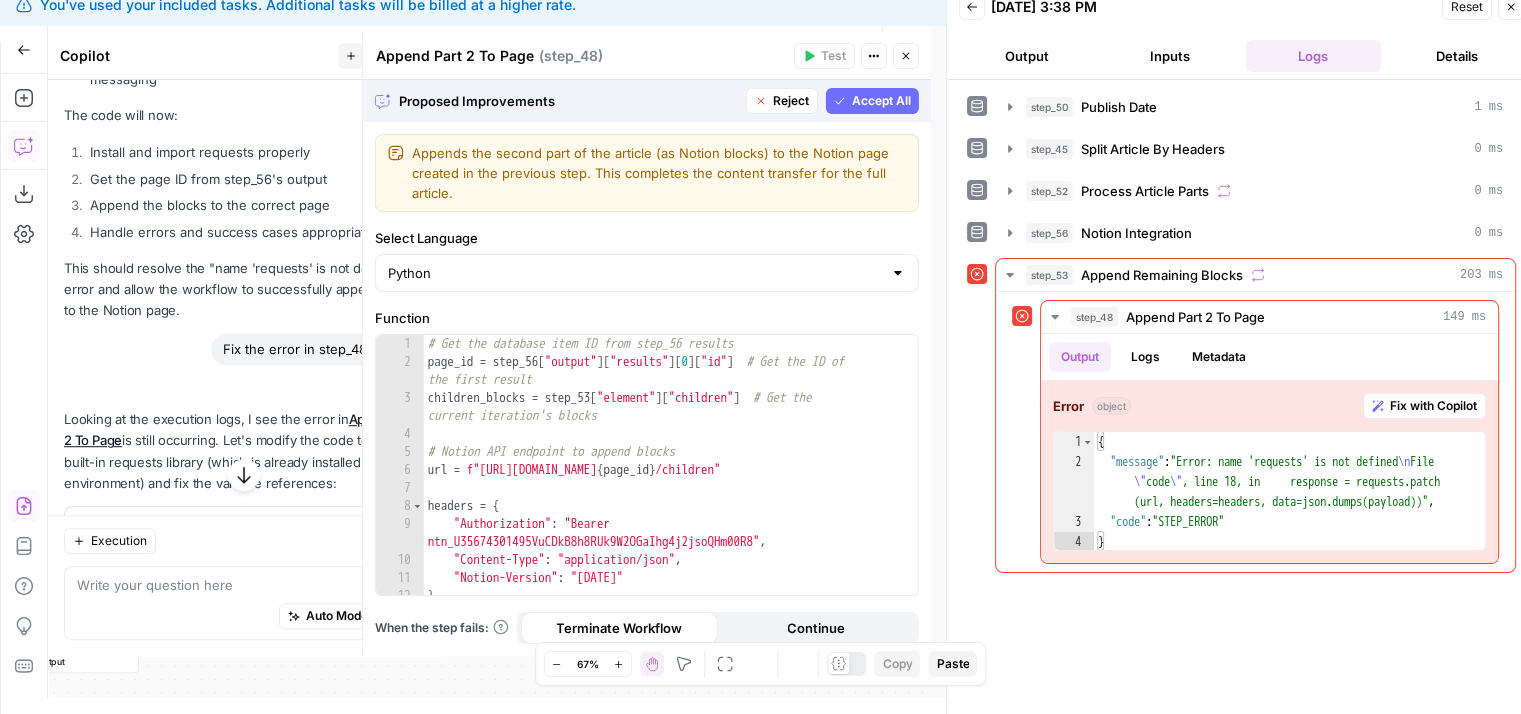 scroll, scrollTop: 9303, scrollLeft: 0, axis: vertical 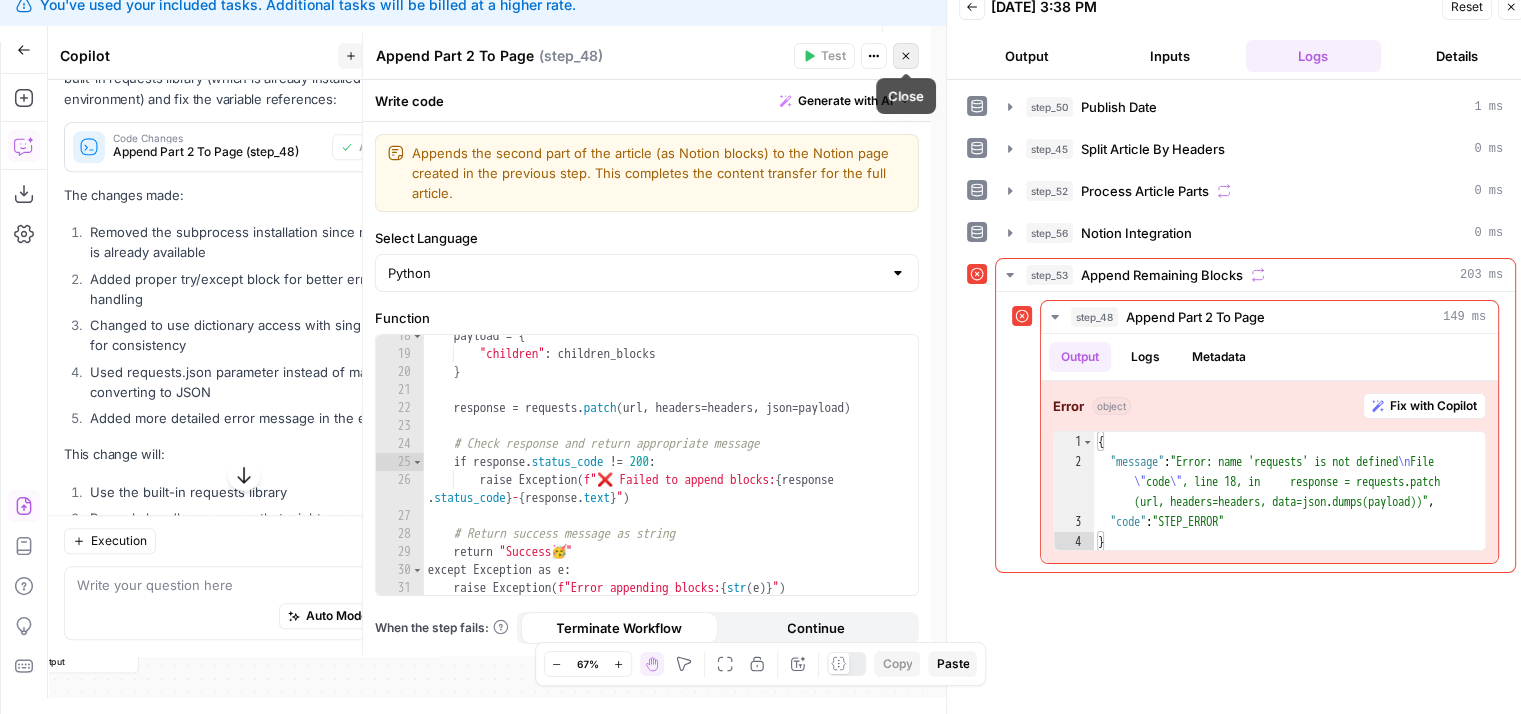 click 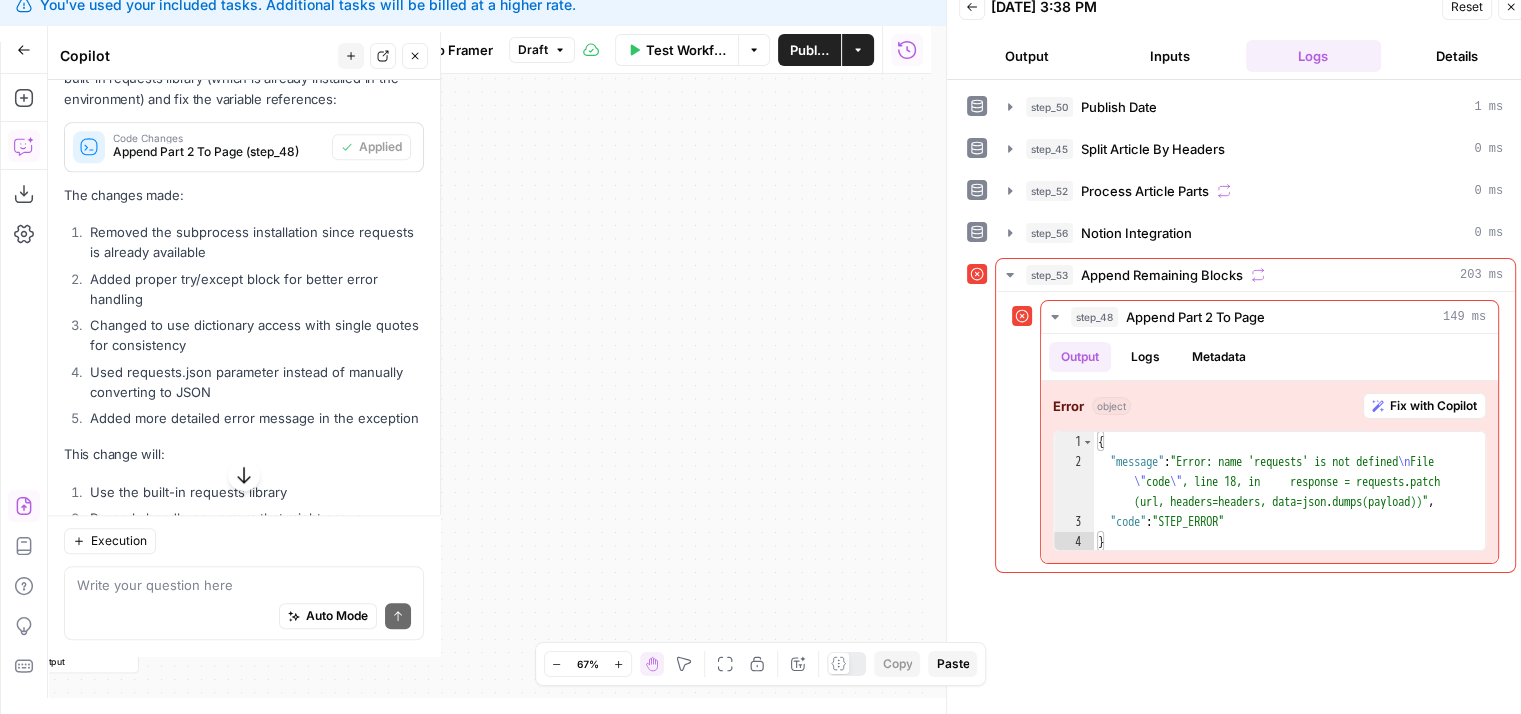 drag, startPoint x: 550, startPoint y: 272, endPoint x: 675, endPoint y: 330, distance: 137.80058 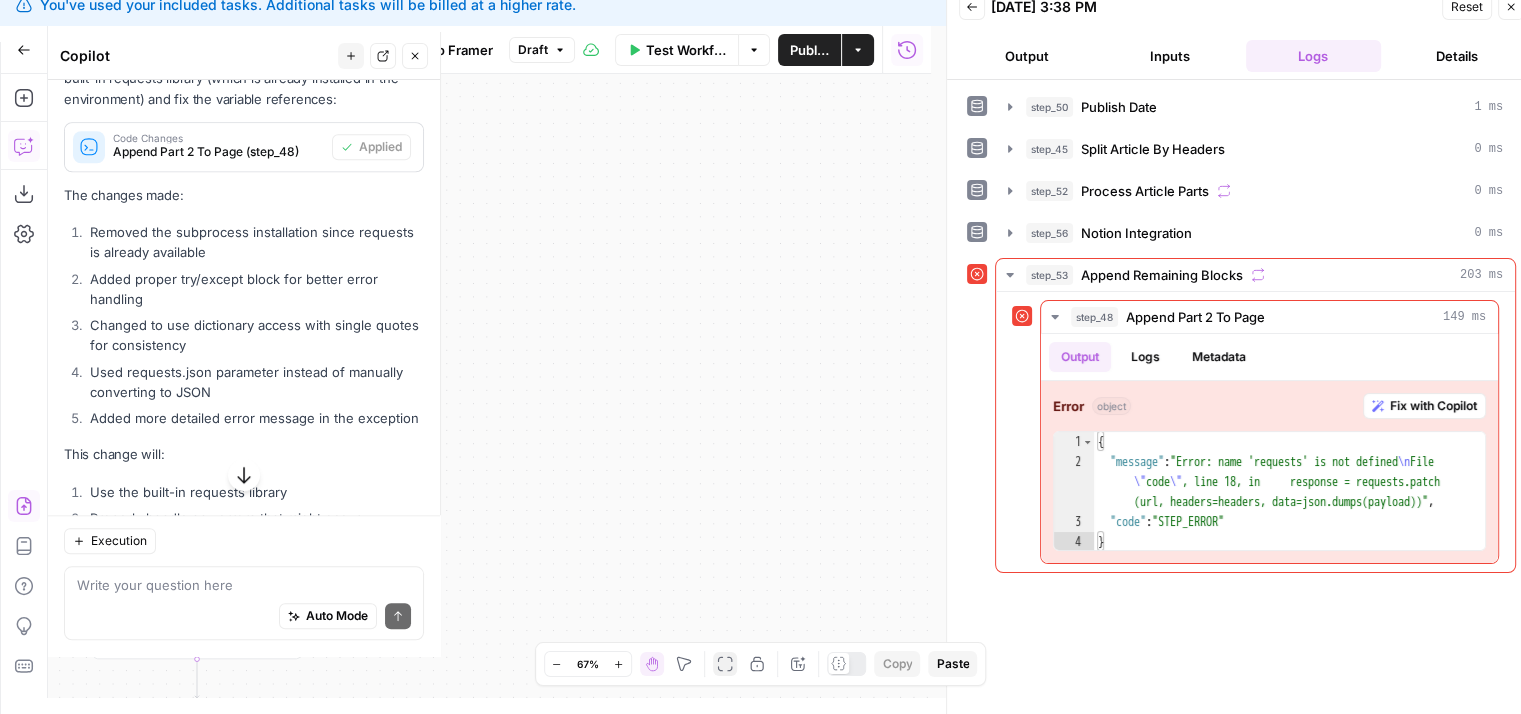 click 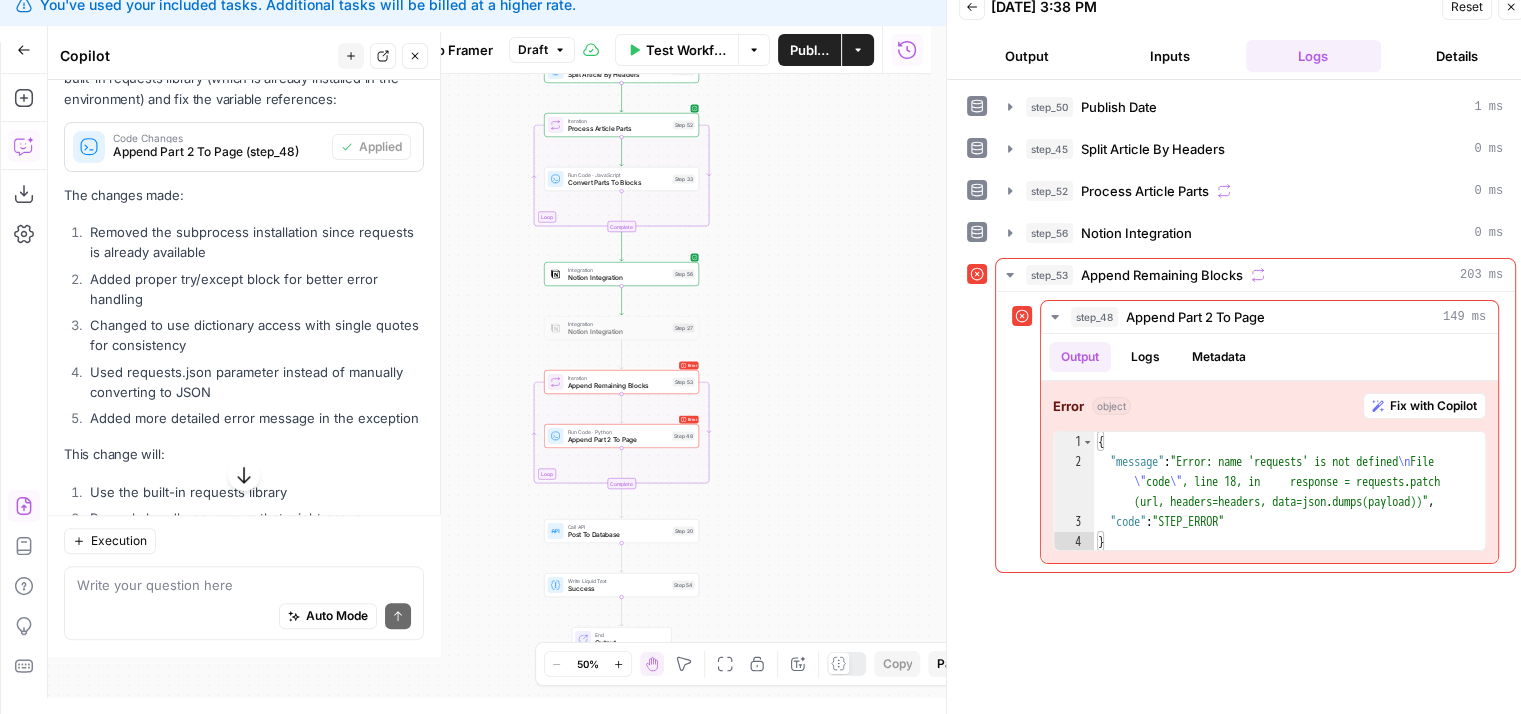drag, startPoint x: 719, startPoint y: 366, endPoint x: 852, endPoint y: 279, distance: 158.92766 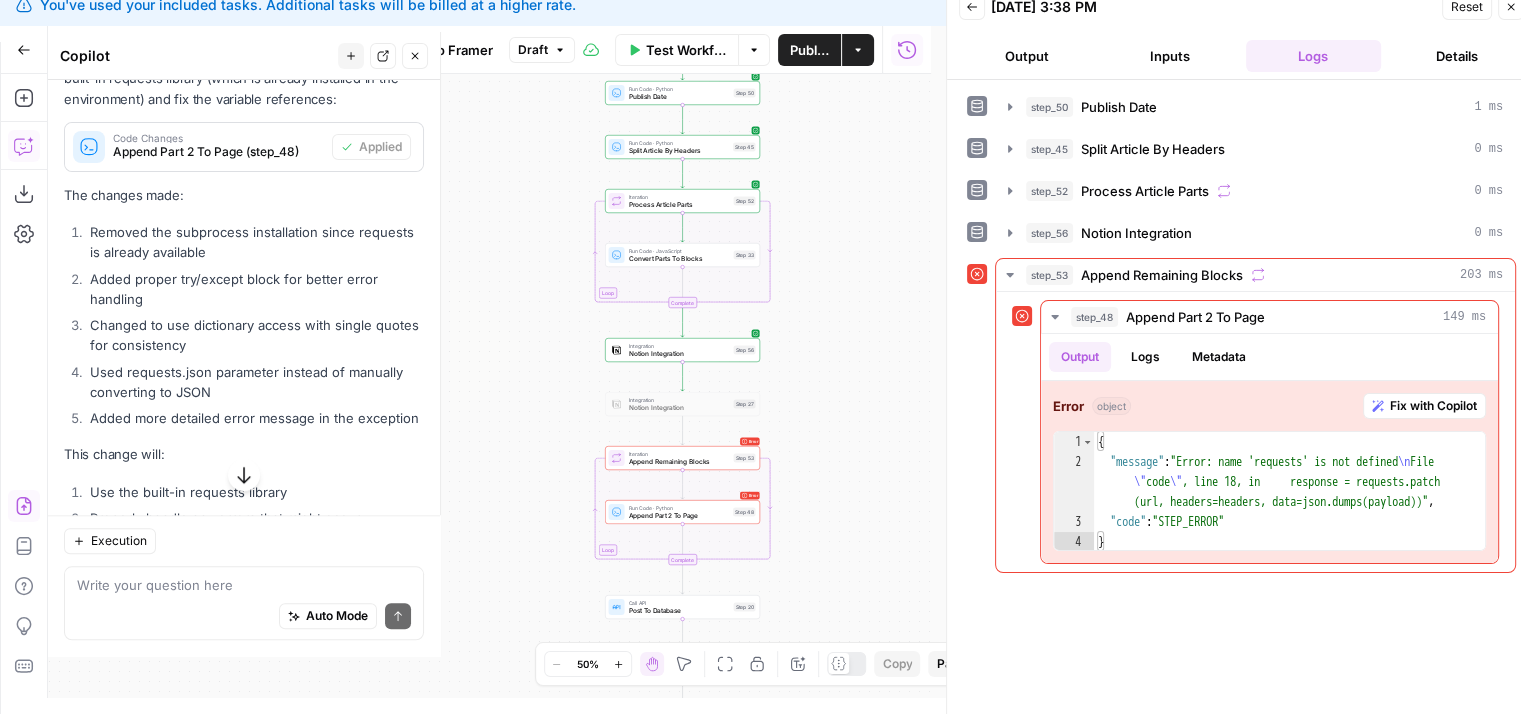 drag, startPoint x: 852, startPoint y: 279, endPoint x: 914, endPoint y: 358, distance: 100.4241 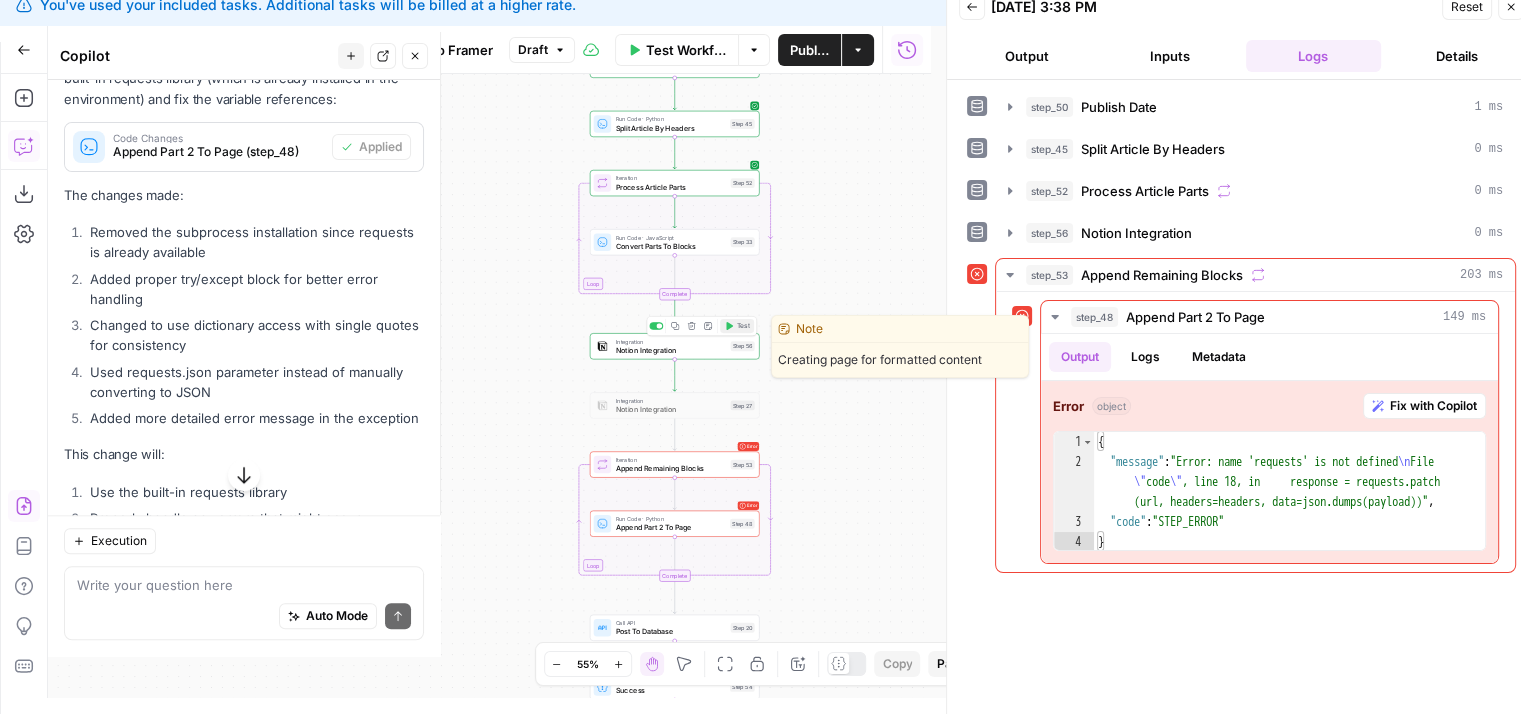 click 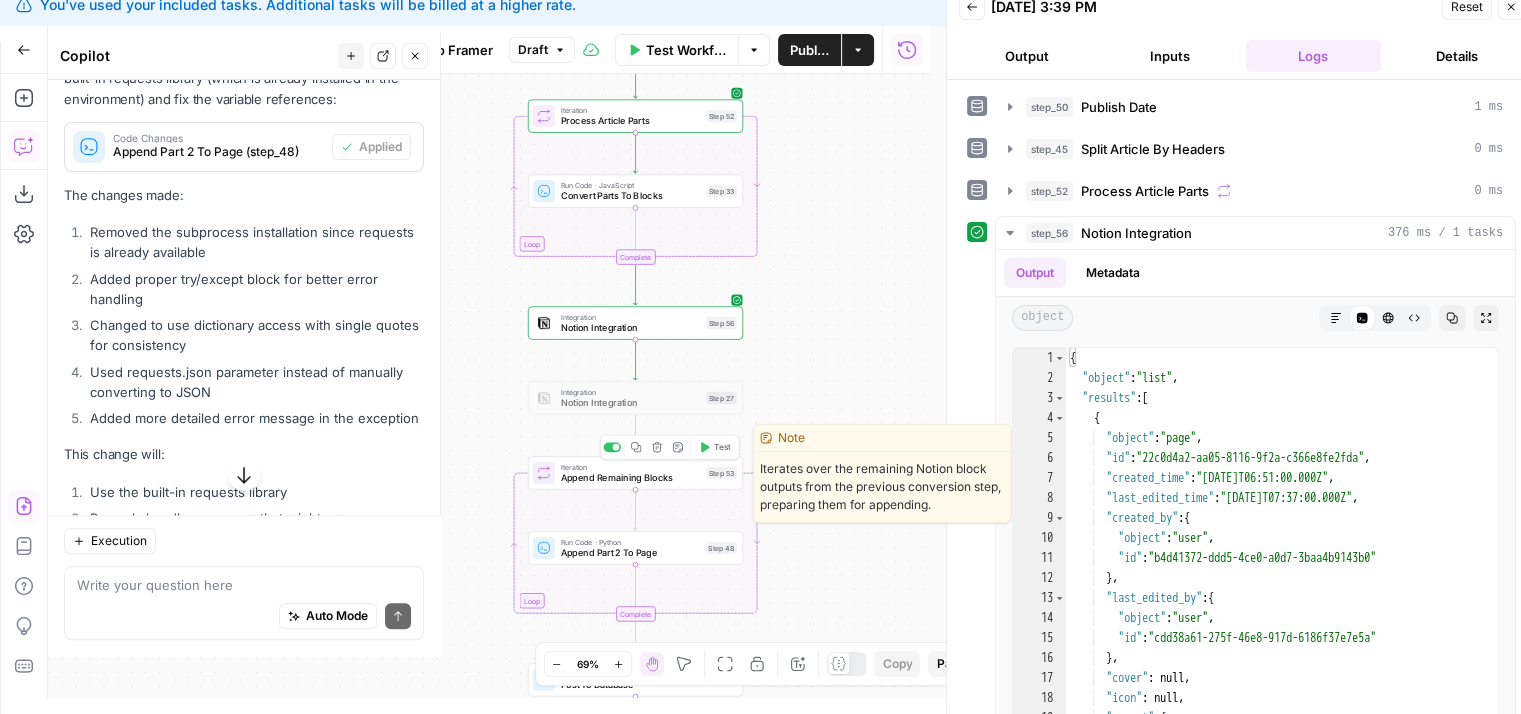 click on "Test" at bounding box center (722, 447) 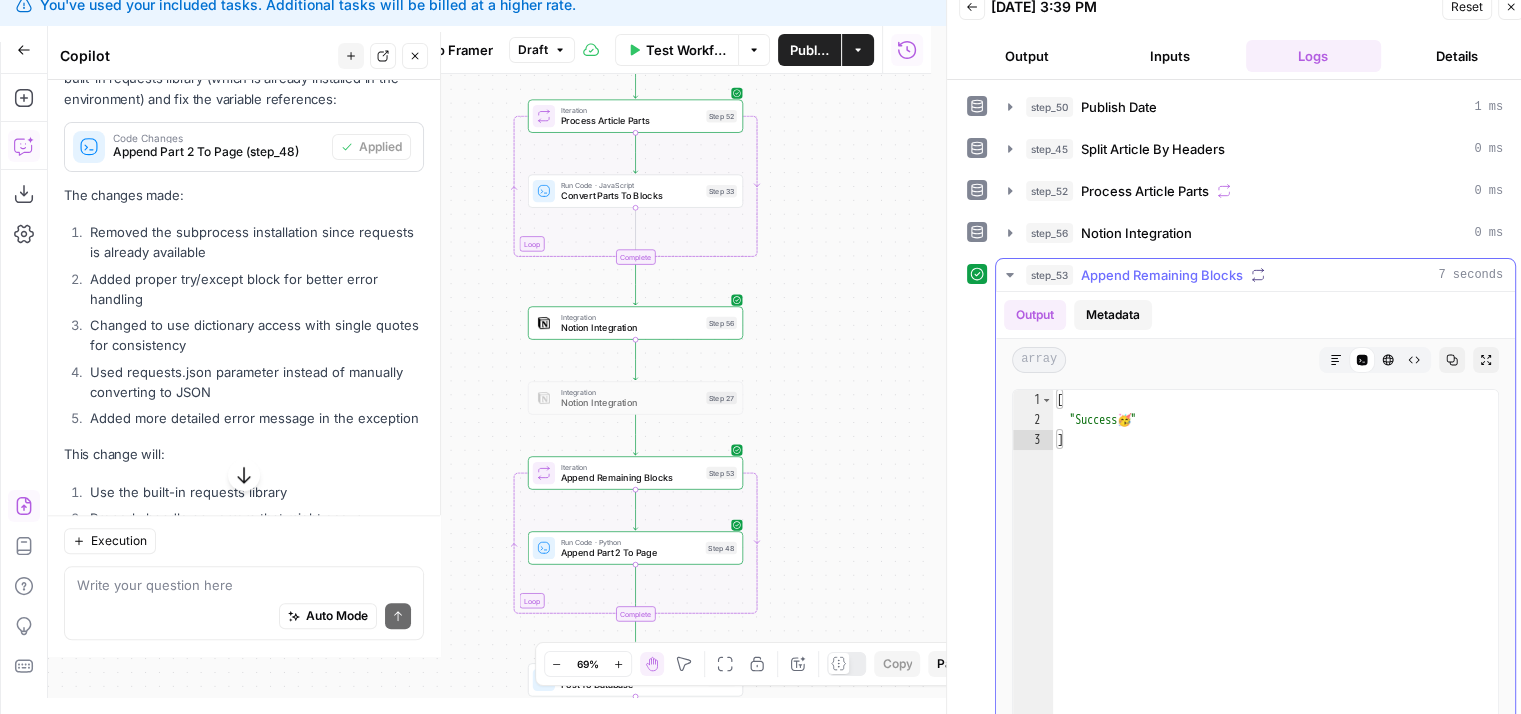 click on "Metadata" at bounding box center (1113, 315) 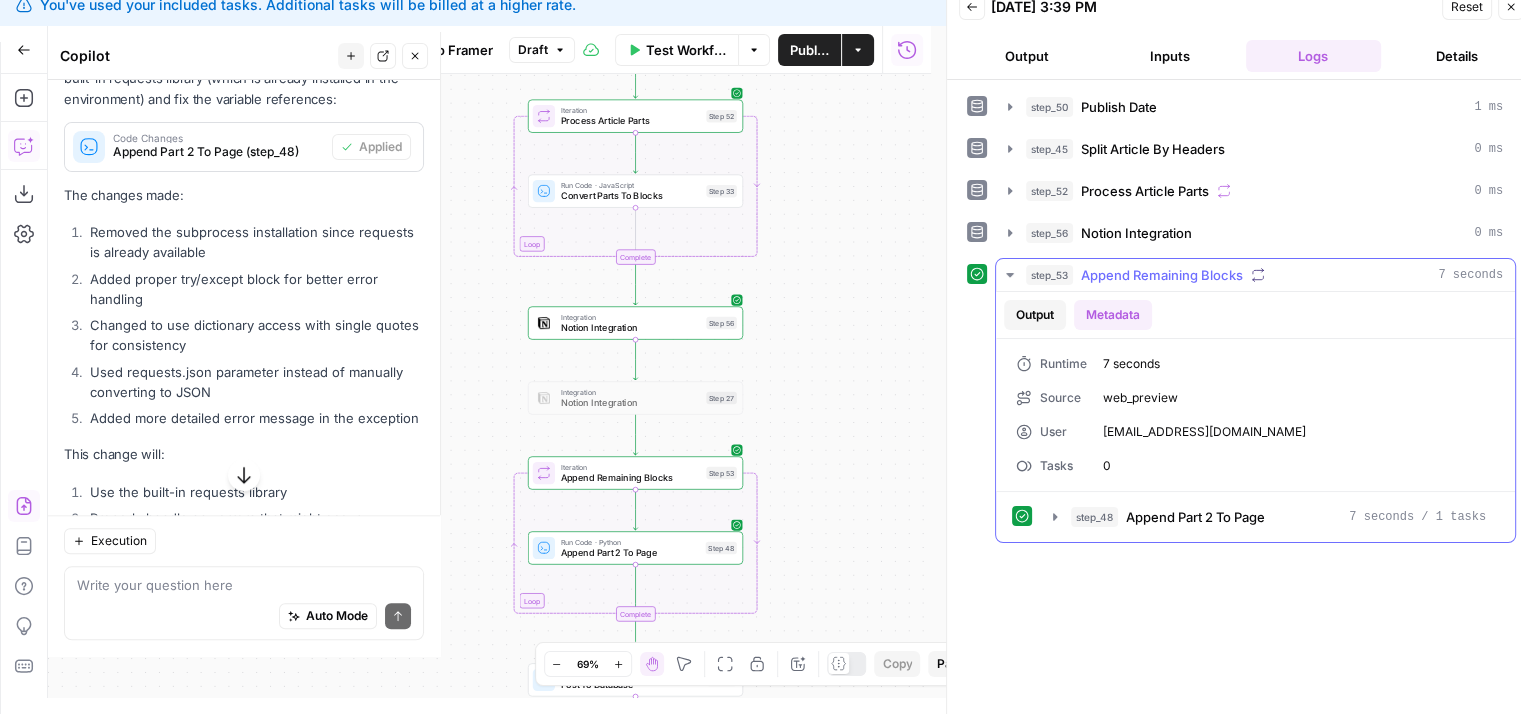 click on "Output" at bounding box center (1035, 315) 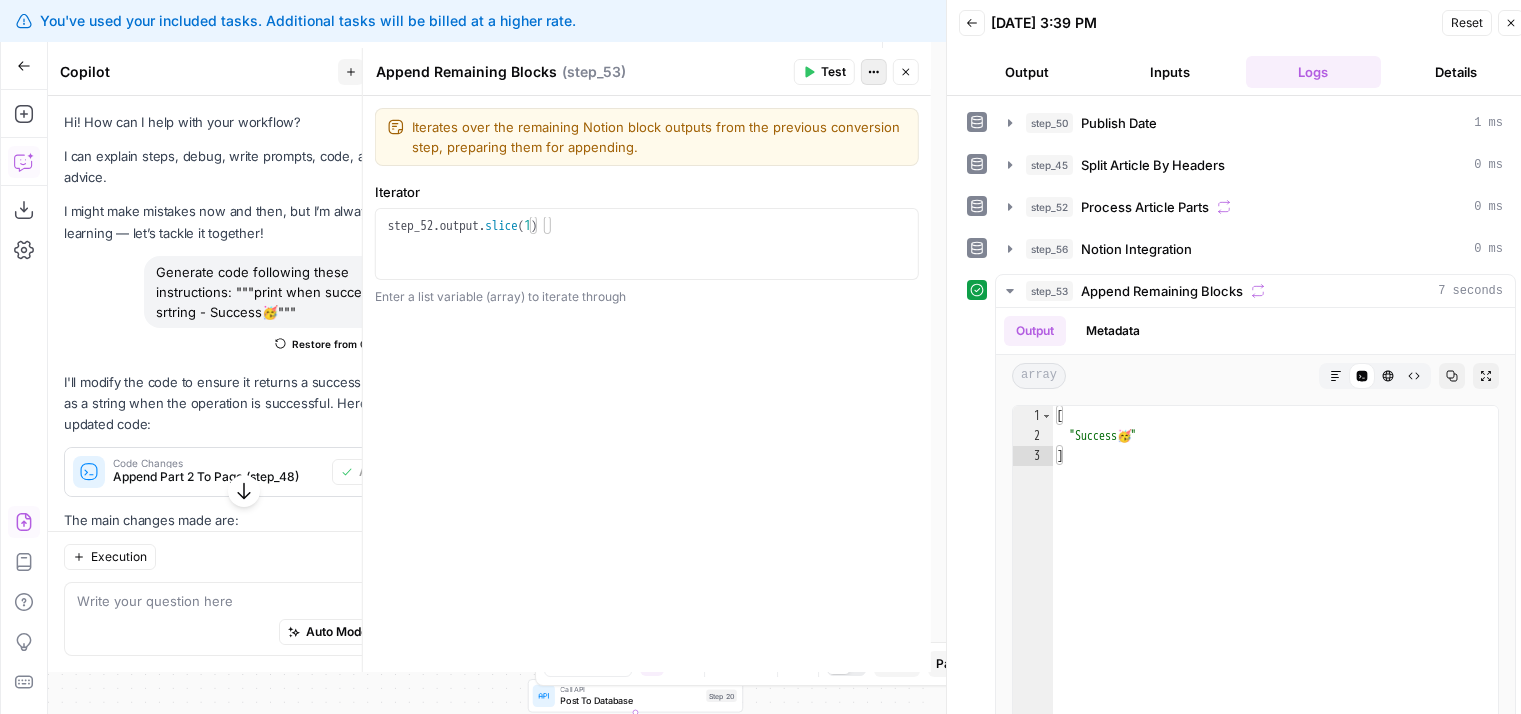 scroll, scrollTop: 16, scrollLeft: 0, axis: vertical 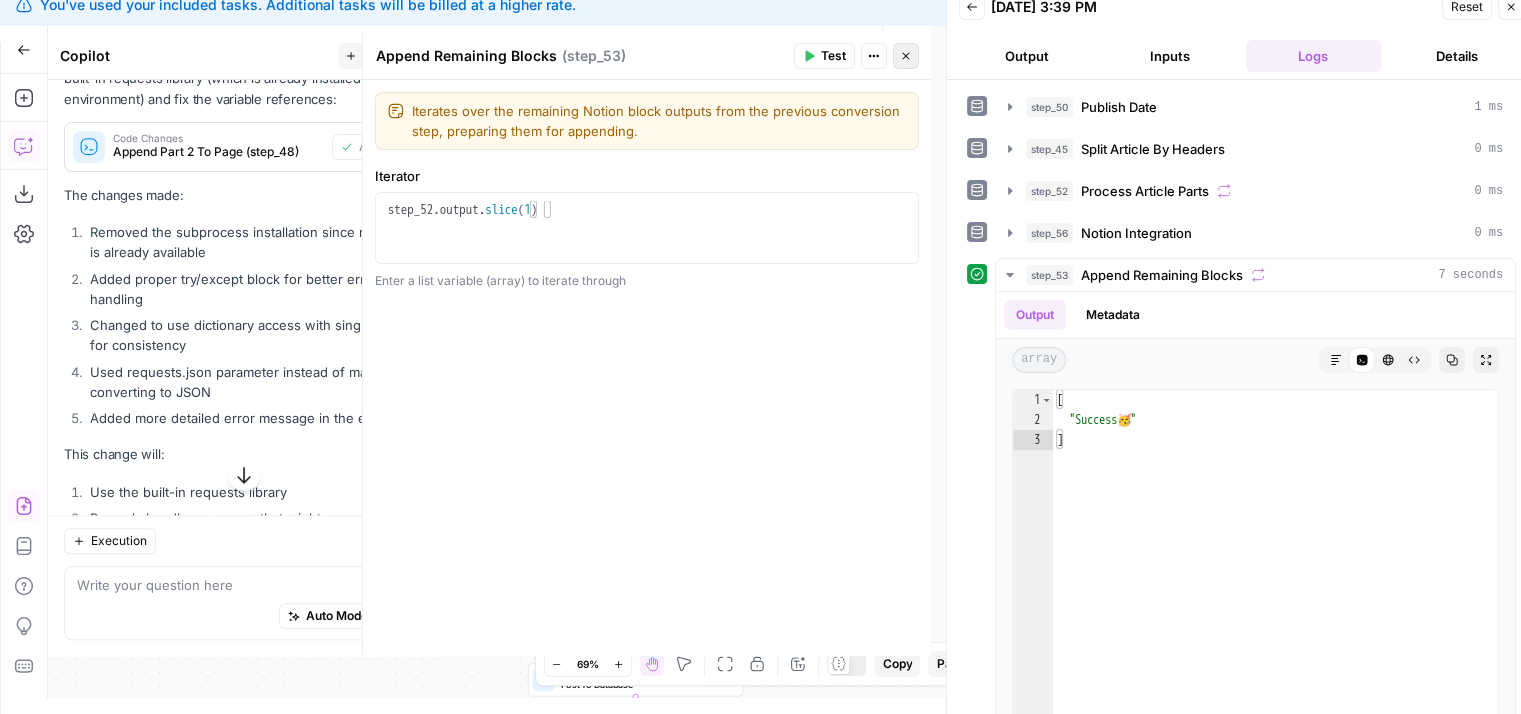 click on "Close" at bounding box center (906, 56) 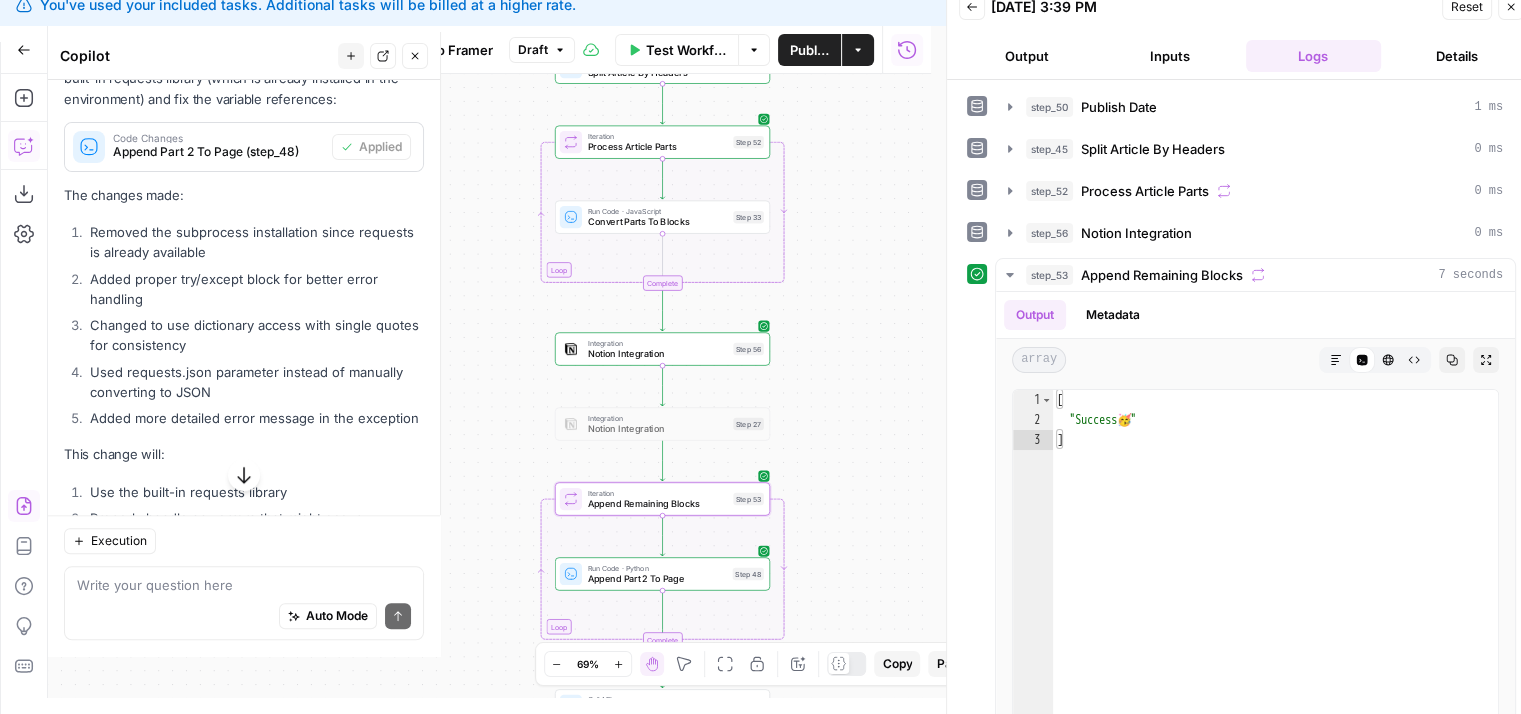 drag, startPoint x: 835, startPoint y: 241, endPoint x: 862, endPoint y: 267, distance: 37.48333 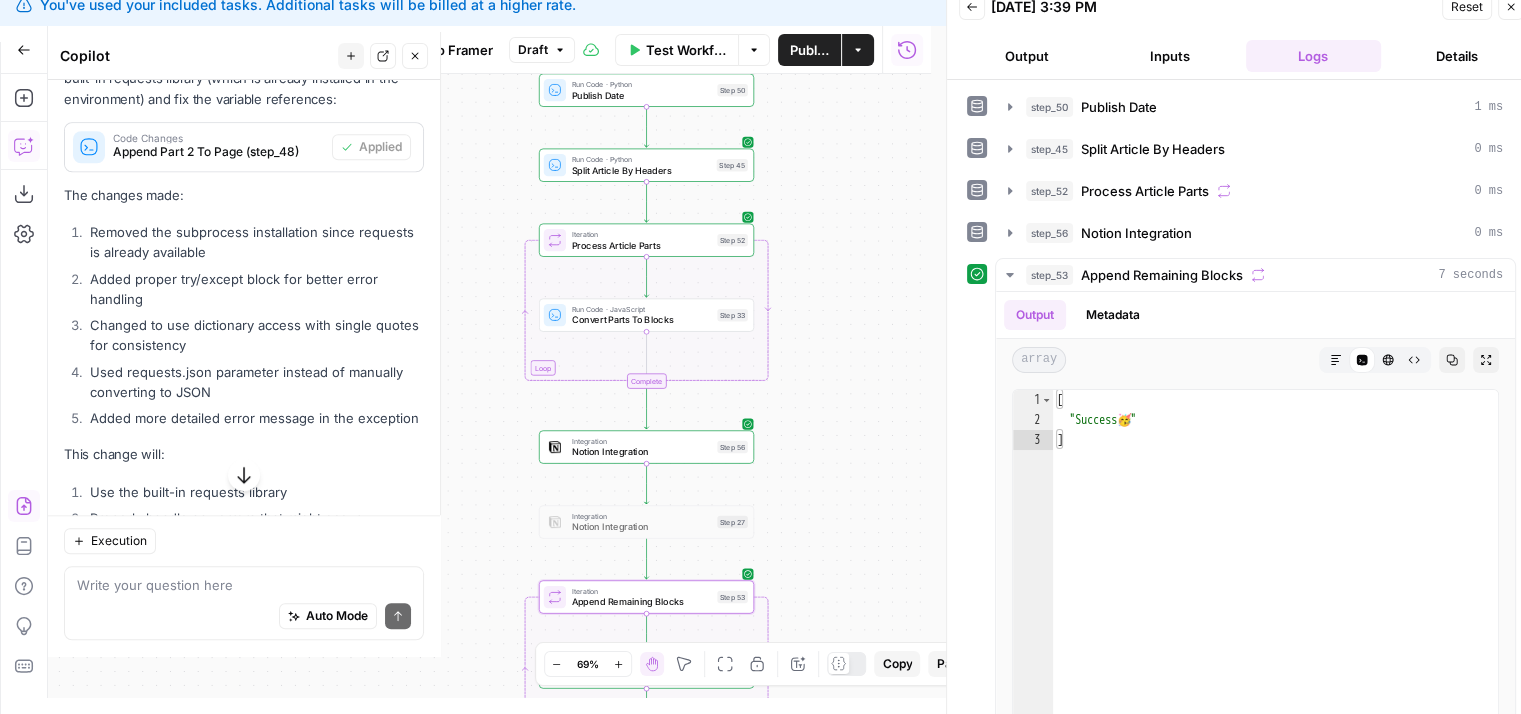 drag, startPoint x: 824, startPoint y: 194, endPoint x: 796, endPoint y: 337, distance: 145.71547 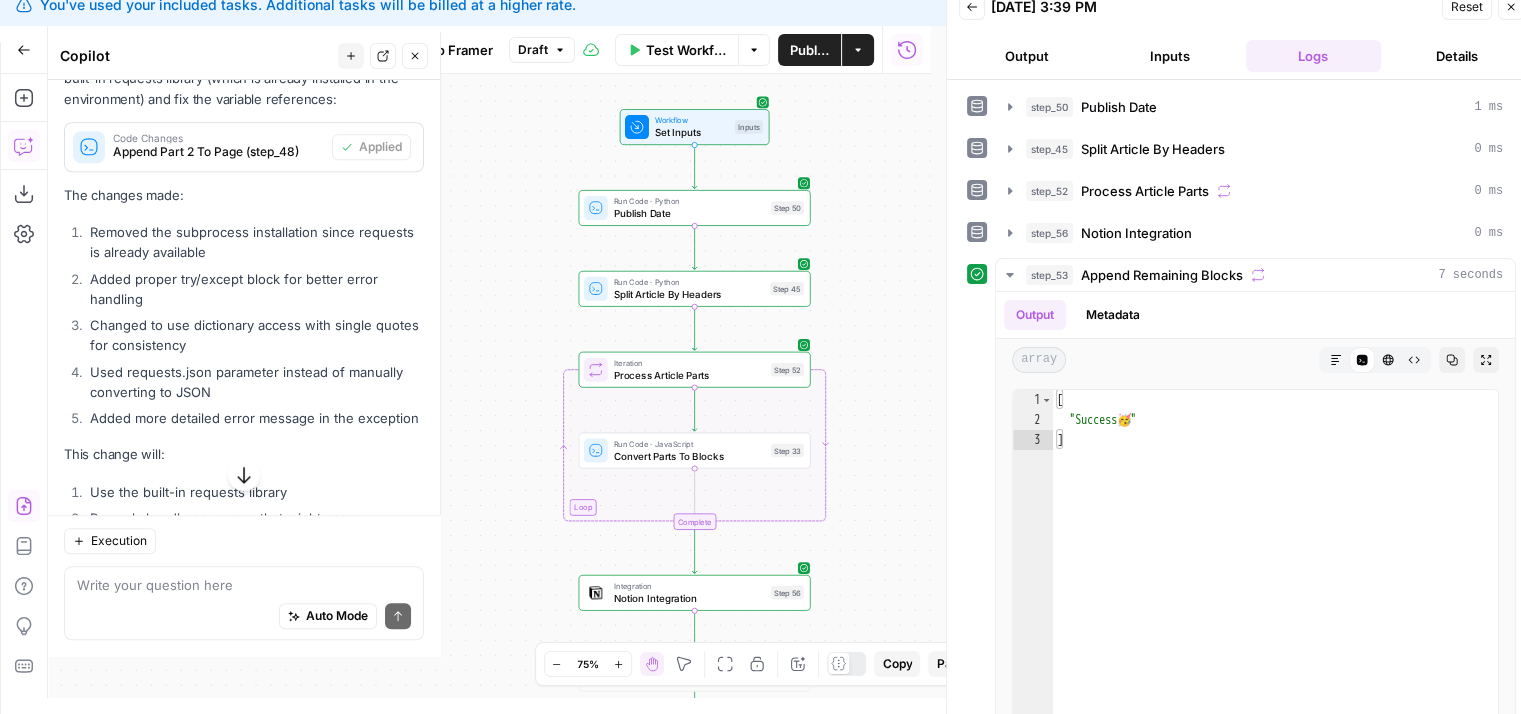 drag, startPoint x: 799, startPoint y: 266, endPoint x: 872, endPoint y: 349, distance: 110.535065 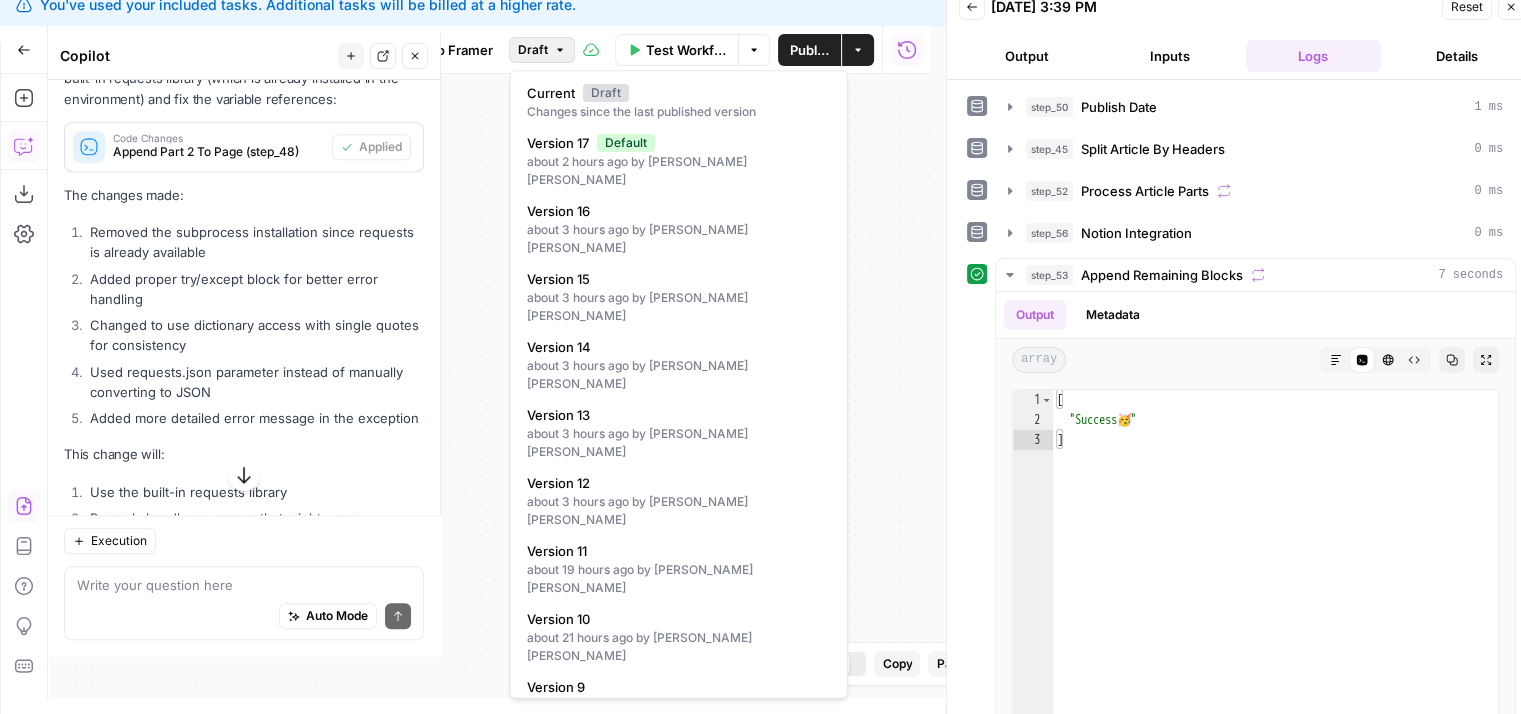 click on "Draft" at bounding box center [533, 50] 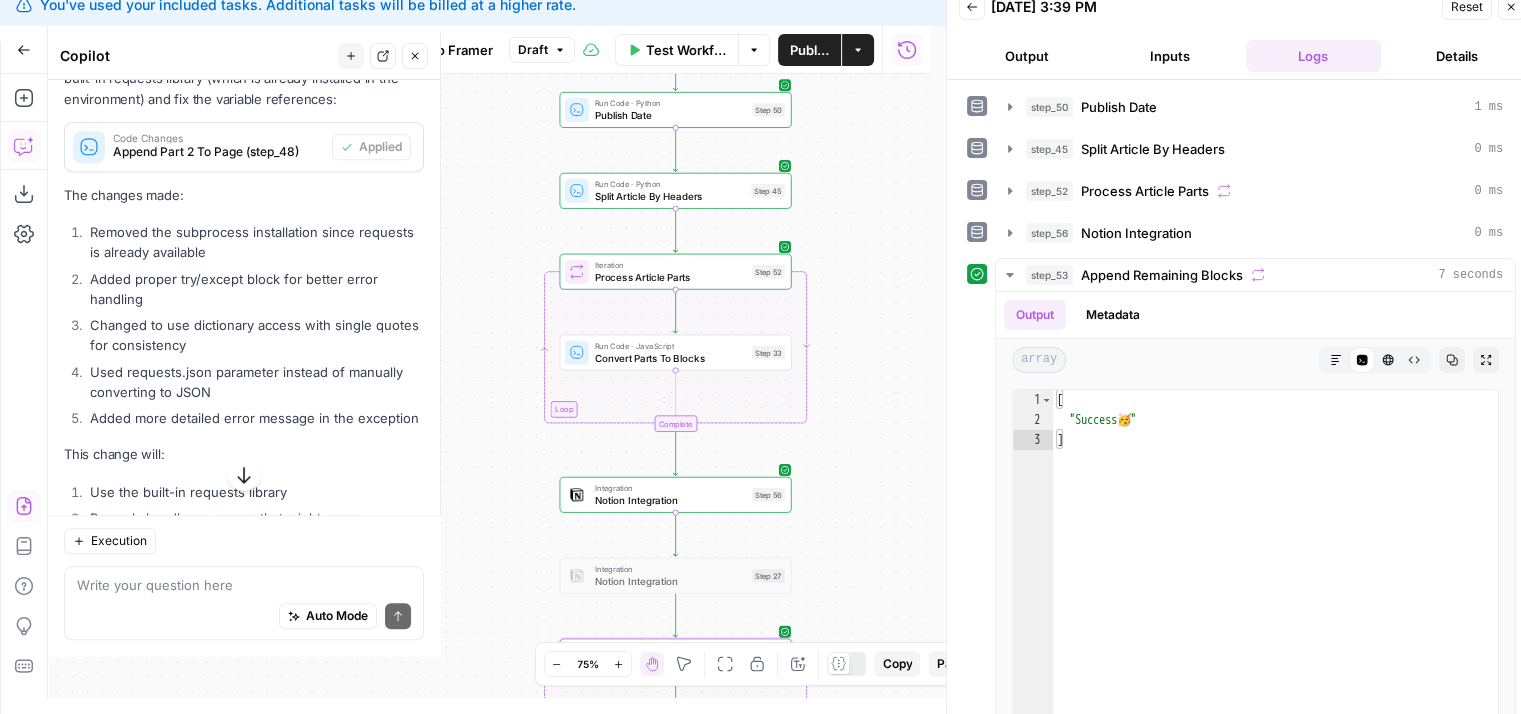 drag, startPoint x: 896, startPoint y: 555, endPoint x: 877, endPoint y: 451, distance: 105.72133 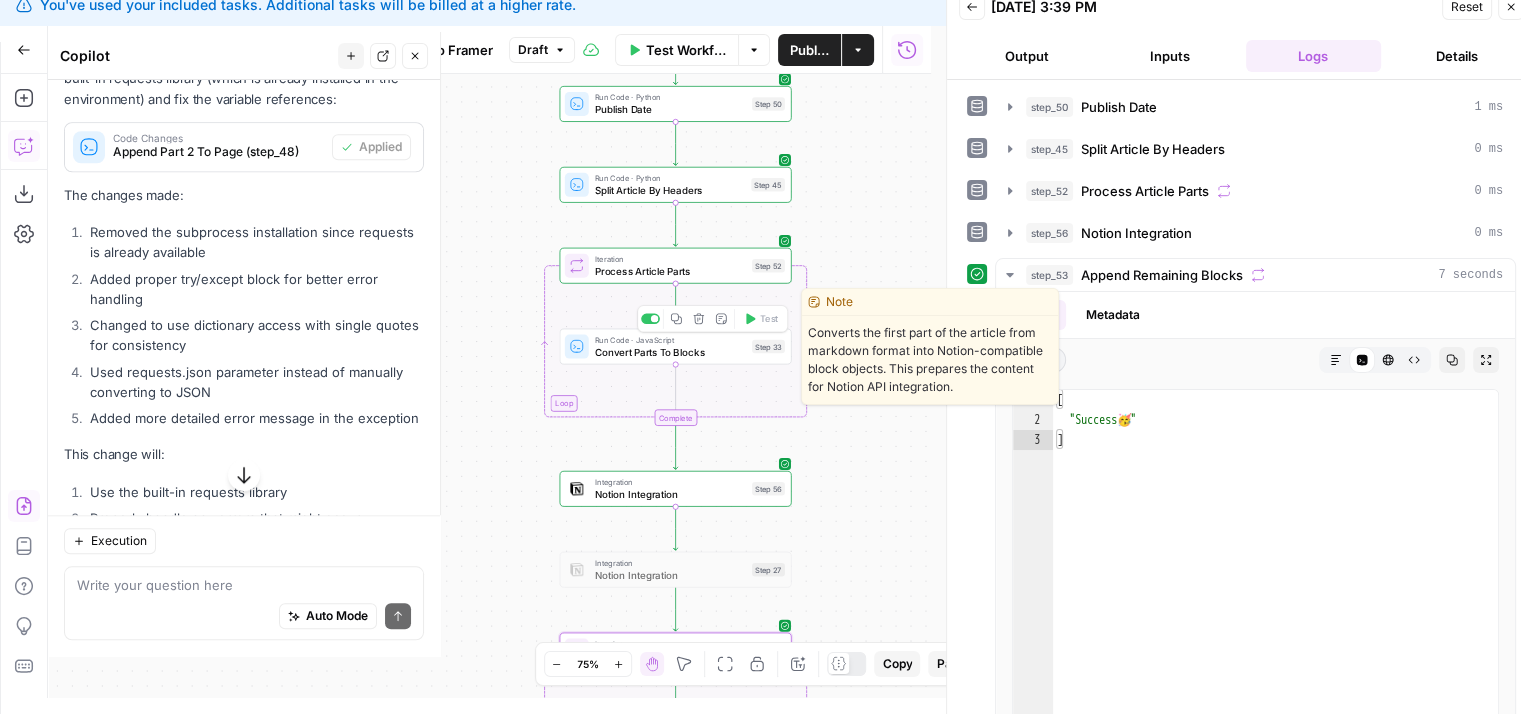 click on "Run Code · JavaScript" at bounding box center (670, 340) 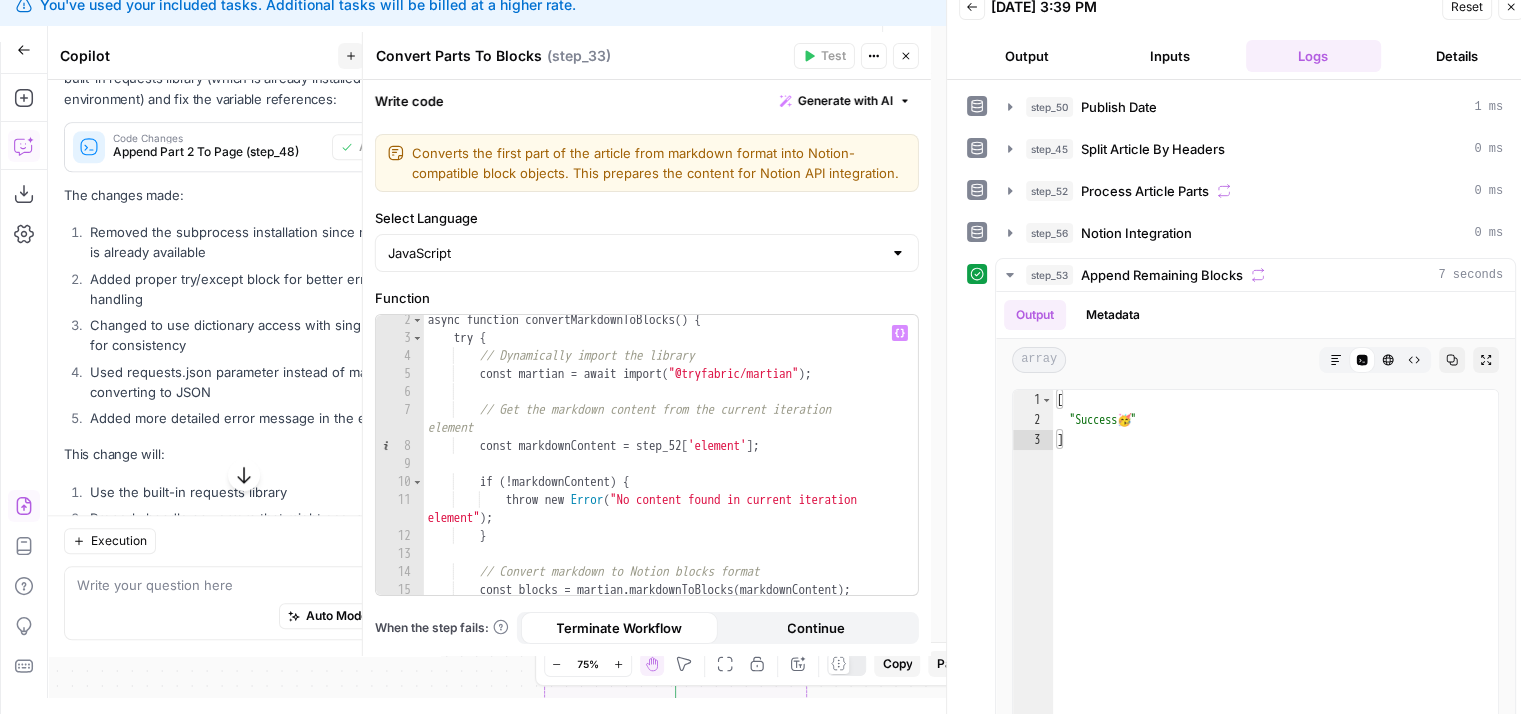 scroll, scrollTop: 0, scrollLeft: 0, axis: both 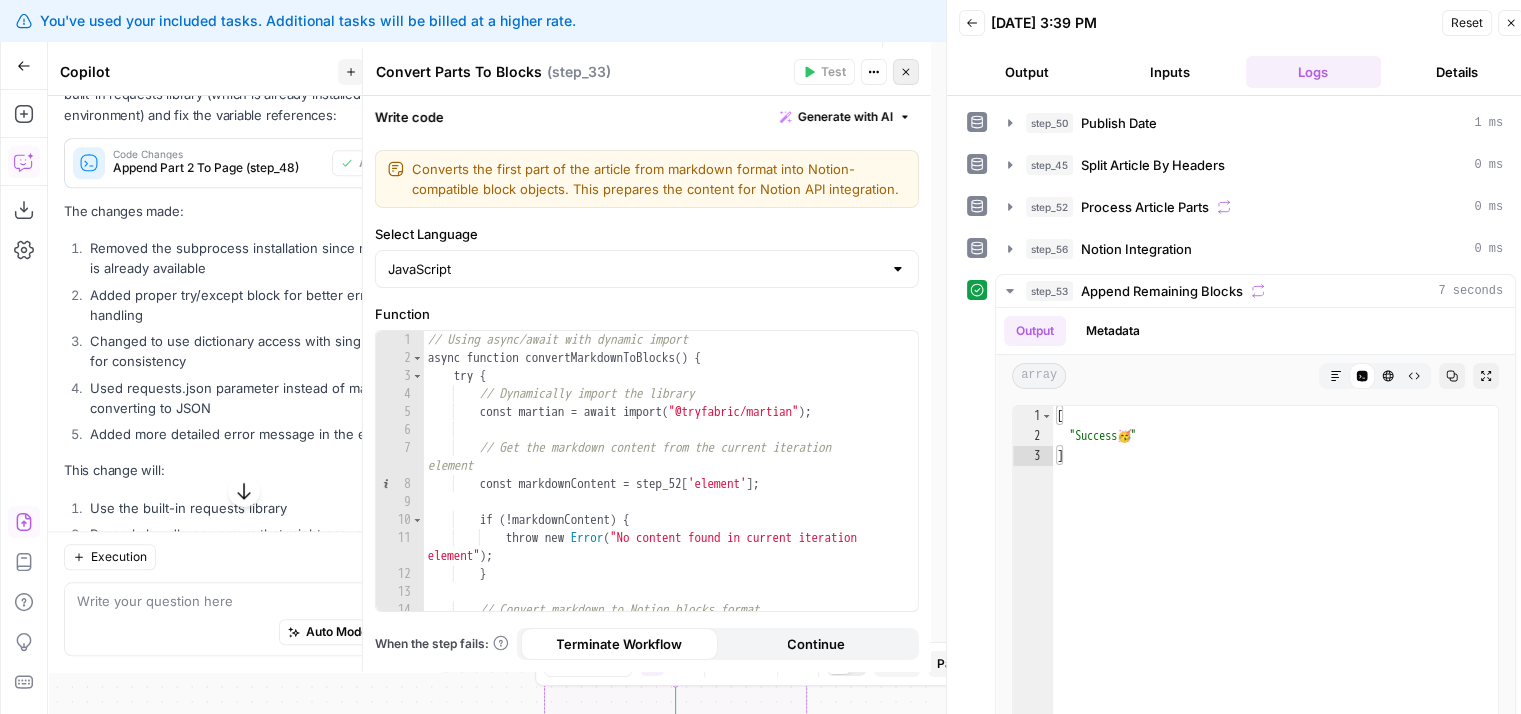 click 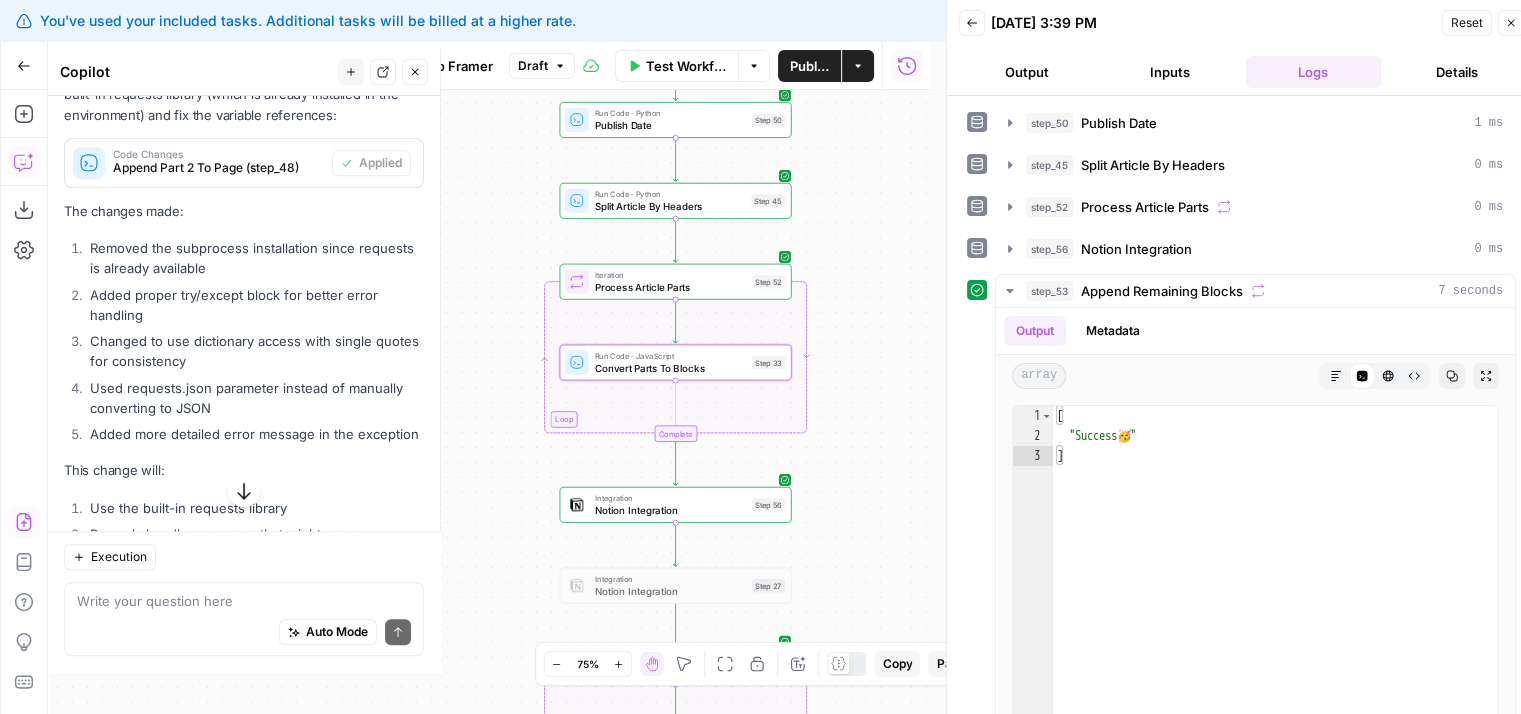 drag, startPoint x: 868, startPoint y: 467, endPoint x: 854, endPoint y: 377, distance: 91.08238 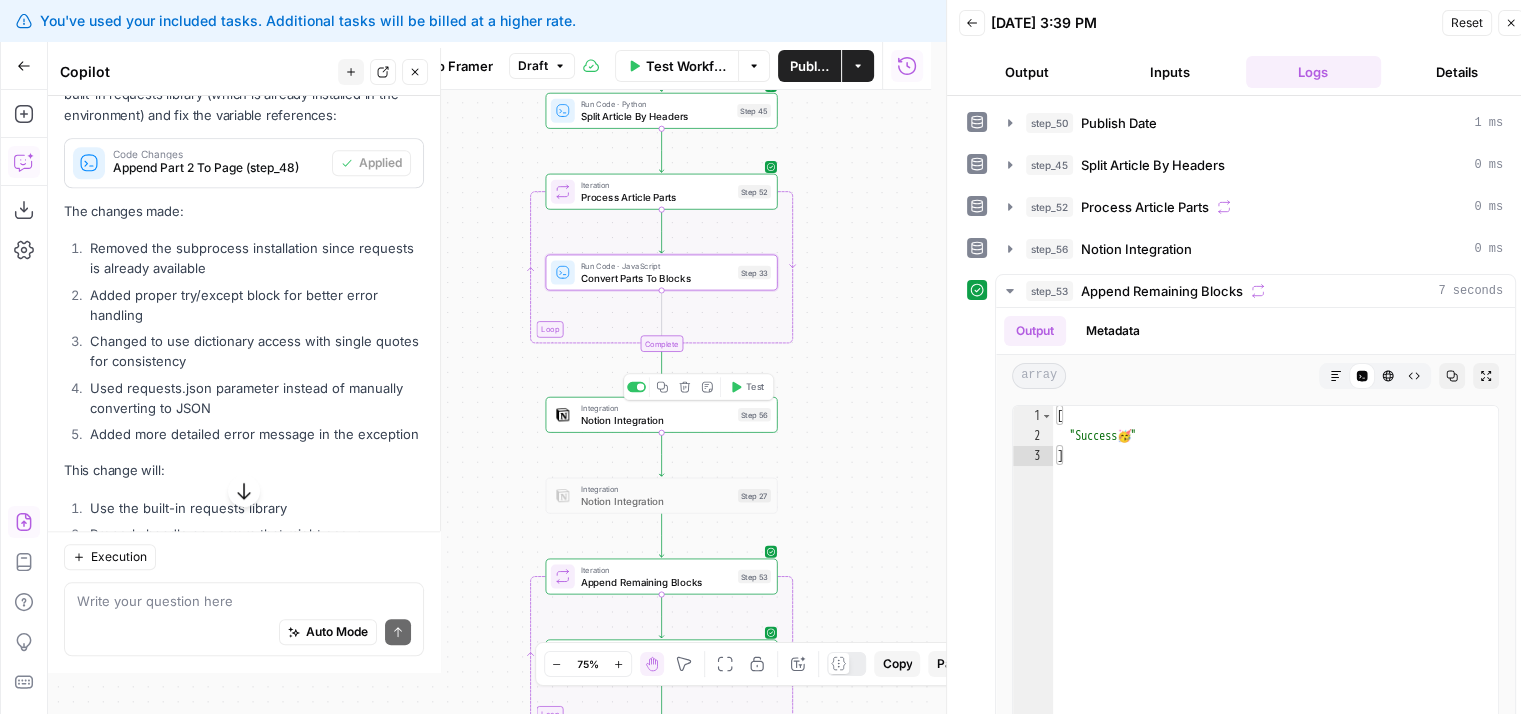 click on "Step 56" at bounding box center [754, 414] 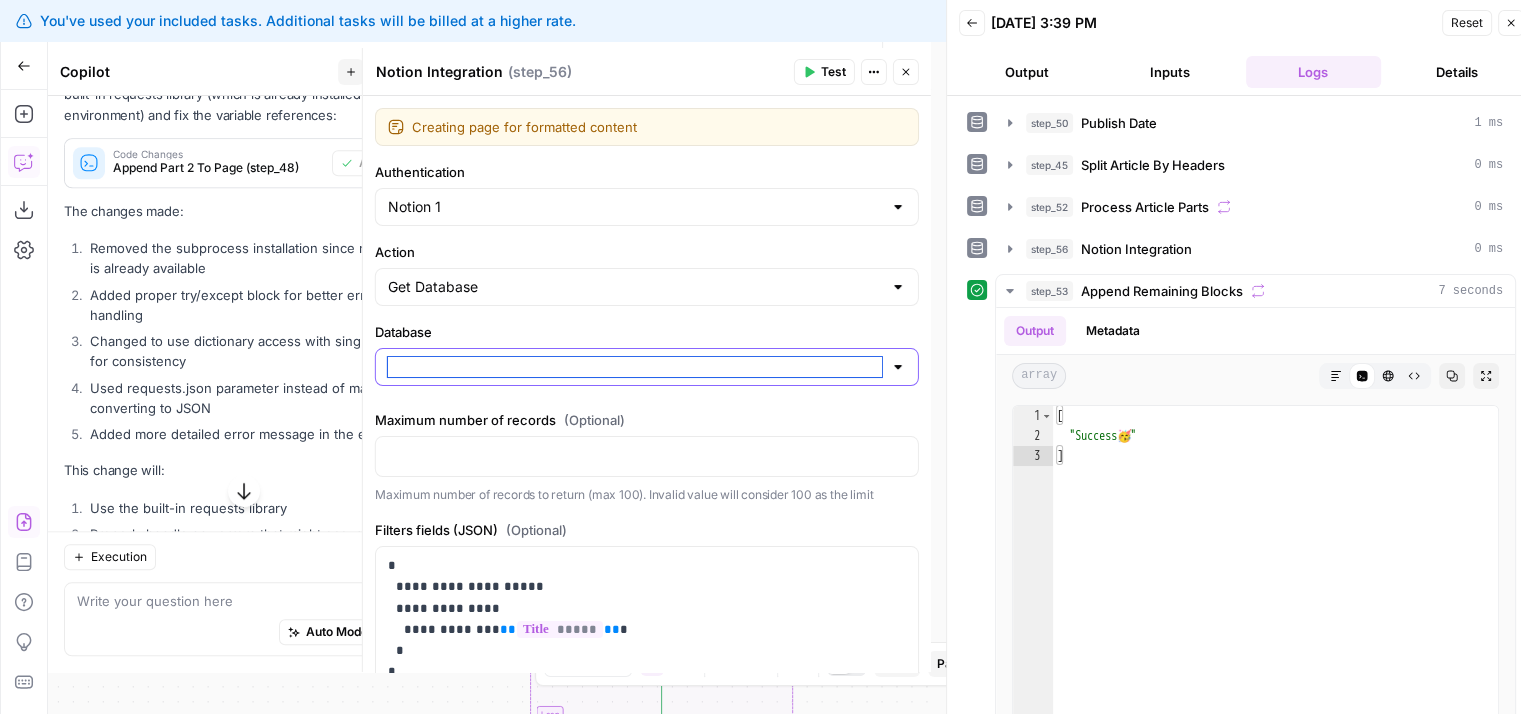 click on "Database" at bounding box center (635, 367) 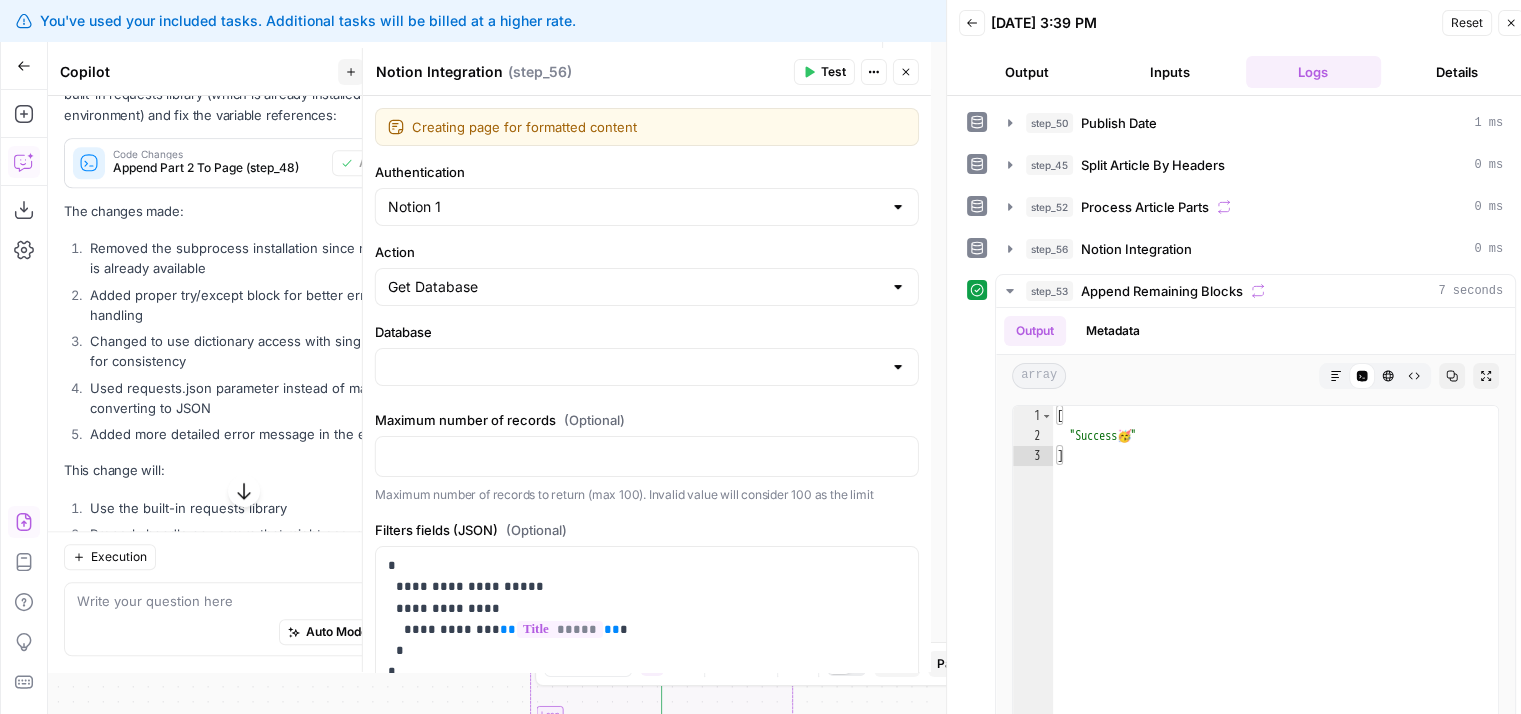 type on "Butterflowy Blogs" 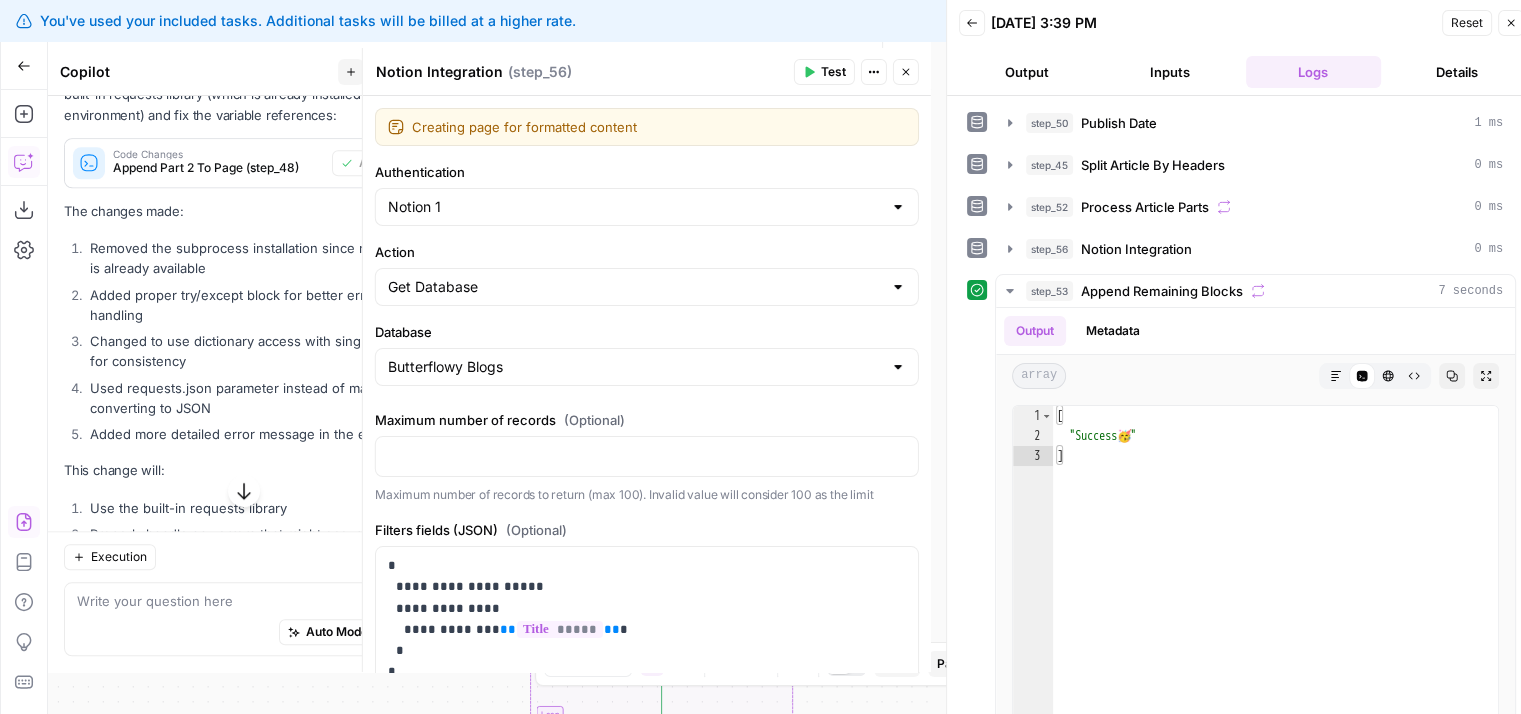 click on "Database" at bounding box center (647, 332) 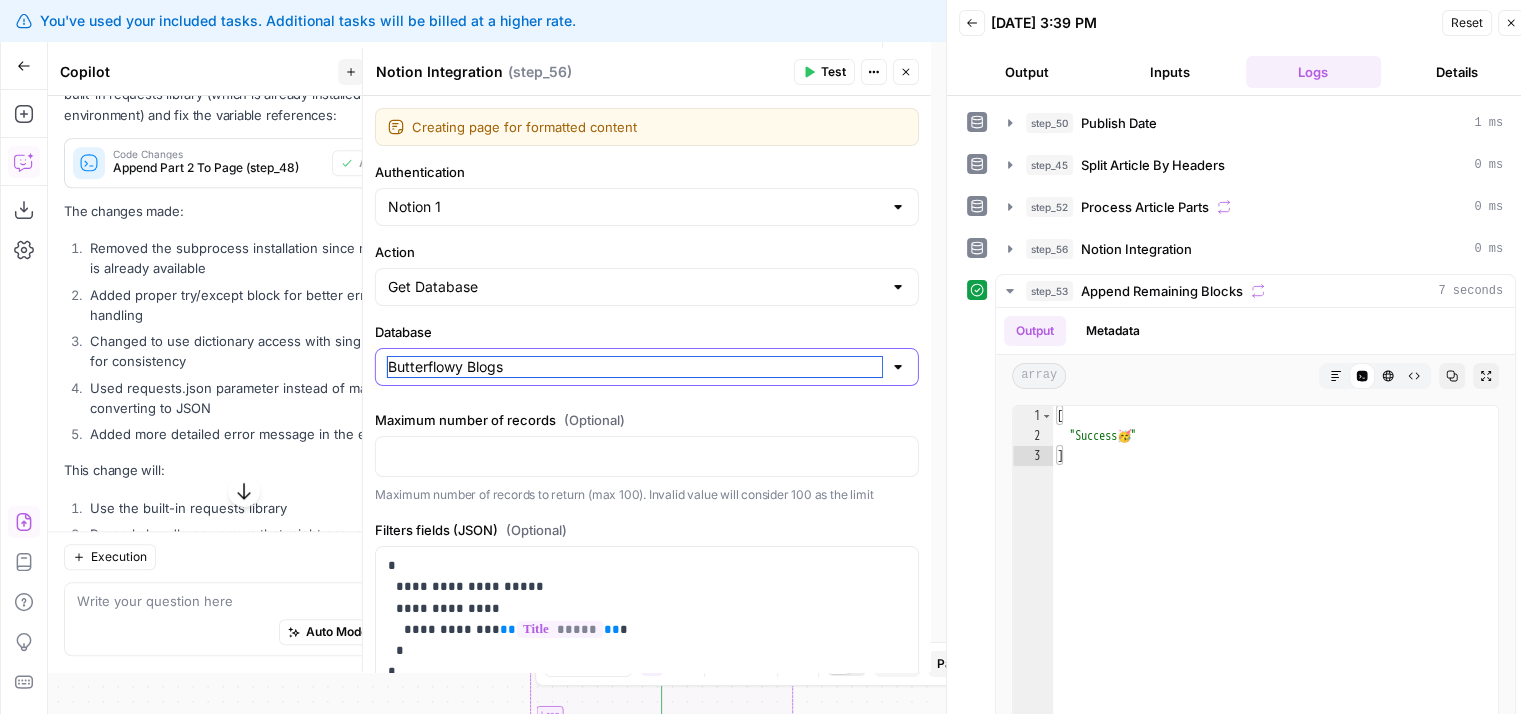 click on "Butterflowy Blogs" at bounding box center (635, 367) 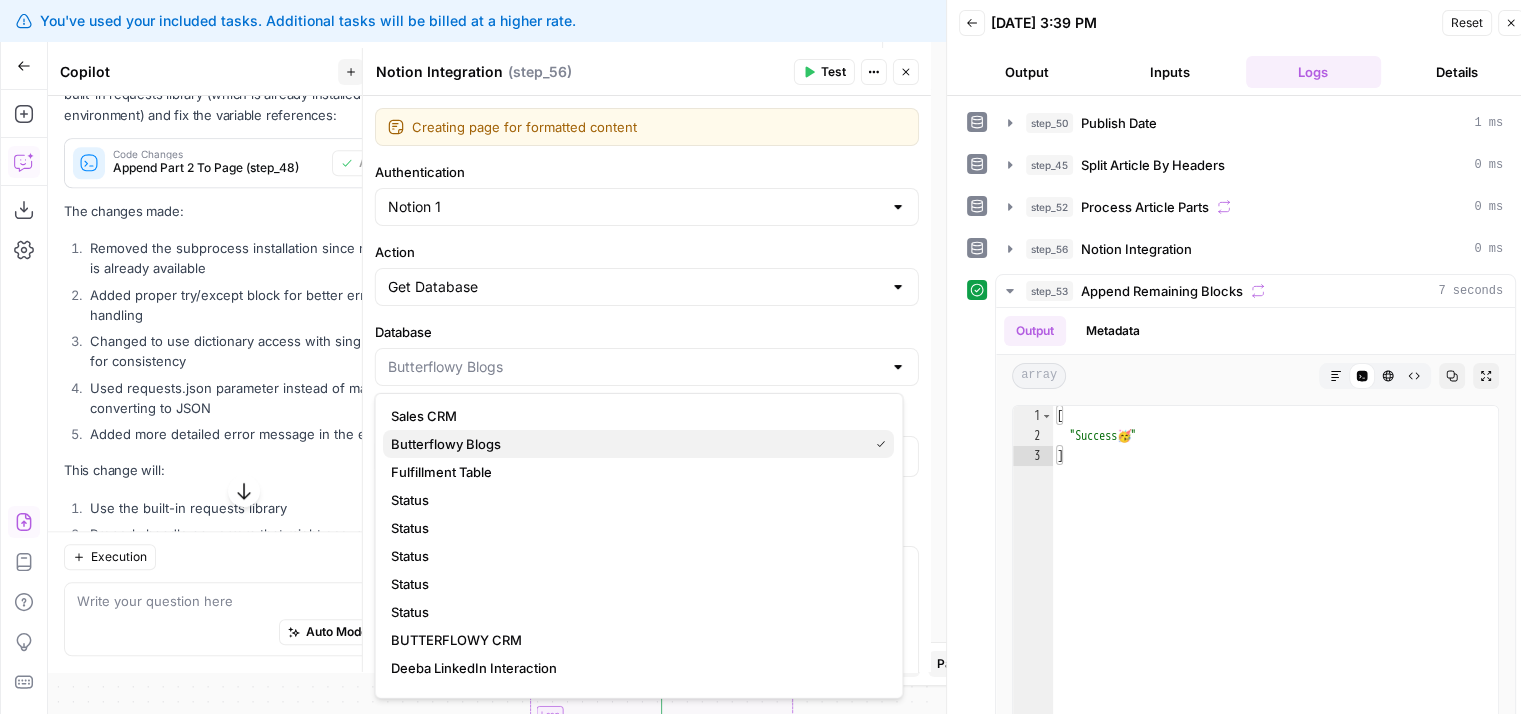 click on "Butterflowy Blogs" at bounding box center [638, 444] 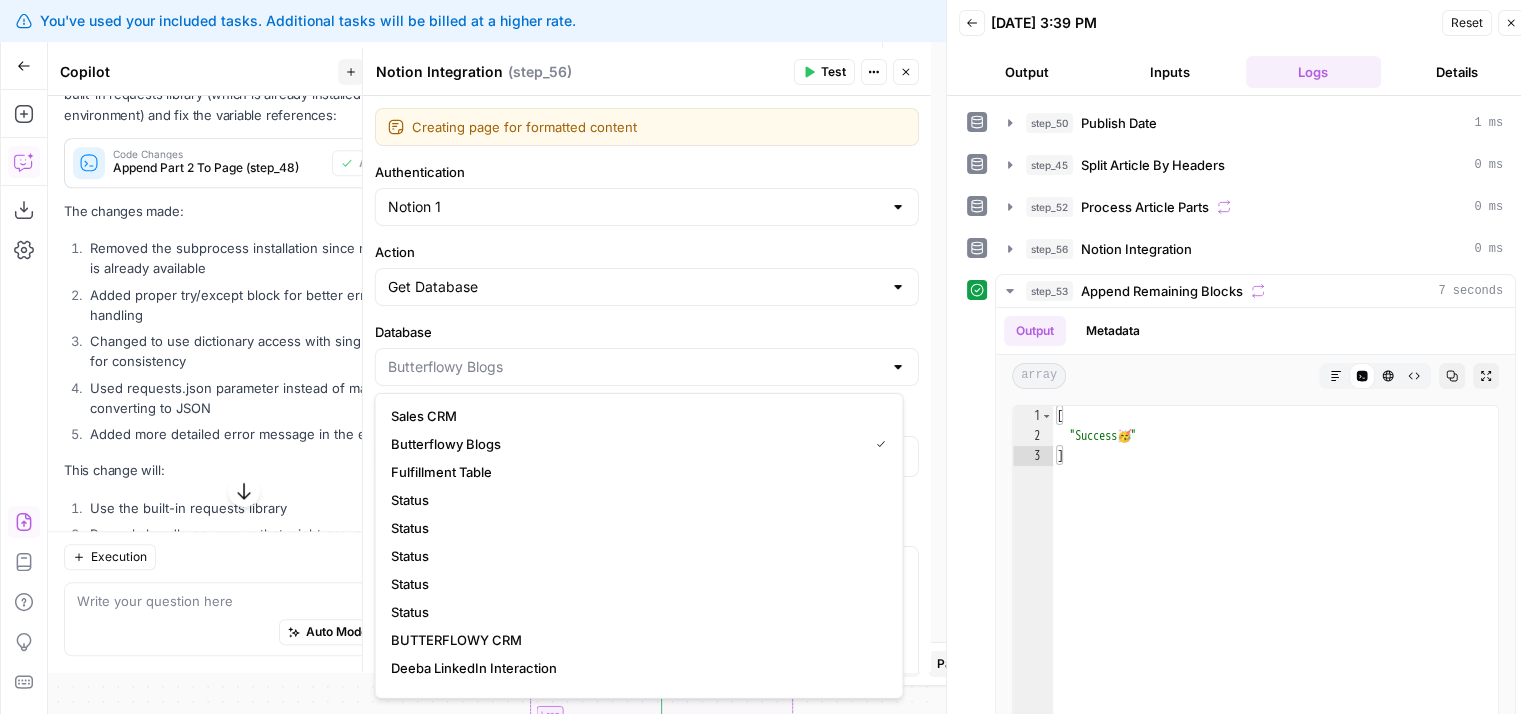 type on "Butterflowy Blogs" 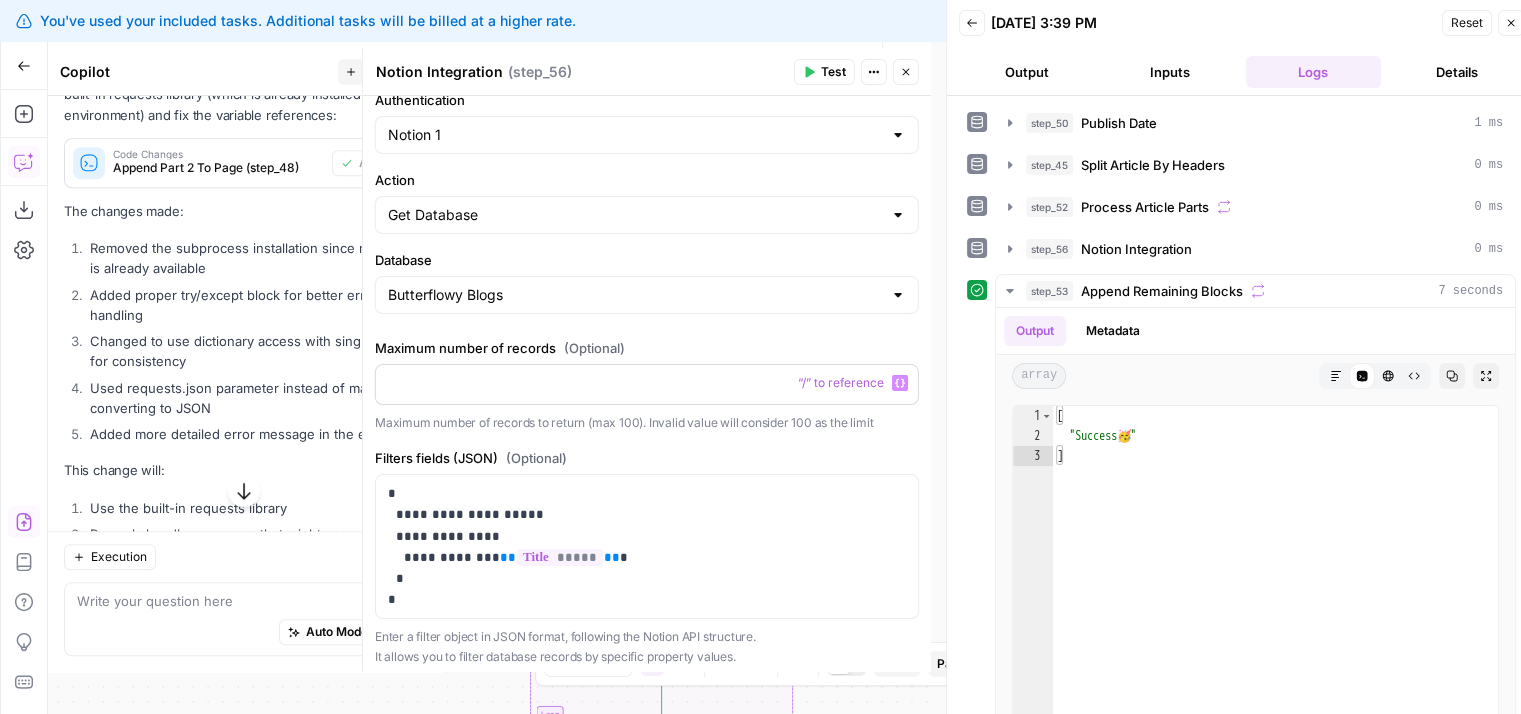 scroll, scrollTop: 0, scrollLeft: 0, axis: both 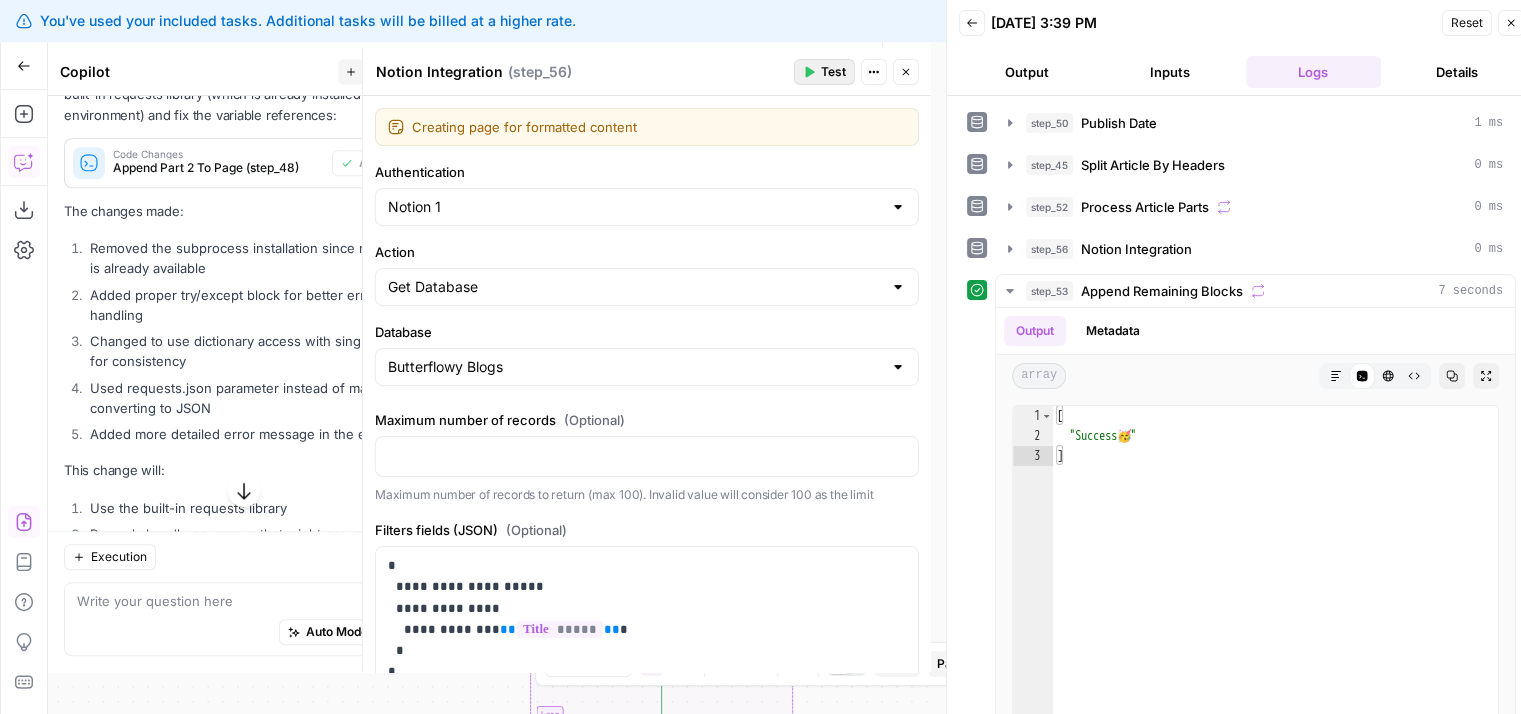 click on "Test" at bounding box center [833, 72] 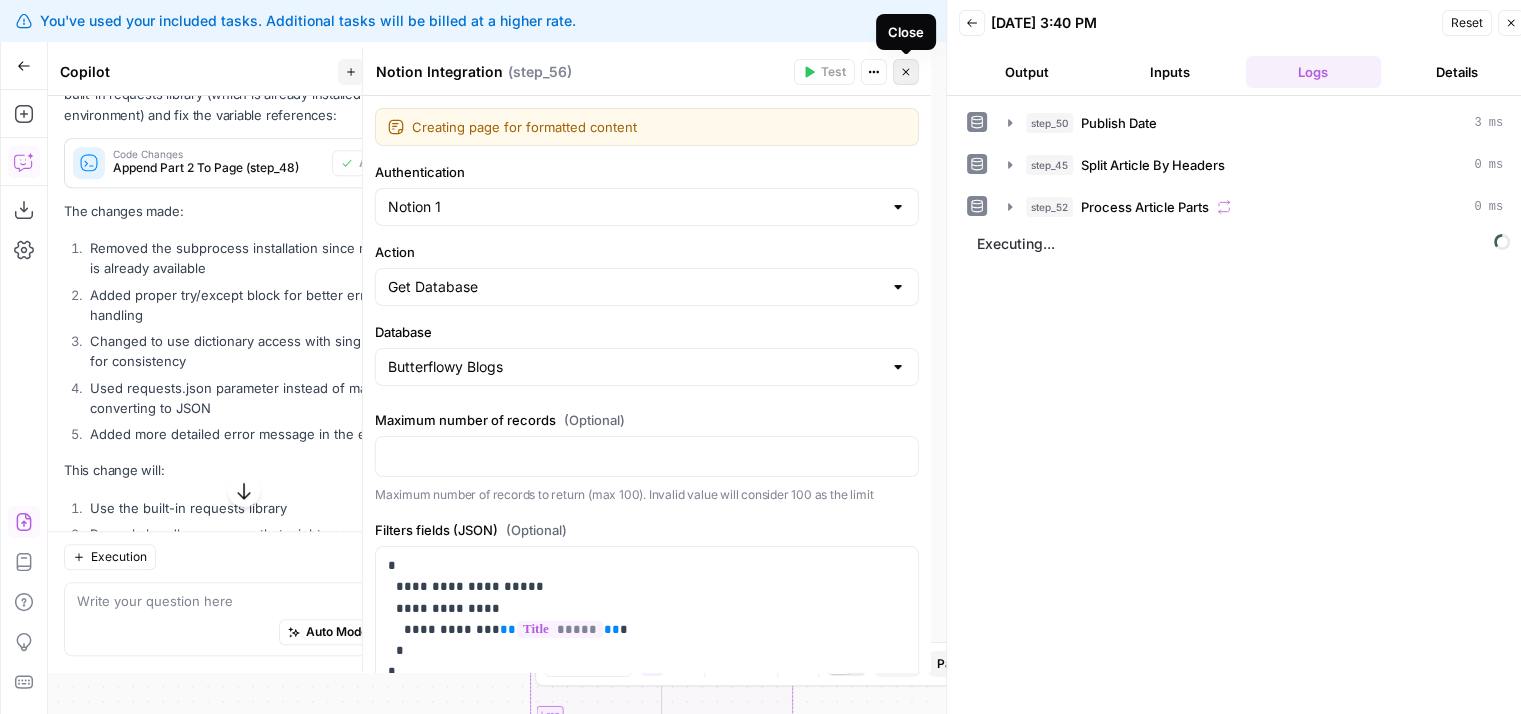 click 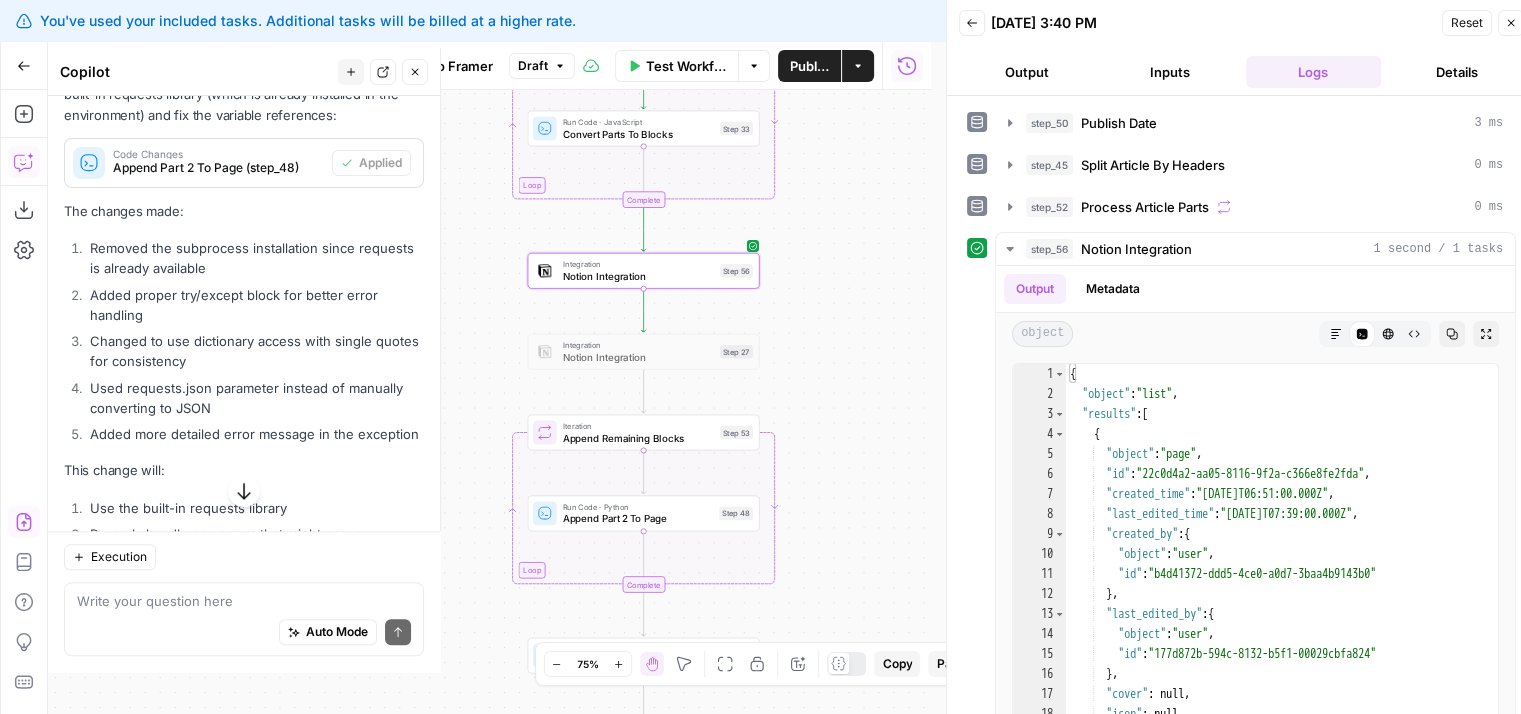 drag, startPoint x: 840, startPoint y: 518, endPoint x: 823, endPoint y: 369, distance: 149.96666 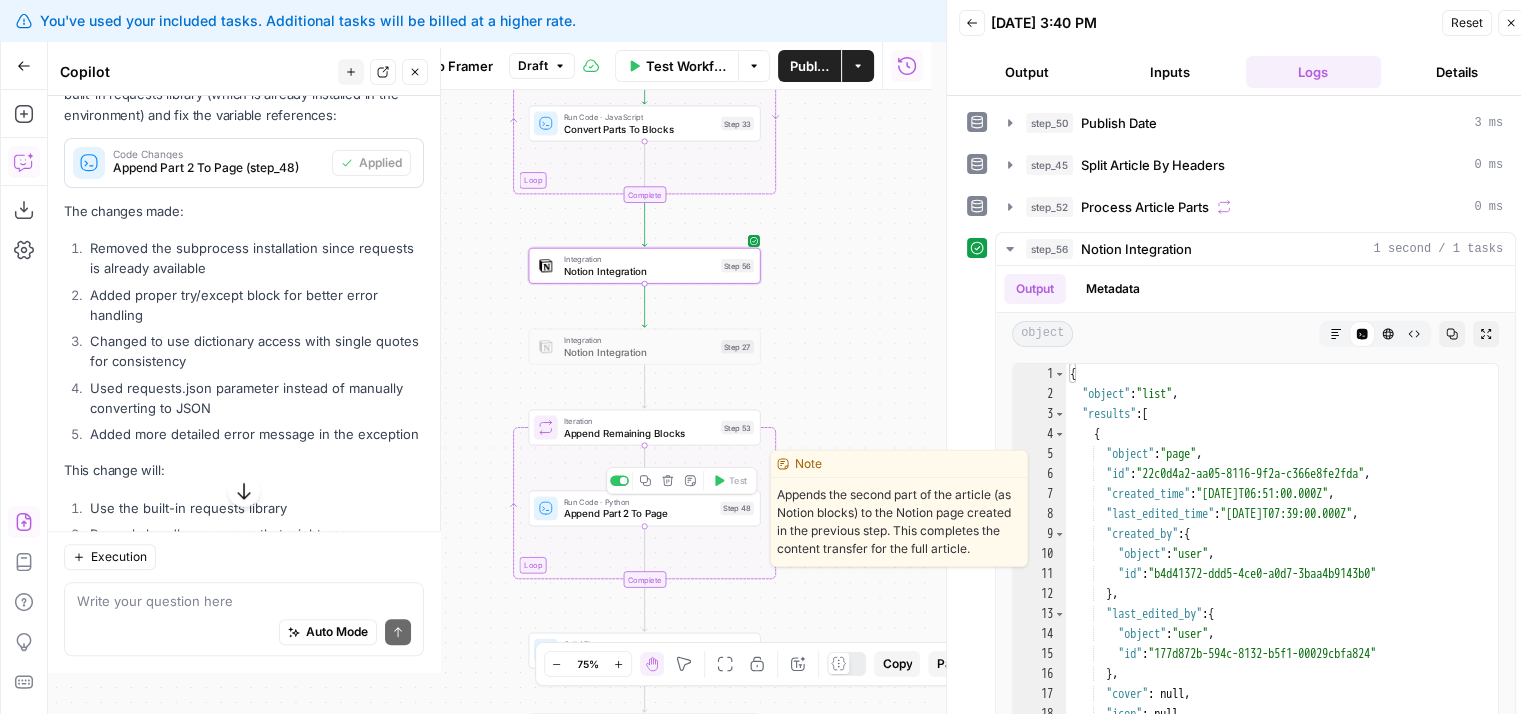 click on "Run Code · Python Append Part 2 To Page Step 48 Copy step Delete step Edit Note Test" at bounding box center (645, 508) 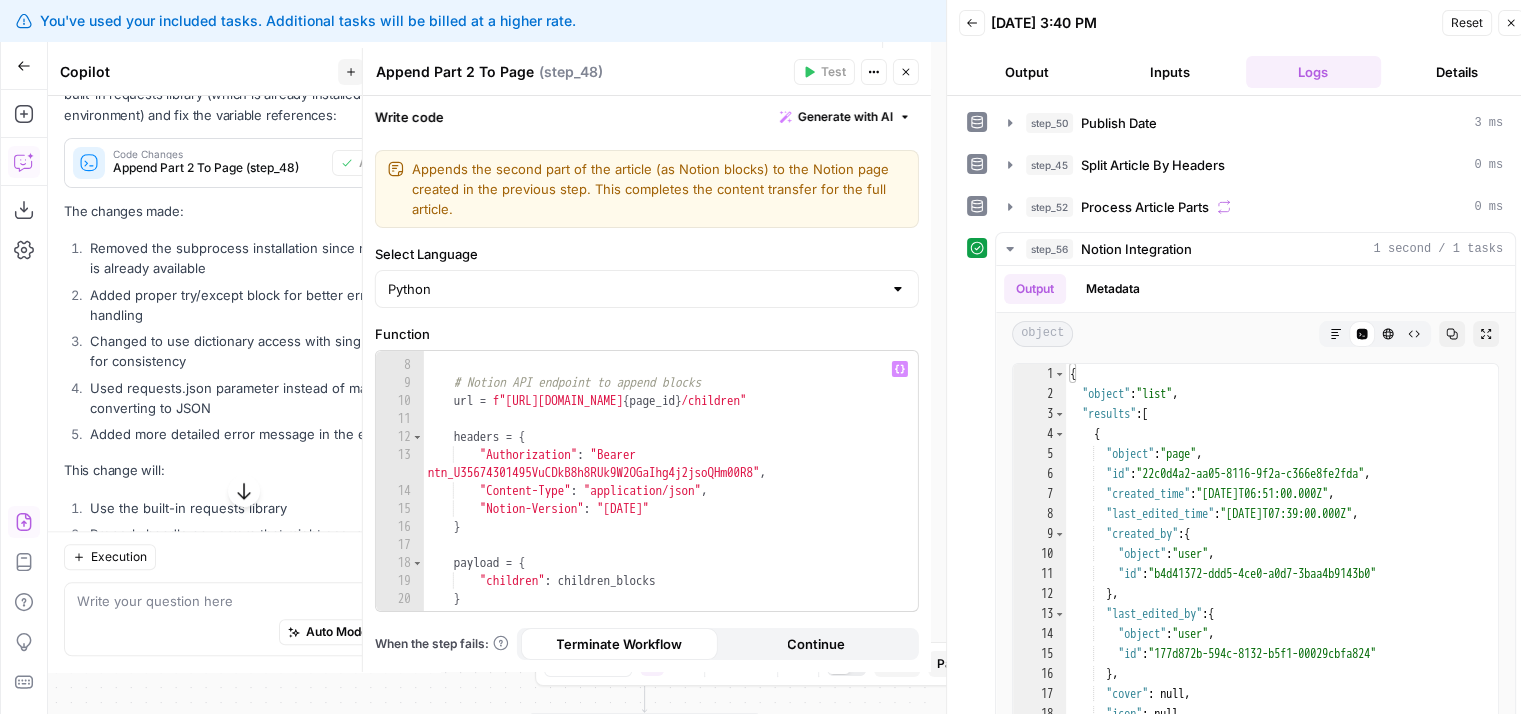 scroll, scrollTop: 156, scrollLeft: 0, axis: vertical 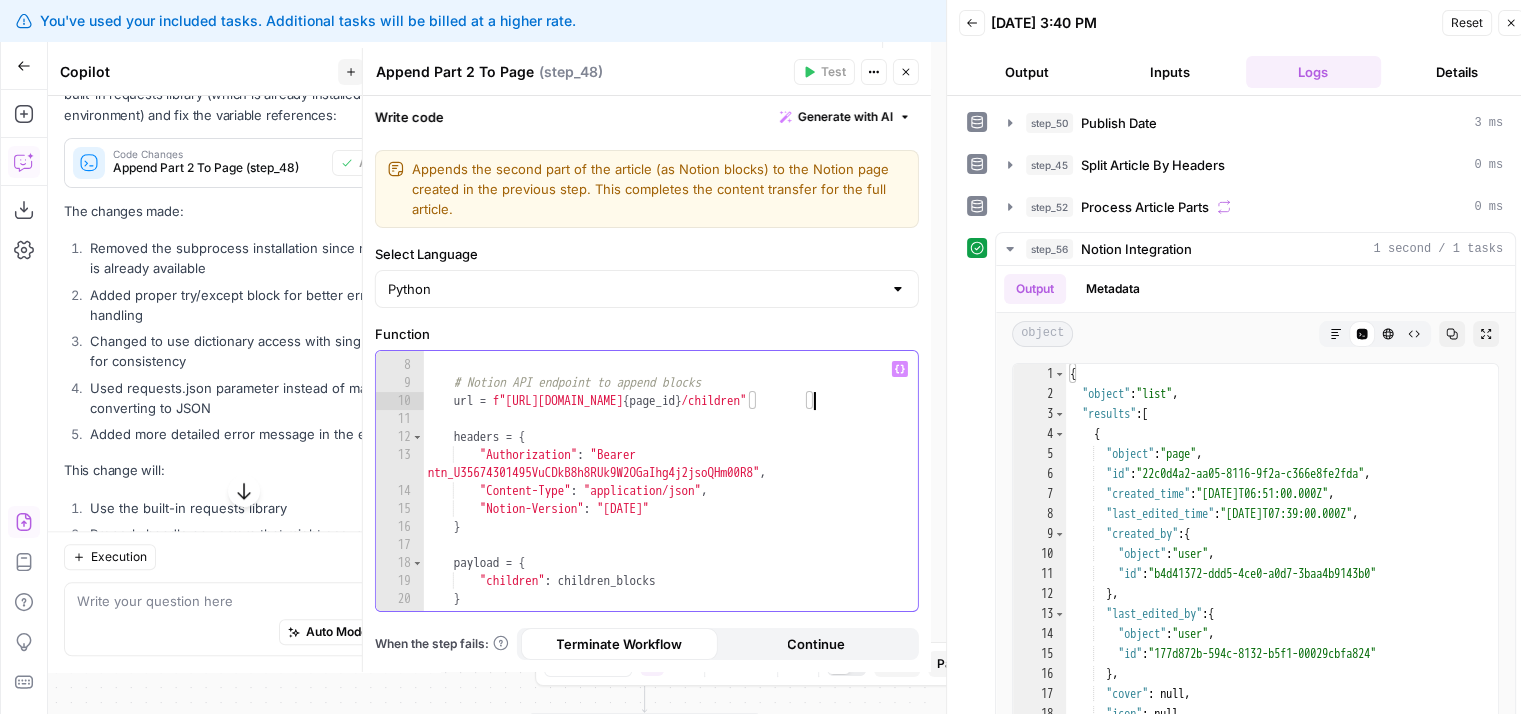 click on "children_blocks   =   step_53 [ 'element' ] [ 'children' ]    # Get the  current iteration's blocks      # Notion API endpoint to append blocks      url   =   f"https://api.notion.com/v1/blocks/ { page_id } /children"      headers   =   {           "Authorization" :   "Bearer  ntn_U35674301495VuCDkB8h8RUk9W2OGaIhg4j2jsoQHm00R8" ,           "Content-Type" :   "application/json" ,           "Notion-Version" :   "2022-06-28"      }      payload   =   {           "children" :   children_blocks      }" at bounding box center (664, 478) 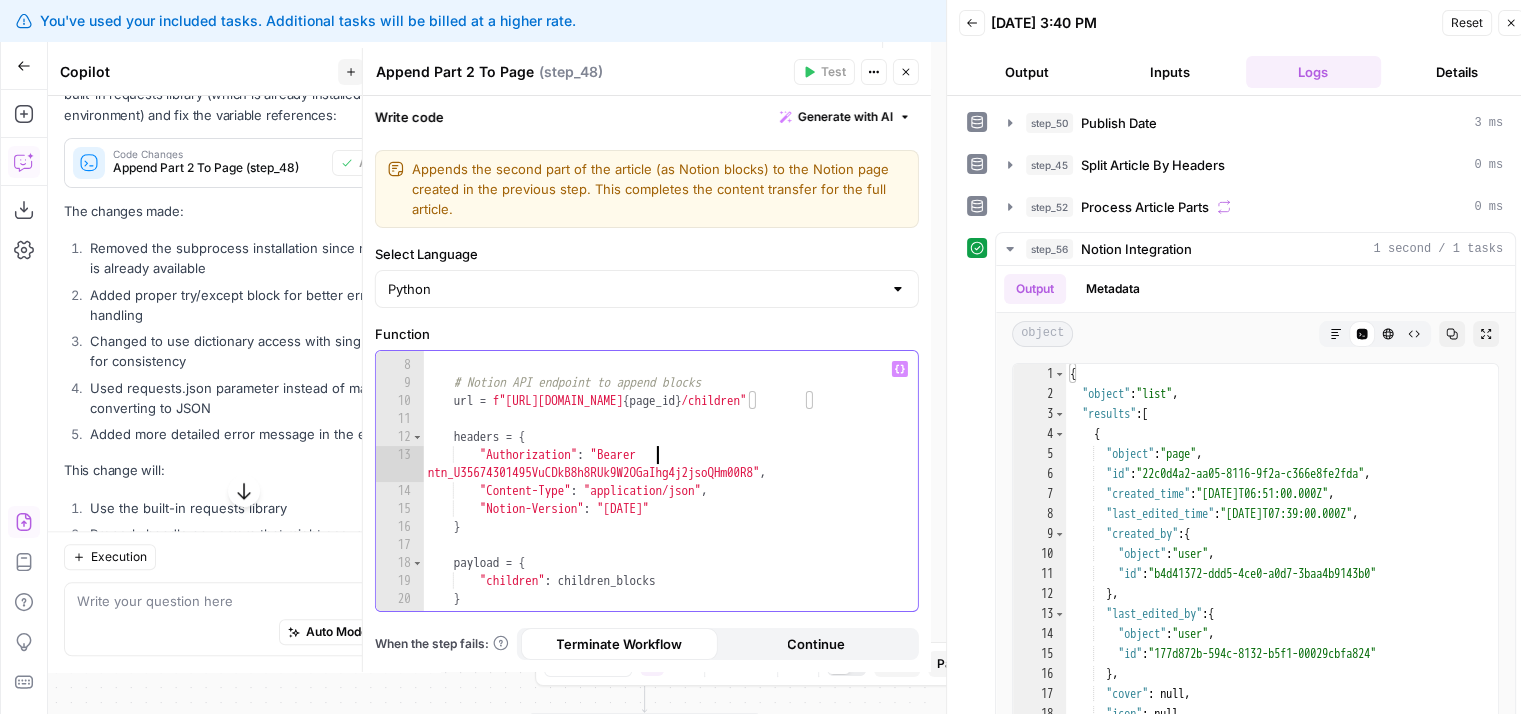 click on "children_blocks   =   step_53 [ 'element' ] [ 'children' ]    # Get the  current iteration's blocks      # Notion API endpoint to append blocks      url   =   f"https://api.notion.com/v1/blocks/ { page_id } /children"      headers   =   {           "Authorization" :   "Bearer  ntn_U35674301495VuCDkB8h8RUk9W2OGaIhg4j2jsoQHm00R8" ,           "Content-Type" :   "application/json" ,           "Notion-Version" :   "2022-06-28"      }      payload   =   {           "children" :   children_blocks      }" at bounding box center [664, 478] 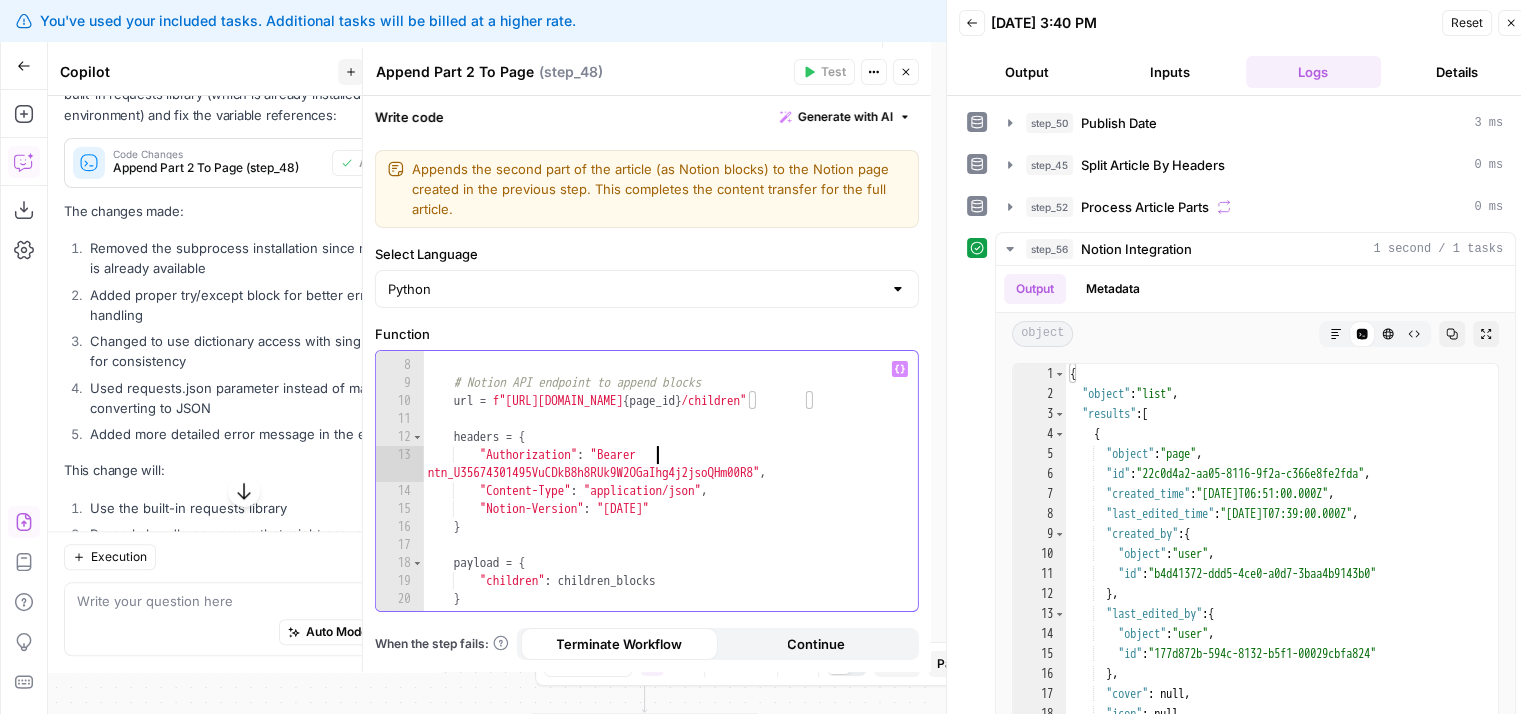 type on "**********" 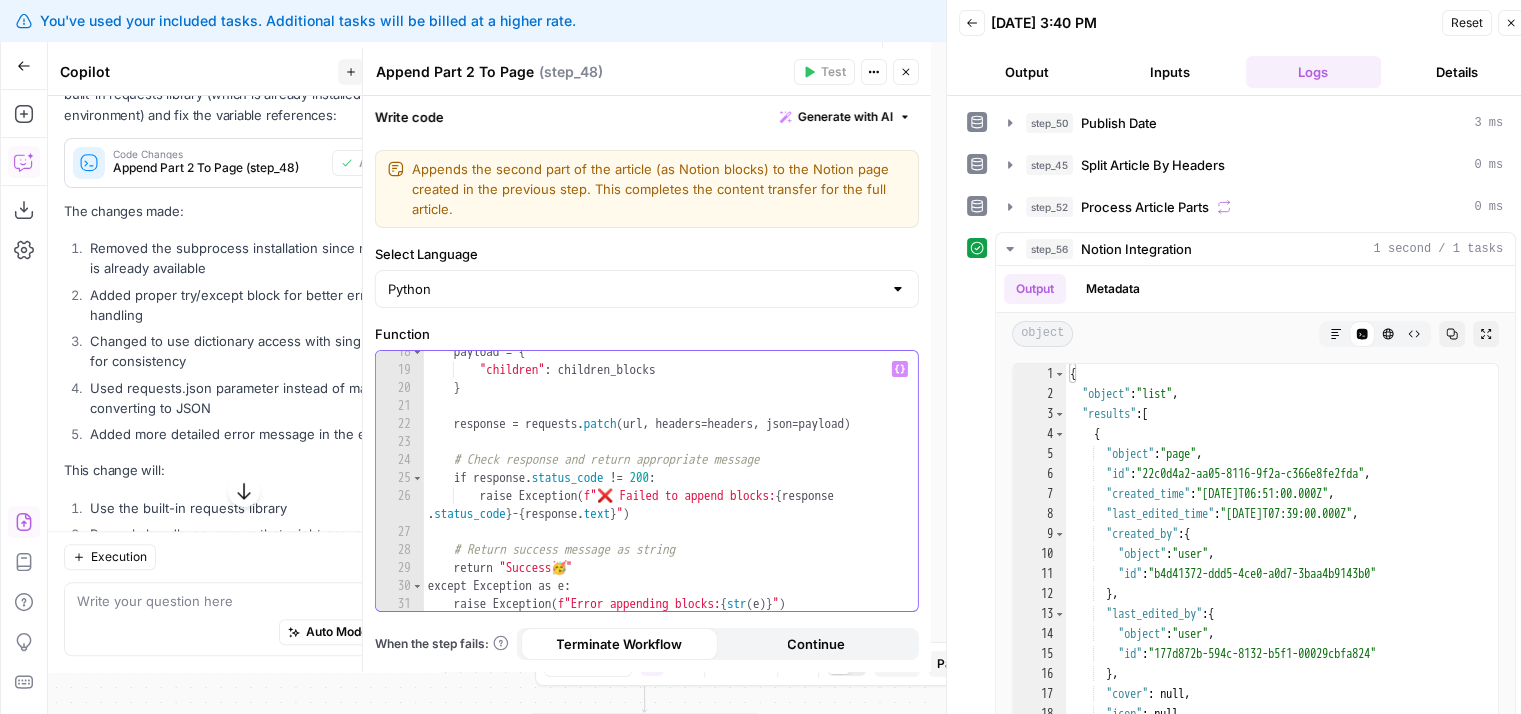 scroll, scrollTop: 368, scrollLeft: 0, axis: vertical 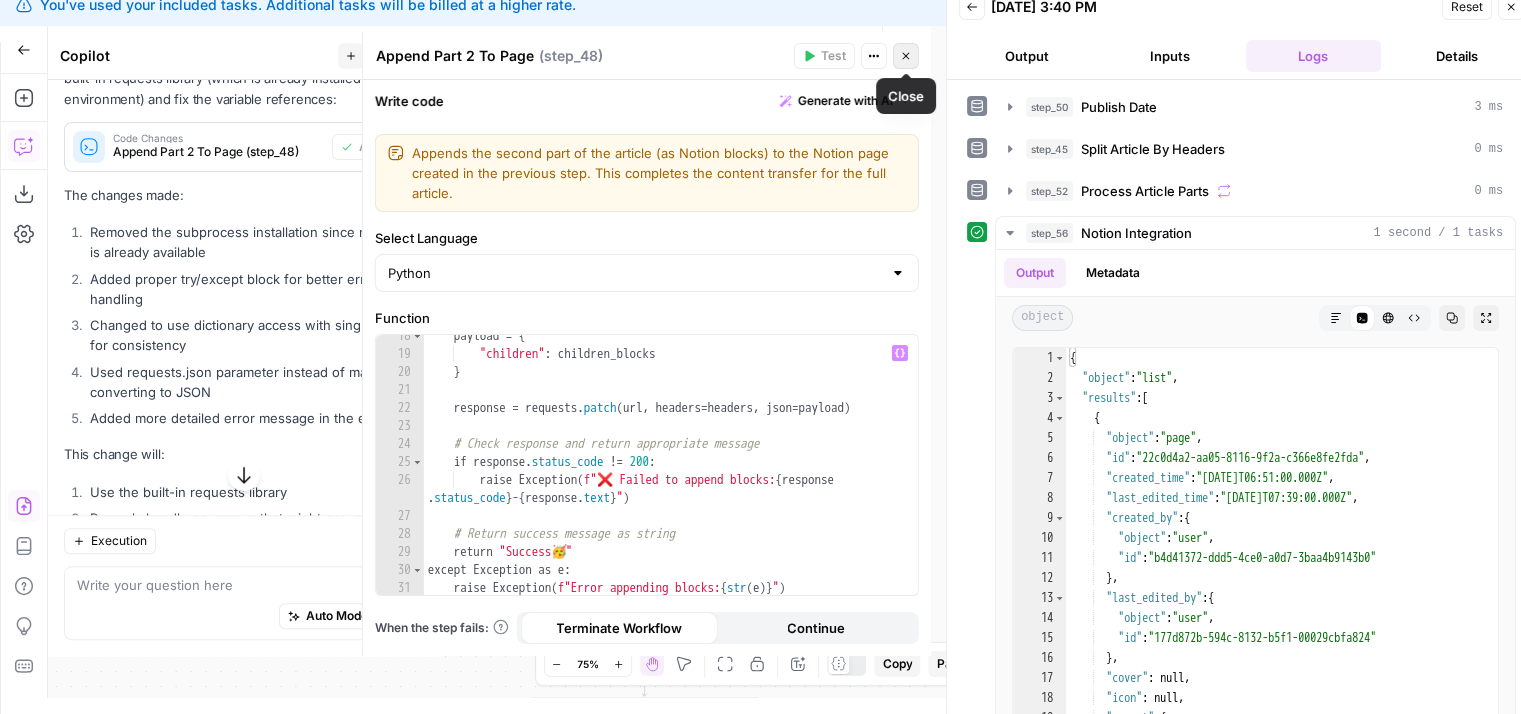 click on "Close" at bounding box center [906, 56] 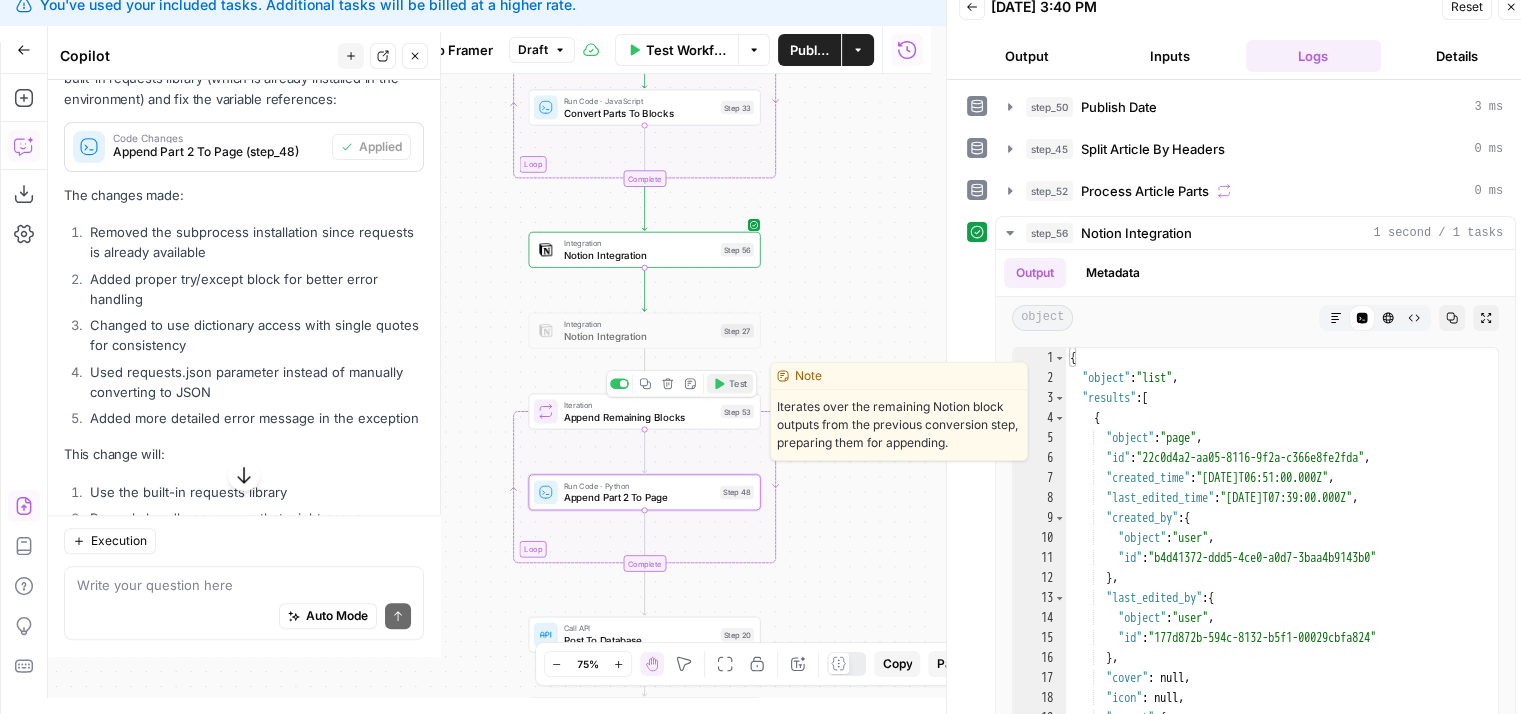 click on "Test" at bounding box center (738, 383) 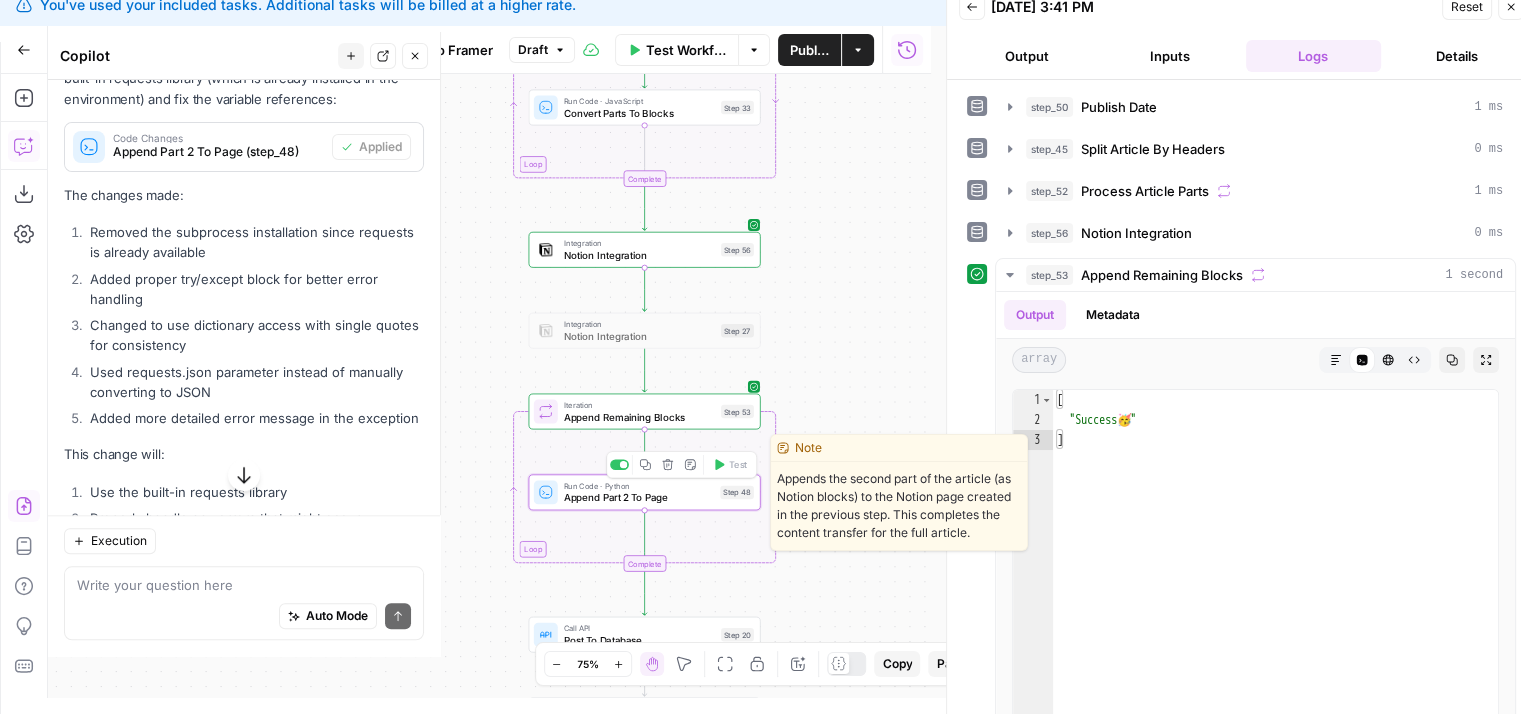 click on "Append Part 2 To Page" at bounding box center (639, 497) 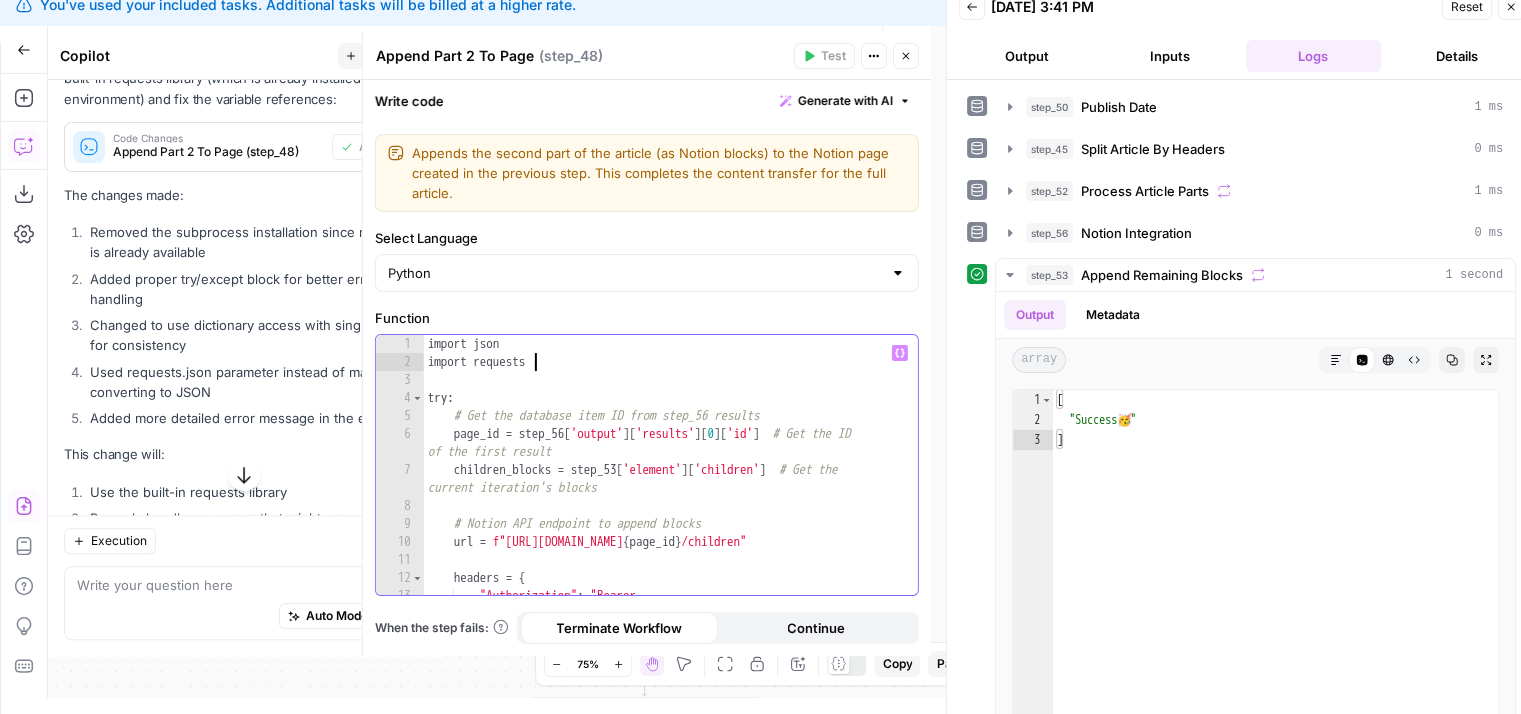 click on "import   json import   requests try :      # Get the database item ID from step_56 results      page_id   =   step_56 [ 'output' ] [ 'results' ] [ 0 ] [ 'id' ]    # Get the ID  of the first result      children_blocks   =   step_53 [ 'element' ] [ 'children' ]    # Get the  current iteration's blocks      # Notion API endpoint to append blocks      url   =   f"https://api.notion.com/v1/blocks/ { page_id } /children"      headers   =   {           "Authorization" :   "Bearer  ntn_U35674301495VuCDkB8h8RUk9W2OGaIhg4j2jsoQHm00R8" ," at bounding box center [664, 493] 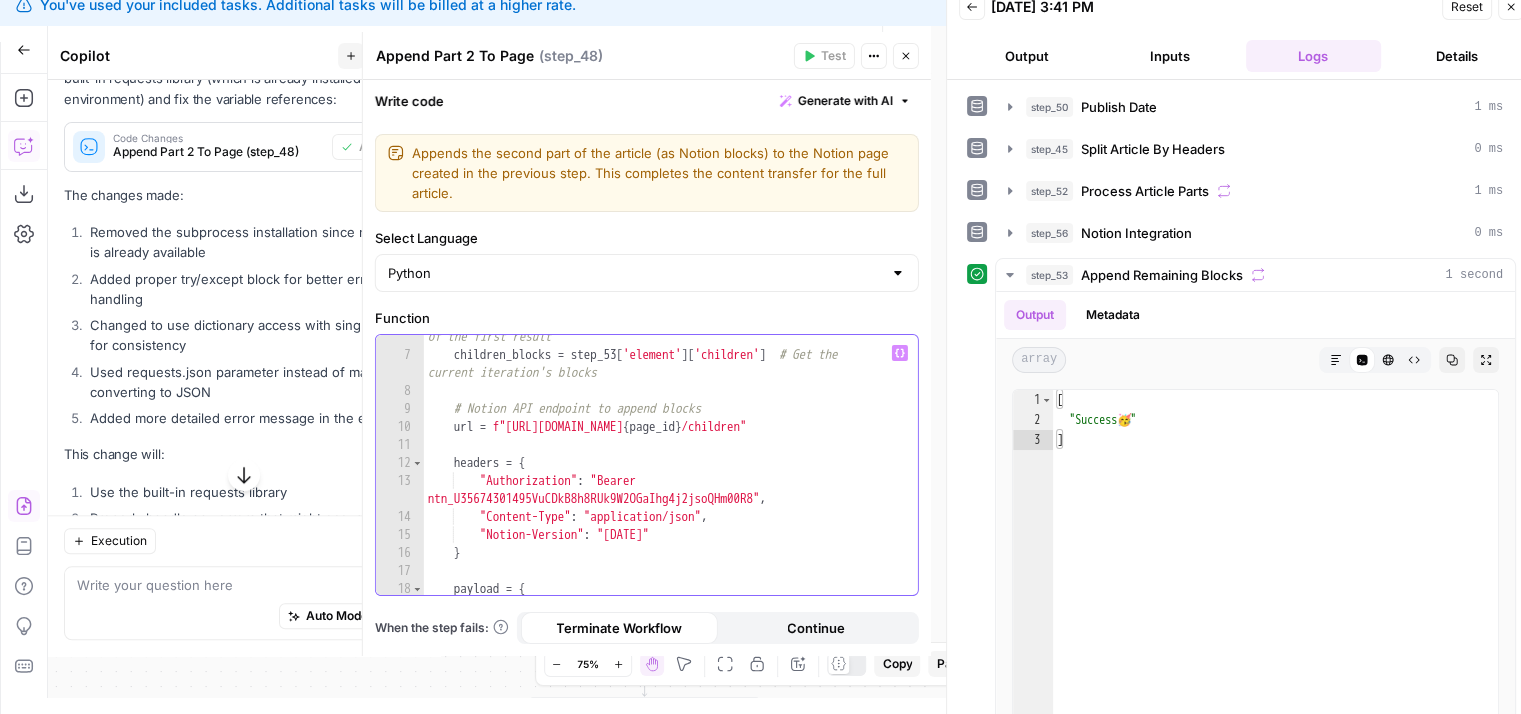 scroll, scrollTop: 368, scrollLeft: 0, axis: vertical 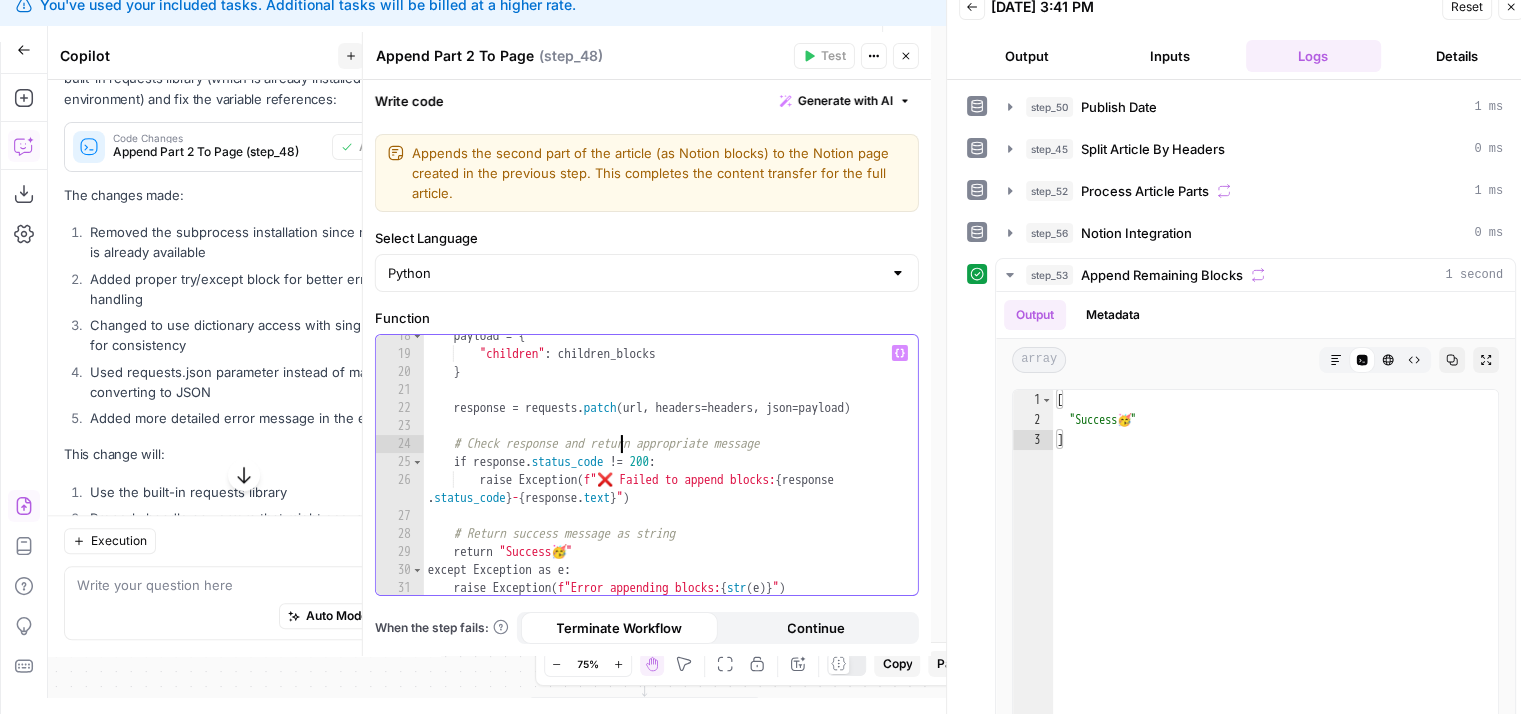 click on "payload   =   {           "children" :   children_blocks      }      response   =   requests . patch ( url ,   headers = headers ,   json = payload )      # Check response and return appropriate message      if   response . status_code   !=   200 :           raise   Exception ( f"❌ Failed to append blocks:  { response . status_code }  -  { response . text } " )      # Return success message as string      return   "Success 🥳 " except   Exception   as   e :      raise   Exception ( f"Error appending blocks:  { str ( e )} " )" at bounding box center [664, 476] 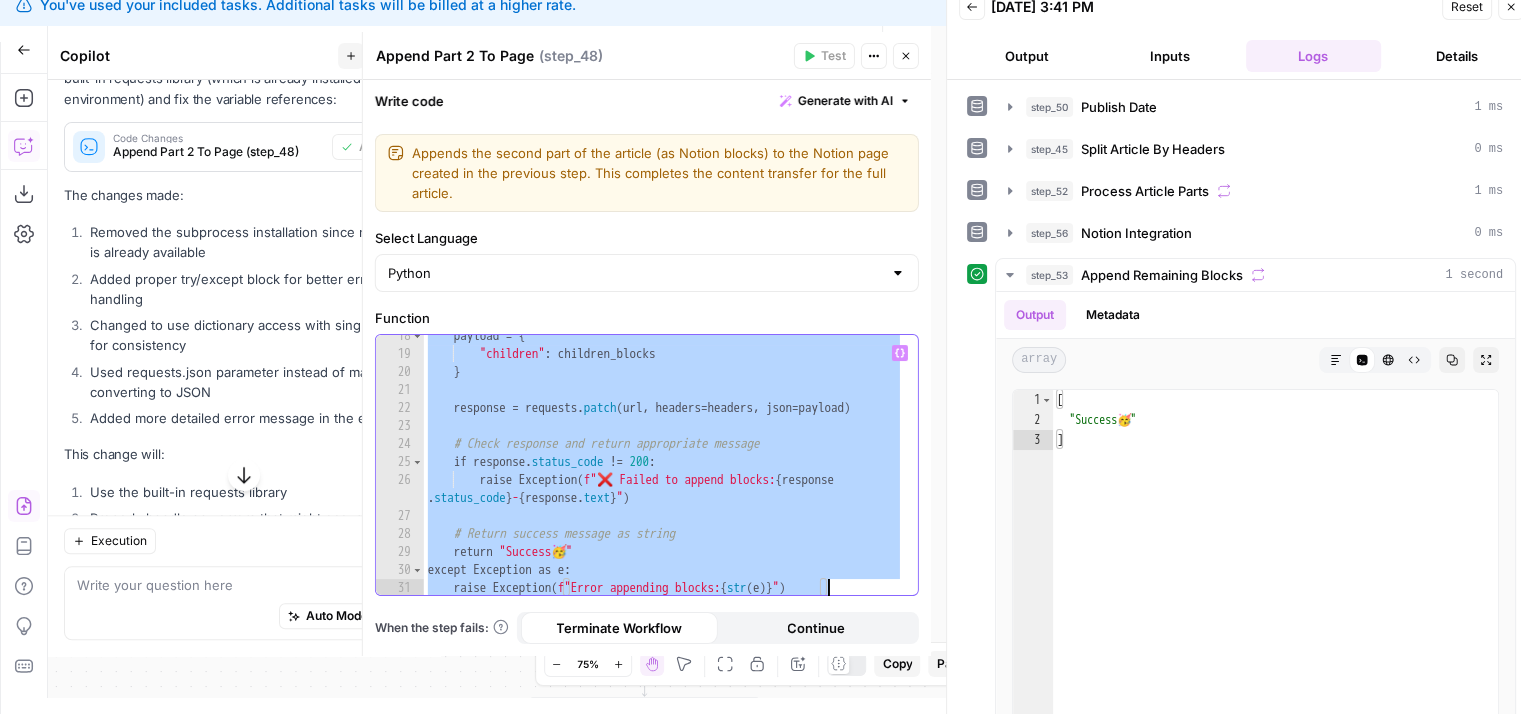 click on "payload   =   {           "children" :   children_blocks      }      response   =   requests . patch ( url ,   headers = headers ,   json = payload )      # Check response and return appropriate message      if   response . status_code   !=   200 :           raise   Exception ( f"❌ Failed to append blocks:  { response . status_code }  -  { response . text } " )      # Return success message as string      return   "Success 🥳 " except   Exception   as   e :      raise   Exception ( f"Error appending blocks:  { str ( e )} " )" at bounding box center [663, 465] 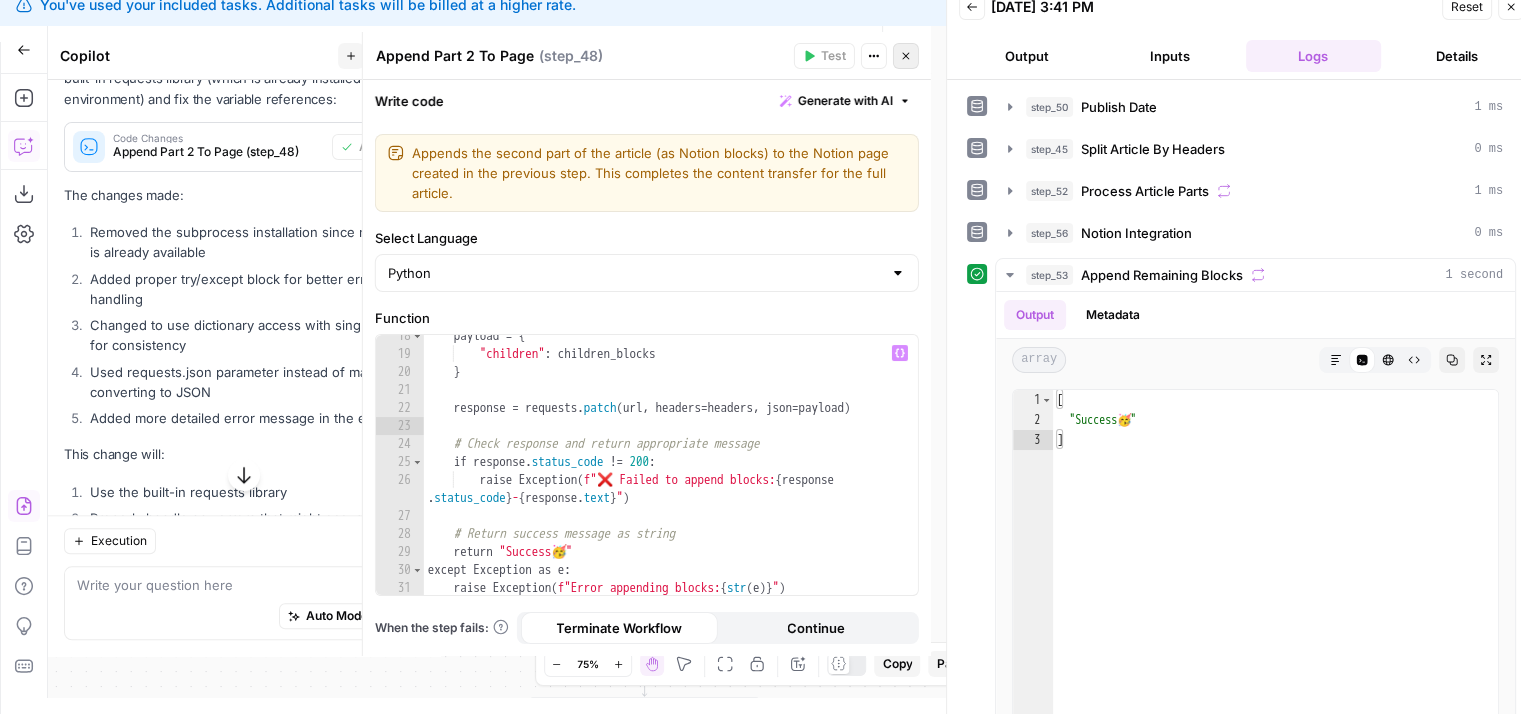 drag, startPoint x: 907, startPoint y: 42, endPoint x: 907, endPoint y: 54, distance: 12 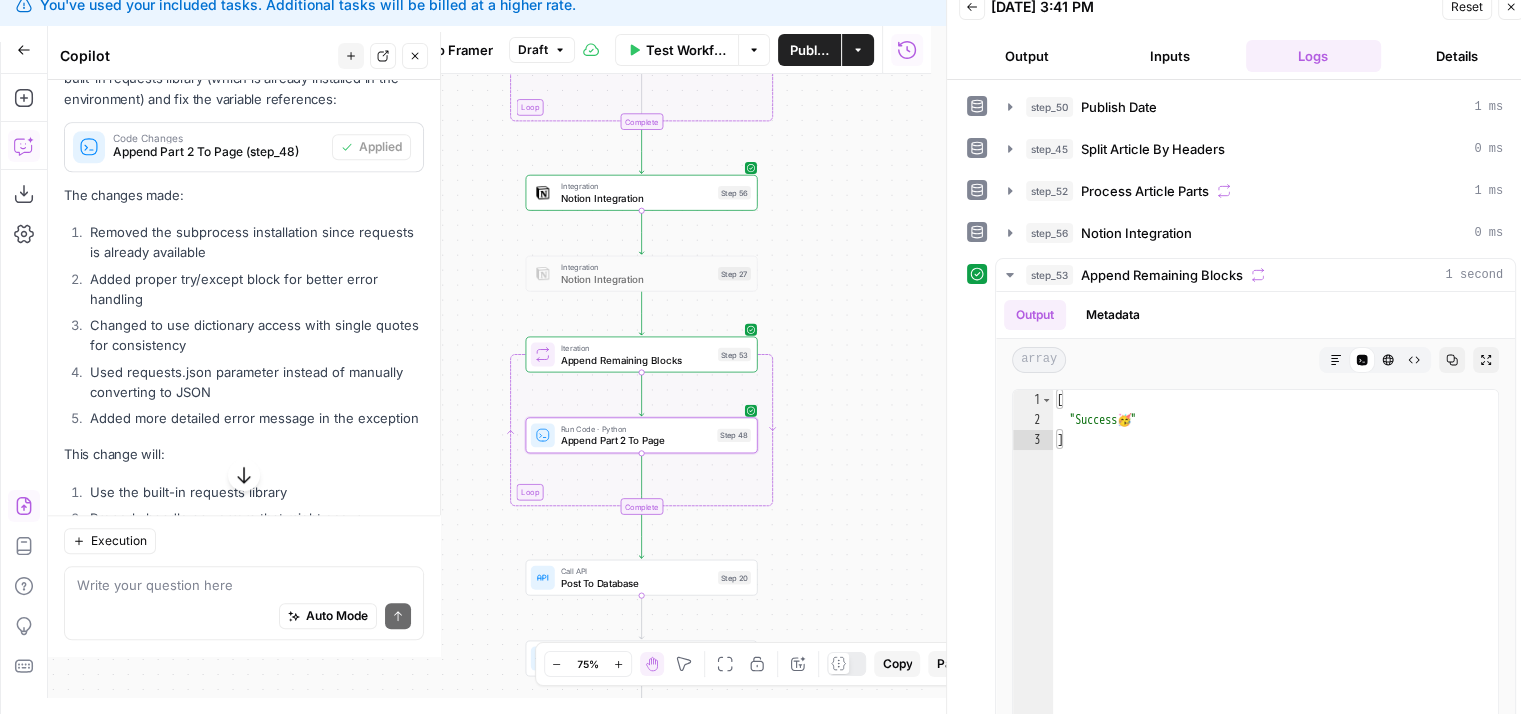 drag, startPoint x: 839, startPoint y: 361, endPoint x: 836, endPoint y: 300, distance: 61.073727 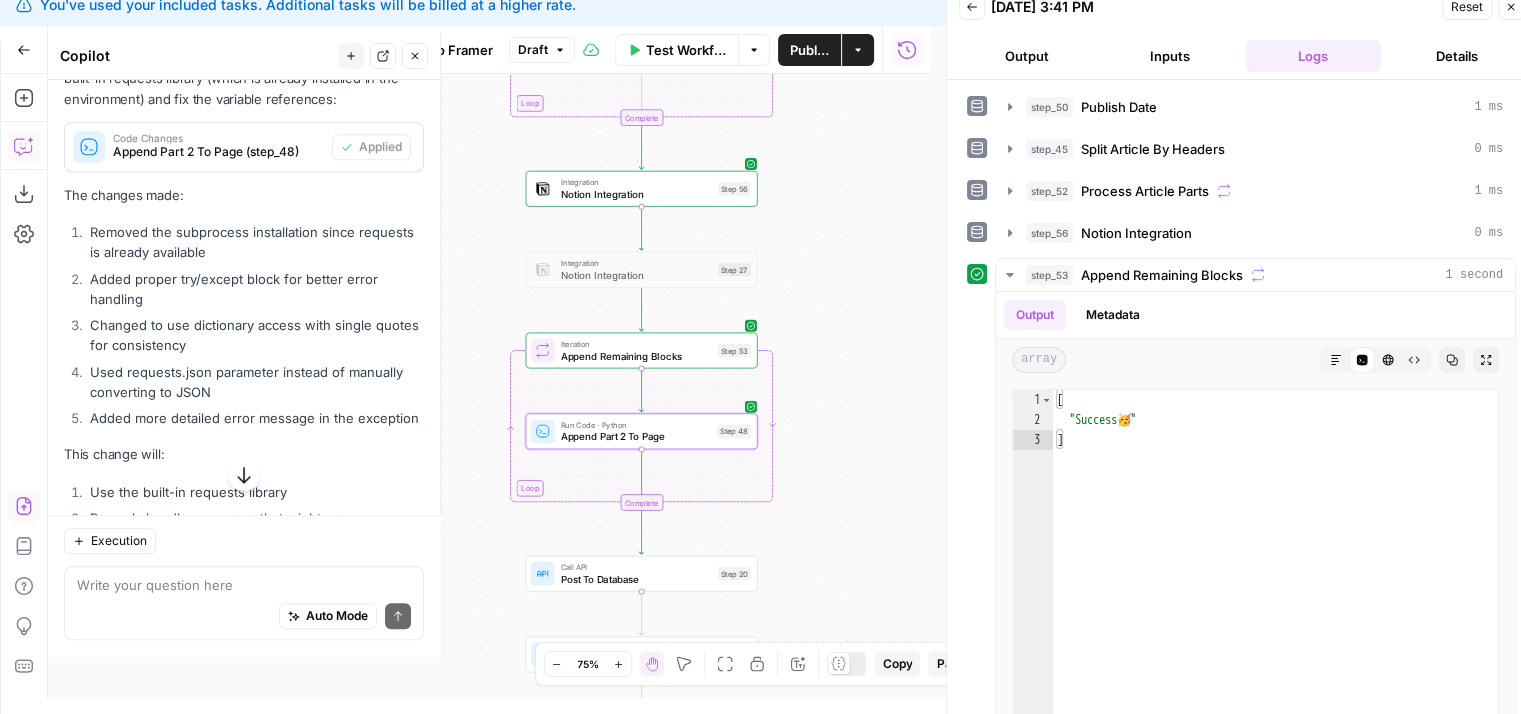 click on "Copilot New chat Detach Close" at bounding box center [244, 56] 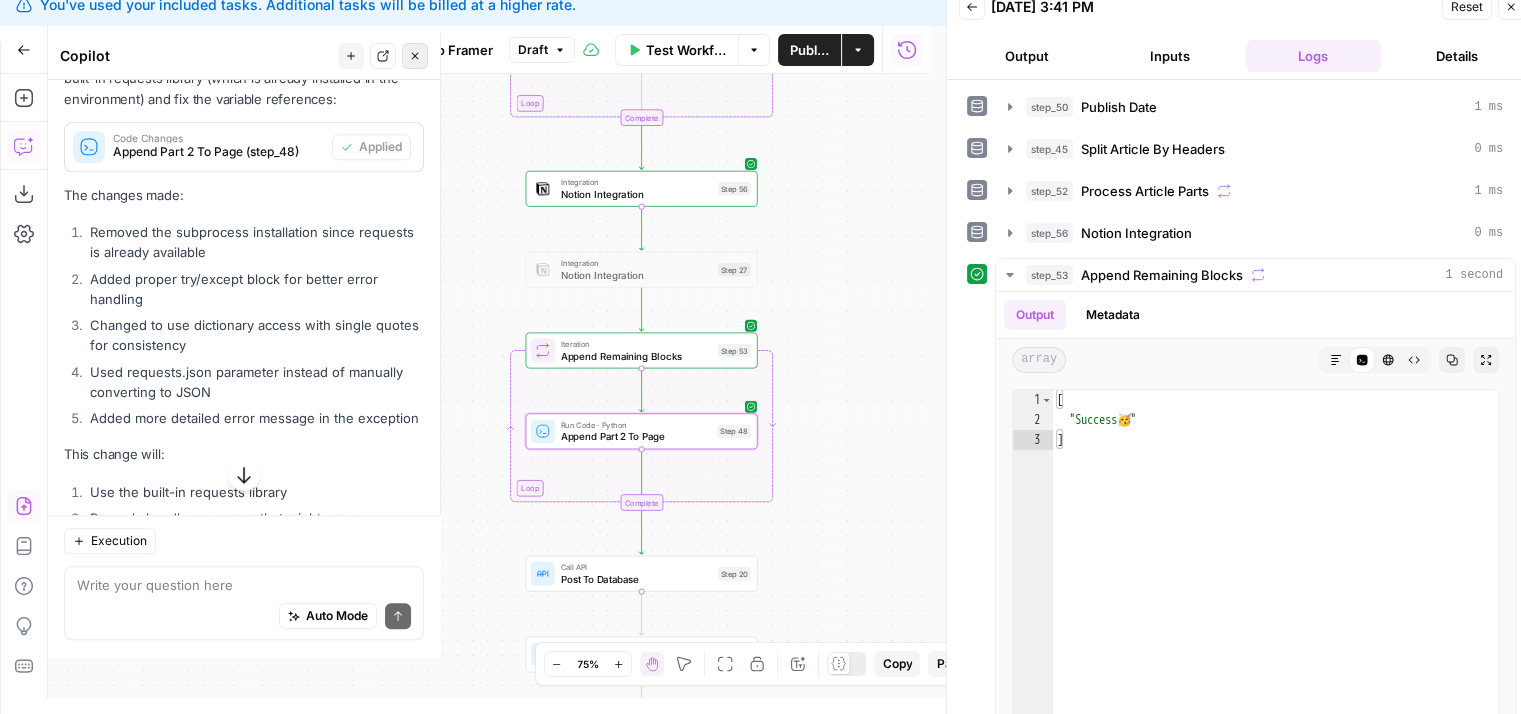 click 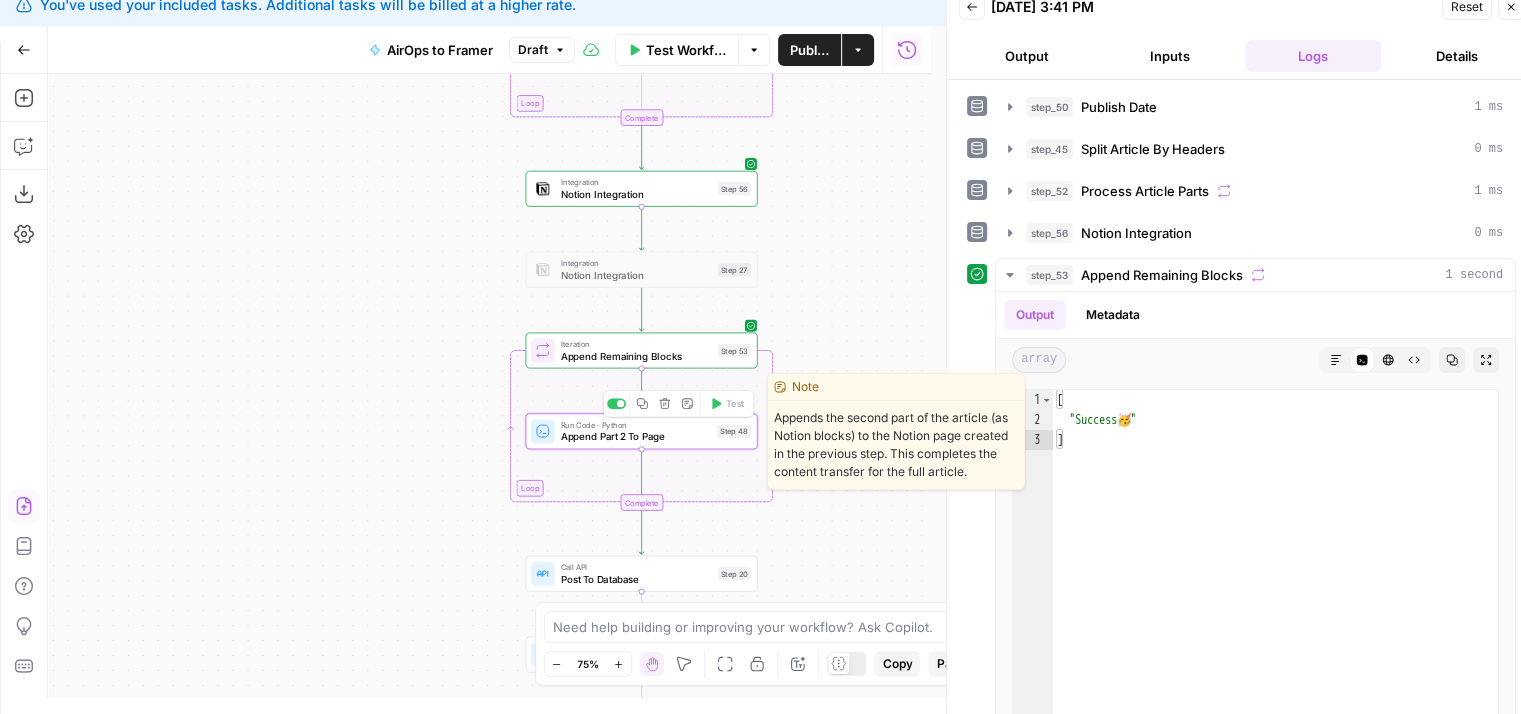 click on "Append Part 2 To Page" at bounding box center (636, 436) 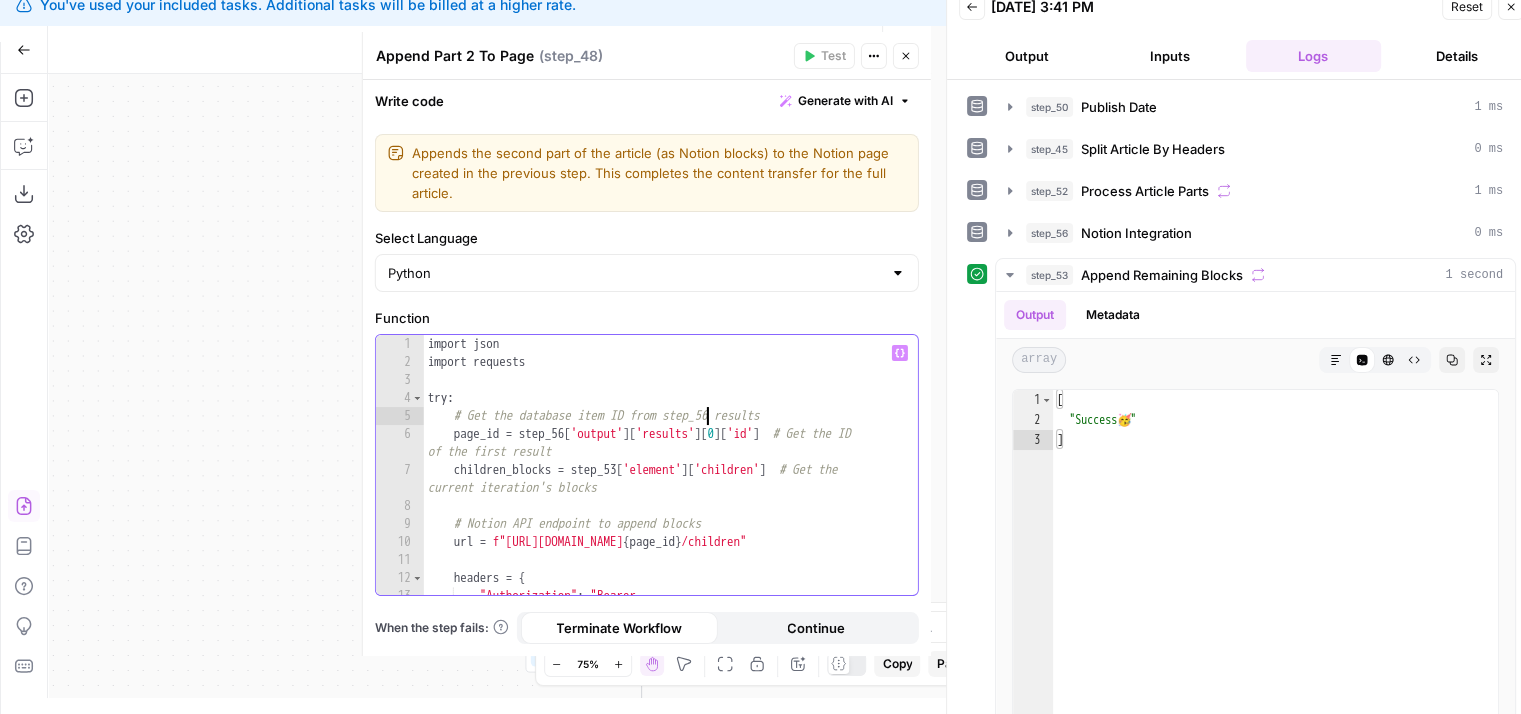 type on "**********" 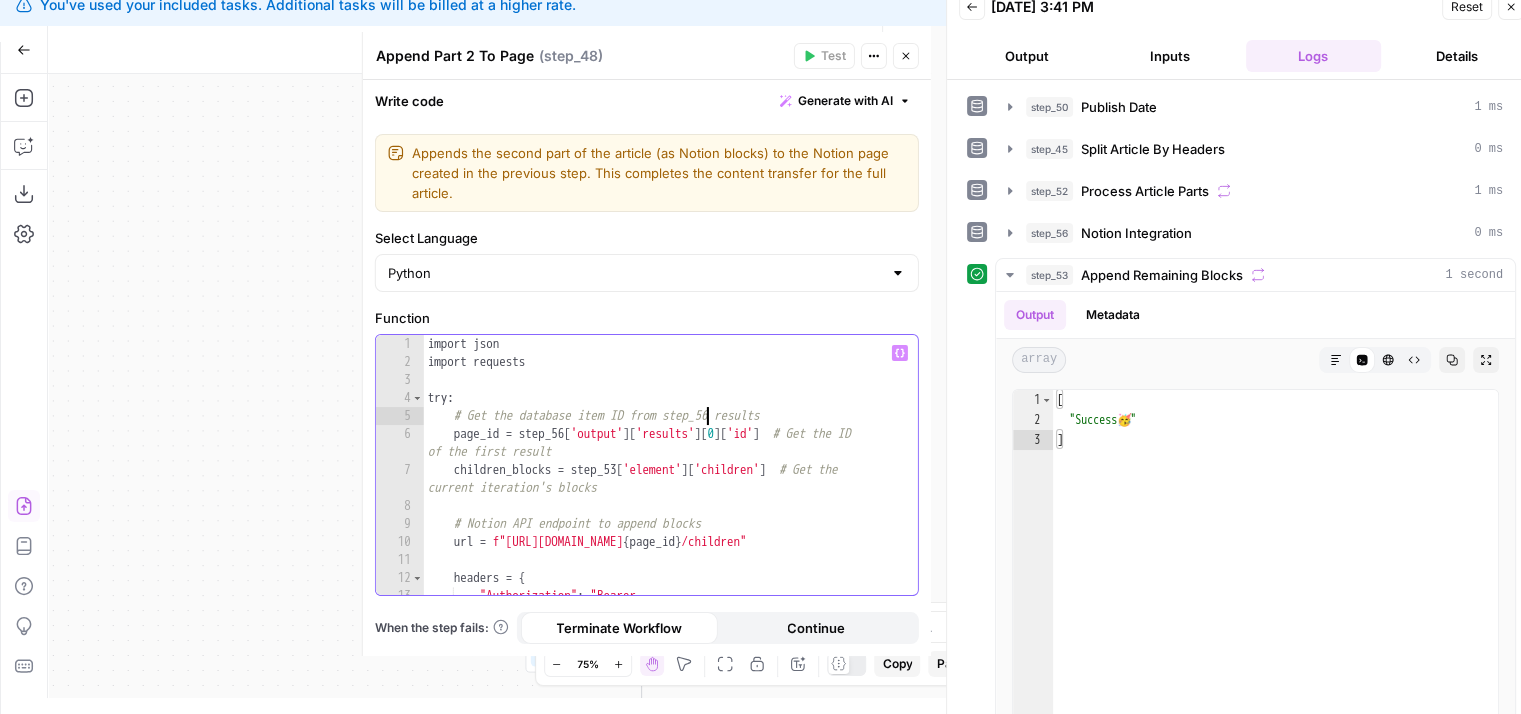 click on "import   json import   requests try :      # Get the database item ID from step_56 results      page_id   =   step_56 [ 'output' ] [ 'results' ] [ 0 ] [ 'id' ]    # Get the ID  of the first result      children_blocks   =   step_53 [ 'element' ] [ 'children' ]    # Get the  current iteration's blocks      # Notion API endpoint to append blocks      url   =   f"https://api.notion.com/v1/blocks/ { page_id } /children"      headers   =   {           "Authorization" :   "Bearer  ntn_U35674301495VuCDkB8h8RUk9W2OGaIhg4j2jsoQHm00R8" ," at bounding box center (664, 493) 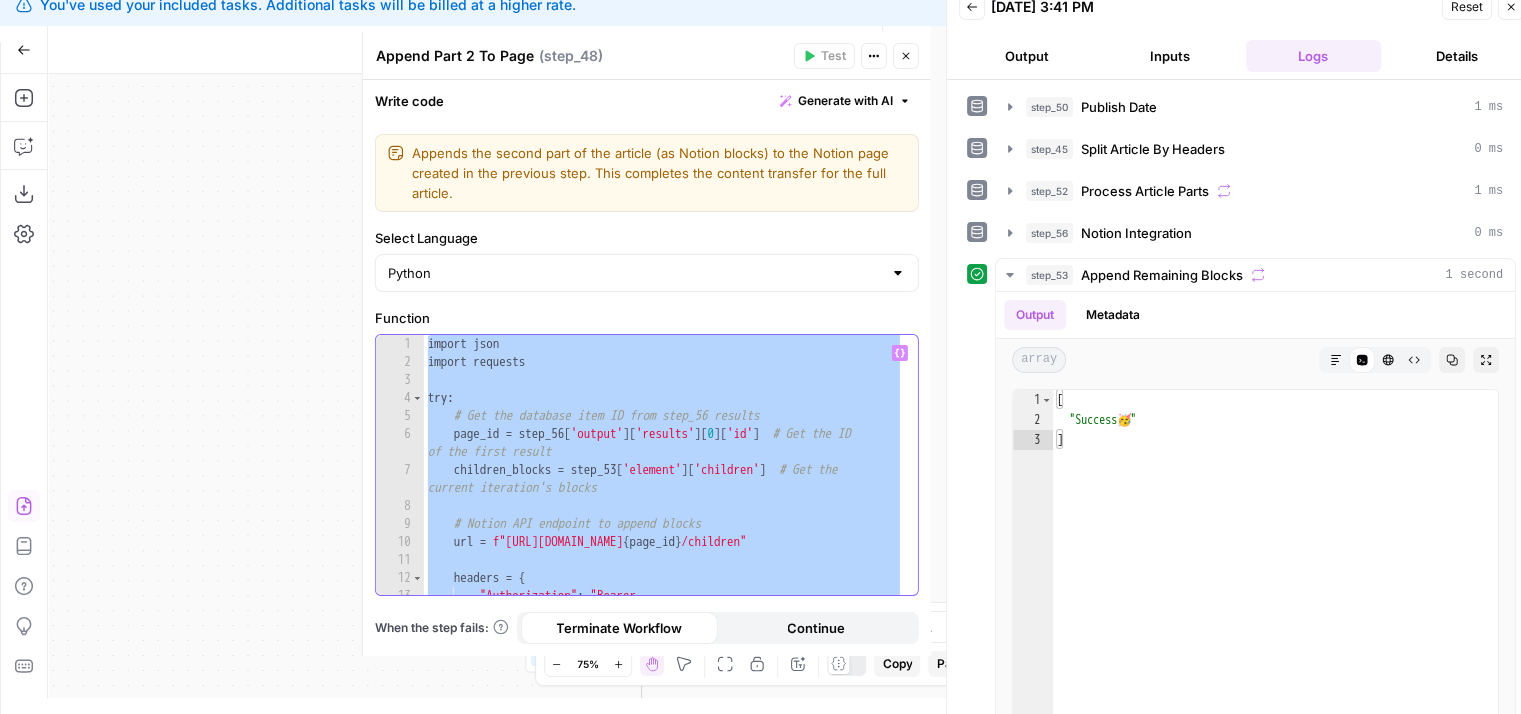 paste 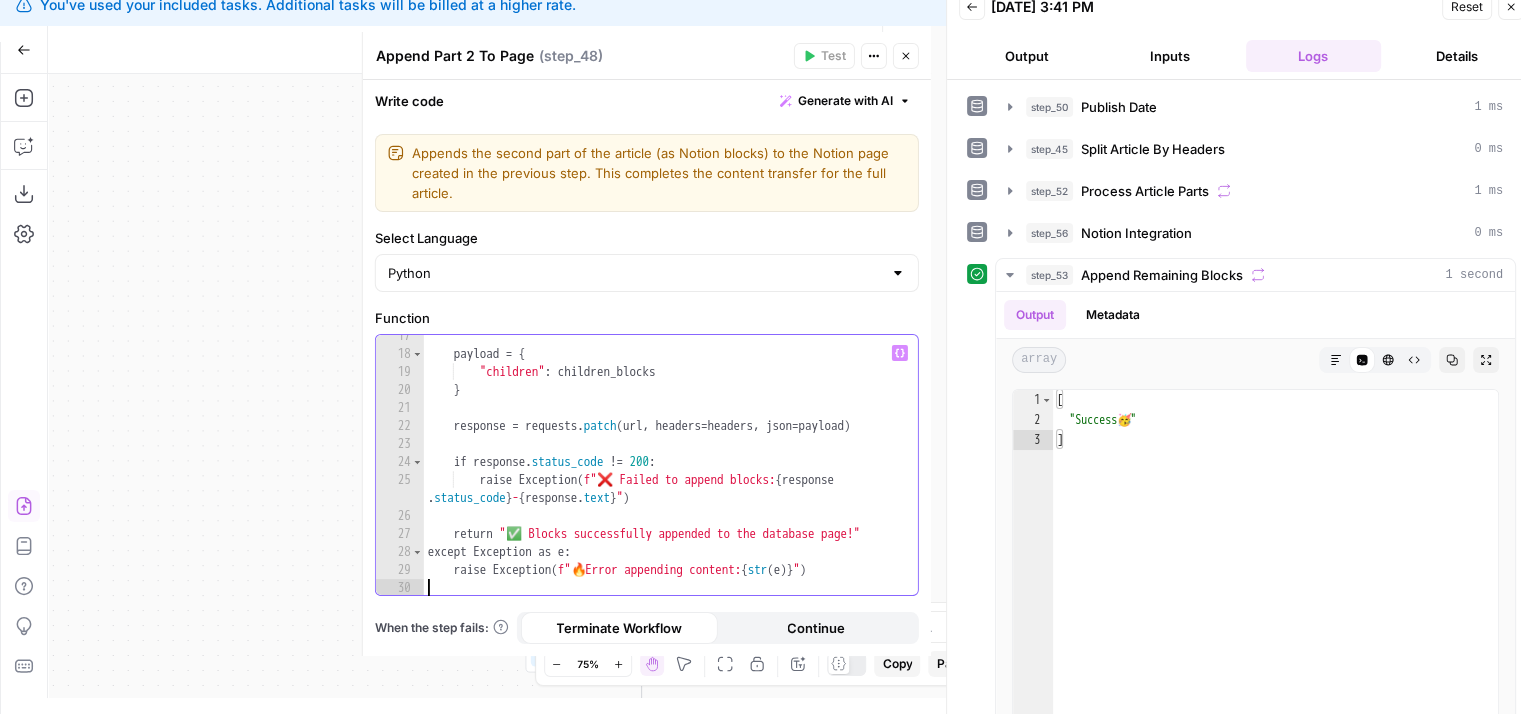 scroll, scrollTop: 349, scrollLeft: 0, axis: vertical 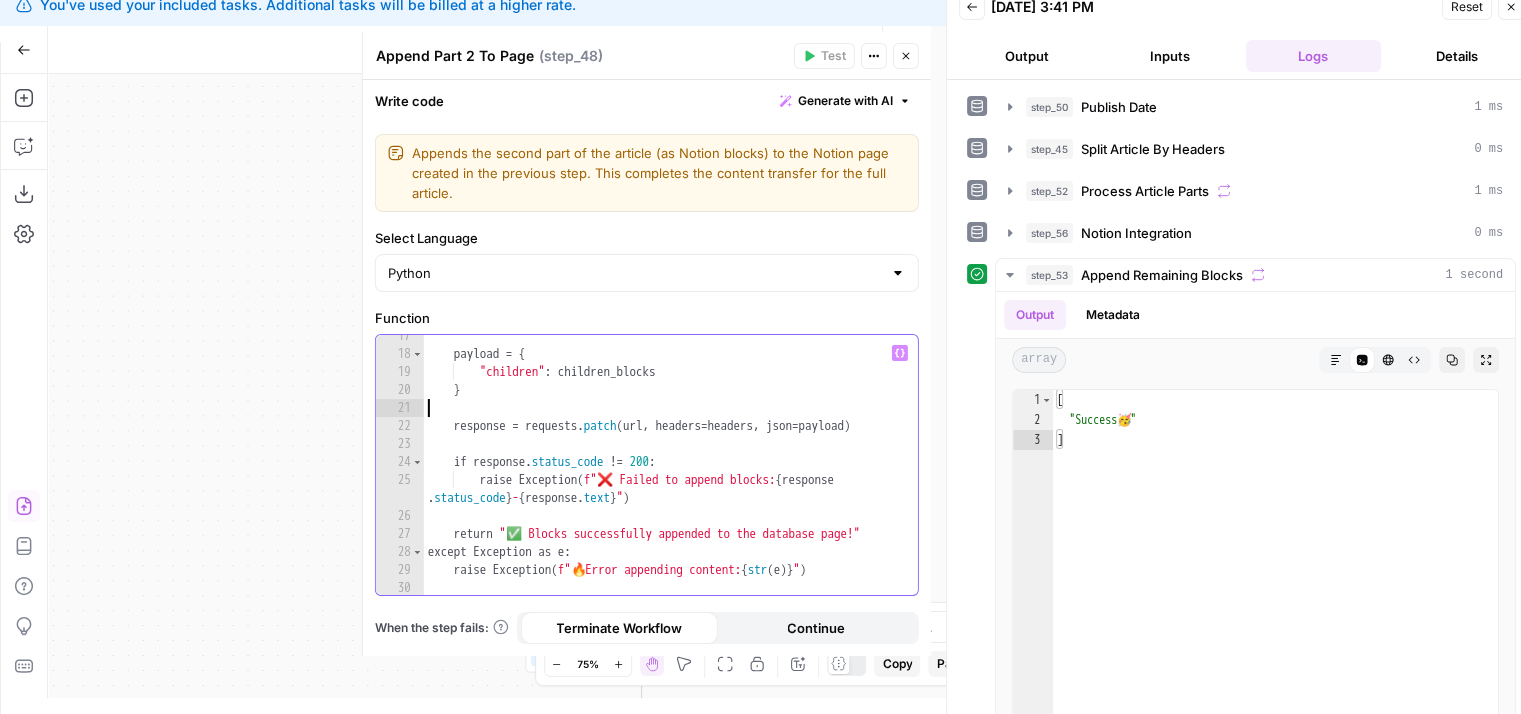 click on "payload   =   {           "children" :   children_blocks      }      response   =   requests . patch ( url ,   headers = headers ,   json = payload )      if   response . status_code   !=   200 :           raise   Exception ( f"❌ Failed to append blocks:  { response . status_code }  -  { response . text } " )      return   "✅ Blocks successfully appended to the database page!" except   Exception   as   e :      raise   Exception ( f" 🔥  Error appending content:  { str ( e )} " )" at bounding box center [664, 476] 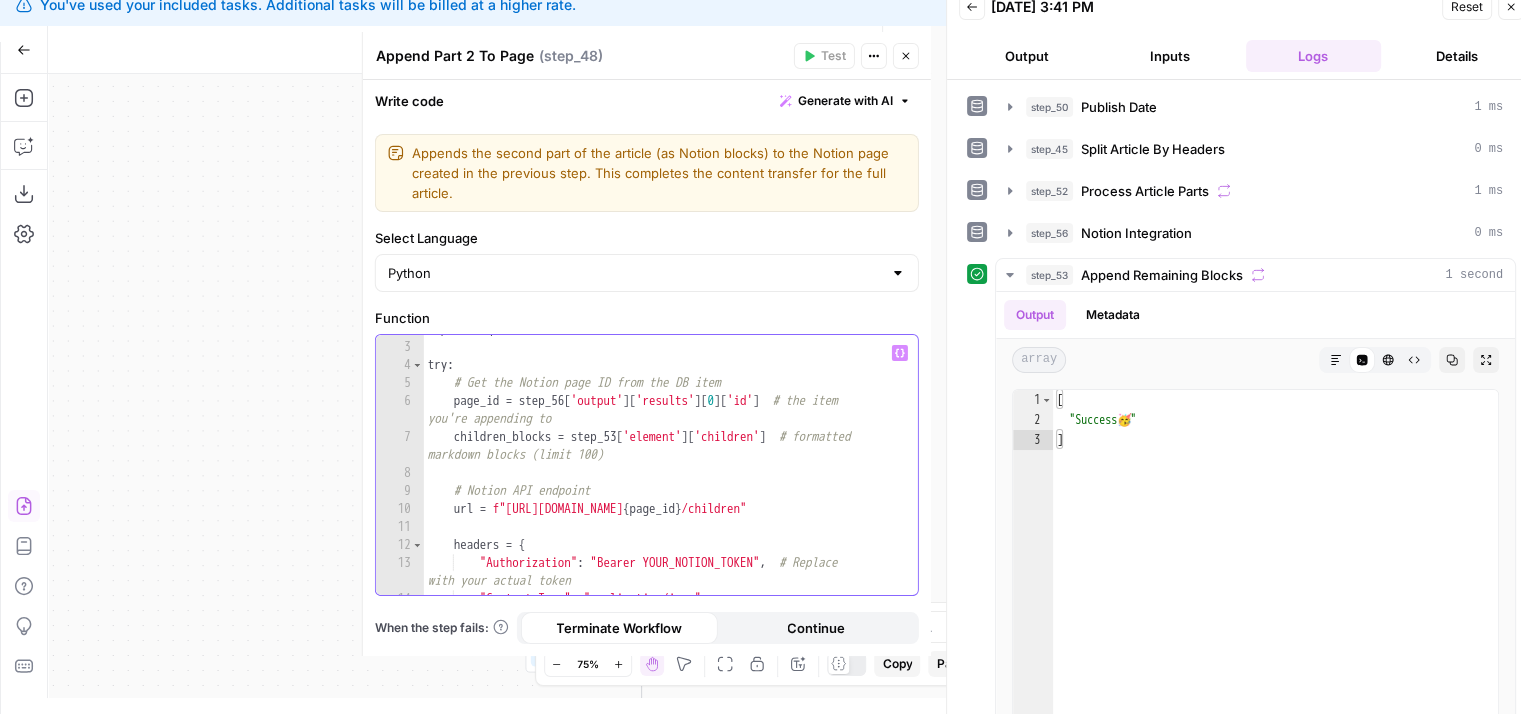 scroll, scrollTop: 0, scrollLeft: 0, axis: both 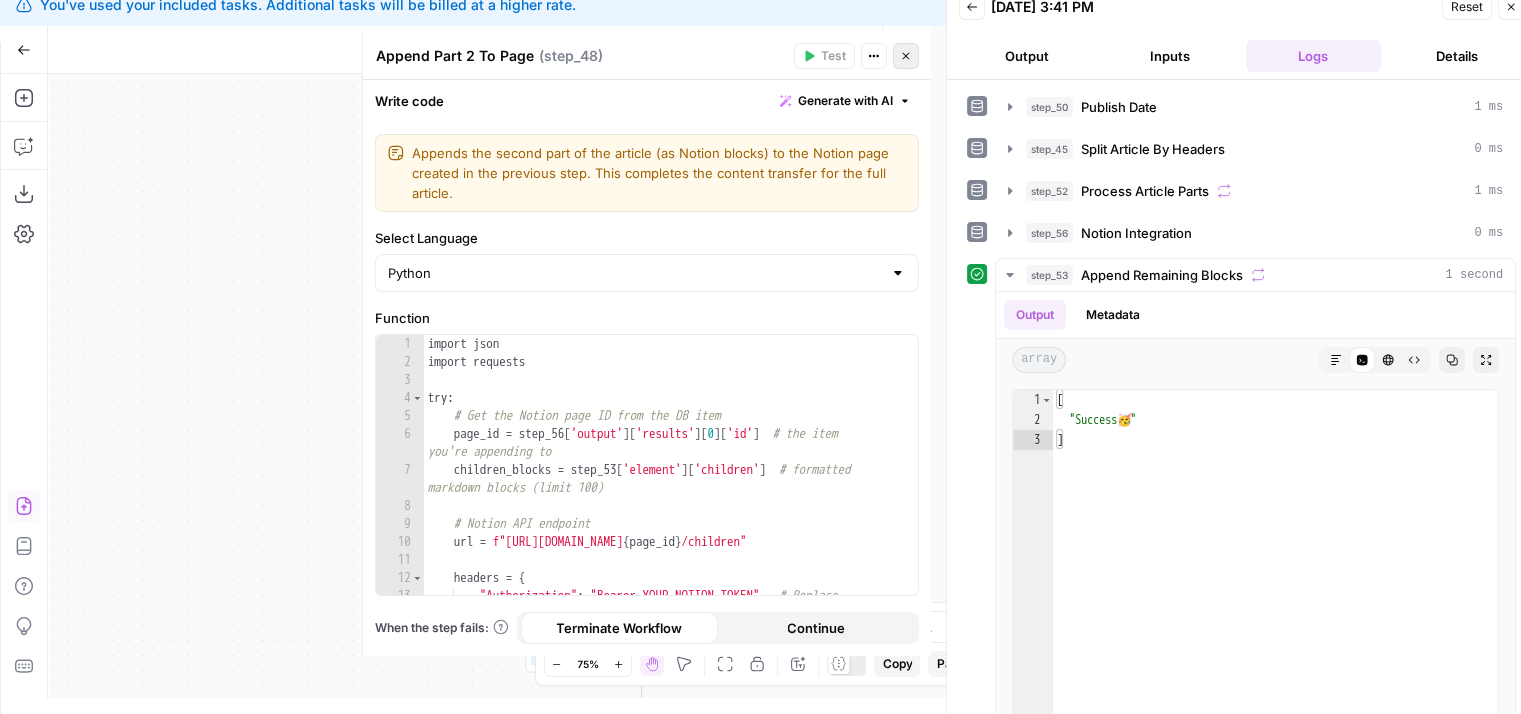 click 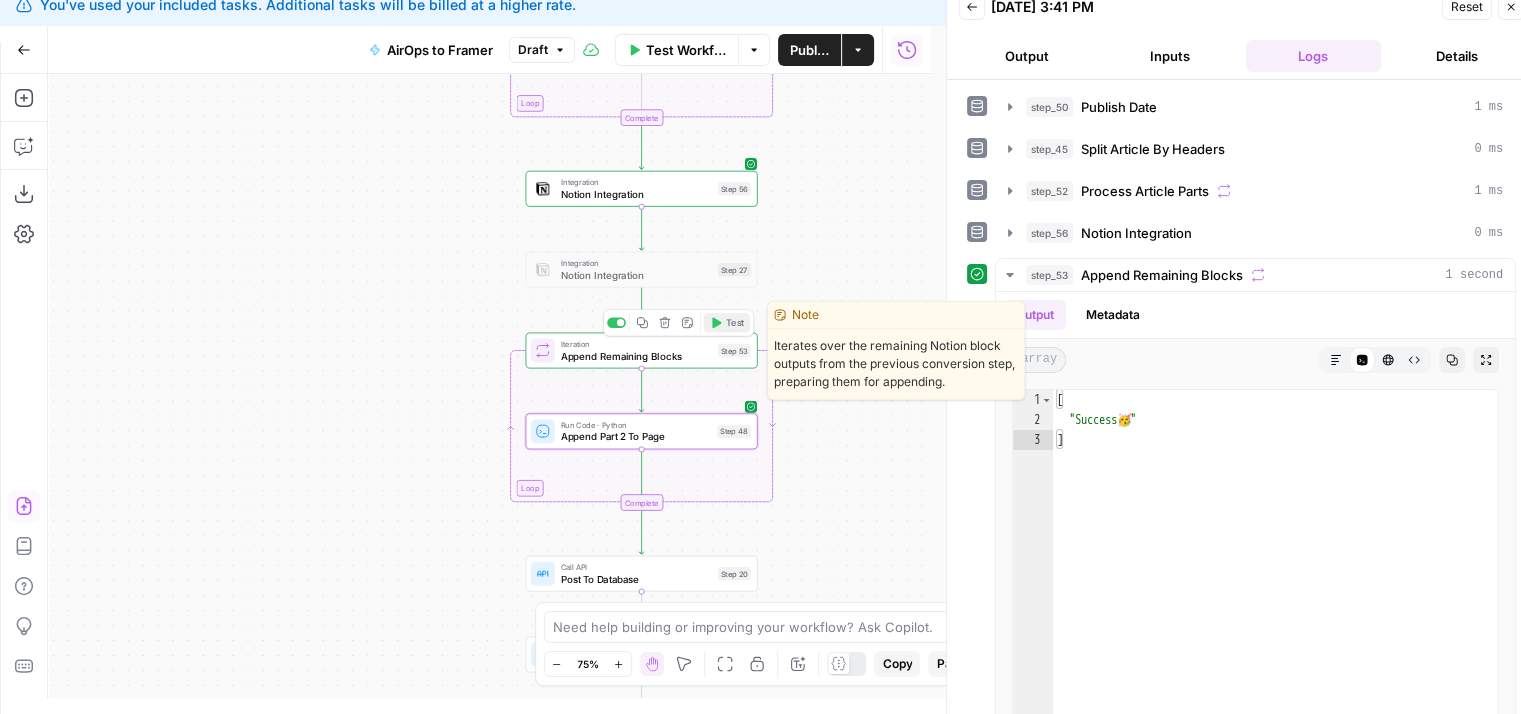 click on "Test" at bounding box center [735, 322] 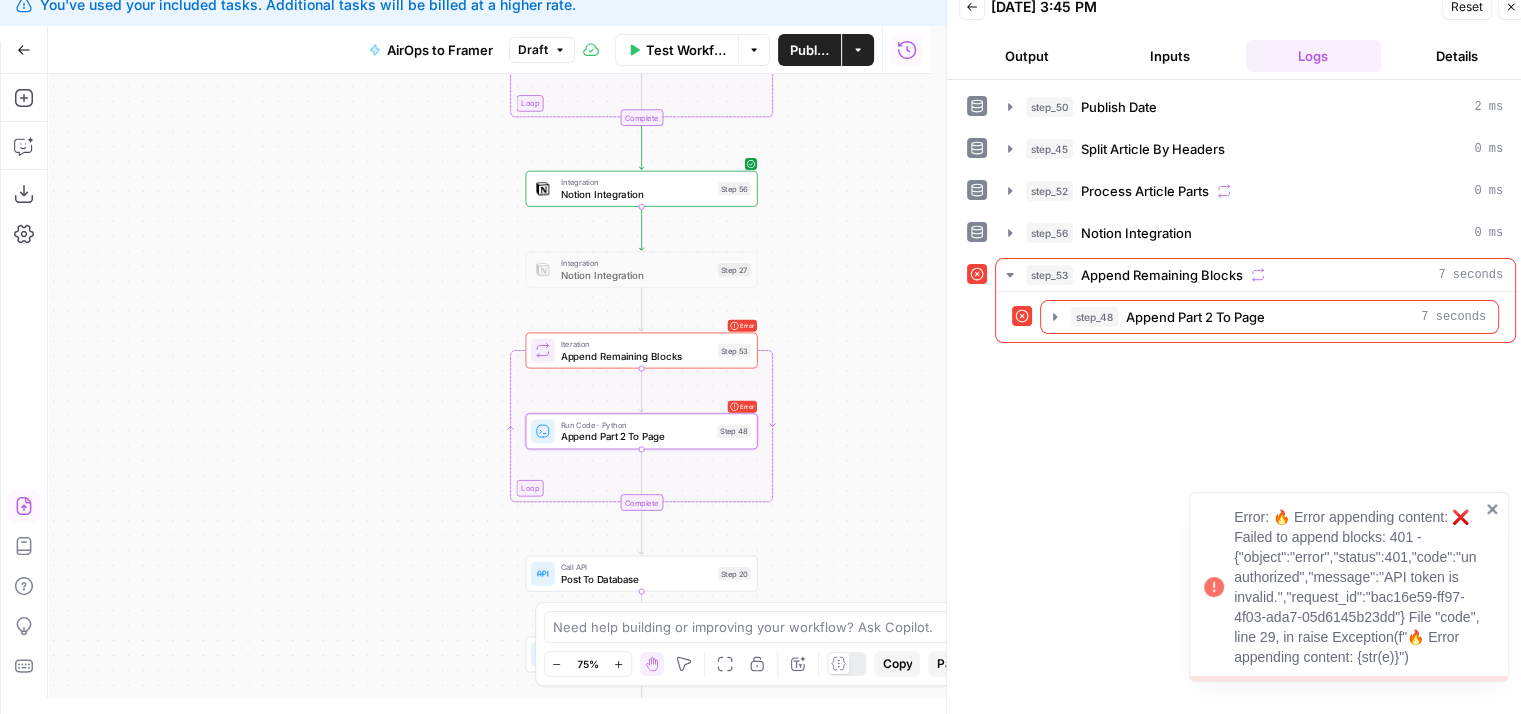 click on "Error: 🔥 Error appending content: ❌ Failed to append blocks: 401 - {"object":"error","status":401,"code":"unauthorized","message":"API token is invalid.","request_id":"bac16e59-ff97-4f03-ada7-05d6145b23dd"}
File "code", line 29, in         raise Exception(f"🔥 Error appending content: {str(e)}")" at bounding box center [1357, 587] 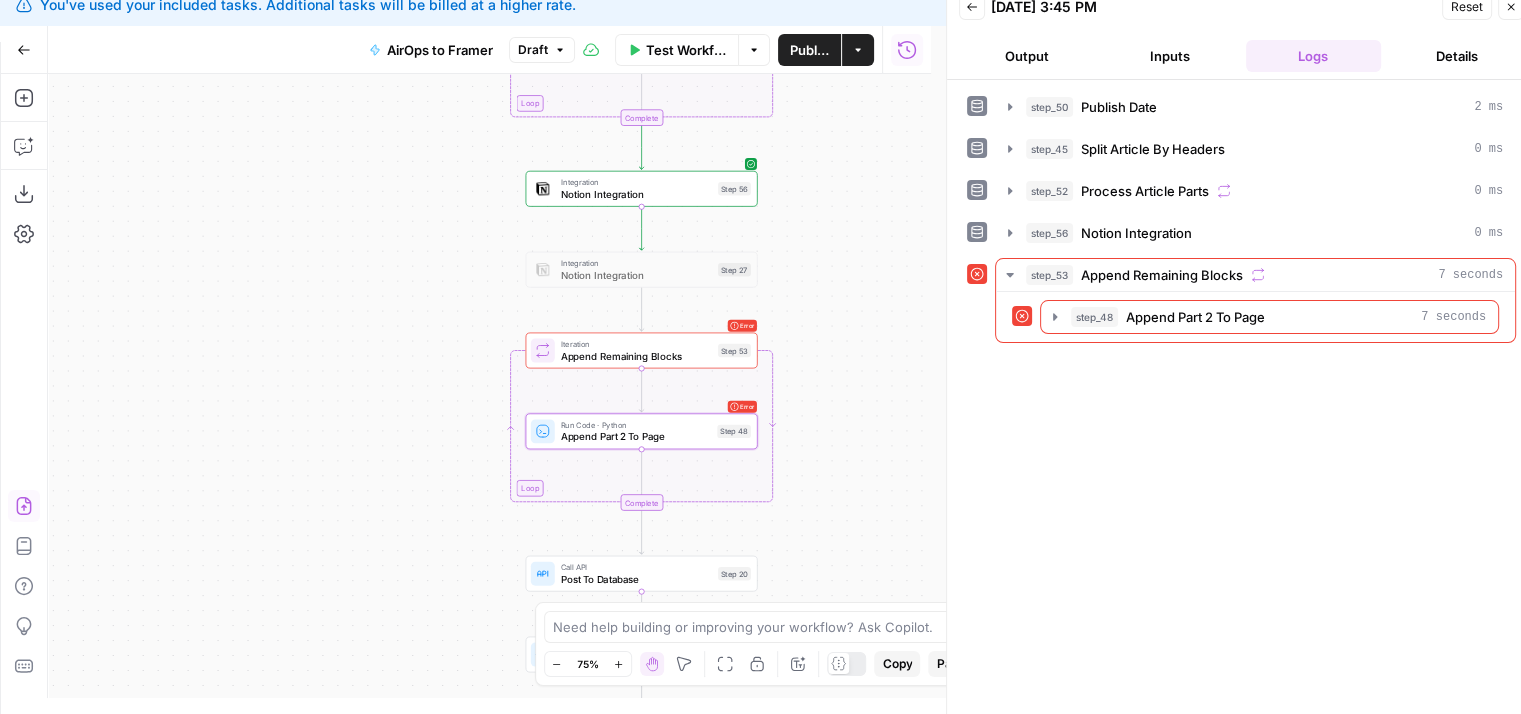 click on "step_50 Publish Date 2 ms step_45 Split Article By Headers 0 ms step_52 Process Article Parts 0 ms step_56 Notion Integration 0 ms step_53 Append Remaining Blocks 7 seconds step_48 Append Part 2 To Page 7 seconds" at bounding box center [1241, 397] 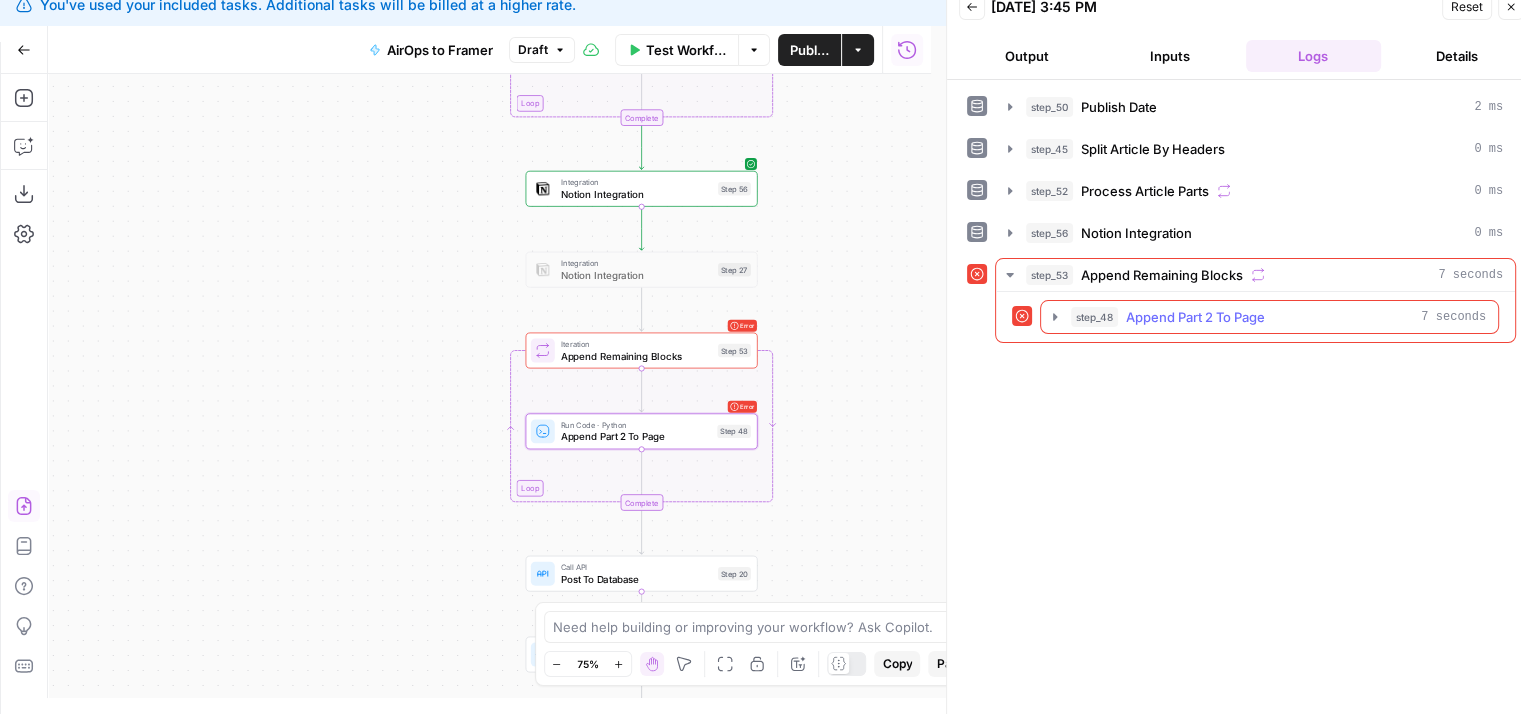 click on "step_48" at bounding box center (1094, 317) 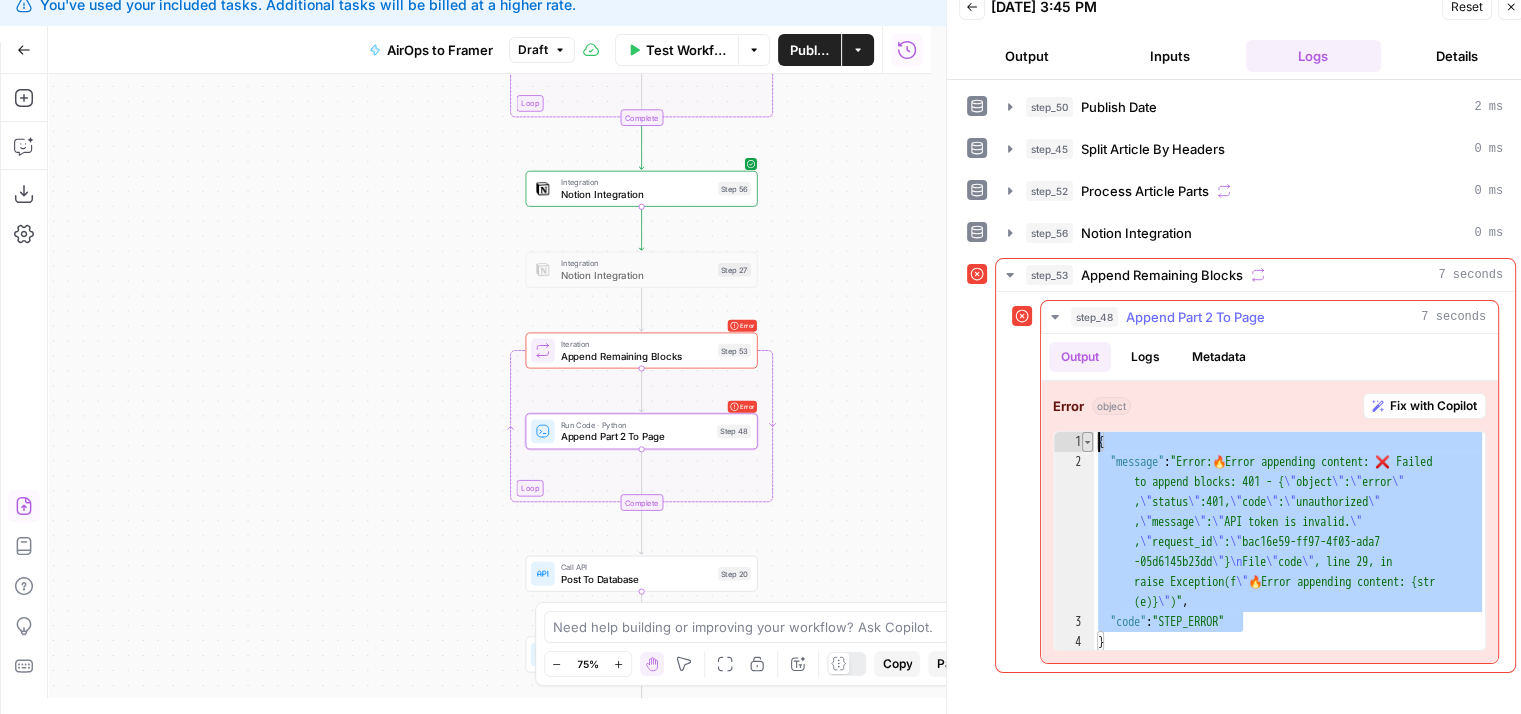 drag, startPoint x: 1267, startPoint y: 609, endPoint x: 1089, endPoint y: 434, distance: 249.6177 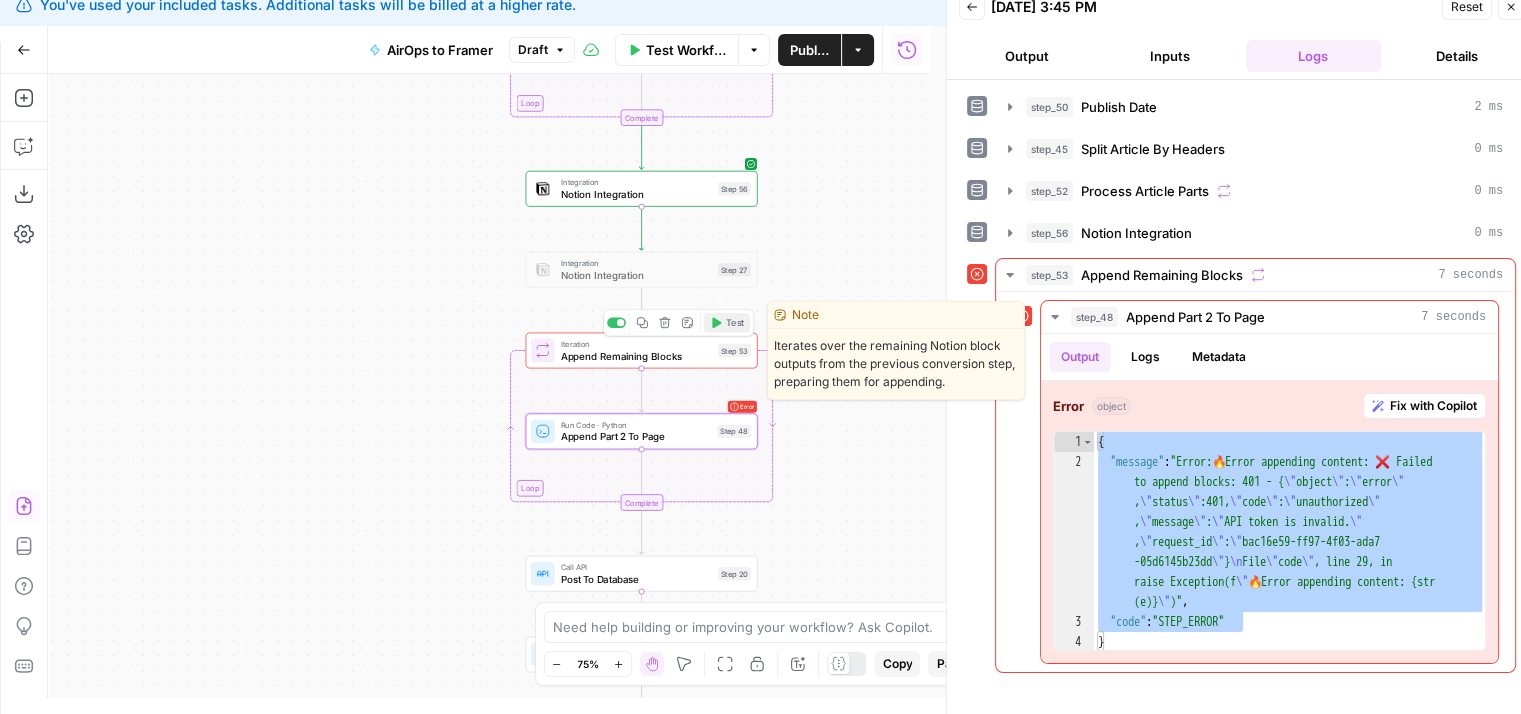 click on "Test" at bounding box center (735, 322) 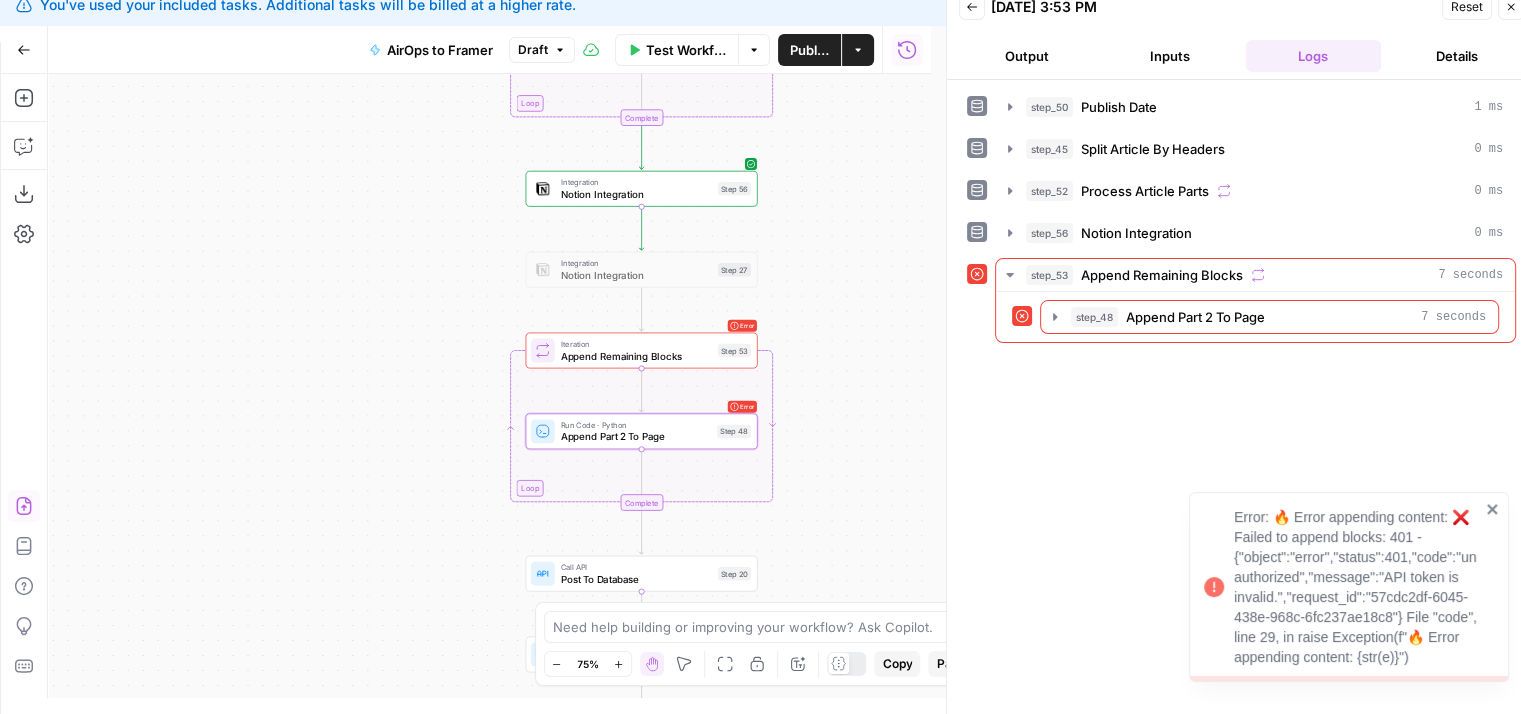click on "step_50 Publish Date 1 ms step_45 Split Article By Headers 0 ms step_52 Process Article Parts 0 ms step_56 Notion Integration 0 ms step_53 Append Remaining Blocks 7 seconds step_48 Append Part 2 To Page 7 seconds" at bounding box center [1241, 397] 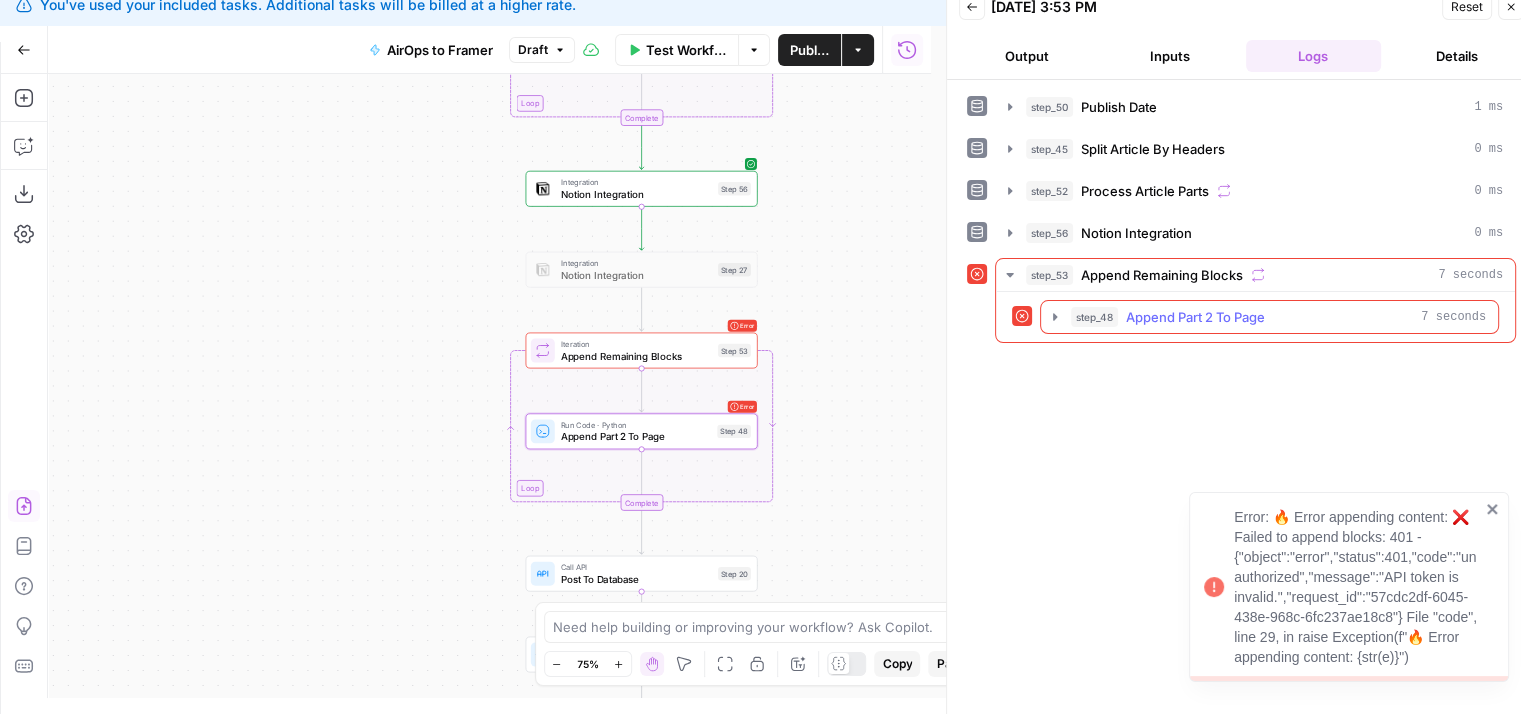 click on "Append Part 2 To Page" at bounding box center [1195, 317] 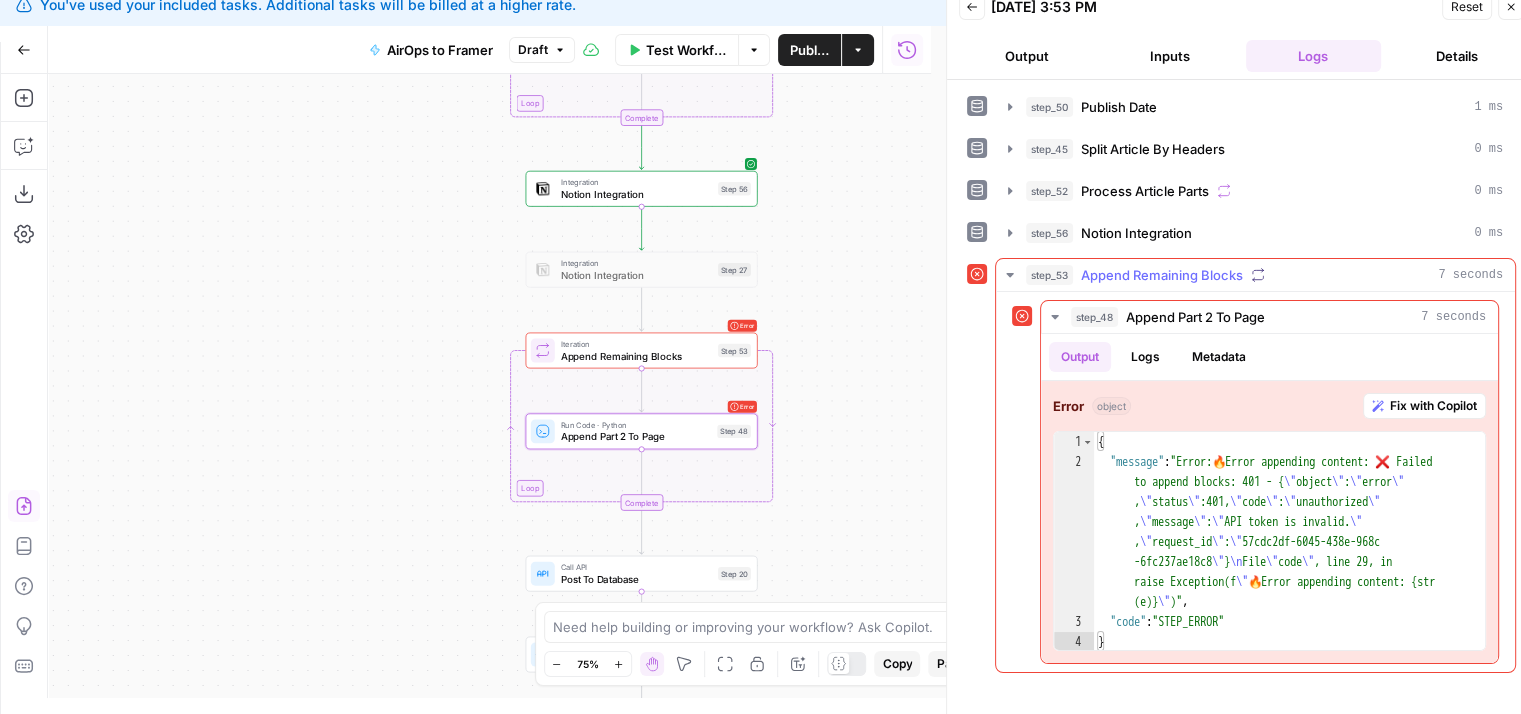click on "step_53 Append Remaining Blocks 7 seconds" at bounding box center (1264, 275) 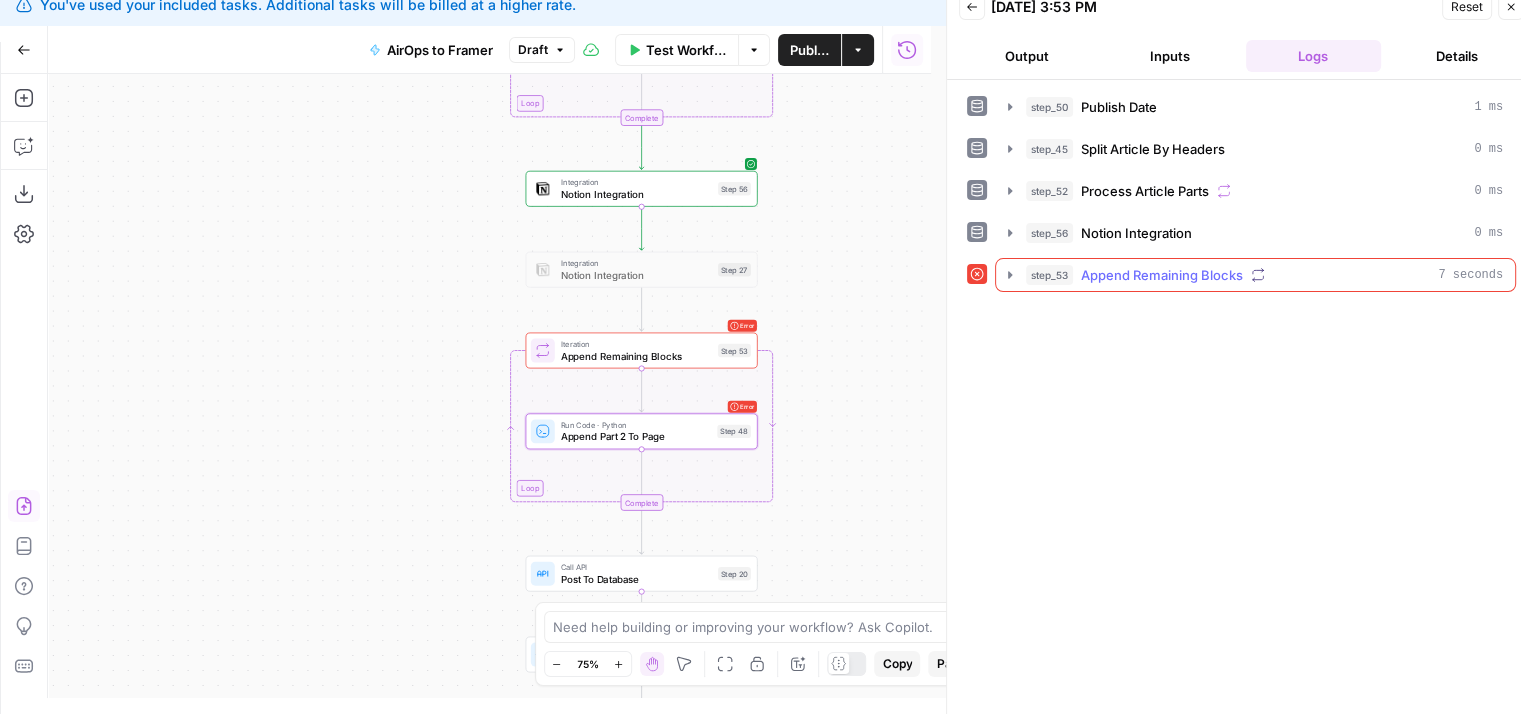 click on "step_53 Append Remaining Blocks 7 seconds" at bounding box center (1255, 275) 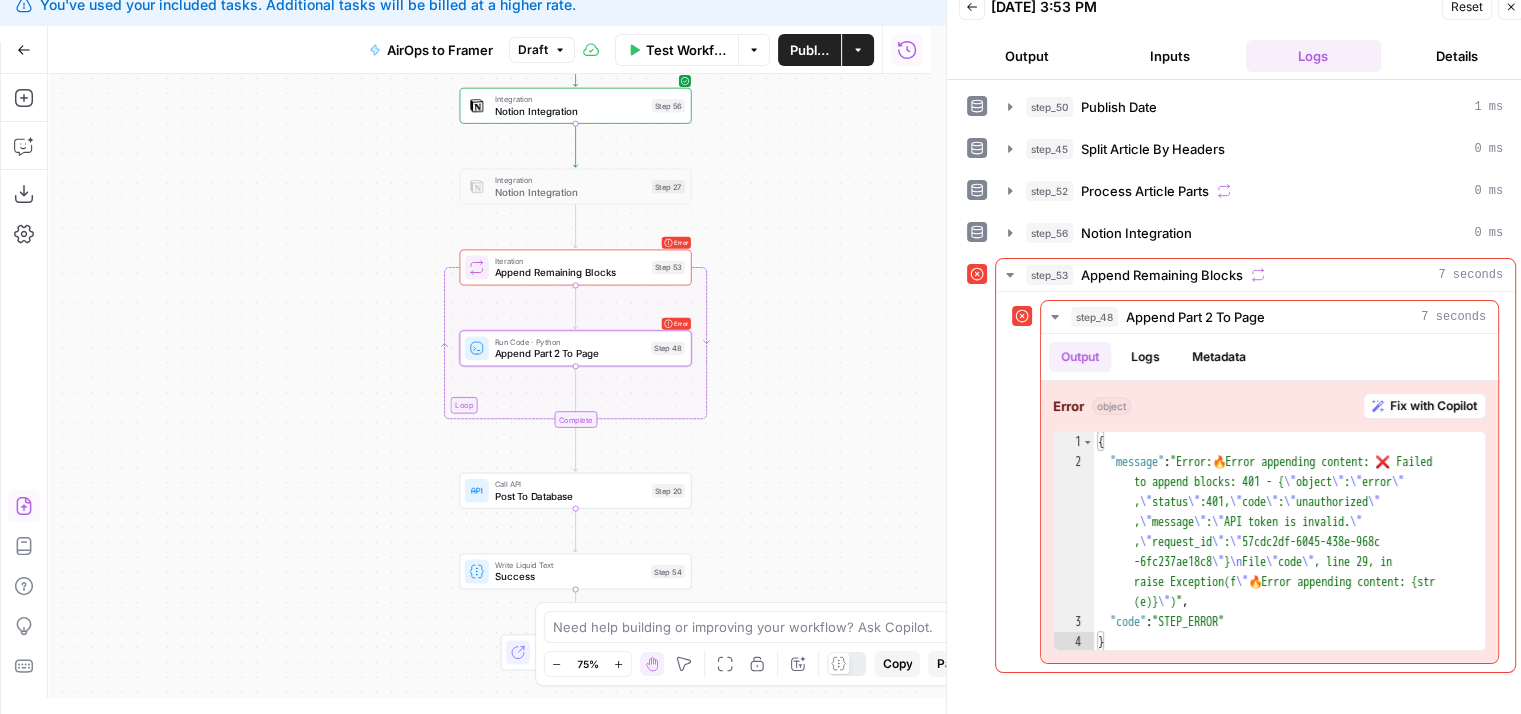 drag, startPoint x: 284, startPoint y: 545, endPoint x: 253, endPoint y: 413, distance: 135.5913 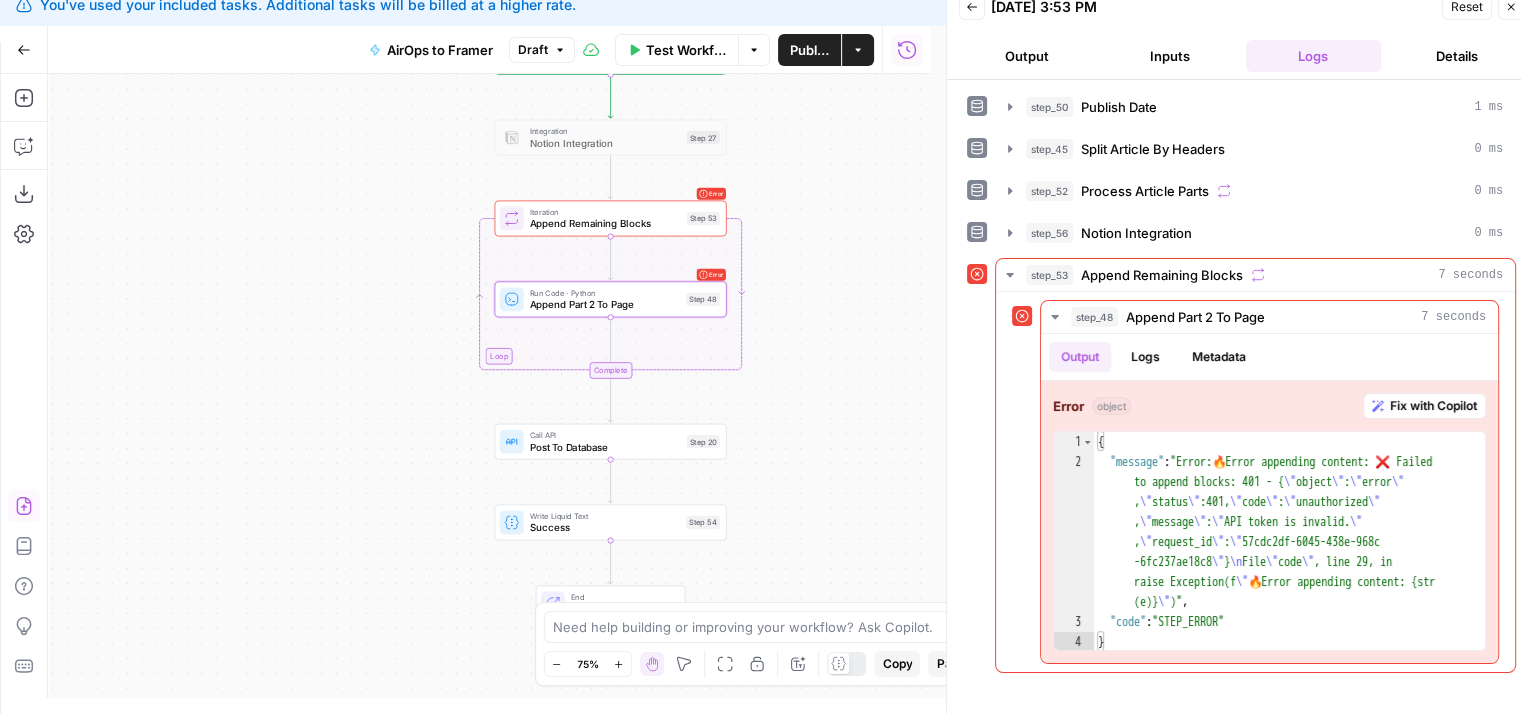 drag, startPoint x: 826, startPoint y: 327, endPoint x: 837, endPoint y: 334, distance: 13.038404 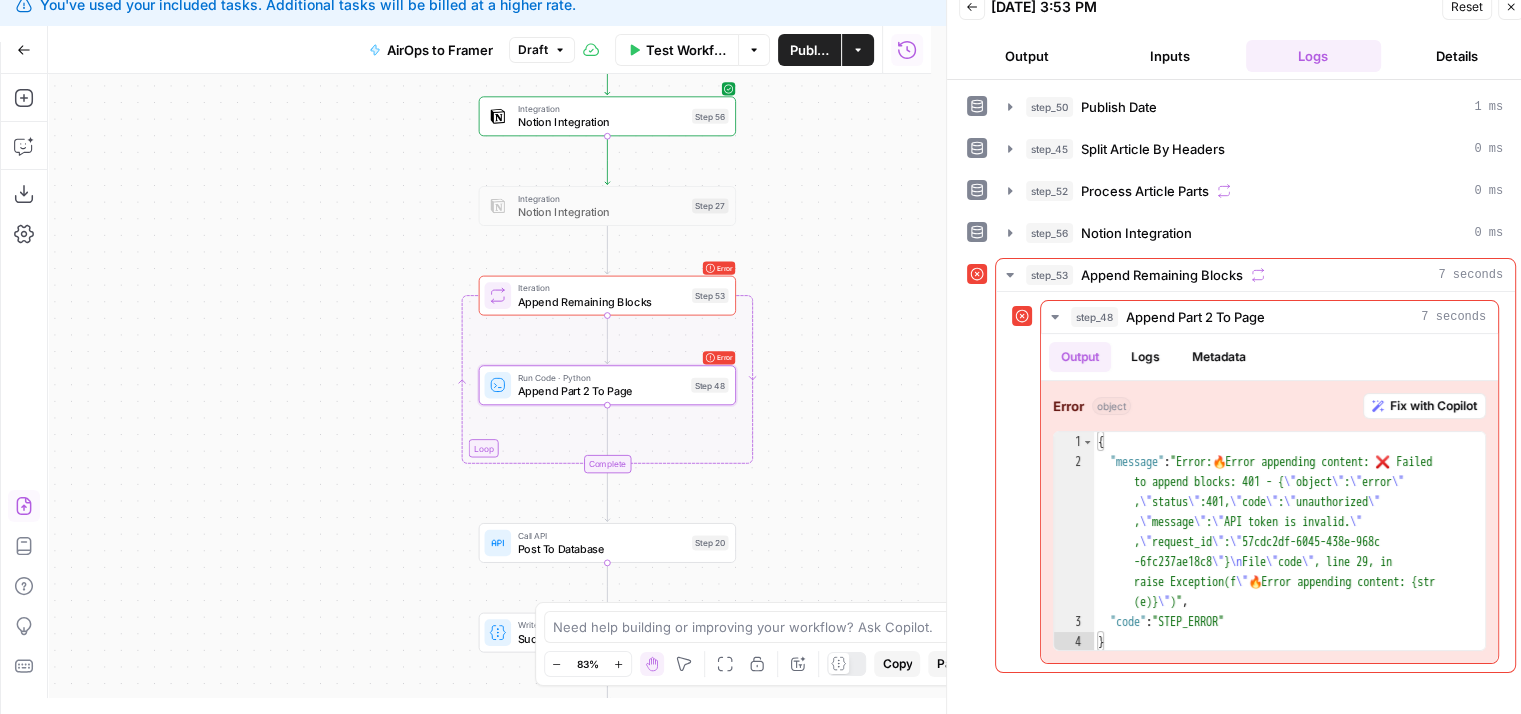 drag, startPoint x: 885, startPoint y: 267, endPoint x: 892, endPoint y: 348, distance: 81.3019 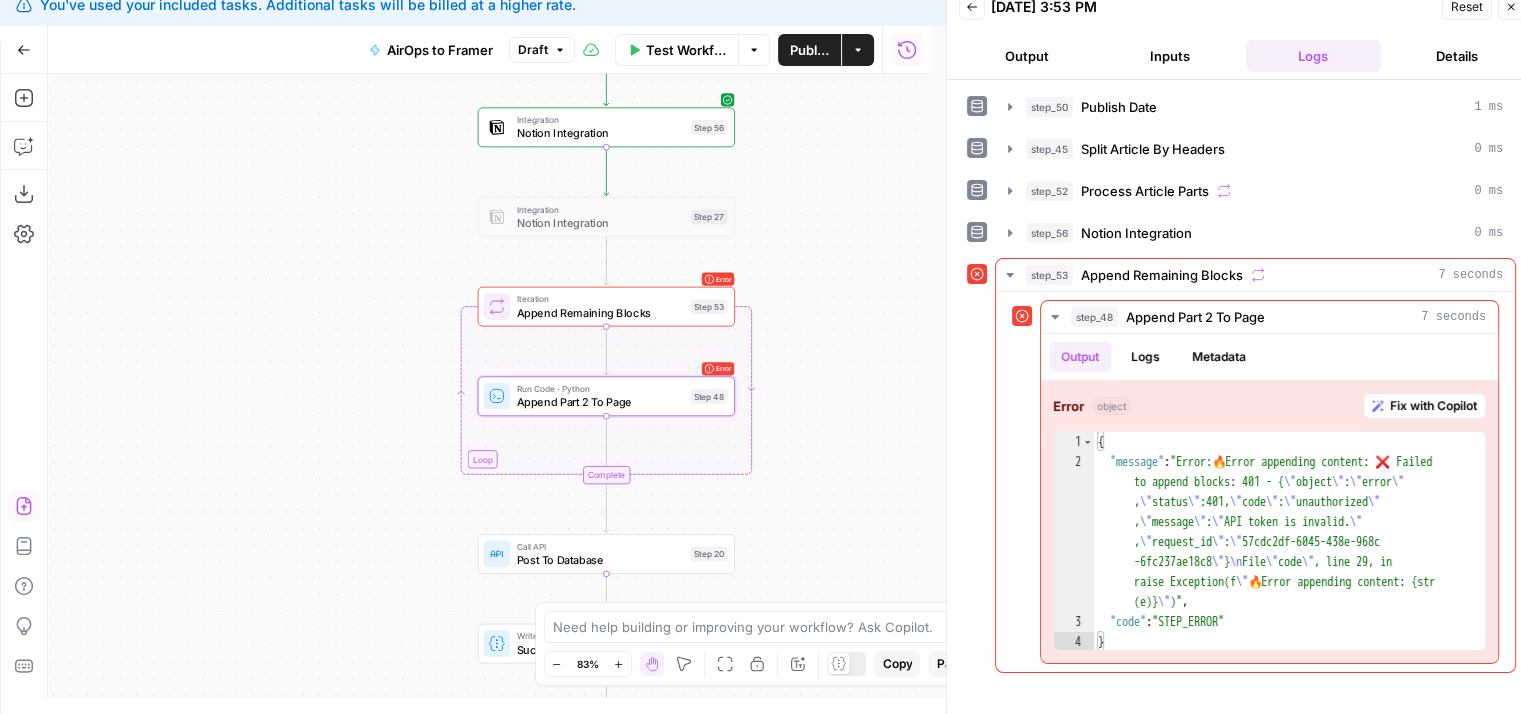 drag, startPoint x: 837, startPoint y: 291, endPoint x: 852, endPoint y: 305, distance: 20.518284 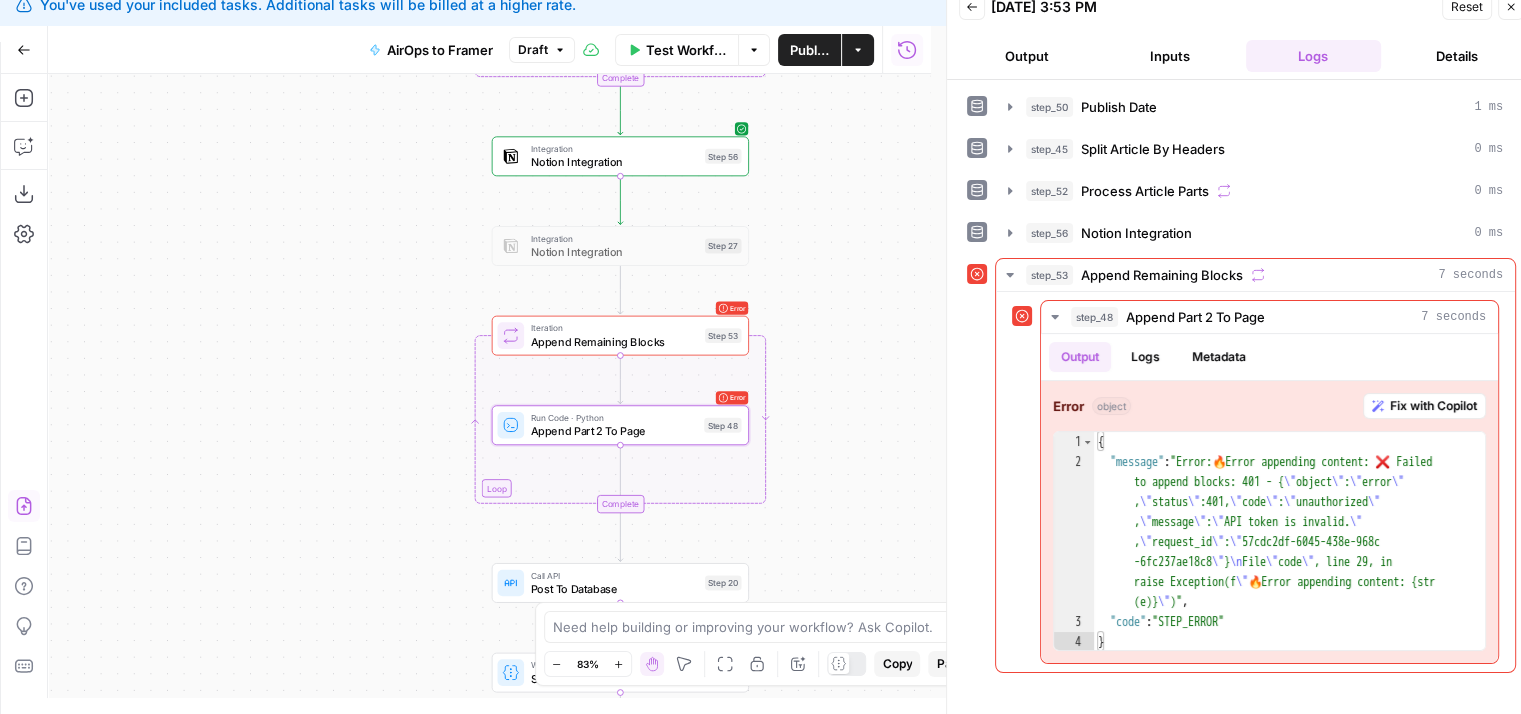 drag, startPoint x: 860, startPoint y: 223, endPoint x: 857, endPoint y: 238, distance: 15.297058 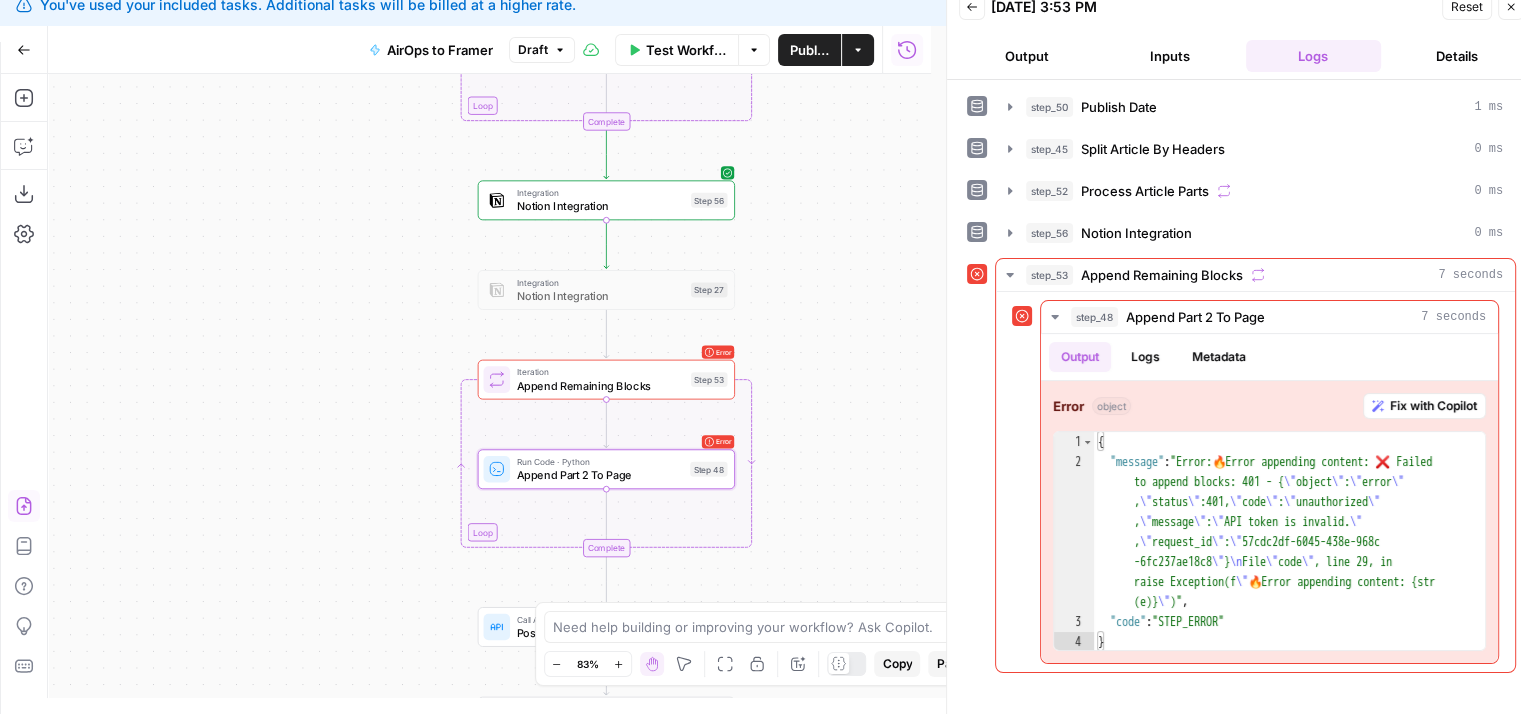 drag, startPoint x: 859, startPoint y: 282, endPoint x: 846, endPoint y: 327, distance: 46.840153 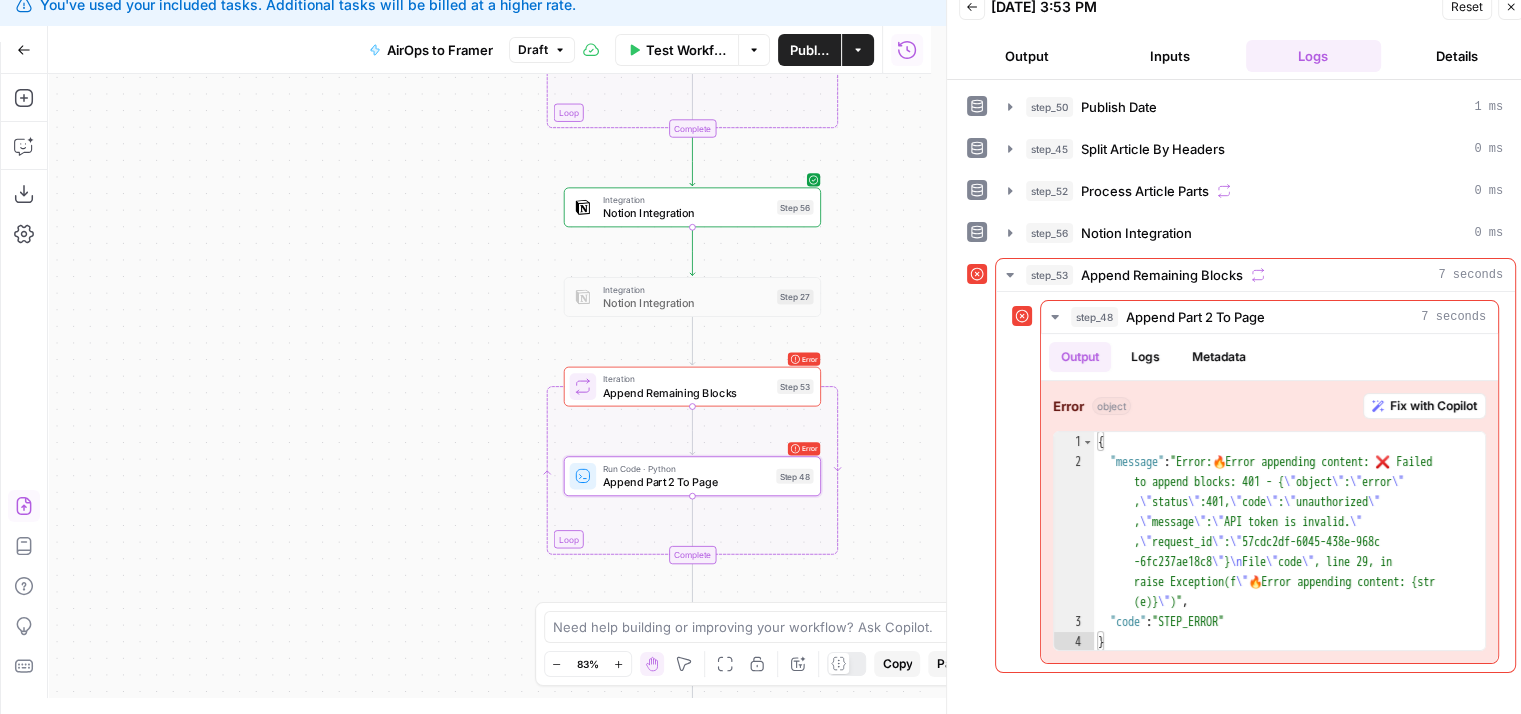 drag, startPoint x: 846, startPoint y: 327, endPoint x: 933, endPoint y: 333, distance: 87.20665 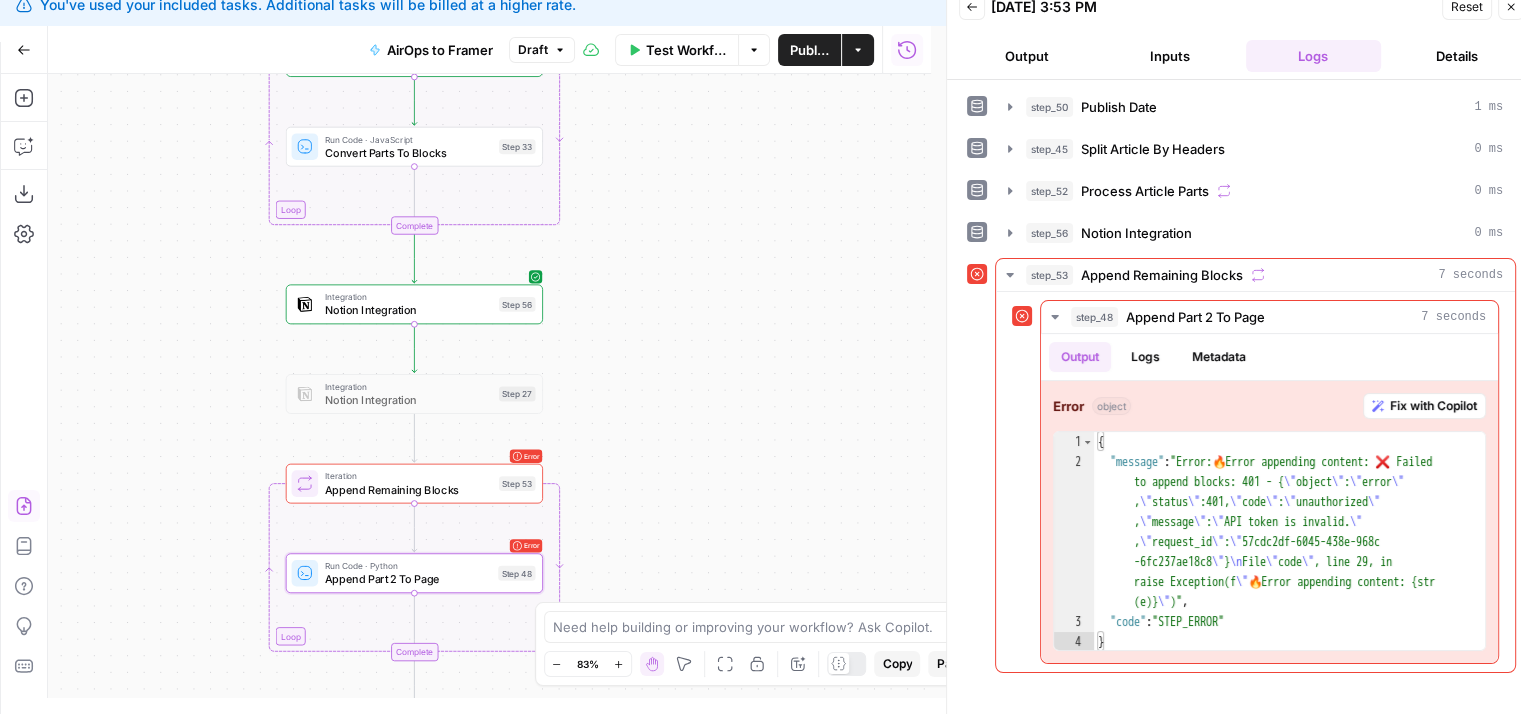 drag, startPoint x: 875, startPoint y: 332, endPoint x: 598, endPoint y: 417, distance: 289.74817 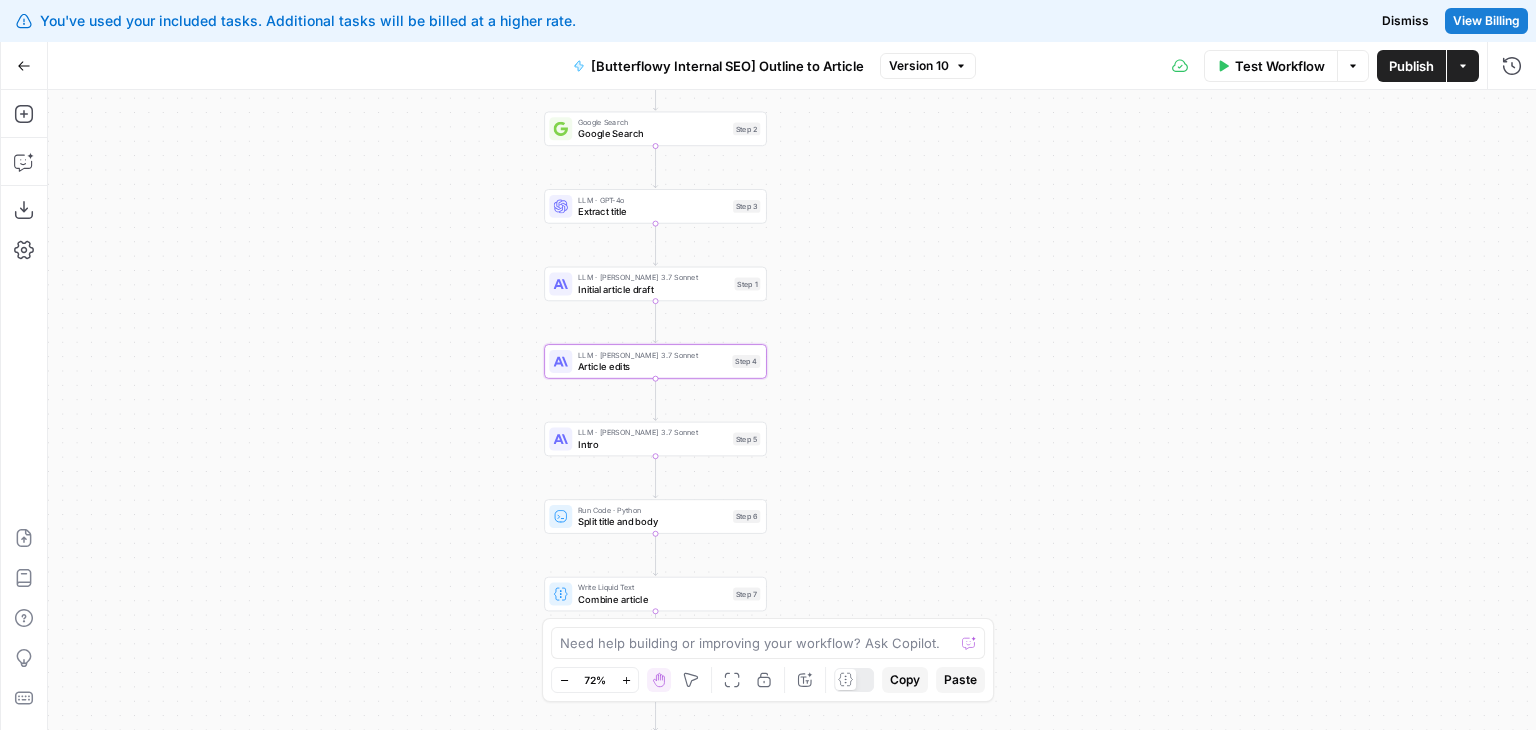 click on "Workflow Set Inputs Inputs Google Search Google Search Step 2 LLM · GPT-4o Extract title Step 3 LLM · Claude 3.7 Sonnet Initial article draft Step 1 LLM · Claude 3.7 Sonnet Article edits Step 4 LLM · Claude 3.7 Sonnet Intro Step 5 Run Code · Python Split title and body Step 6 Write Liquid Text Combine article Step 7 LLM · GPT-4.1 Prompt LLM Step 14 LLM · GPT-4.1 Prompt LLM Step 12 Power Agent Create Page Title Tags & Meta Descriptions Step 10 Format JSON Format JSON Step 13 End Output" at bounding box center (792, 410) 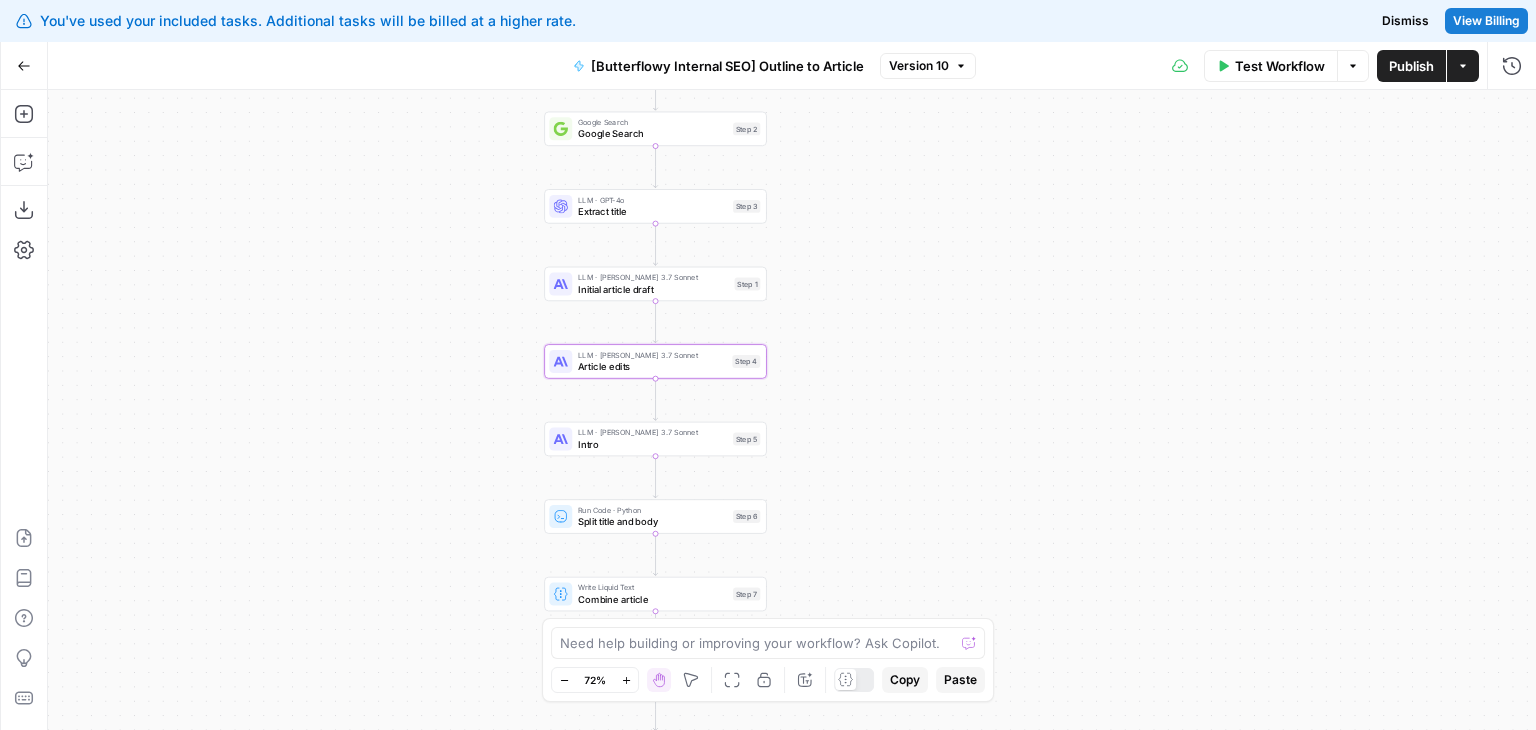 scroll, scrollTop: 0, scrollLeft: 0, axis: both 